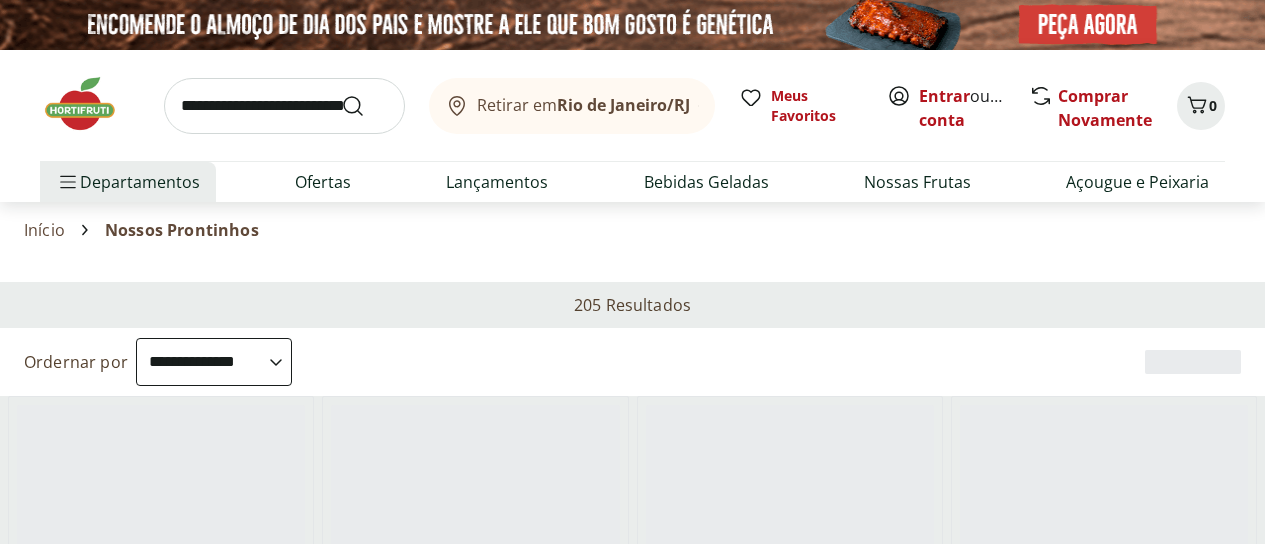 select on "**********" 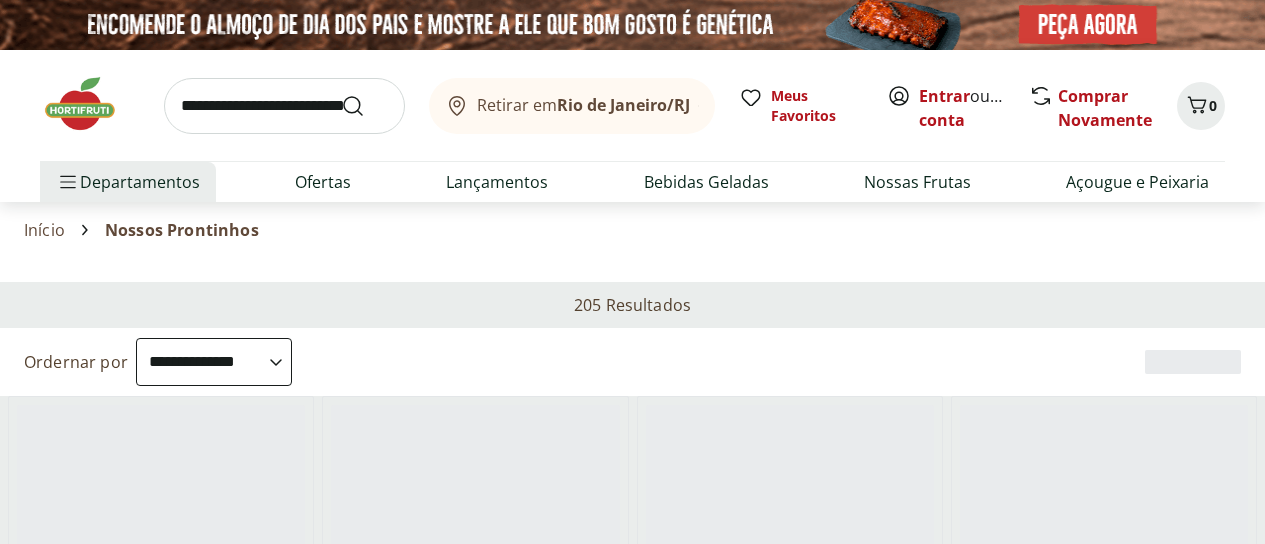 scroll, scrollTop: 0, scrollLeft: 0, axis: both 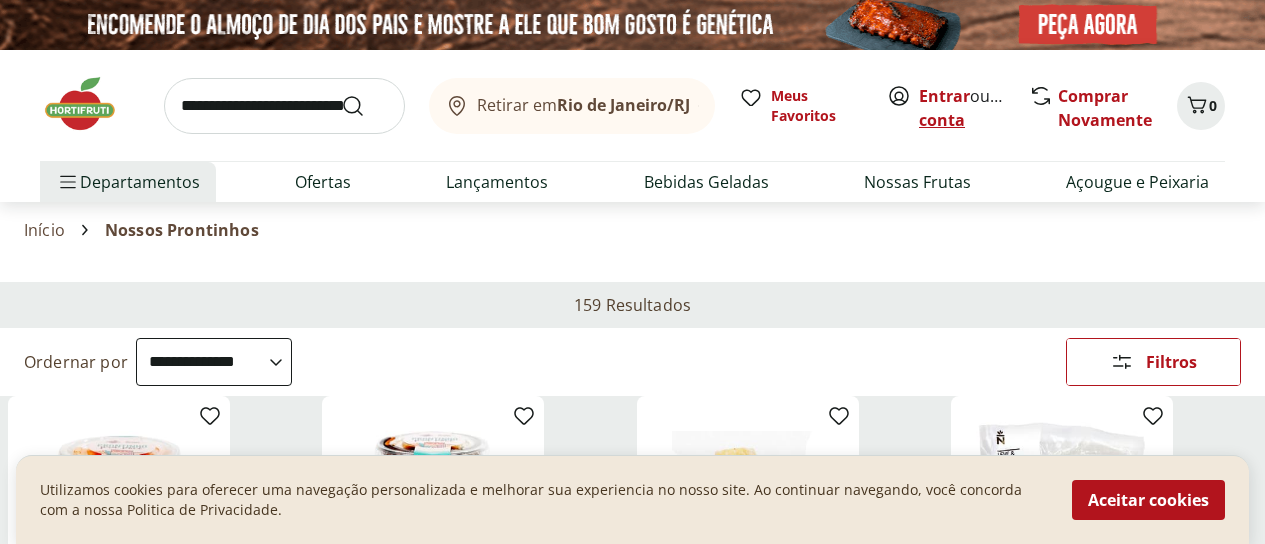 click on "Criar conta" at bounding box center [974, 108] 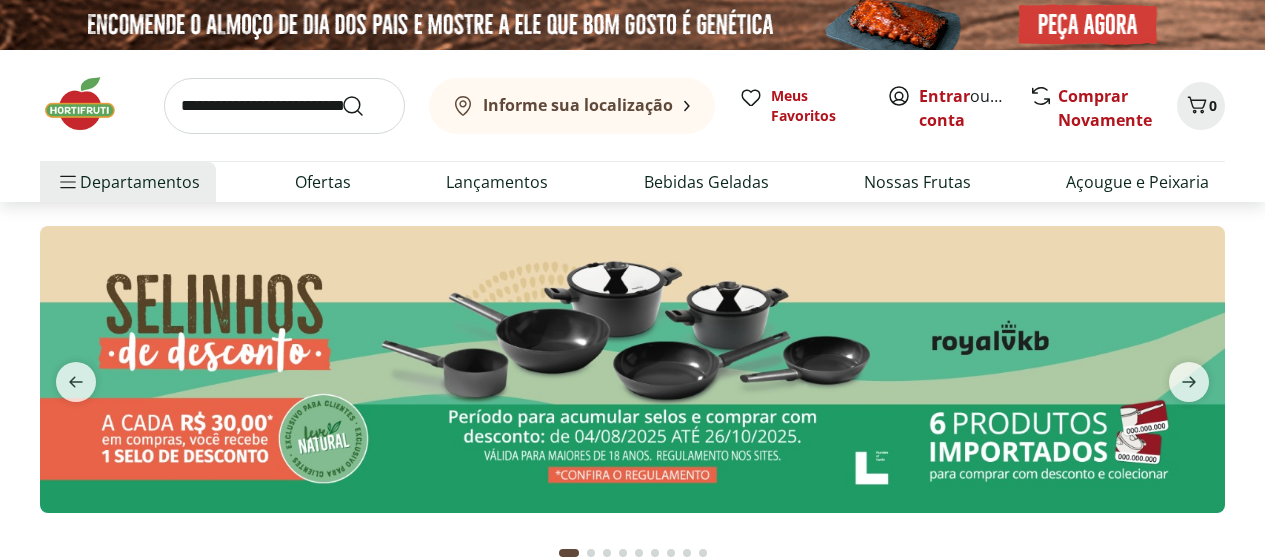 scroll, scrollTop: 0, scrollLeft: 0, axis: both 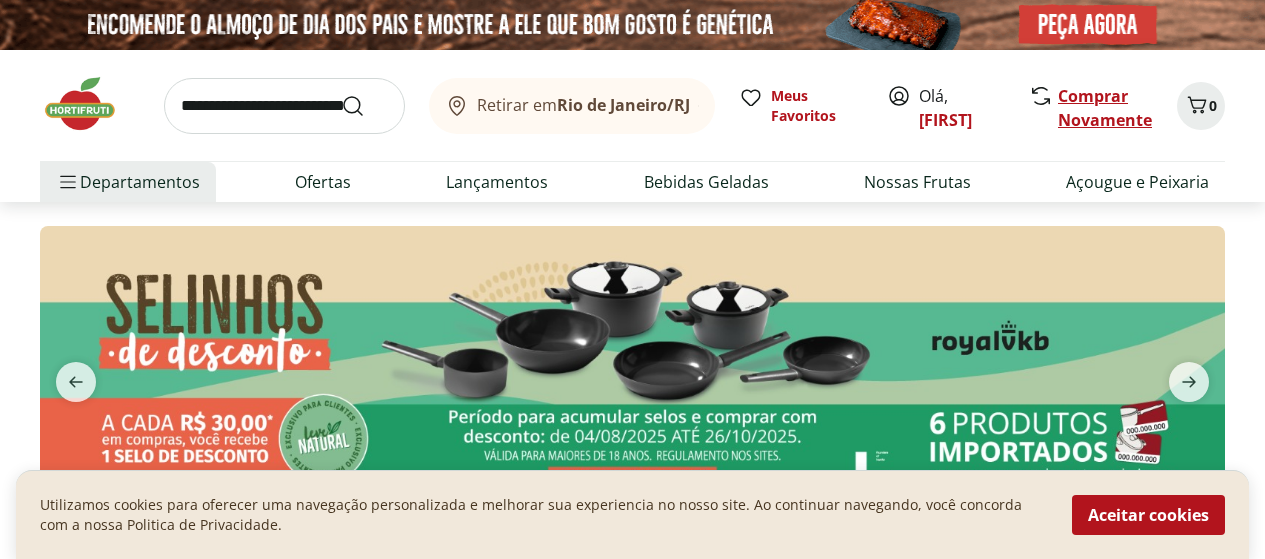 click on "Comprar Novamente" at bounding box center [1105, 108] 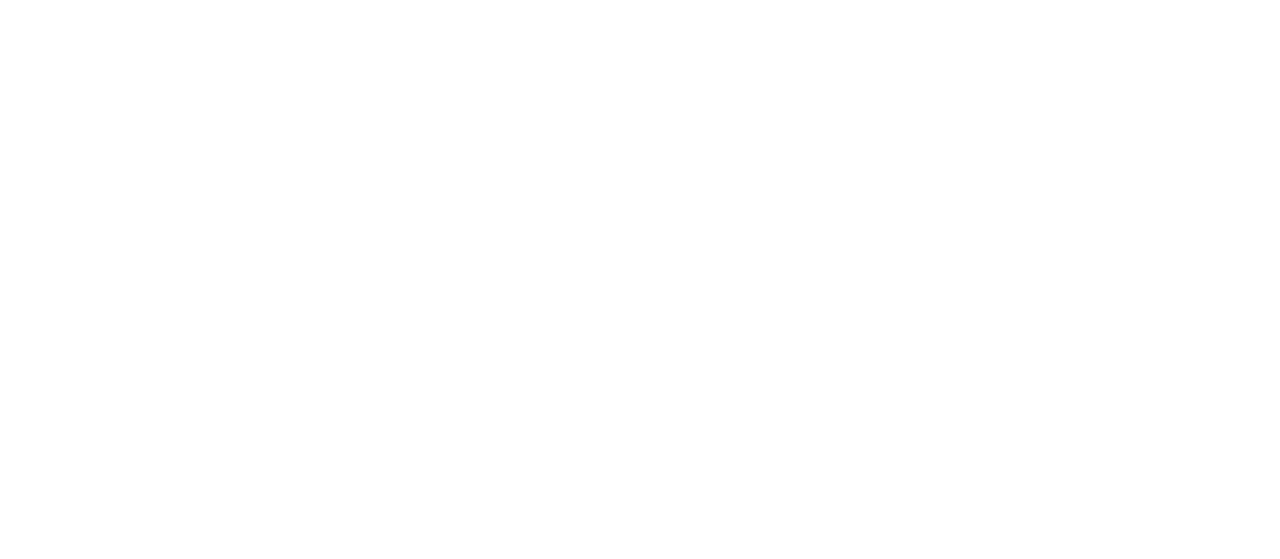 scroll, scrollTop: 0, scrollLeft: 0, axis: both 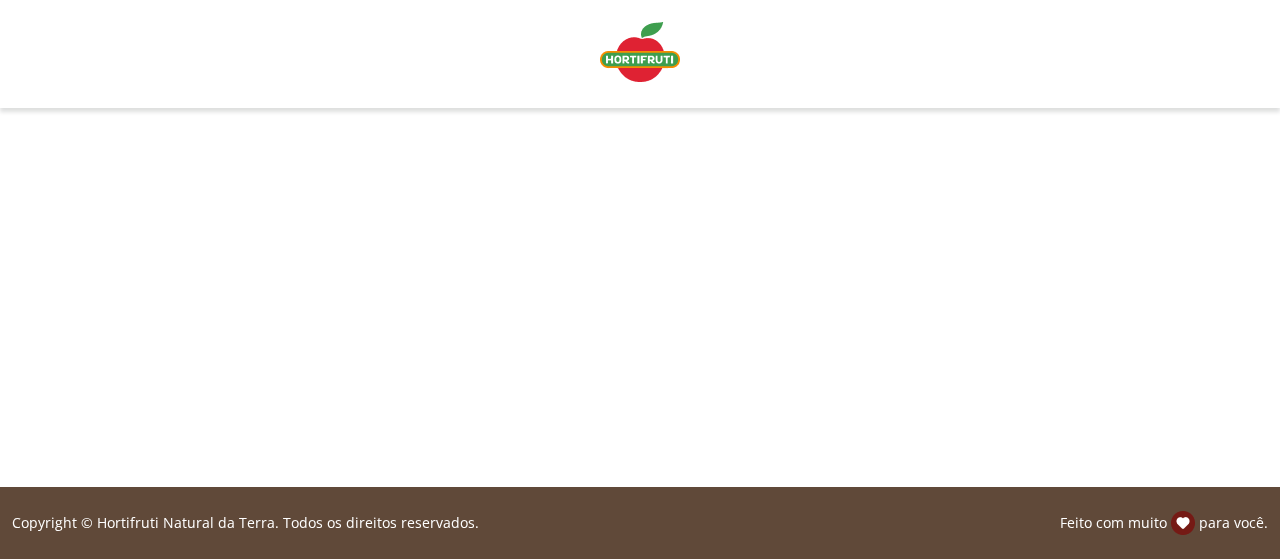 click at bounding box center [640, 52] 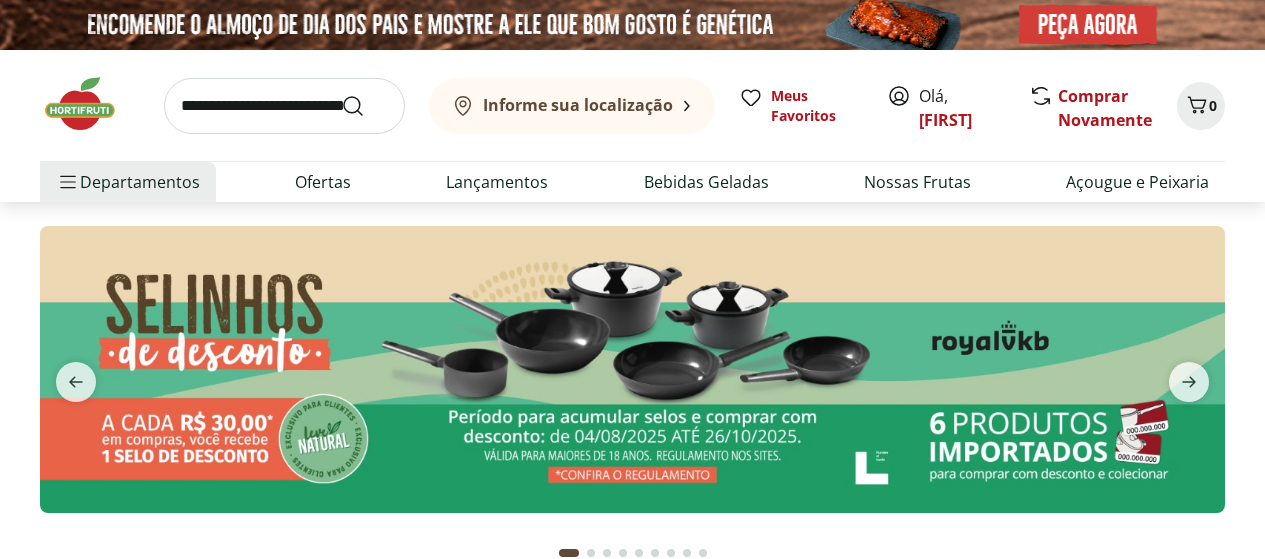 scroll, scrollTop: 0, scrollLeft: 0, axis: both 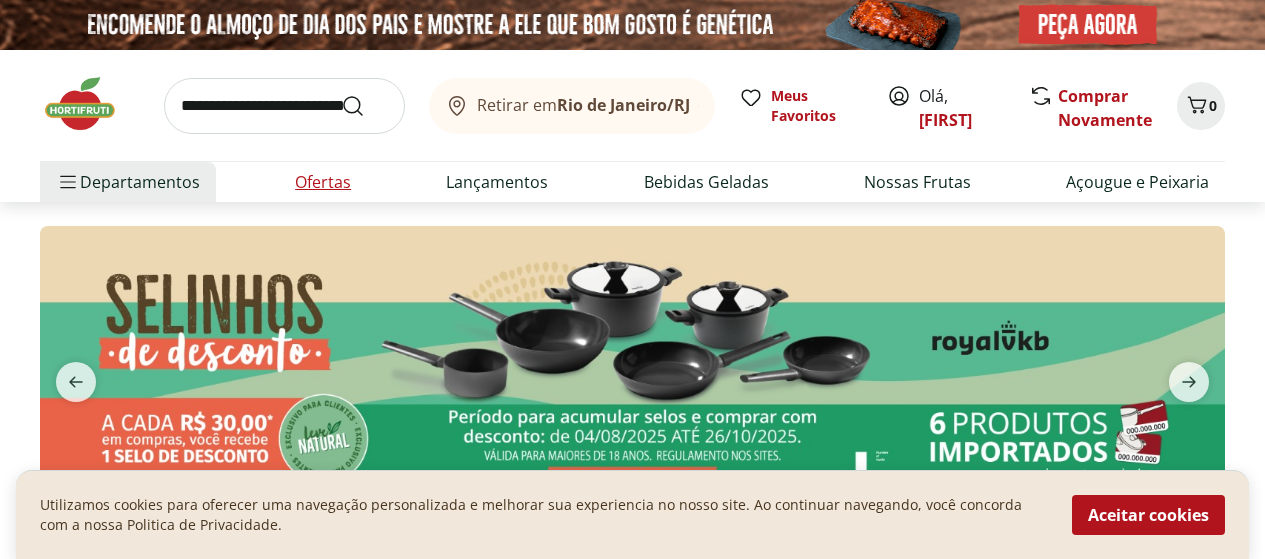 click on "Ofertas" at bounding box center [323, 182] 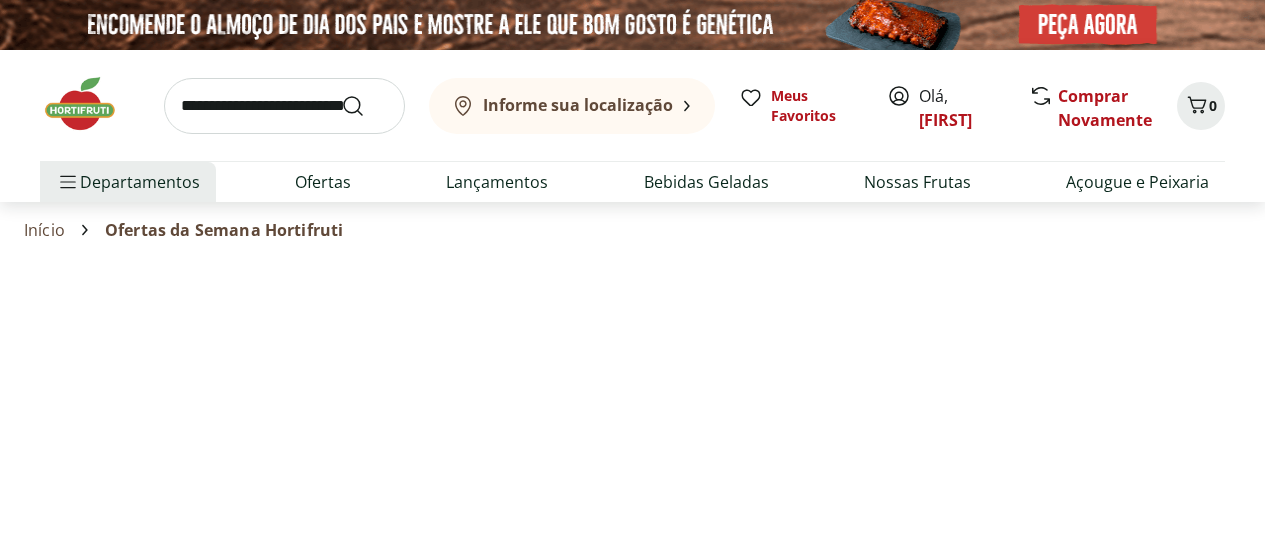 select on "**********" 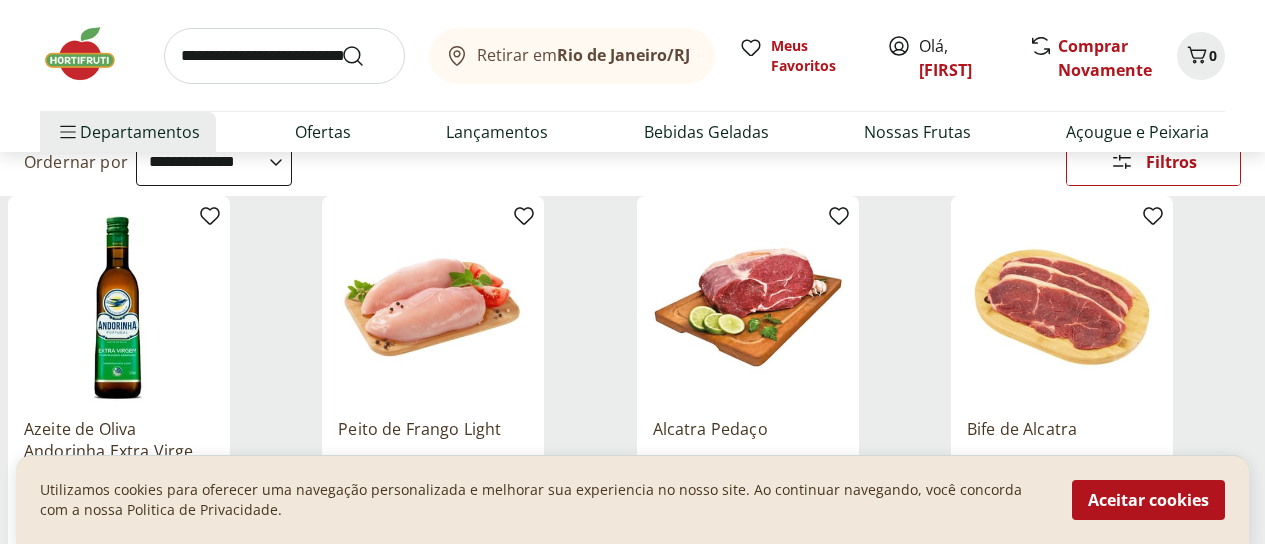 scroll, scrollTop: 300, scrollLeft: 0, axis: vertical 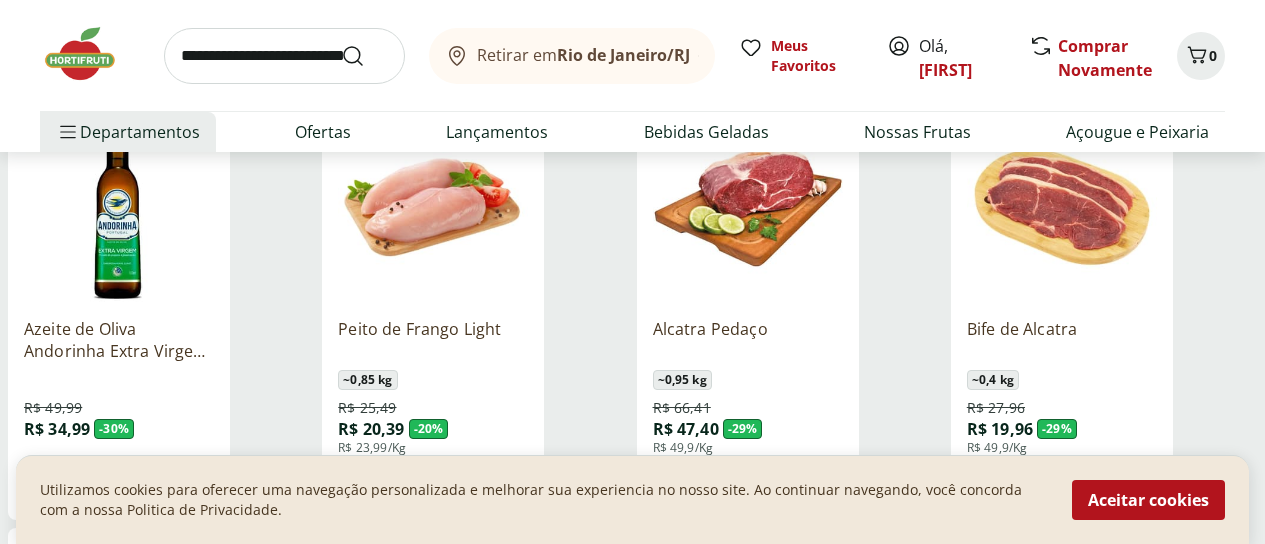 click on "Adicionar" at bounding box center [448, 484] 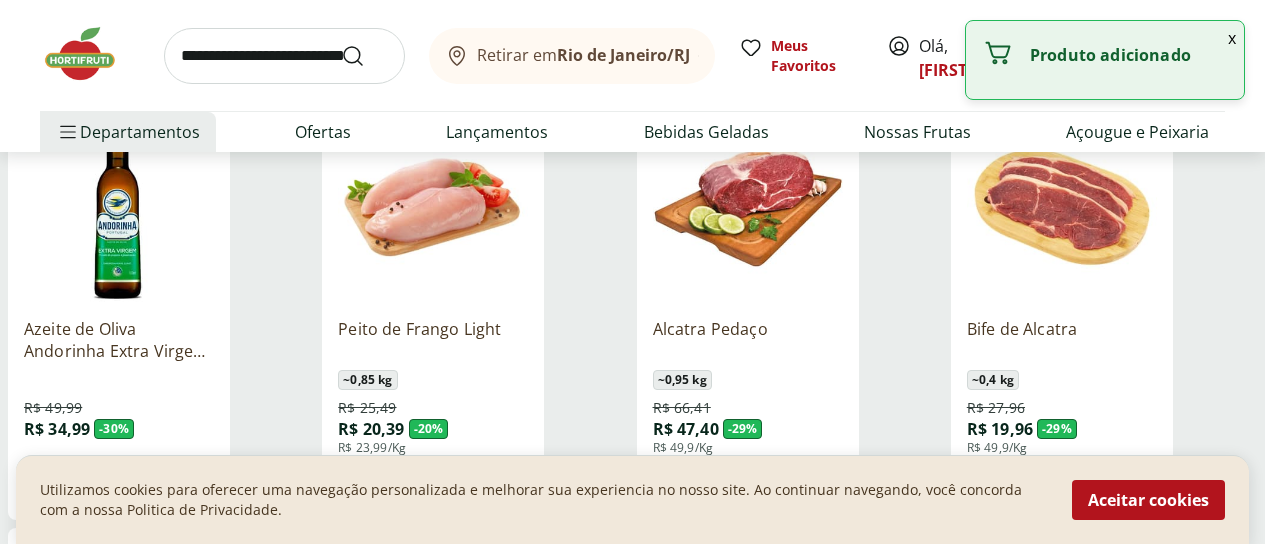 click 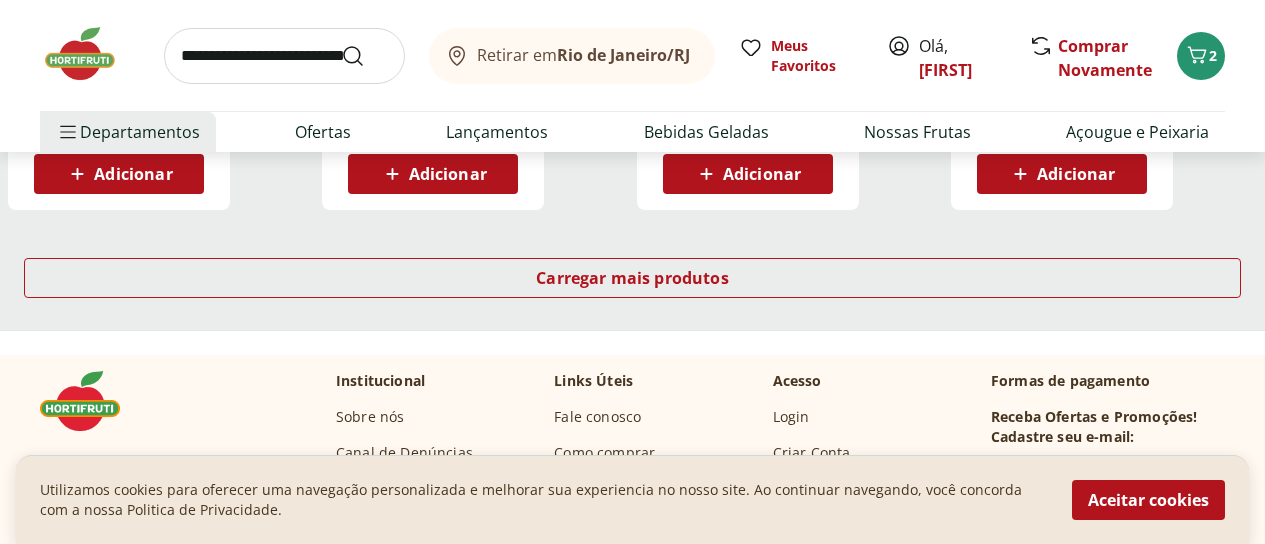 scroll, scrollTop: 1500, scrollLeft: 0, axis: vertical 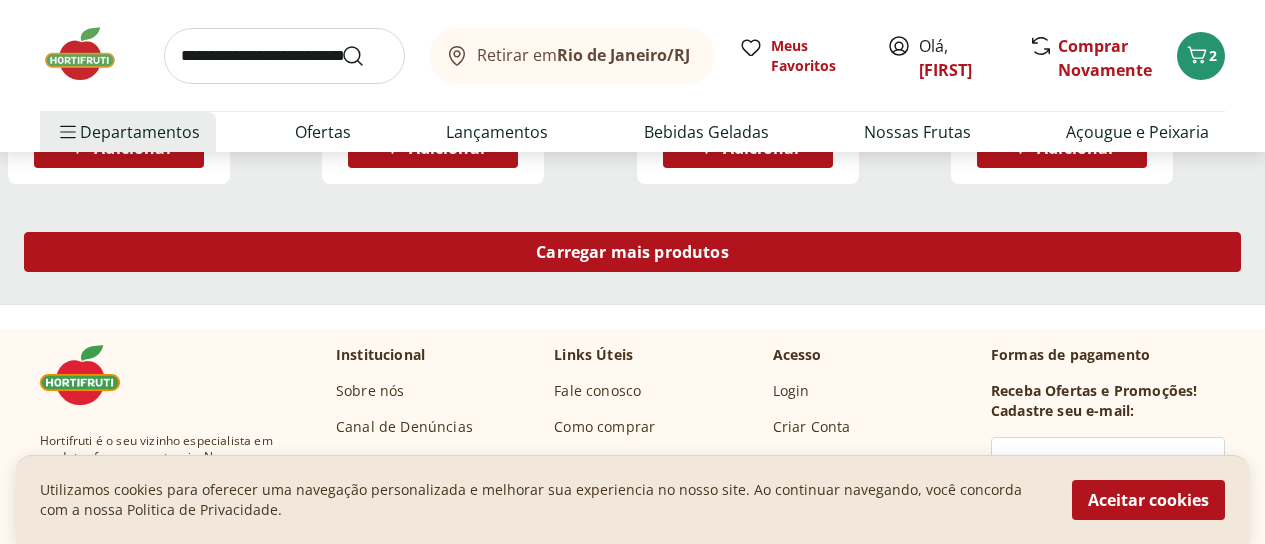 click on "Carregar mais produtos" at bounding box center [632, 252] 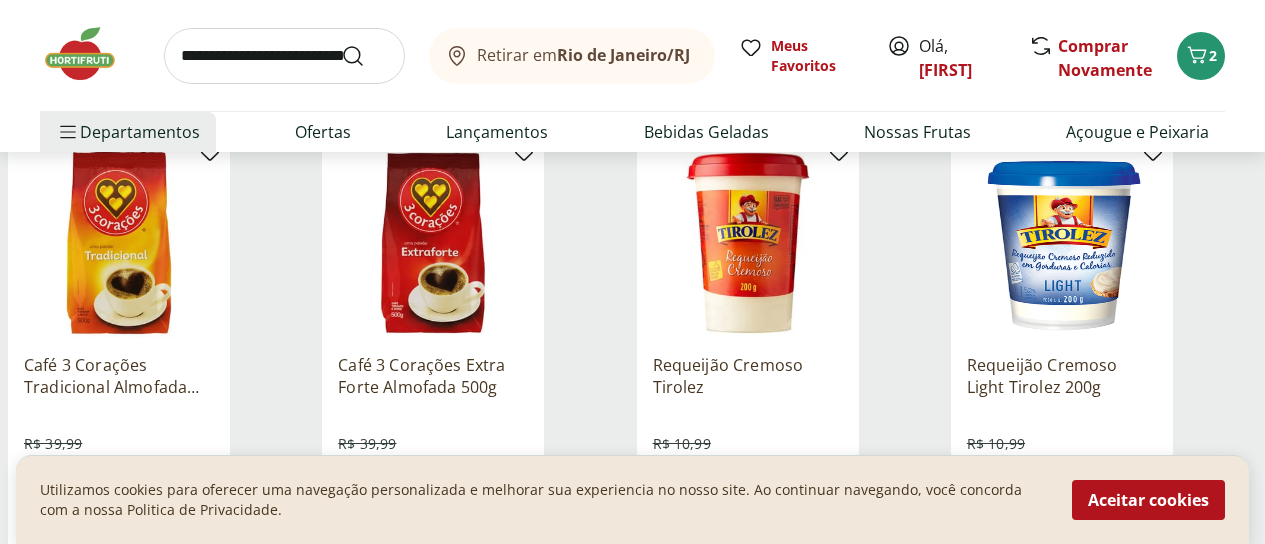 scroll, scrollTop: 2100, scrollLeft: 0, axis: vertical 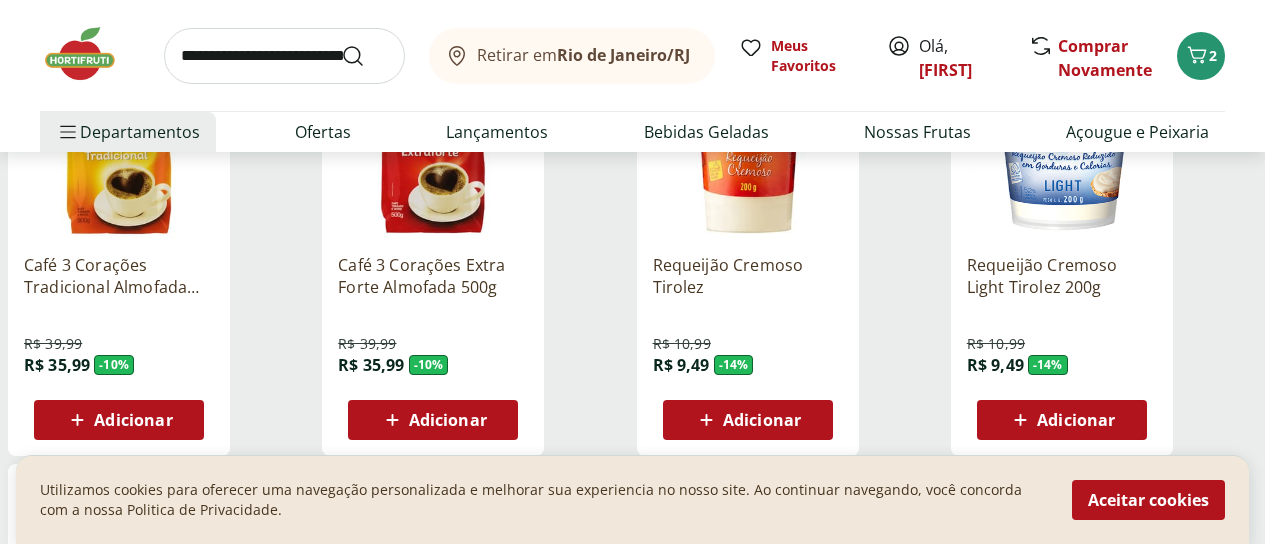 click on "Adicionar" at bounding box center [133, 420] 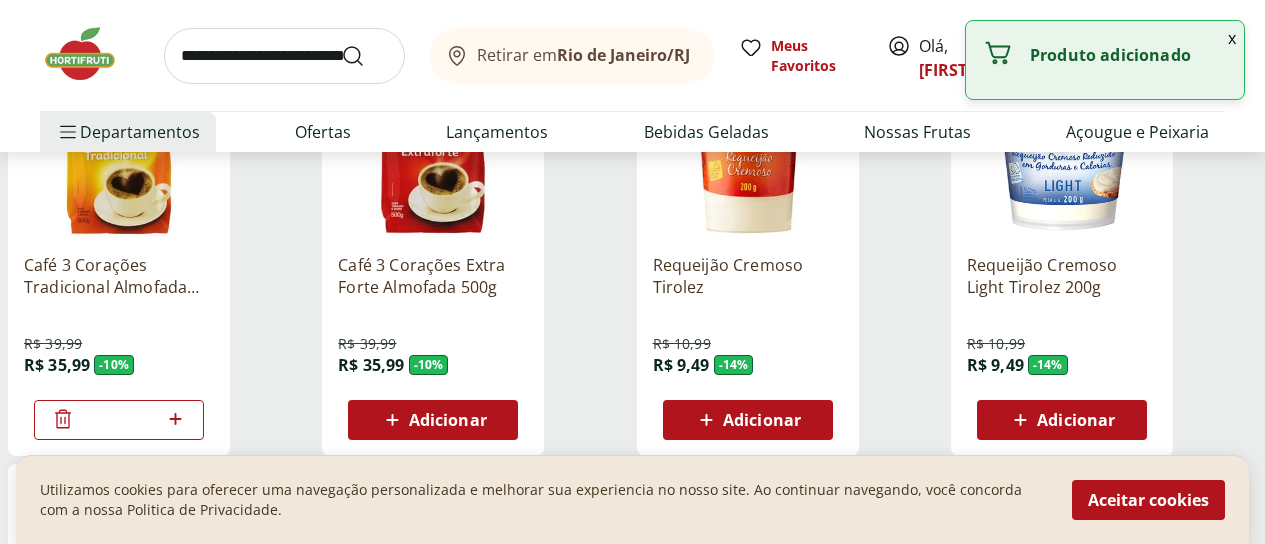 click 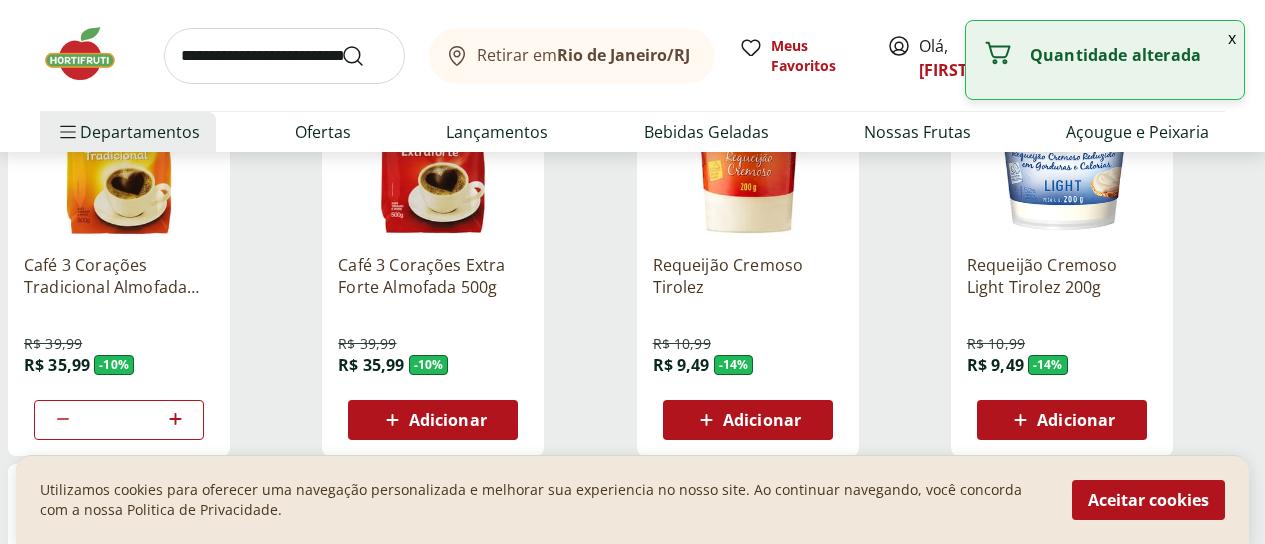 click 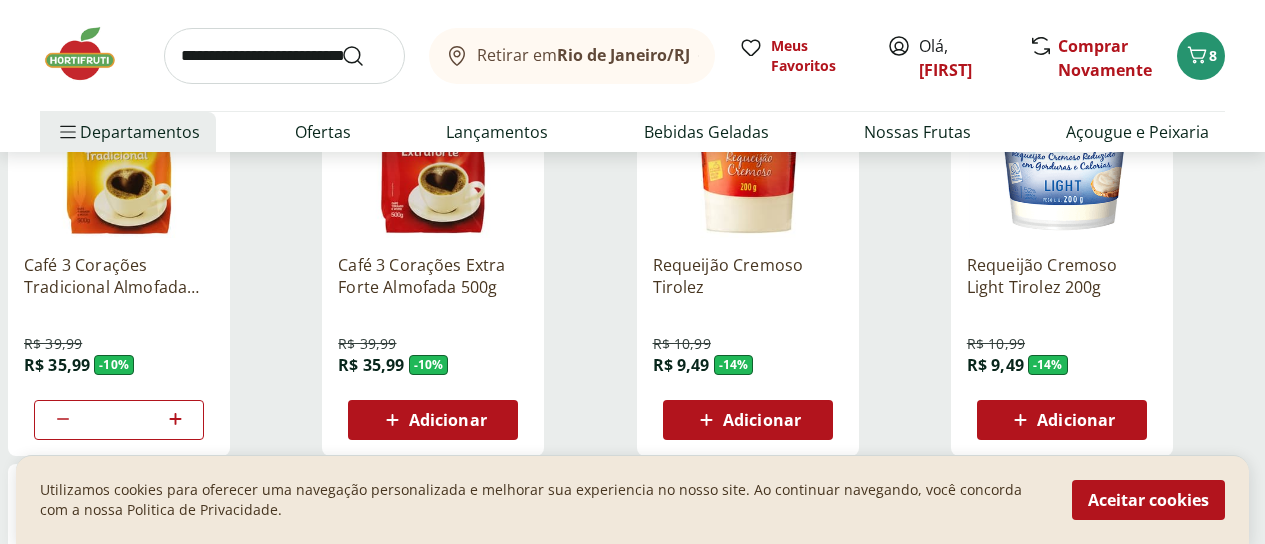 click 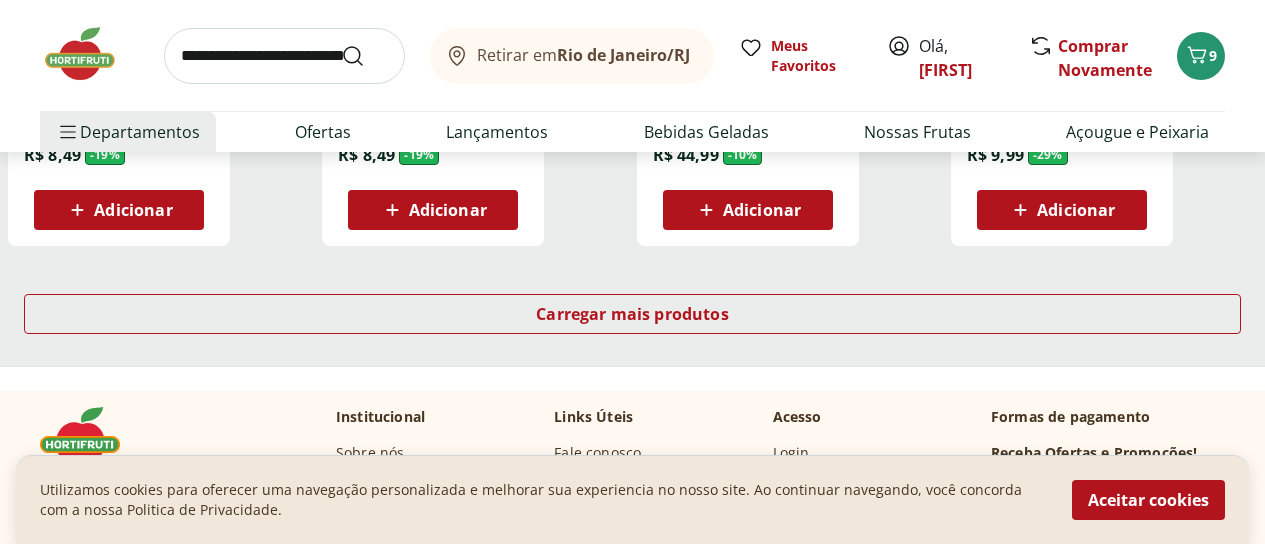 scroll, scrollTop: 2800, scrollLeft: 0, axis: vertical 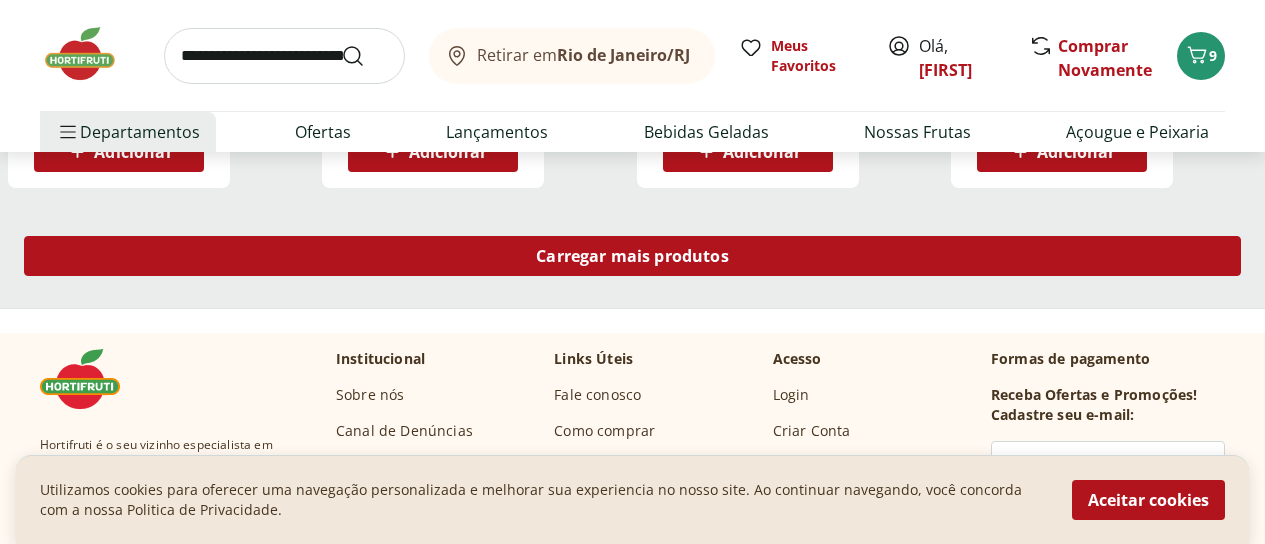 click on "Carregar mais produtos" at bounding box center [632, 256] 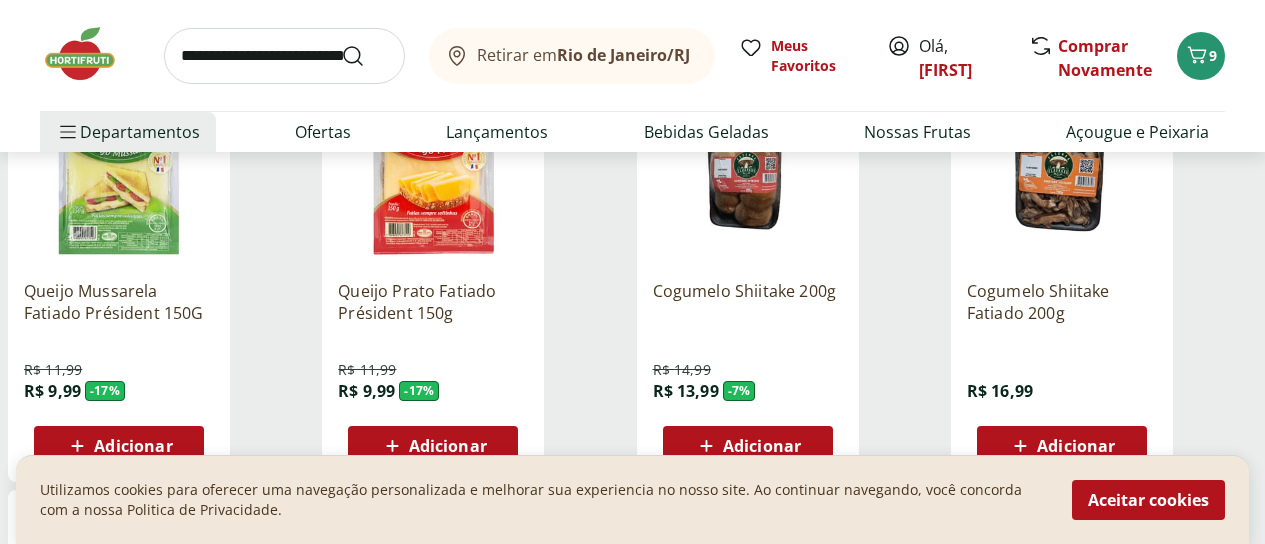 scroll, scrollTop: 3400, scrollLeft: 0, axis: vertical 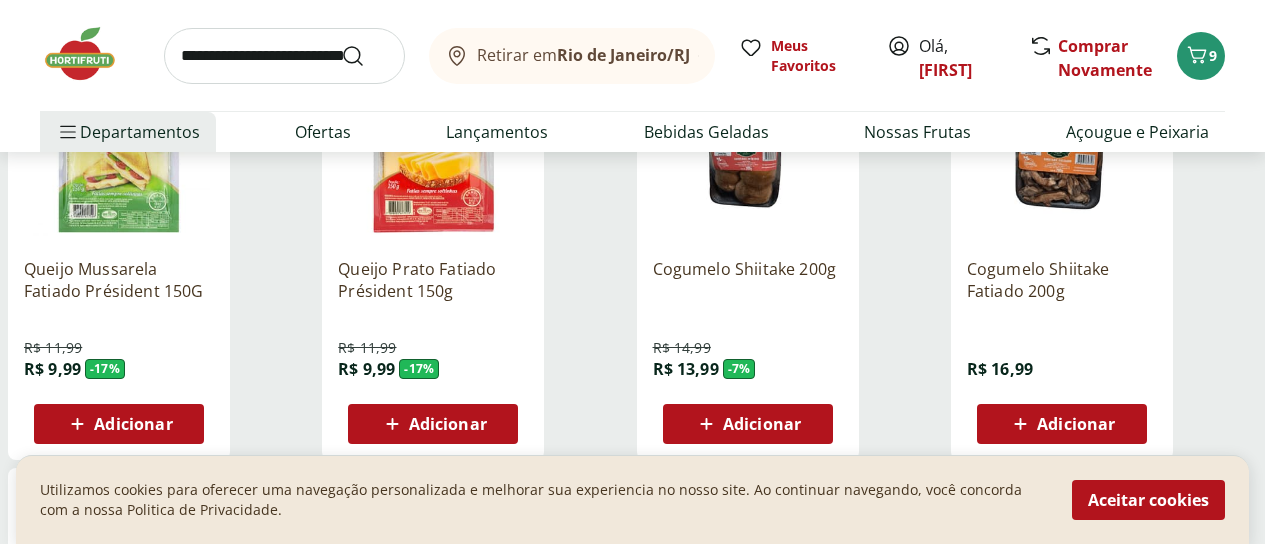 click on "Adicionar" at bounding box center [448, 424] 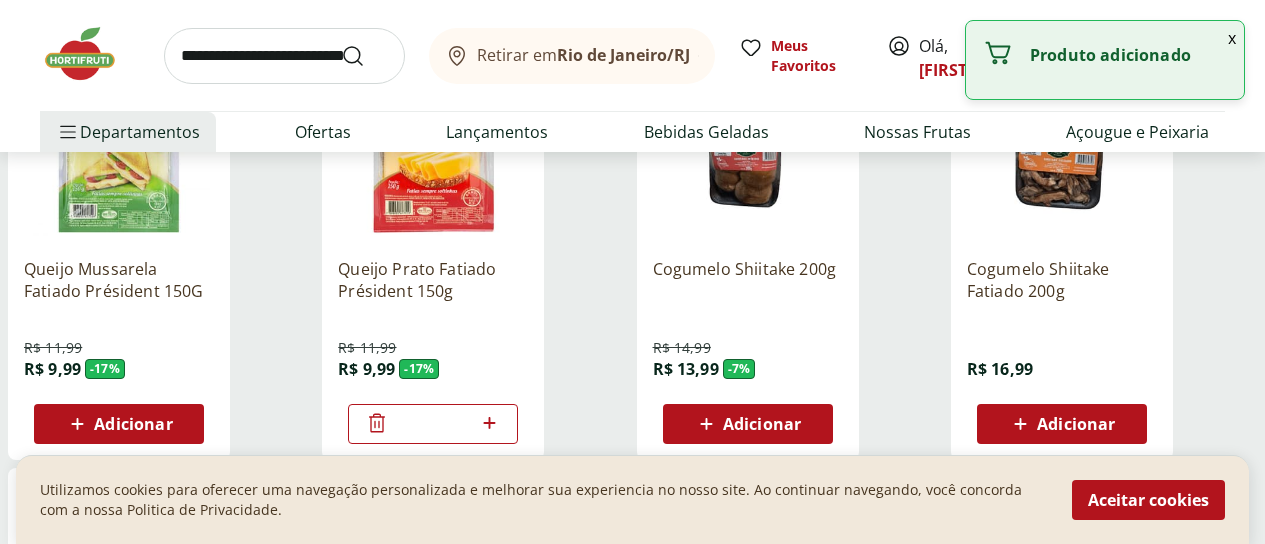 click 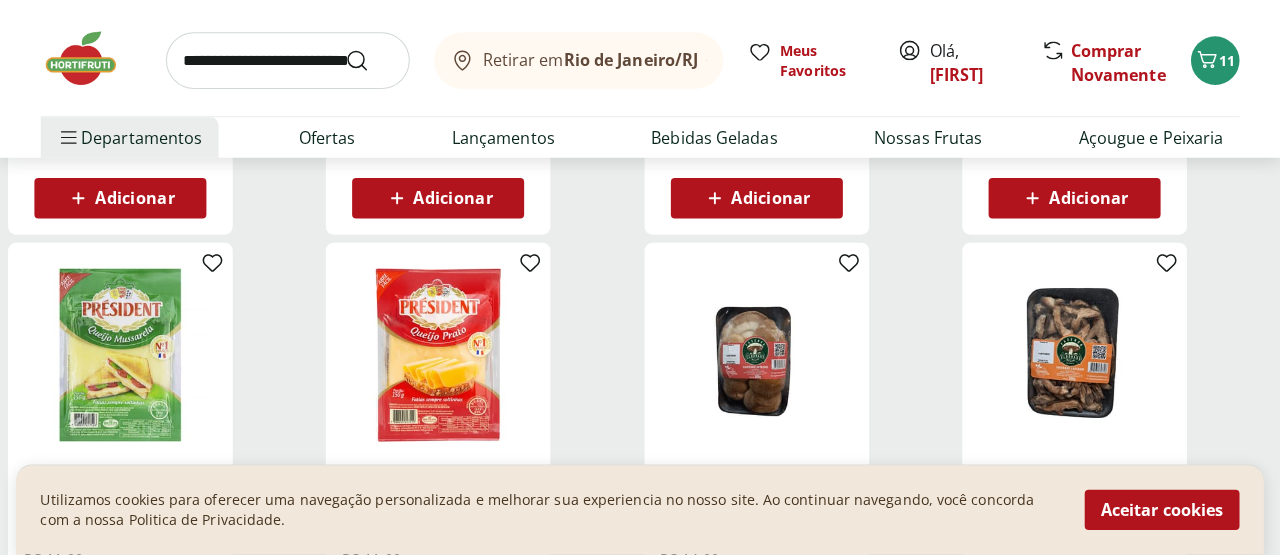 scroll, scrollTop: 3200, scrollLeft: 0, axis: vertical 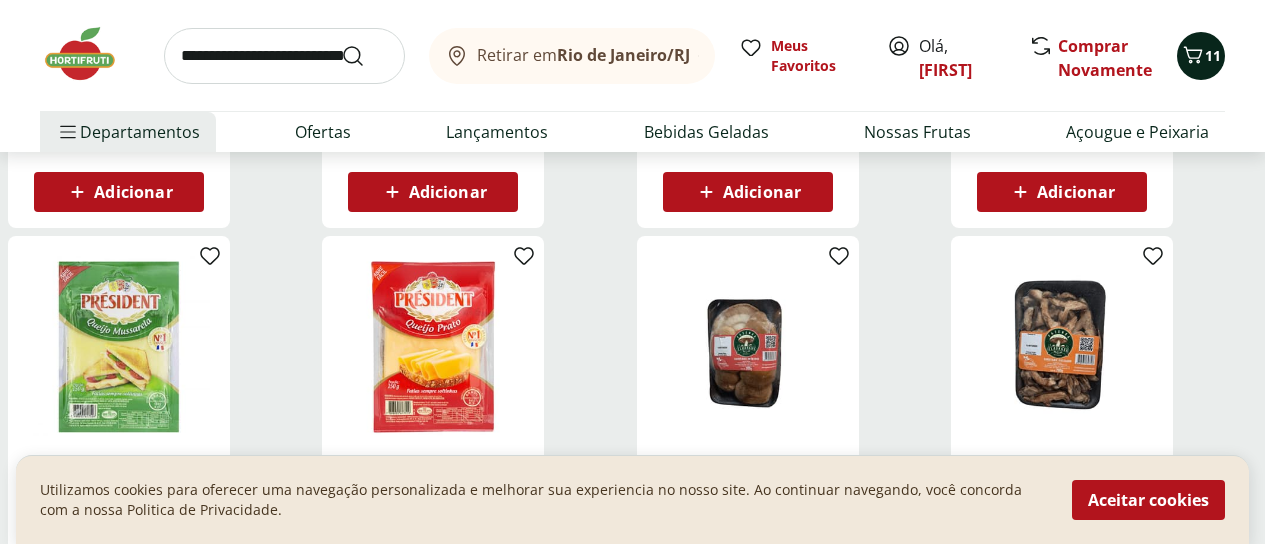 click 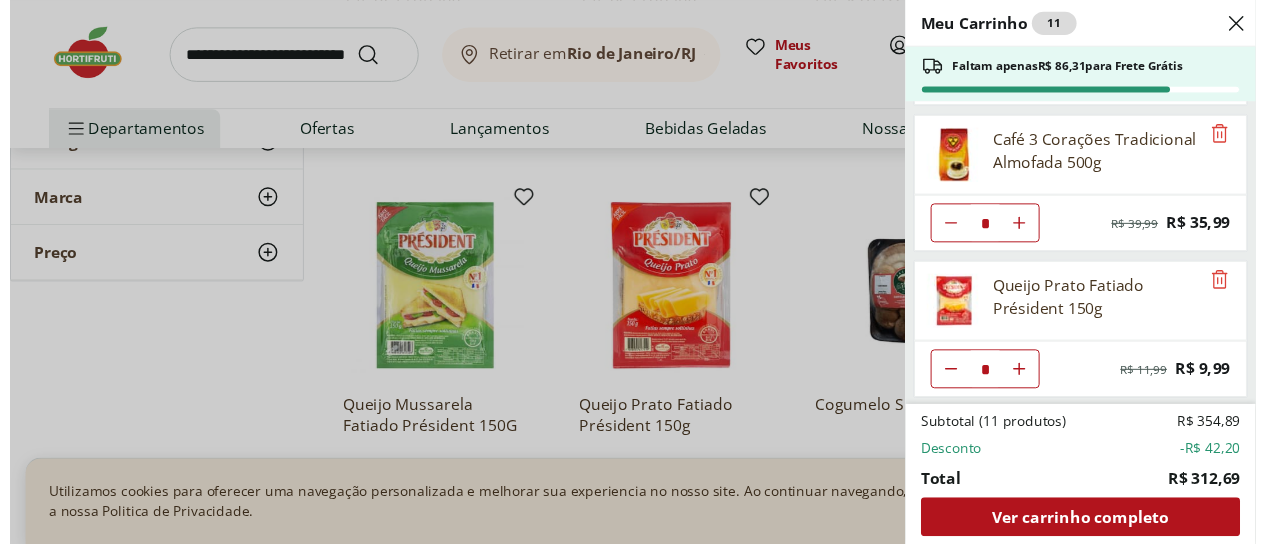 scroll, scrollTop: 147, scrollLeft: 0, axis: vertical 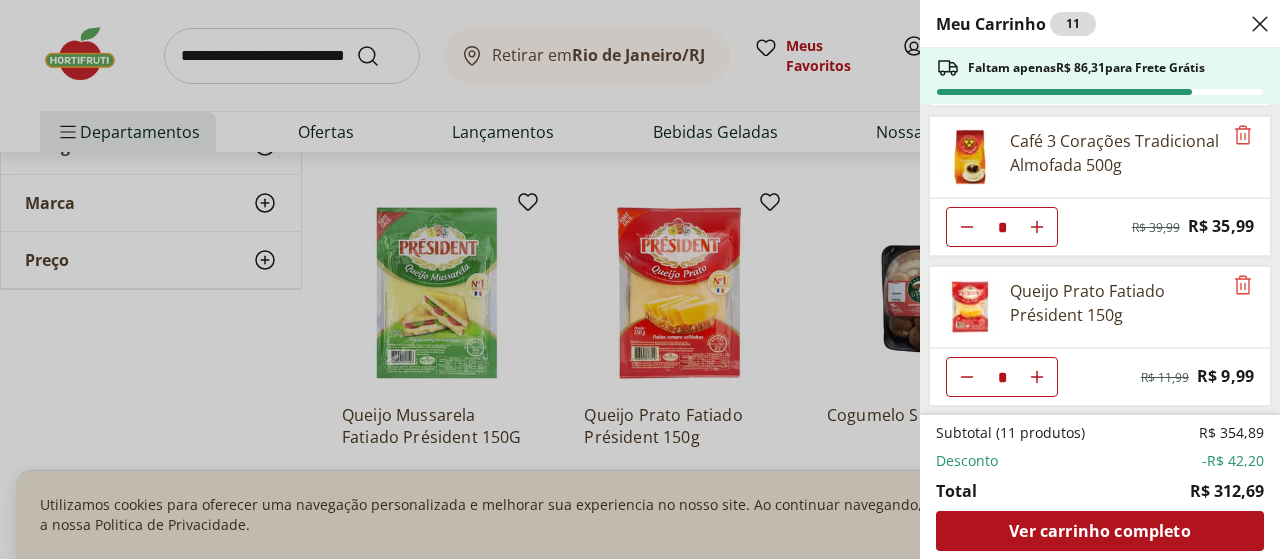click on "Meu Carrinho 11 Faltam apenas  R$ 86,31  para Frete Grátis Peito de Frango Light * Original price: R$ 25,49 Price: R$ 20,39 Café 3 Corações Tradicional Almofada 500g * Original price: R$ 39,99 Price: R$ 35,99 Queijo Prato Fatiado Président 150g * Original price: R$ 11,99 Price: R$ 9,99 Subtotal (11 produtos) R$ 354,89 Desconto -R$ 42,20 Total R$ 312,69 Ver carrinho completo" at bounding box center (640, 279) 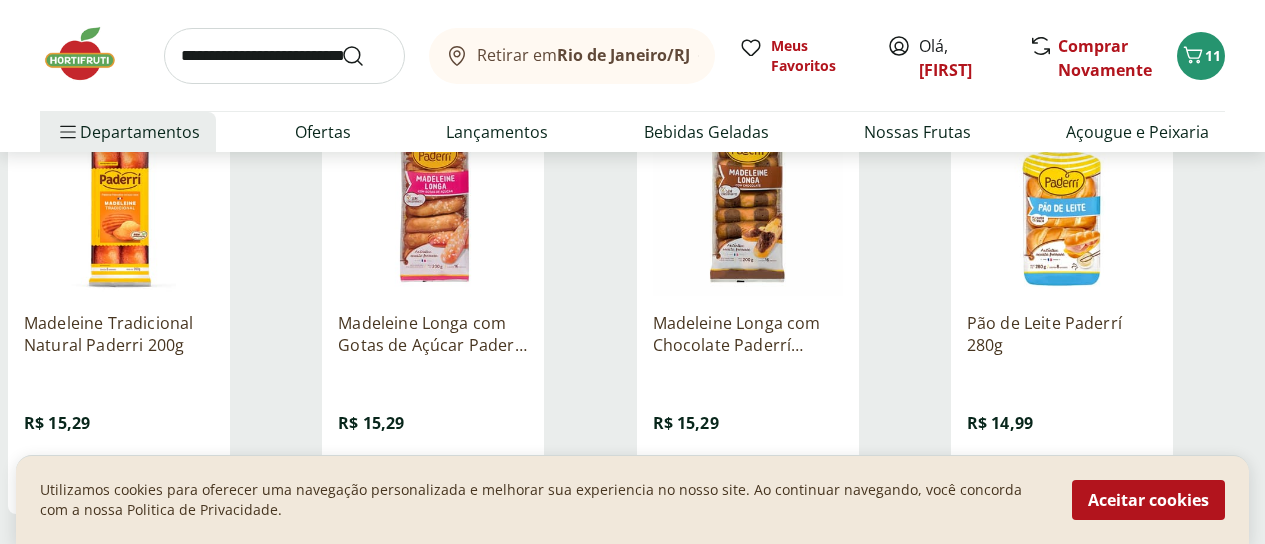 scroll, scrollTop: 3800, scrollLeft: 0, axis: vertical 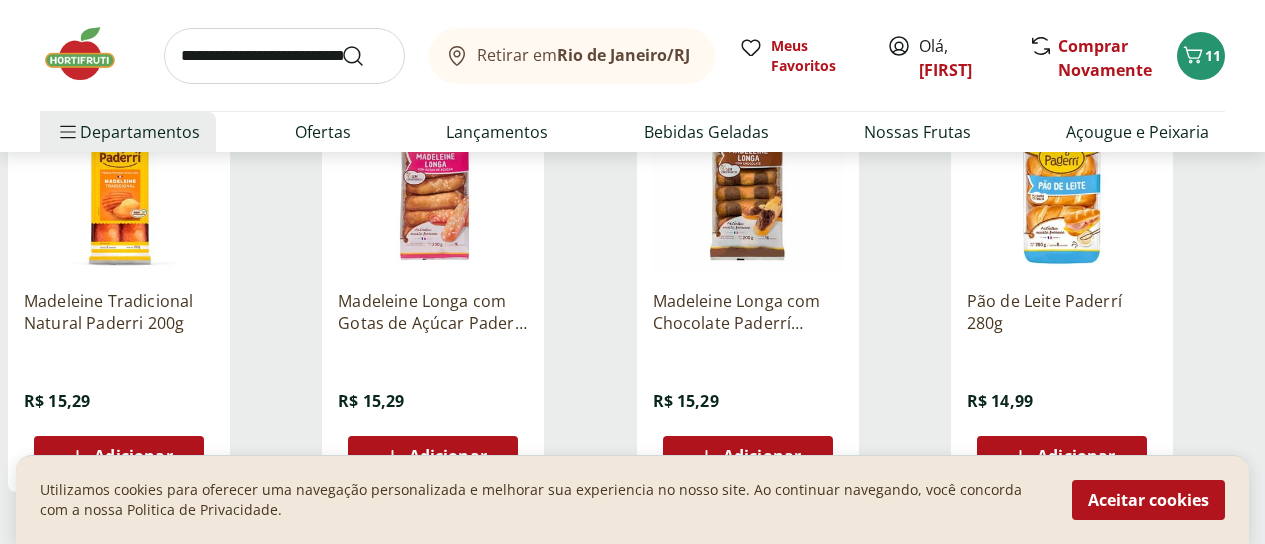 click on "Adicionar" at bounding box center [133, 456] 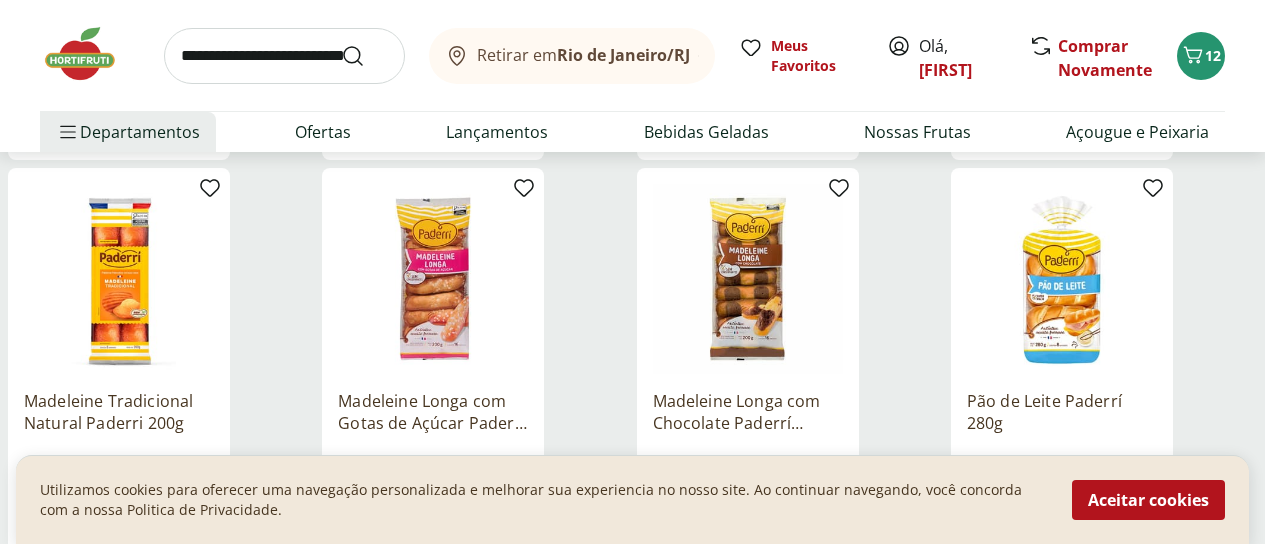 scroll, scrollTop: 3800, scrollLeft: 0, axis: vertical 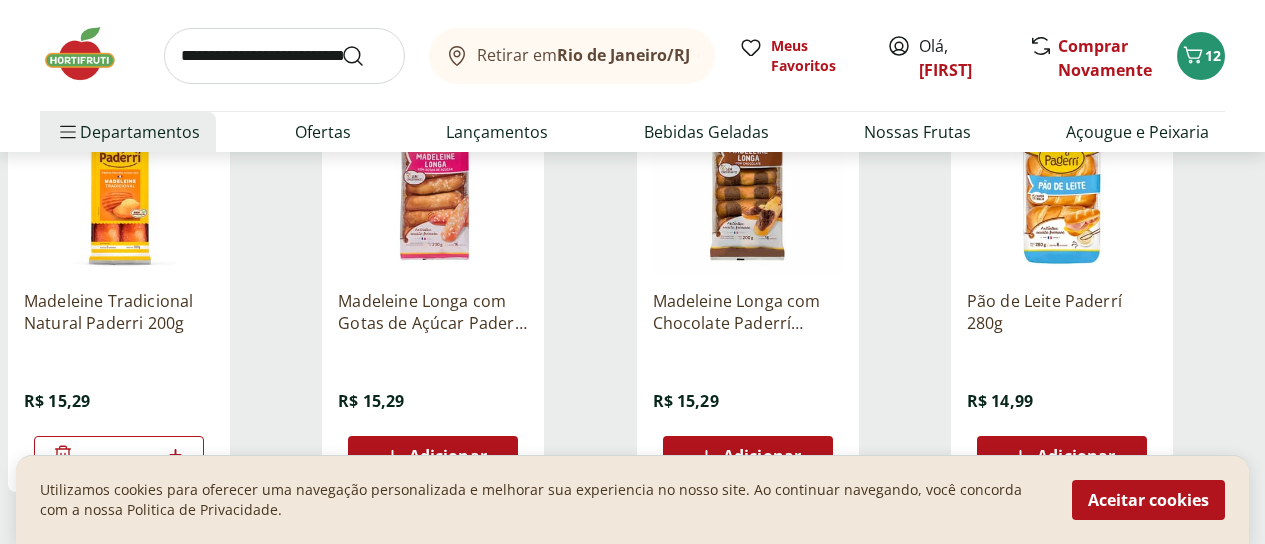 click on "Adicionar" at bounding box center (1076, 456) 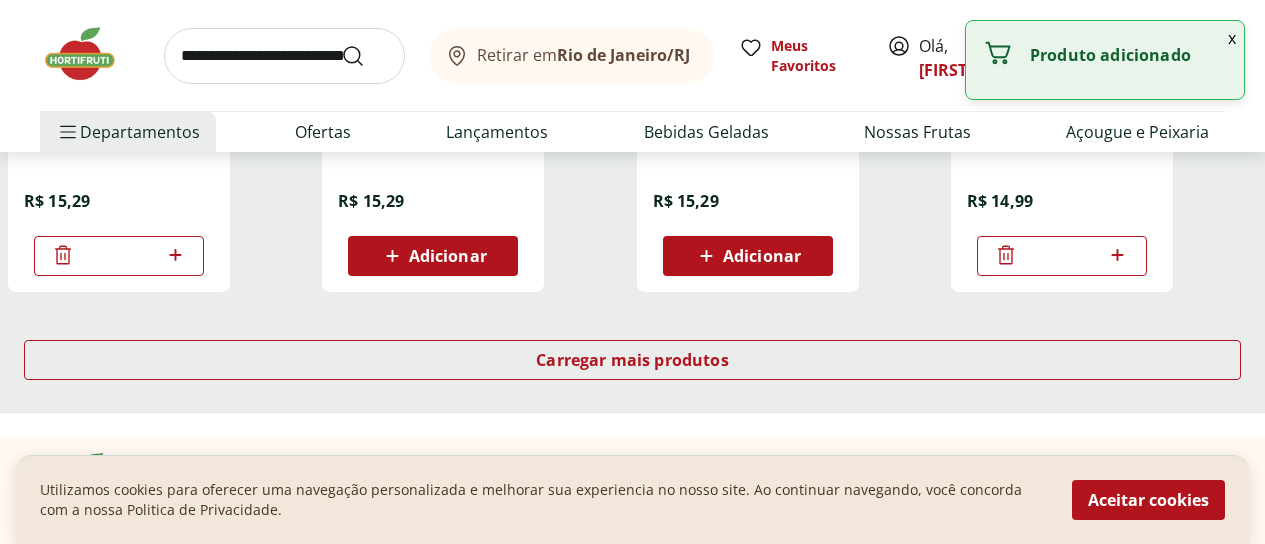 scroll, scrollTop: 4100, scrollLeft: 0, axis: vertical 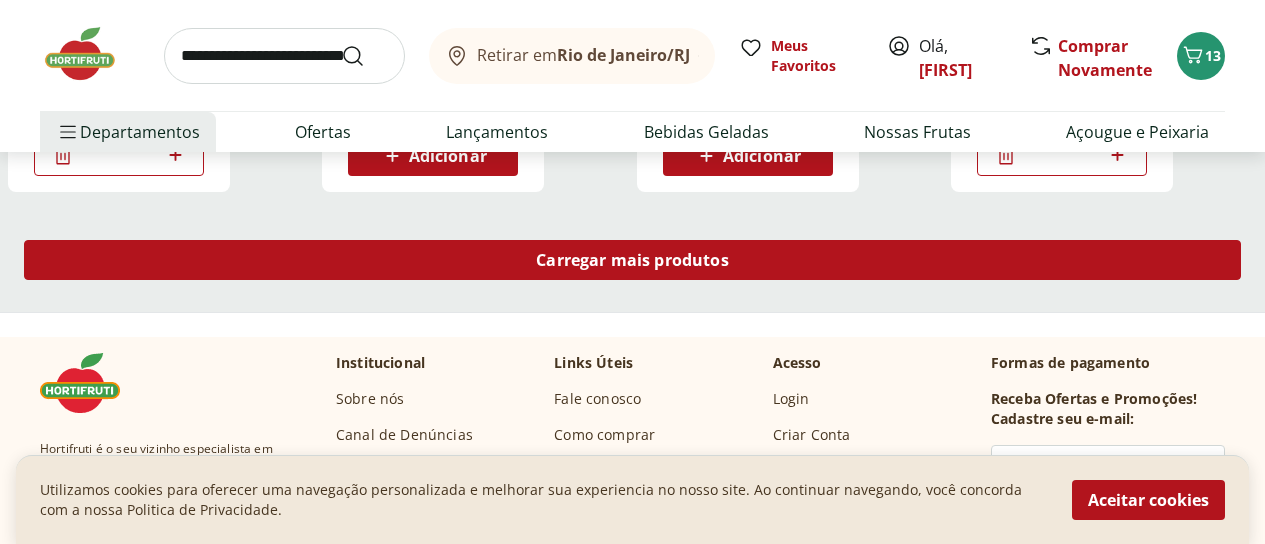 click on "Carregar mais produtos" at bounding box center [632, 260] 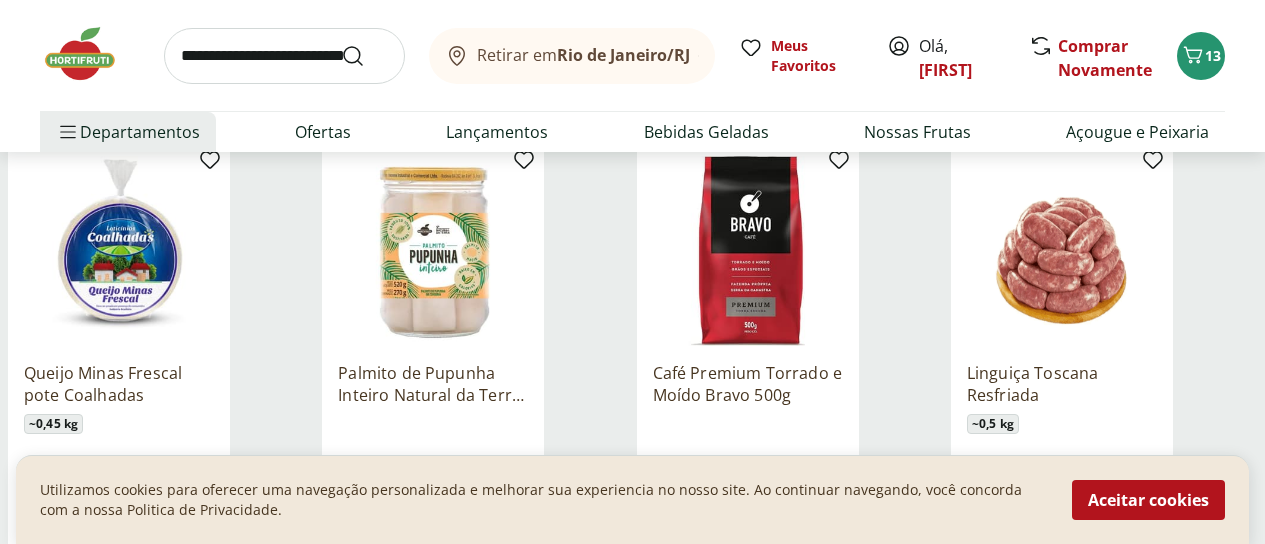 scroll, scrollTop: 4700, scrollLeft: 0, axis: vertical 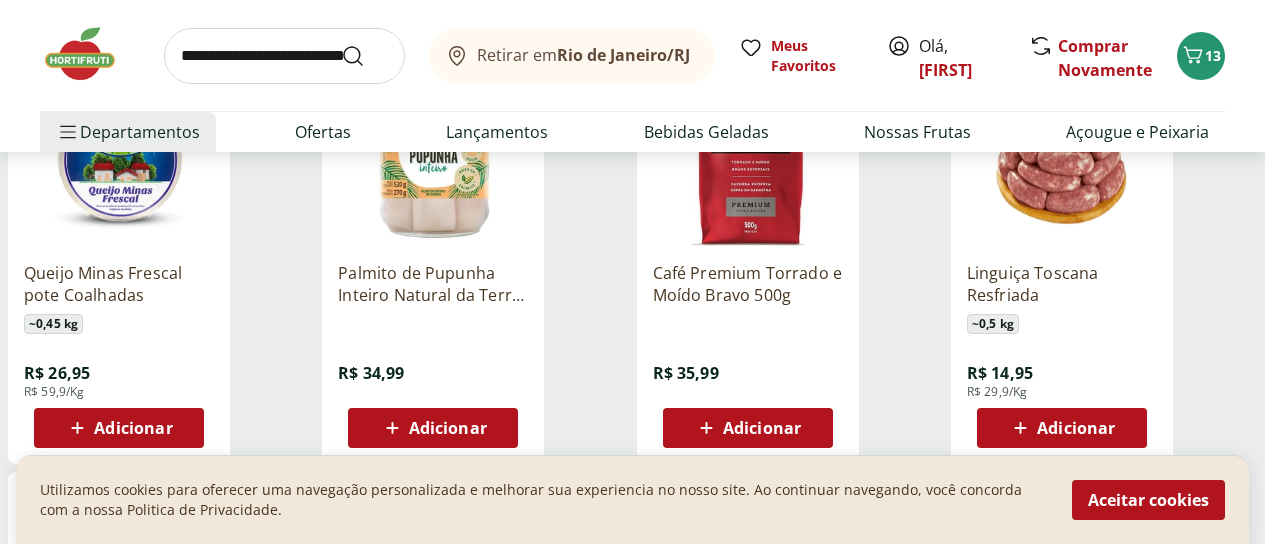 click on "Adicionar" at bounding box center (133, 428) 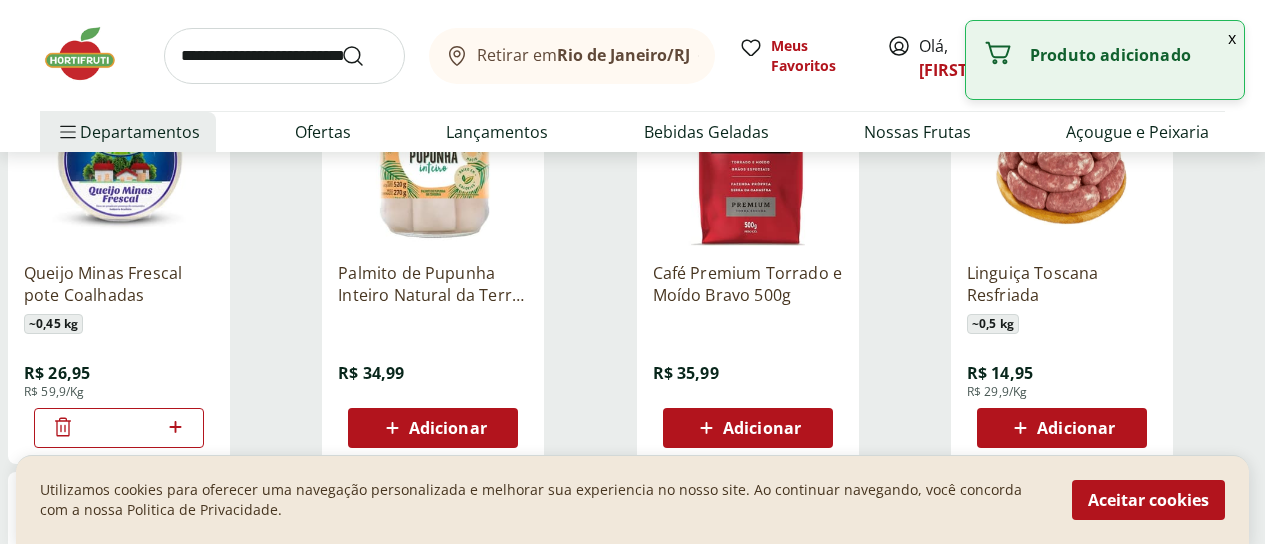 click 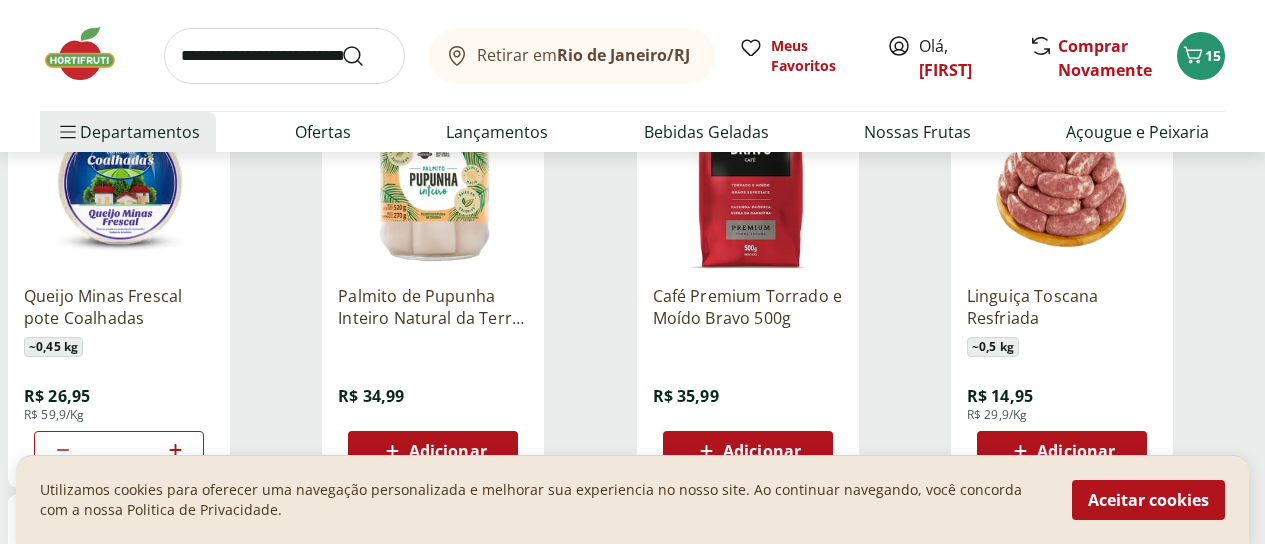 scroll, scrollTop: 4700, scrollLeft: 0, axis: vertical 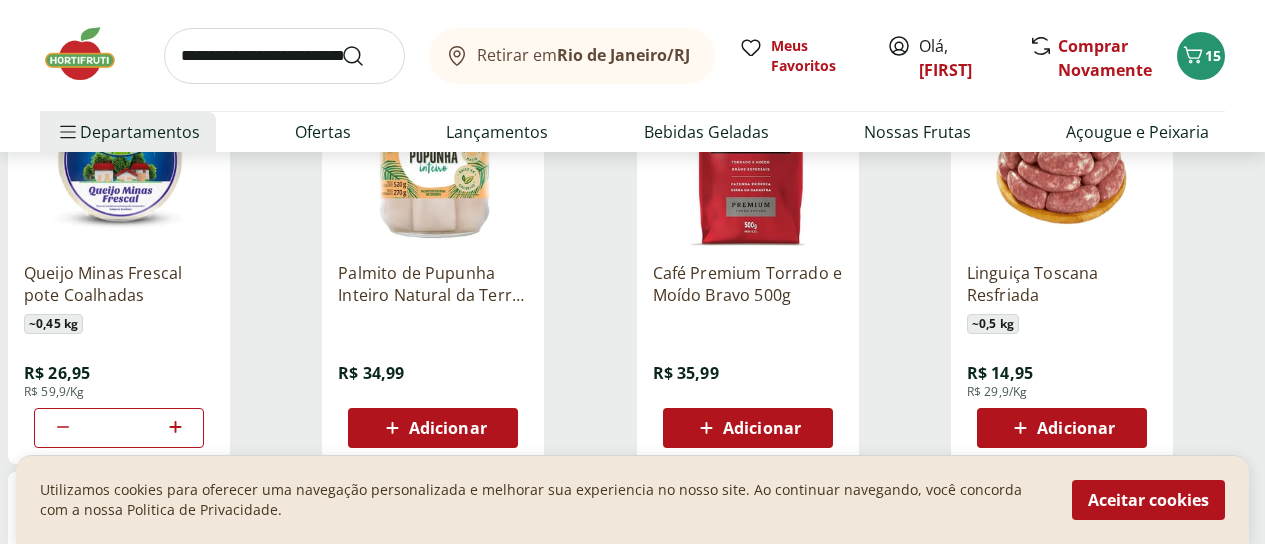 click on "Adicionar" at bounding box center [448, 428] 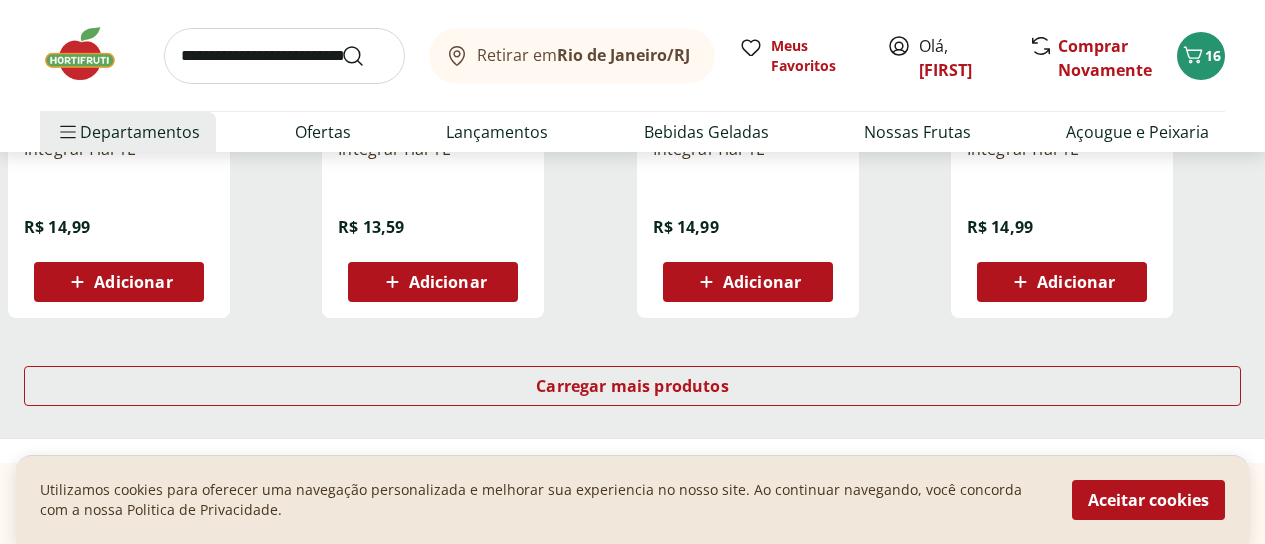 scroll, scrollTop: 5300, scrollLeft: 0, axis: vertical 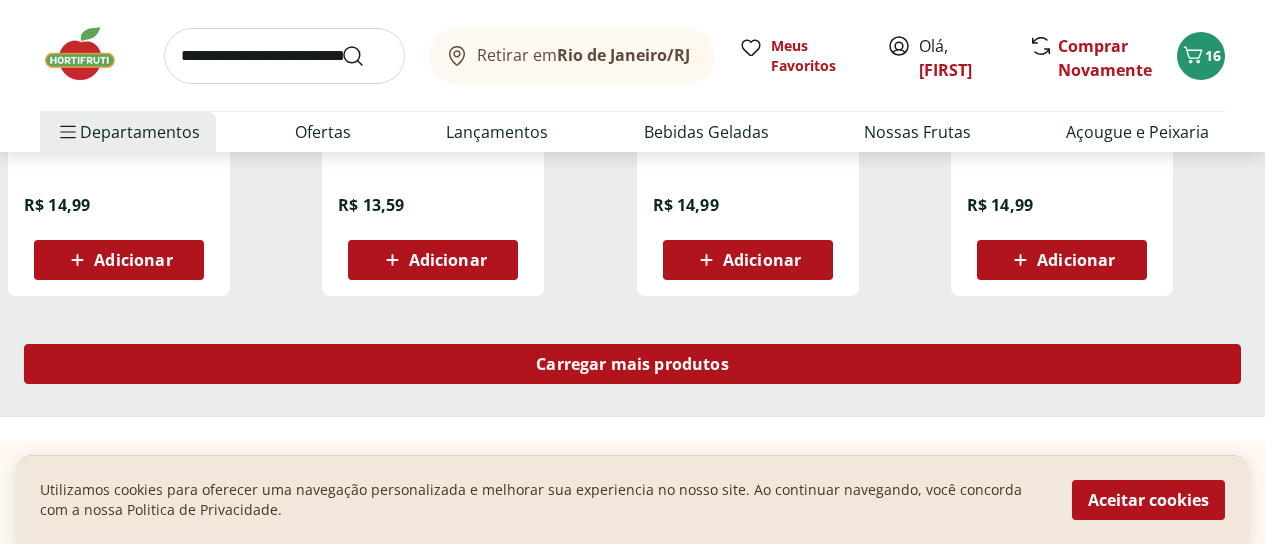click on "Carregar mais produtos" at bounding box center (632, 364) 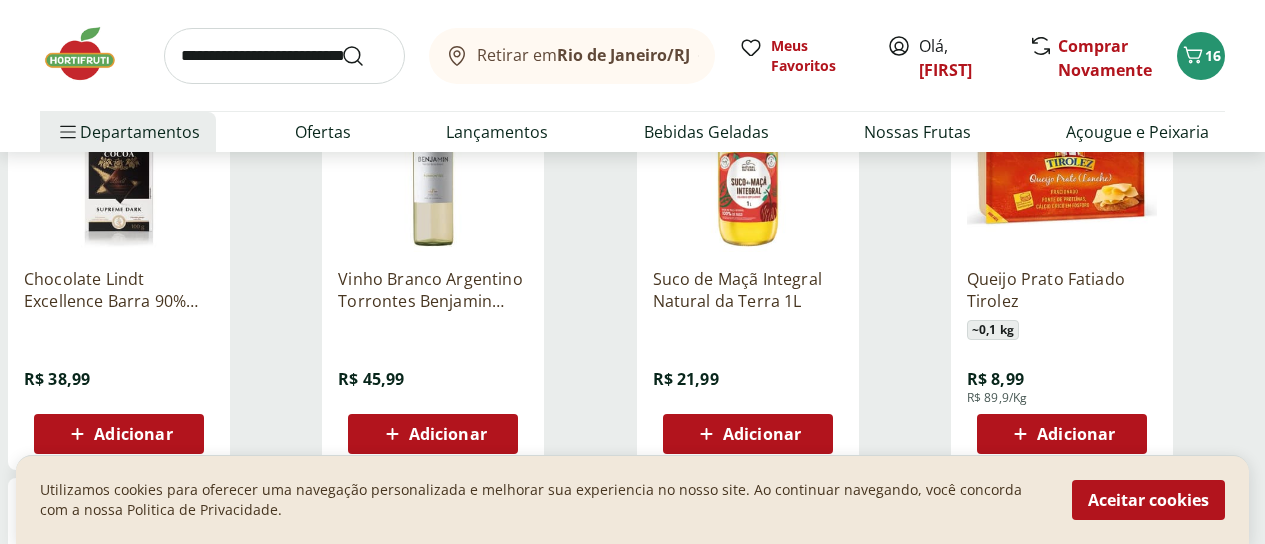 scroll, scrollTop: 6000, scrollLeft: 0, axis: vertical 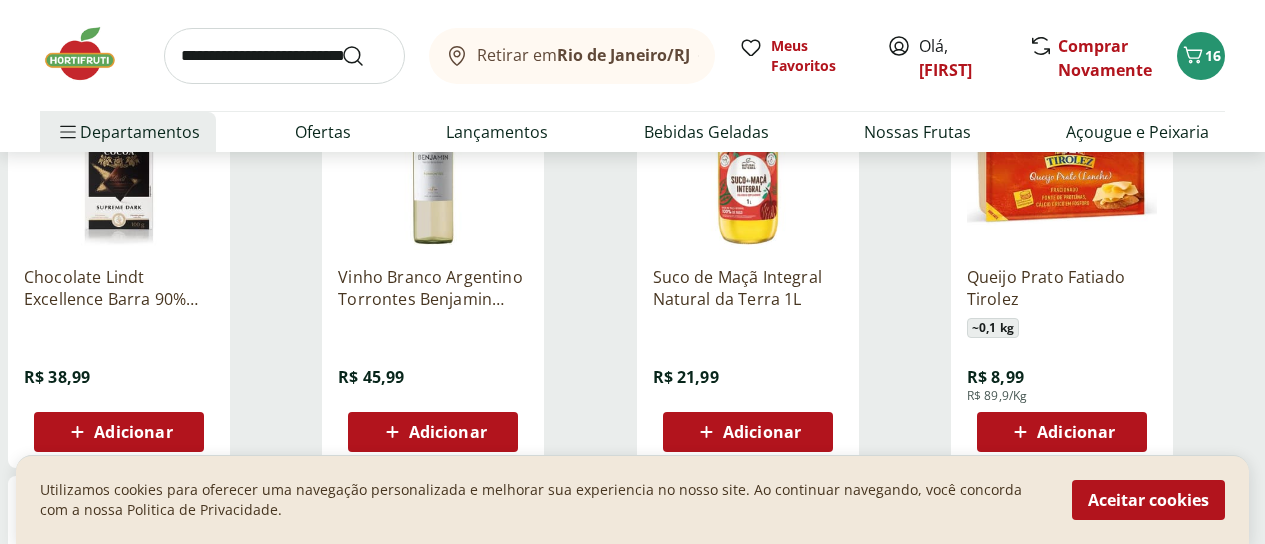 click on "Adicionar" at bounding box center (1076, 432) 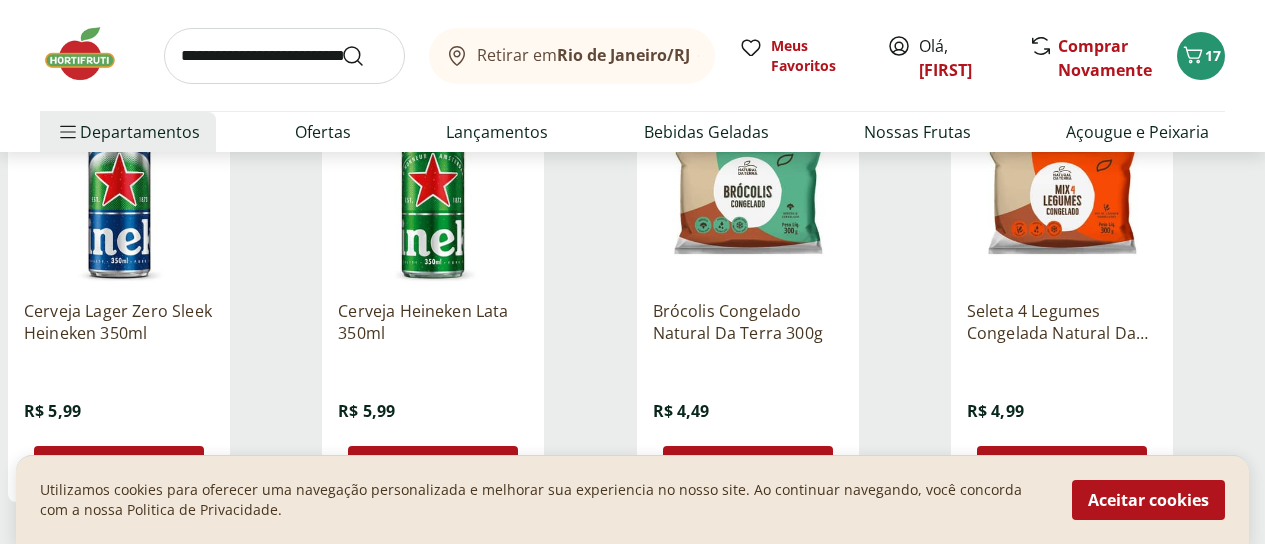 scroll, scrollTop: 6400, scrollLeft: 0, axis: vertical 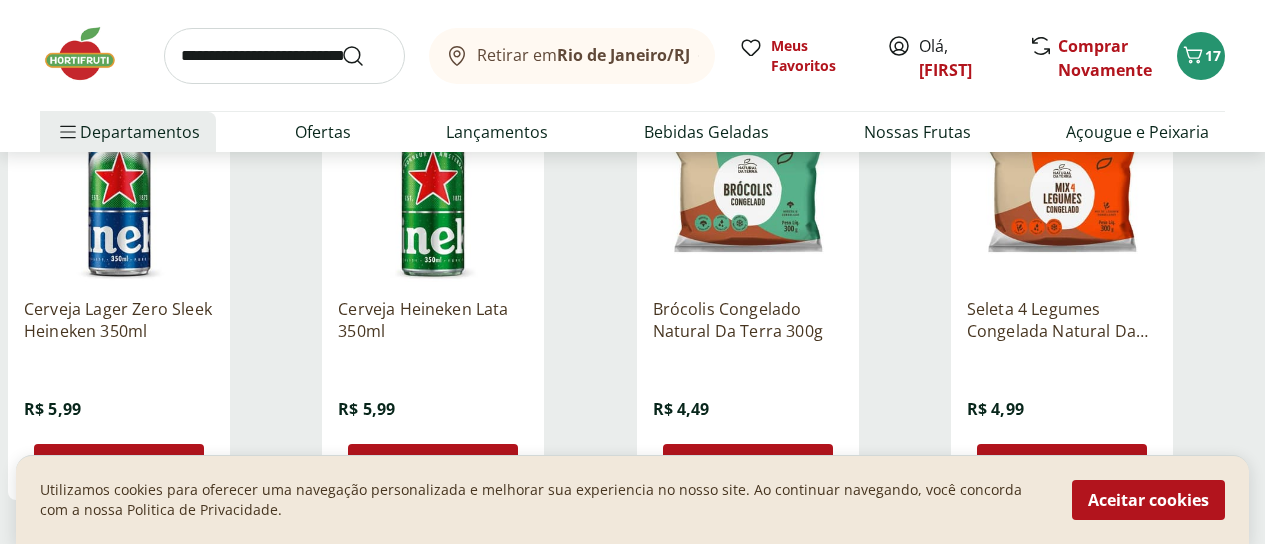 click on "Adicionar" at bounding box center (1076, 464) 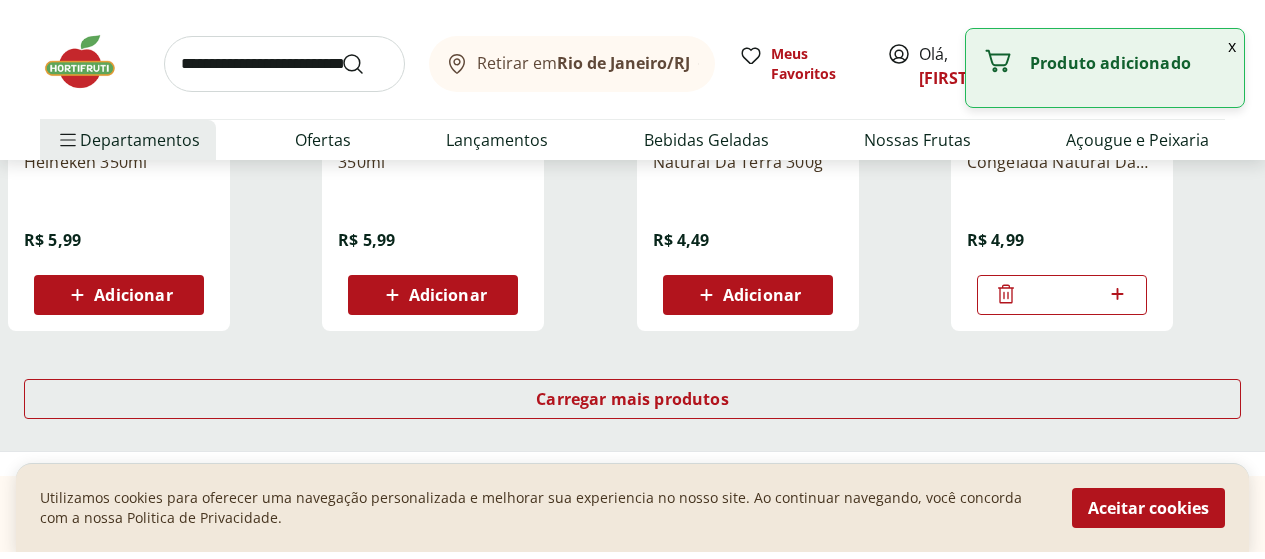 scroll, scrollTop: 6600, scrollLeft: 0, axis: vertical 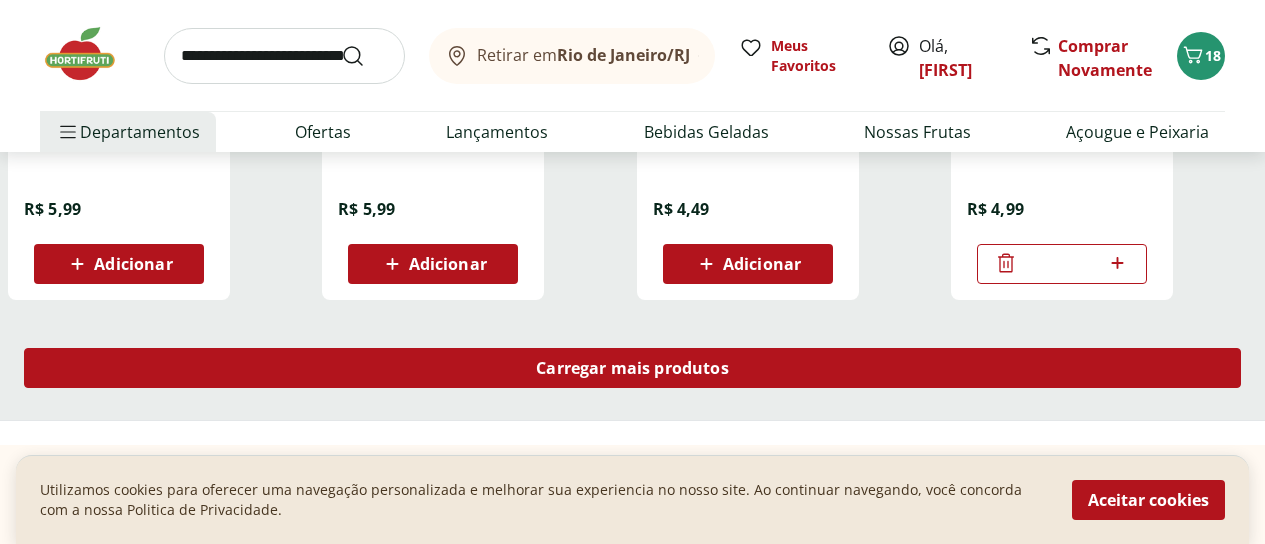 click on "Carregar mais produtos" at bounding box center (632, 368) 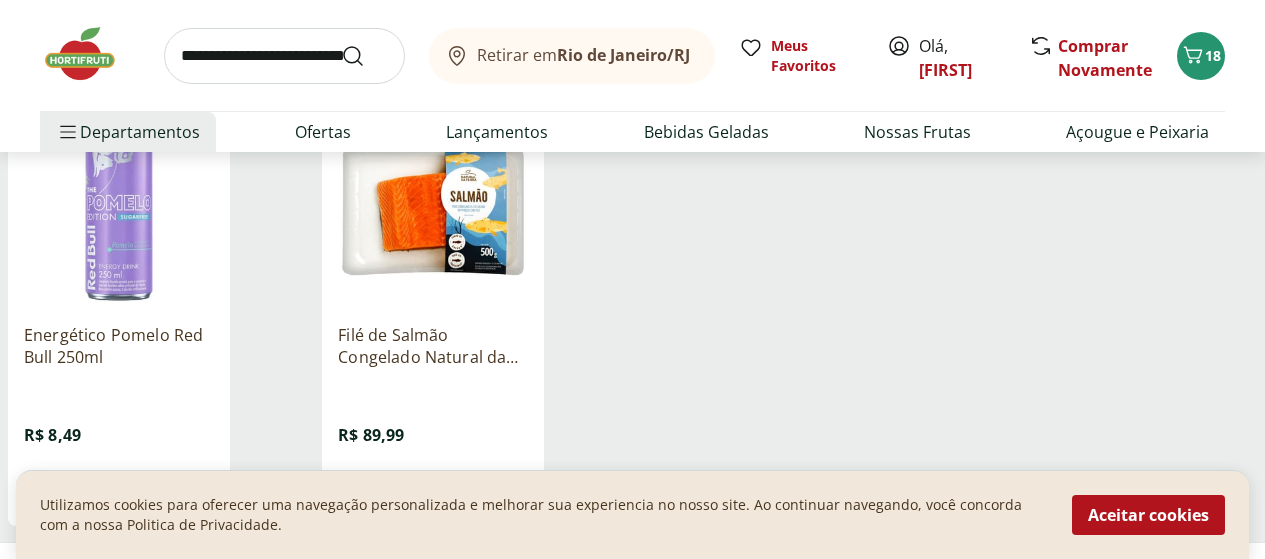 scroll, scrollTop: 7700, scrollLeft: 0, axis: vertical 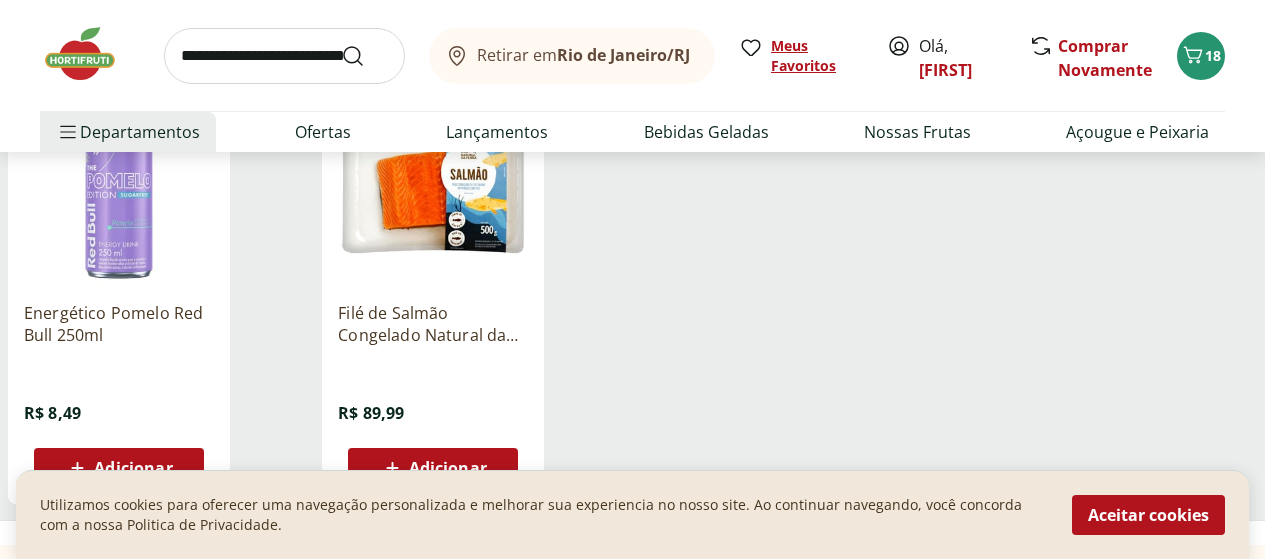 click on "Meus Favoritos" at bounding box center (817, 56) 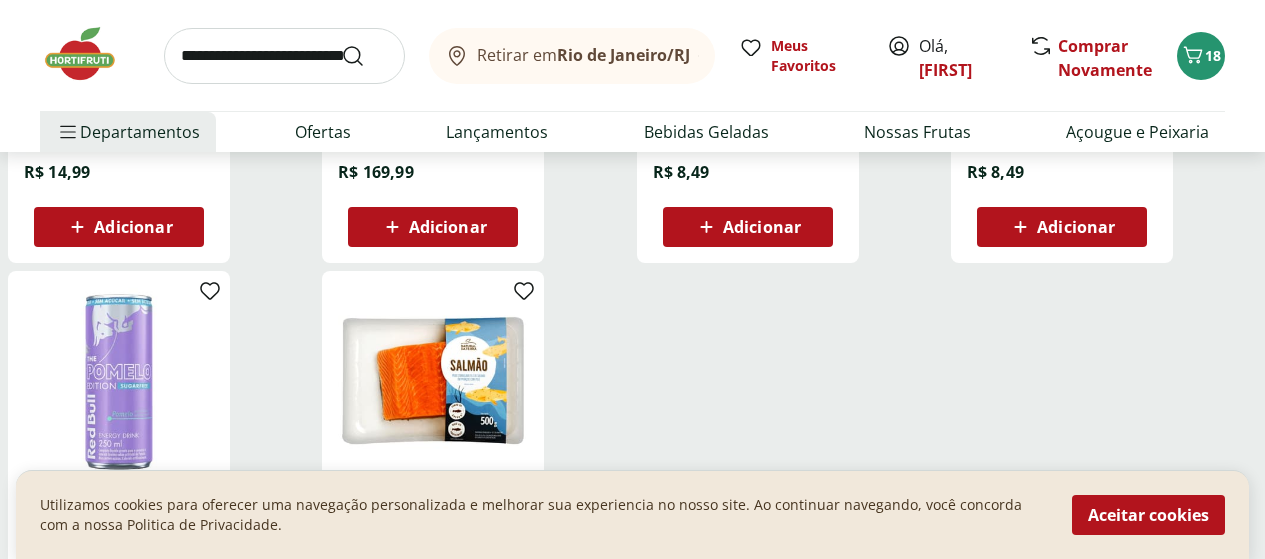 scroll, scrollTop: 7500, scrollLeft: 0, axis: vertical 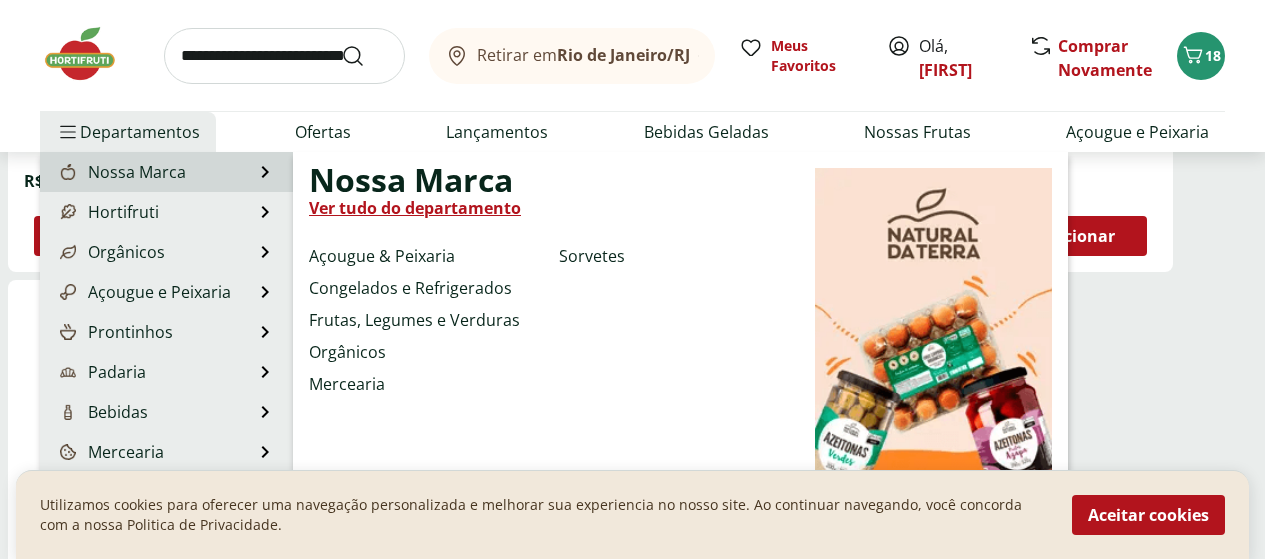 click on "Nossa Marca" at bounding box center [121, 172] 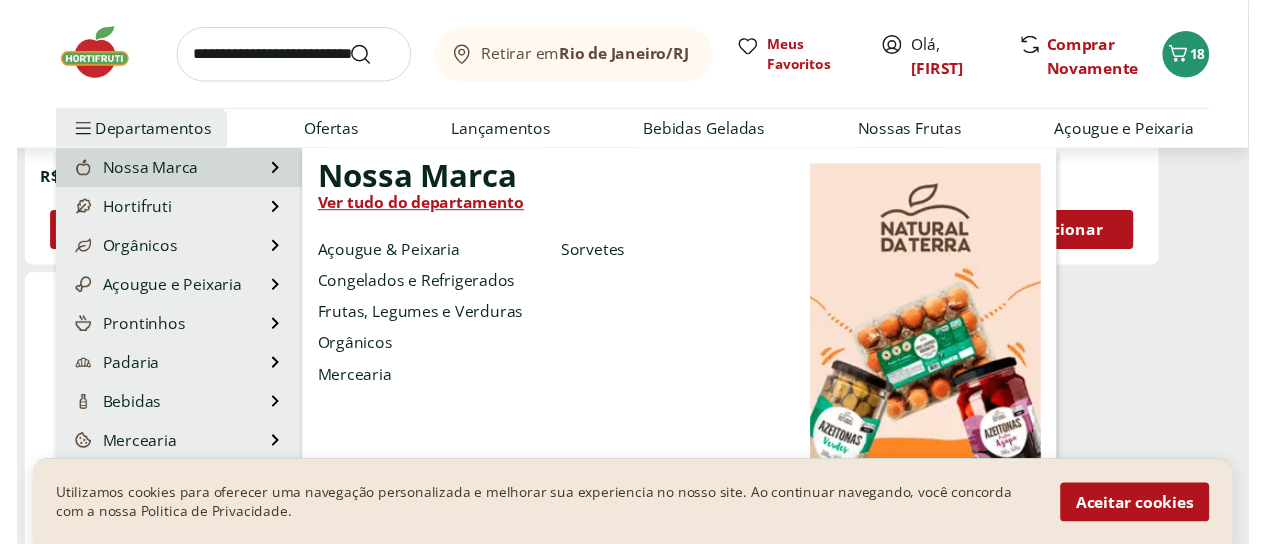 scroll, scrollTop: 0, scrollLeft: 0, axis: both 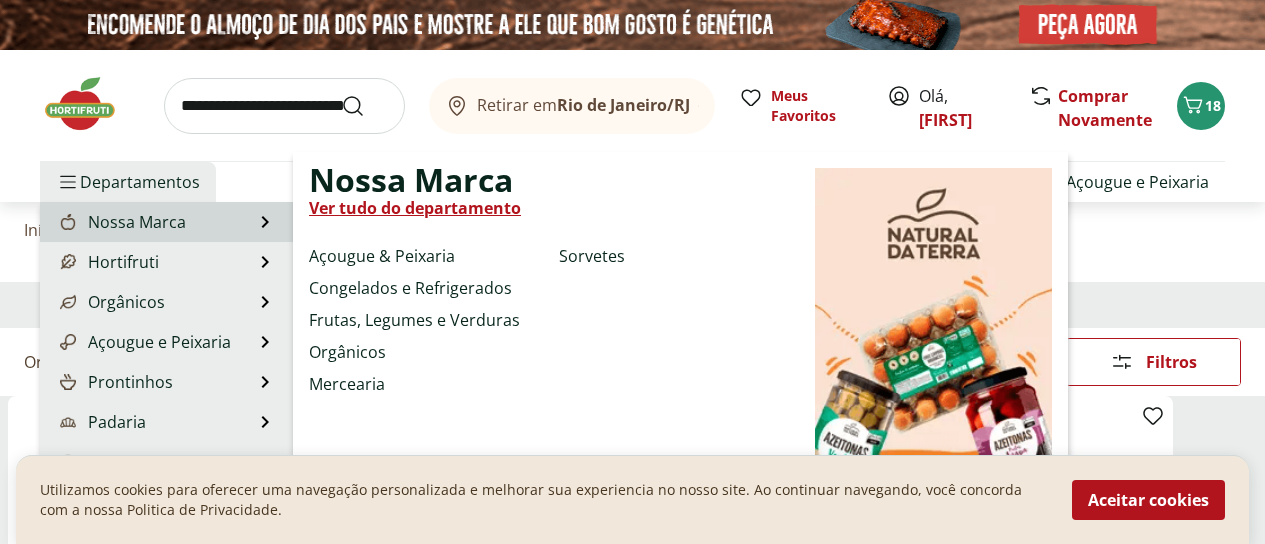 select on "**********" 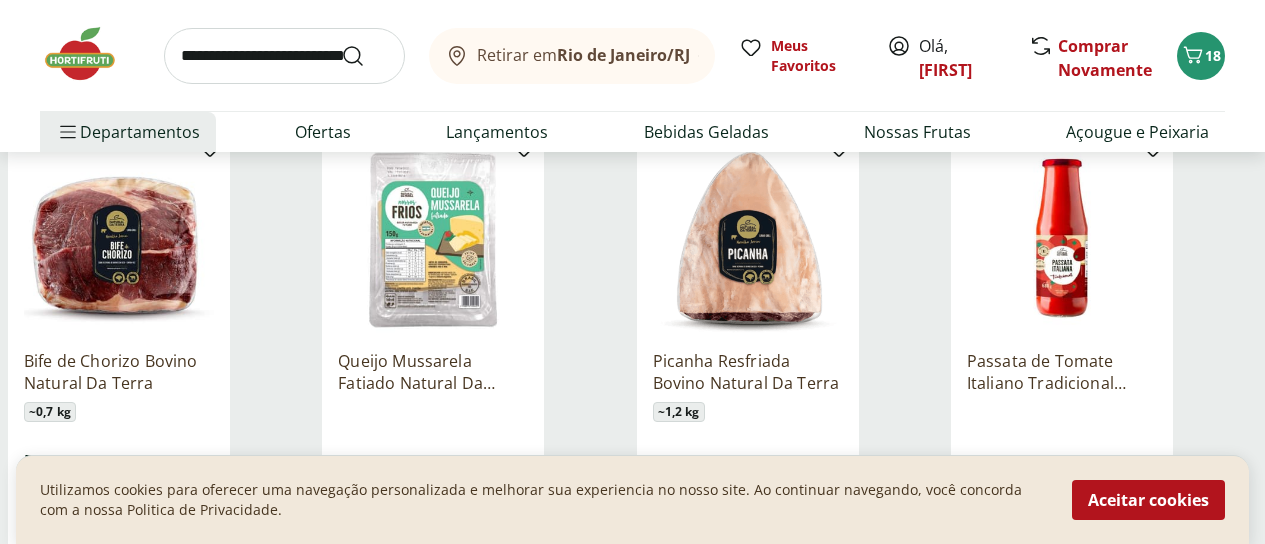 scroll, scrollTop: 800, scrollLeft: 0, axis: vertical 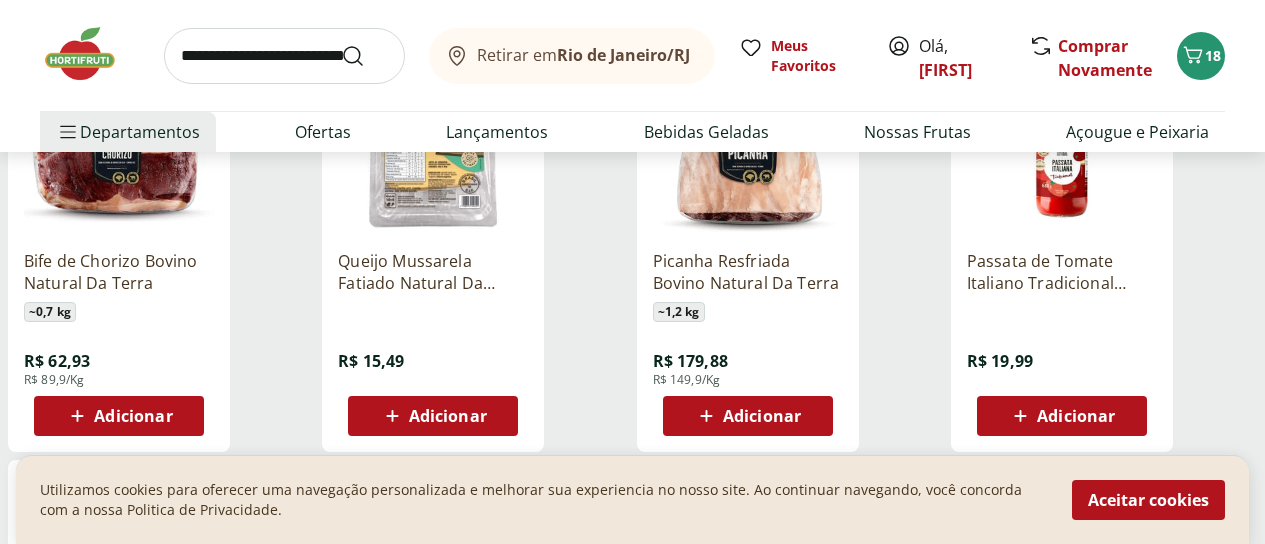 click on "Adicionar" at bounding box center [448, 416] 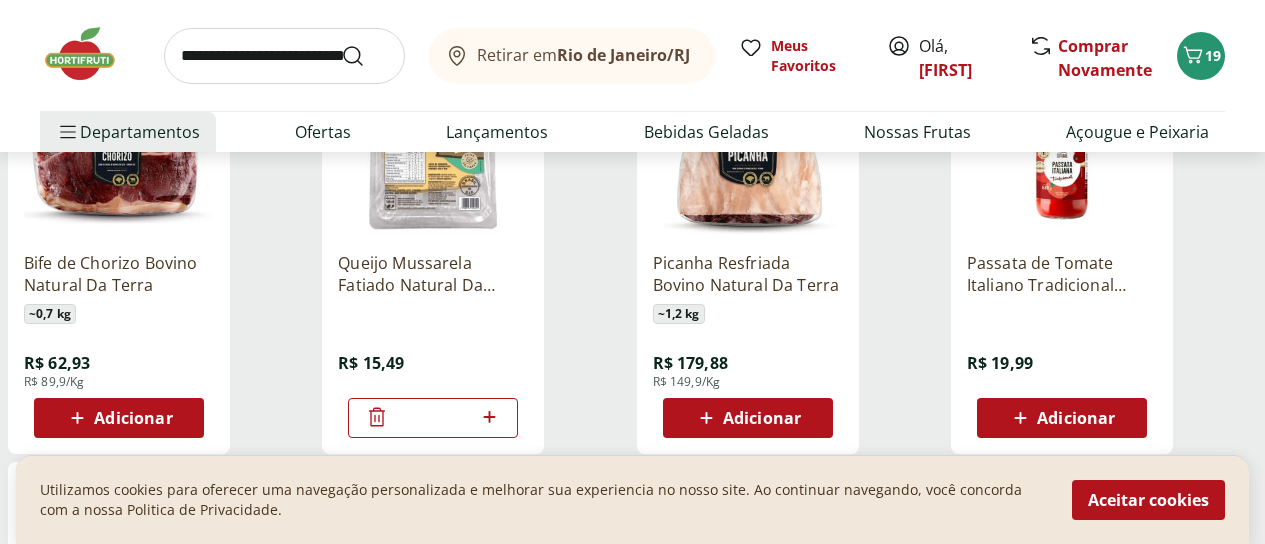 scroll, scrollTop: 800, scrollLeft: 0, axis: vertical 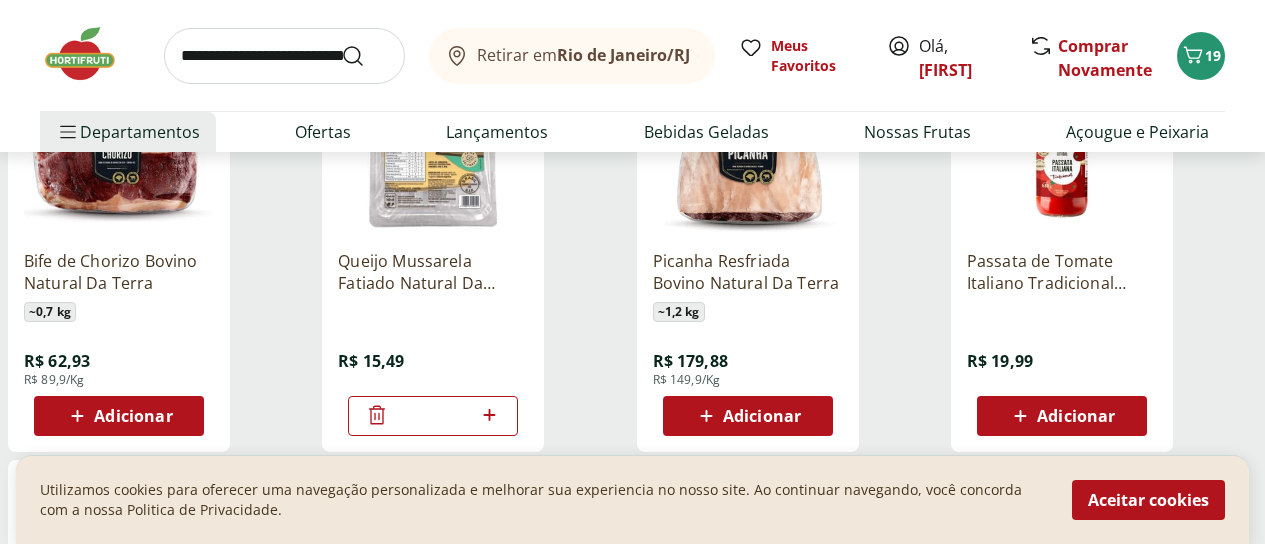 click on "Adicionar" at bounding box center [1076, 416] 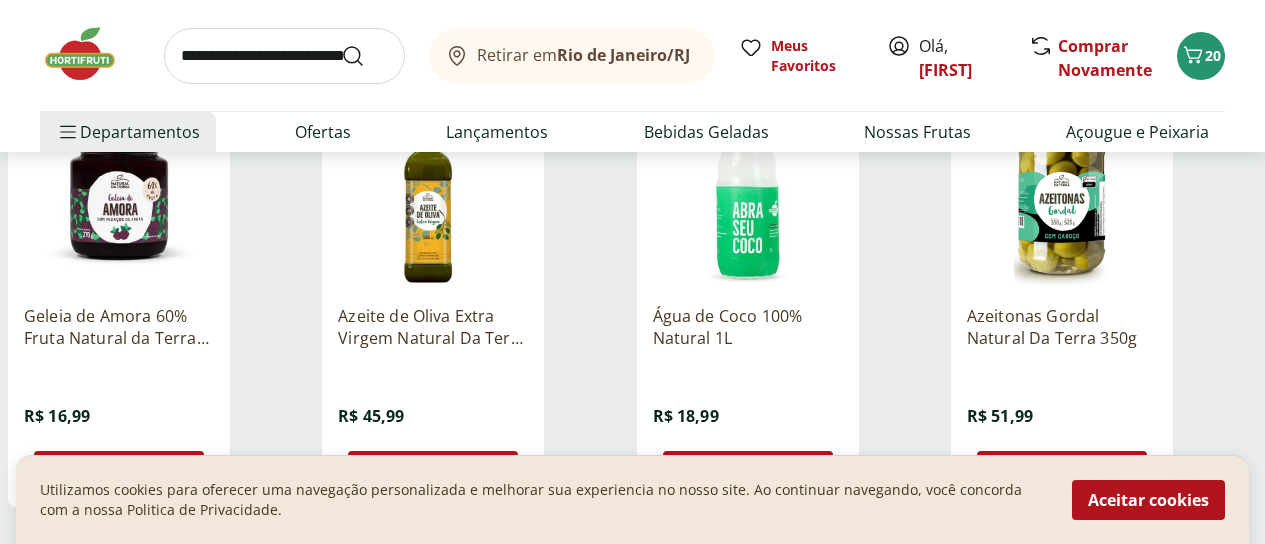 scroll, scrollTop: 1200, scrollLeft: 0, axis: vertical 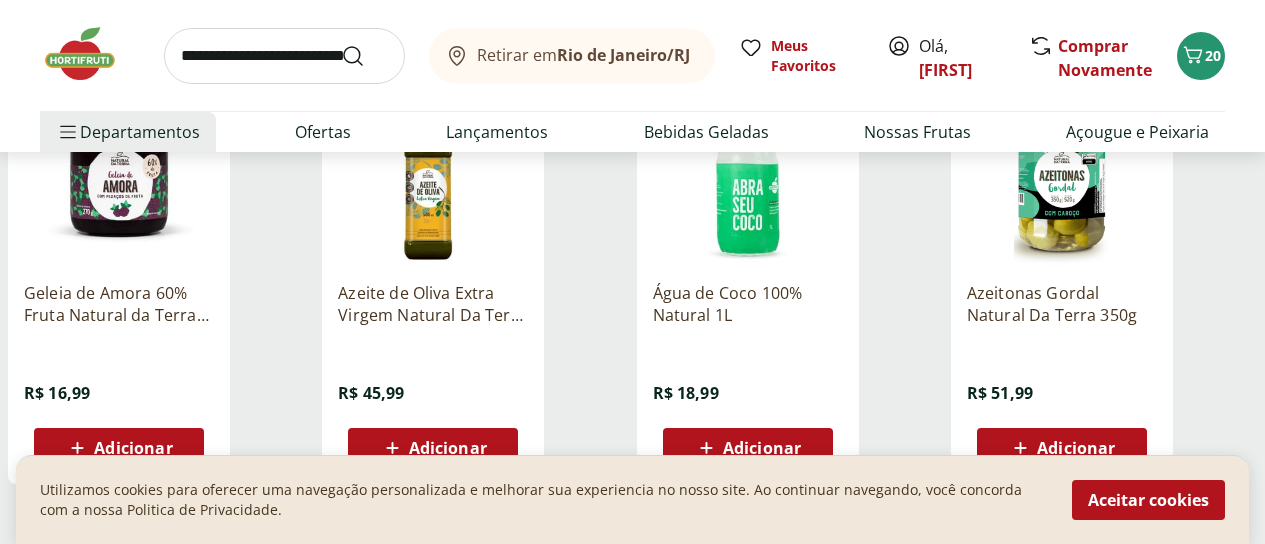 click on "Adicionar" at bounding box center [1076, 448] 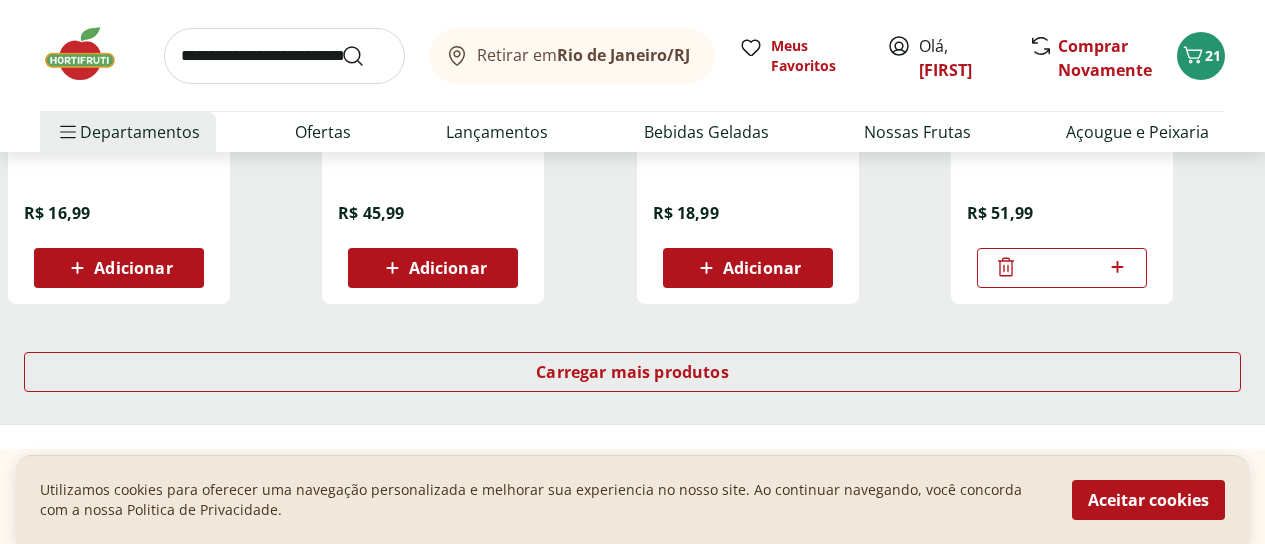 scroll, scrollTop: 1400, scrollLeft: 0, axis: vertical 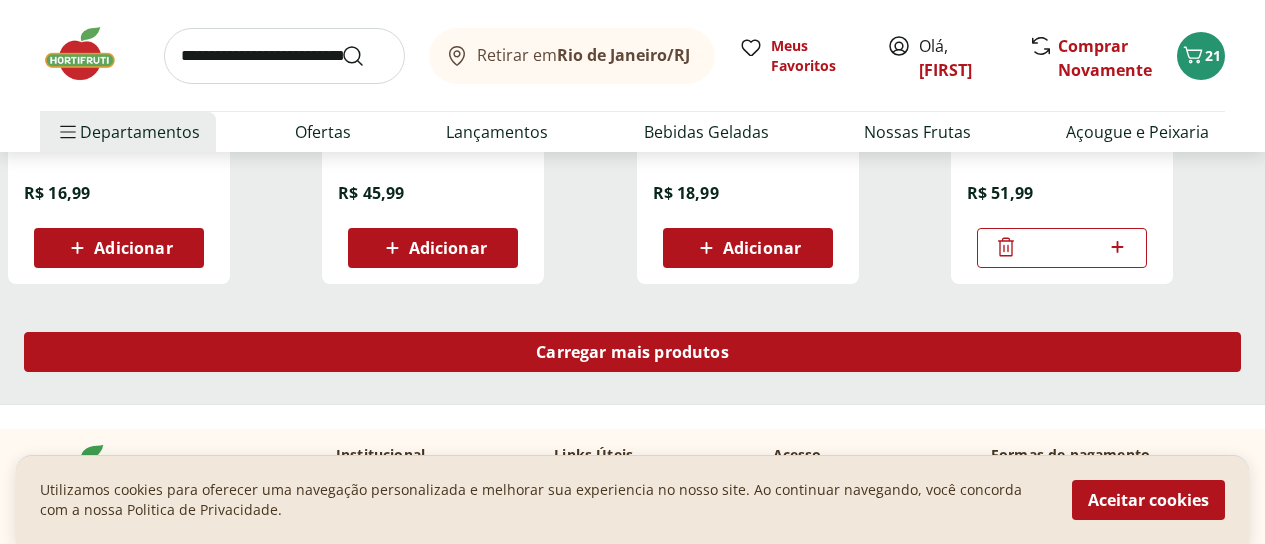 click on "Carregar mais produtos" at bounding box center (632, 352) 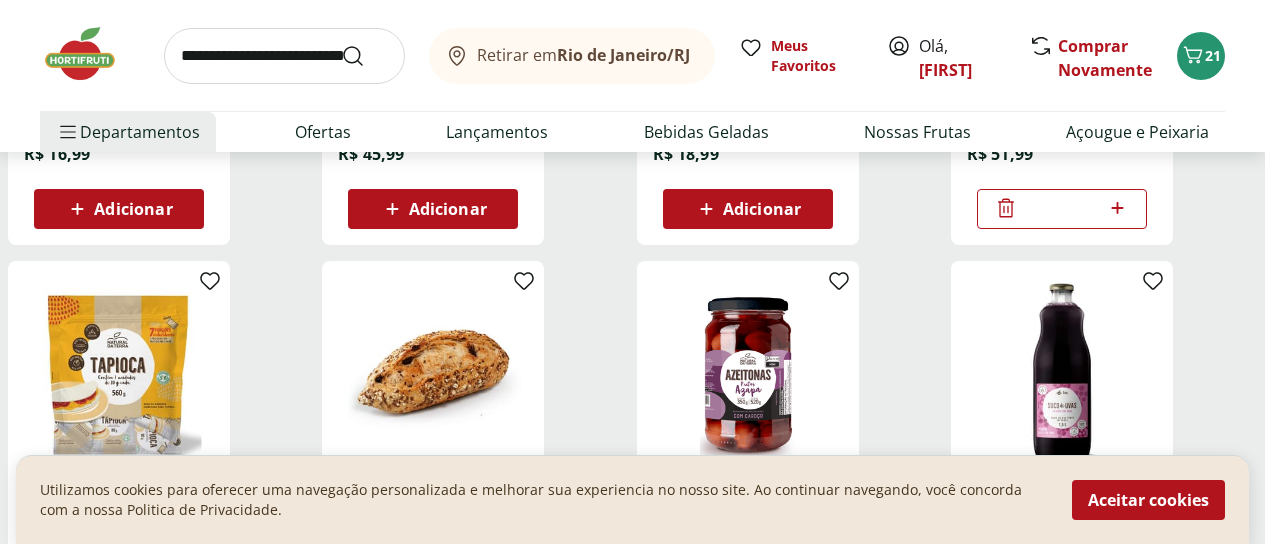 scroll, scrollTop: 1400, scrollLeft: 0, axis: vertical 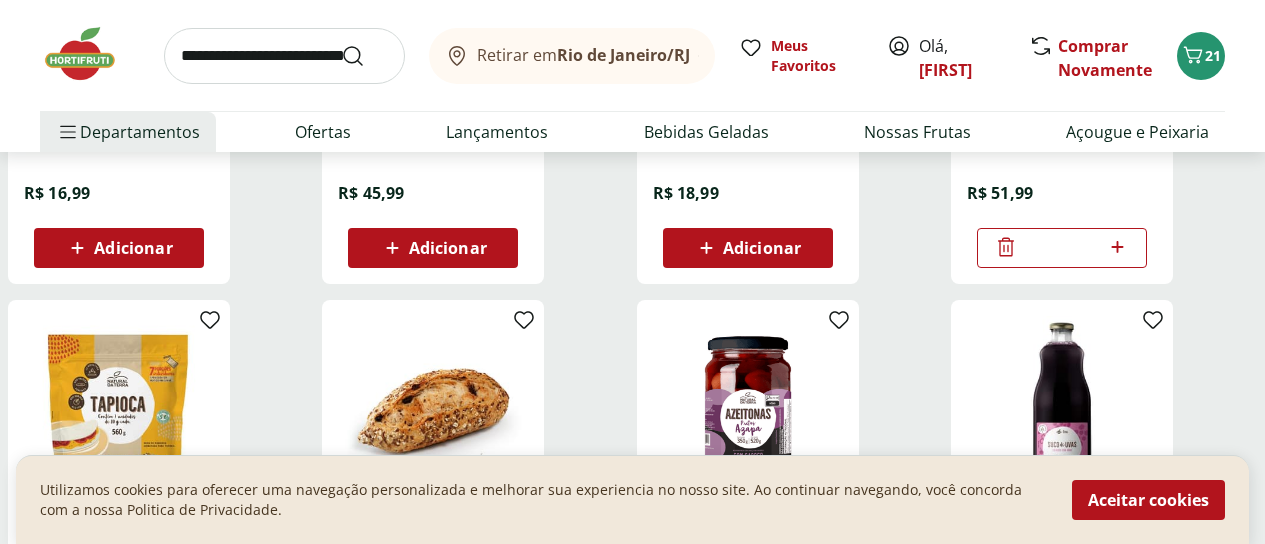 click 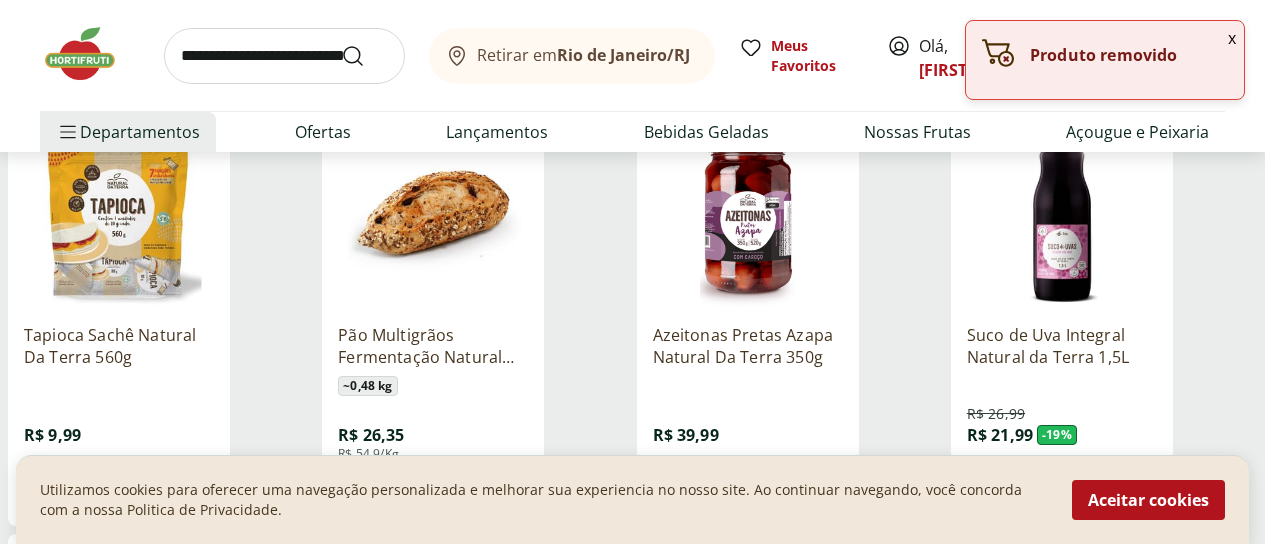 scroll, scrollTop: 1600, scrollLeft: 0, axis: vertical 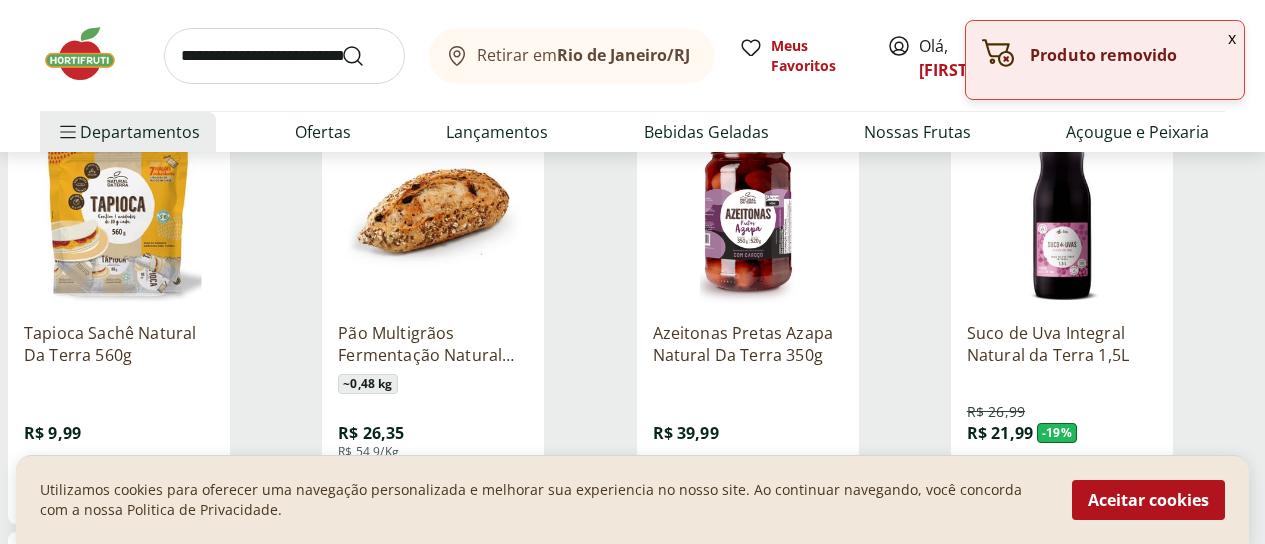 click on "Adicionar" at bounding box center (762, 488) 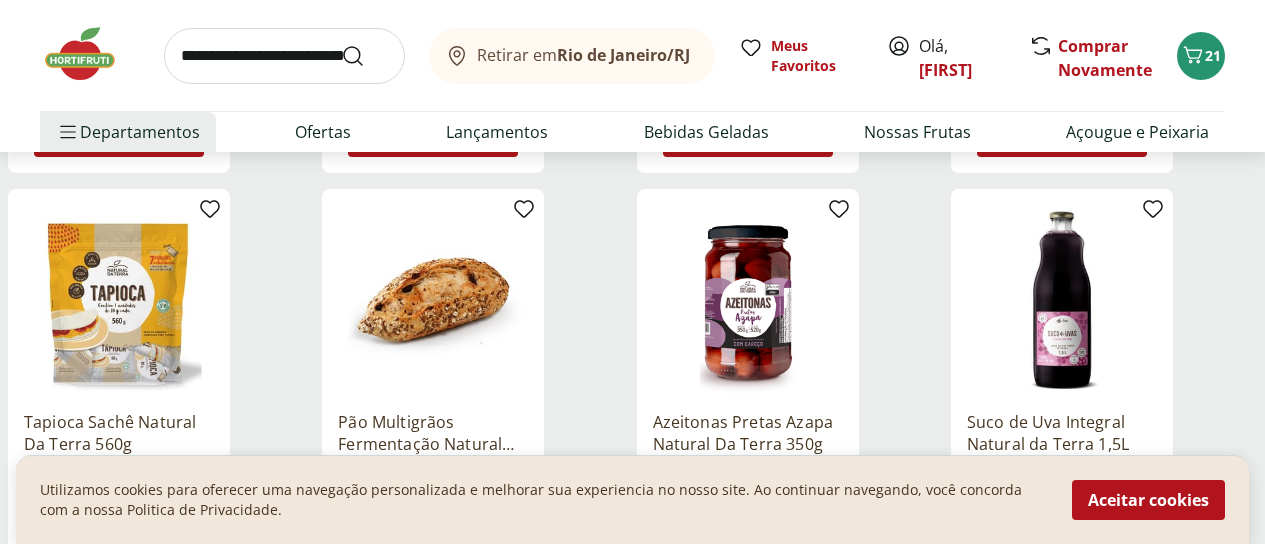 scroll, scrollTop: 1600, scrollLeft: 0, axis: vertical 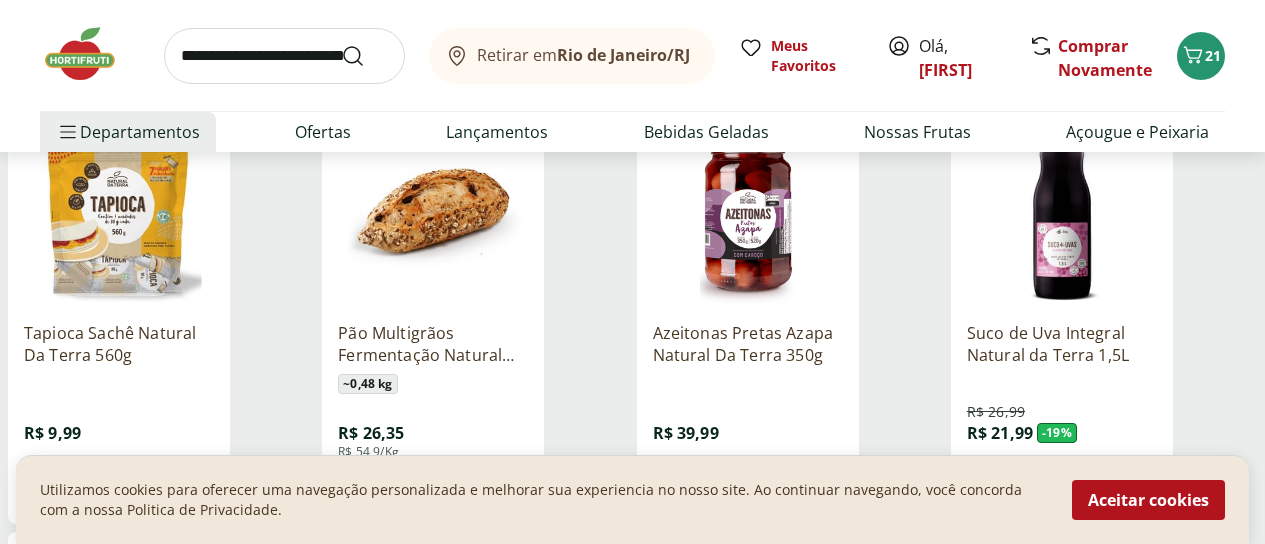 click on "Adicionar" at bounding box center [1076, 488] 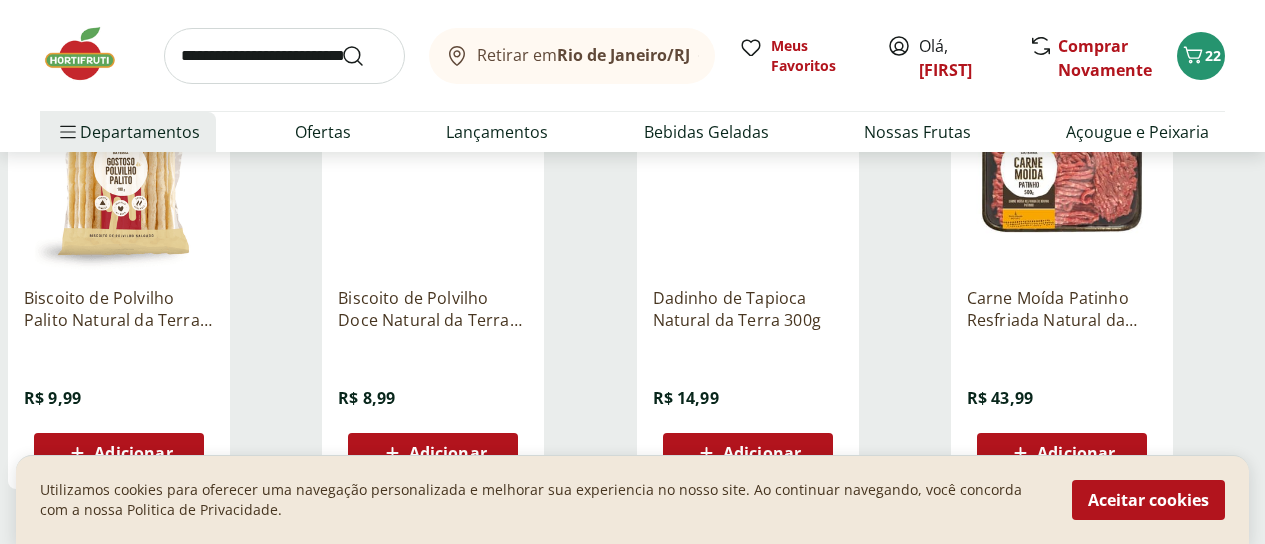 scroll, scrollTop: 2500, scrollLeft: 0, axis: vertical 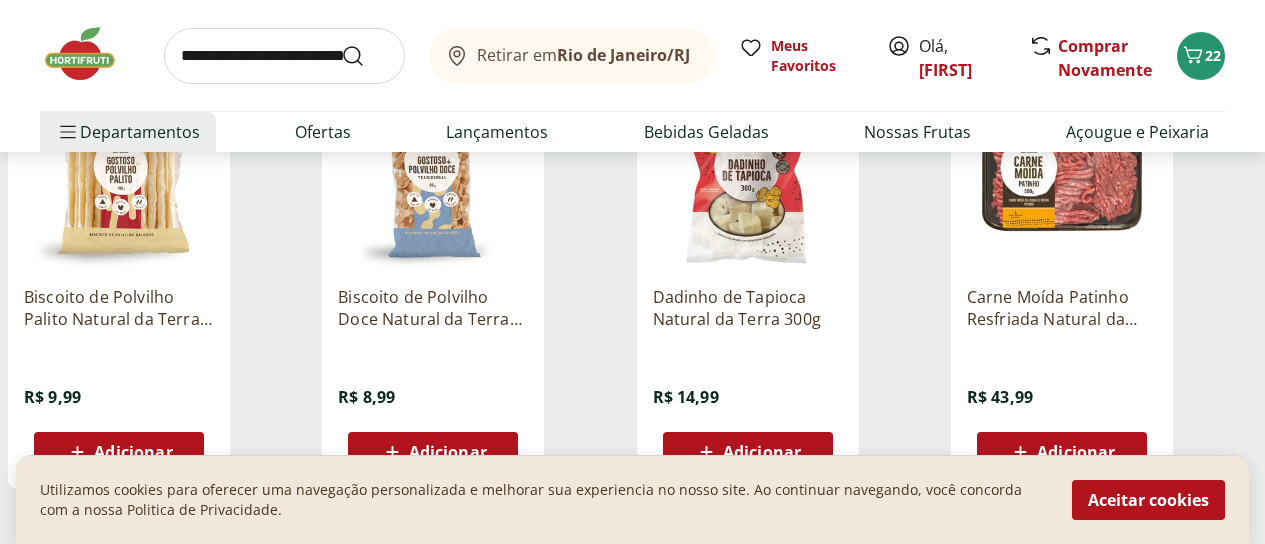 click on "Adicionar" at bounding box center [448, 452] 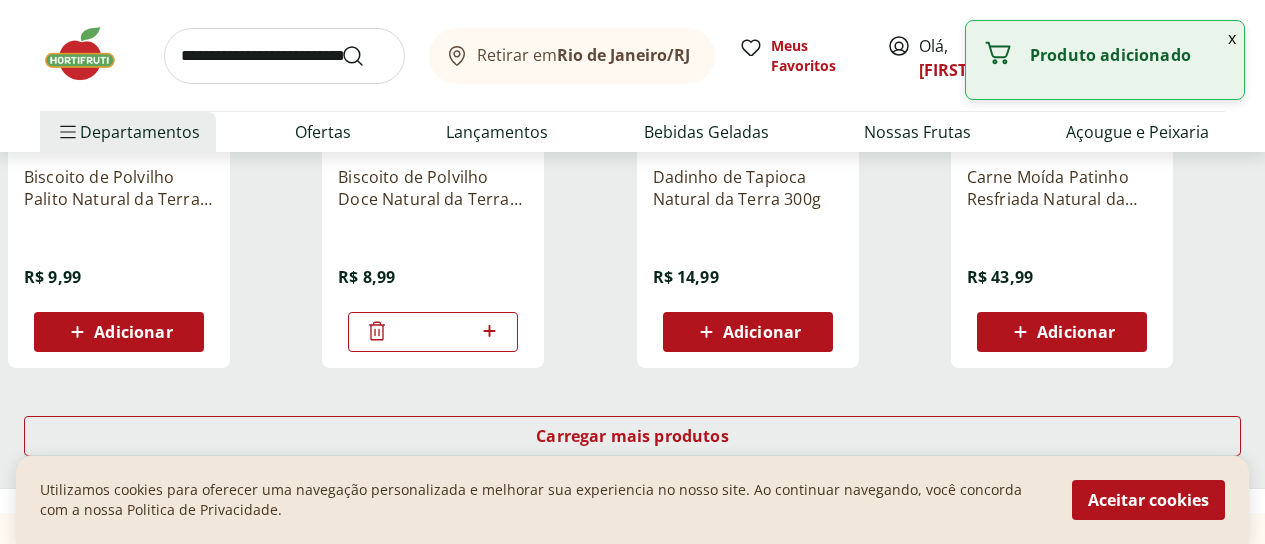 scroll, scrollTop: 2700, scrollLeft: 0, axis: vertical 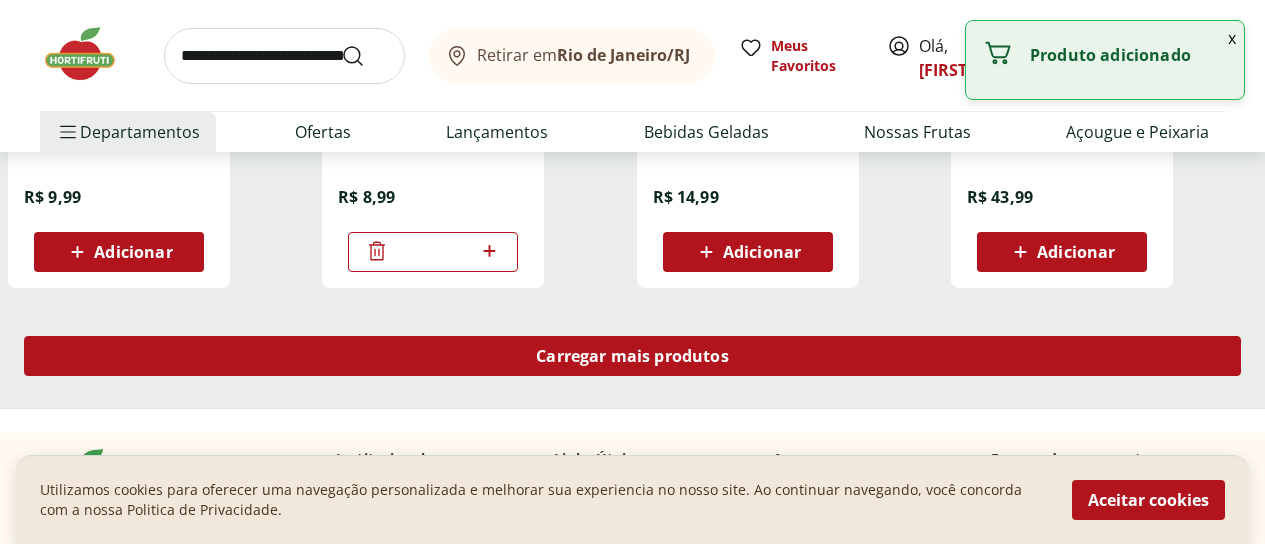 click on "Carregar mais produtos" at bounding box center [632, 356] 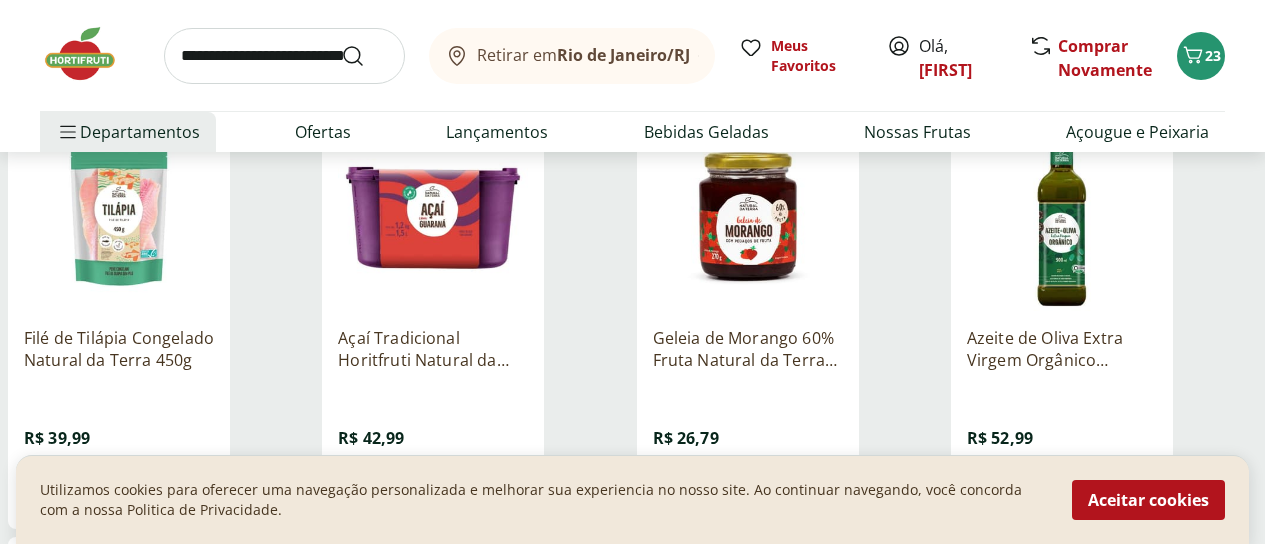 scroll, scrollTop: 2900, scrollLeft: 0, axis: vertical 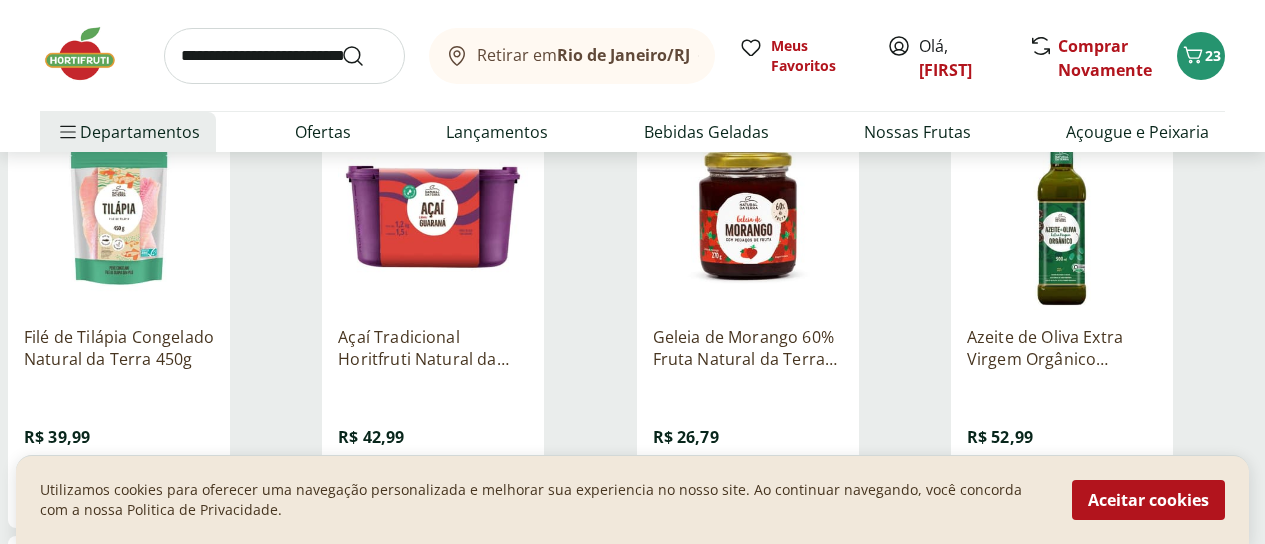 click on "Adicionar" at bounding box center [1062, 492] 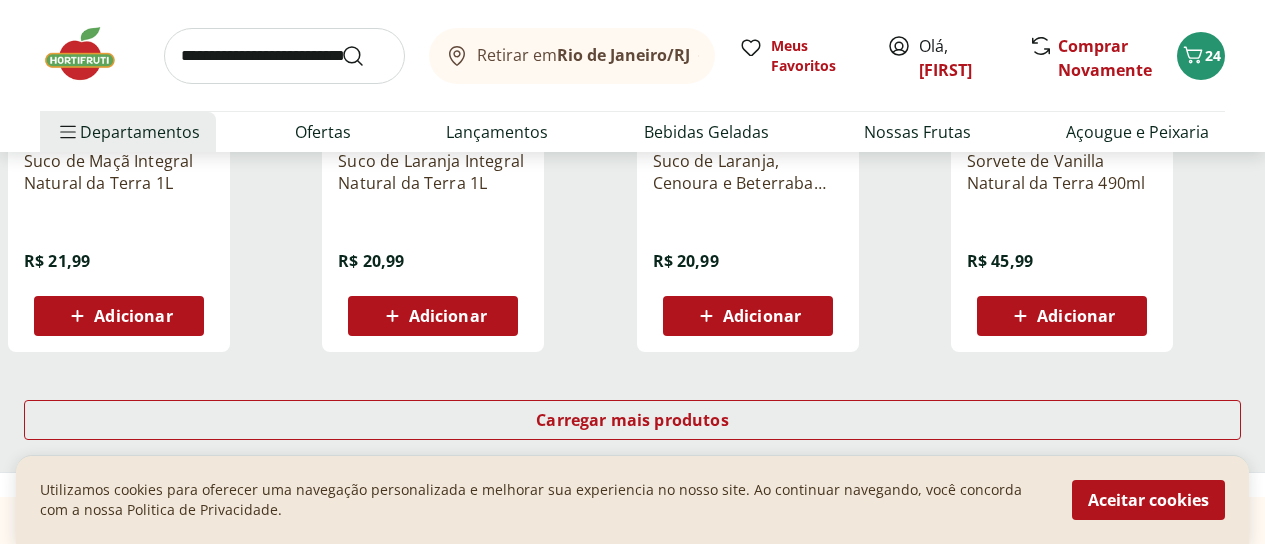 scroll, scrollTop: 4000, scrollLeft: 0, axis: vertical 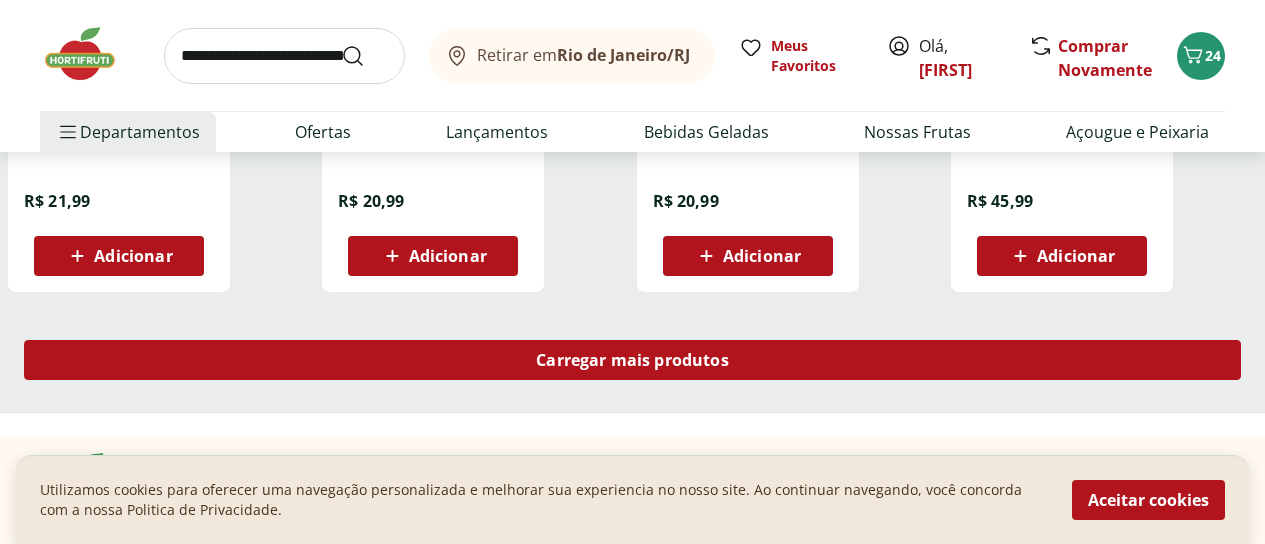 click on "Carregar mais produtos" at bounding box center [632, 360] 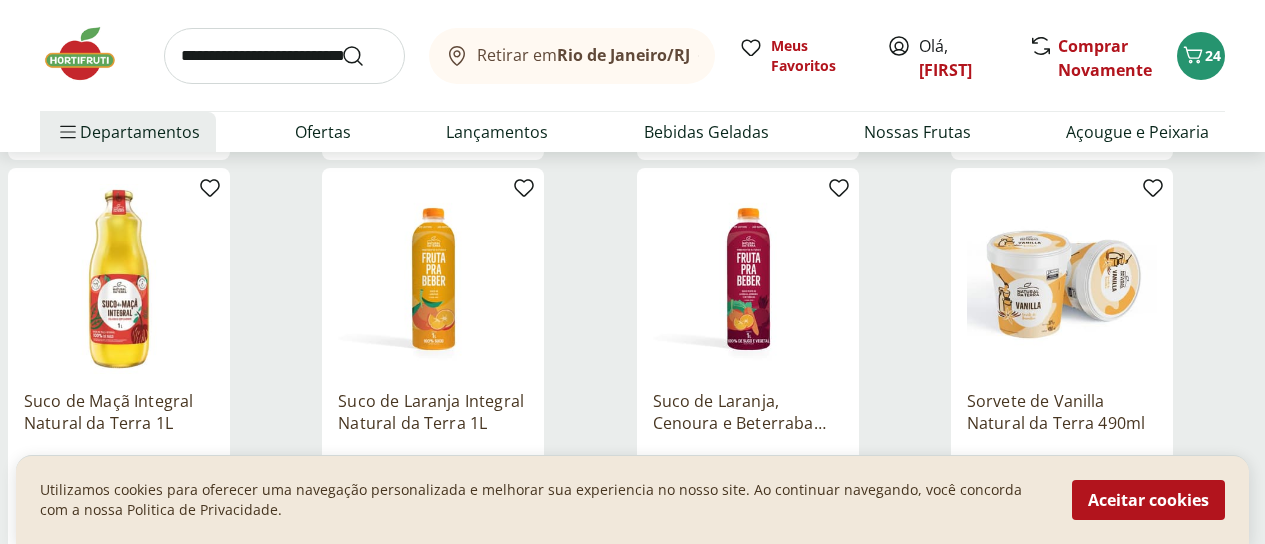 scroll, scrollTop: 3800, scrollLeft: 0, axis: vertical 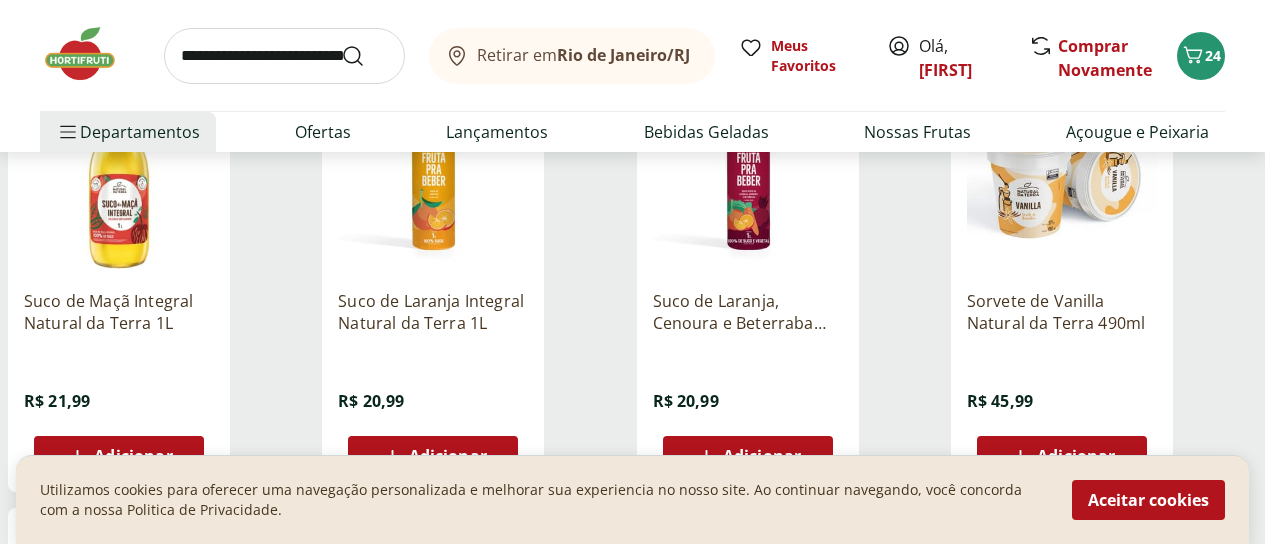 click on "Adicionar" at bounding box center (448, 456) 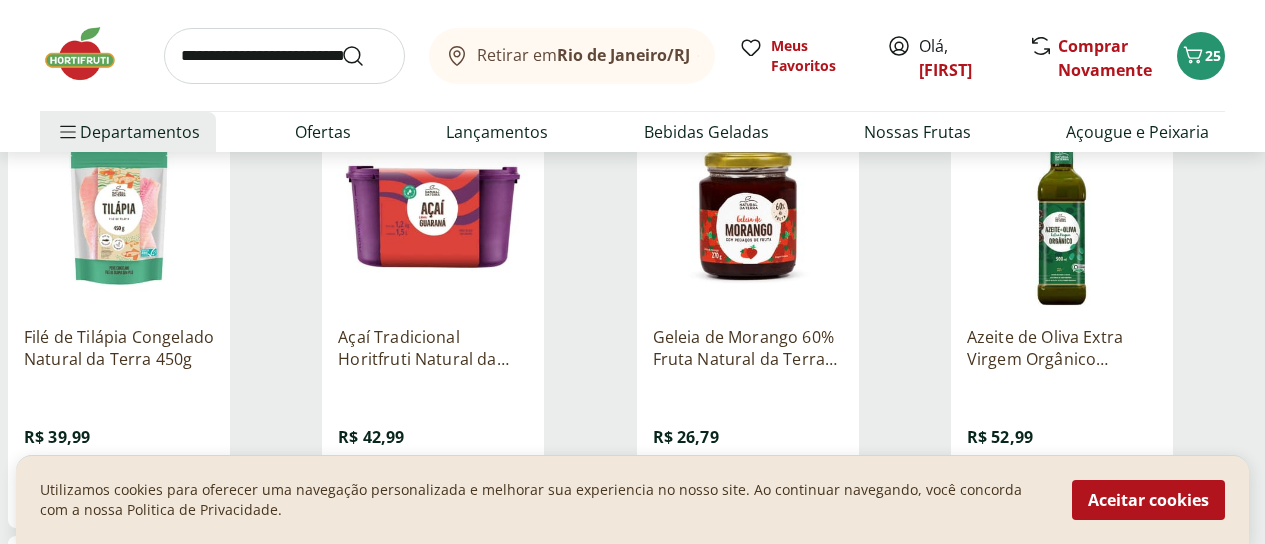 scroll, scrollTop: 3000, scrollLeft: 0, axis: vertical 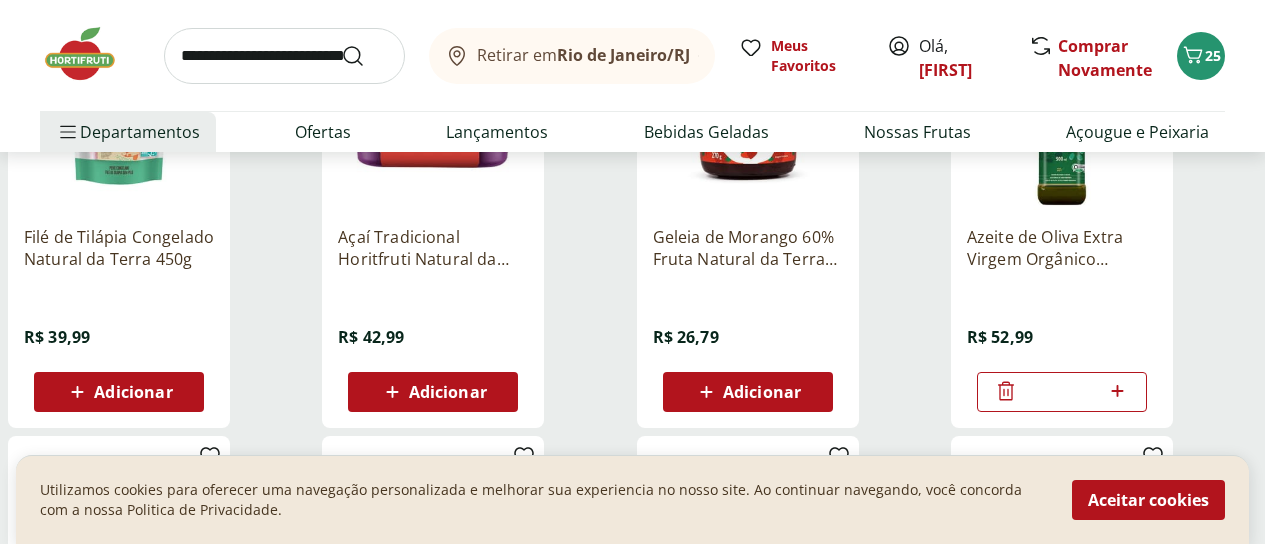click 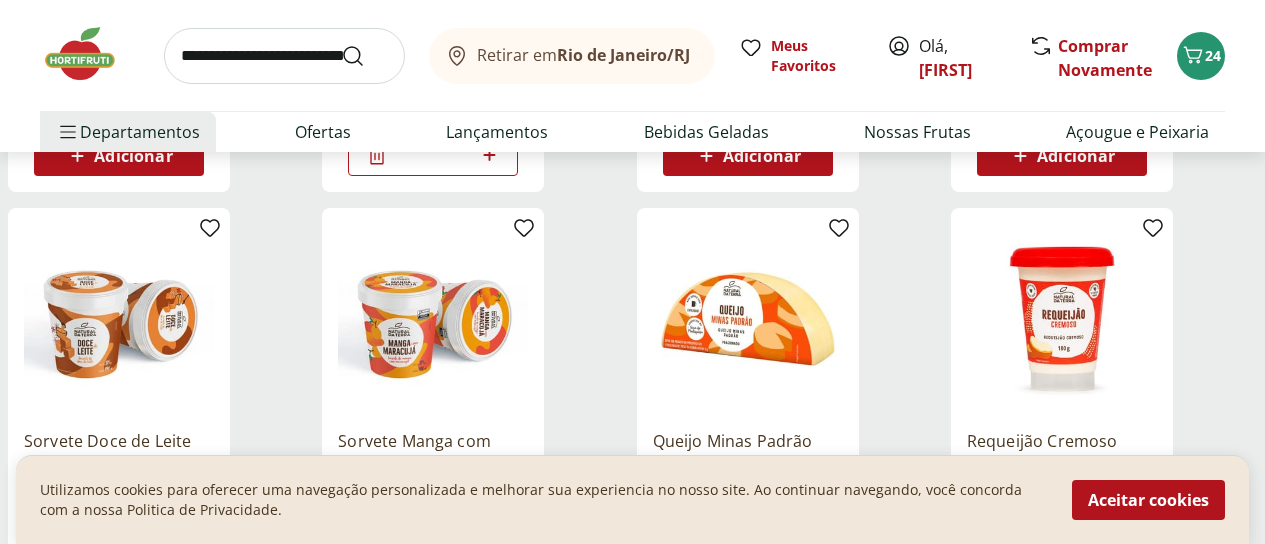 scroll, scrollTop: 4200, scrollLeft: 0, axis: vertical 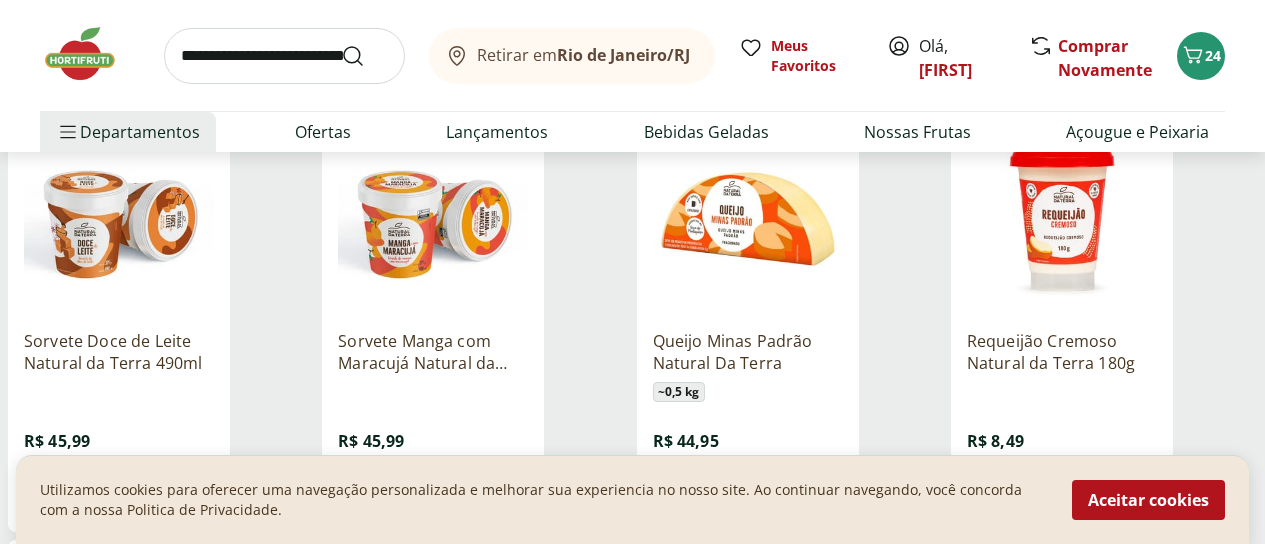 click on "Adicionar" at bounding box center [762, 496] 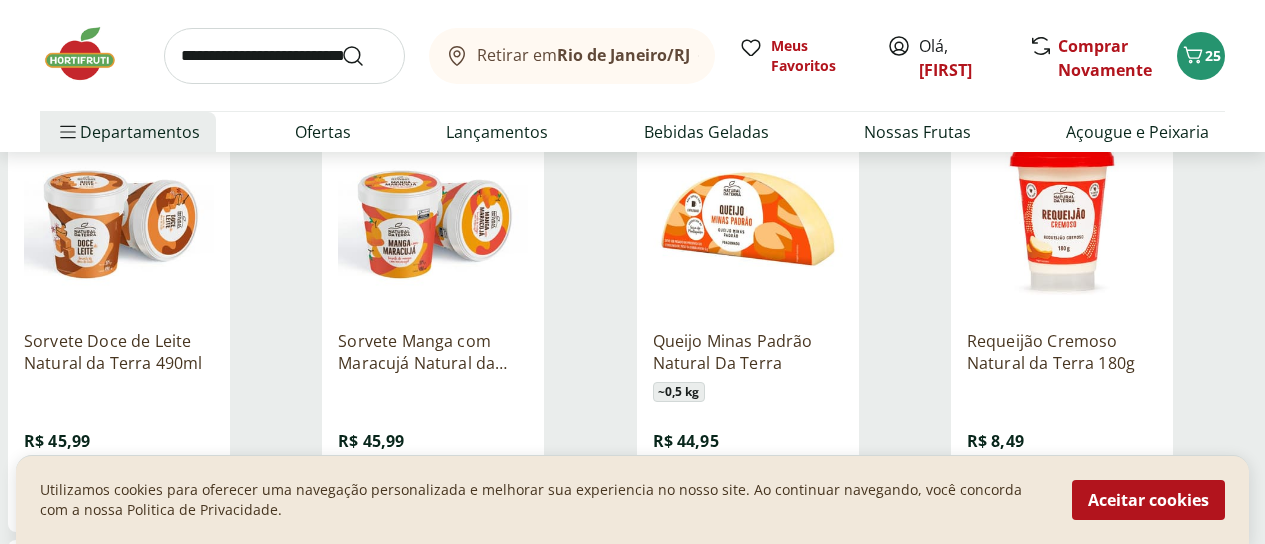 click 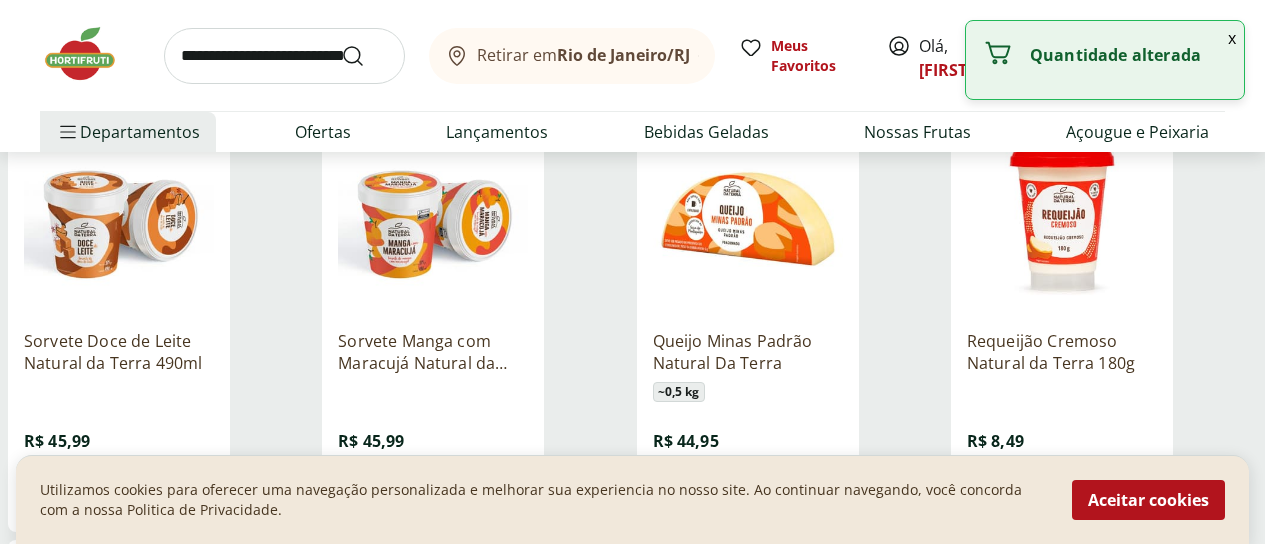 click 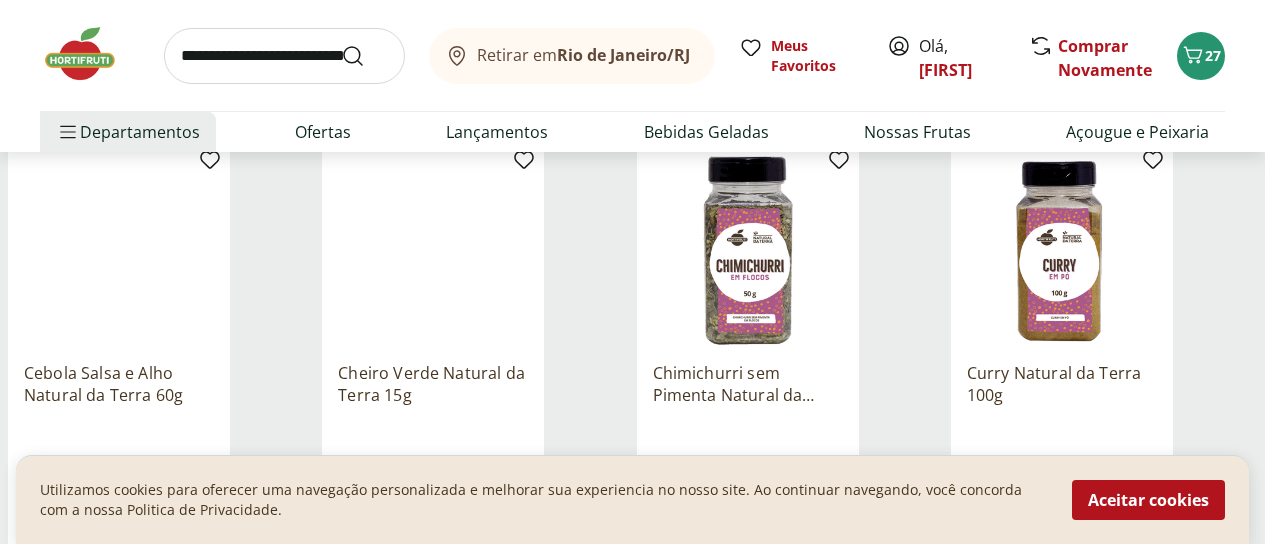 scroll, scrollTop: 4700, scrollLeft: 0, axis: vertical 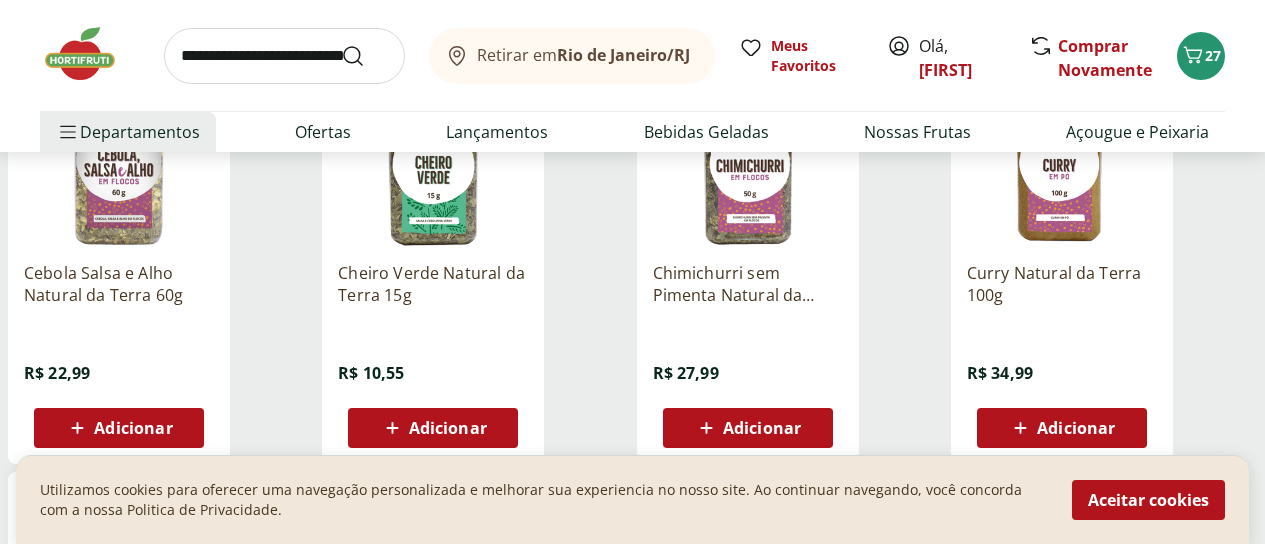click on "Adicionar" at bounding box center [133, 428] 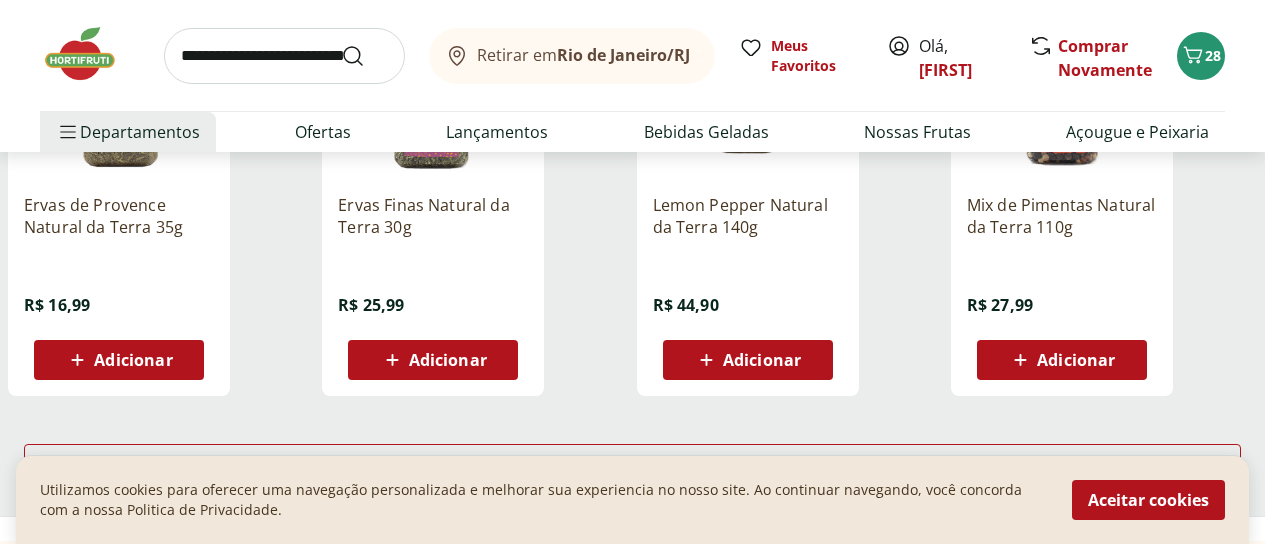 scroll, scrollTop: 5300, scrollLeft: 0, axis: vertical 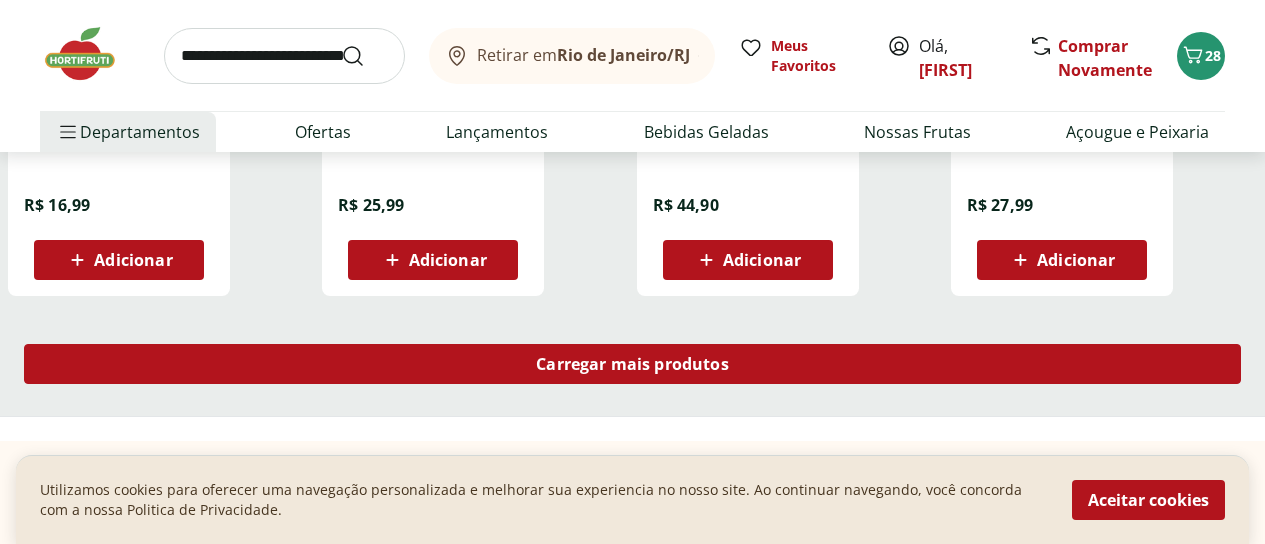 click on "Carregar mais produtos" at bounding box center (632, 364) 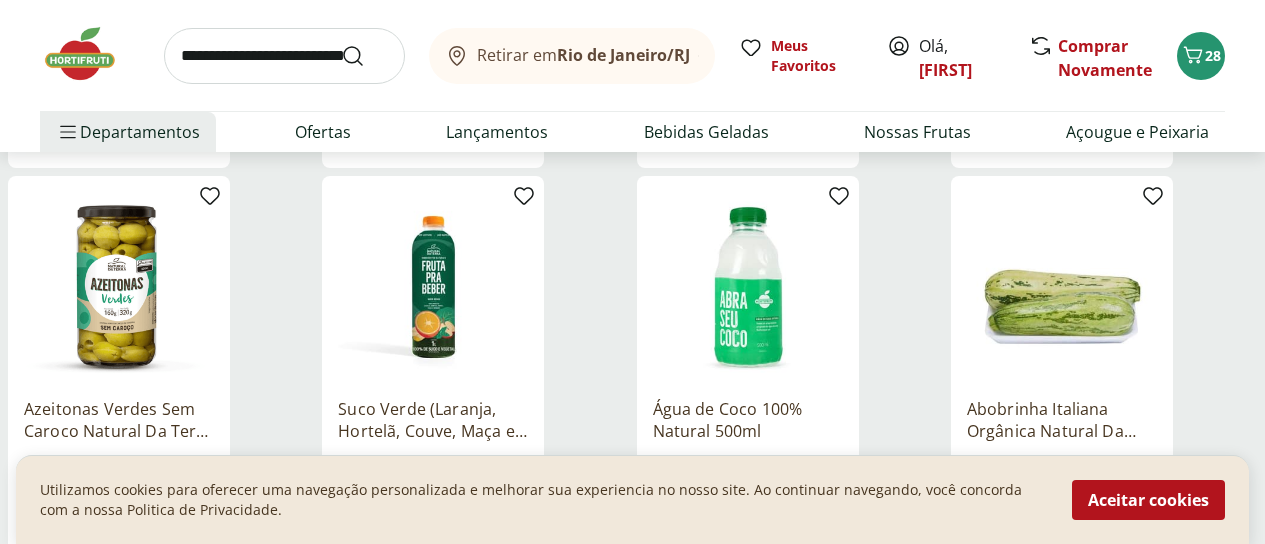 scroll, scrollTop: 6400, scrollLeft: 0, axis: vertical 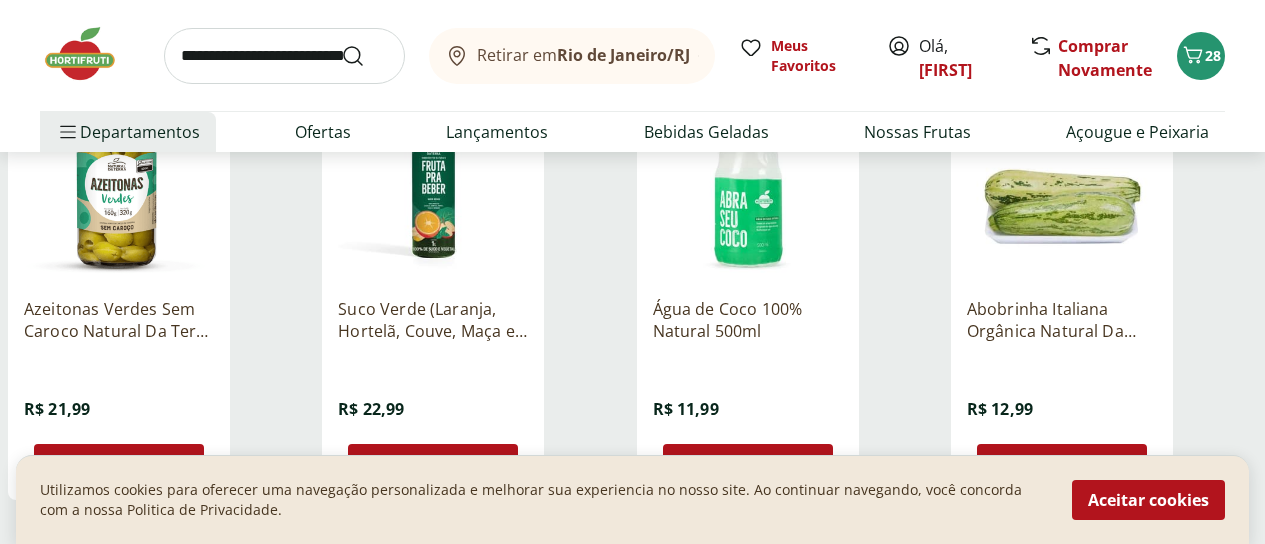 click on "Adicionar" at bounding box center [118, 464] 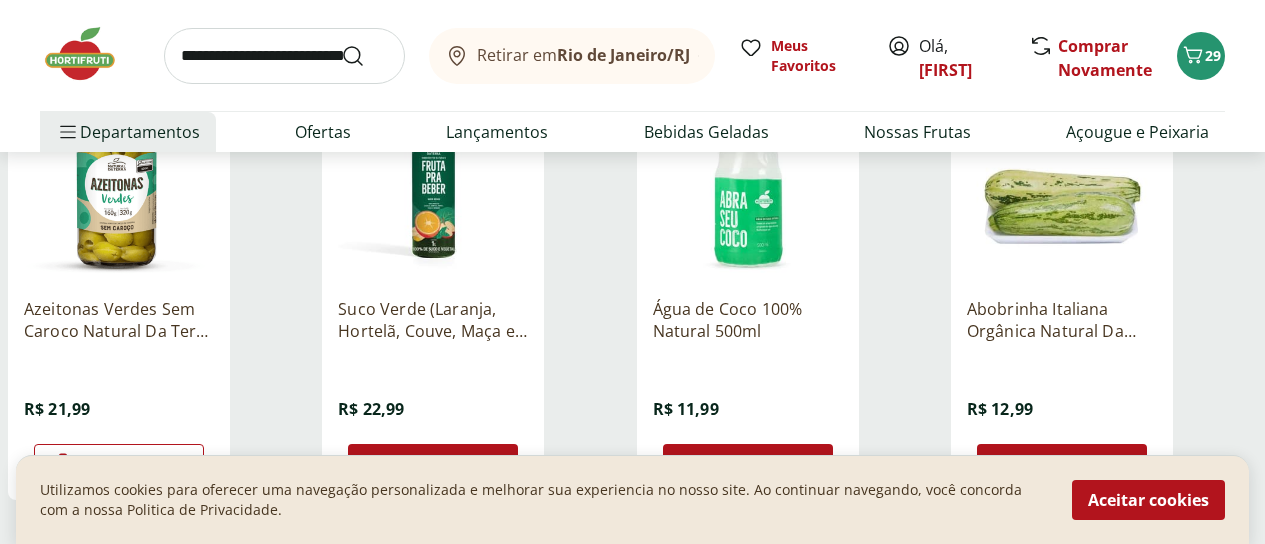 click on "Adicionar" at bounding box center (1076, 464) 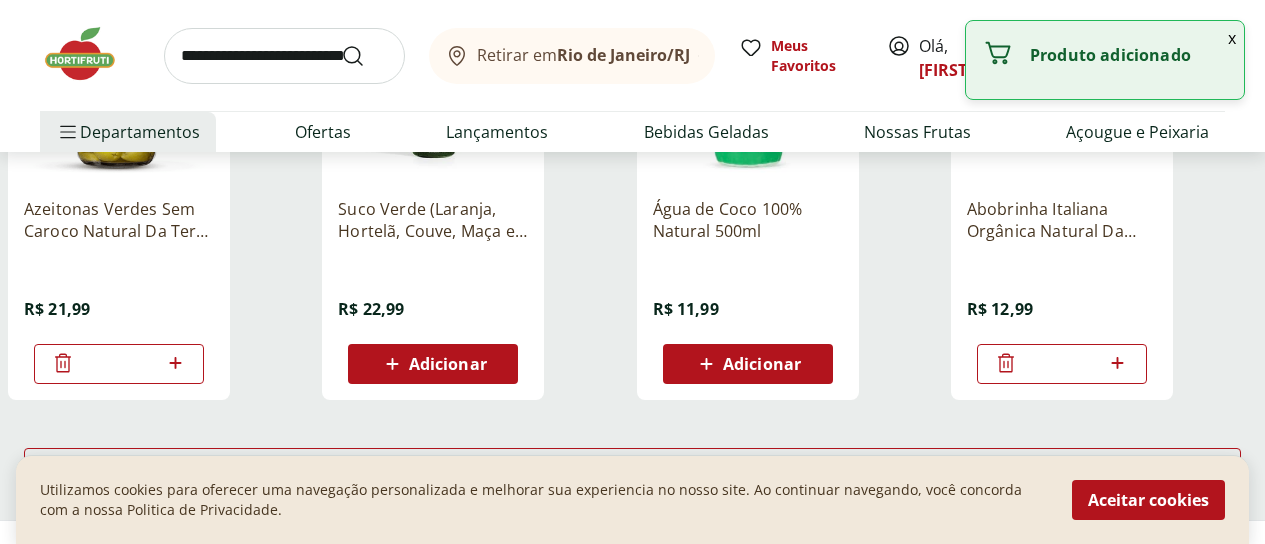 scroll, scrollTop: 6700, scrollLeft: 0, axis: vertical 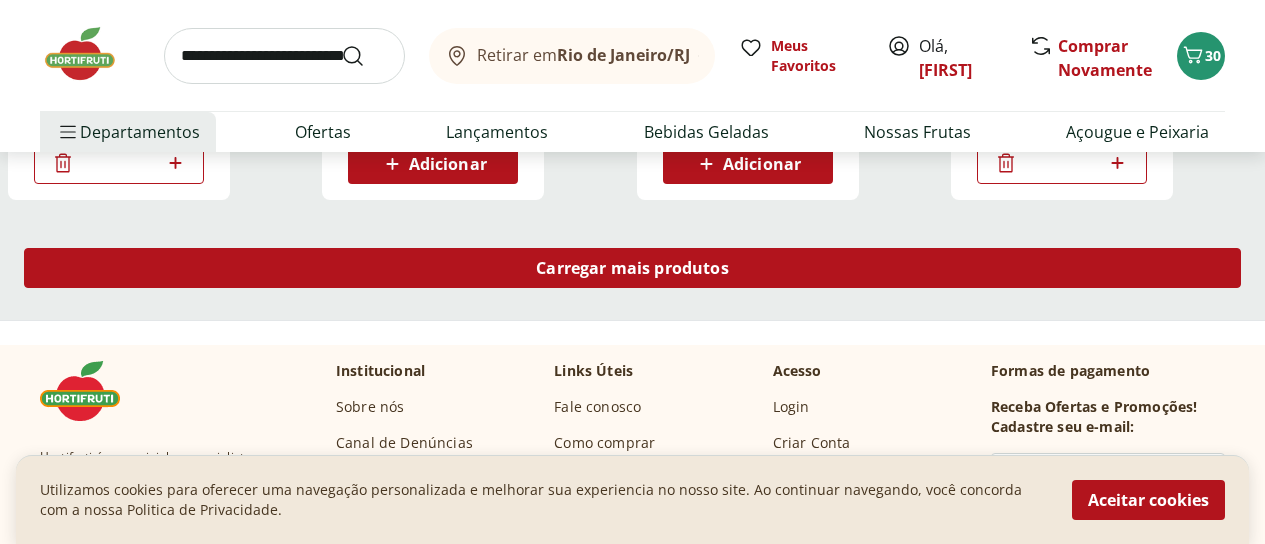 click on "Carregar mais produtos" at bounding box center (632, 268) 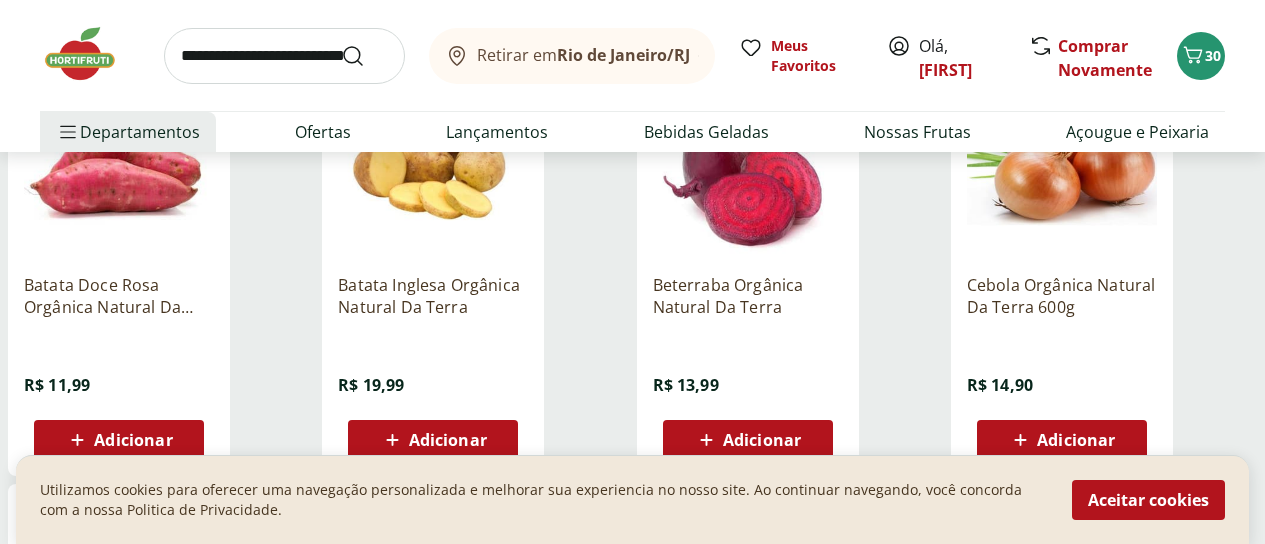 scroll, scrollTop: 6900, scrollLeft: 0, axis: vertical 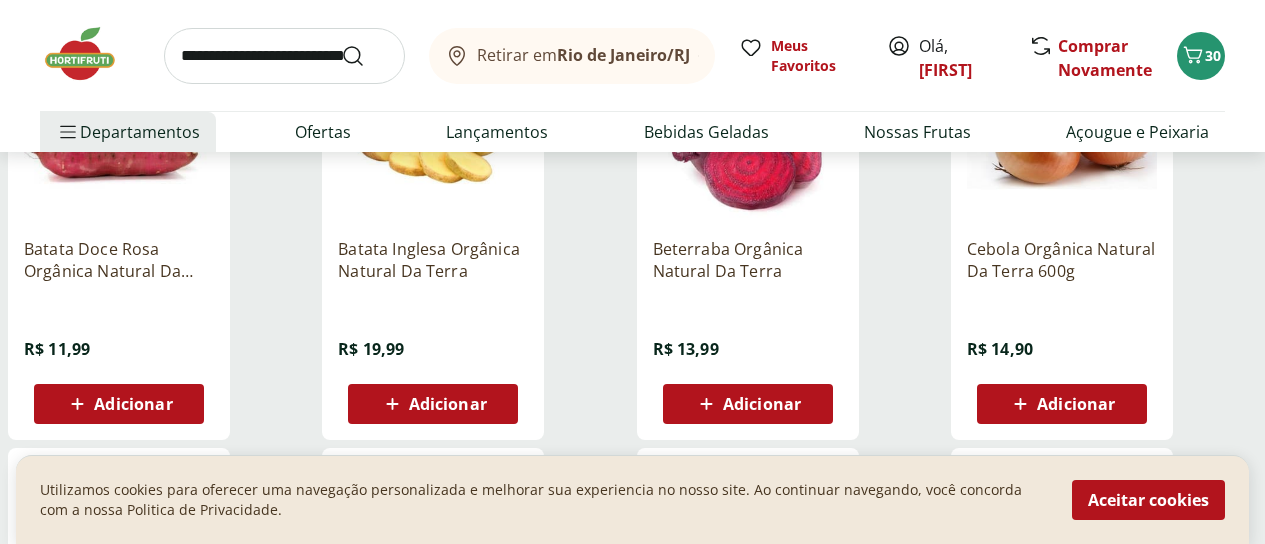 click on "Adicionar" at bounding box center (133, 404) 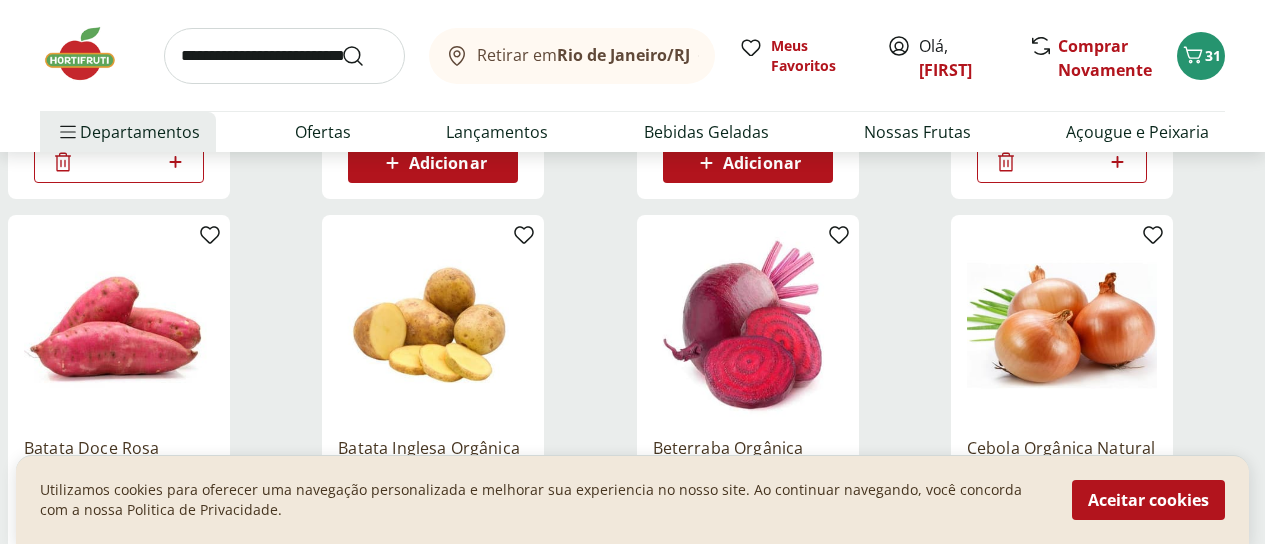 scroll, scrollTop: 6700, scrollLeft: 0, axis: vertical 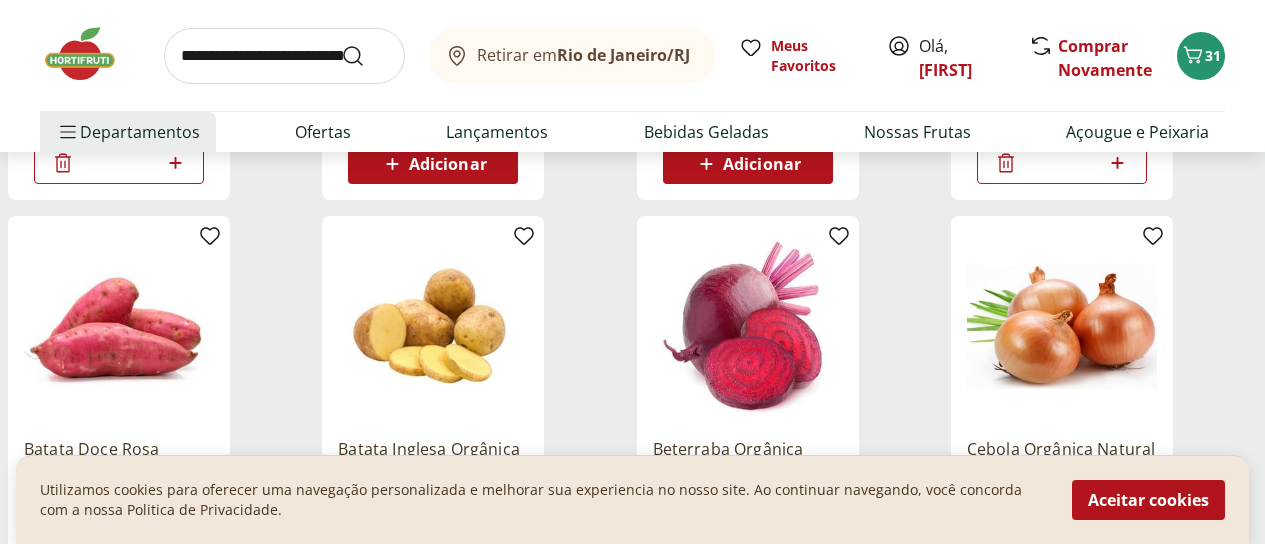 click at bounding box center (433, 327) 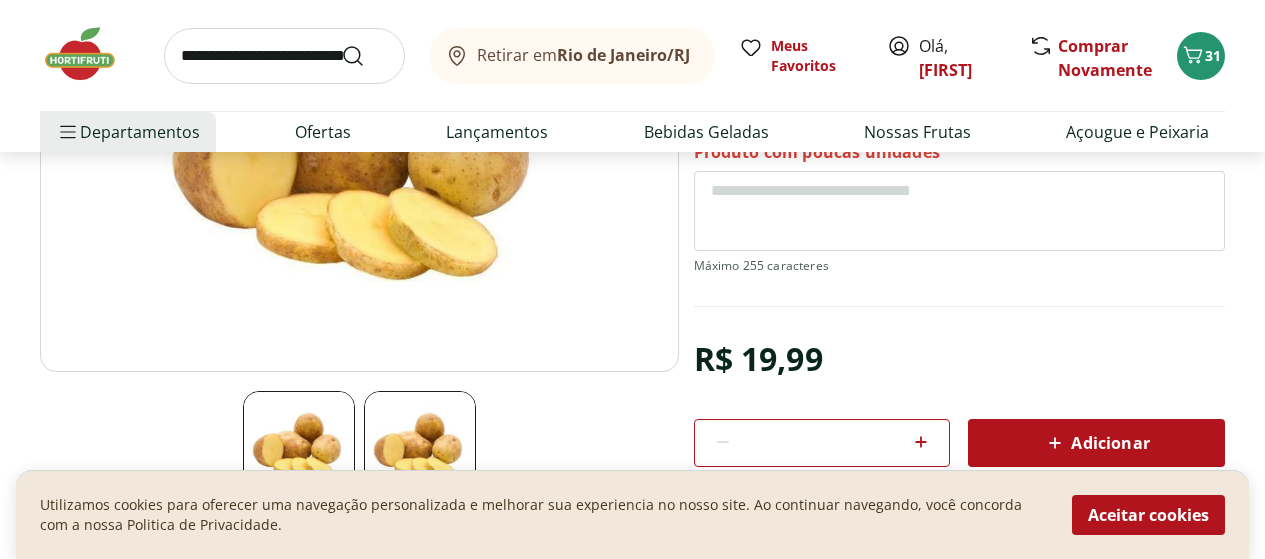 scroll, scrollTop: 400, scrollLeft: 0, axis: vertical 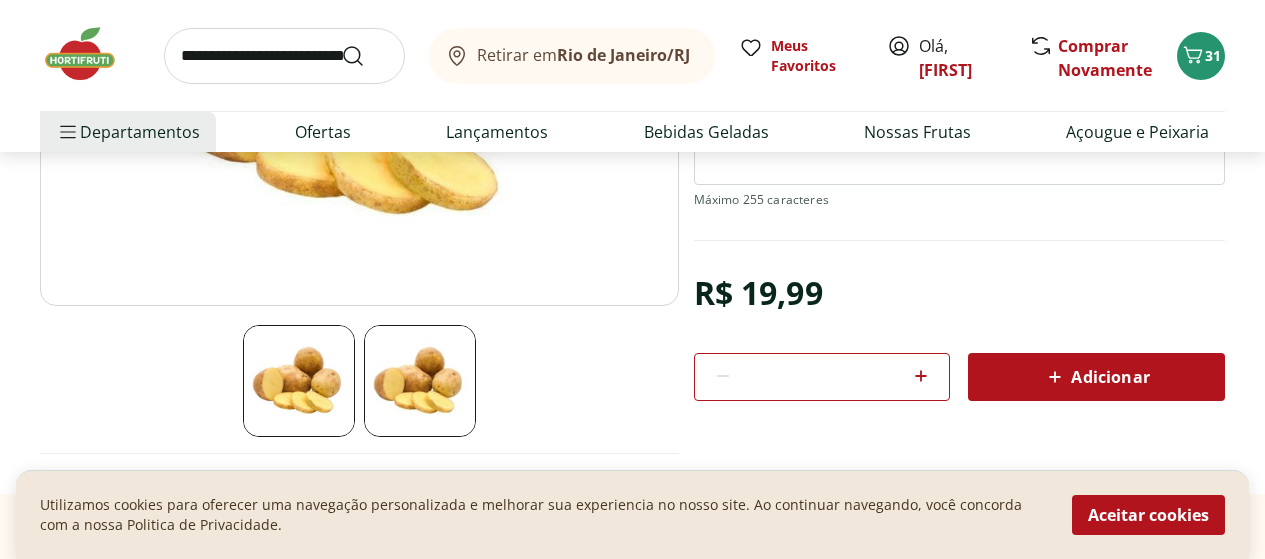 click 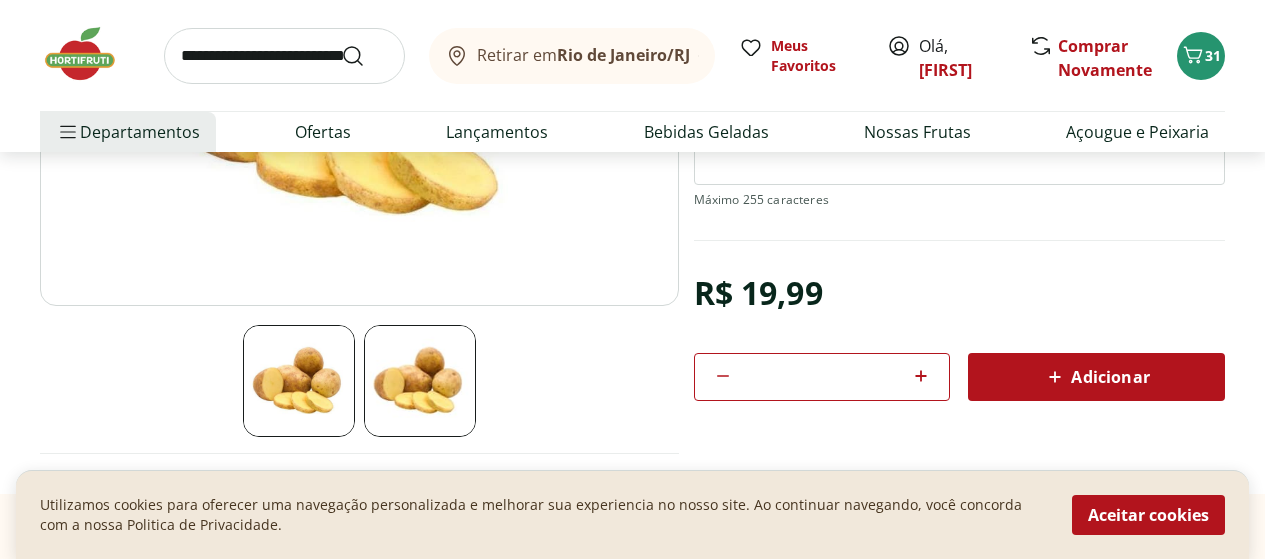 click on "Adicionar" at bounding box center [1096, 377] 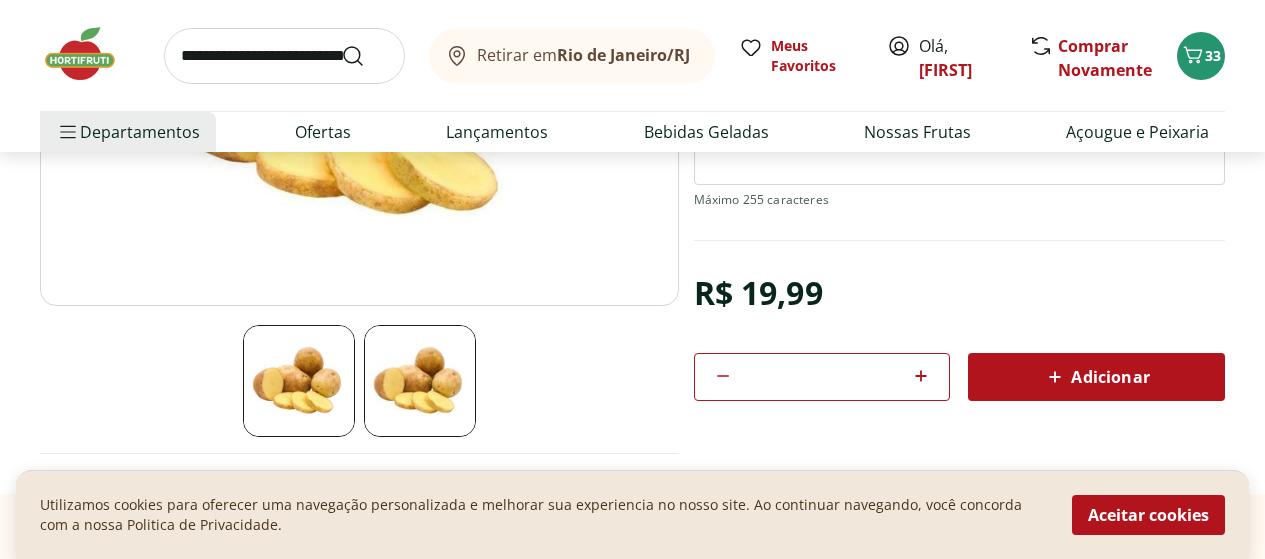 scroll, scrollTop: 200, scrollLeft: 0, axis: vertical 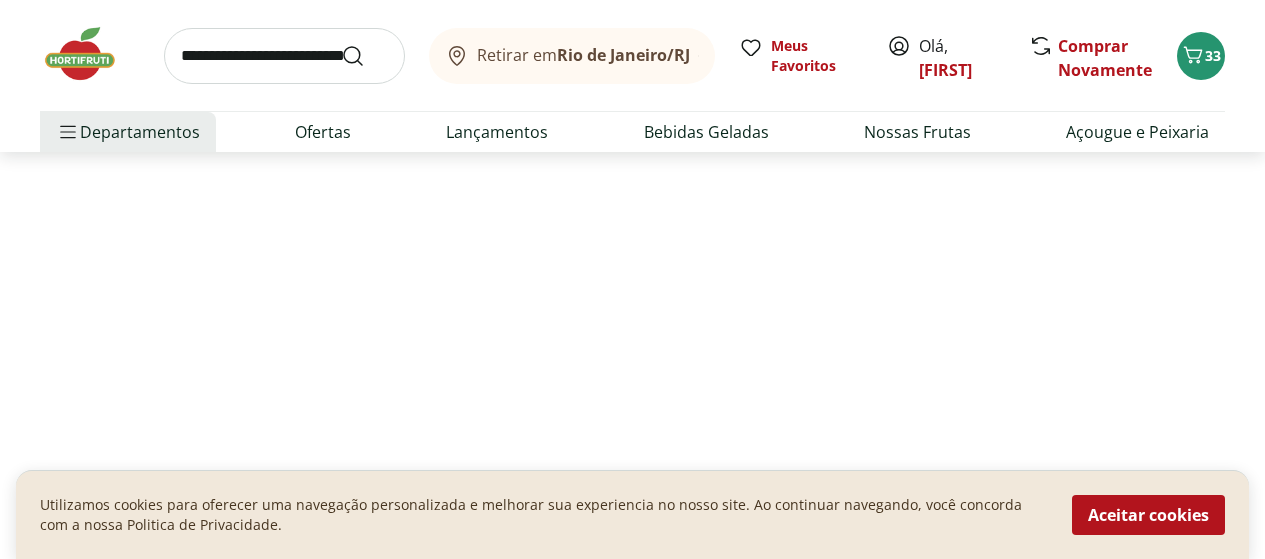 select on "**********" 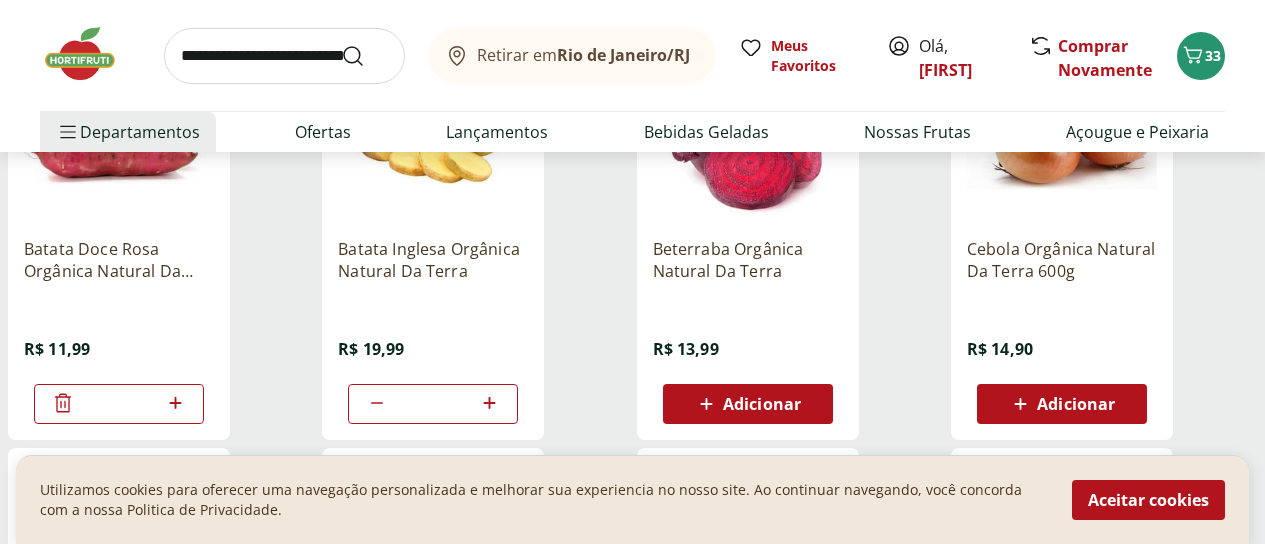 scroll, scrollTop: 6800, scrollLeft: 0, axis: vertical 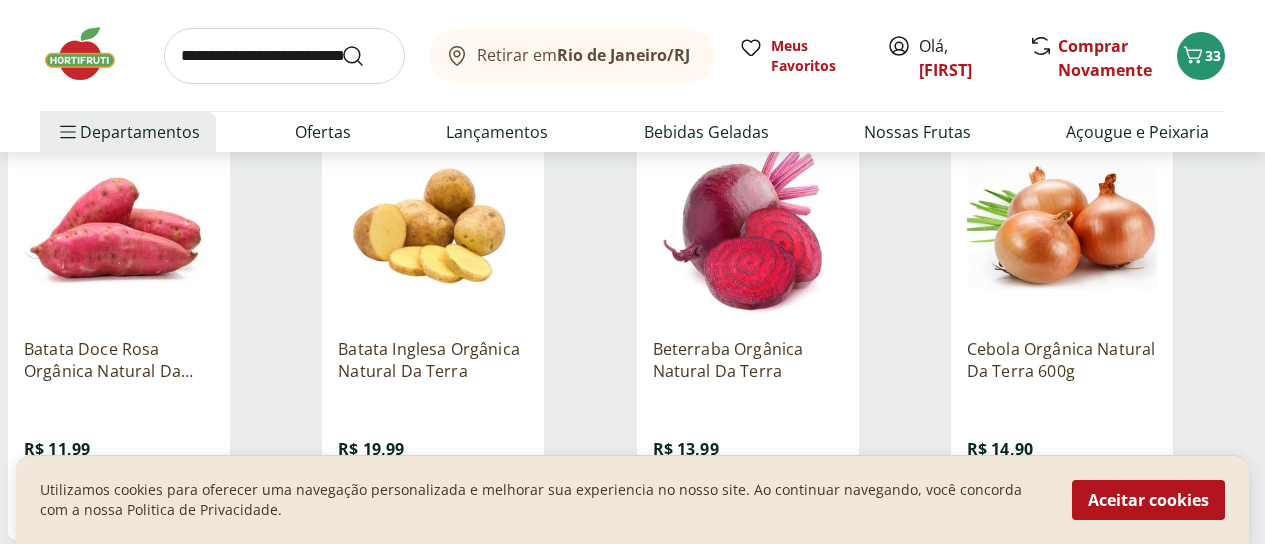 click on "Adicionar" at bounding box center (1076, 504) 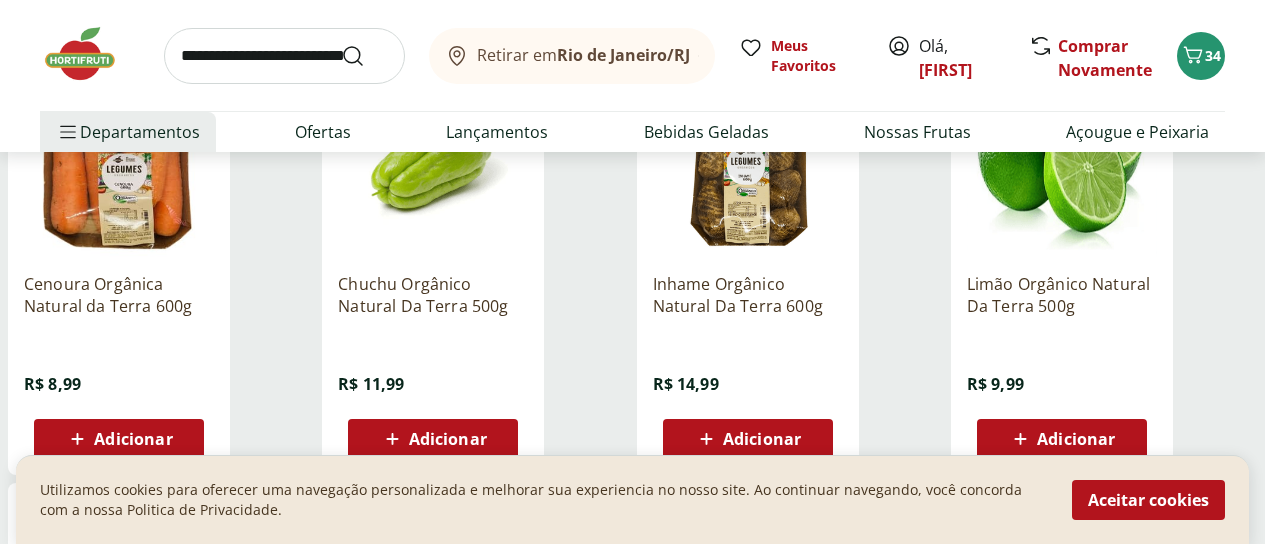 scroll, scrollTop: 7300, scrollLeft: 0, axis: vertical 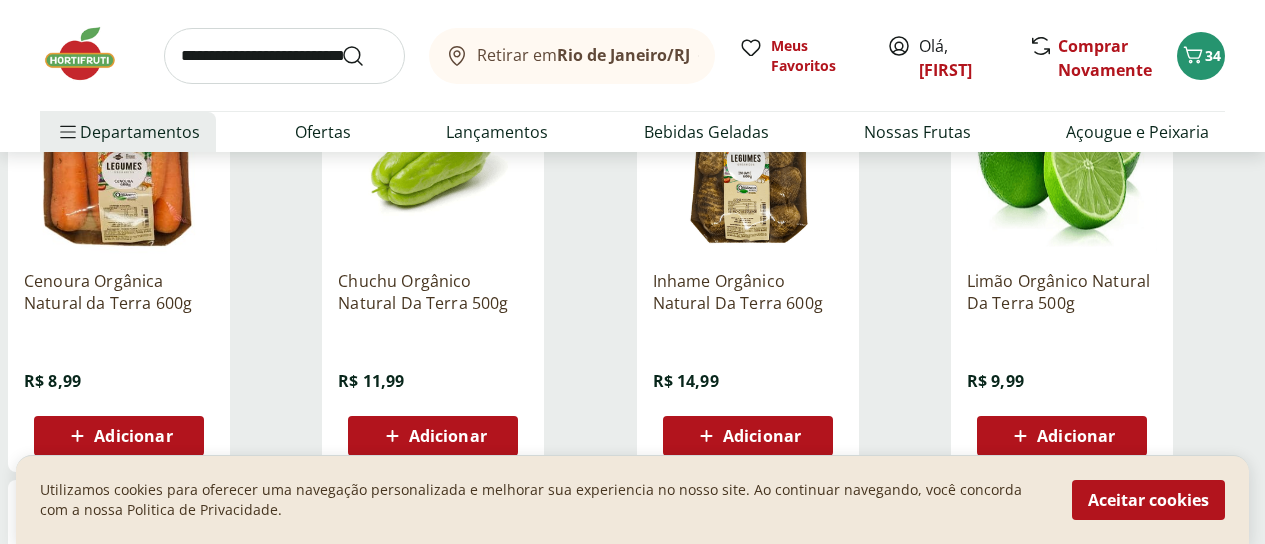click on "Adicionar" at bounding box center (133, 436) 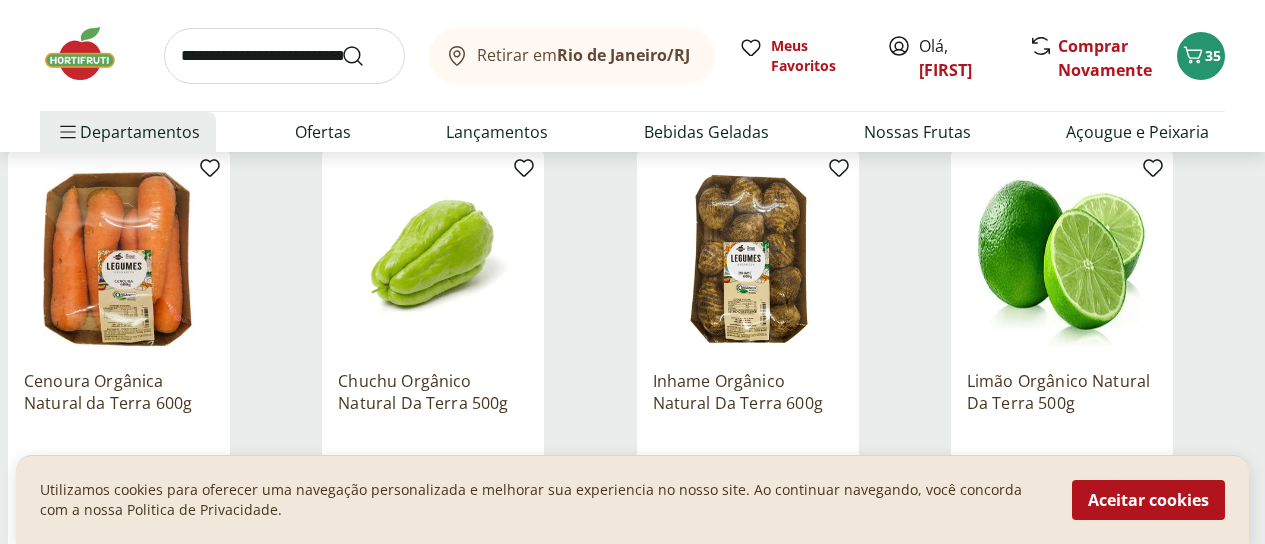 scroll, scrollTop: 7300, scrollLeft: 0, axis: vertical 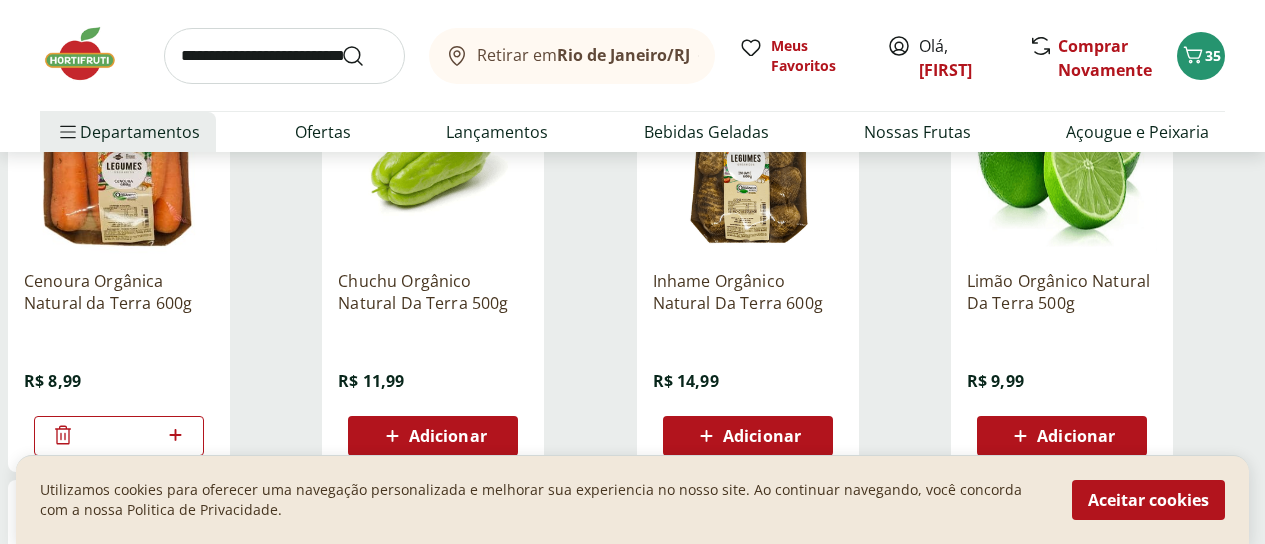 click on "Adicionar" at bounding box center [448, 436] 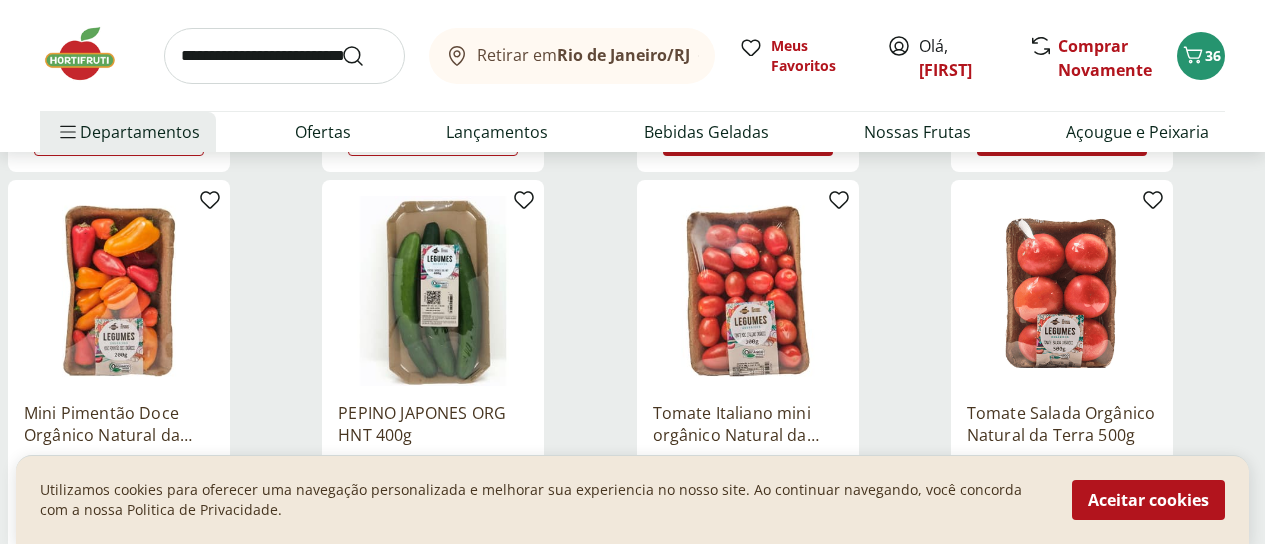 scroll, scrollTop: 7700, scrollLeft: 0, axis: vertical 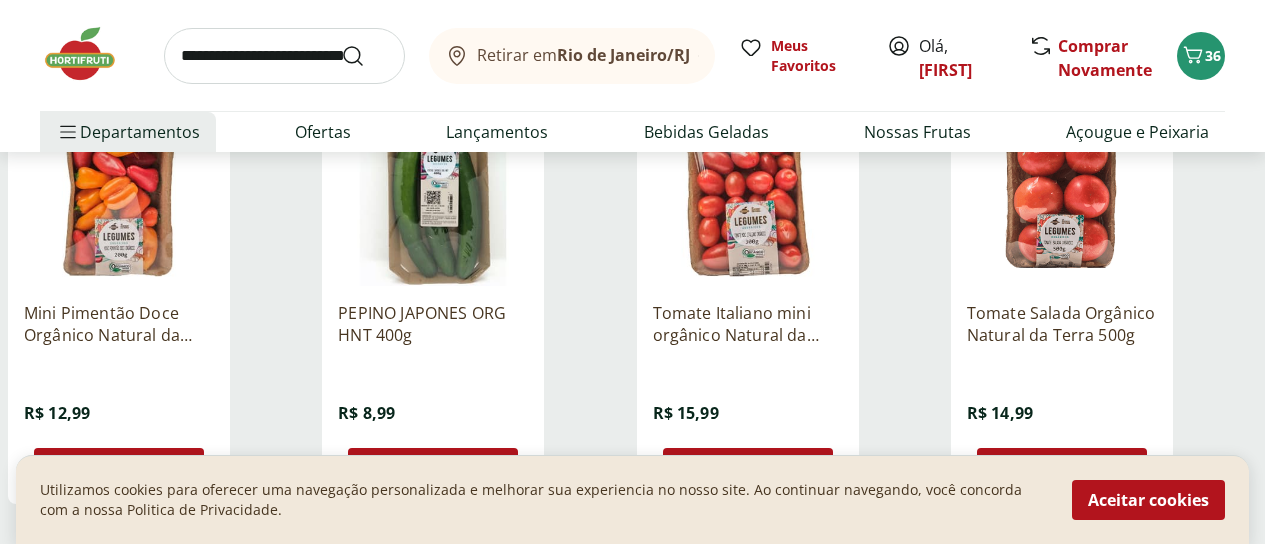 click on "Adicionar" at bounding box center (448, 468) 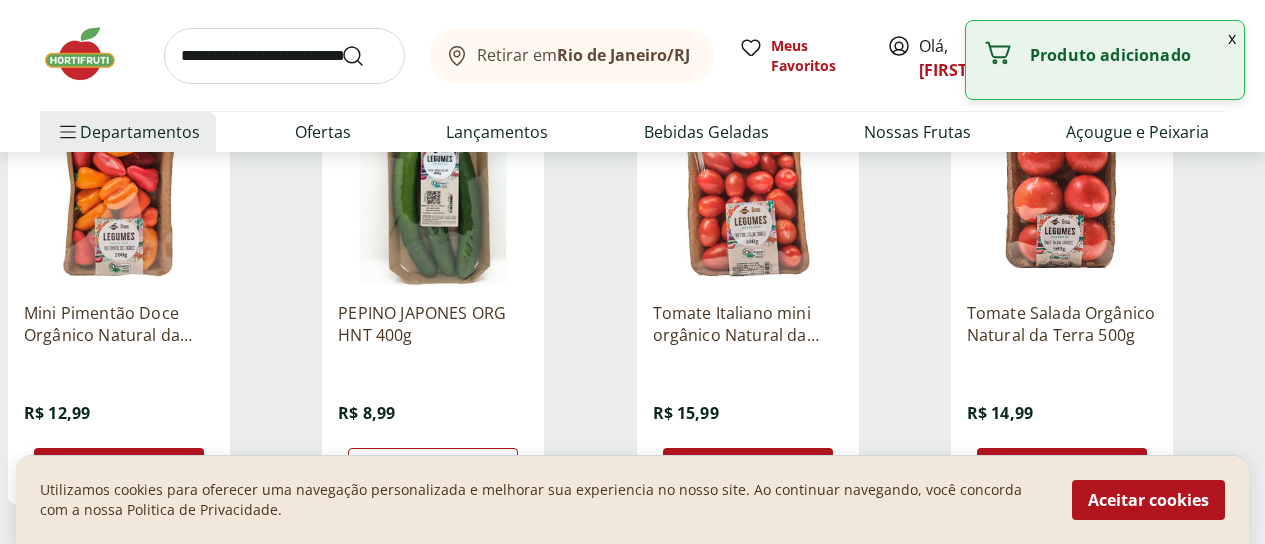 click 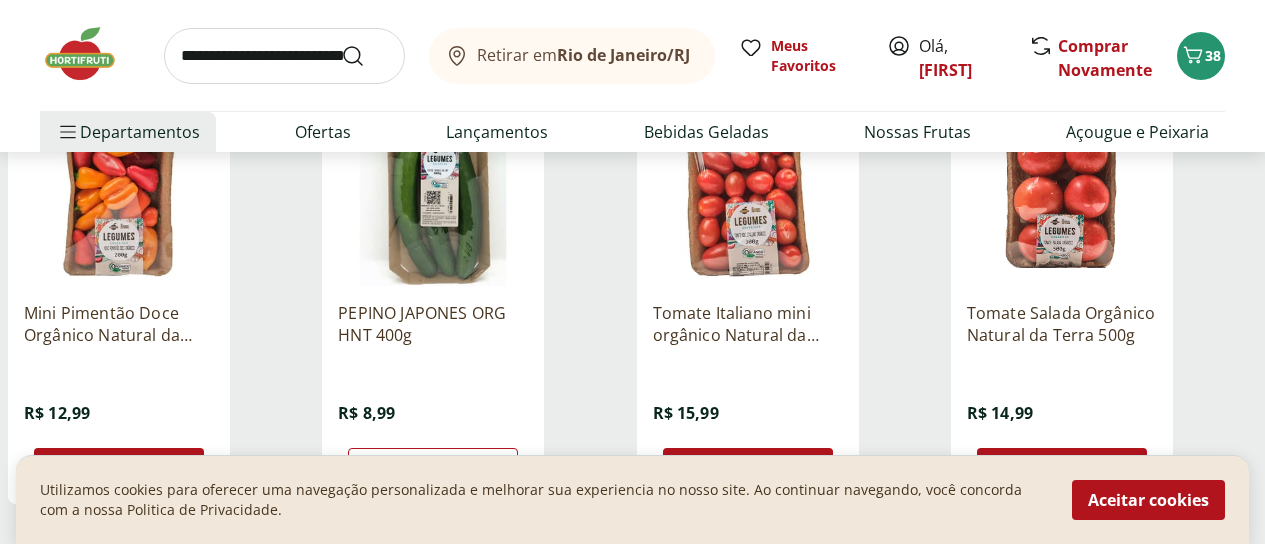 type on "*" 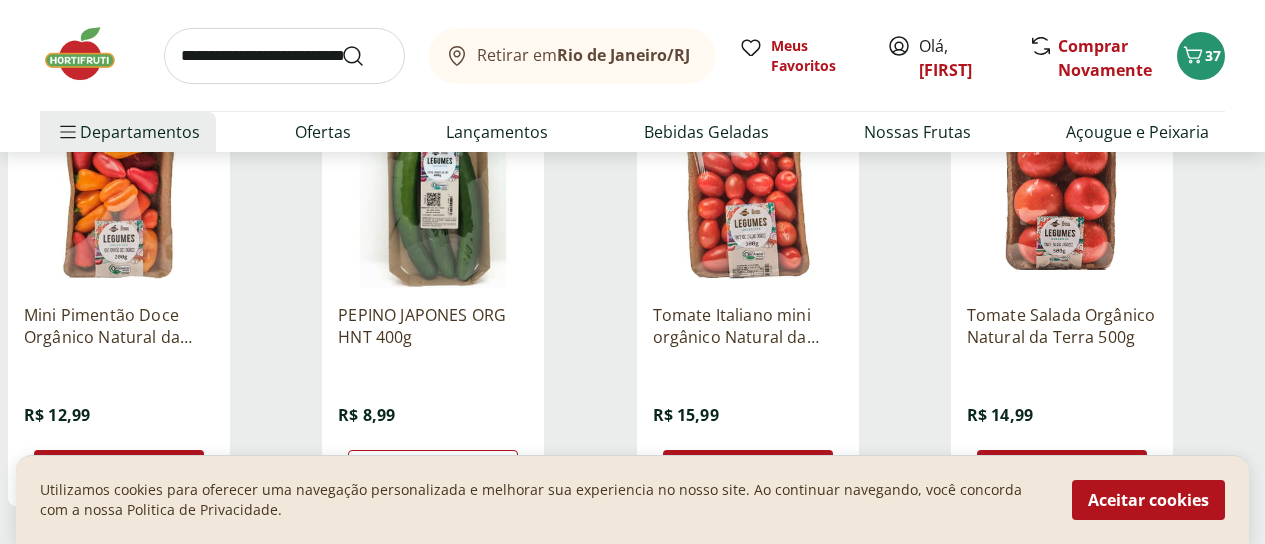 scroll, scrollTop: 7800, scrollLeft: 0, axis: vertical 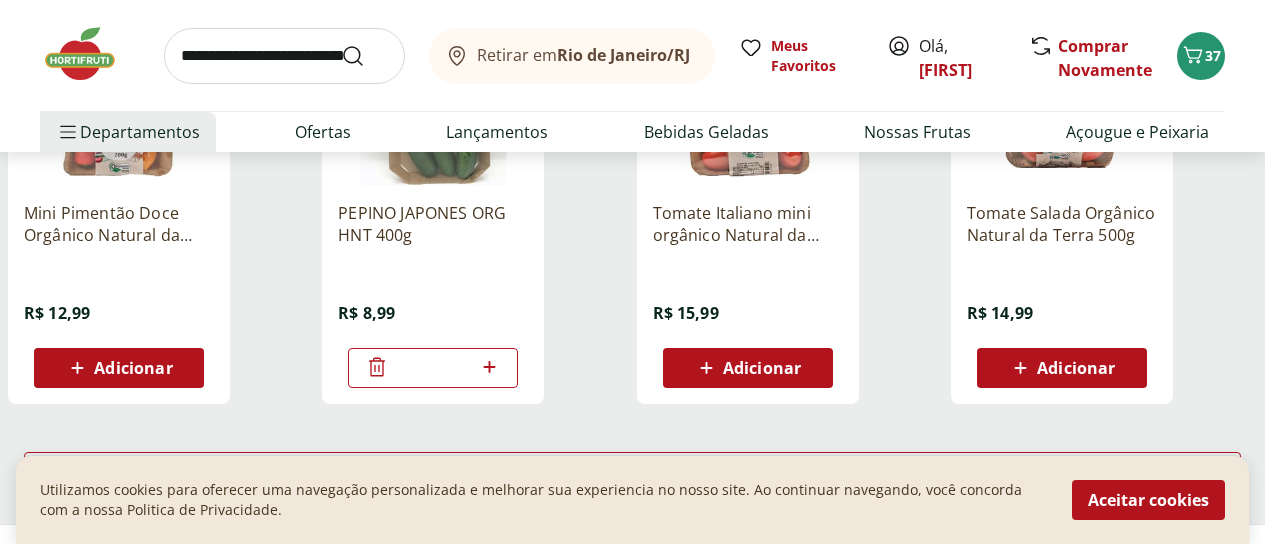 click 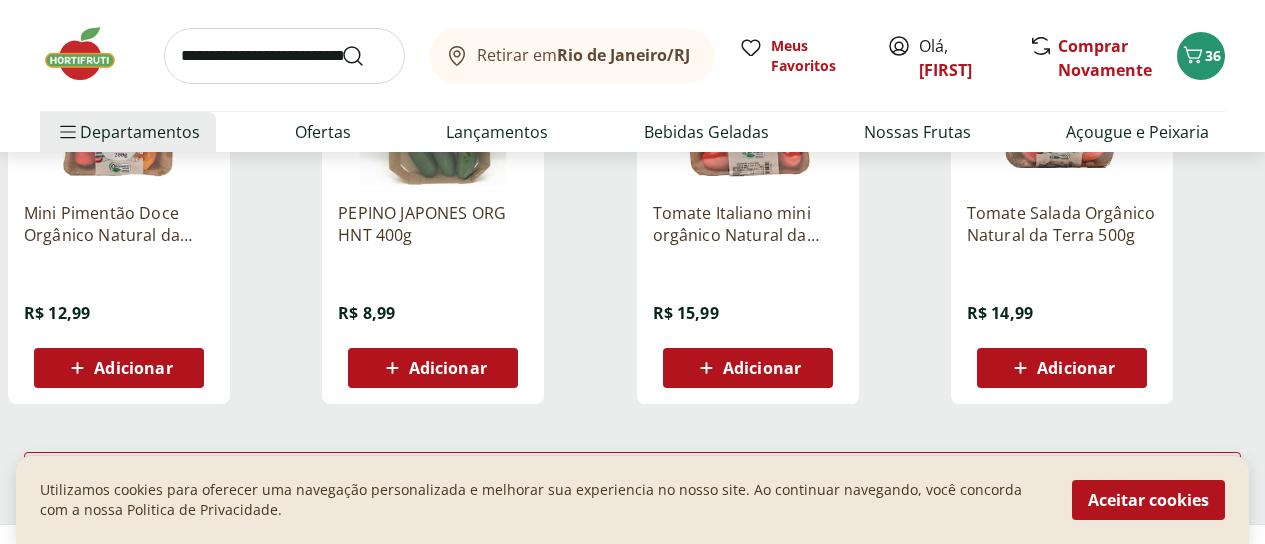 scroll, scrollTop: 7900, scrollLeft: 0, axis: vertical 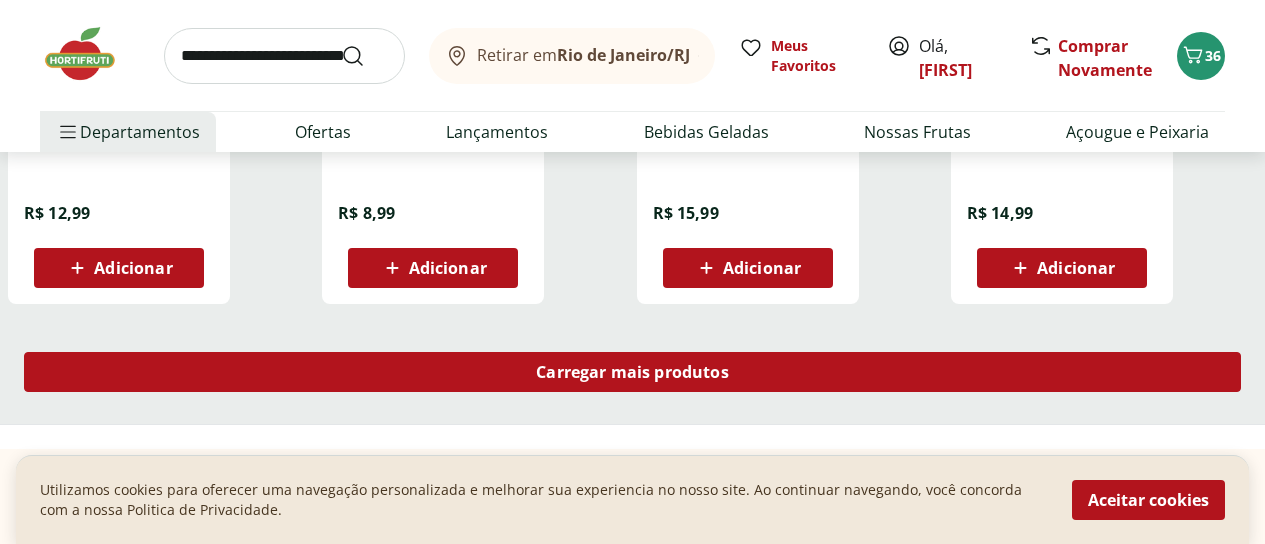 click on "Carregar mais produtos" at bounding box center [632, 372] 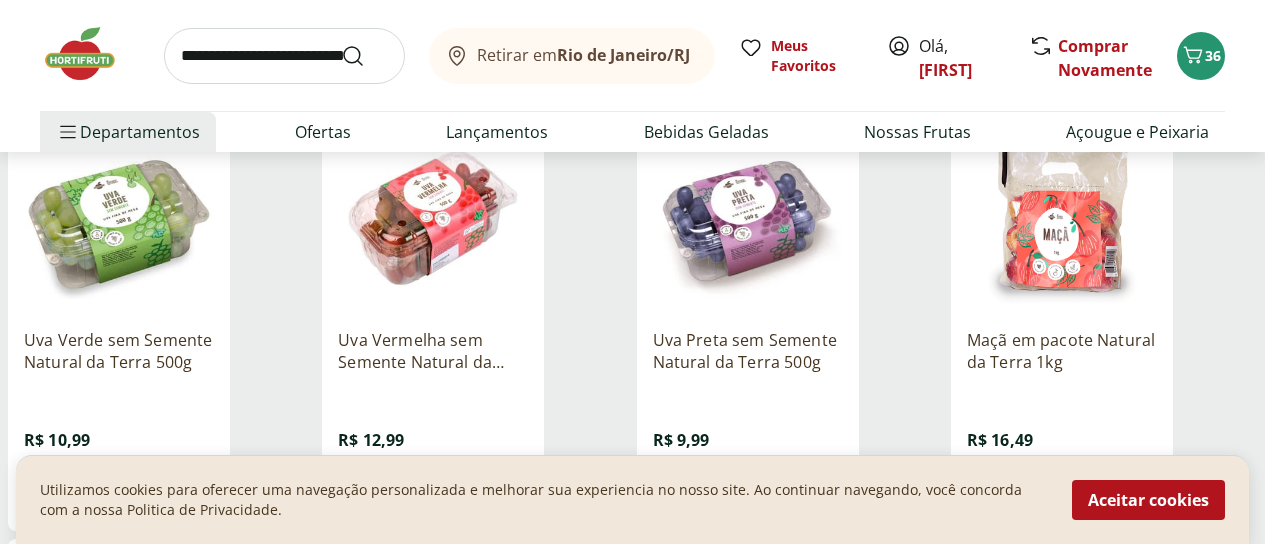 scroll, scrollTop: 8200, scrollLeft: 0, axis: vertical 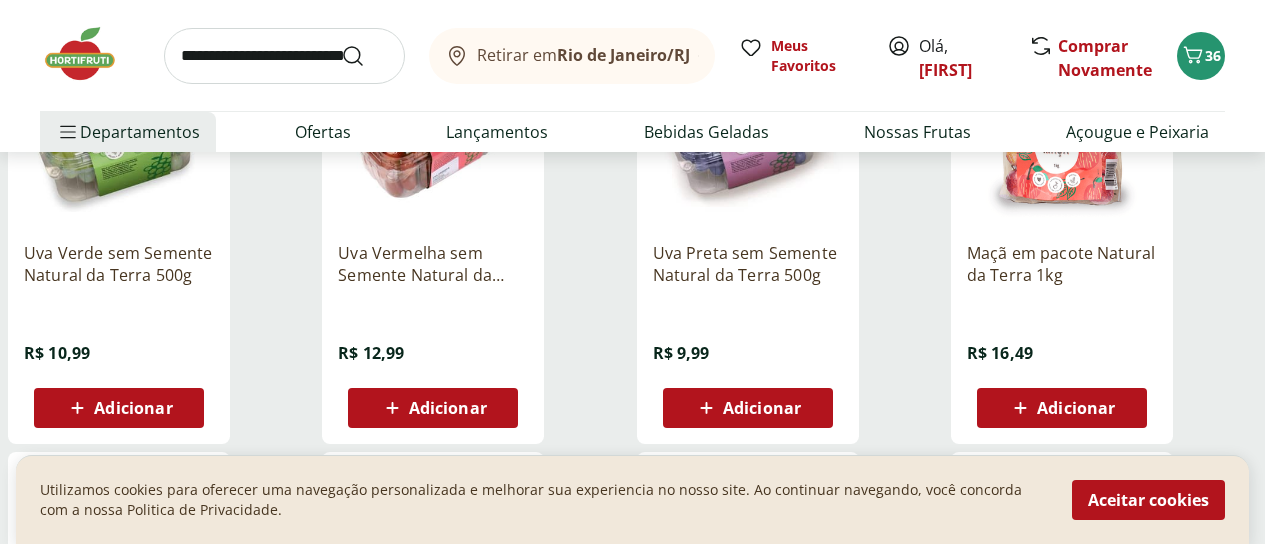 click on "Adicionar" at bounding box center (762, 408) 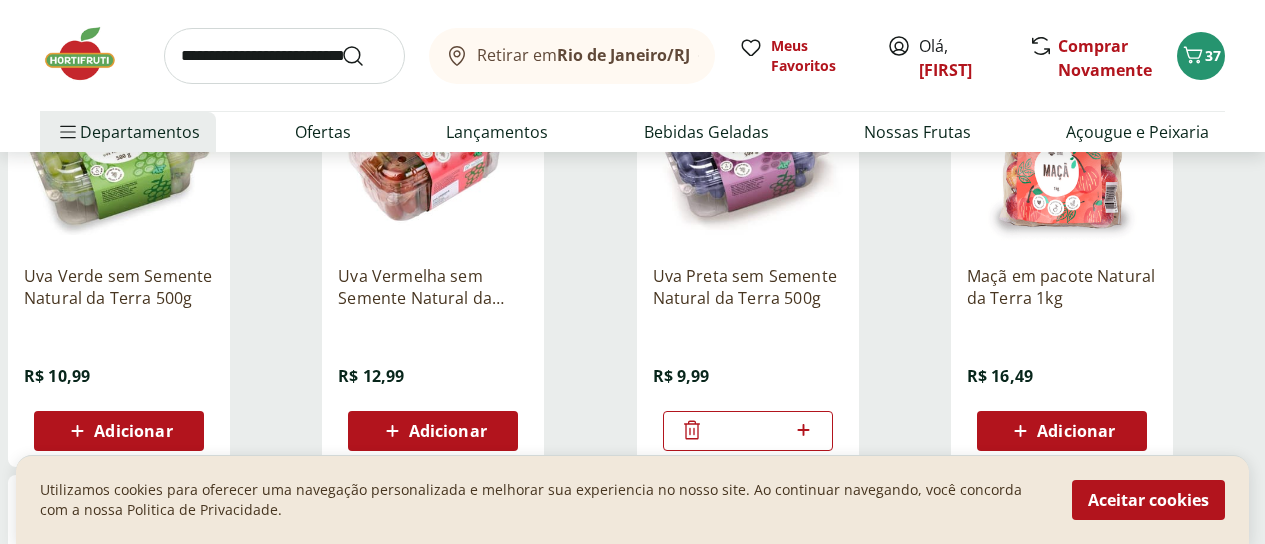 scroll, scrollTop: 8200, scrollLeft: 0, axis: vertical 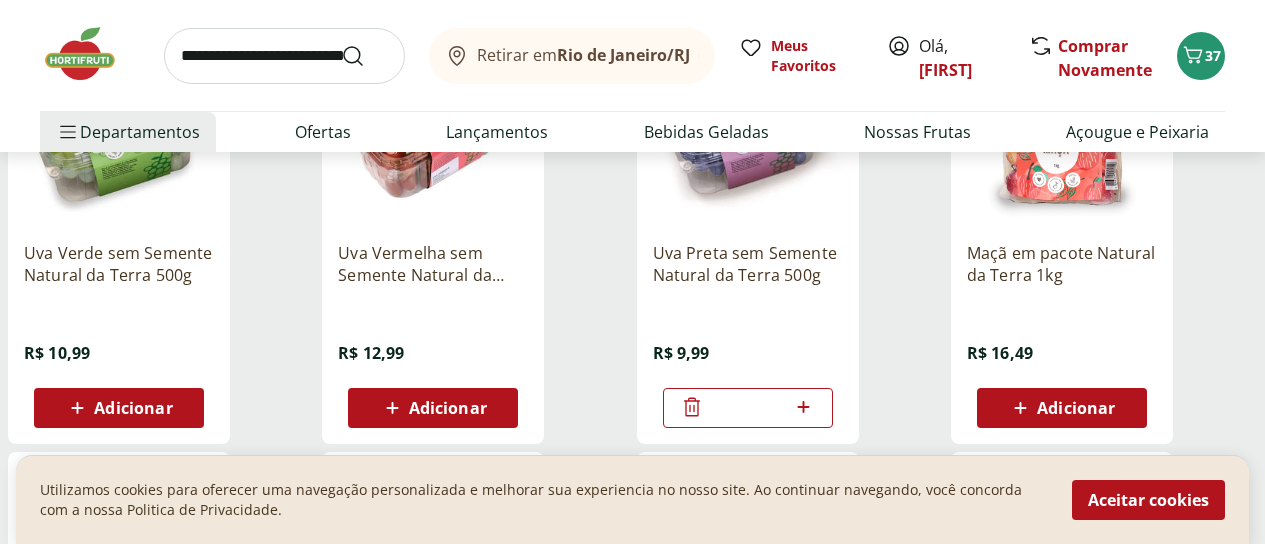 click on "Adicionar" at bounding box center [133, 408] 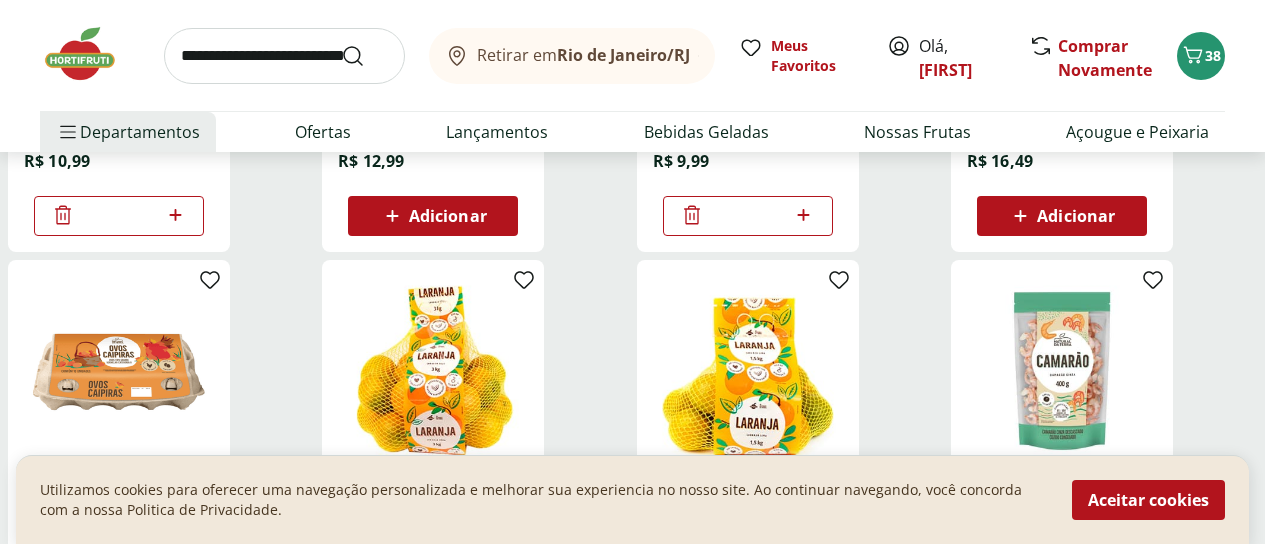 scroll, scrollTop: 8500, scrollLeft: 0, axis: vertical 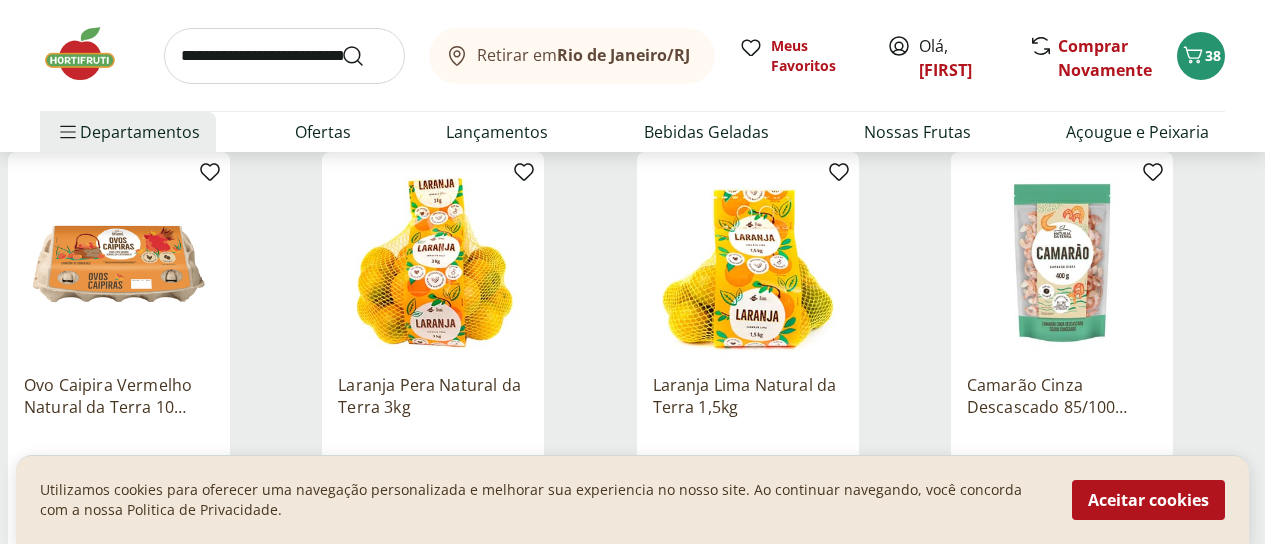 click on "Laranja Lima Natural da Terra 1,5kg" at bounding box center (748, 396) 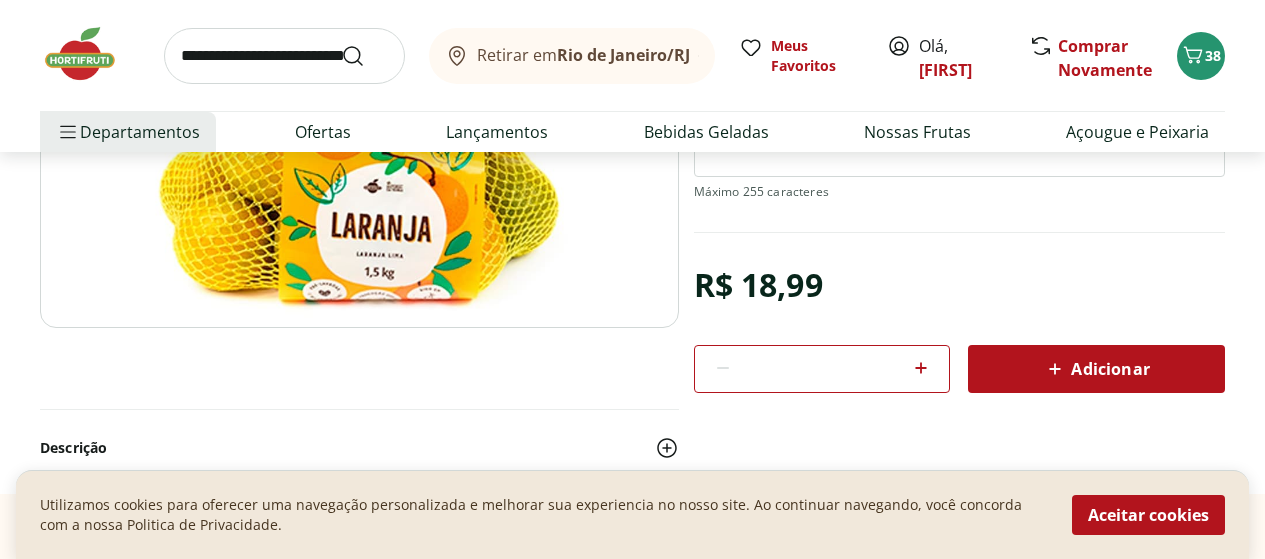 scroll, scrollTop: 400, scrollLeft: 0, axis: vertical 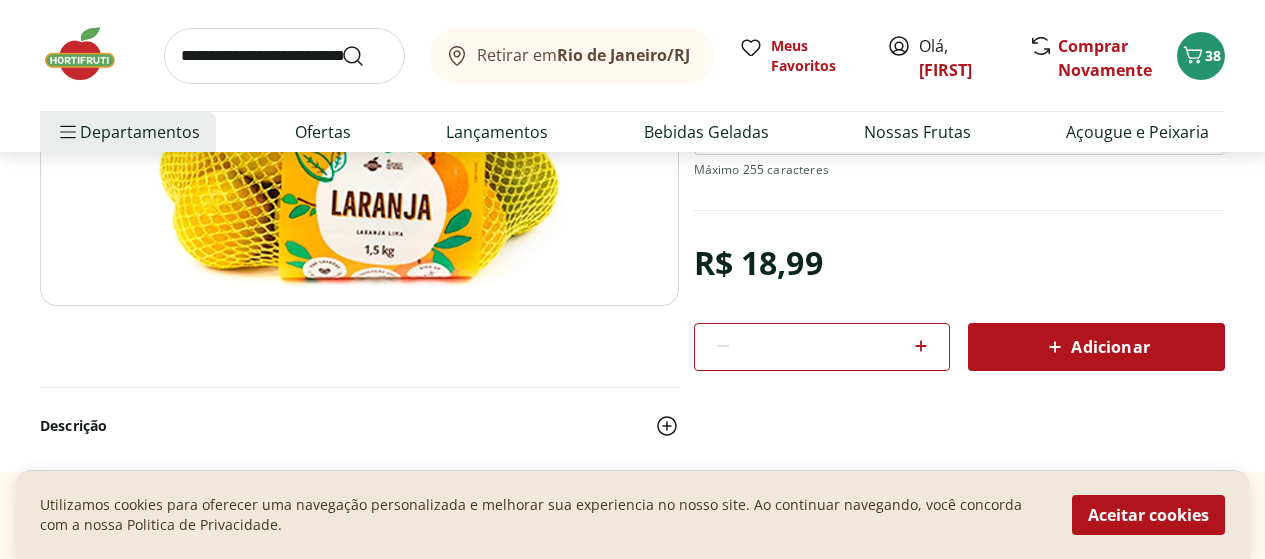 click on "Adicionar" at bounding box center (1096, 347) 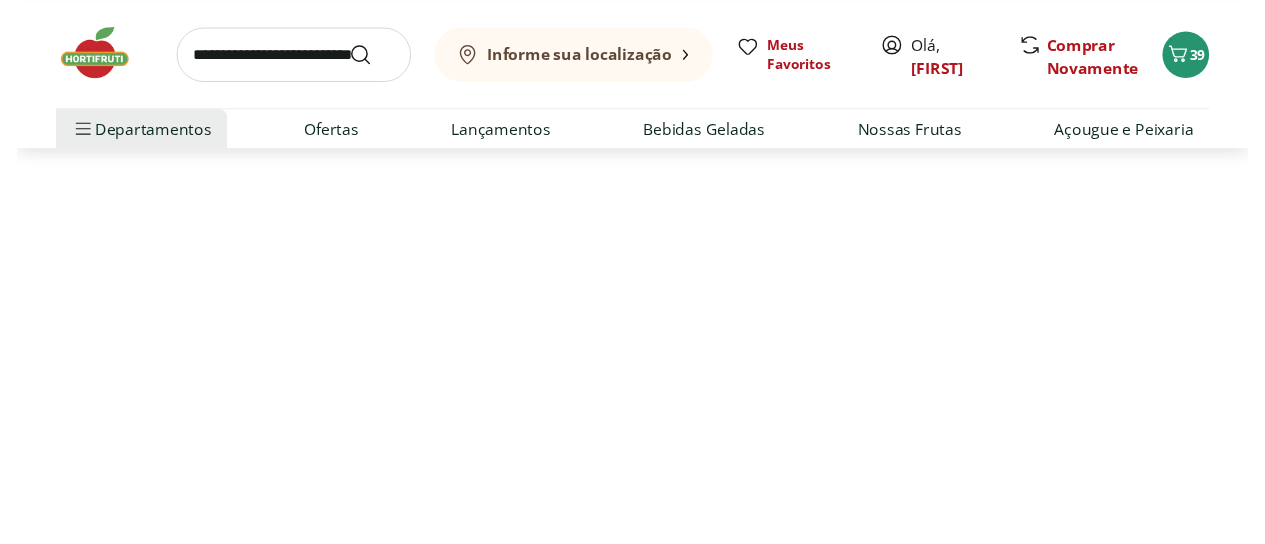 scroll, scrollTop: 0, scrollLeft: 0, axis: both 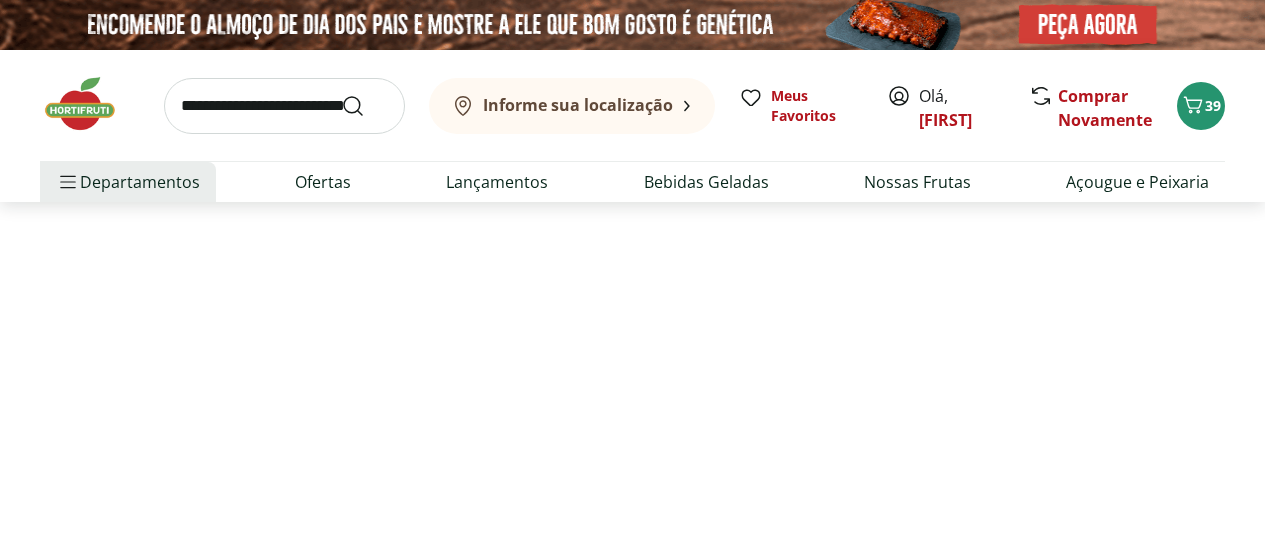 select on "**********" 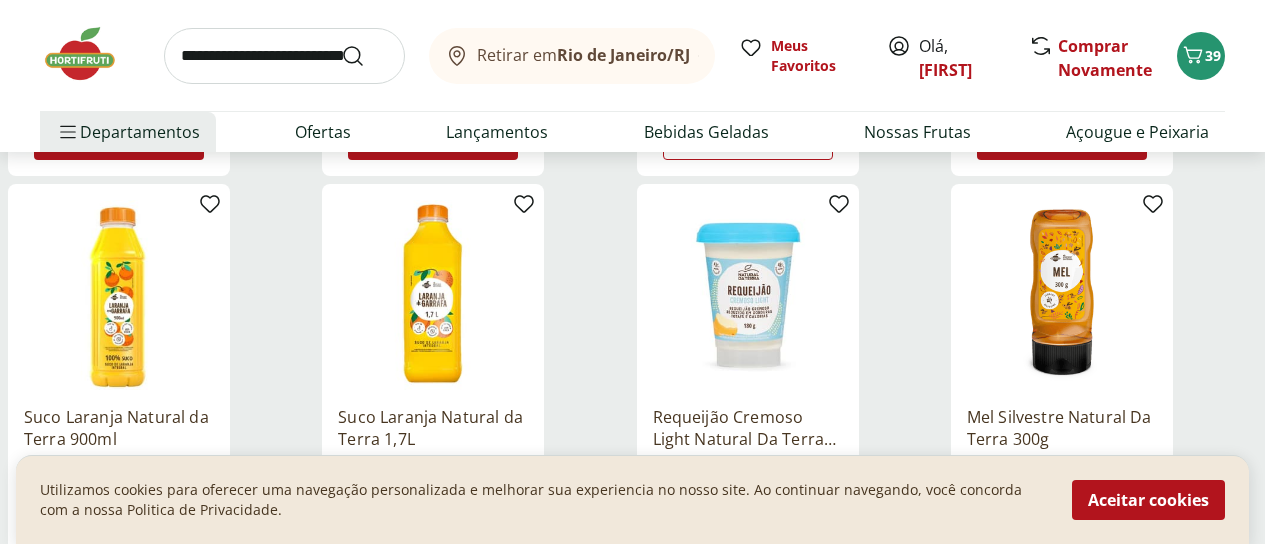 scroll, scrollTop: 9000, scrollLeft: 0, axis: vertical 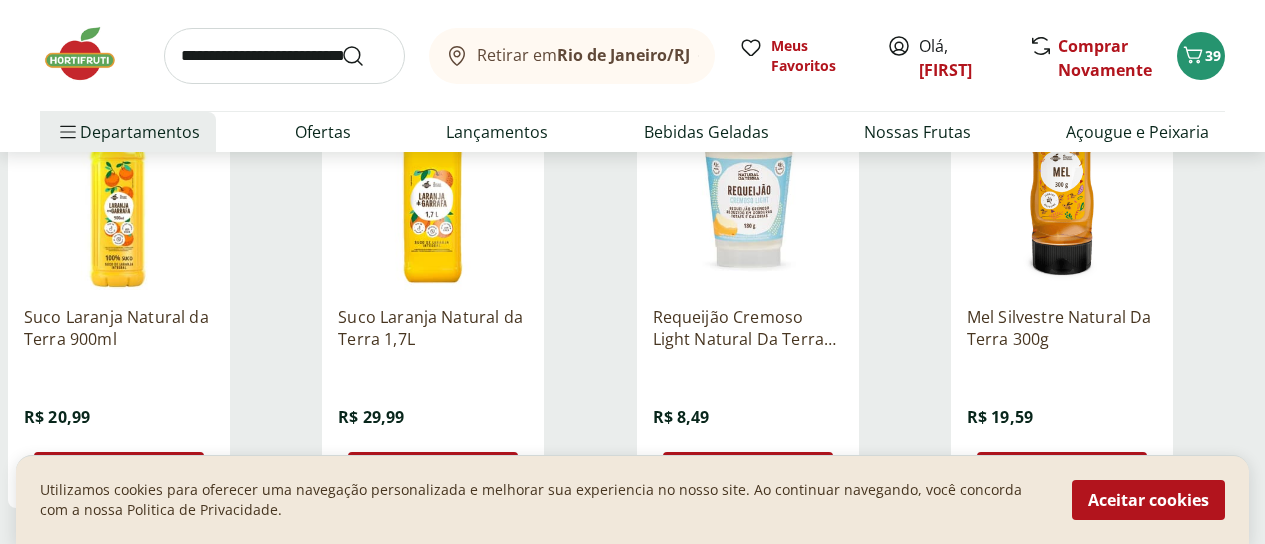 click on "Adicionar" at bounding box center (133, 472) 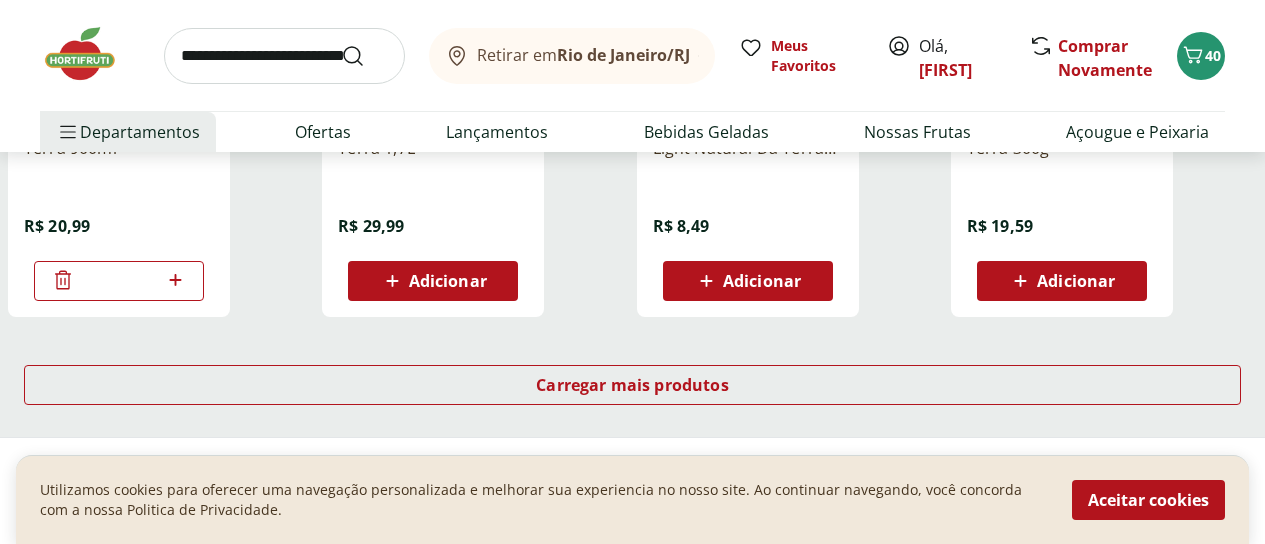 scroll, scrollTop: 9200, scrollLeft: 0, axis: vertical 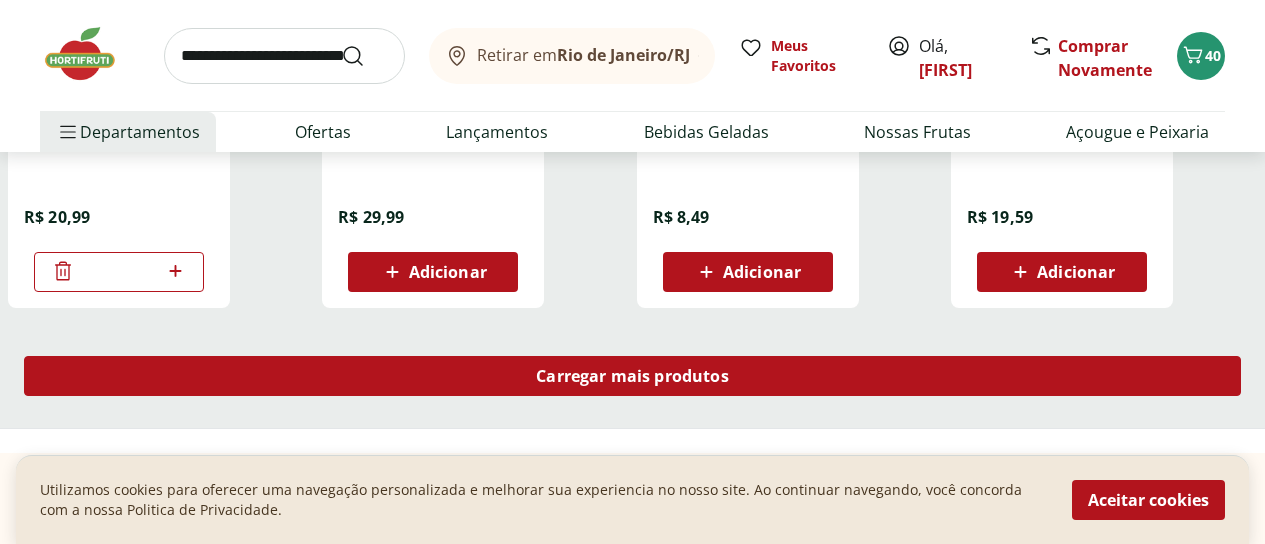 click on "Carregar mais produtos" at bounding box center [632, 376] 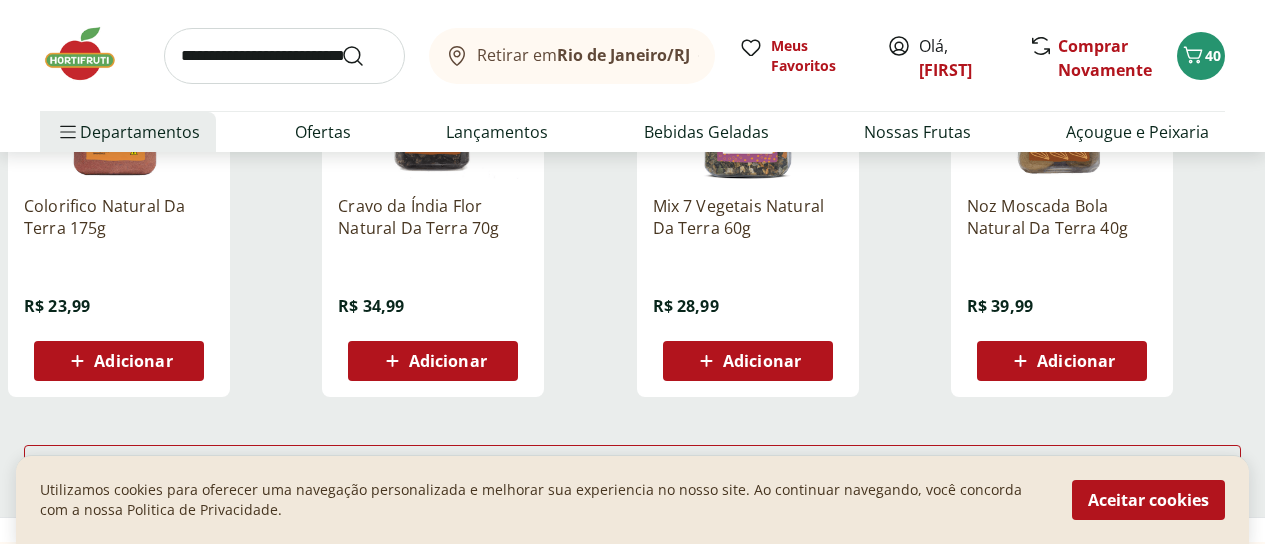scroll, scrollTop: 10500, scrollLeft: 0, axis: vertical 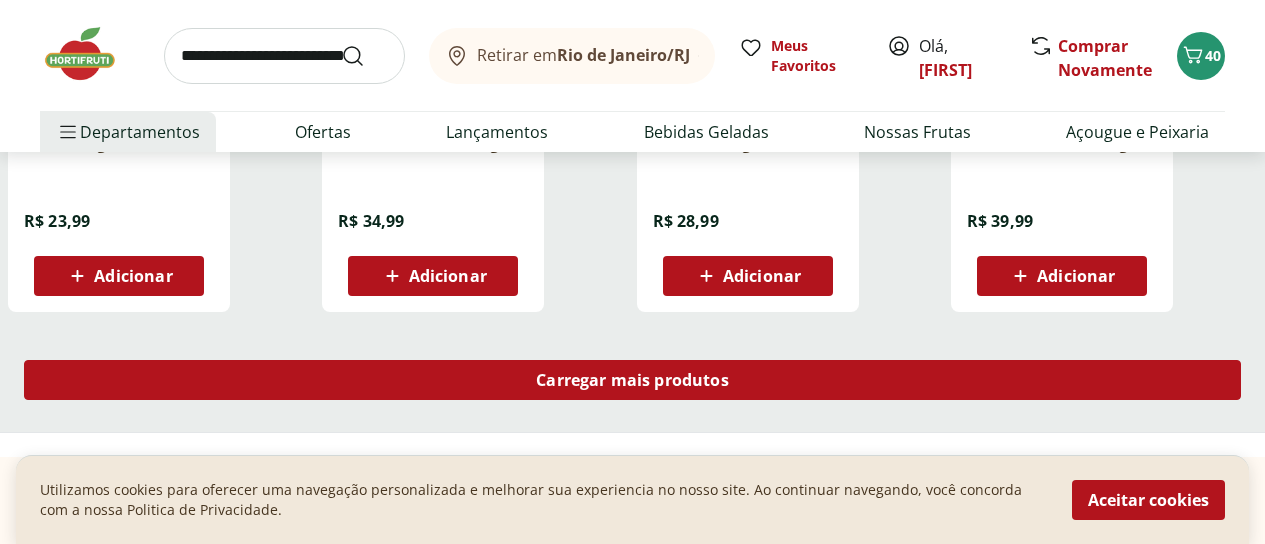 click on "Carregar mais produtos" at bounding box center [632, 380] 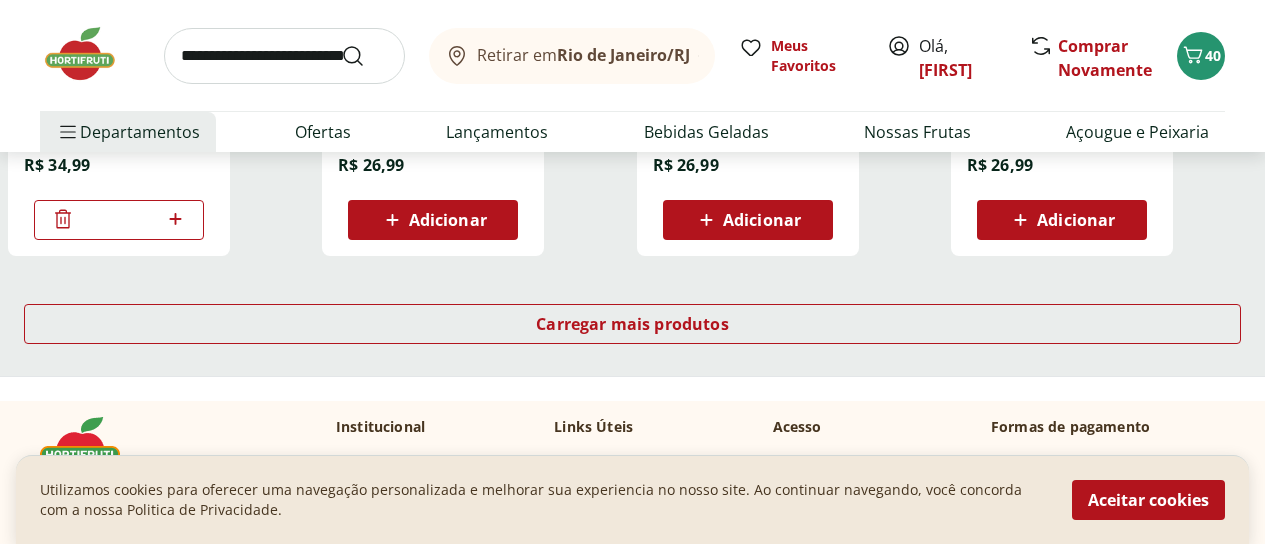 scroll, scrollTop: 11900, scrollLeft: 0, axis: vertical 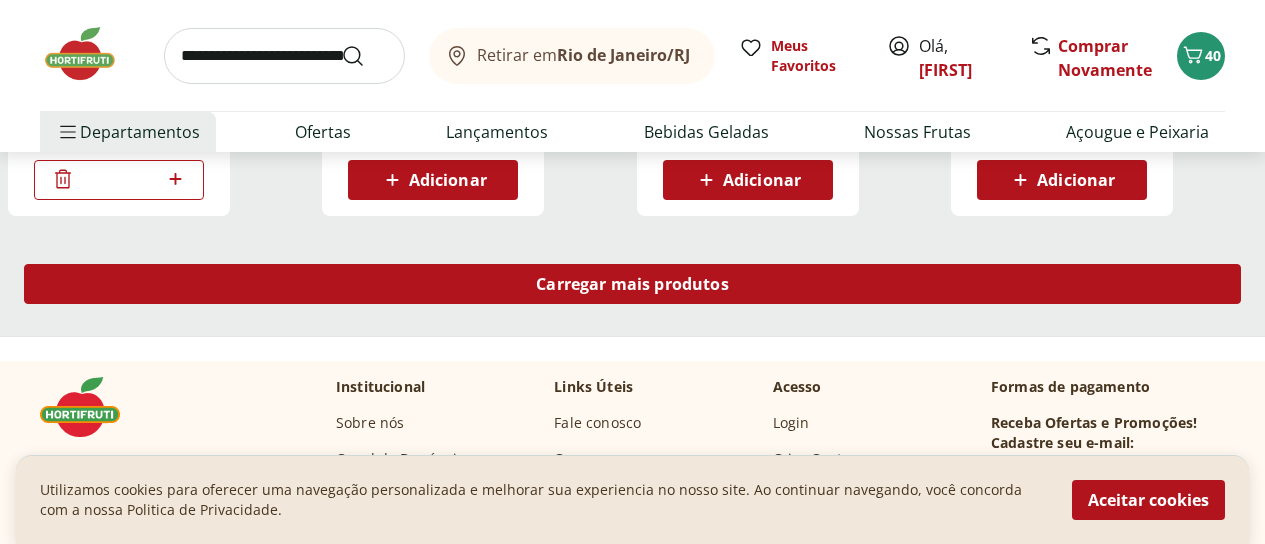 click on "Carregar mais produtos" at bounding box center [632, 284] 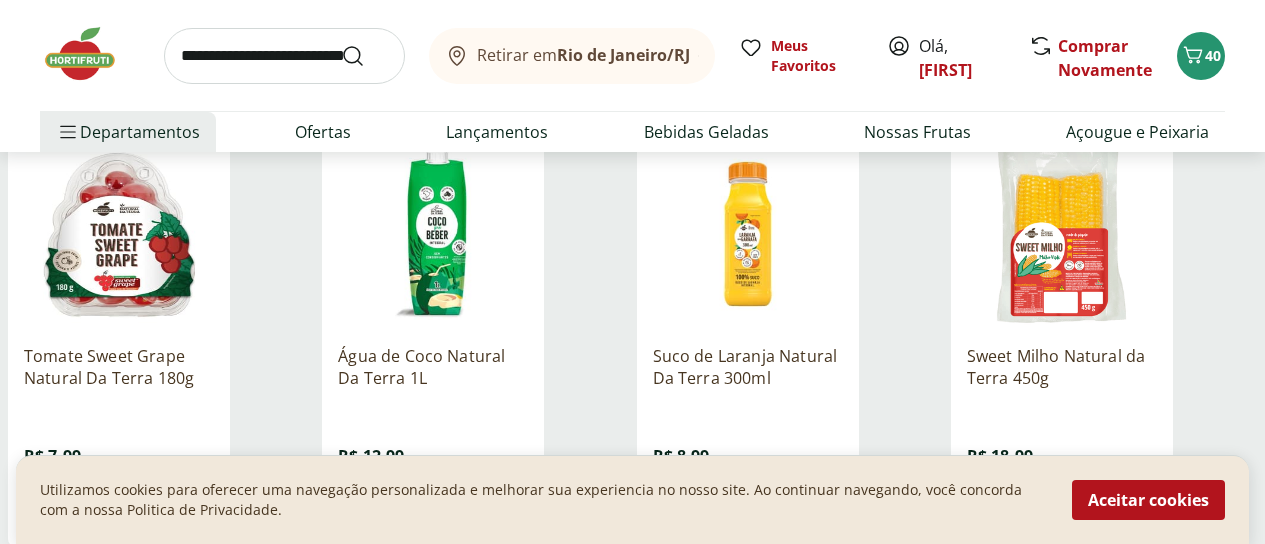 scroll, scrollTop: 12100, scrollLeft: 0, axis: vertical 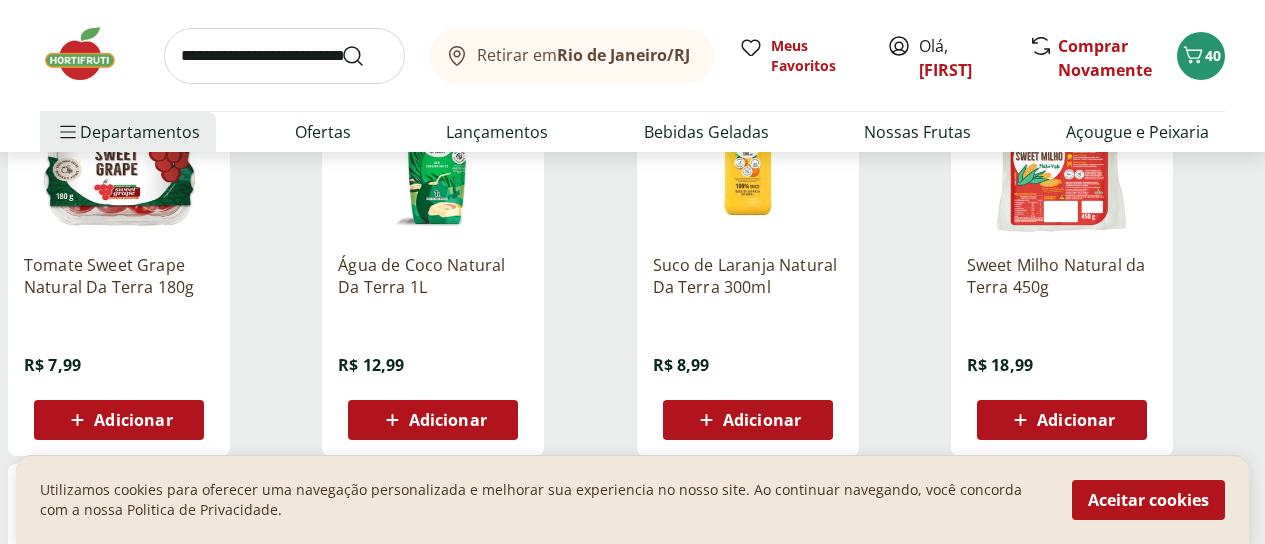 click on "Adicionar" at bounding box center (762, 420) 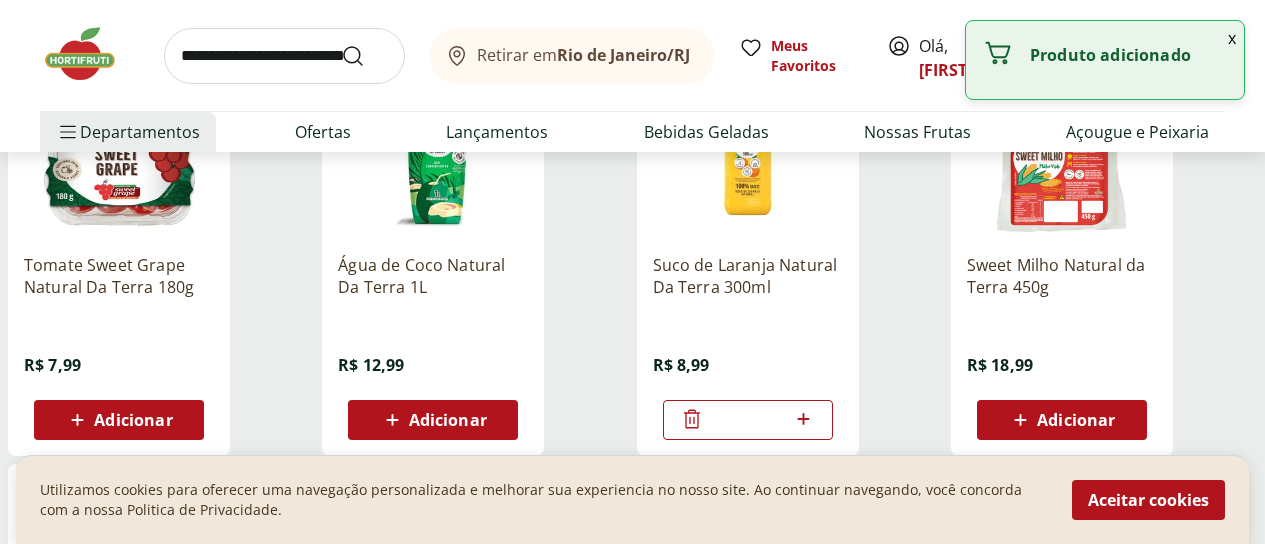 click 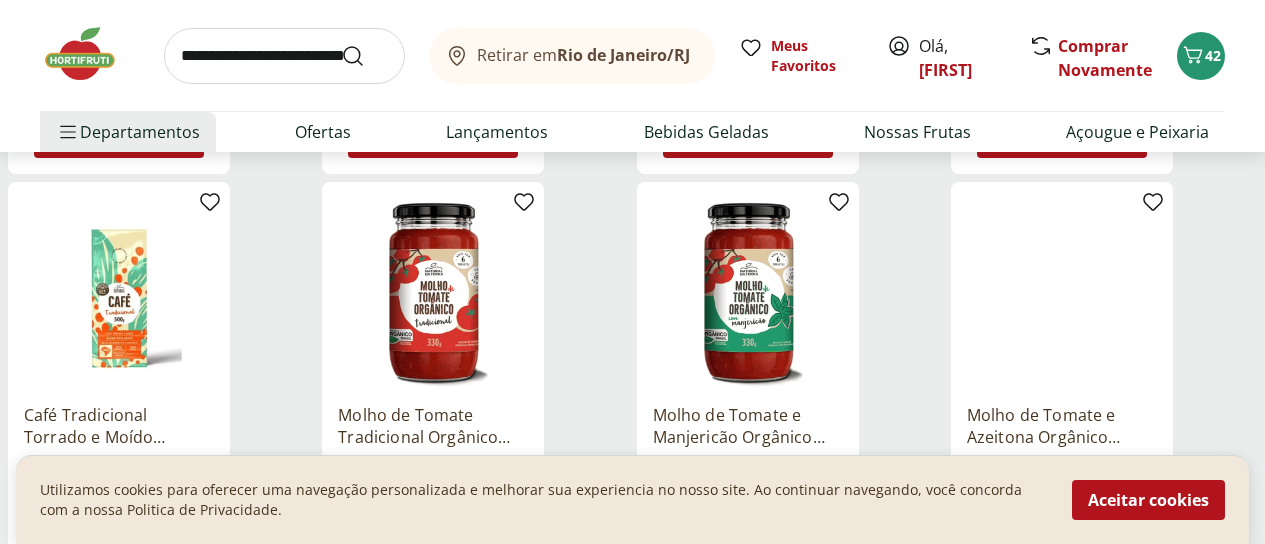 scroll, scrollTop: 12900, scrollLeft: 0, axis: vertical 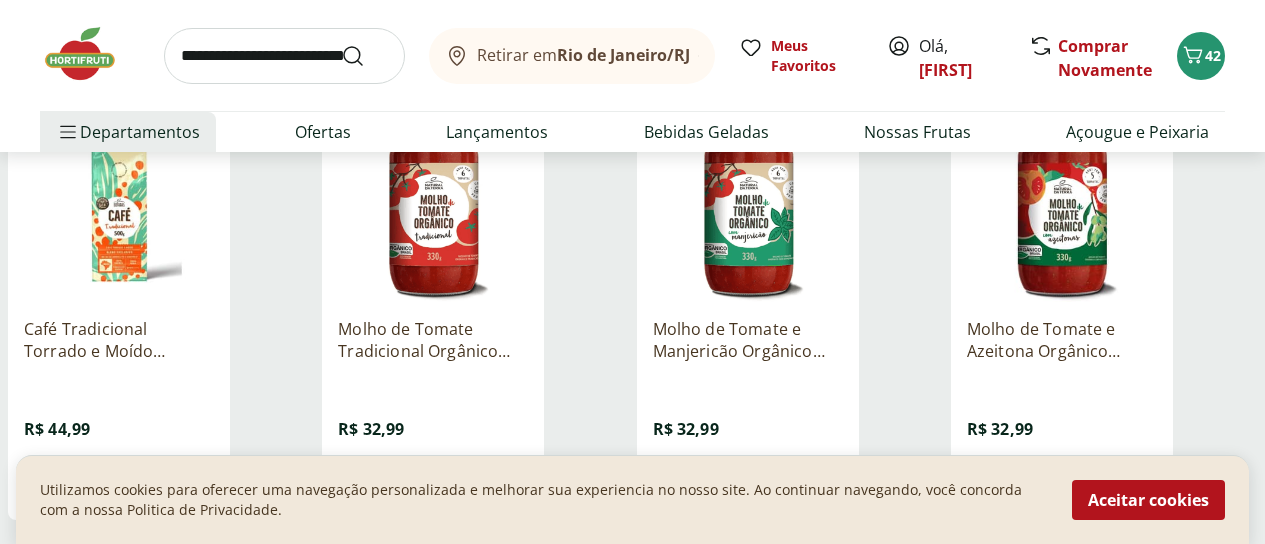 click on "Adicionar" at bounding box center [448, 484] 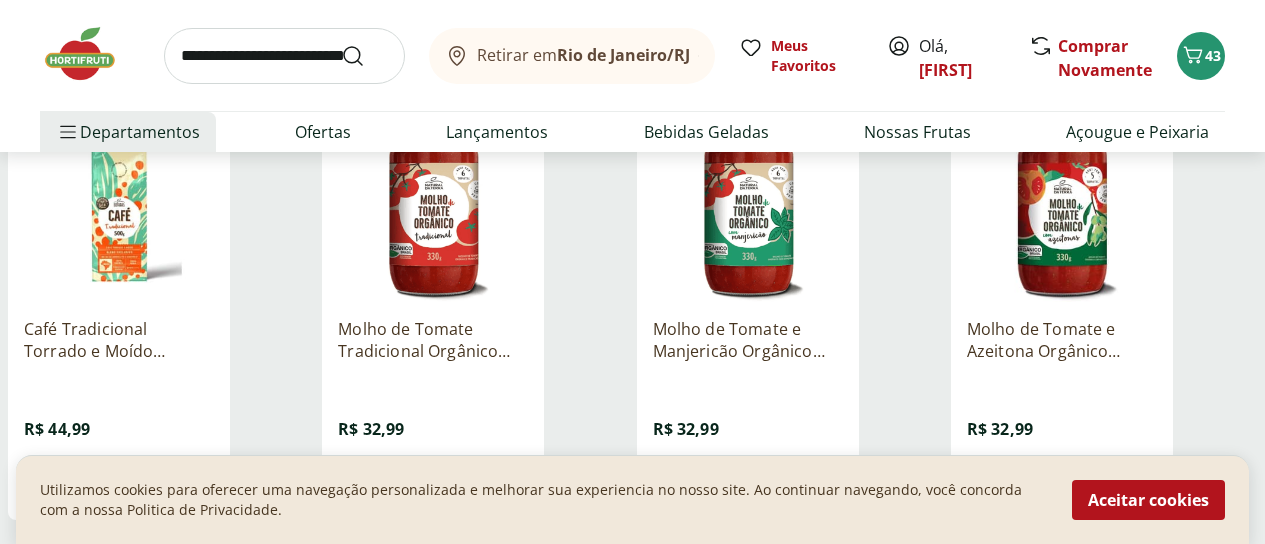 scroll, scrollTop: 13100, scrollLeft: 0, axis: vertical 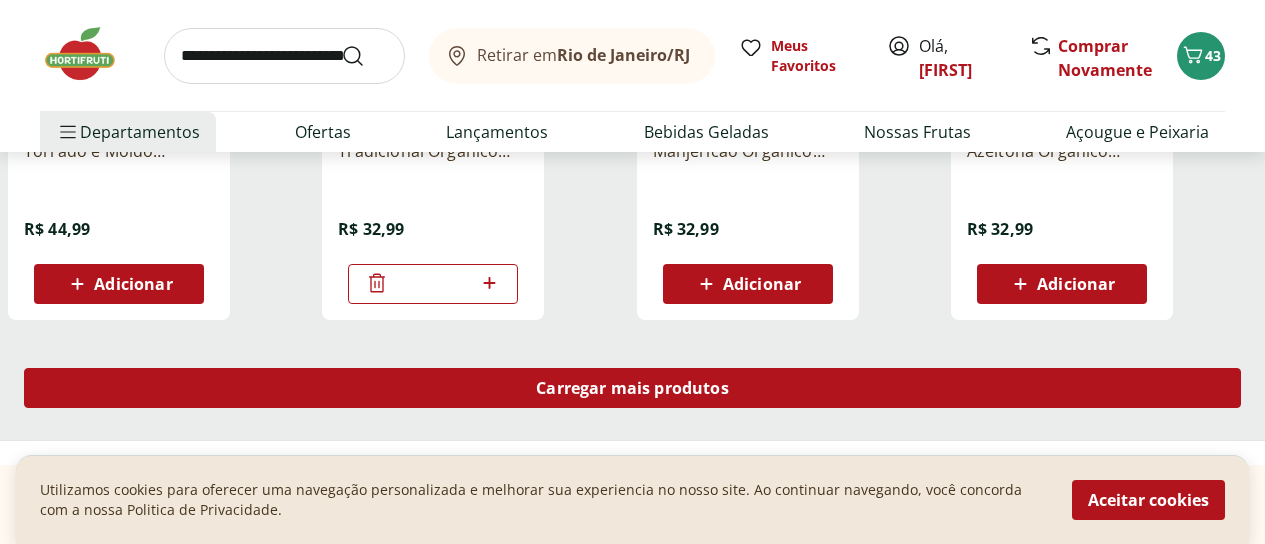 click on "Carregar mais produtos" at bounding box center (632, 388) 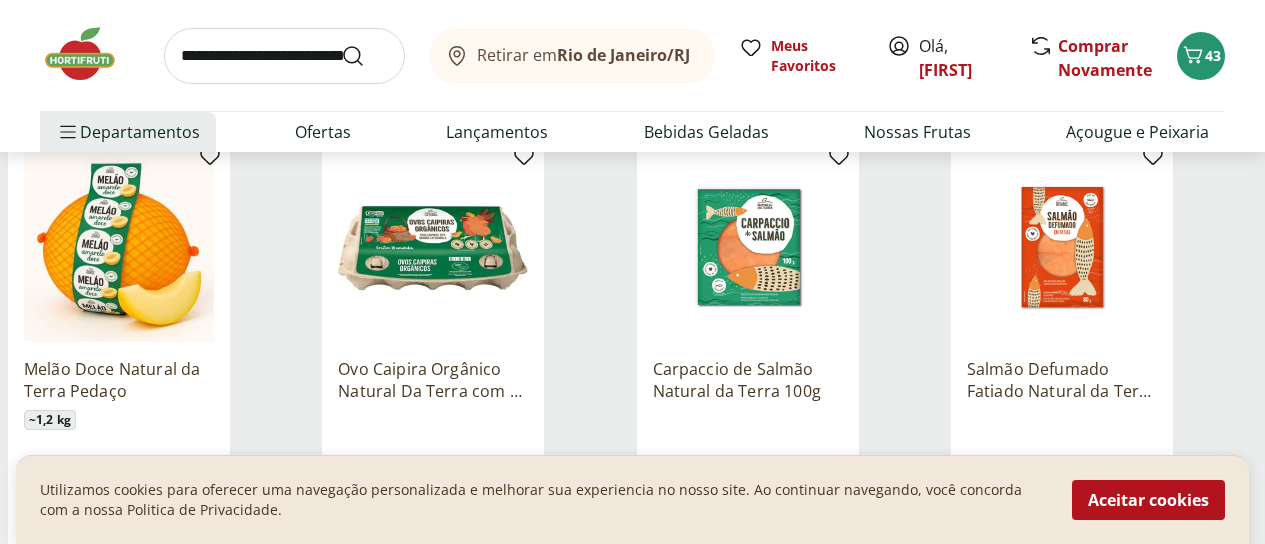 scroll, scrollTop: 13400, scrollLeft: 0, axis: vertical 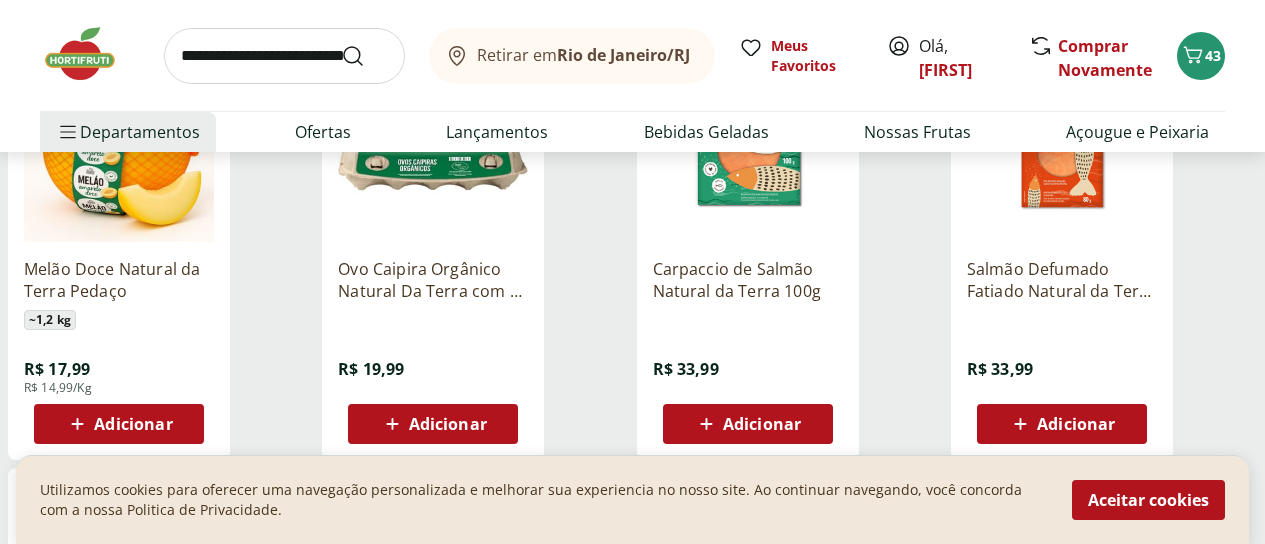 click on "Adicionar" at bounding box center (133, 424) 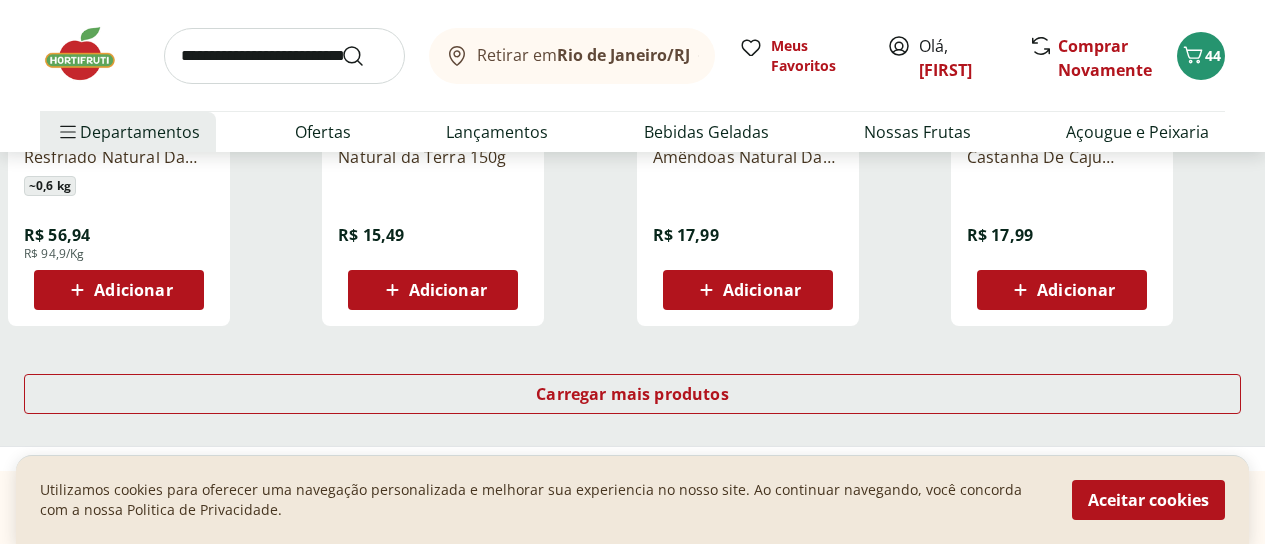 scroll, scrollTop: 14400, scrollLeft: 0, axis: vertical 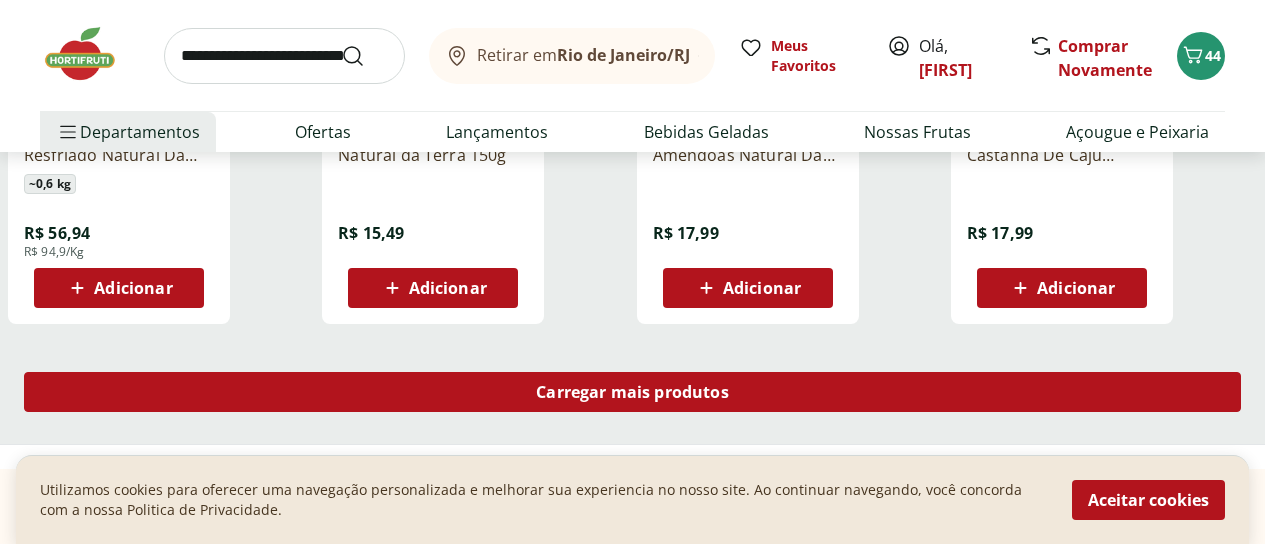click on "Carregar mais produtos" at bounding box center [632, 392] 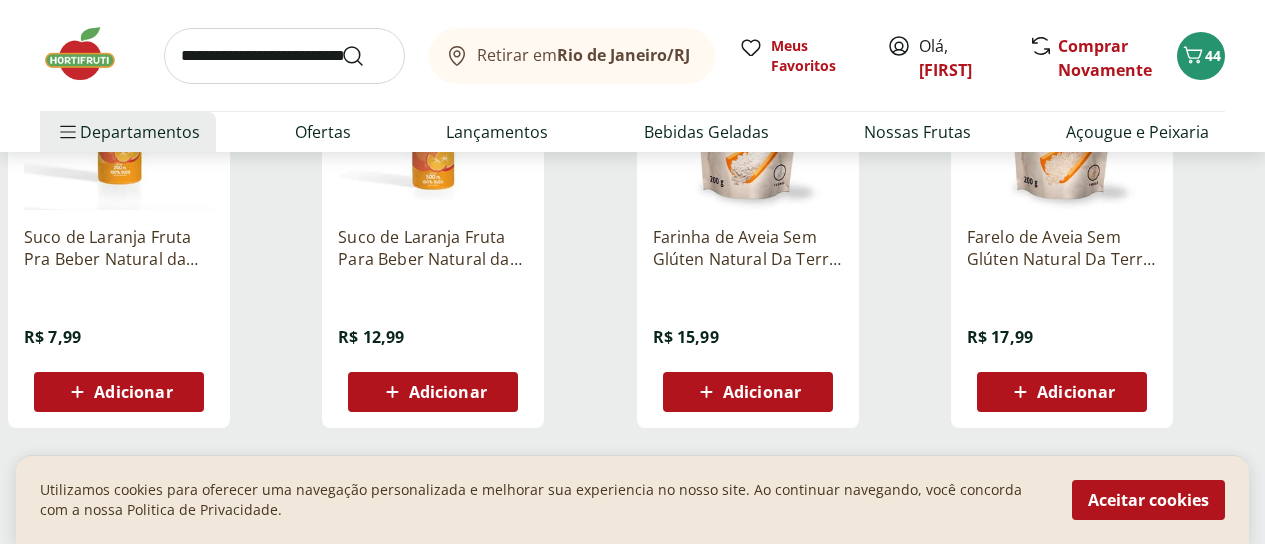 scroll, scrollTop: 15700, scrollLeft: 0, axis: vertical 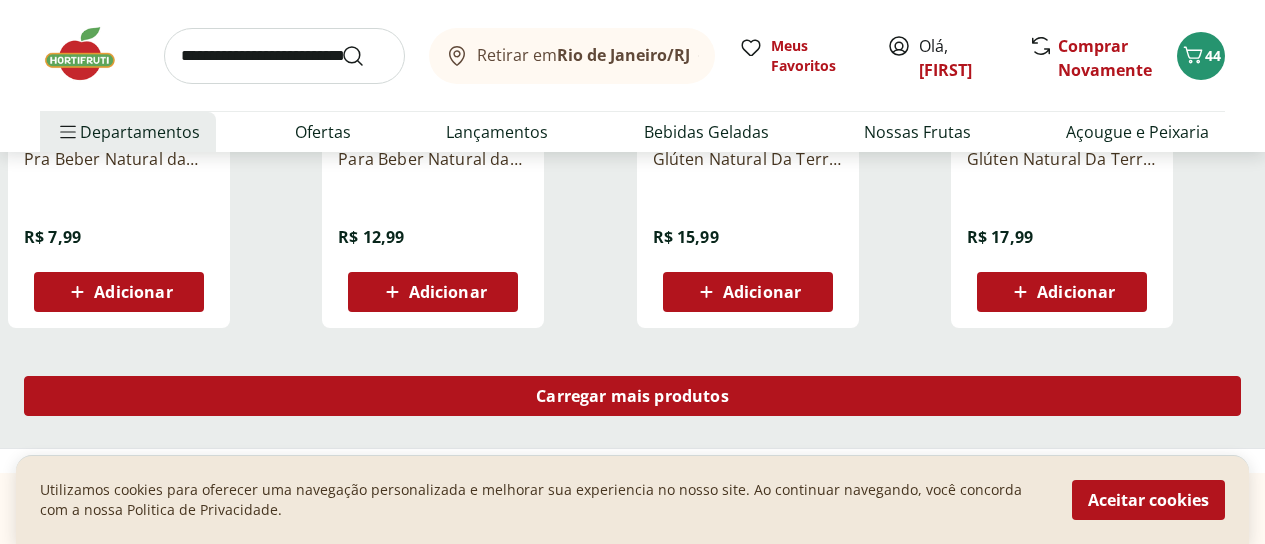 click on "Carregar mais produtos" at bounding box center (632, 396) 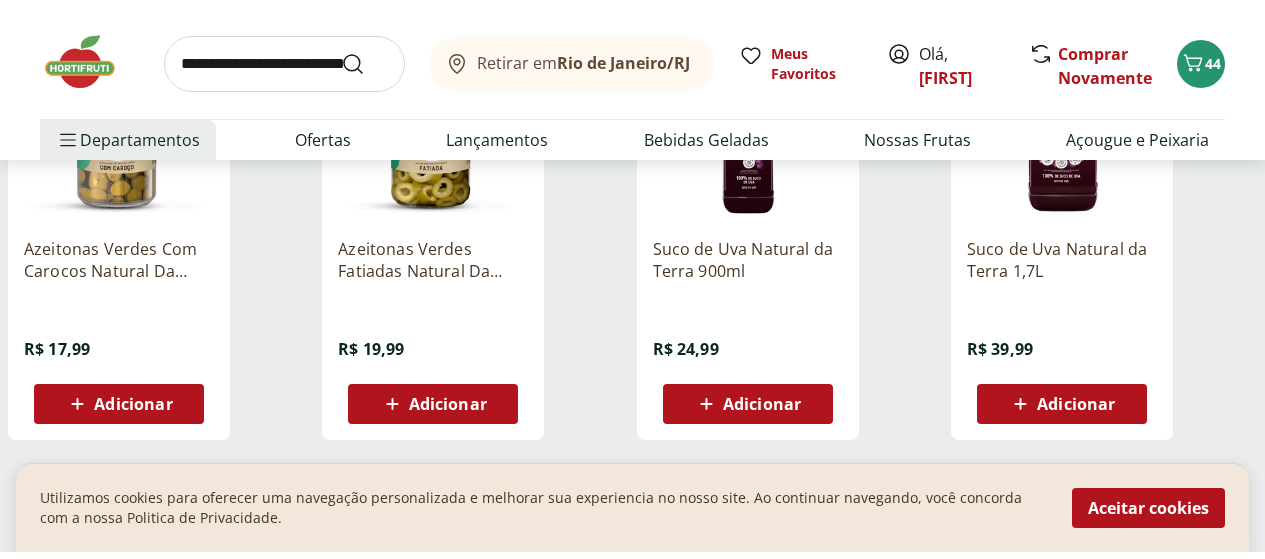 scroll, scrollTop: 17000, scrollLeft: 0, axis: vertical 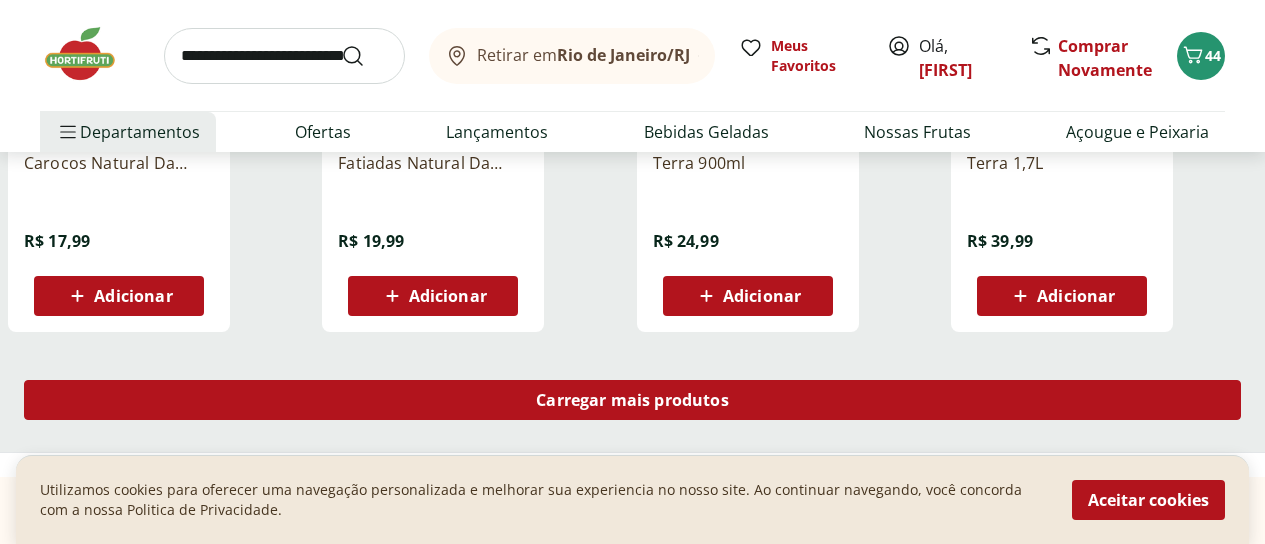 click on "Carregar mais produtos" at bounding box center (632, 400) 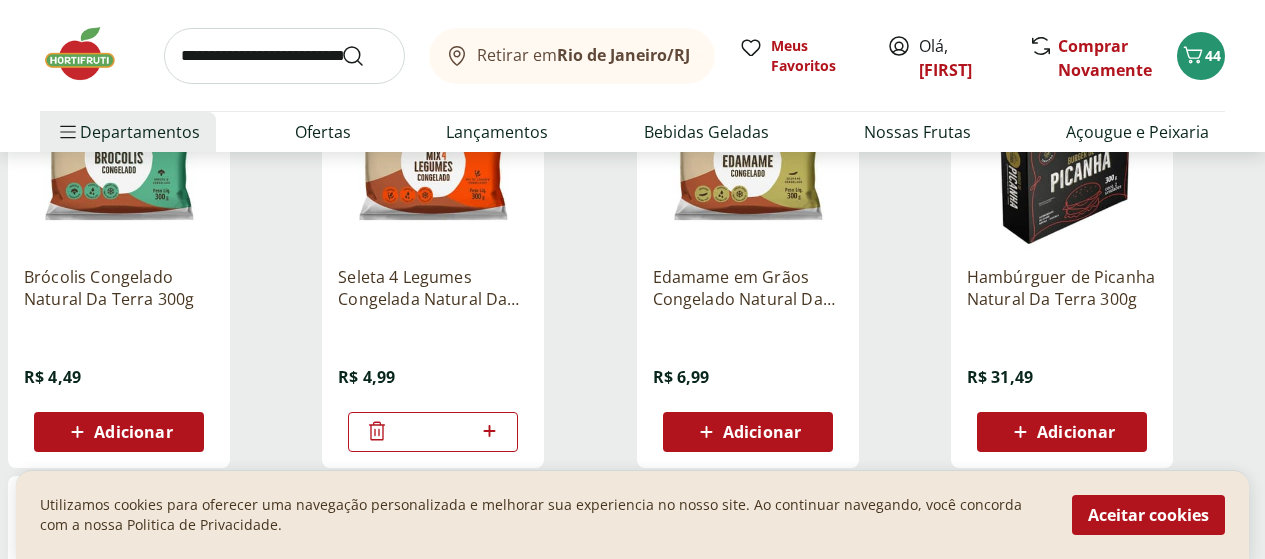 scroll, scrollTop: 16000, scrollLeft: 0, axis: vertical 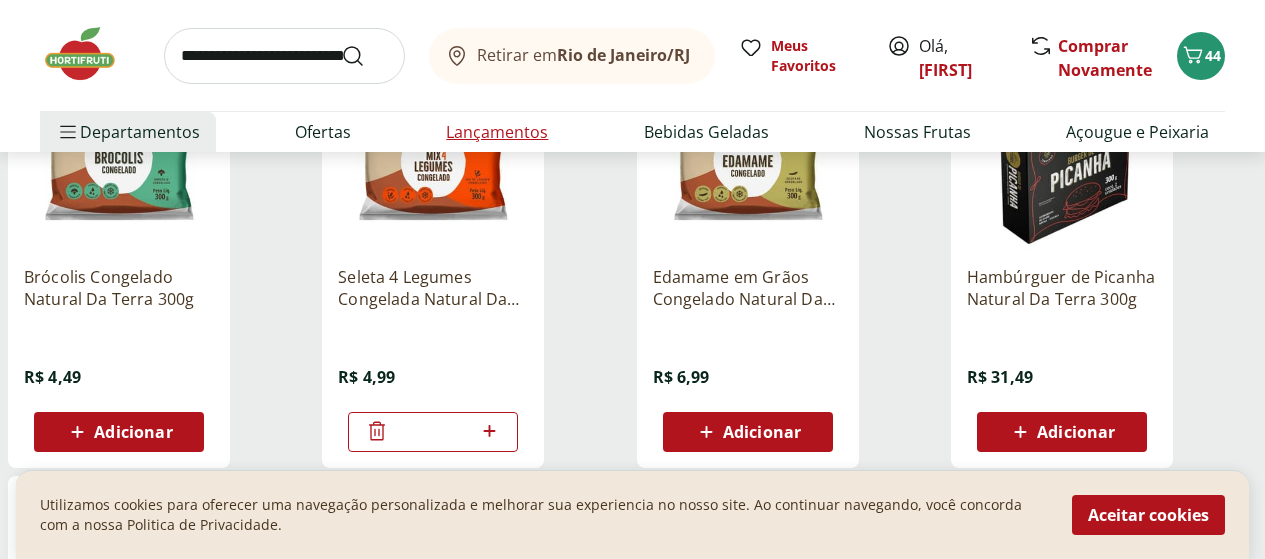 click on "Lançamentos" at bounding box center [497, 132] 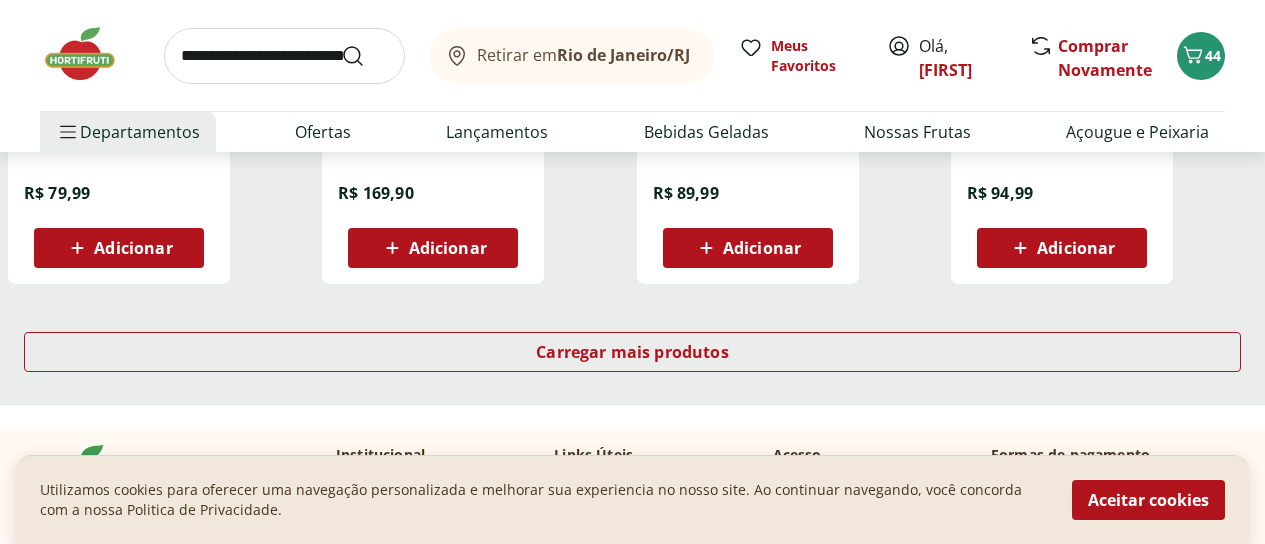 scroll, scrollTop: 1500, scrollLeft: 0, axis: vertical 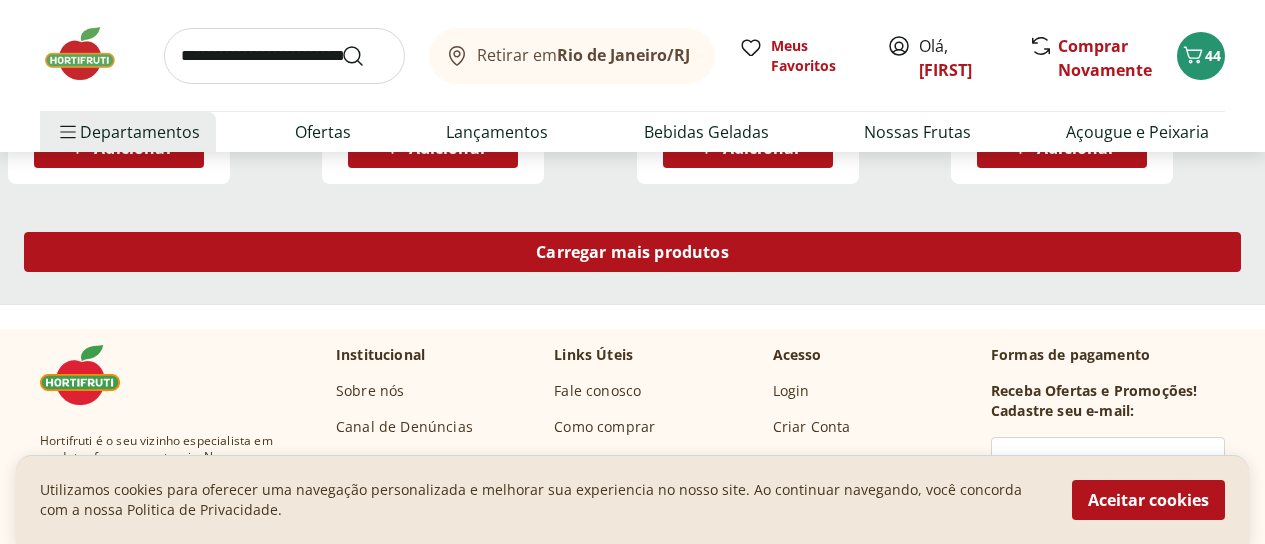 click on "Carregar mais produtos" at bounding box center [632, 252] 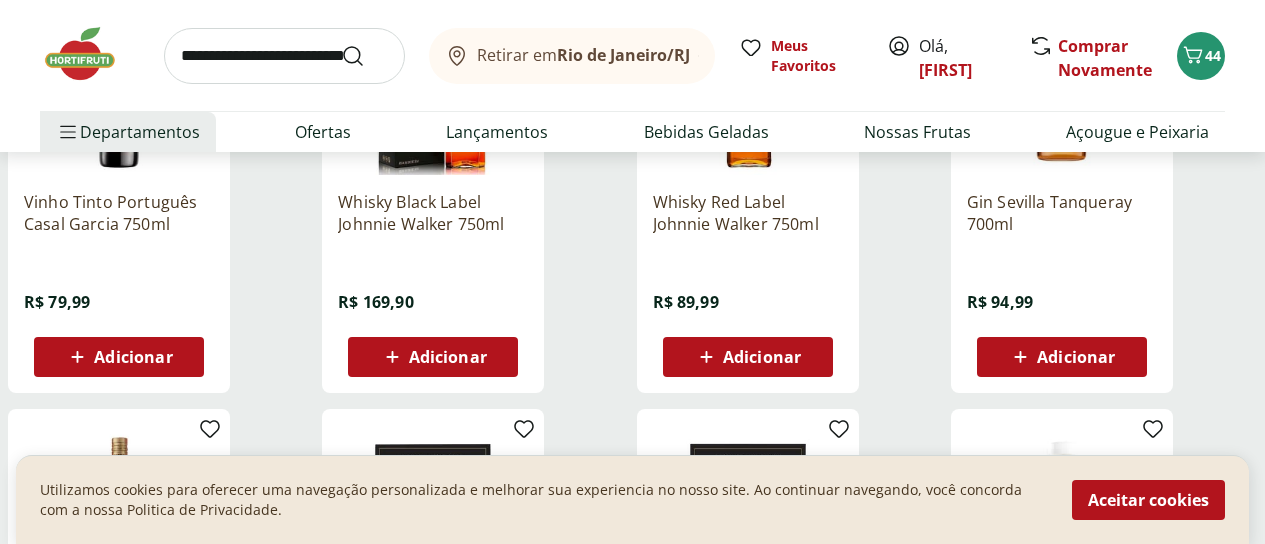 scroll, scrollTop: 1200, scrollLeft: 0, axis: vertical 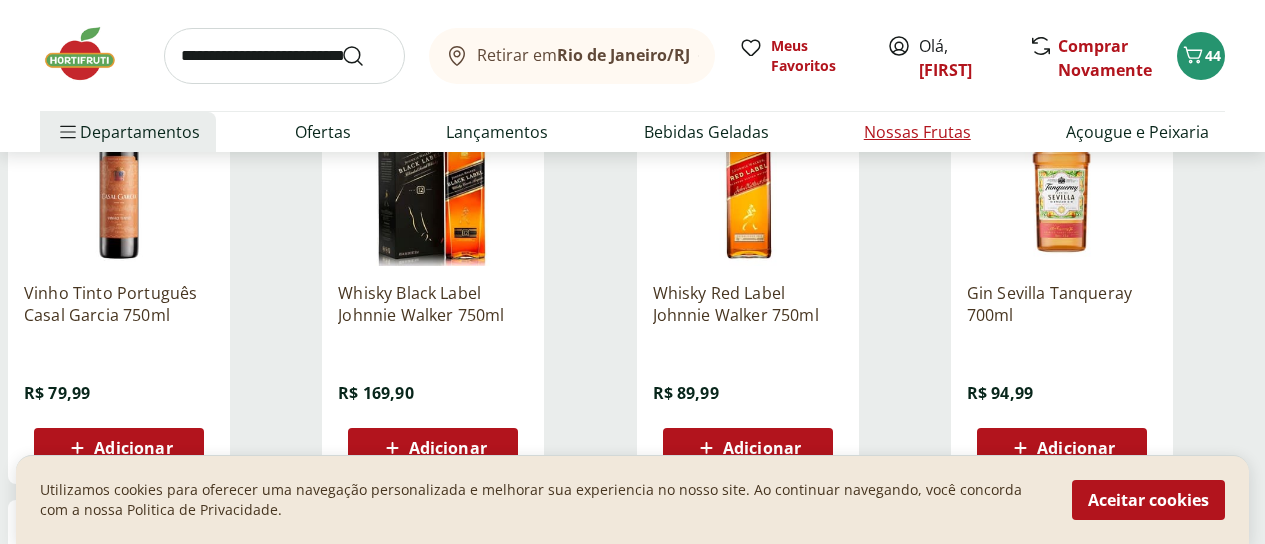 click on "Nossas Frutas" at bounding box center (917, 132) 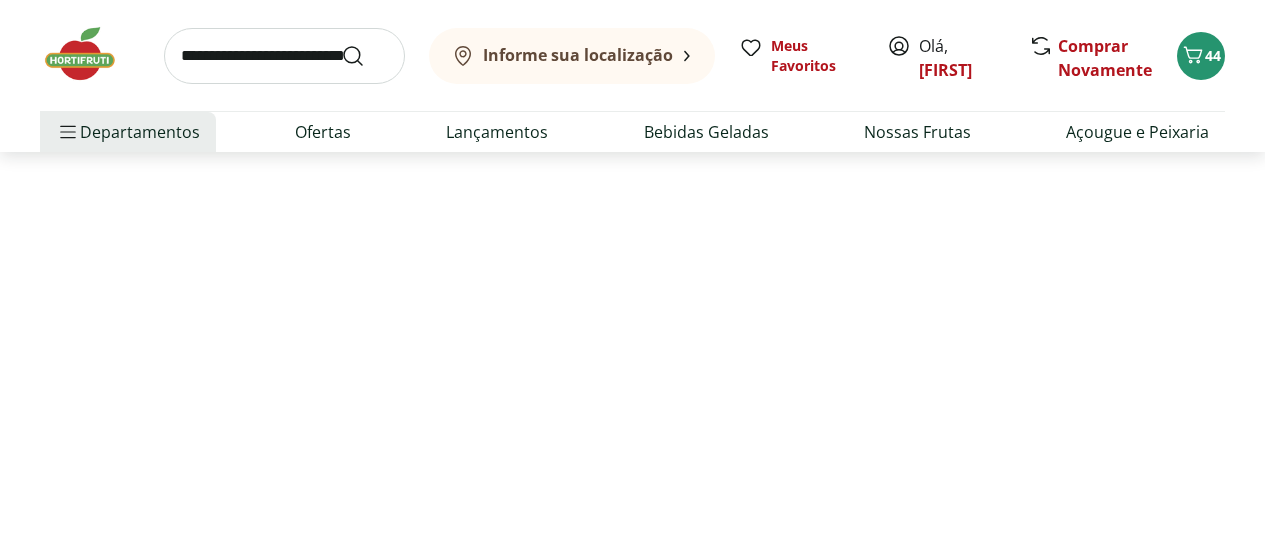 scroll, scrollTop: 0, scrollLeft: 0, axis: both 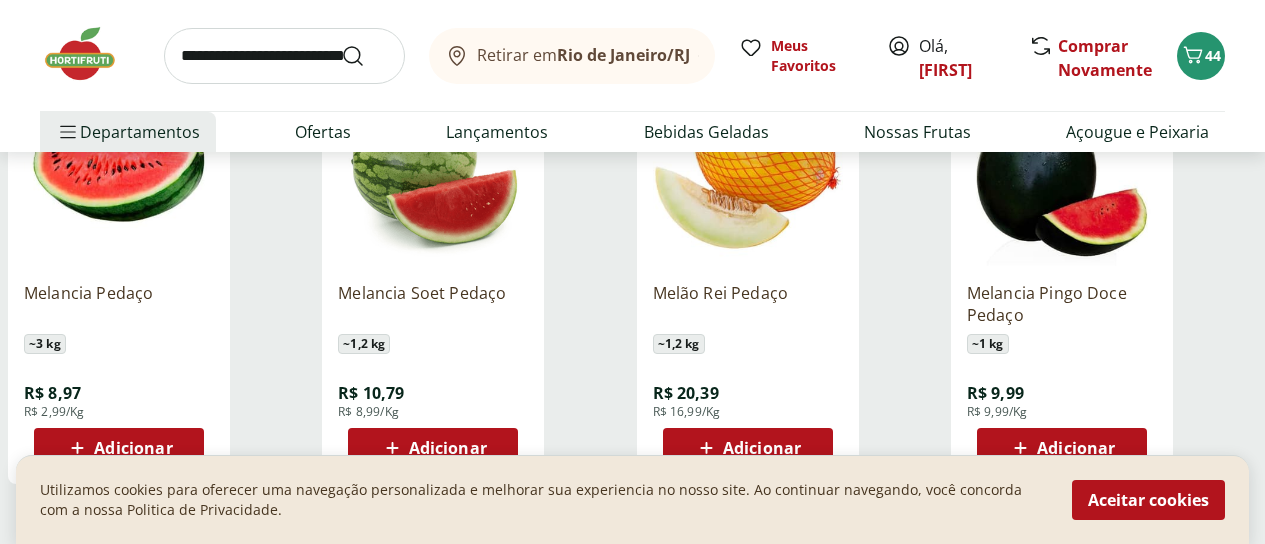 click on "Adicionar" at bounding box center (133, 448) 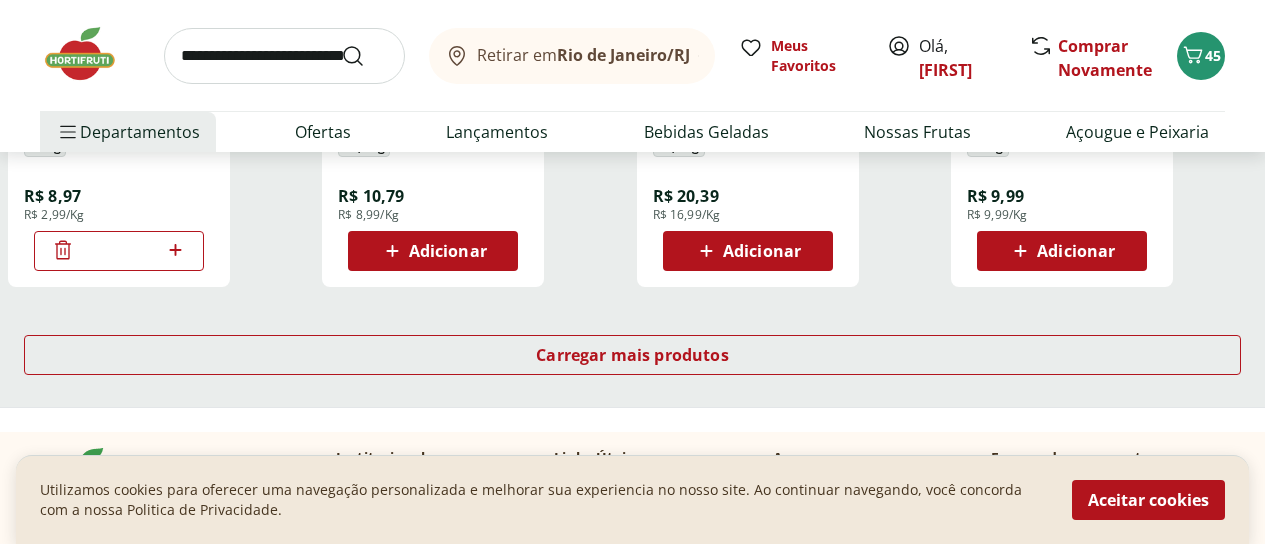 scroll, scrollTop: 1400, scrollLeft: 0, axis: vertical 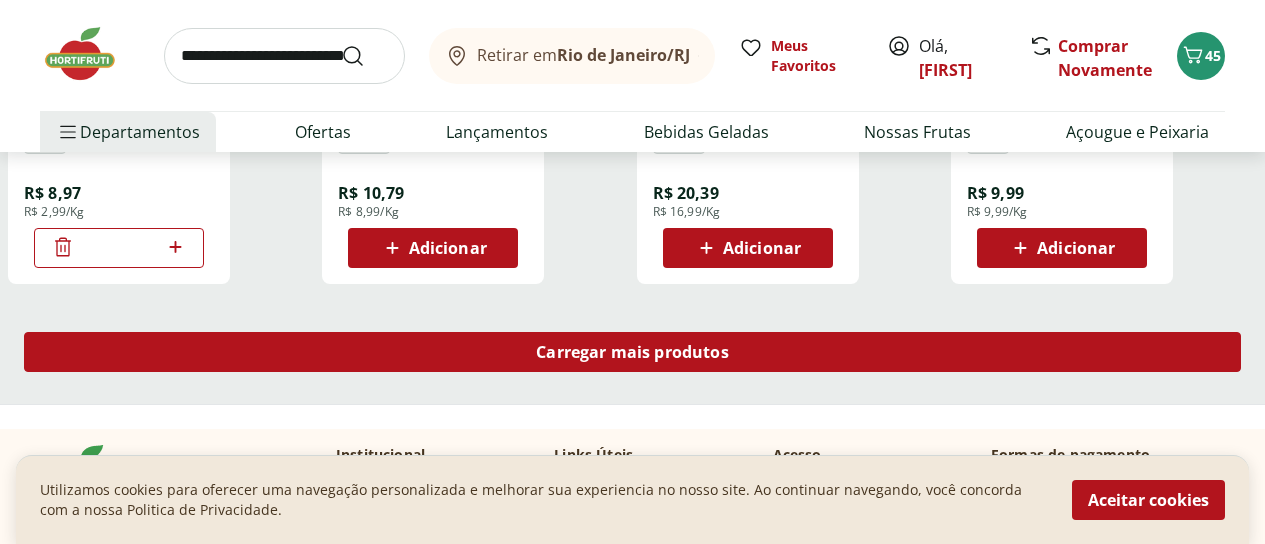click on "Carregar mais produtos" at bounding box center (632, 352) 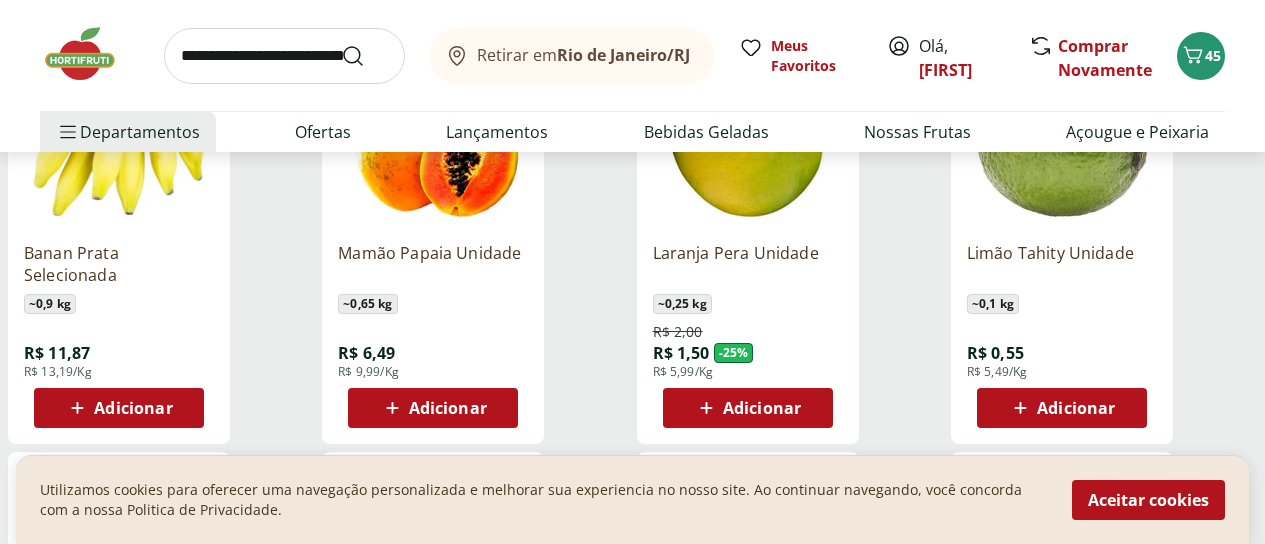 scroll, scrollTop: 2200, scrollLeft: 0, axis: vertical 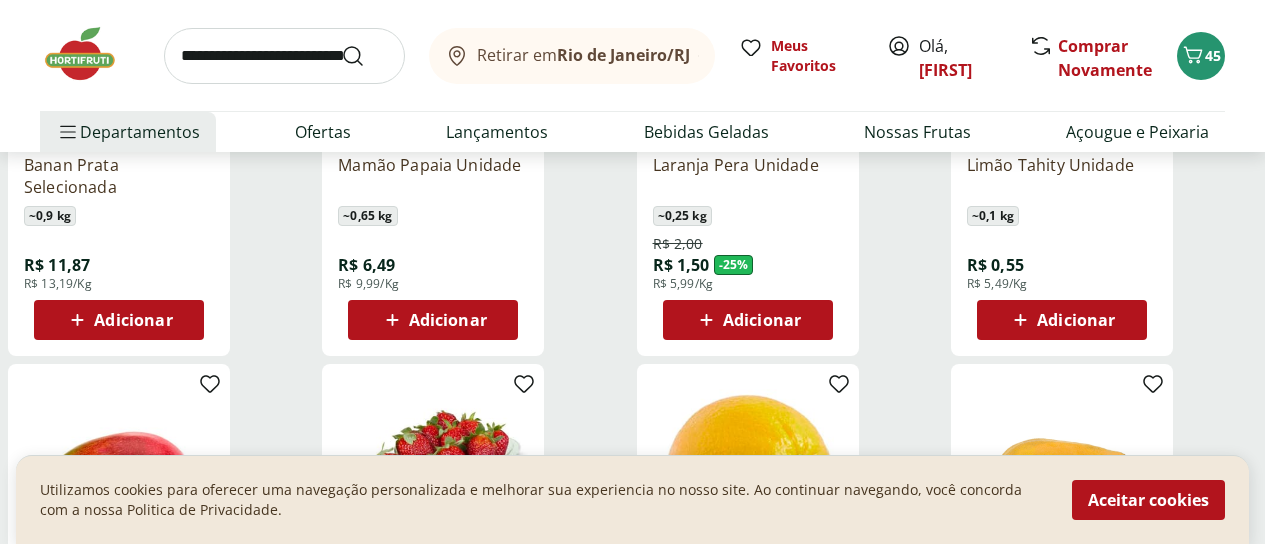 click on "Adicionar" at bounding box center (133, 320) 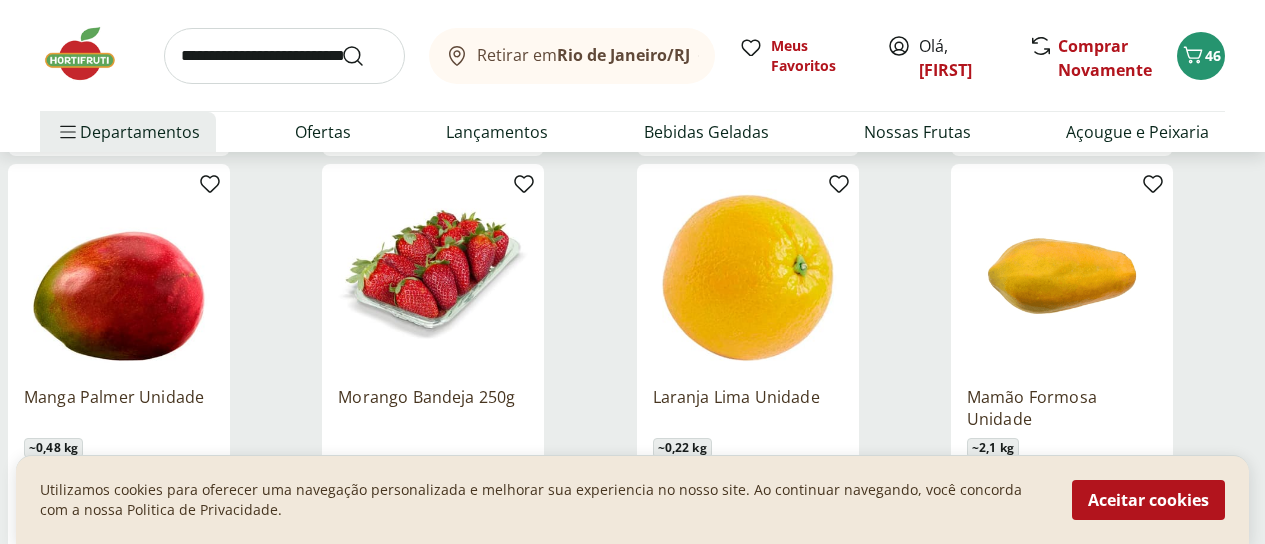 scroll, scrollTop: 2500, scrollLeft: 0, axis: vertical 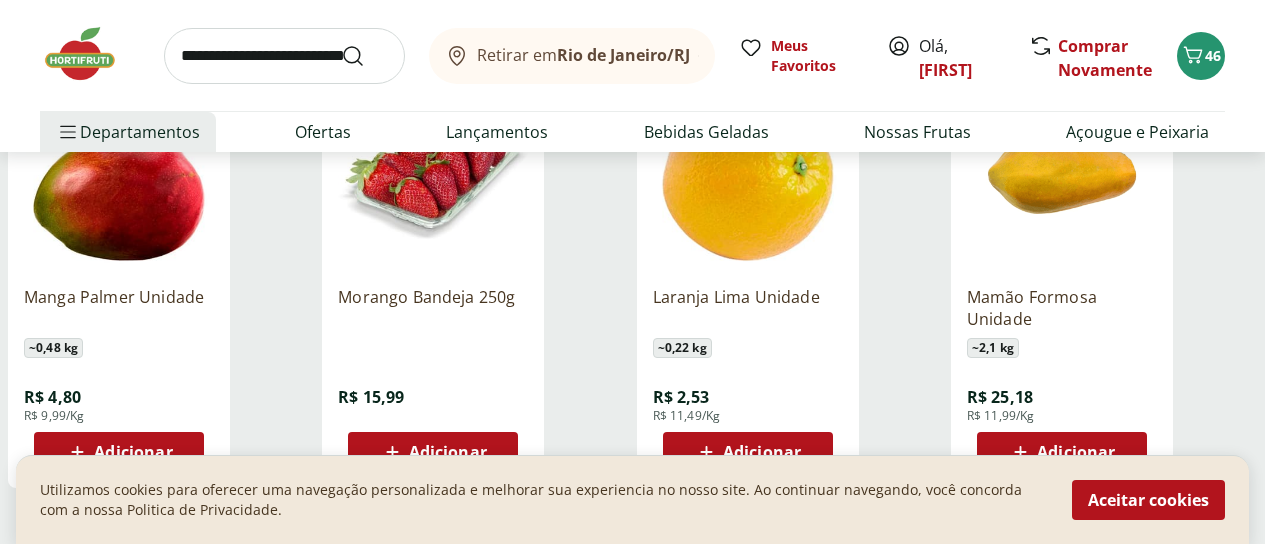 click on "Adicionar" at bounding box center [118, 452] 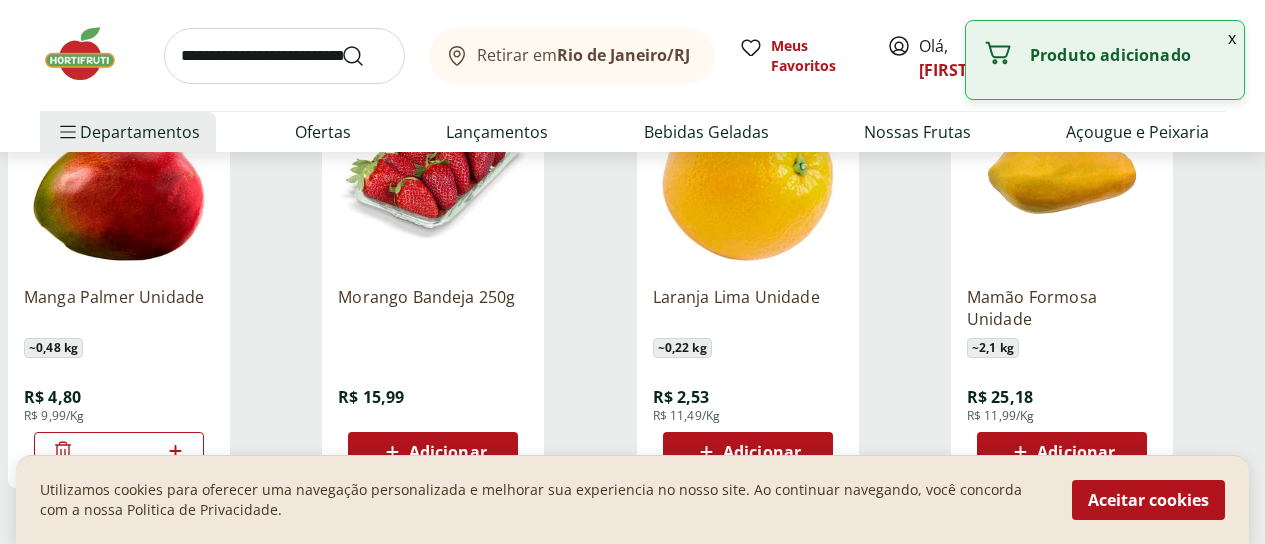 click 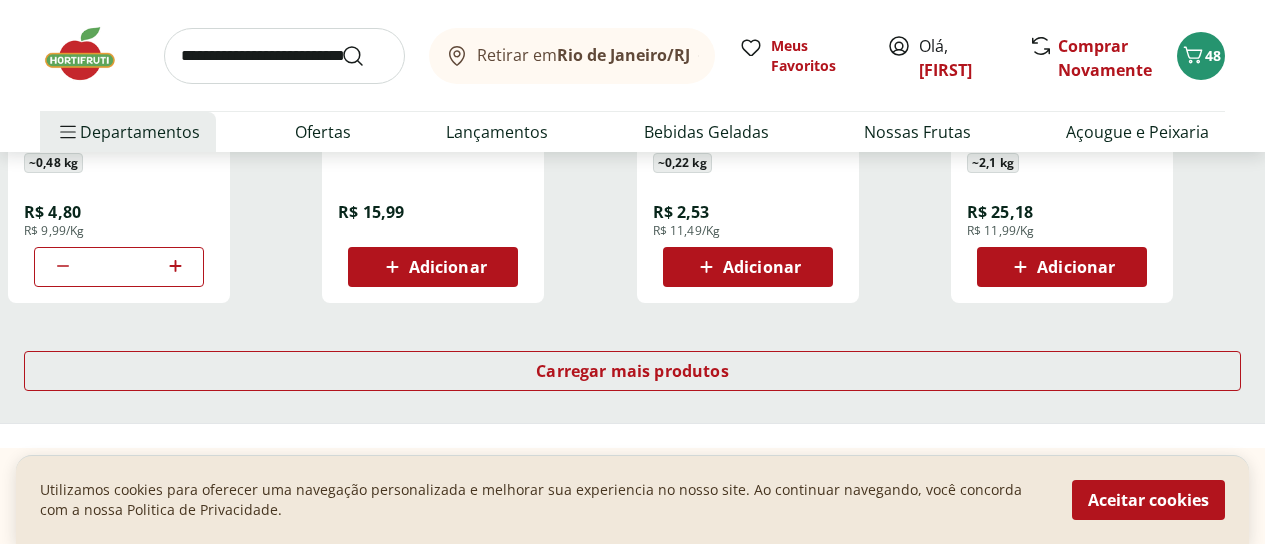 scroll, scrollTop: 2800, scrollLeft: 0, axis: vertical 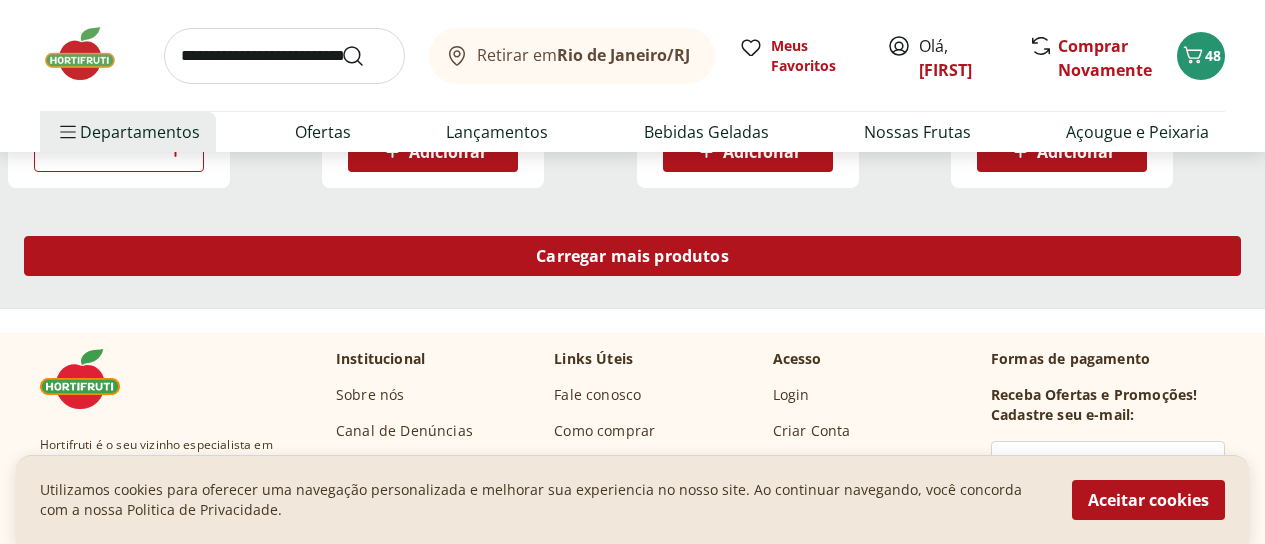 click on "Carregar mais produtos" at bounding box center (632, 256) 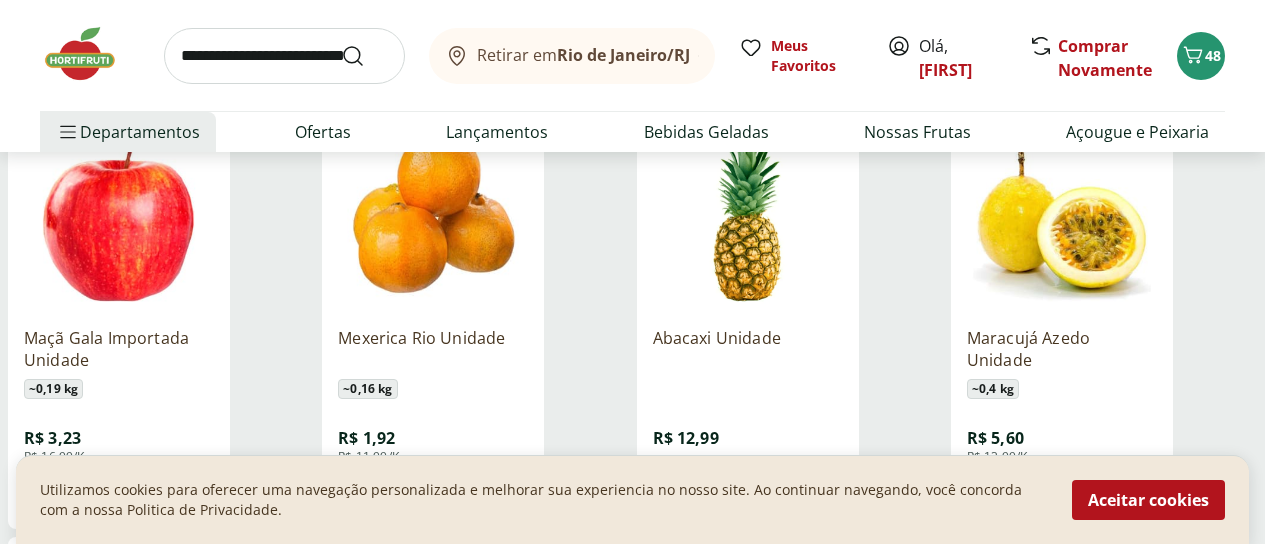 scroll, scrollTop: 2900, scrollLeft: 0, axis: vertical 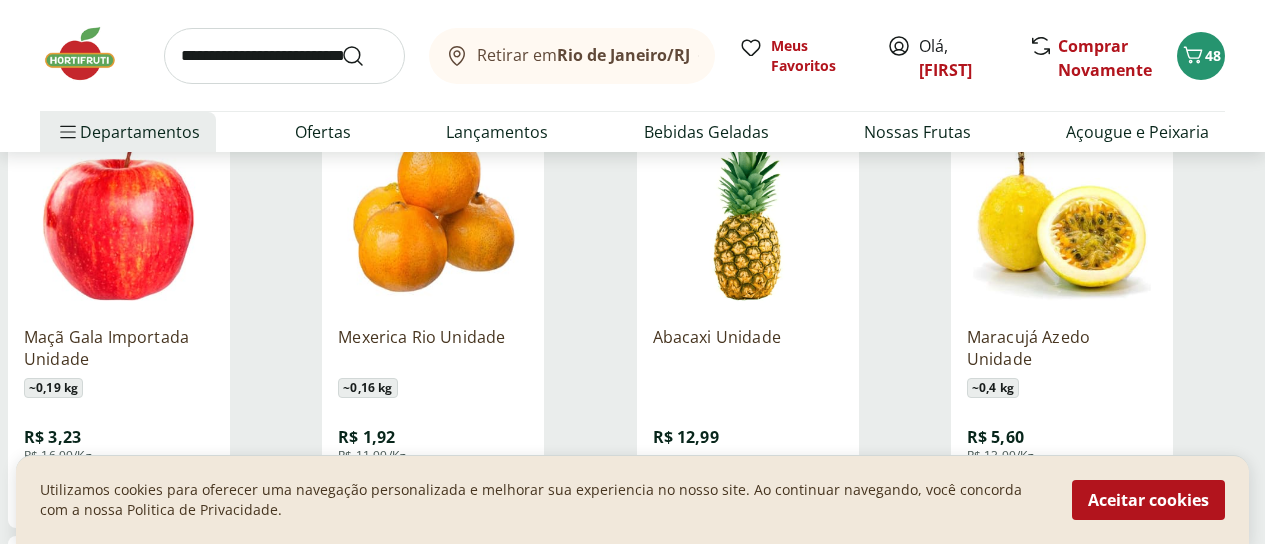 click on "Adicionar" at bounding box center [133, 492] 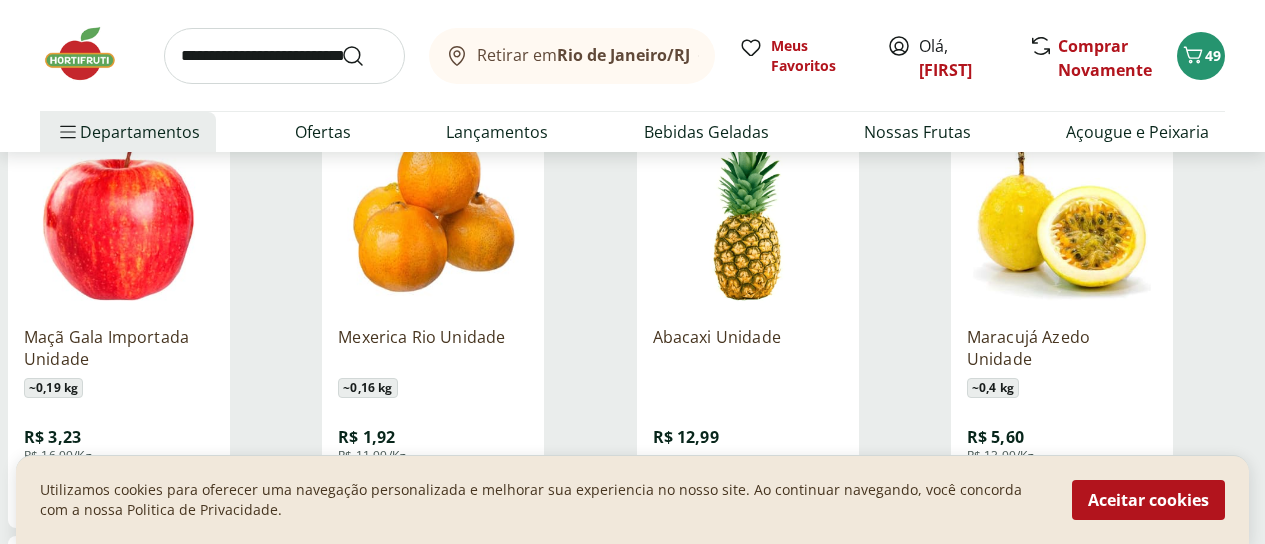 click 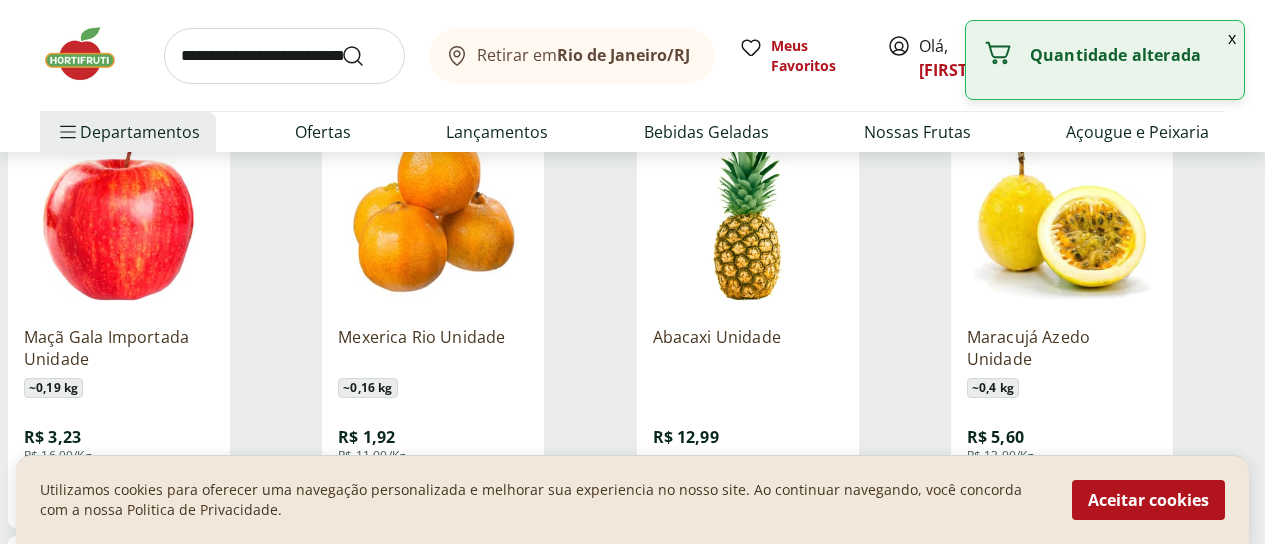 click 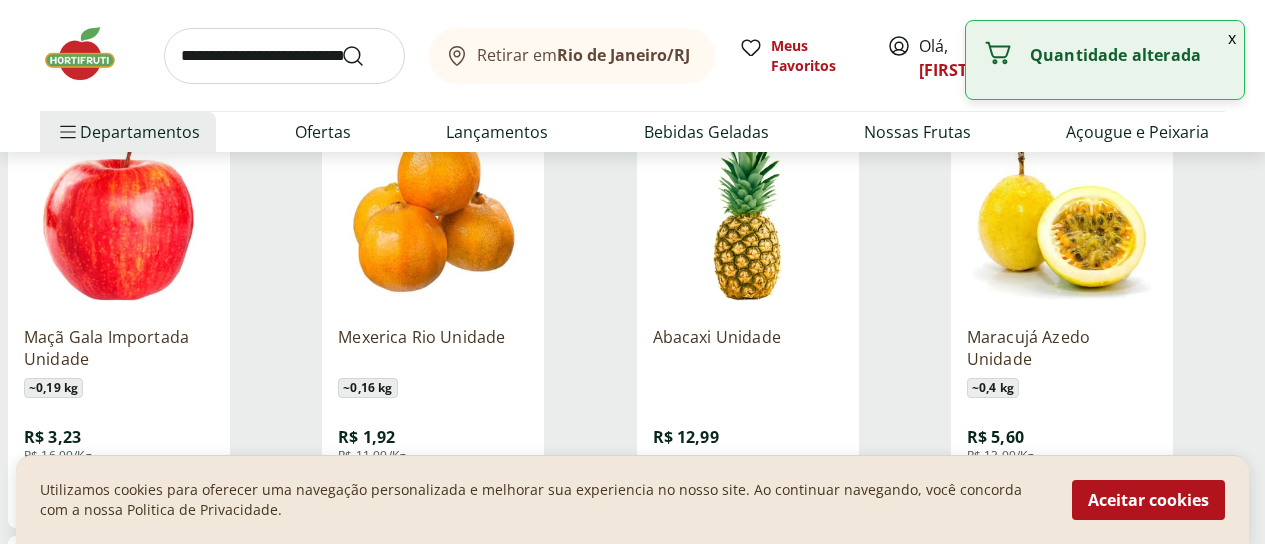 click 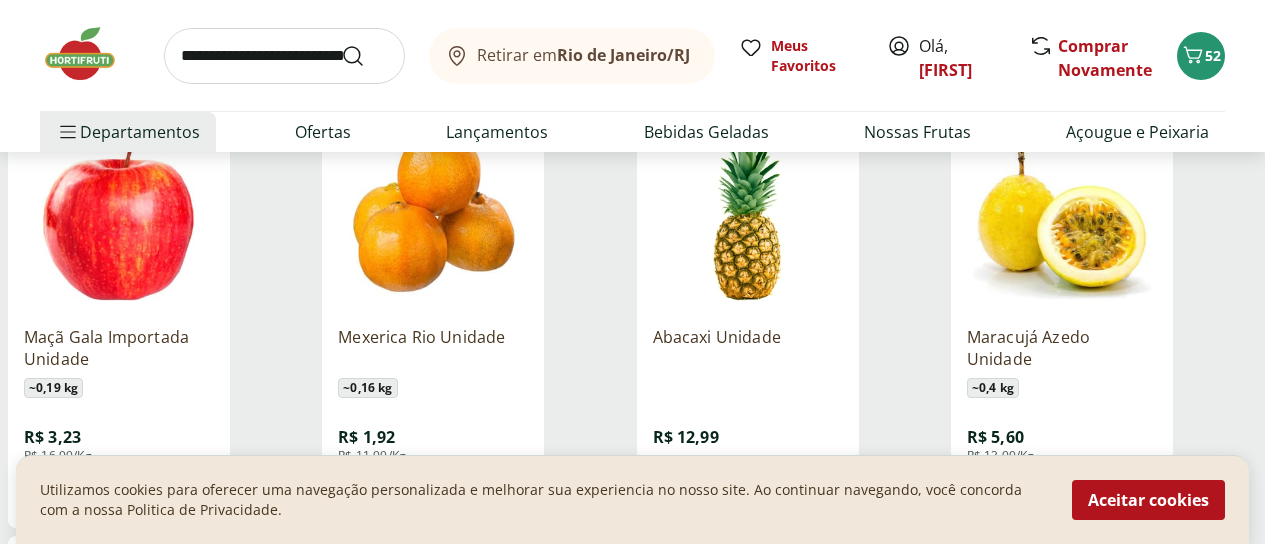 scroll, scrollTop: 3000, scrollLeft: 0, axis: vertical 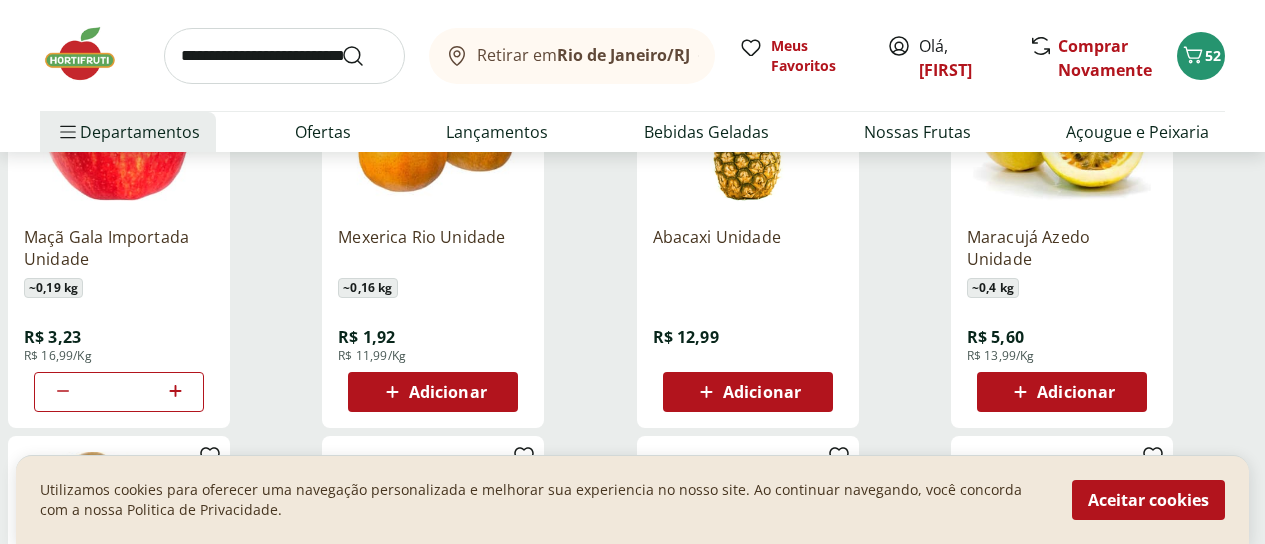 click on "Adicionar" at bounding box center (762, 392) 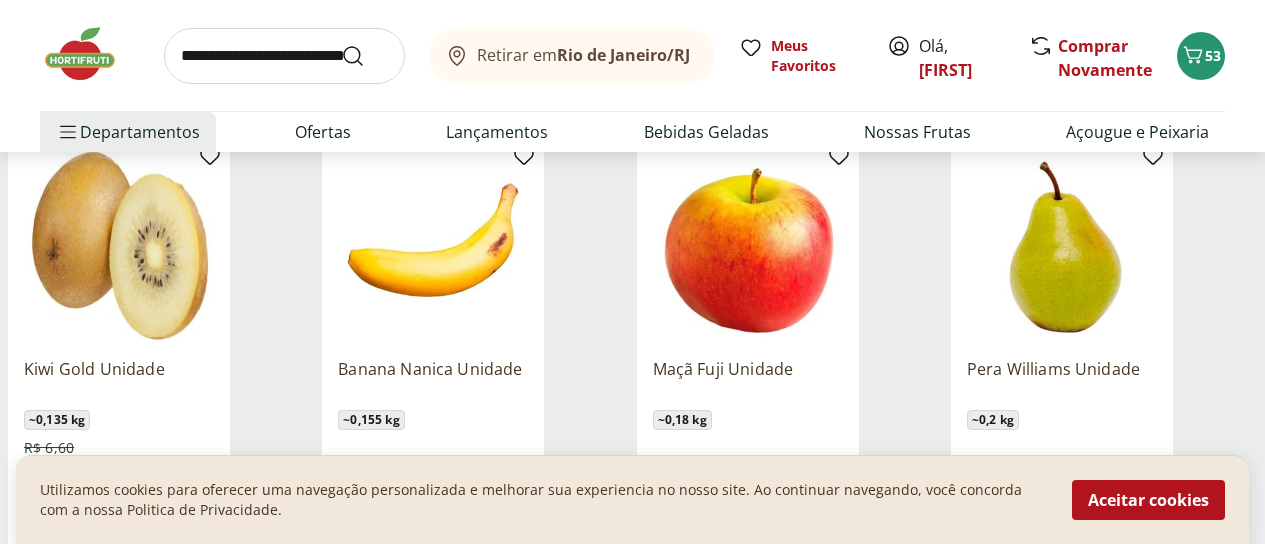 scroll, scrollTop: 3400, scrollLeft: 0, axis: vertical 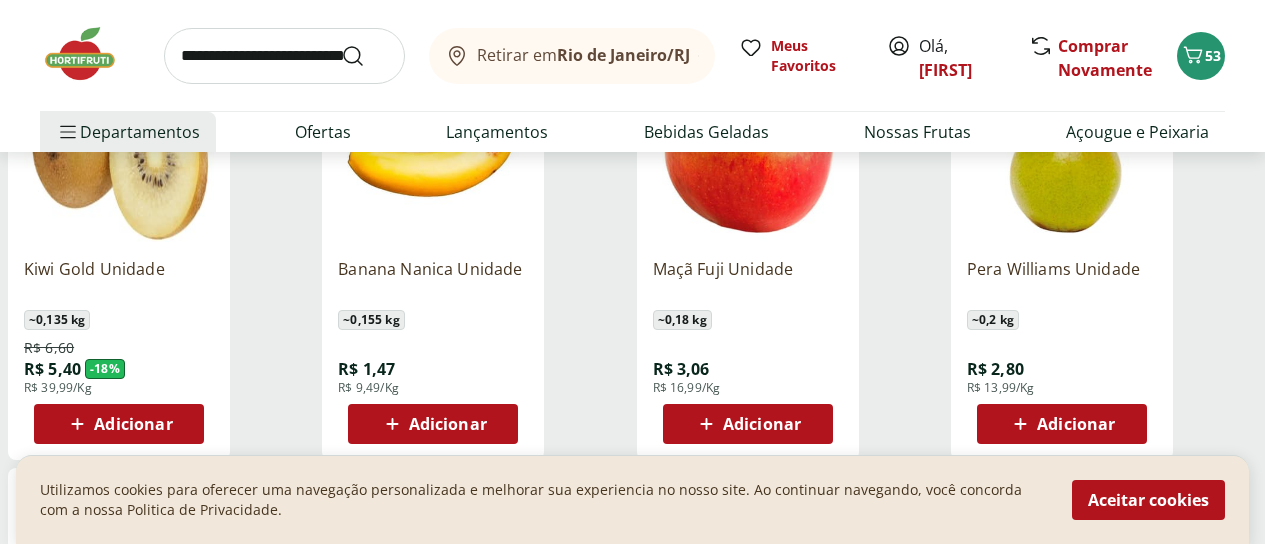 click on "Adicionar" at bounding box center (448, 424) 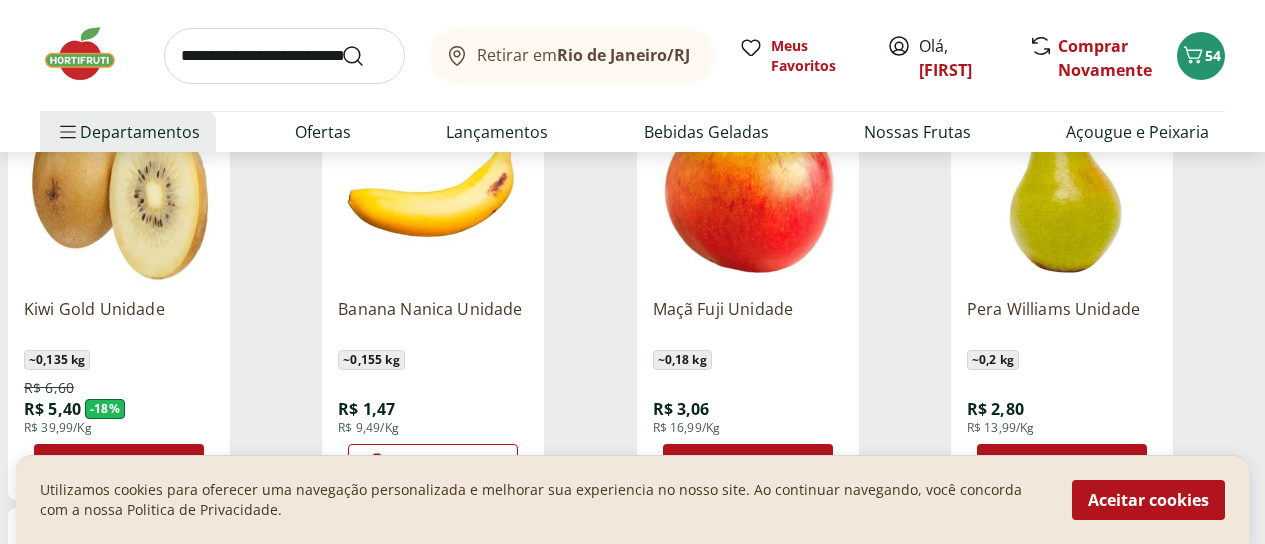 scroll, scrollTop: 3400, scrollLeft: 0, axis: vertical 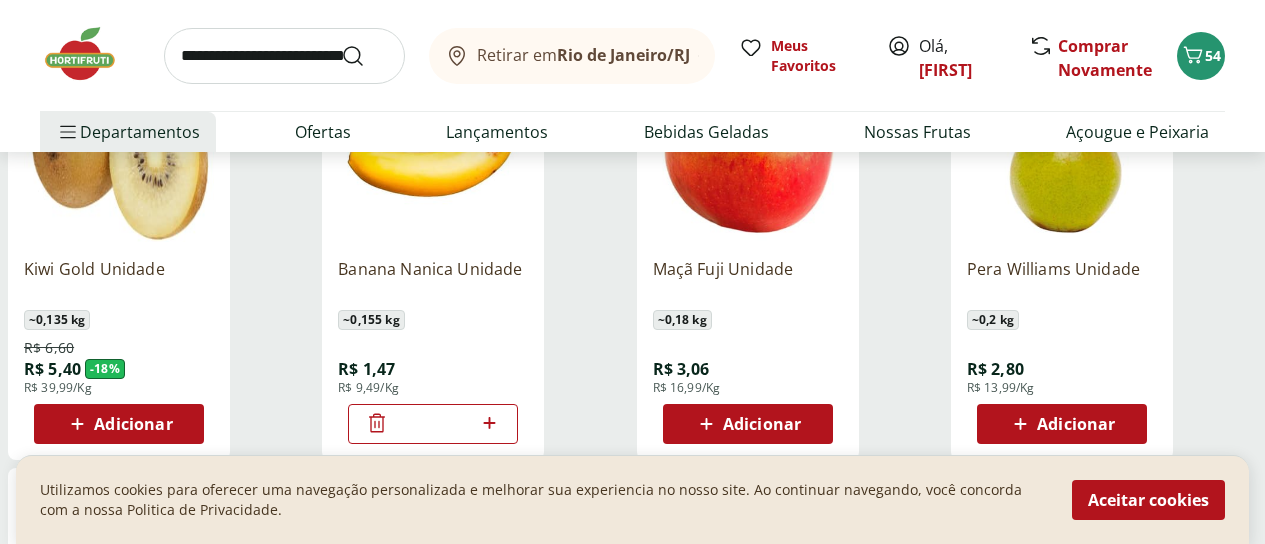 click 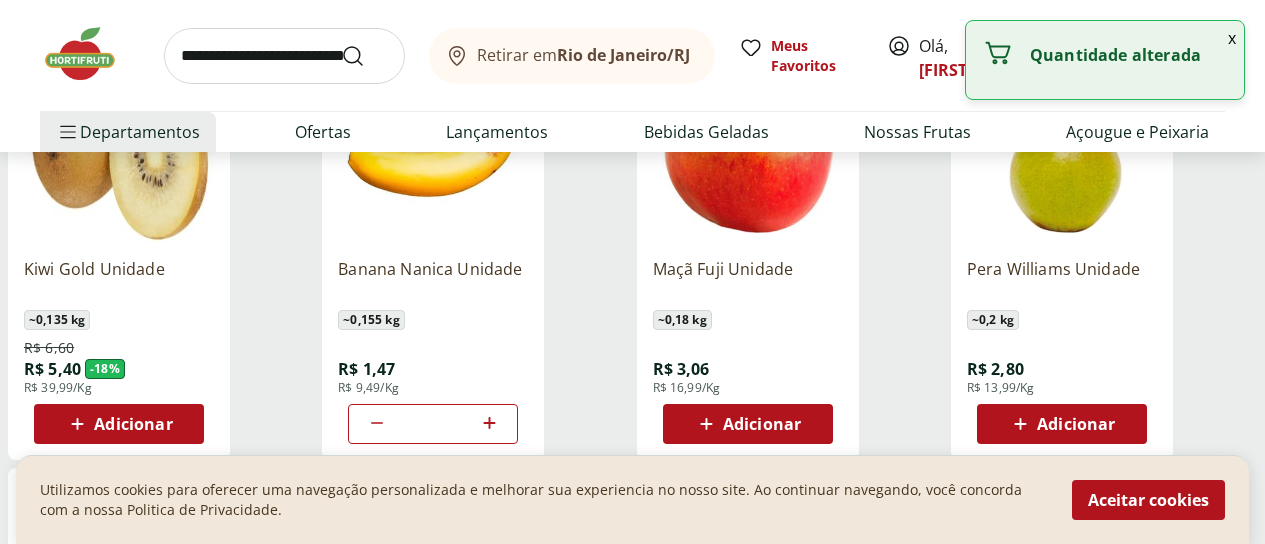 click 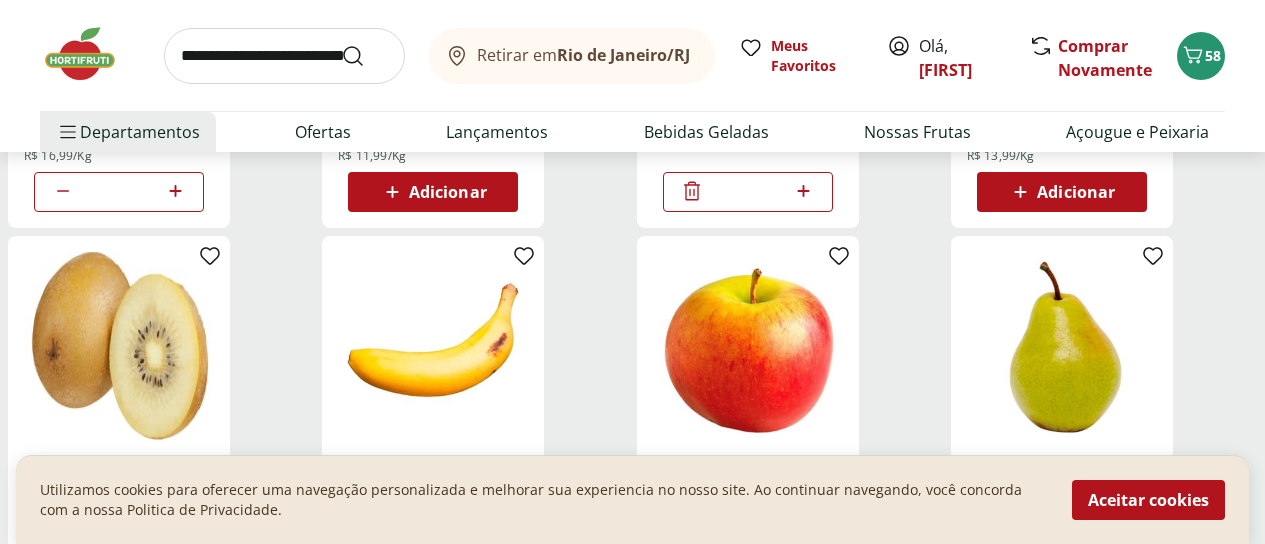 scroll, scrollTop: 3400, scrollLeft: 0, axis: vertical 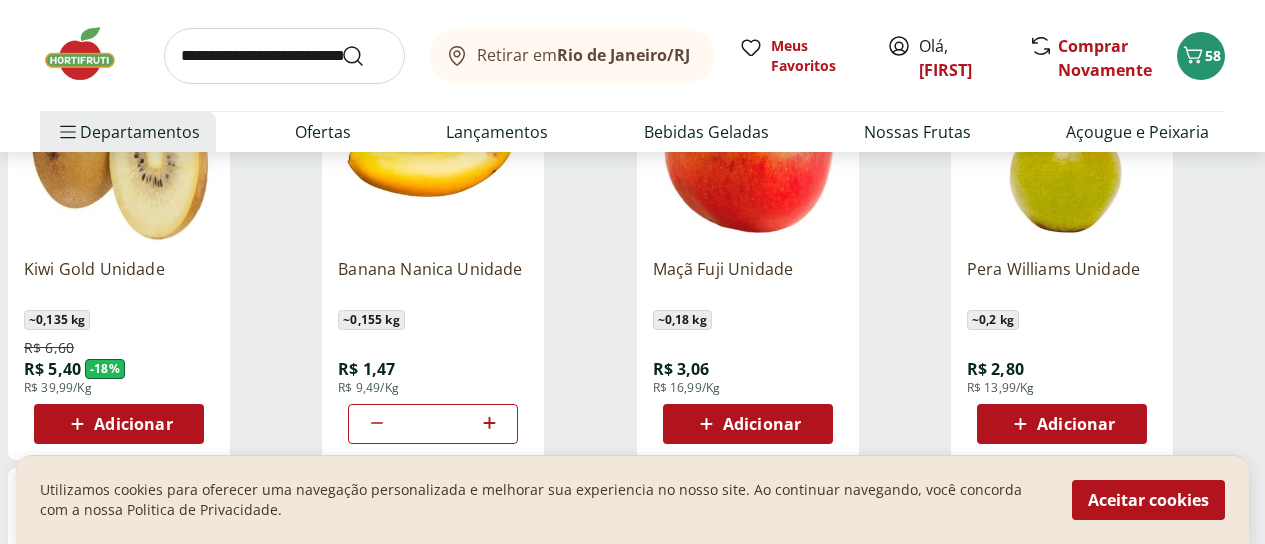 click on "Adicionar" at bounding box center (762, 424) 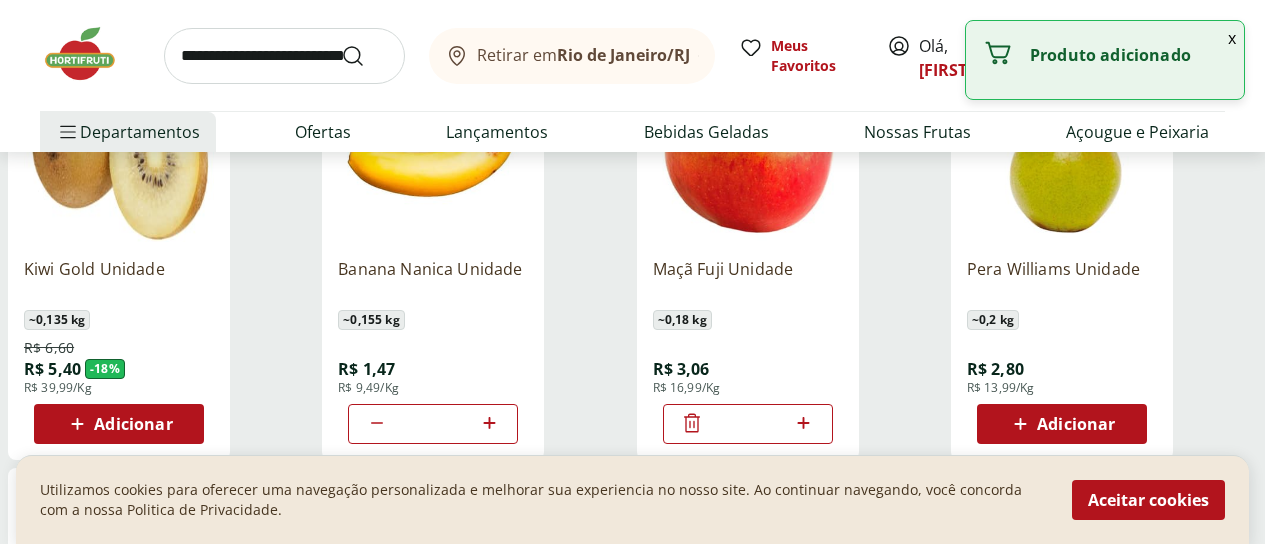 click on "*" at bounding box center (748, 424) 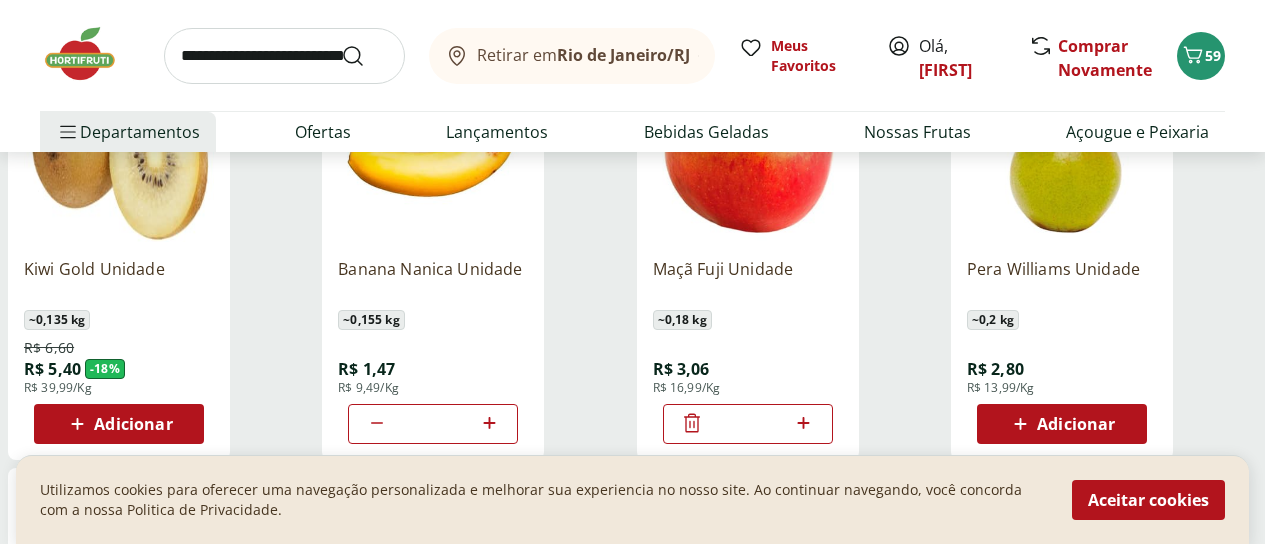 click 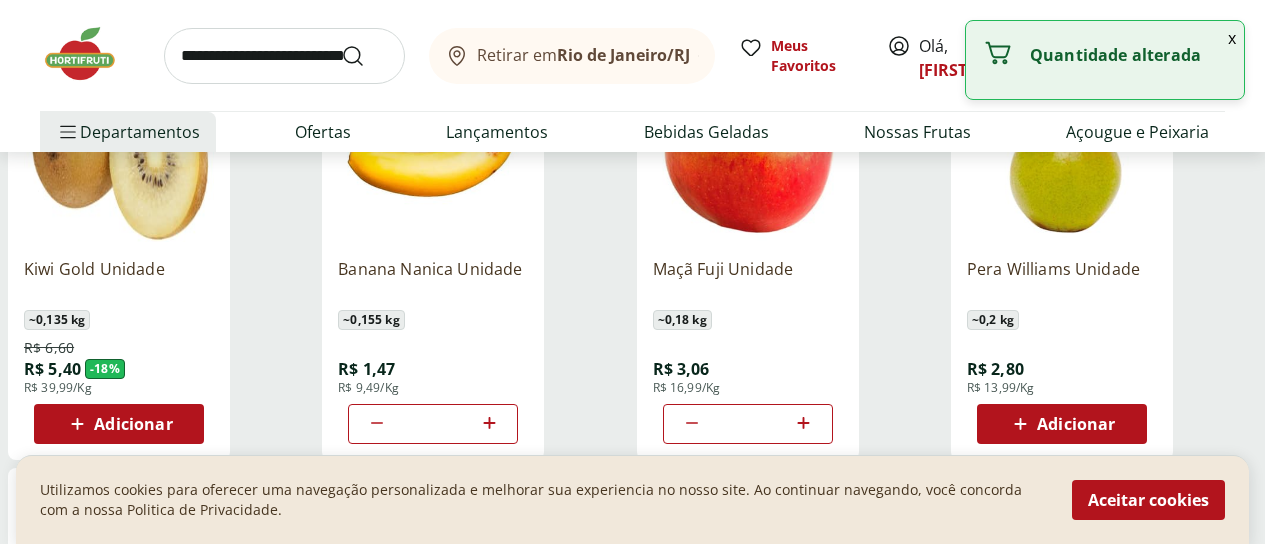 click 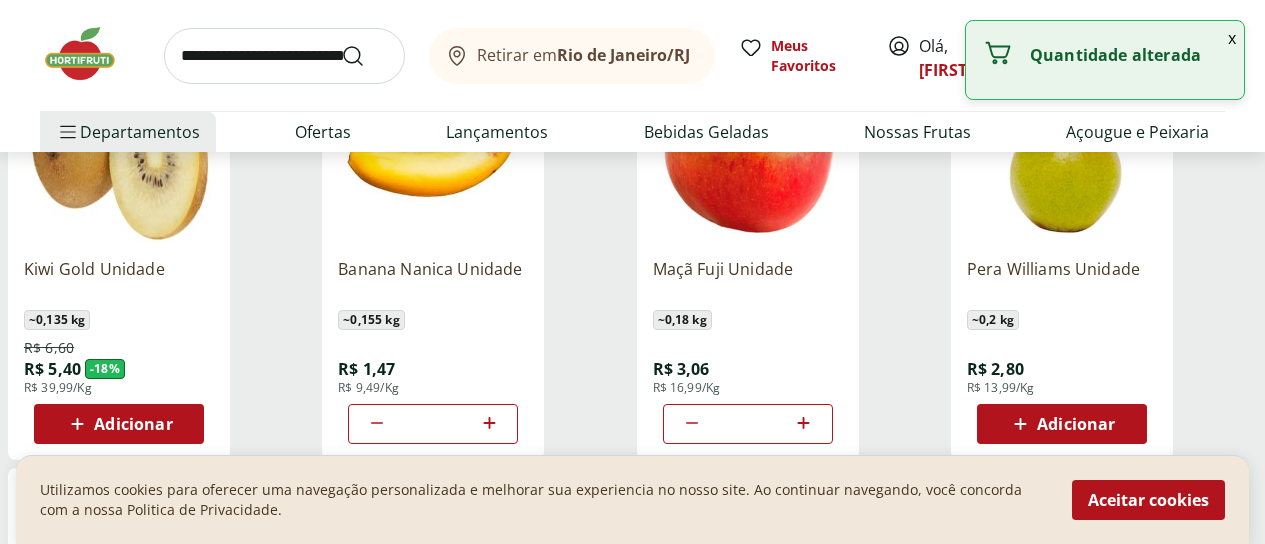 click 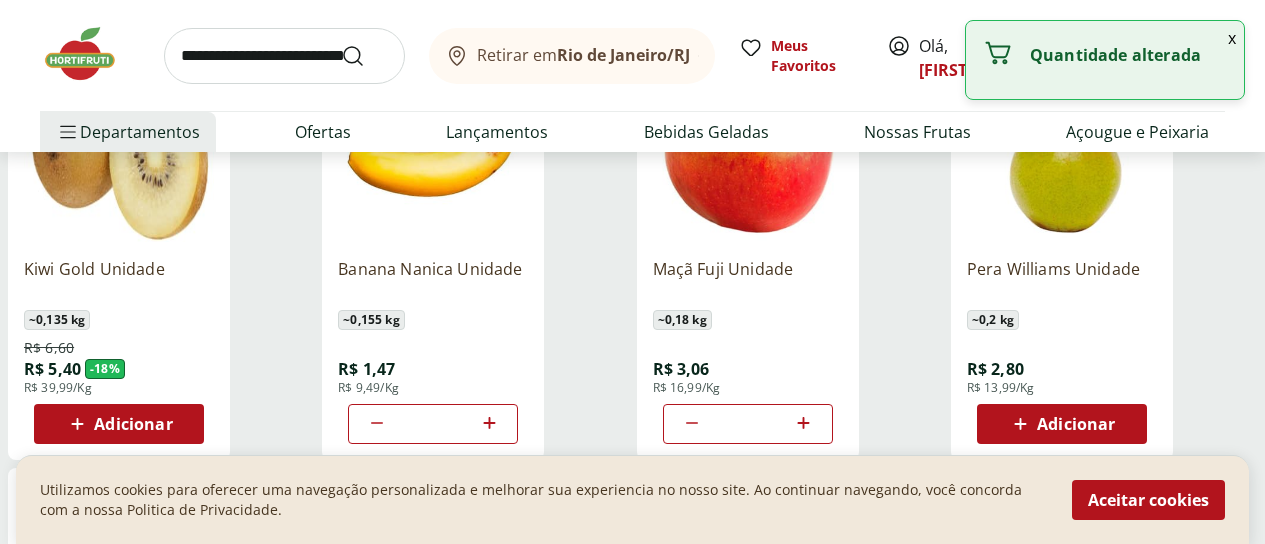 click 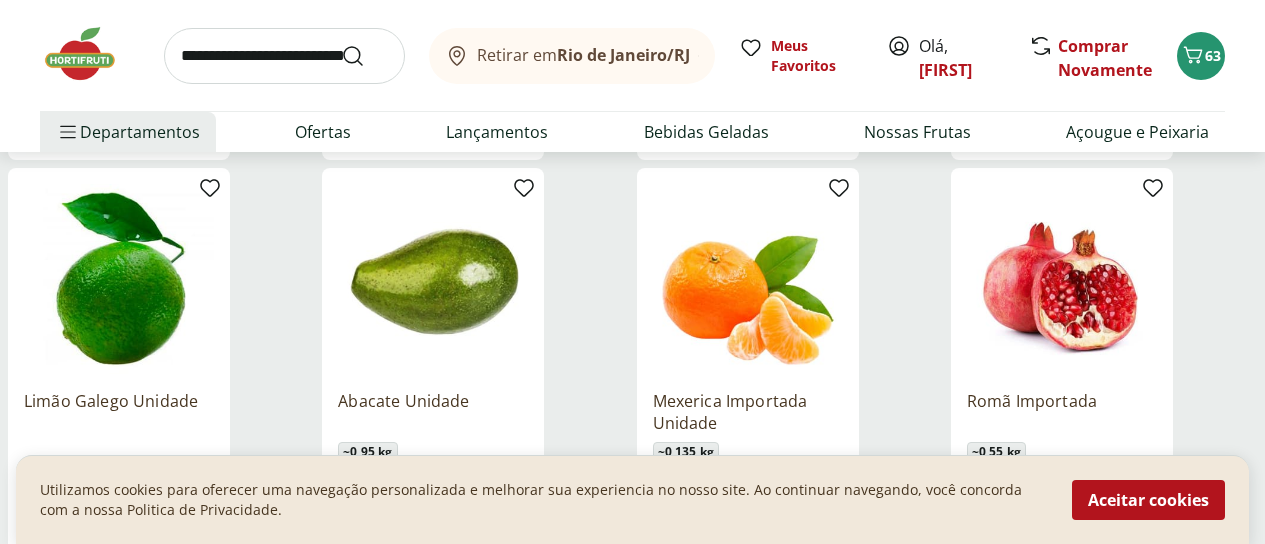 scroll, scrollTop: 3900, scrollLeft: 0, axis: vertical 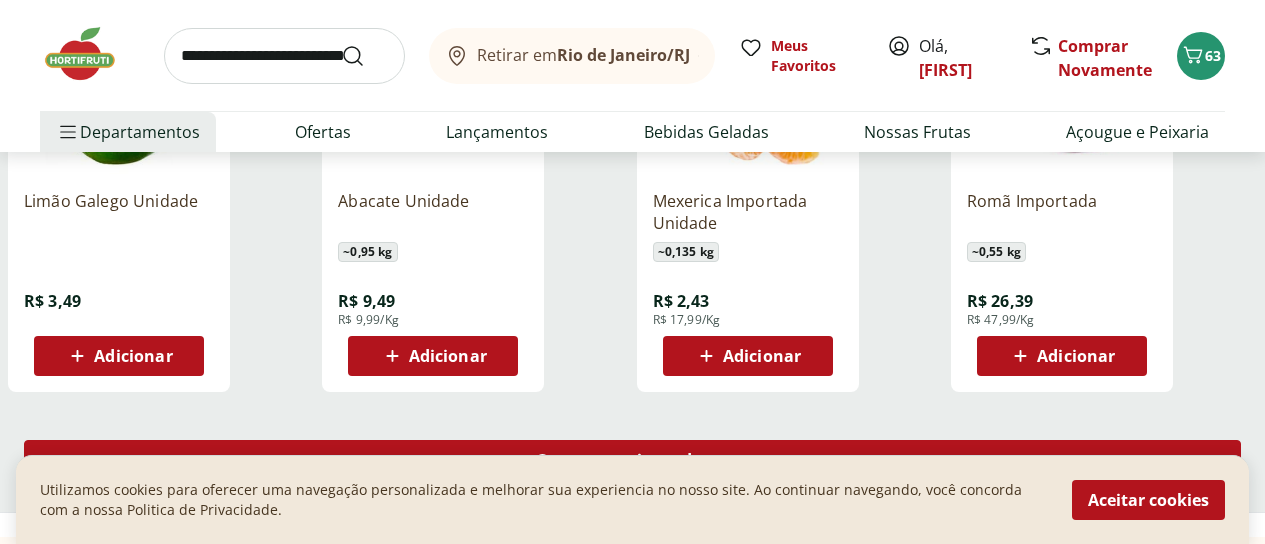 click on "Carregar mais produtos" at bounding box center [632, 460] 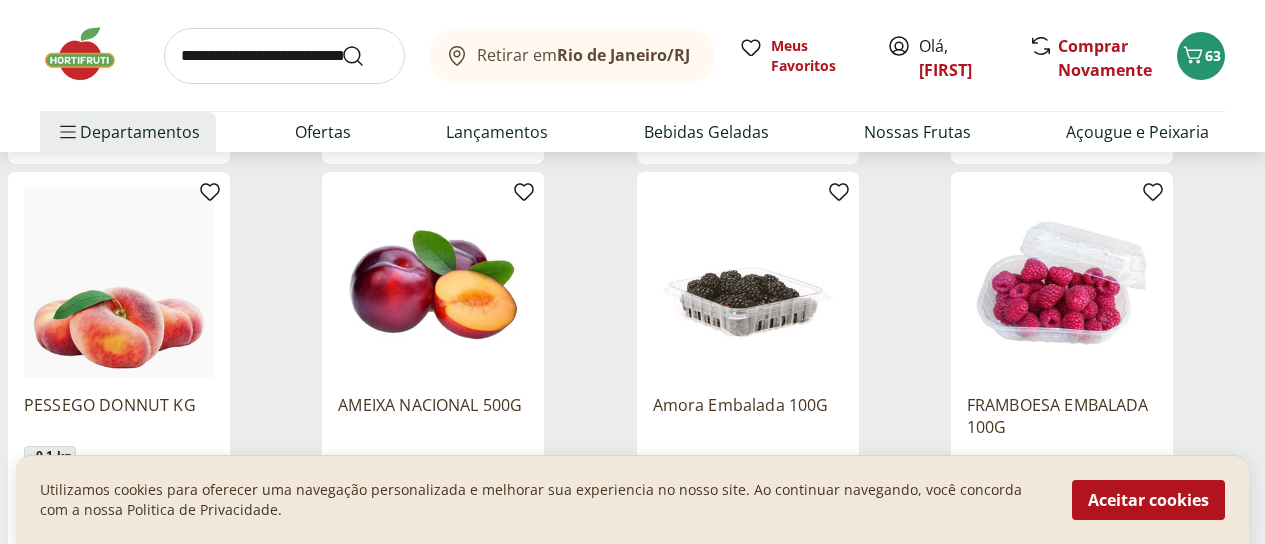 scroll, scrollTop: 5100, scrollLeft: 0, axis: vertical 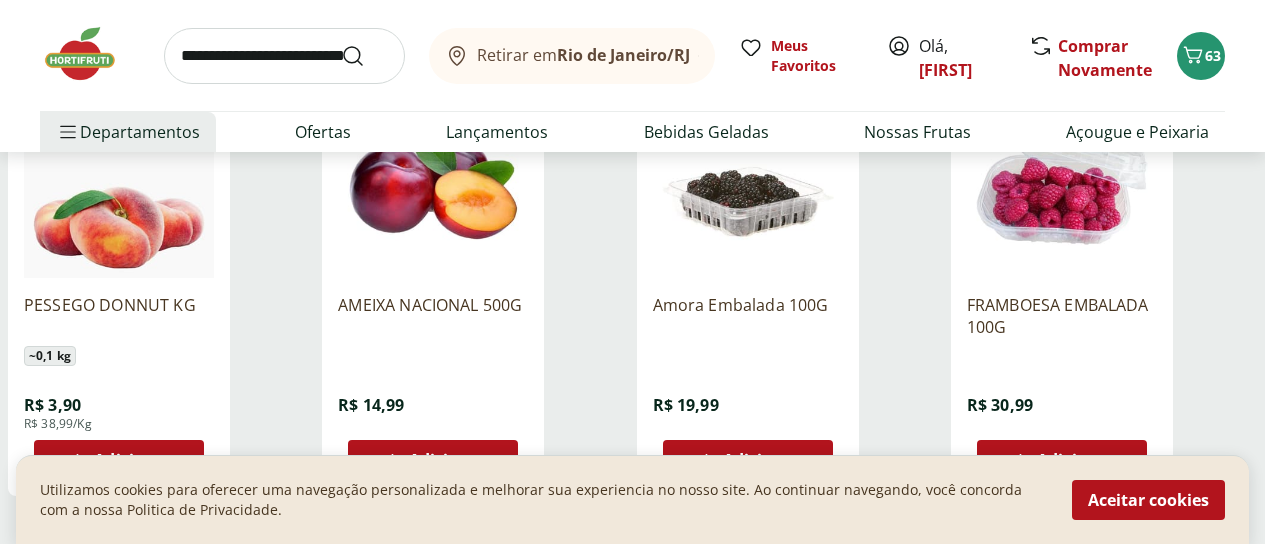 click on "Adicionar" at bounding box center [448, 460] 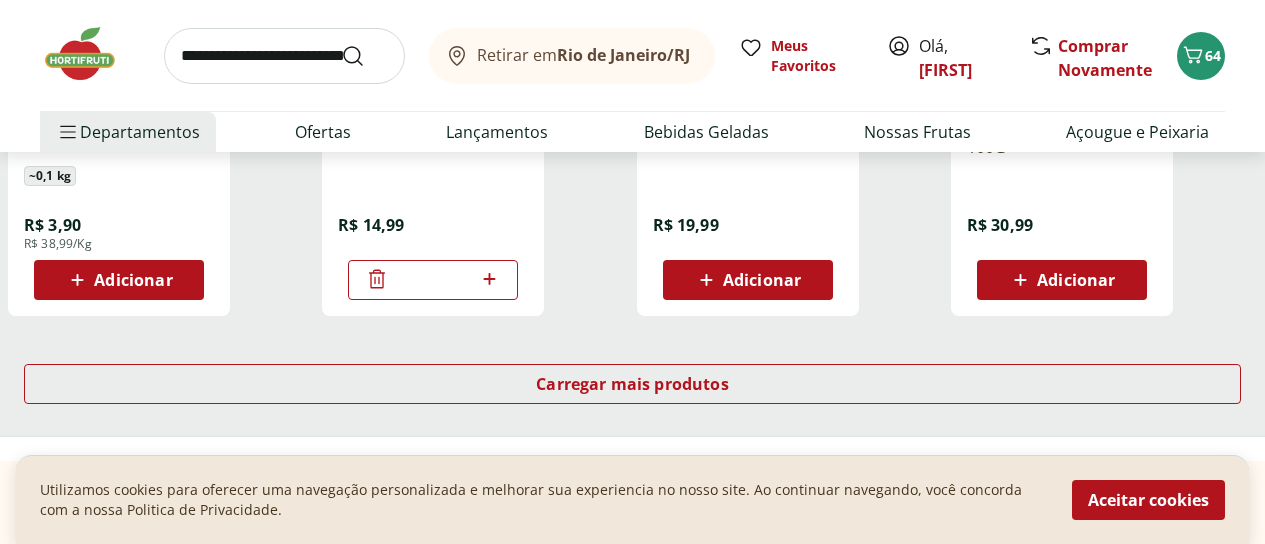 scroll, scrollTop: 5300, scrollLeft: 0, axis: vertical 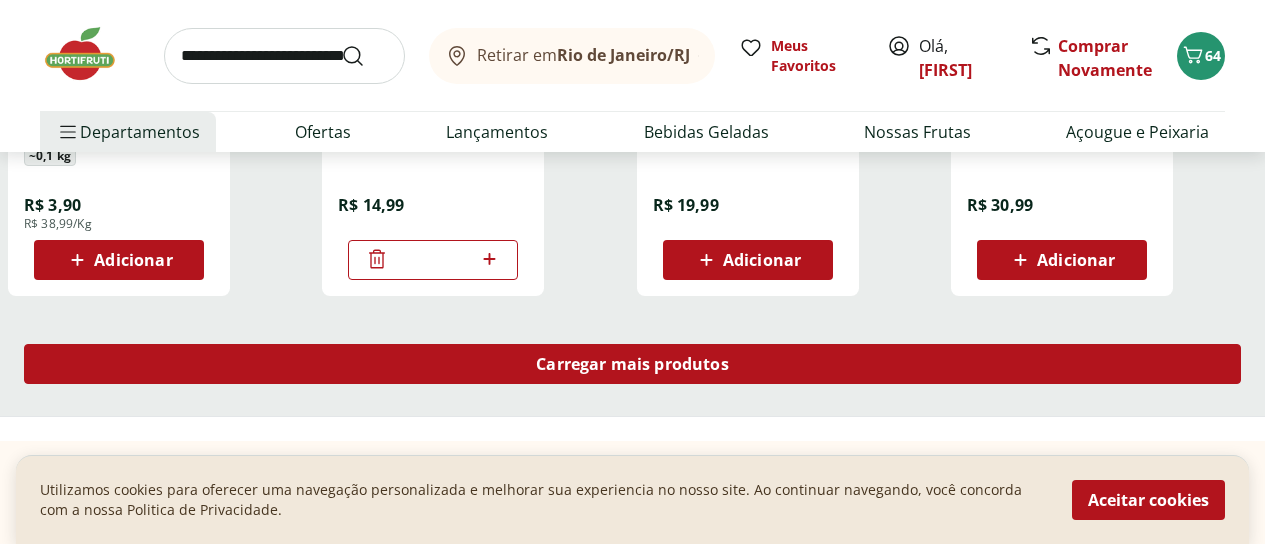 click on "Carregar mais produtos" at bounding box center [632, 364] 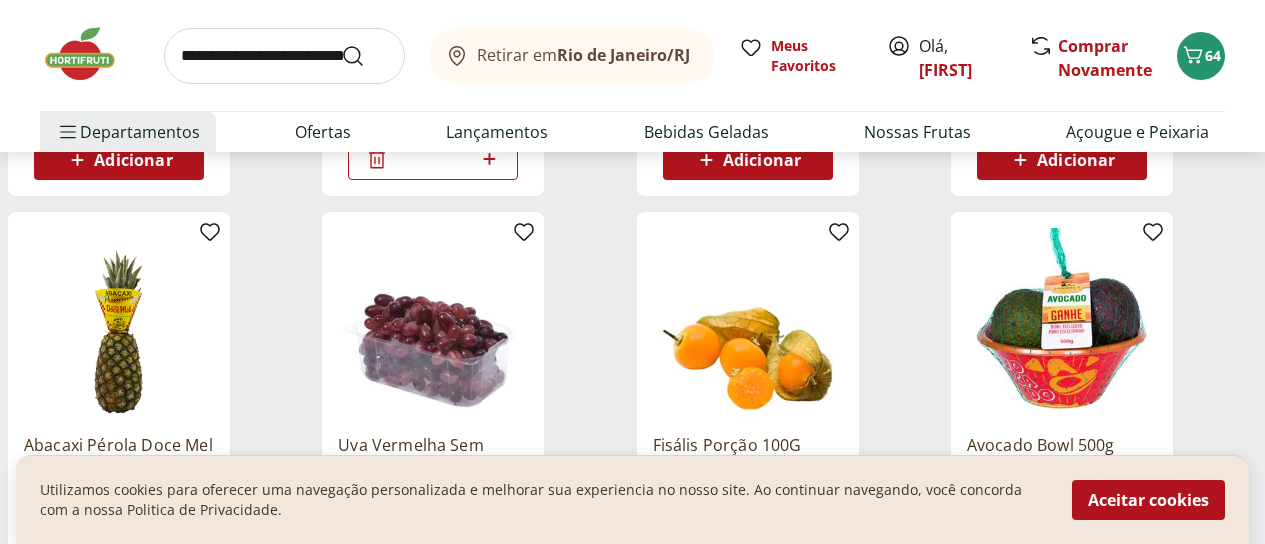 scroll, scrollTop: 5500, scrollLeft: 0, axis: vertical 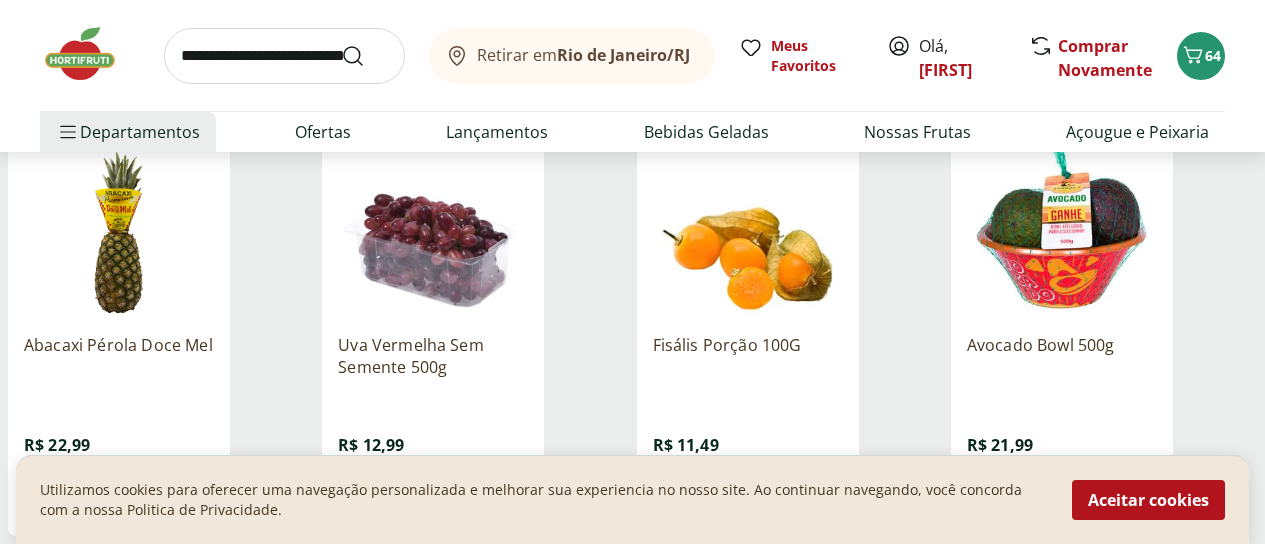 click on "Adicionar" at bounding box center [448, 500] 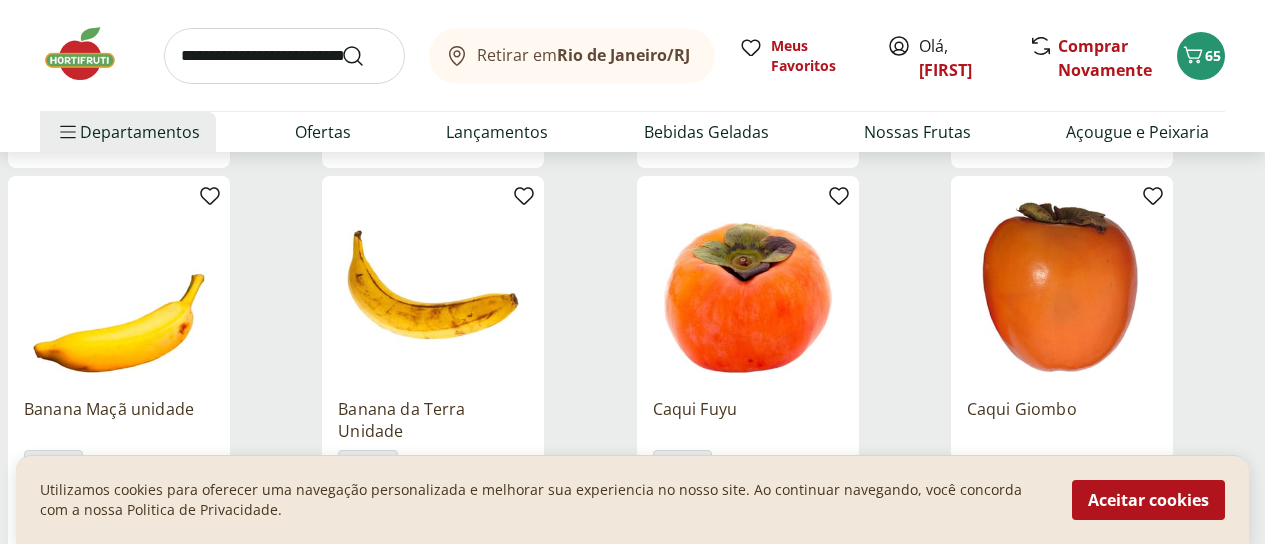 scroll, scrollTop: 6400, scrollLeft: 0, axis: vertical 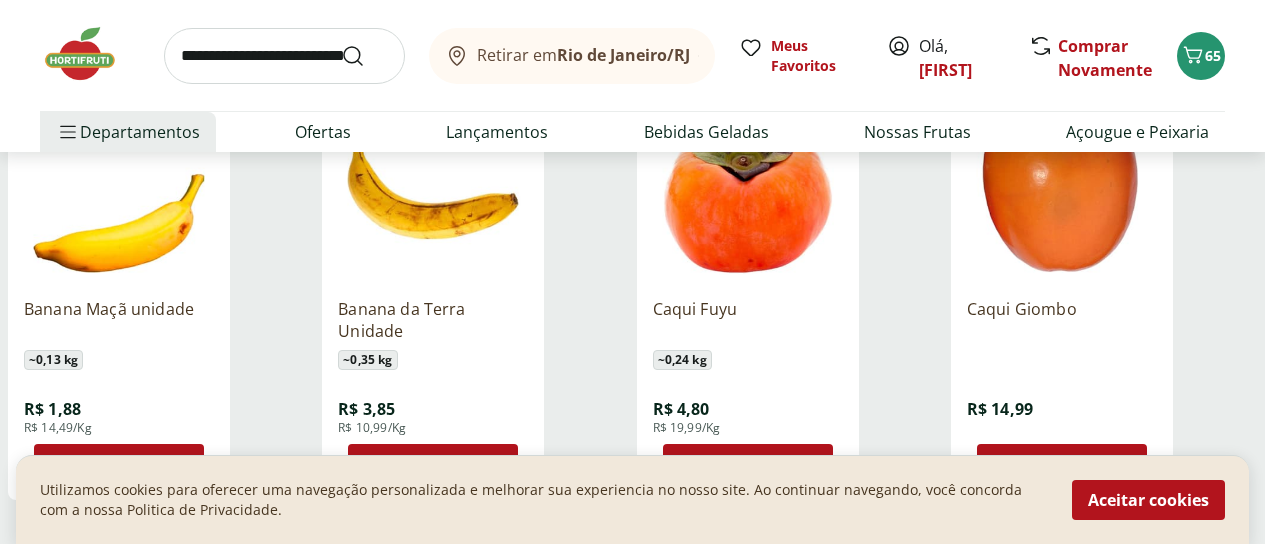 click on "Adicionar" at bounding box center [762, 464] 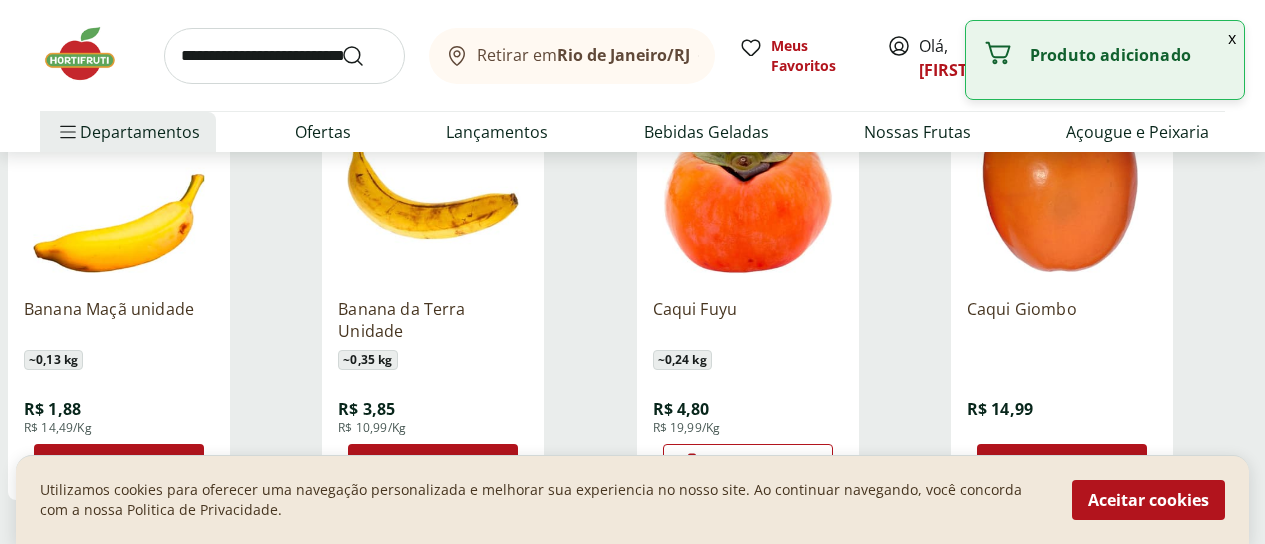 click 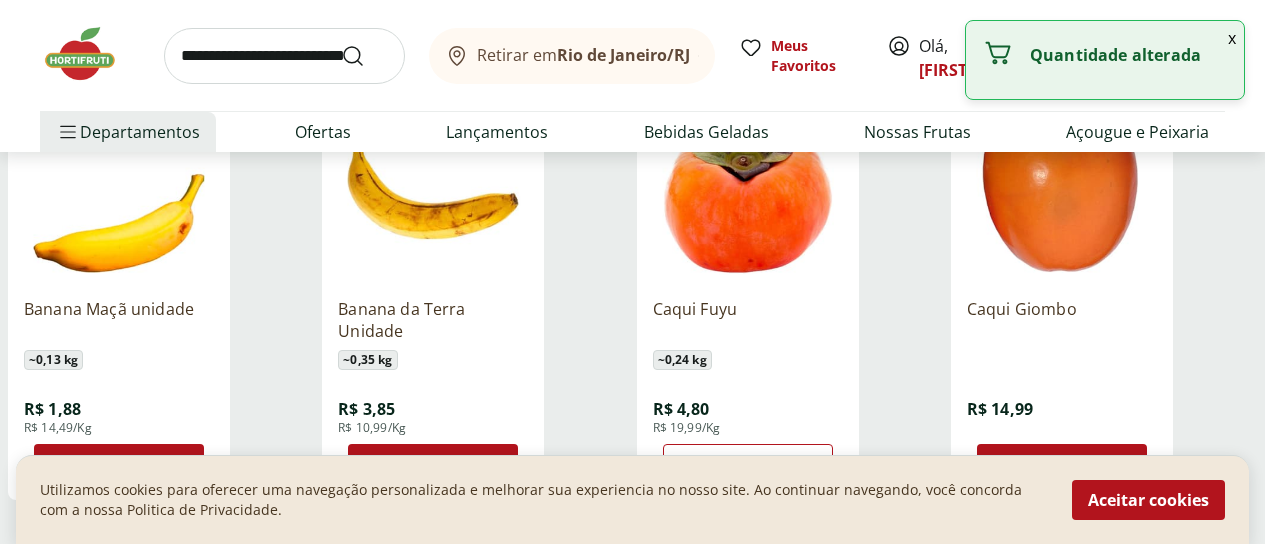 click 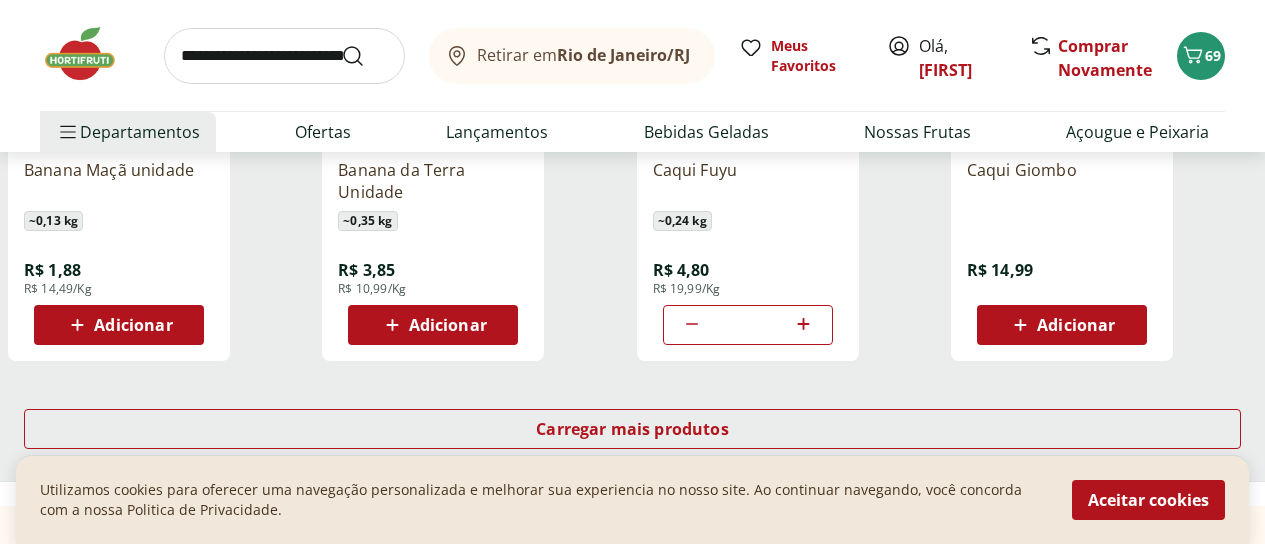 scroll, scrollTop: 6600, scrollLeft: 0, axis: vertical 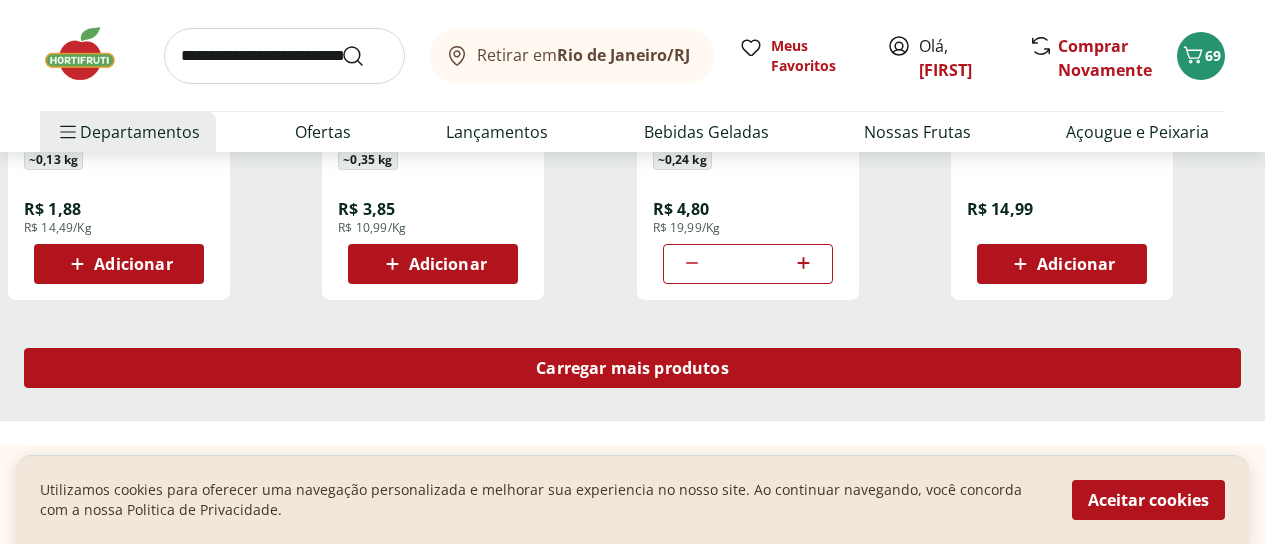 click on "Carregar mais produtos" at bounding box center (632, 368) 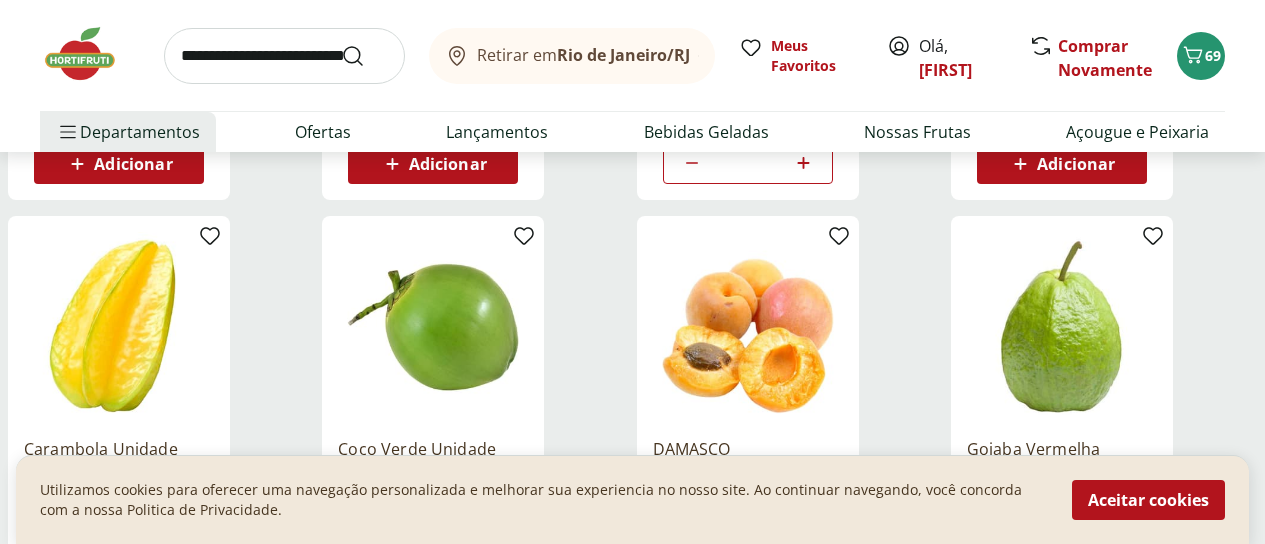 scroll, scrollTop: 6800, scrollLeft: 0, axis: vertical 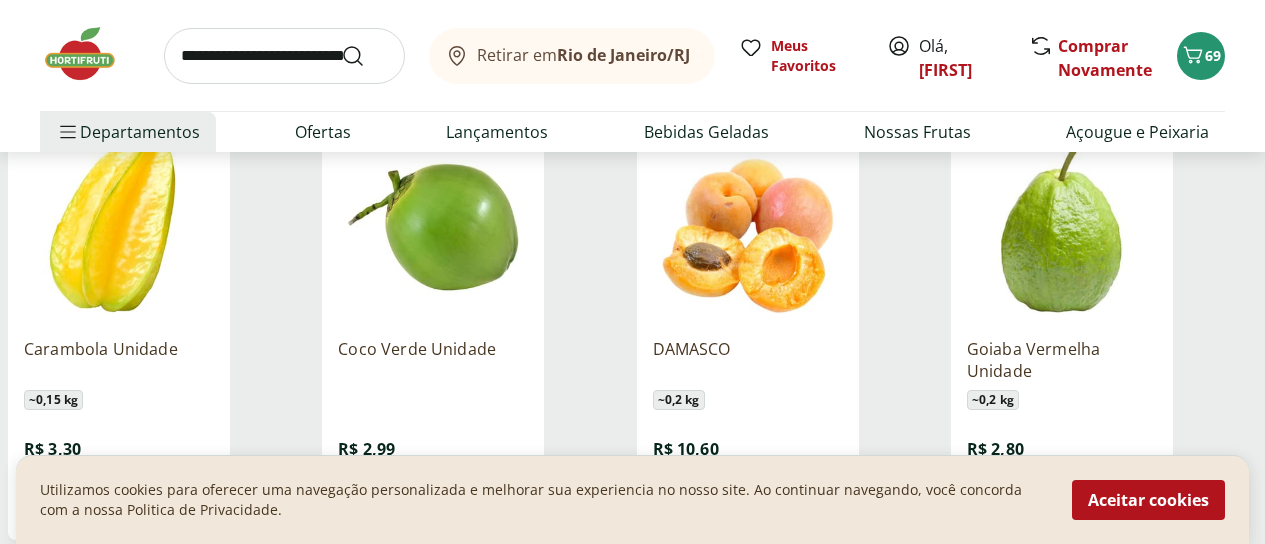 click on "Adicionar" at bounding box center (1076, 504) 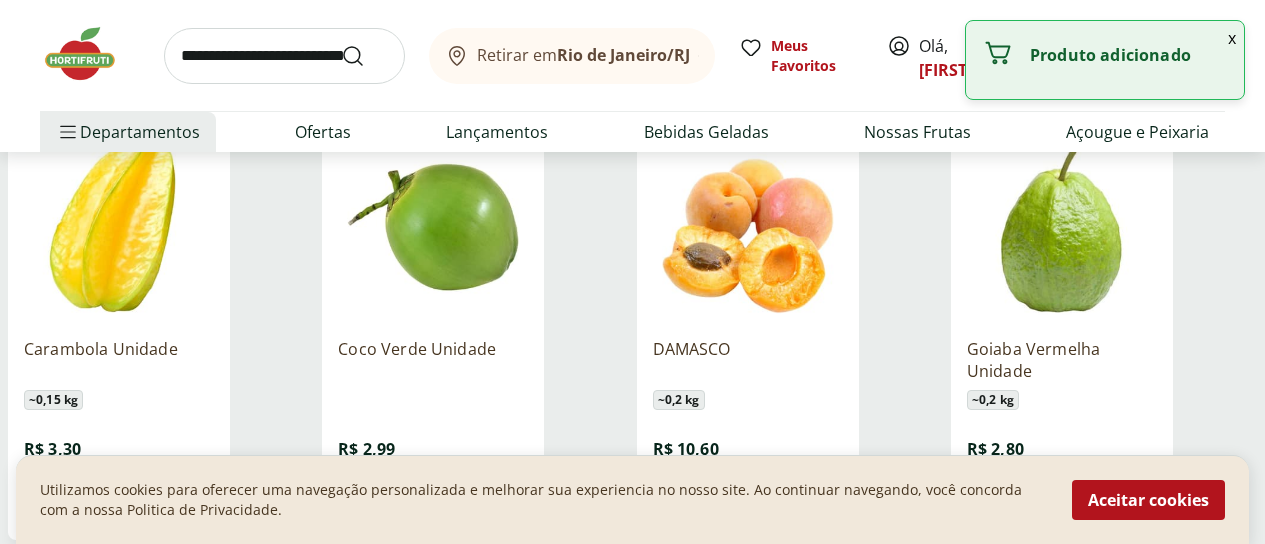 click 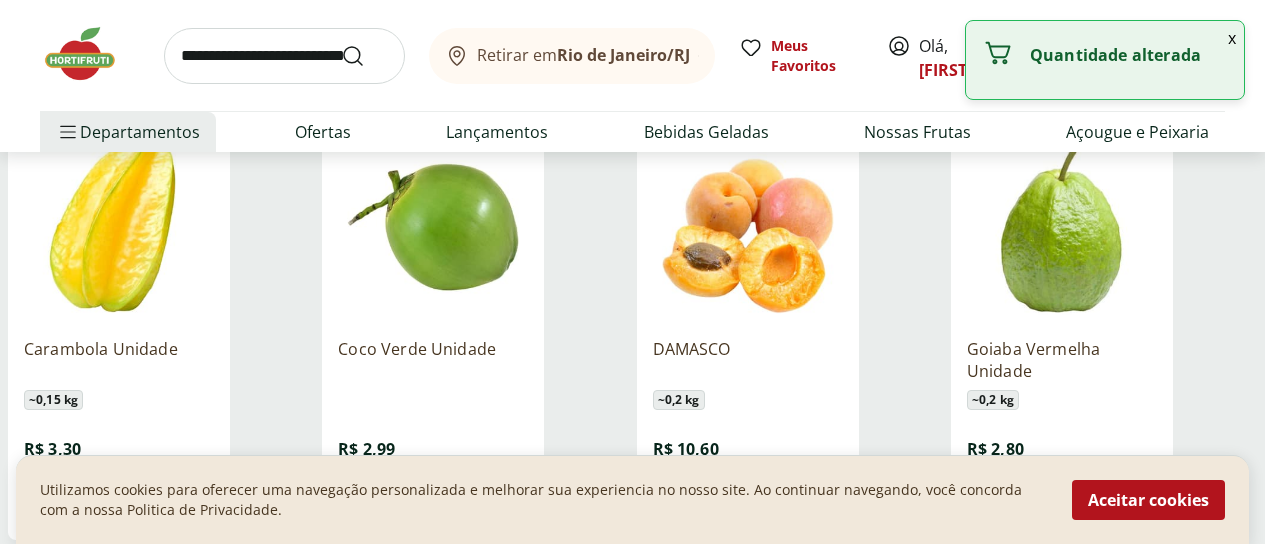 click 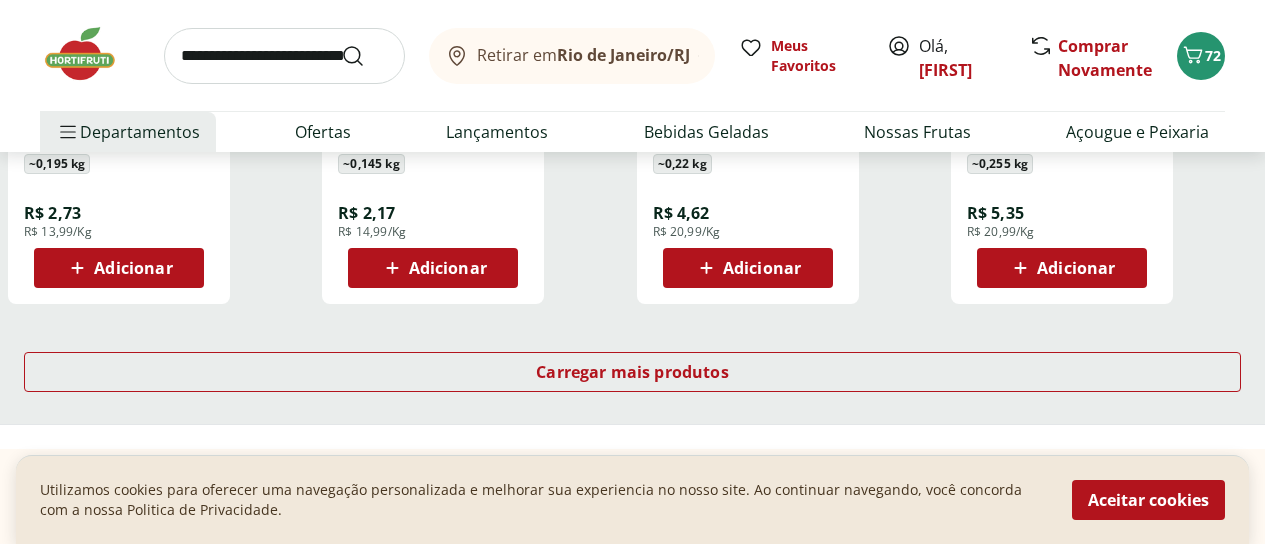 scroll, scrollTop: 8000, scrollLeft: 0, axis: vertical 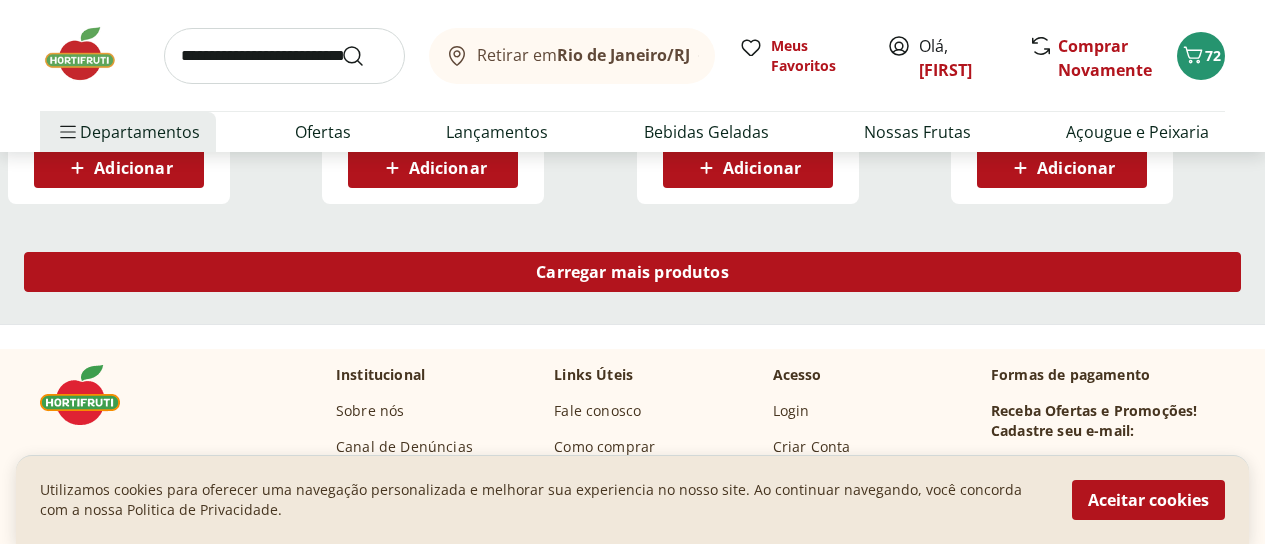 click on "Carregar mais produtos" at bounding box center (632, 272) 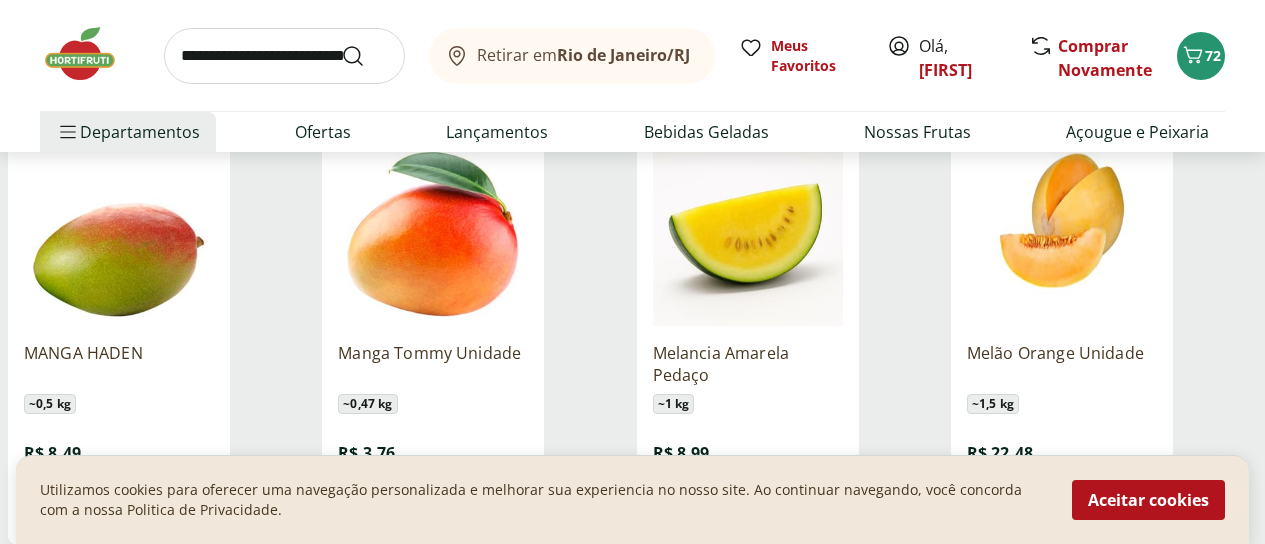 scroll, scrollTop: 8200, scrollLeft: 0, axis: vertical 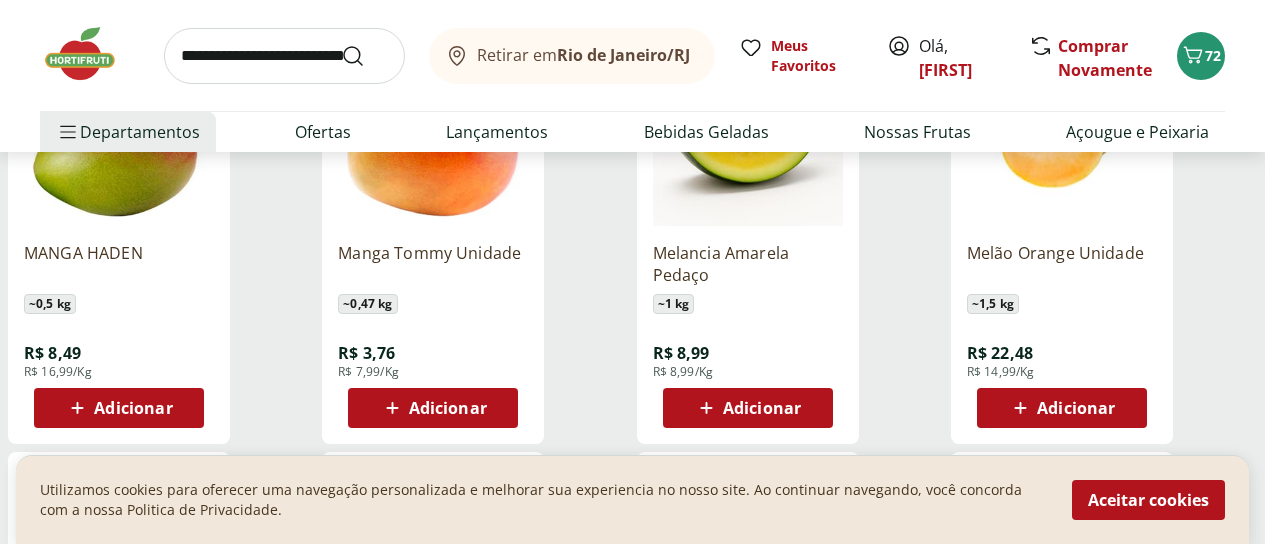 click on "Adicionar" at bounding box center [448, 408] 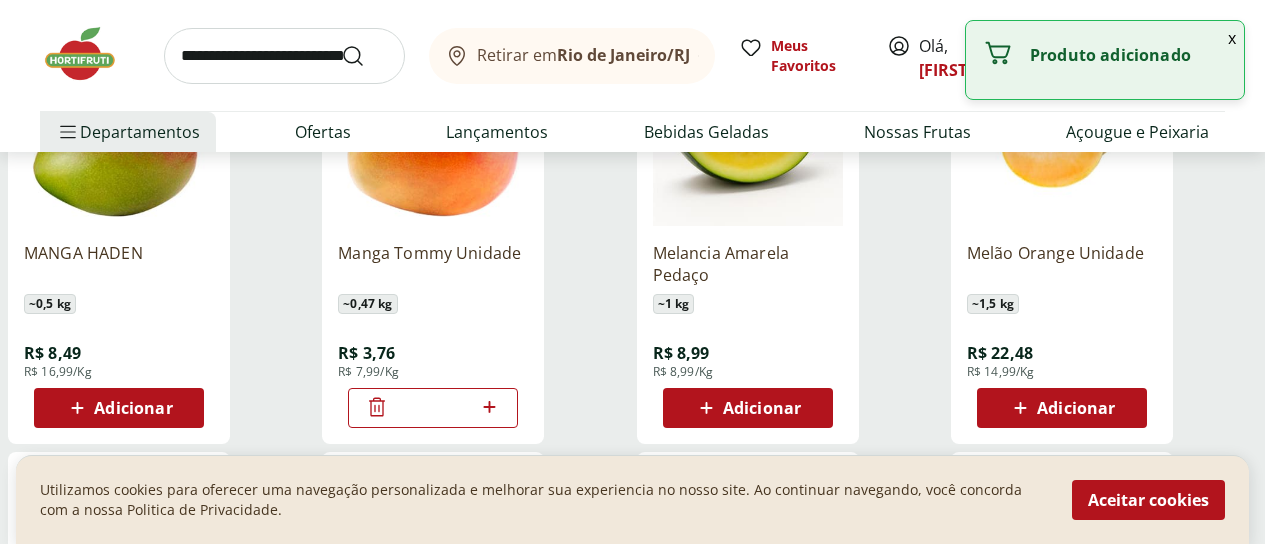 click 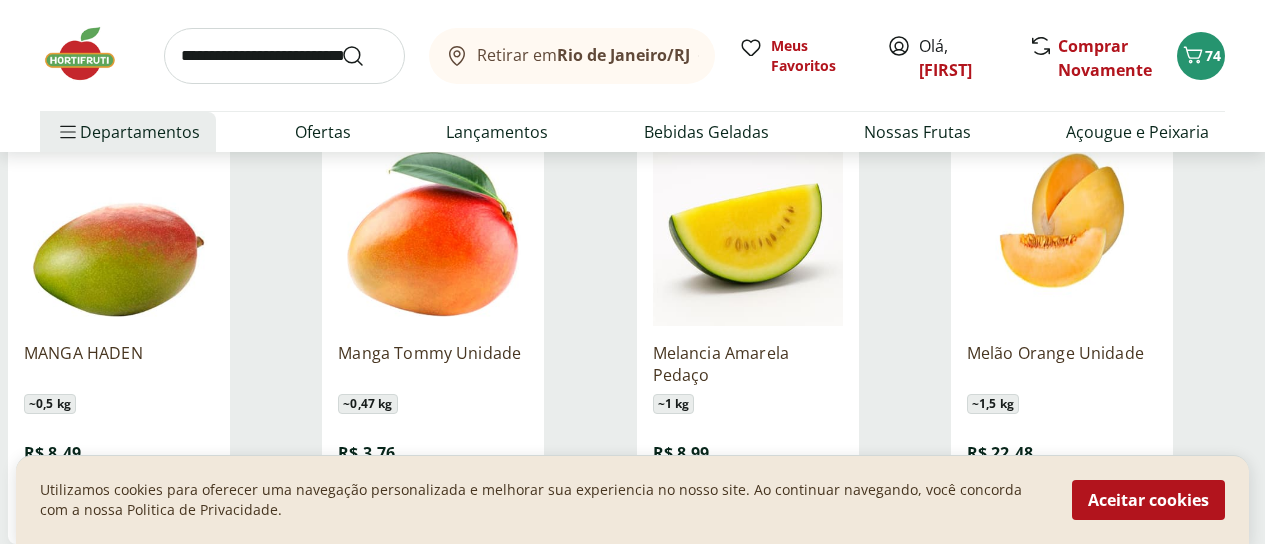 scroll, scrollTop: 8200, scrollLeft: 0, axis: vertical 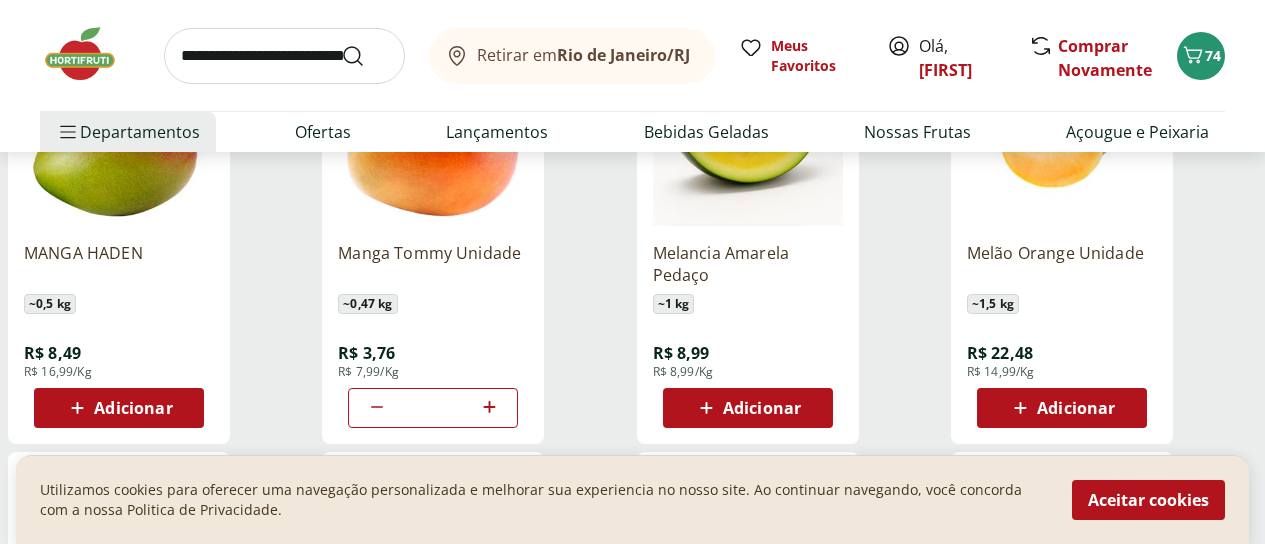 click on "Adicionar" at bounding box center [1076, 408] 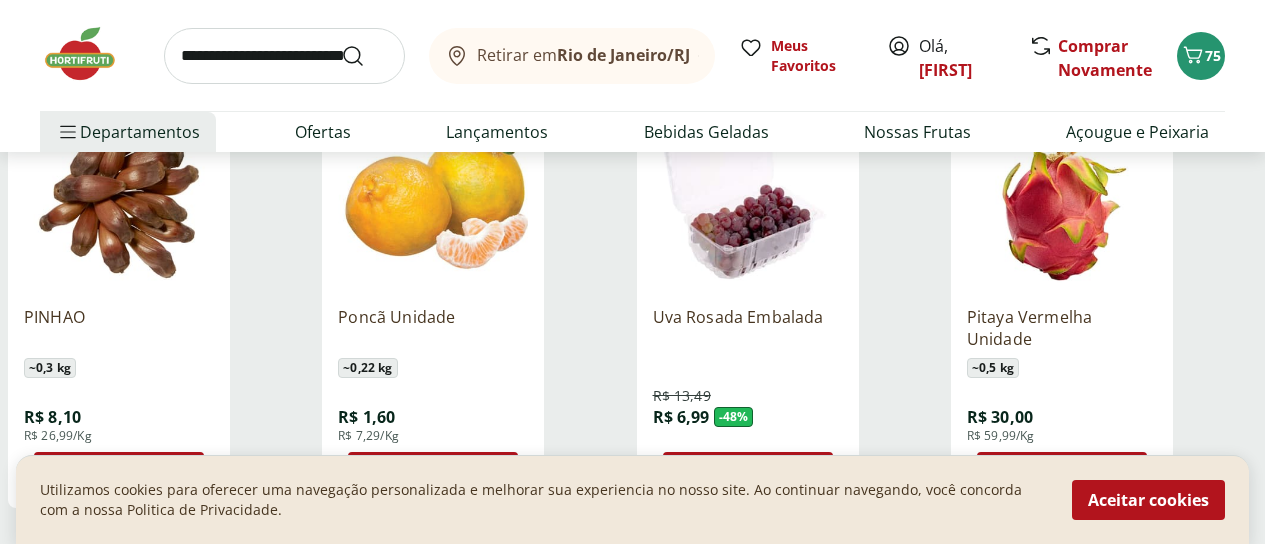 scroll, scrollTop: 9100, scrollLeft: 0, axis: vertical 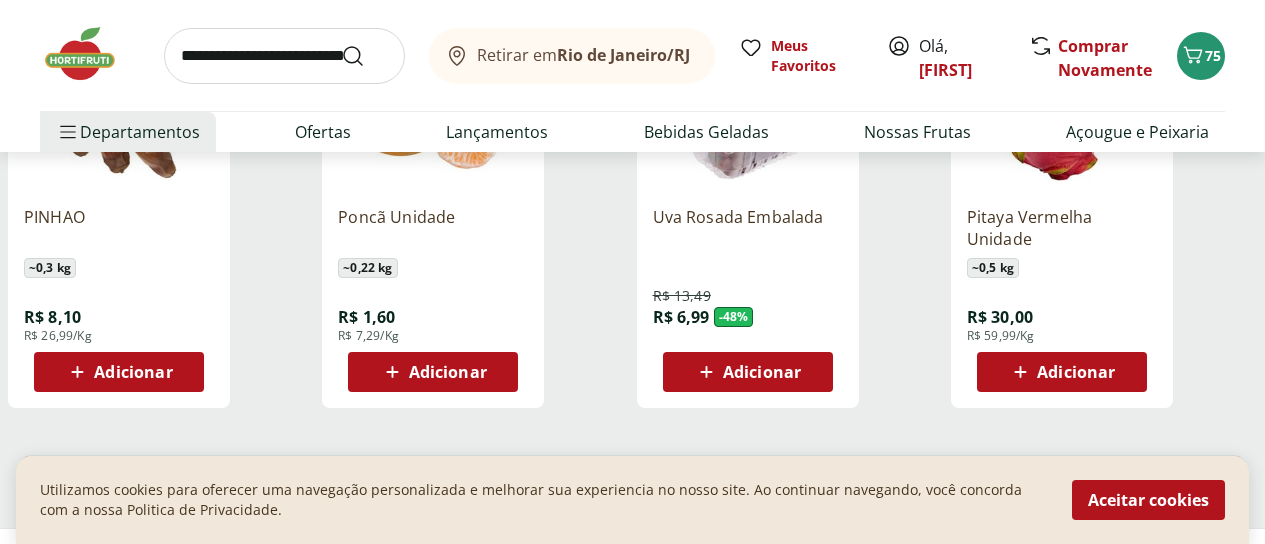 click on "Carregar mais produtos" at bounding box center [632, 476] 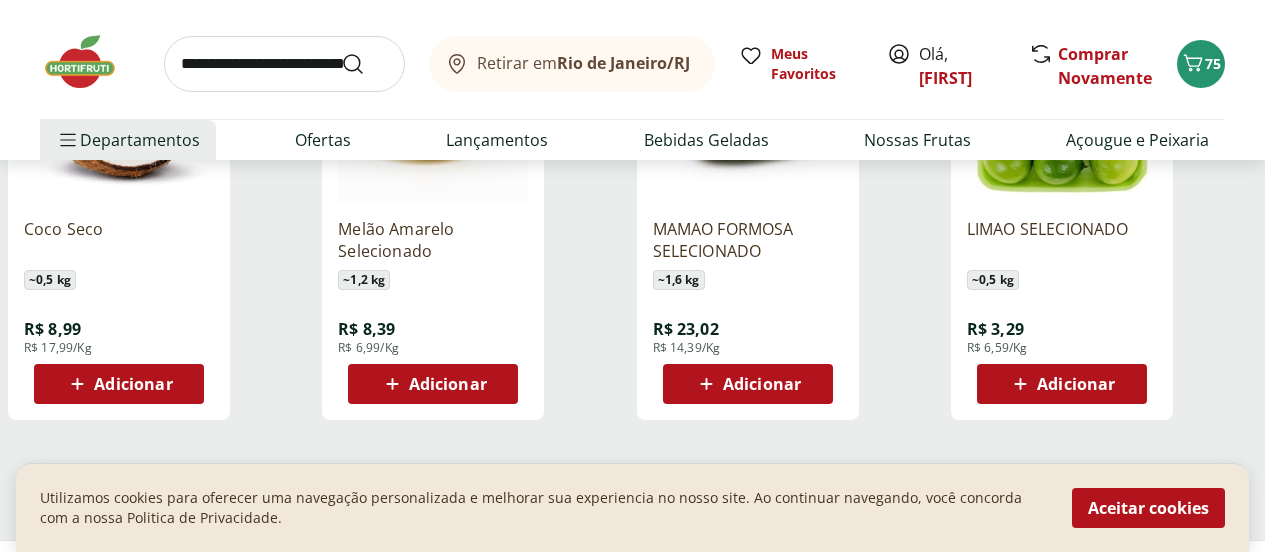 scroll, scrollTop: 10500, scrollLeft: 0, axis: vertical 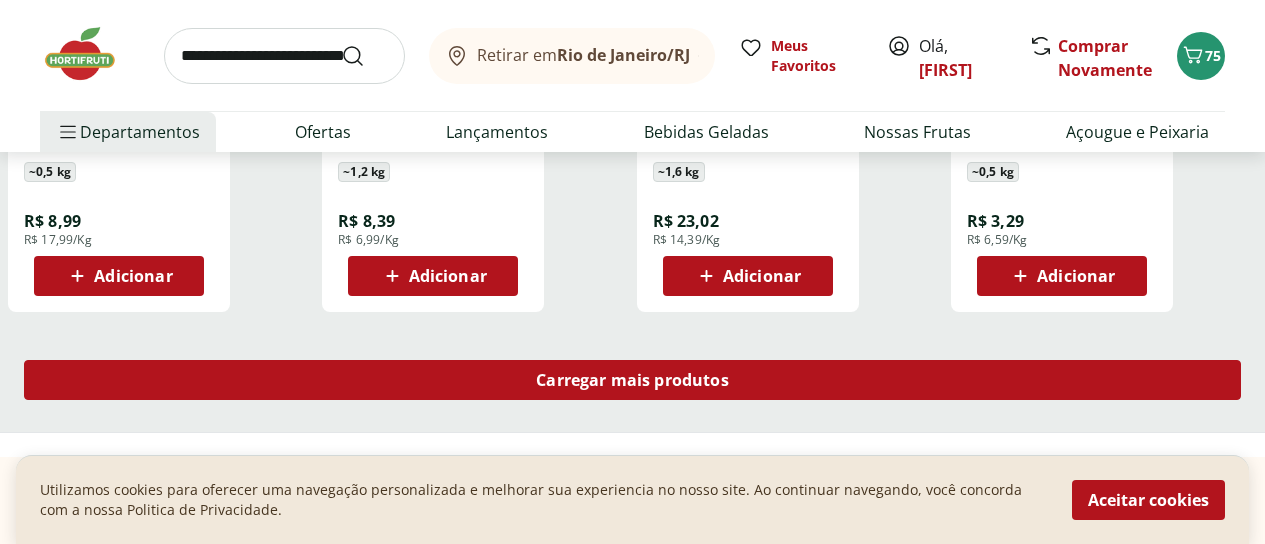 click on "Carregar mais produtos" at bounding box center (632, 380) 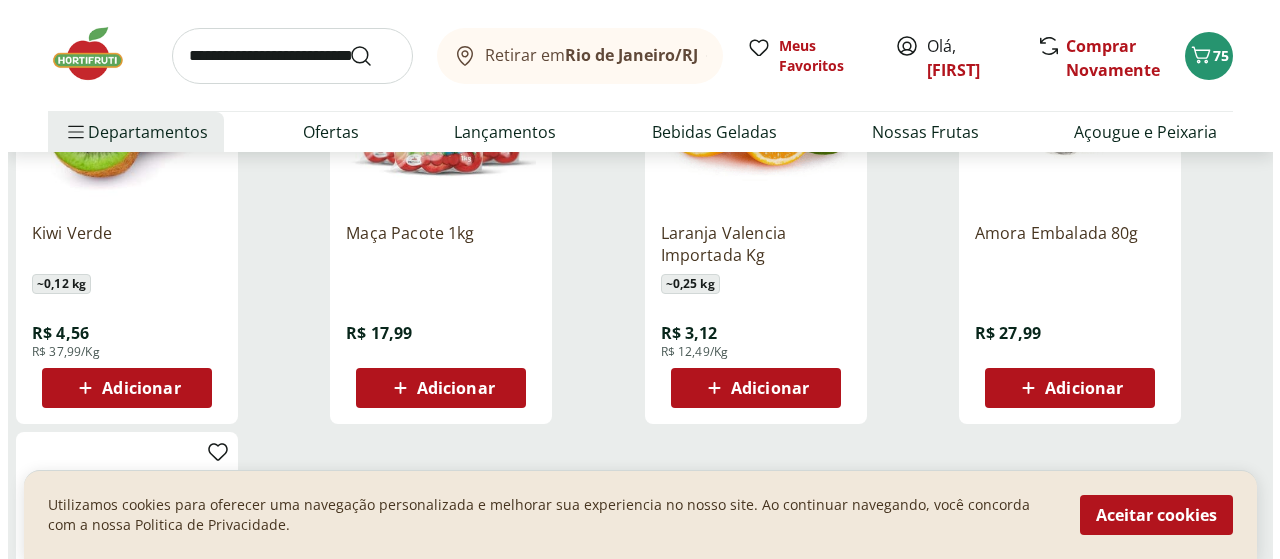 scroll, scrollTop: 11300, scrollLeft: 0, axis: vertical 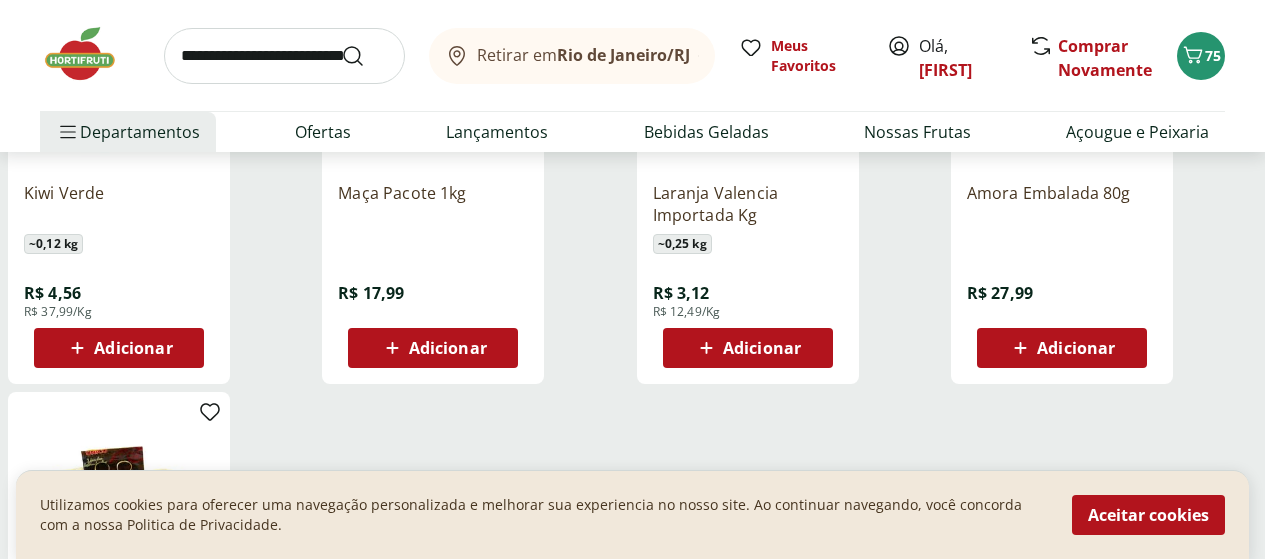 click on "Adicionar" at bounding box center [133, 348] 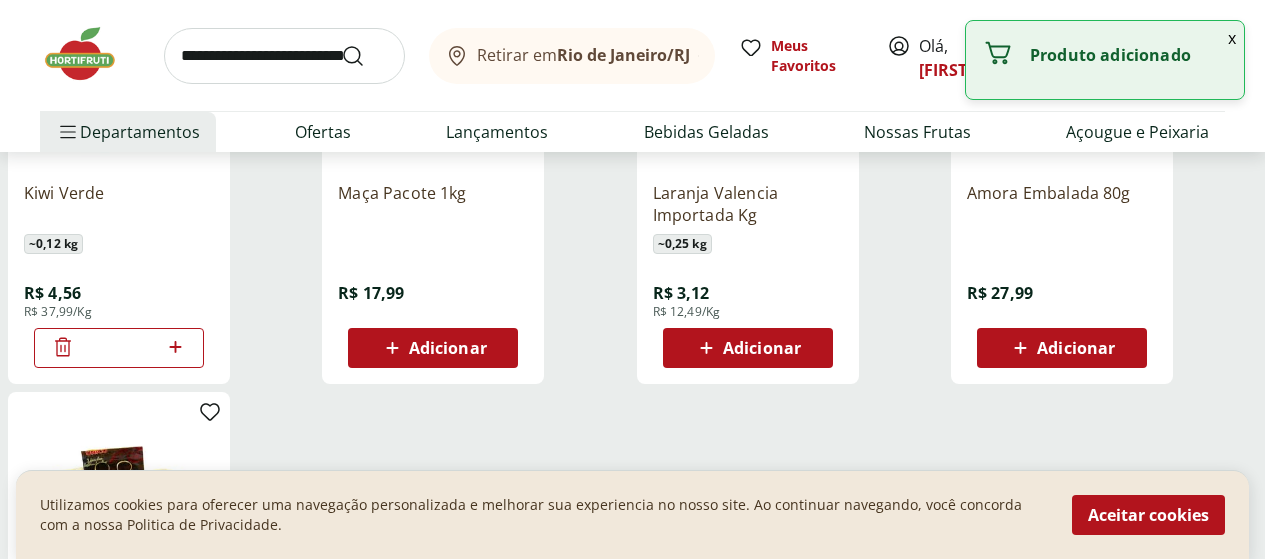 click 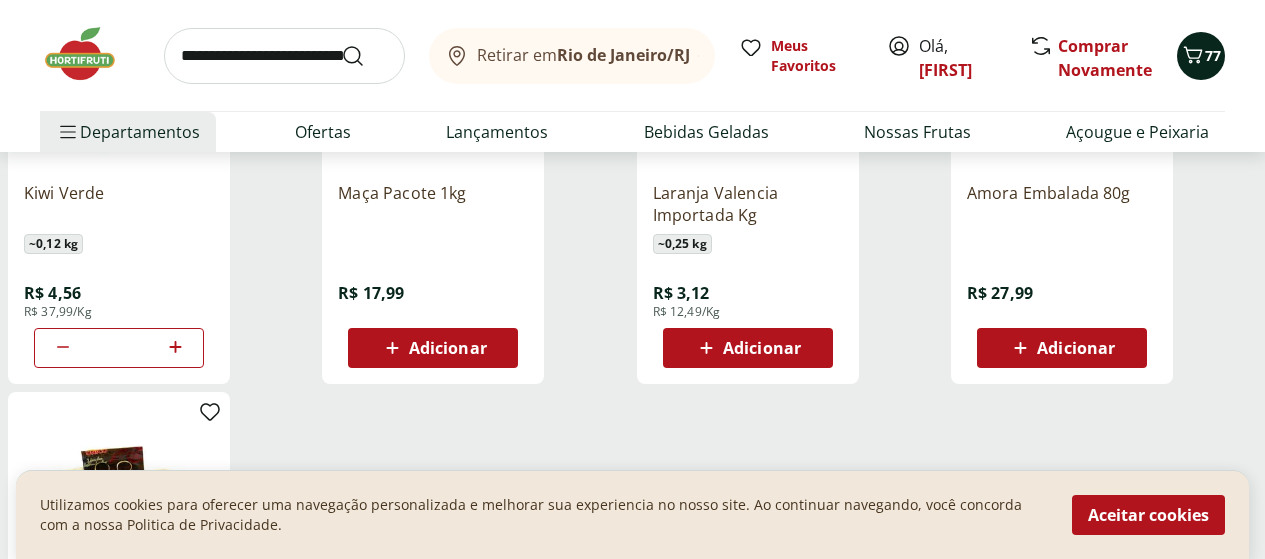 click 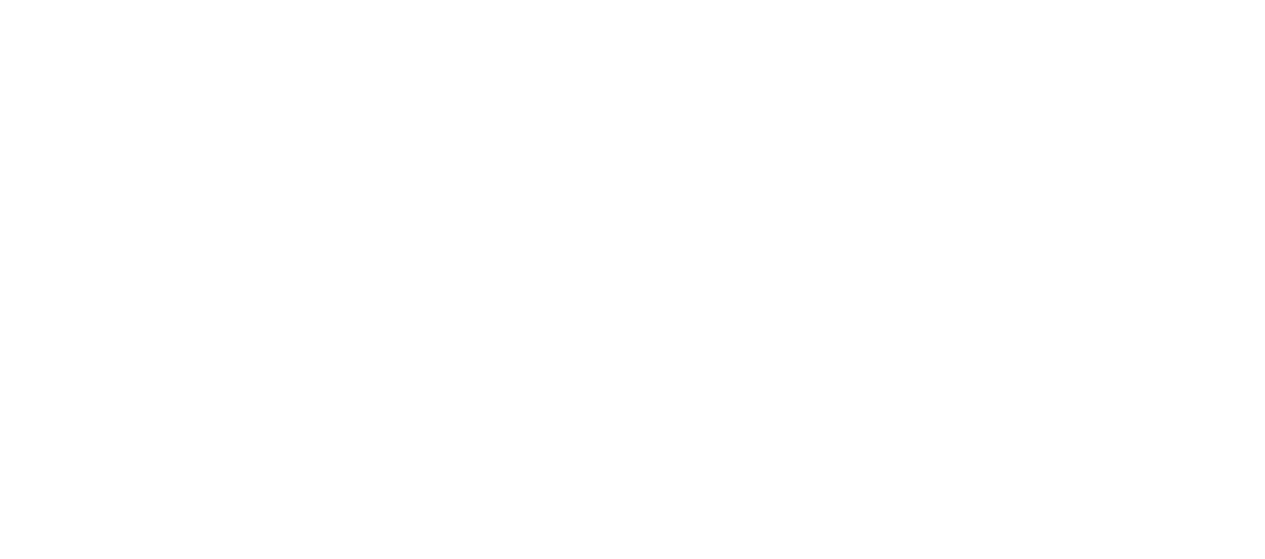 scroll, scrollTop: 0, scrollLeft: 0, axis: both 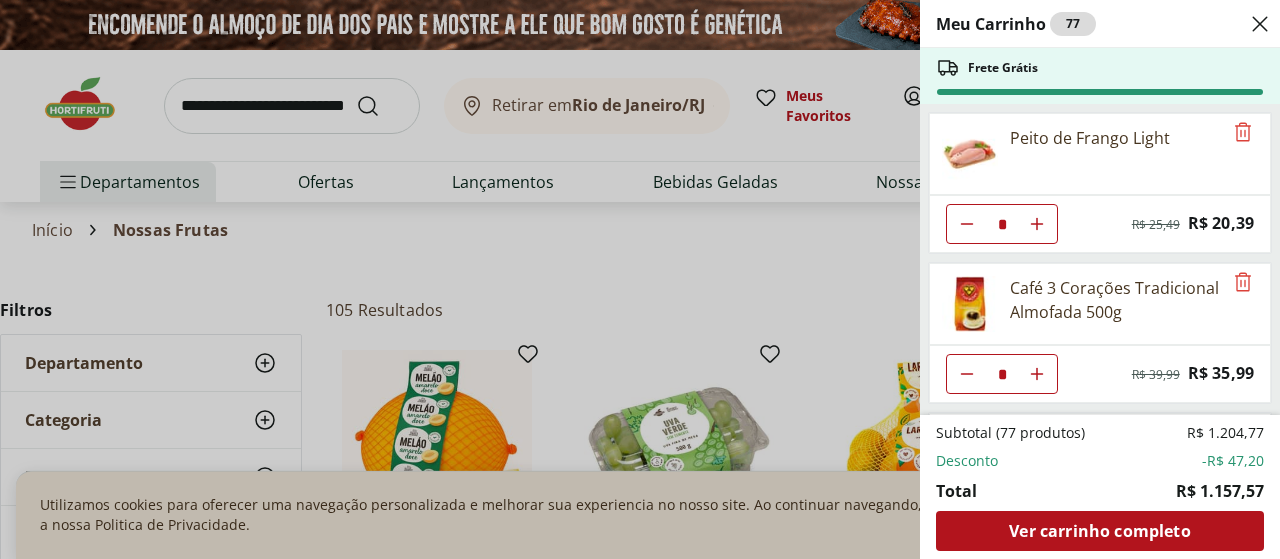 select on "**********" 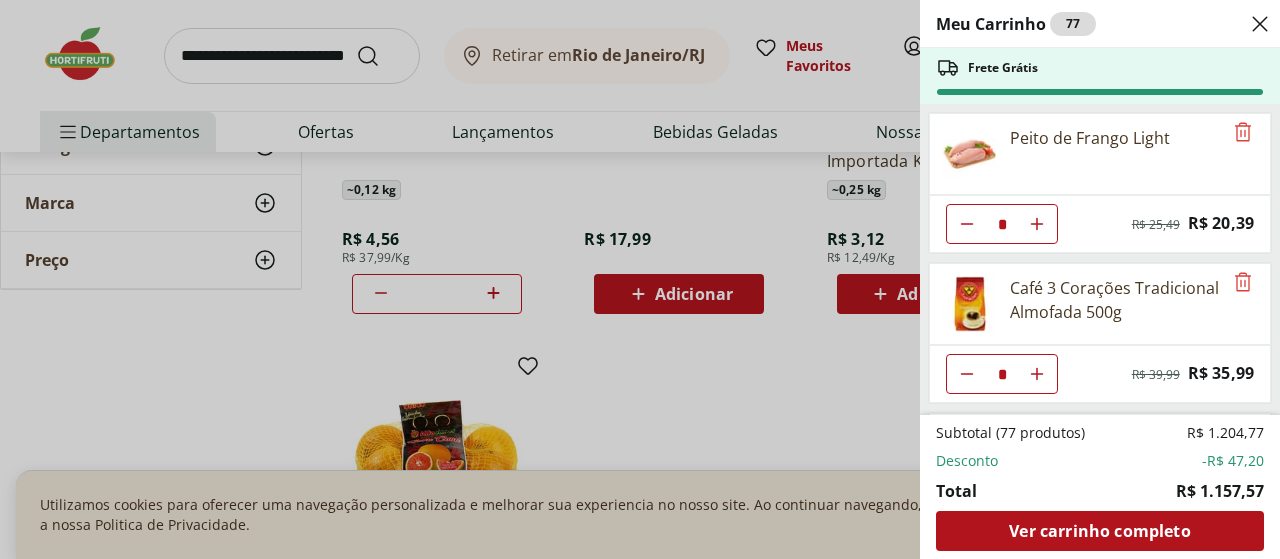 scroll, scrollTop: 0, scrollLeft: 0, axis: both 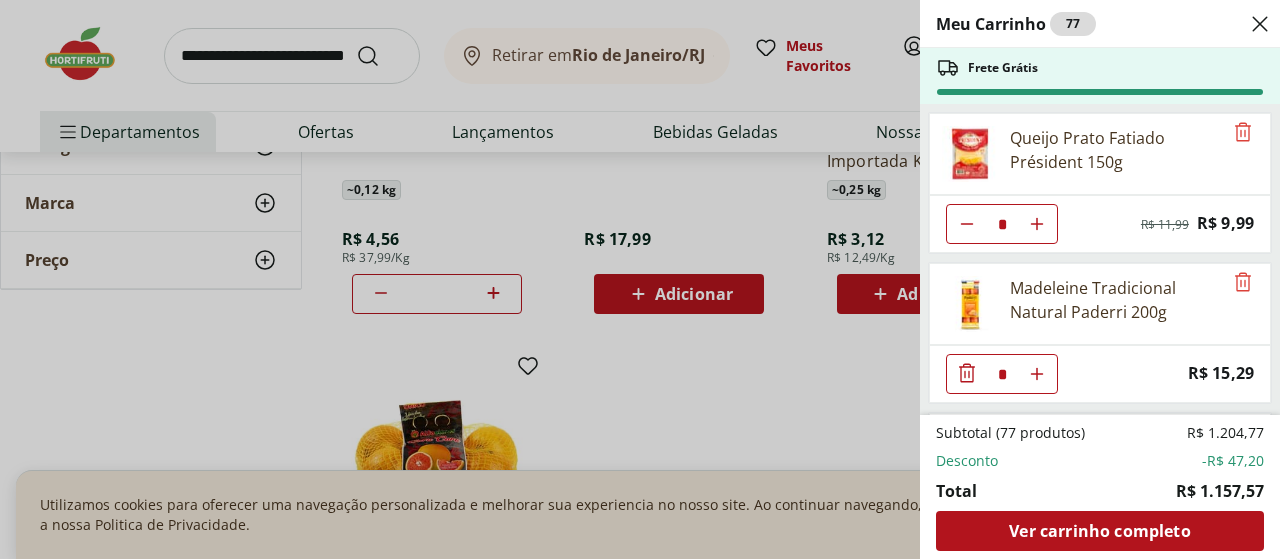 click 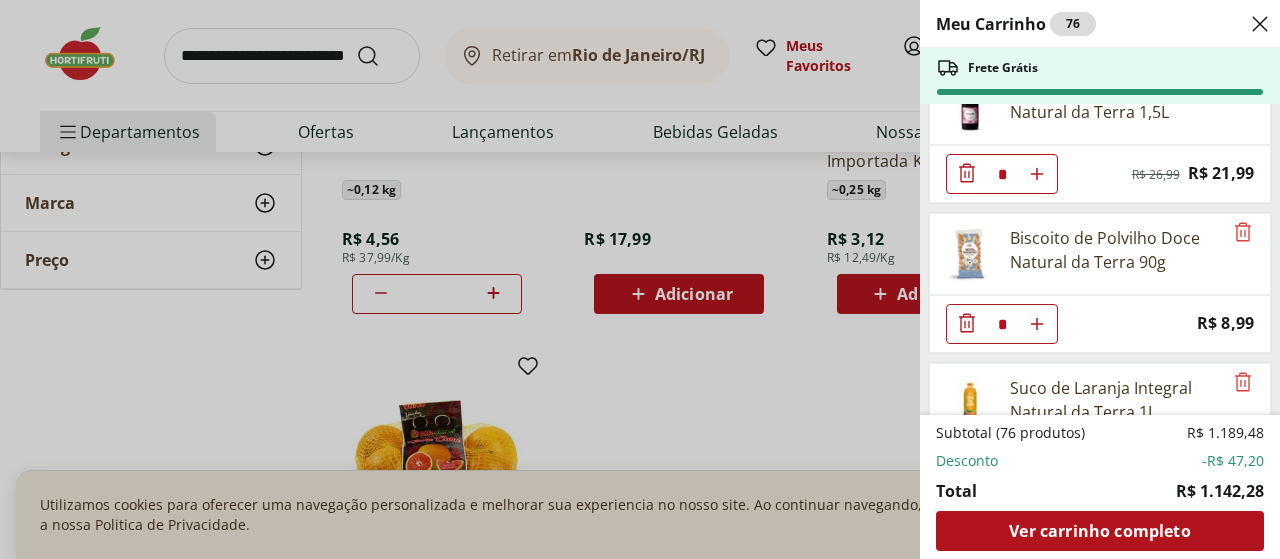 scroll, scrollTop: 1800, scrollLeft: 0, axis: vertical 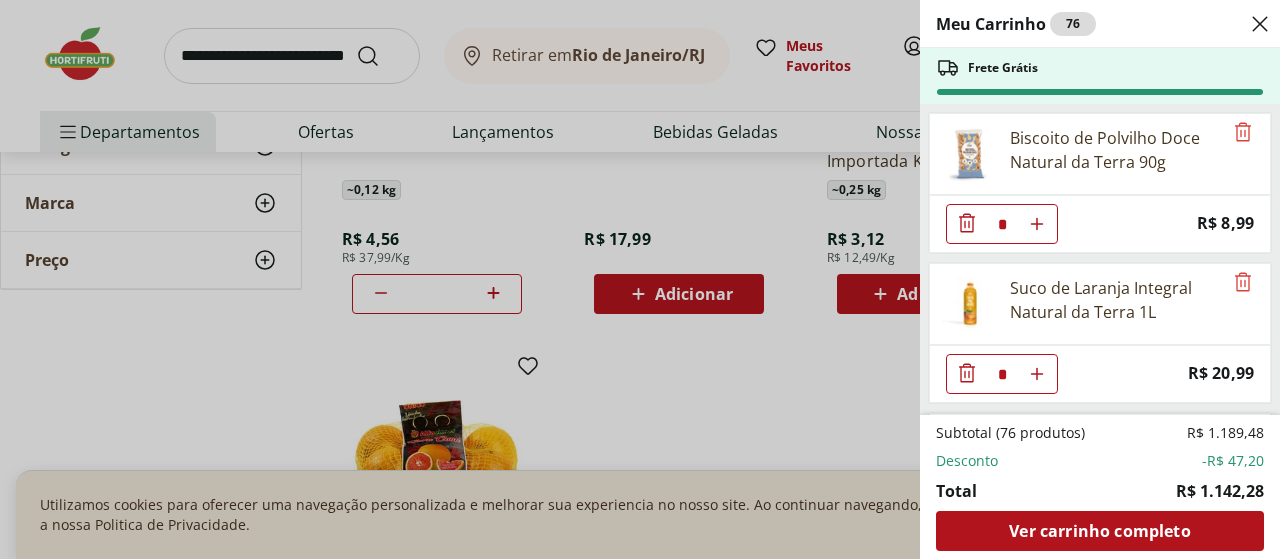 click 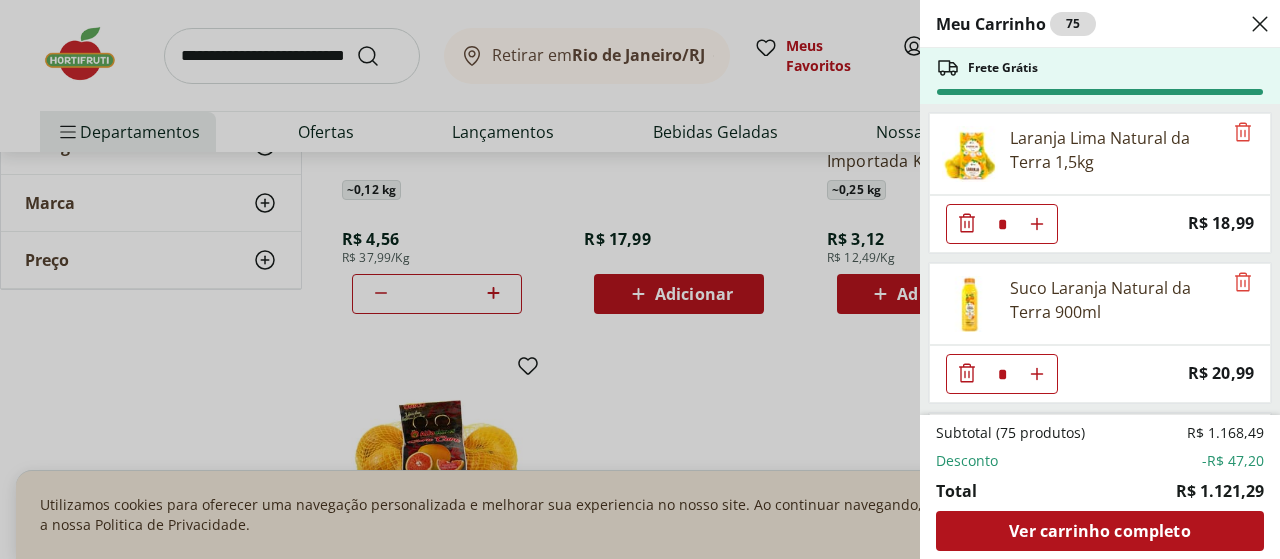 scroll, scrollTop: 3700, scrollLeft: 0, axis: vertical 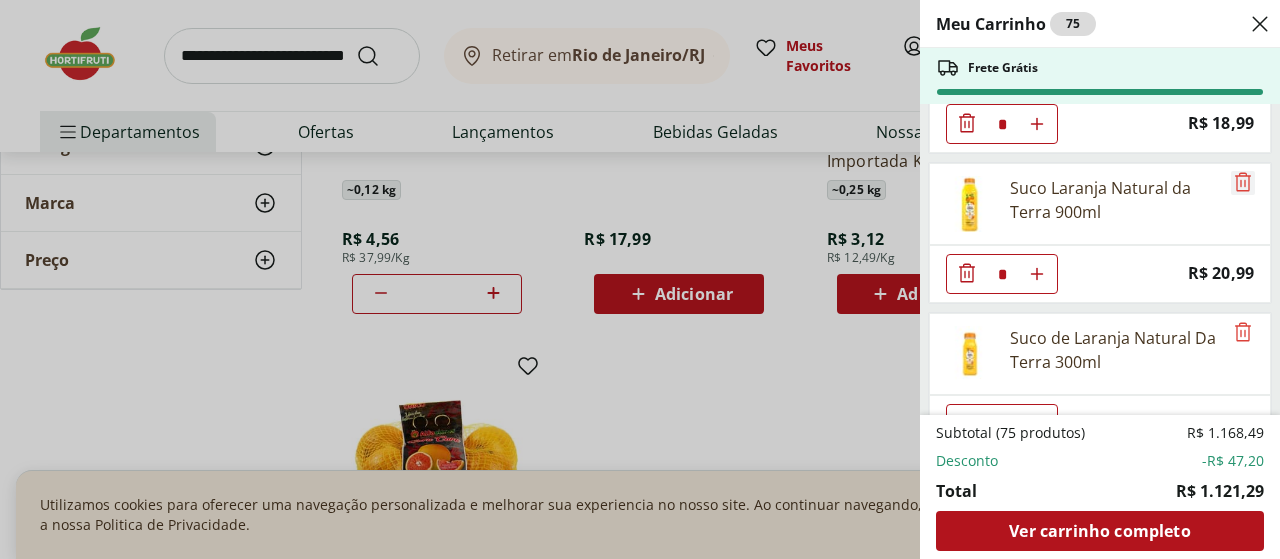 click 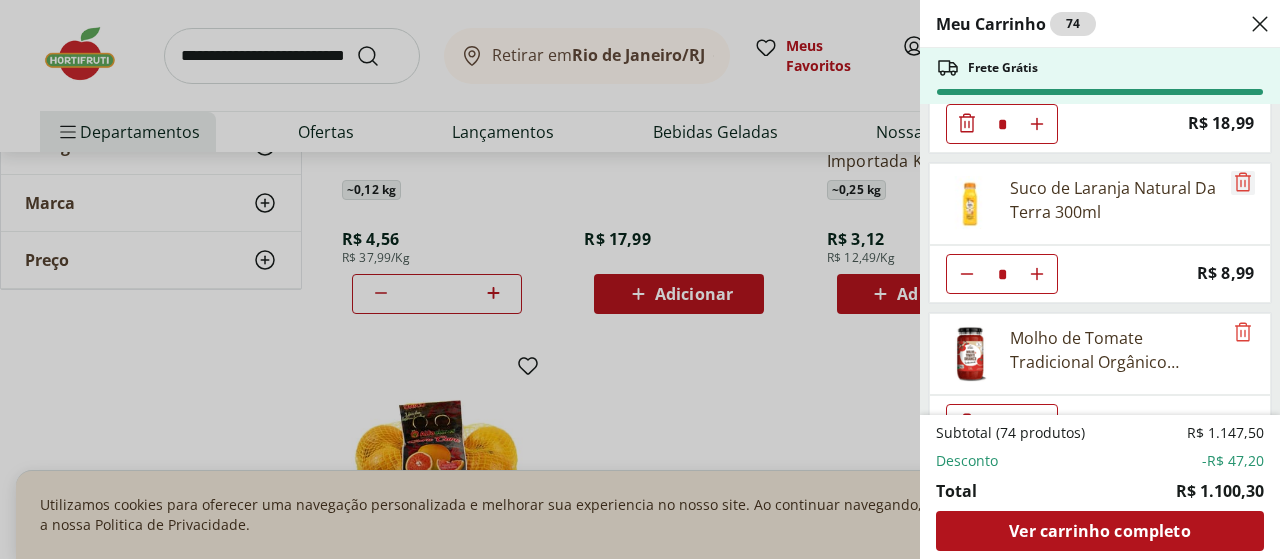 click 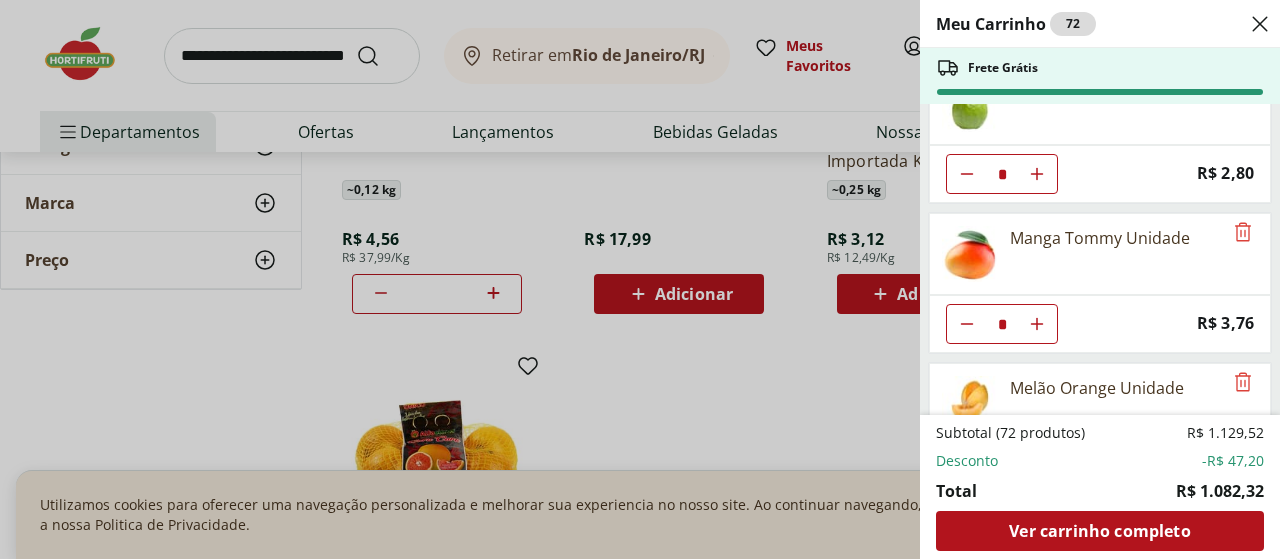 scroll, scrollTop: 5700, scrollLeft: 0, axis: vertical 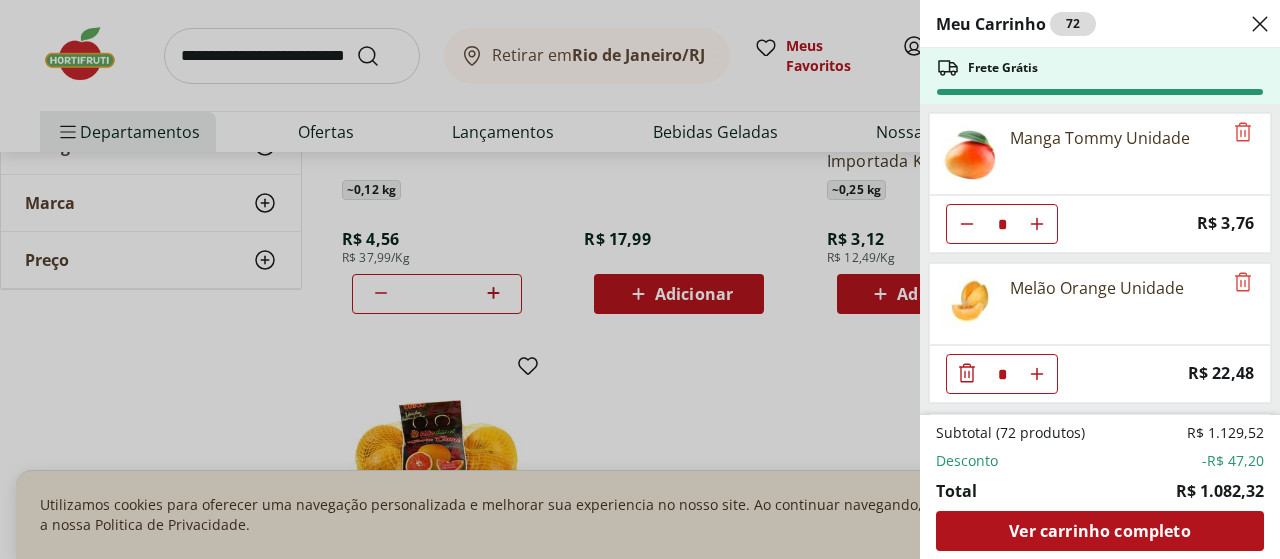 click 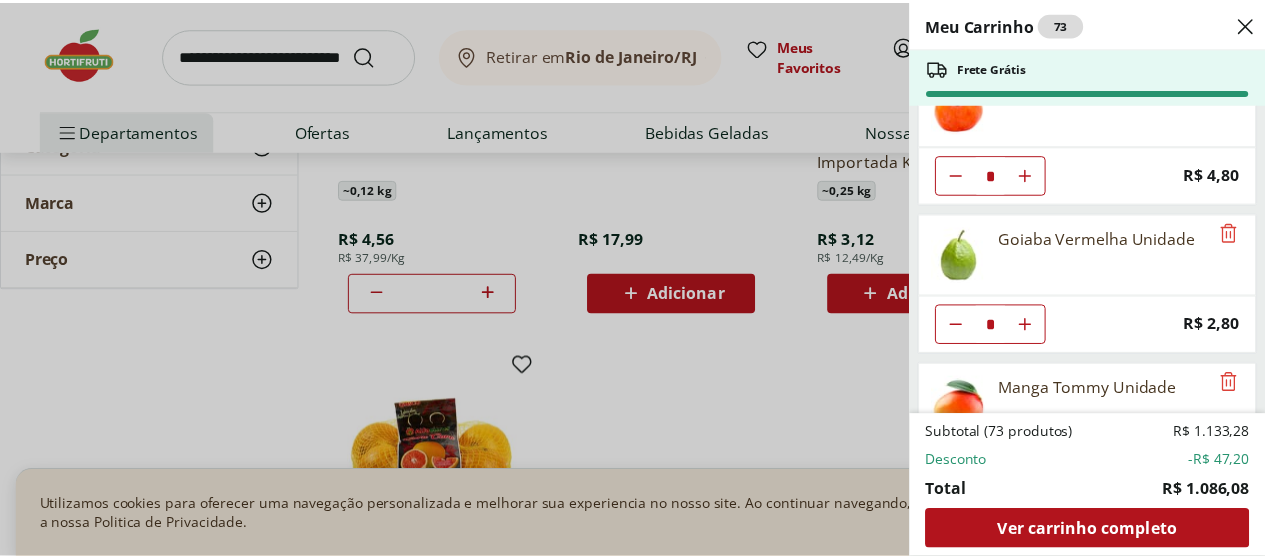 scroll, scrollTop: 5447, scrollLeft: 0, axis: vertical 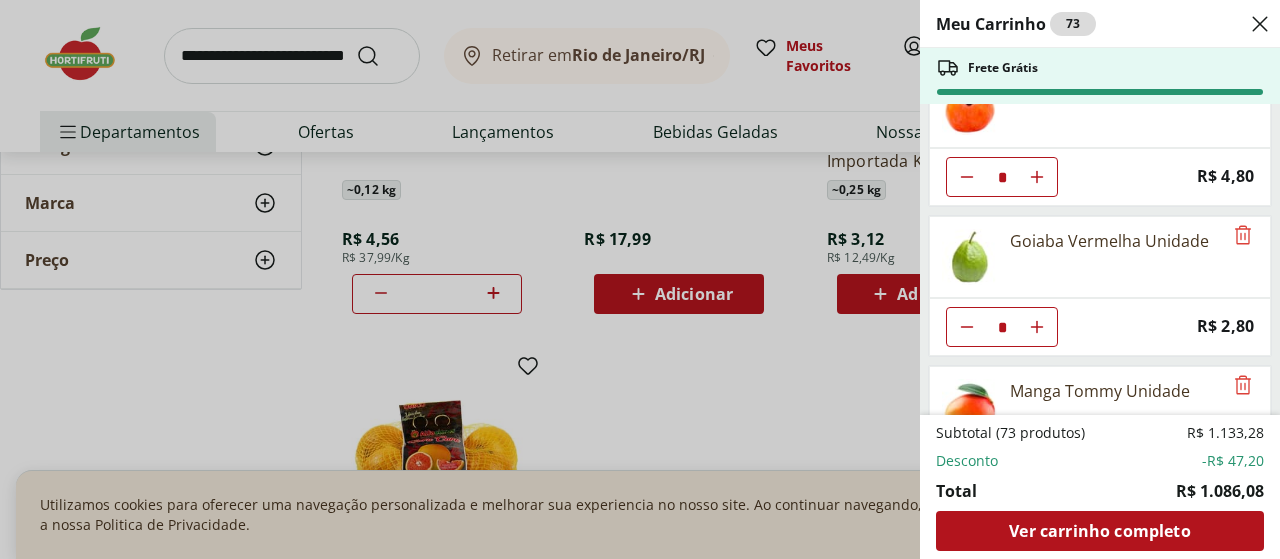 click on "Meu Carrinho 73 Frete Grátis Peito de Frango Light * Original price: R$ 25,49 Price: R$ 20,39 Café 3 Corações Tradicional Almofada 500g * Original price: R$ 39,99 Price: R$ 35,99 Queijo Prato Fatiado Président 150g * Original price: R$ 11,99 Price: R$ 9,99 Pão de Leite Paderrí 280g * Price: R$ 14,99 Queijo Minas Frescal pote Coalhadas * Price: R$ 26,95 Palmito de Pupunha Inteiro Natural da Terra 270g * Price: R$ 34,99 Queijo Prato Fatiado Tirolez * Price: R$ 8,99 Seleta 4 Legumes Congelada Natural Da Terra 300g * Price: R$ 4,99 Queijo Mussarela Fatiado Natural Da Terra 150g * Price: R$ 15,49 Passata de Tomate Italiano Tradicional Natural da Terra 680g * Price: R$ 19,99 Azeitonas Pretas Azapa Natural Da Terra 350g * Price: R$ 39,99 Suco de Uva Integral Natural da Terra 1,5L * Original price: R$ 26,99 Price: R$ 21,99 Biscoito de Polvilho Doce Natural da Terra 90g * Price: R$ 8,99 Queijo Minas Padrão Natural Da Terra * Price: R$ 44,95 Cebola Salsa e Alho Natural da Terra 60g * Price: *" at bounding box center [640, 279] 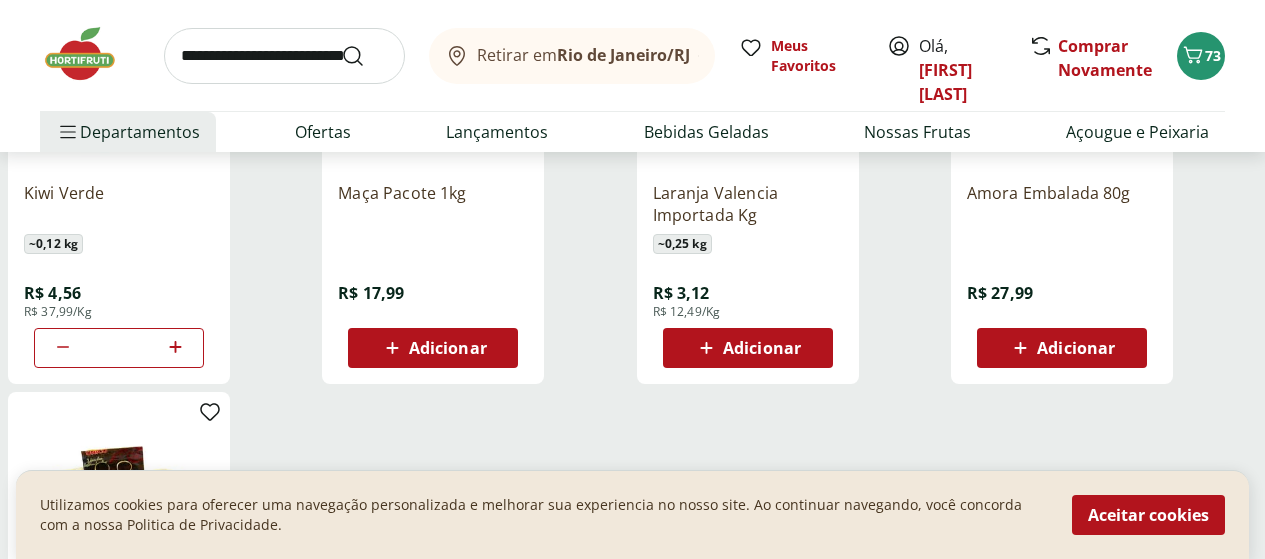scroll, scrollTop: 11100, scrollLeft: 0, axis: vertical 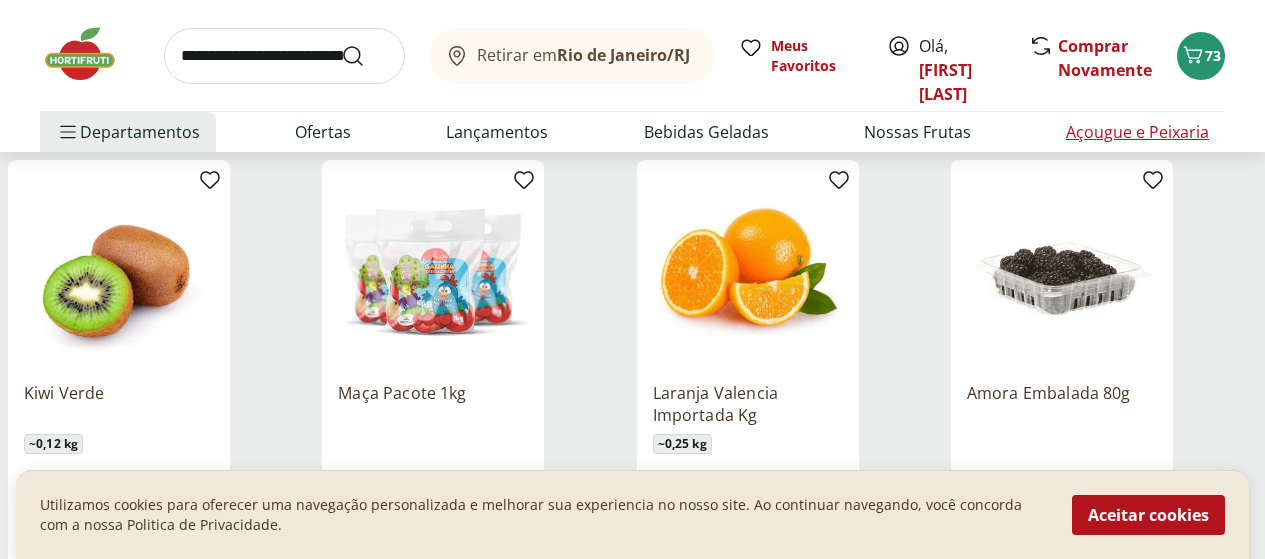 click on "Açougue e Peixaria" at bounding box center (1137, 132) 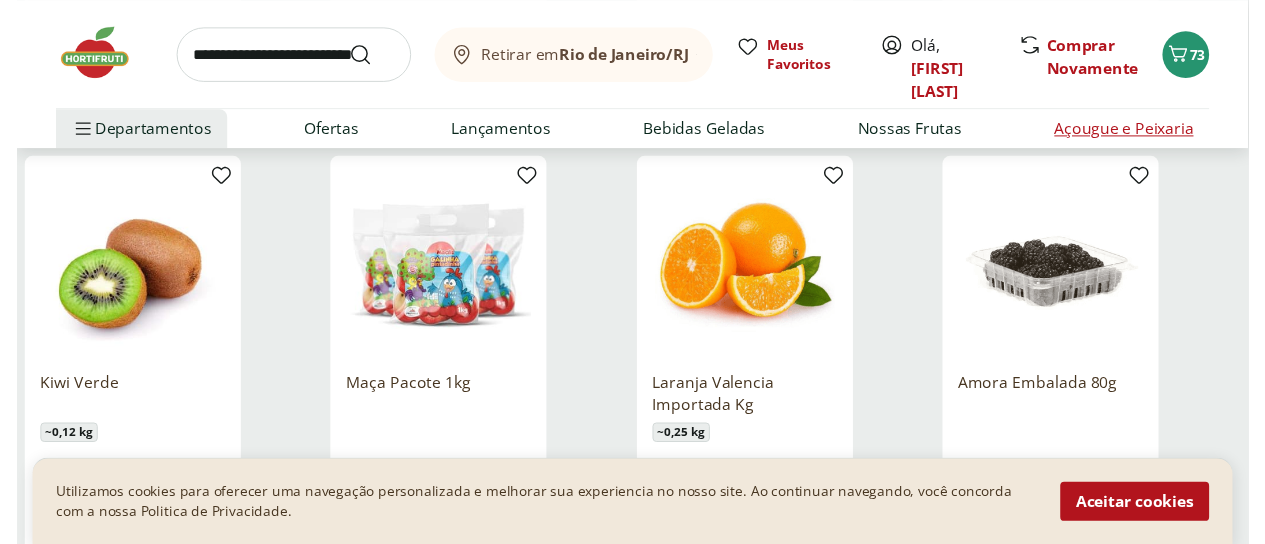 scroll, scrollTop: 0, scrollLeft: 0, axis: both 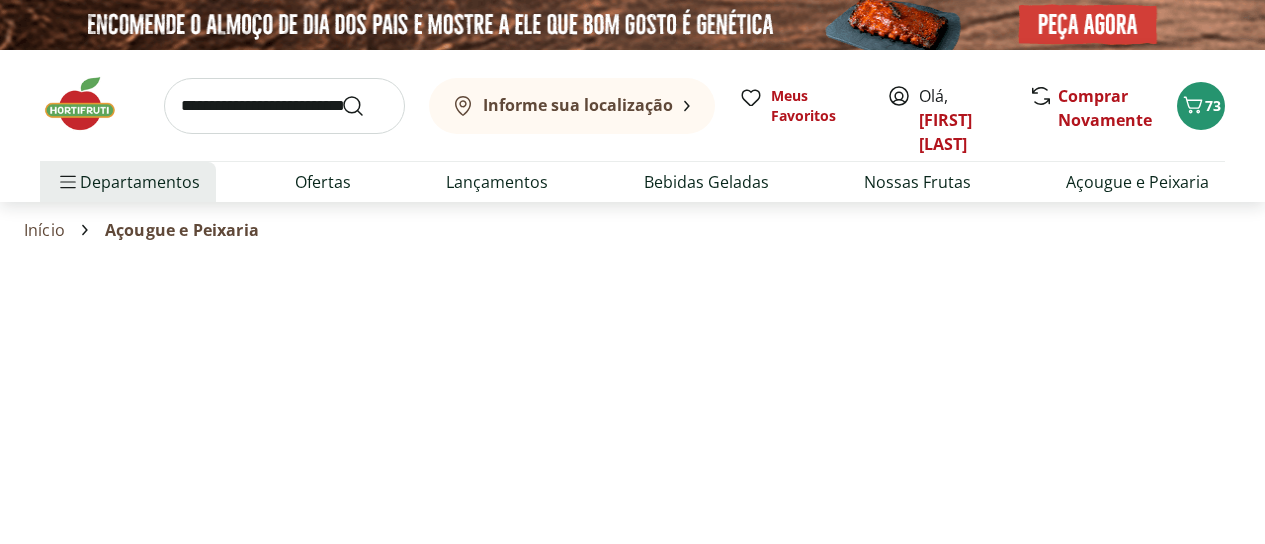 select on "**********" 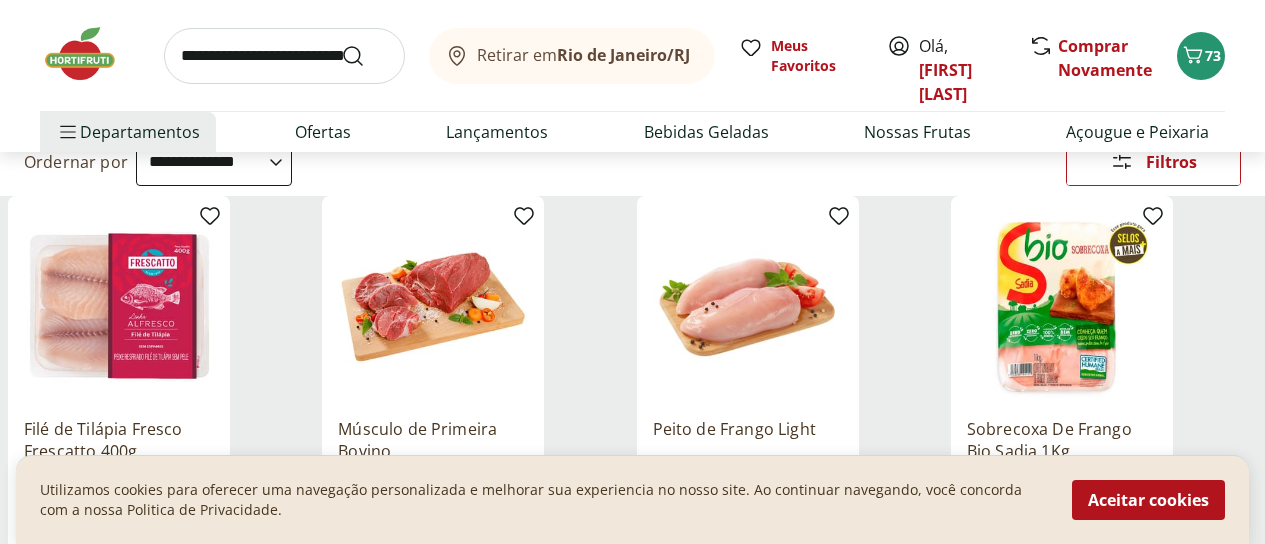 scroll, scrollTop: 400, scrollLeft: 0, axis: vertical 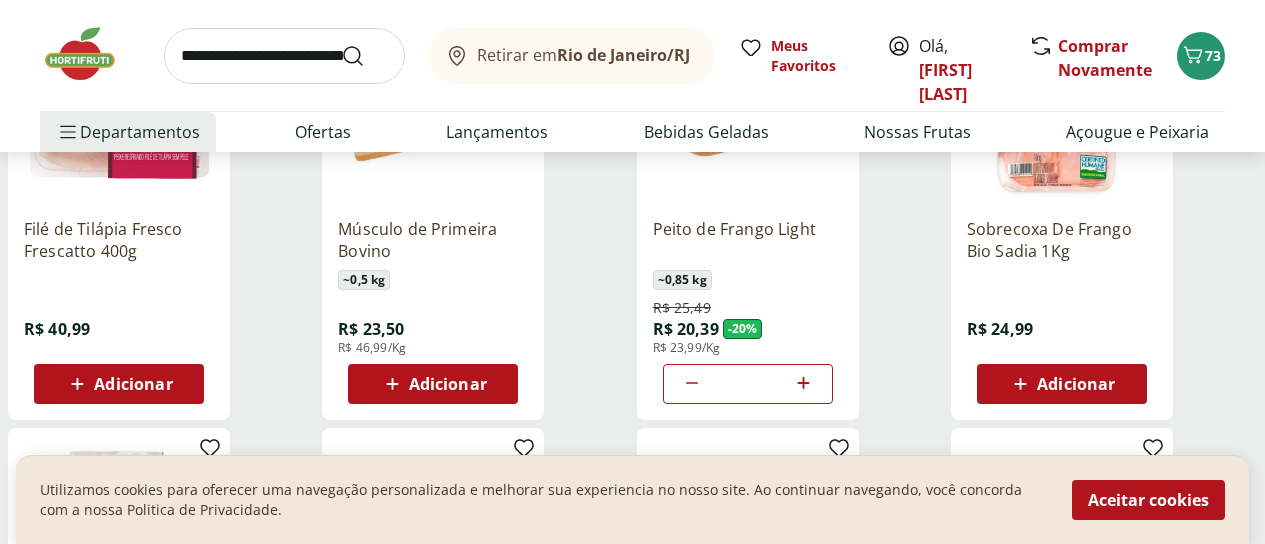 click 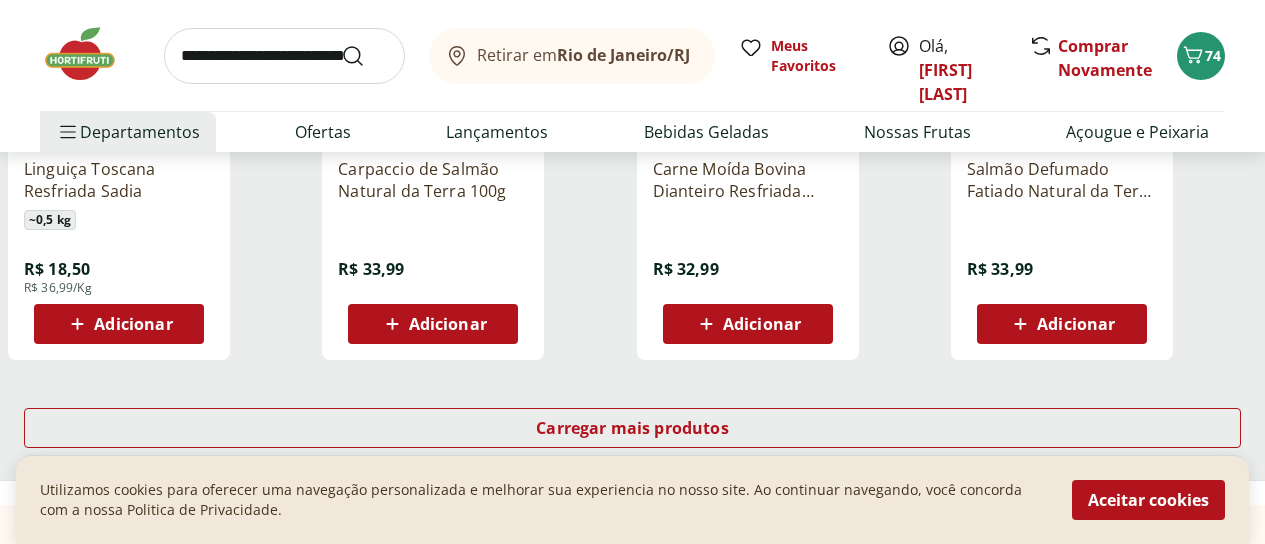 scroll, scrollTop: 1300, scrollLeft: 0, axis: vertical 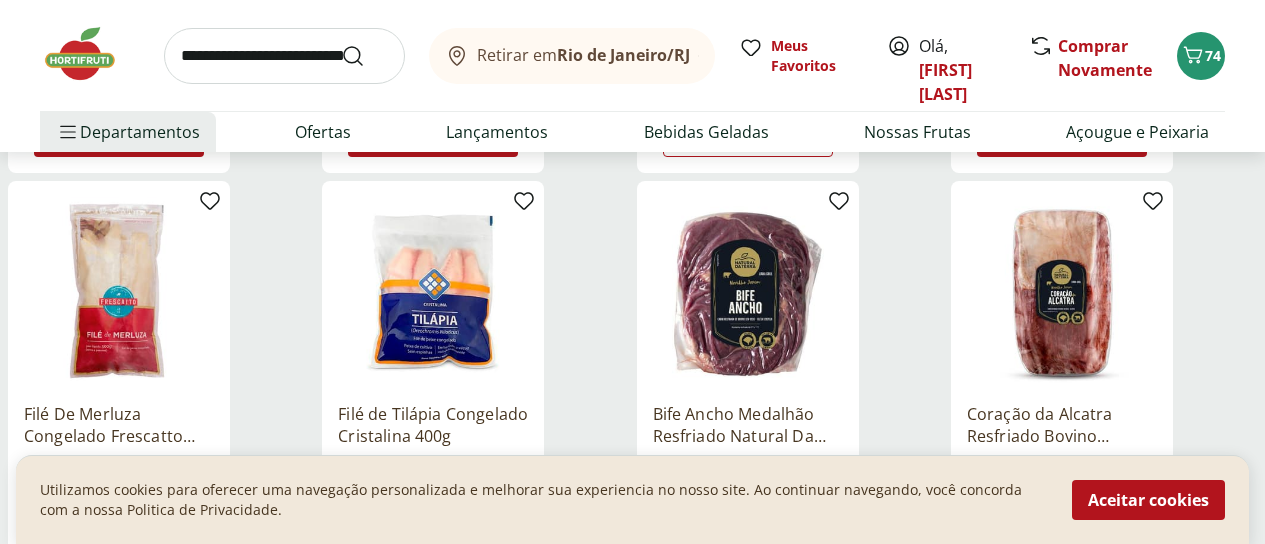 click on "Retirar em  Rio de Janeiro/RJ Meus Favoritos Olá,  walkiria Comprar Novamente 74  Departamentos Nossa Marca Nossa Marca Ver tudo do departamento Açougue & Peixaria Congelados e Refrigerados Frutas, Legumes e Verduras Orgânicos Mercearia Sorvetes Hortifruti Hortifruti Ver tudo do departamento Cogumelos Frutas Legumes Ovos Temperos Frescos Verduras Orgânicos Orgânicos Ver tudo do departamento Bebidas Orgânicas Frutas Orgânicas Legumes Orgânicos Ovos Orgânicos Perecíveis Orgânicos Verduras Orgânicas Temperos Frescos Açougue e Peixaria Açougue e Peixaria Ver tudo do departamento Aves Bovinos Exóticos Frutos do Mar Linguiça e Salsicha Peixes Salgados e Defumados Suínos Prontinhos Prontinhos Ver tudo do departamento Frutas Cortadinhas Pré Preparados Prontos para Consumo Saladas Sucos e Água de Coco Padaria Padaria Ver tudo do departamento Bolos e Mini Bolos Doces Pão Padaria Própria Salgados Torradas Bebidas Bebidas Ver tudo do departamento Água Água de Coco Cerveja Destilados Chá e Mate" at bounding box center [632, 76] 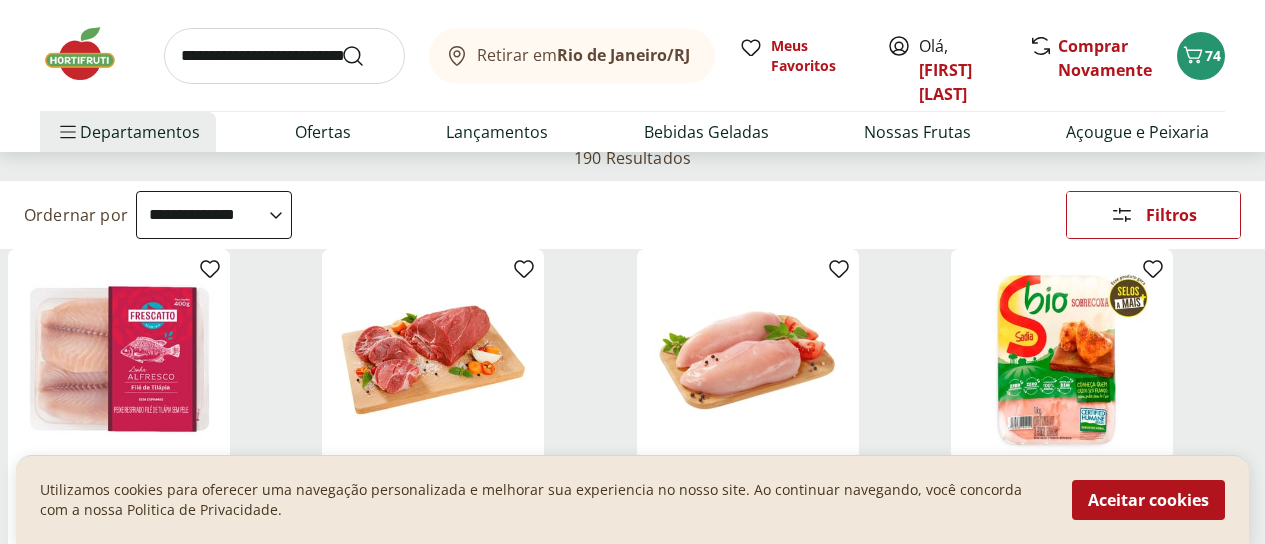 scroll, scrollTop: 47, scrollLeft: 0, axis: vertical 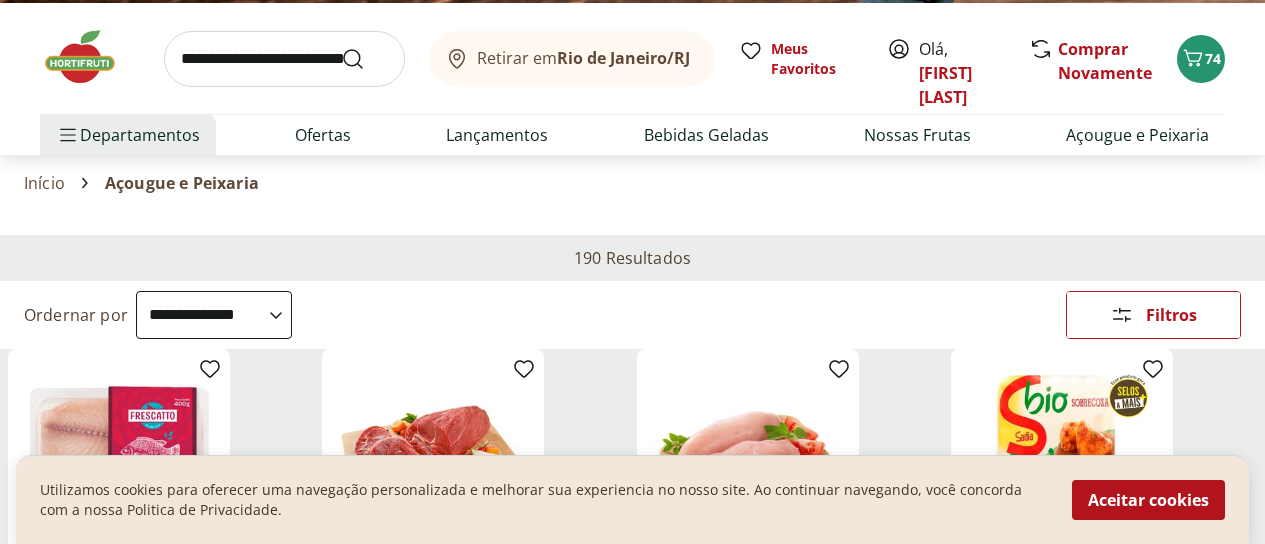 click on "Retirar em  Rio de Janeiro/RJ Meus Favoritos Olá,  walkiria Comprar Novamente 74  Departamentos Nossa Marca Nossa Marca Ver tudo do departamento Açougue & Peixaria Congelados e Refrigerados Frutas, Legumes e Verduras Orgânicos Mercearia Sorvetes Hortifruti Hortifruti Ver tudo do departamento Cogumelos Frutas Legumes Ovos Temperos Frescos Verduras Orgânicos Orgânicos Ver tudo do departamento Bebidas Orgânicas Frutas Orgânicas Legumes Orgânicos Ovos Orgânicos Perecíveis Orgânicos Verduras Orgânicas Temperos Frescos Açougue e Peixaria Açougue e Peixaria Ver tudo do departamento Aves Bovinos Exóticos Frutos do Mar Linguiça e Salsicha Peixes Salgados e Defumados Suínos Prontinhos Prontinhos Ver tudo do departamento Frutas Cortadinhas Pré Preparados Prontos para Consumo Saladas Sucos e Água de Coco Padaria Padaria Ver tudo do departamento Bolos e Mini Bolos Doces Pão Padaria Própria Salgados Torradas Bebidas Bebidas Ver tudo do departamento Água Água de Coco Cerveja Destilados Chá e Mate" at bounding box center (632, 79) 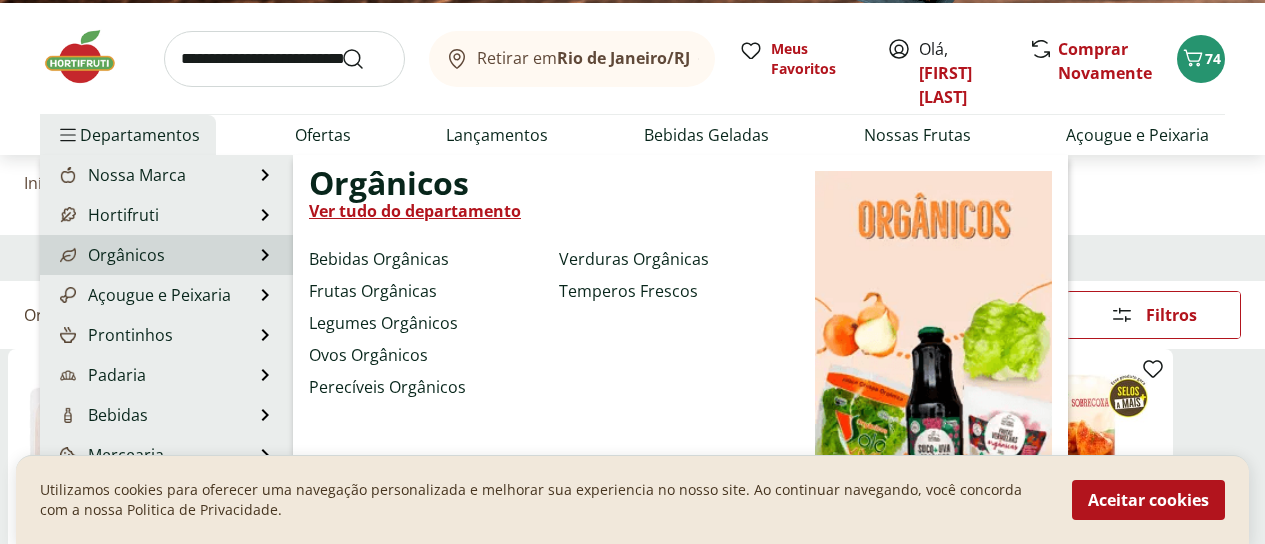 click on "Orgânicos" at bounding box center [110, 255] 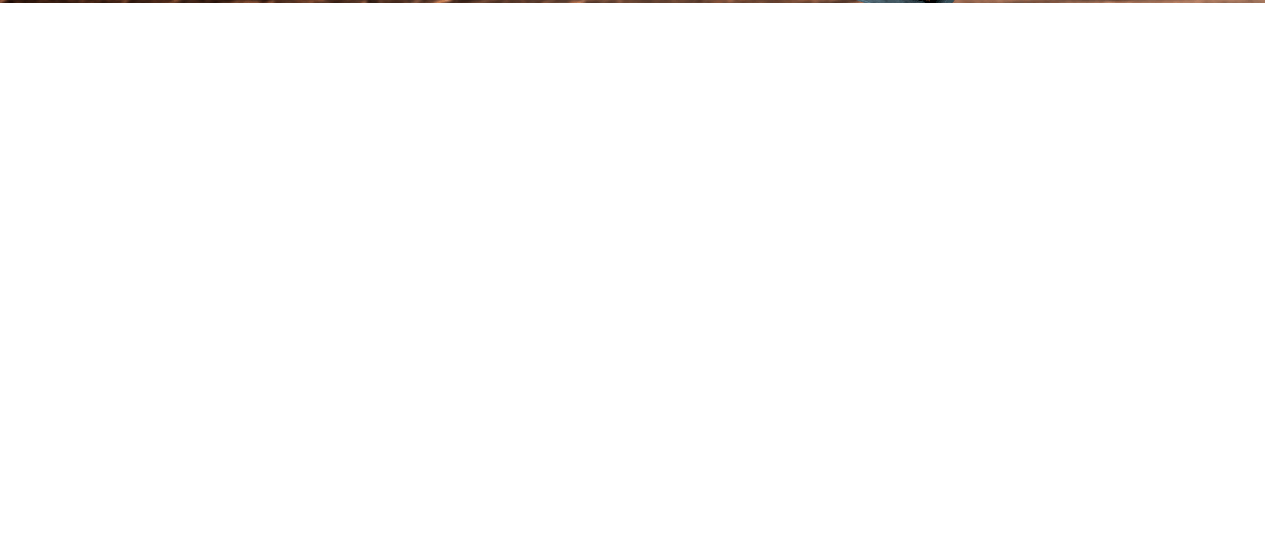 scroll, scrollTop: 0, scrollLeft: 0, axis: both 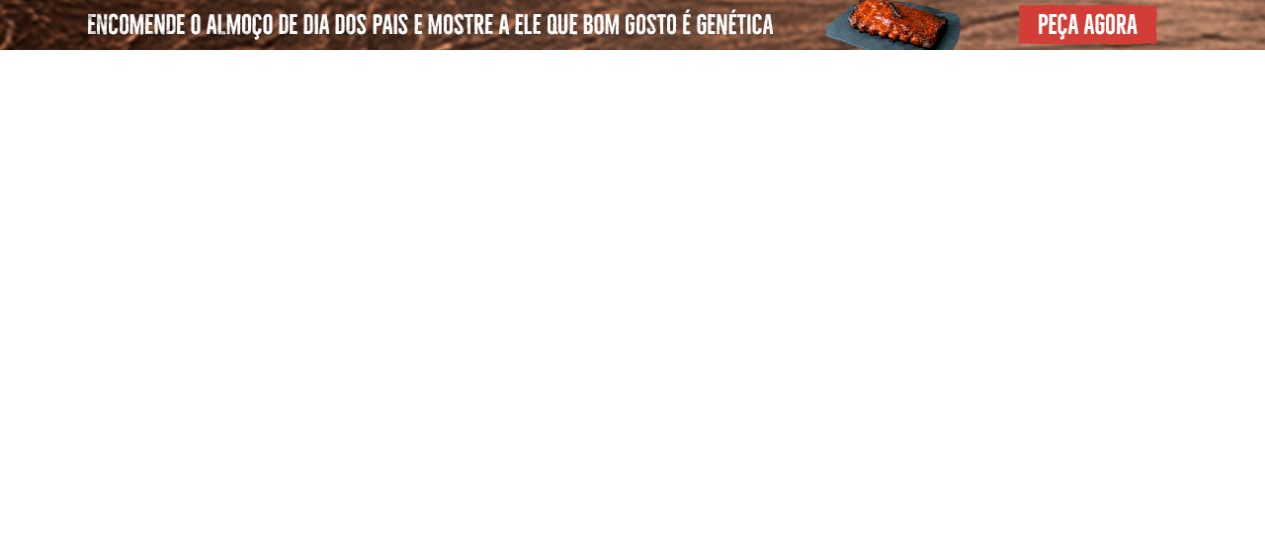 select on "**********" 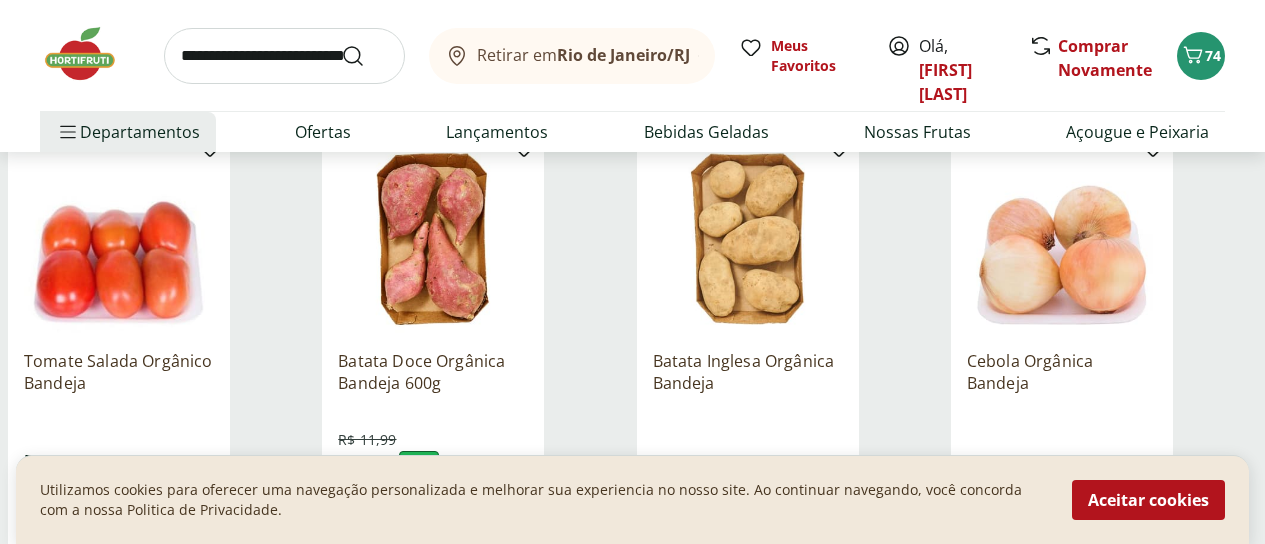 scroll, scrollTop: 800, scrollLeft: 0, axis: vertical 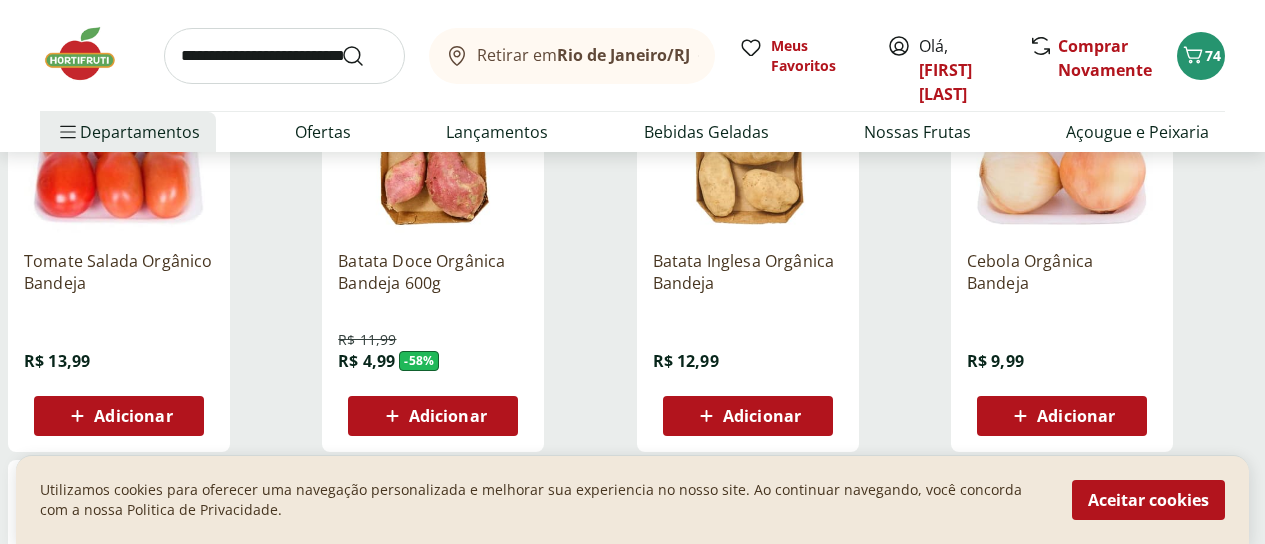 click on "Adicionar" at bounding box center [133, 416] 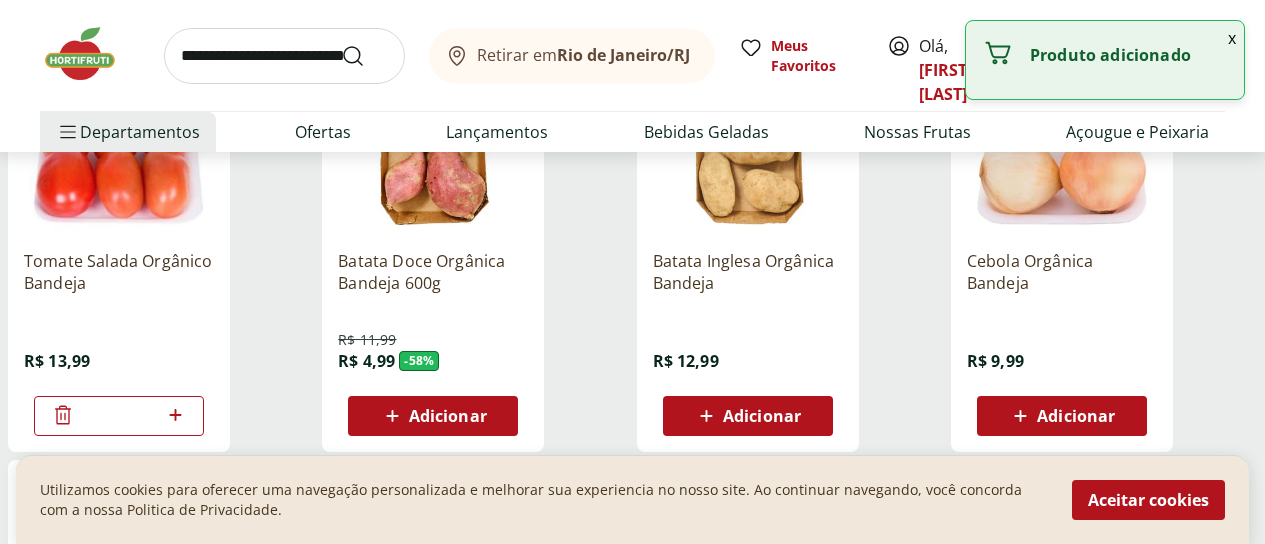 click on "Adicionar" at bounding box center (448, 416) 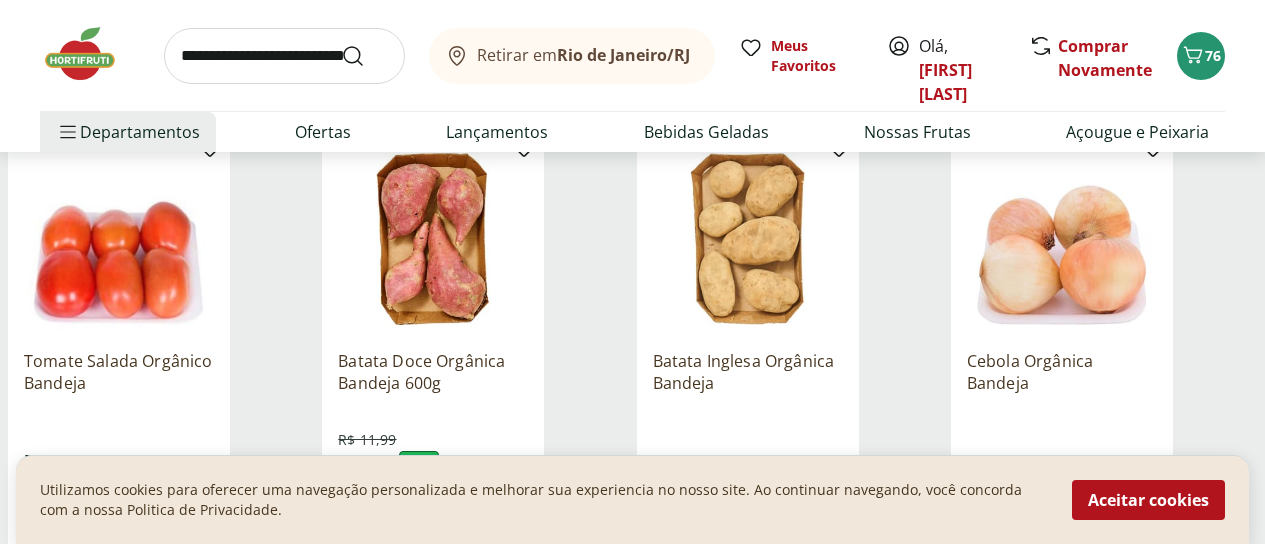scroll, scrollTop: 800, scrollLeft: 0, axis: vertical 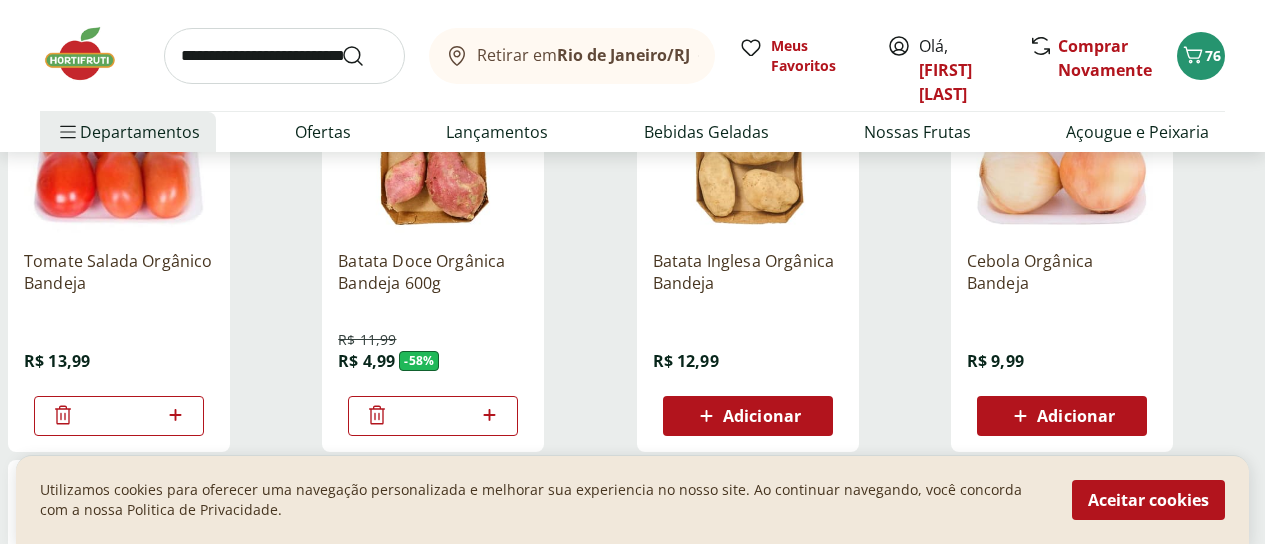 click on "Adicionar" at bounding box center (762, 416) 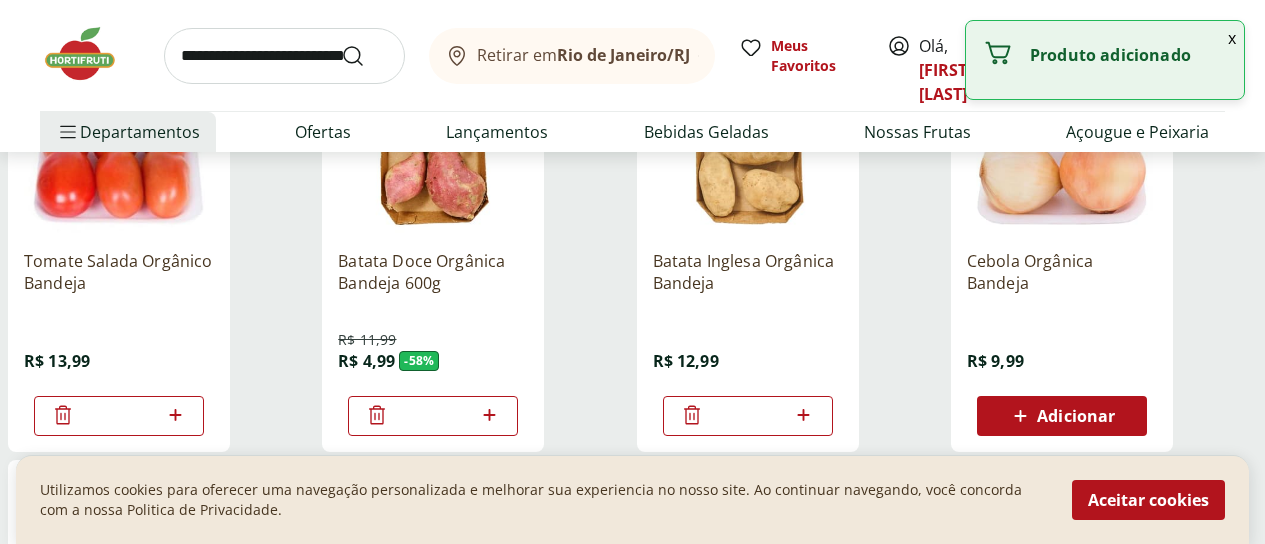 click 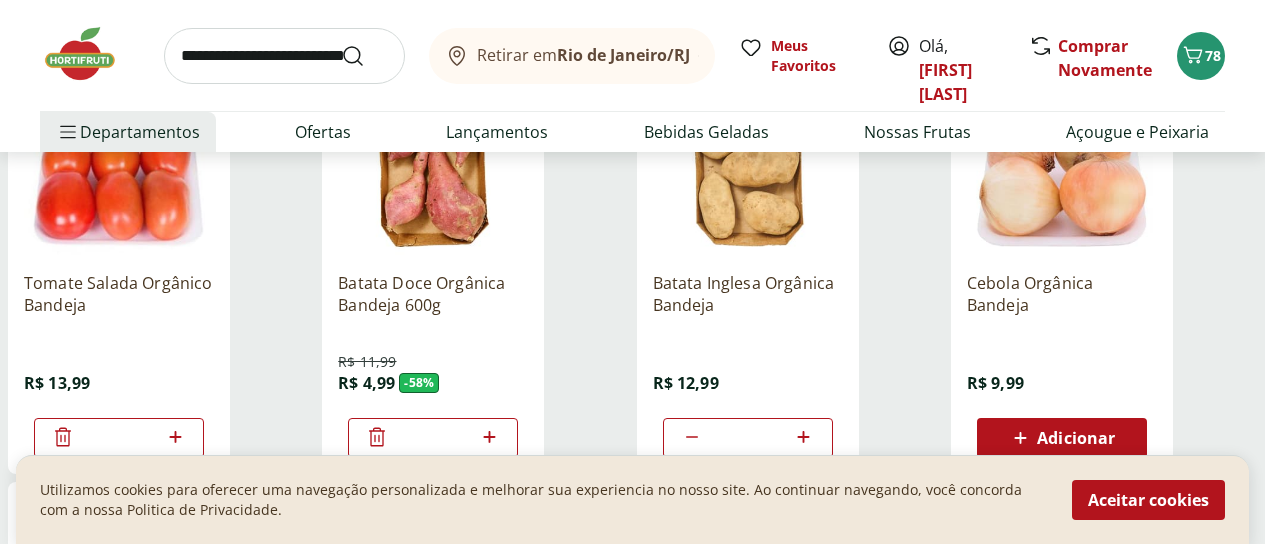 scroll, scrollTop: 800, scrollLeft: 0, axis: vertical 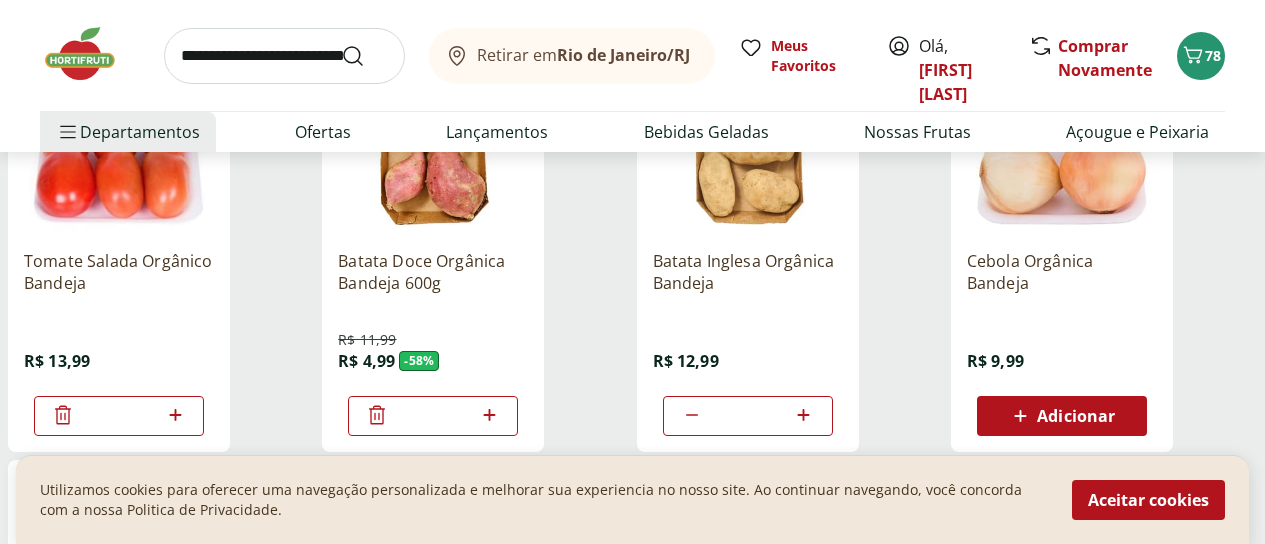 click on "Adicionar" at bounding box center [1076, 416] 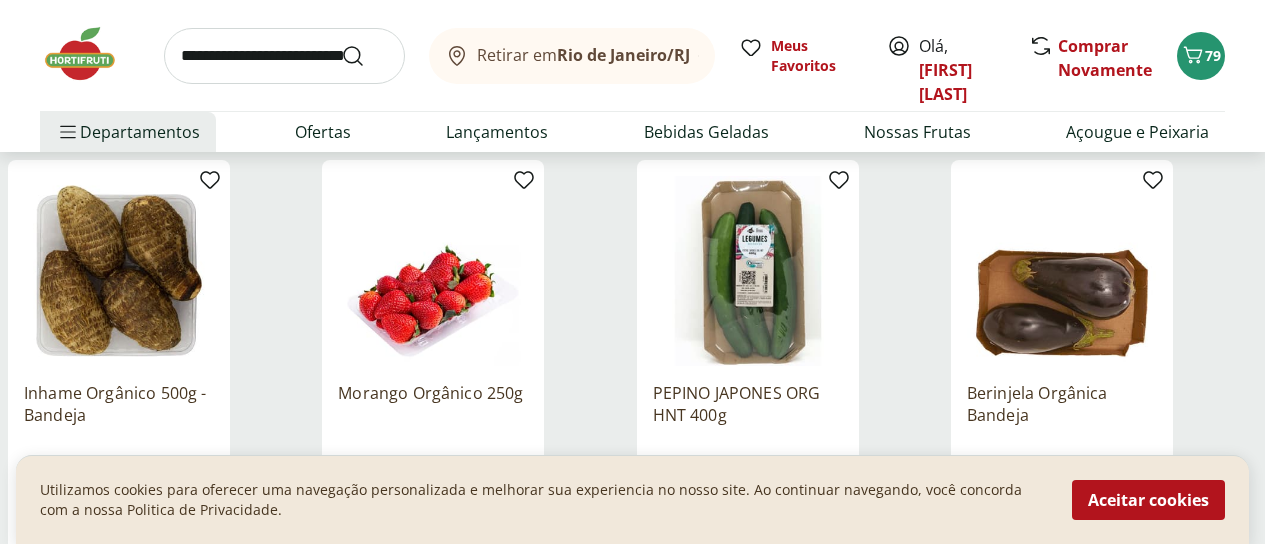 scroll, scrollTop: 1200, scrollLeft: 0, axis: vertical 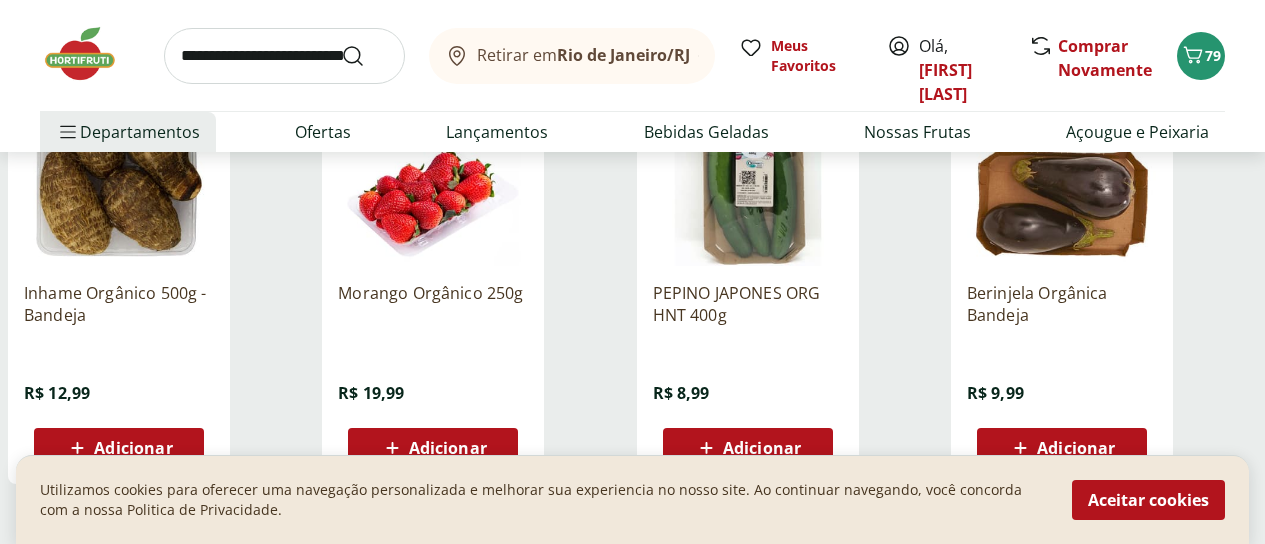 click on "Adicionar" at bounding box center (1062, 448) 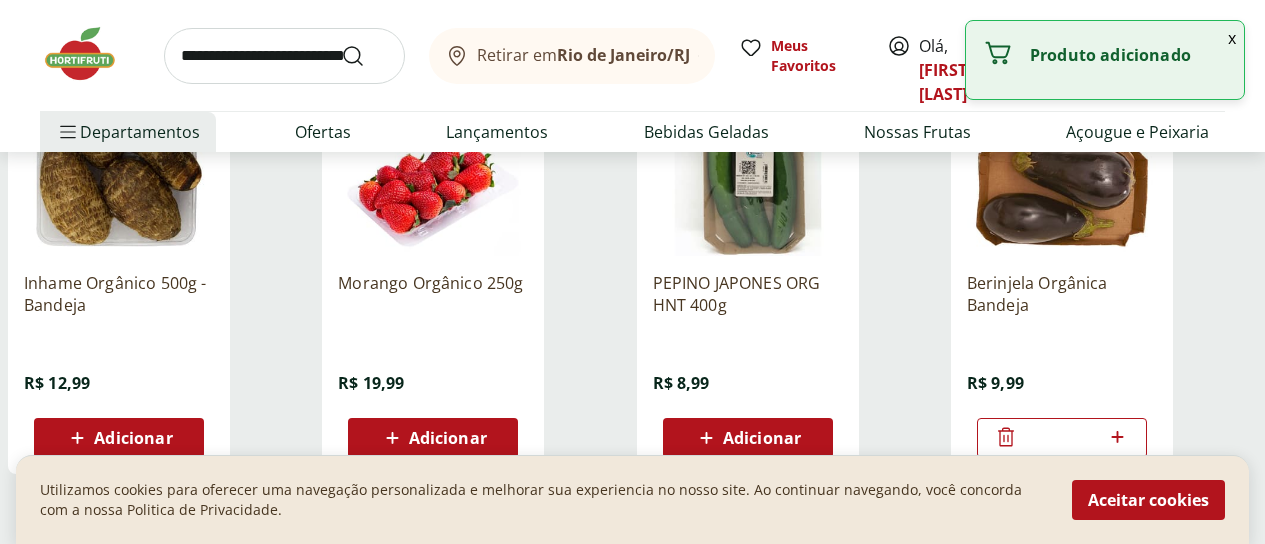 scroll, scrollTop: 1400, scrollLeft: 0, axis: vertical 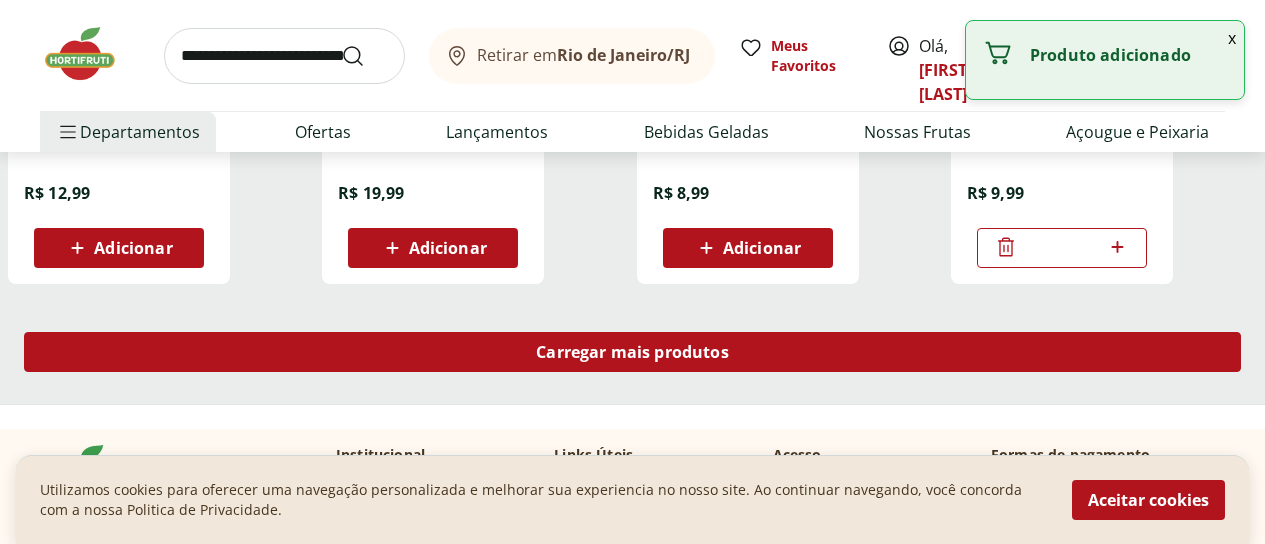 click on "Carregar mais produtos" at bounding box center [632, 352] 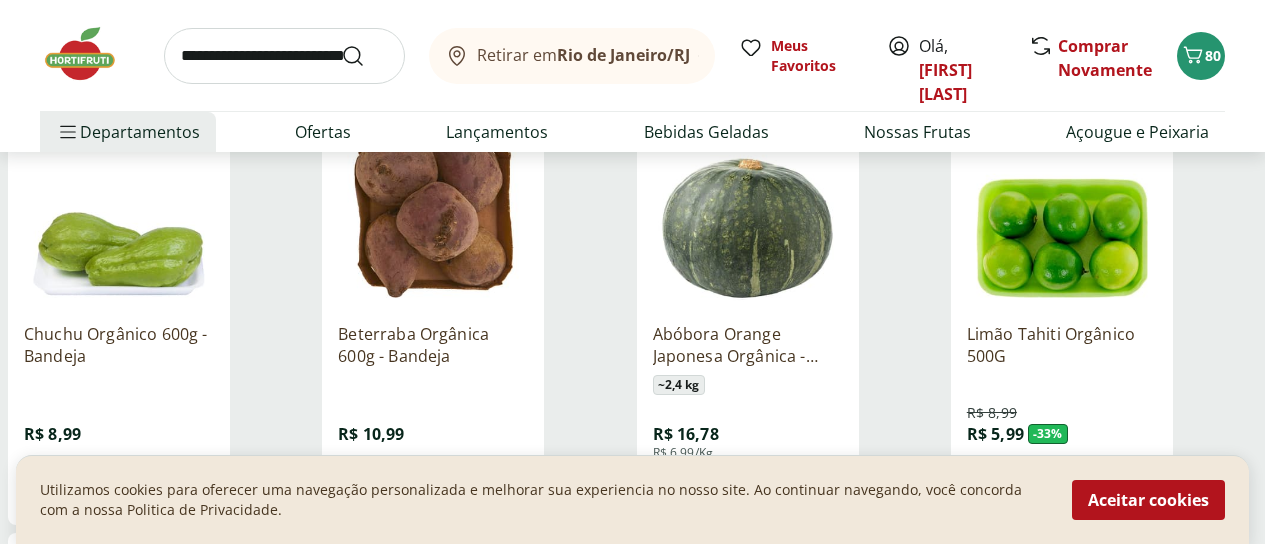 scroll, scrollTop: 1600, scrollLeft: 0, axis: vertical 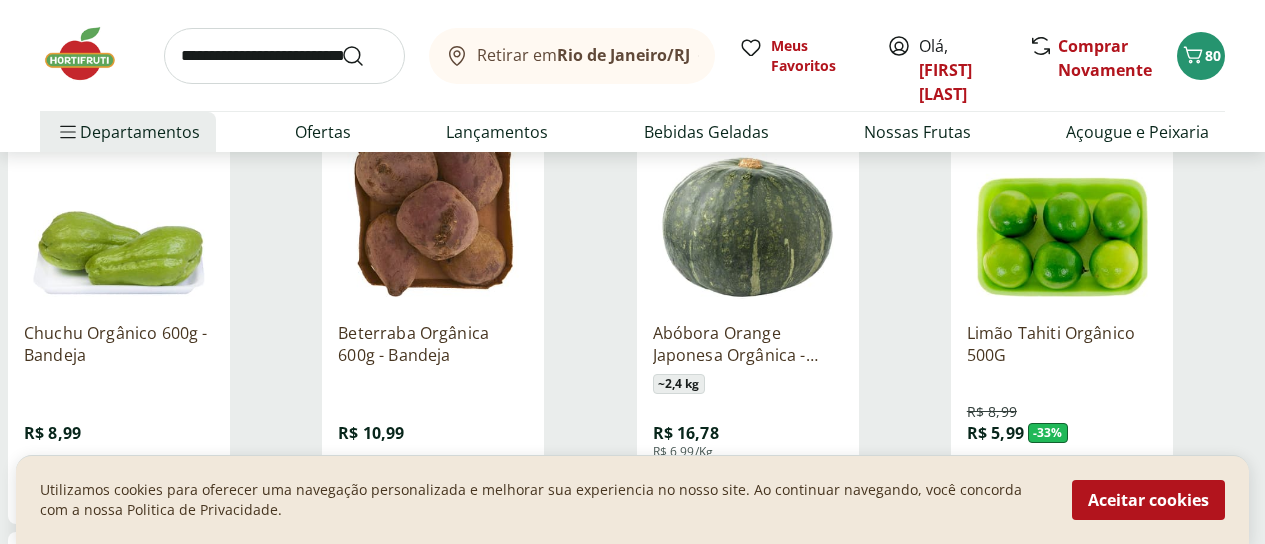click on "Adicionar" at bounding box center [118, 488] 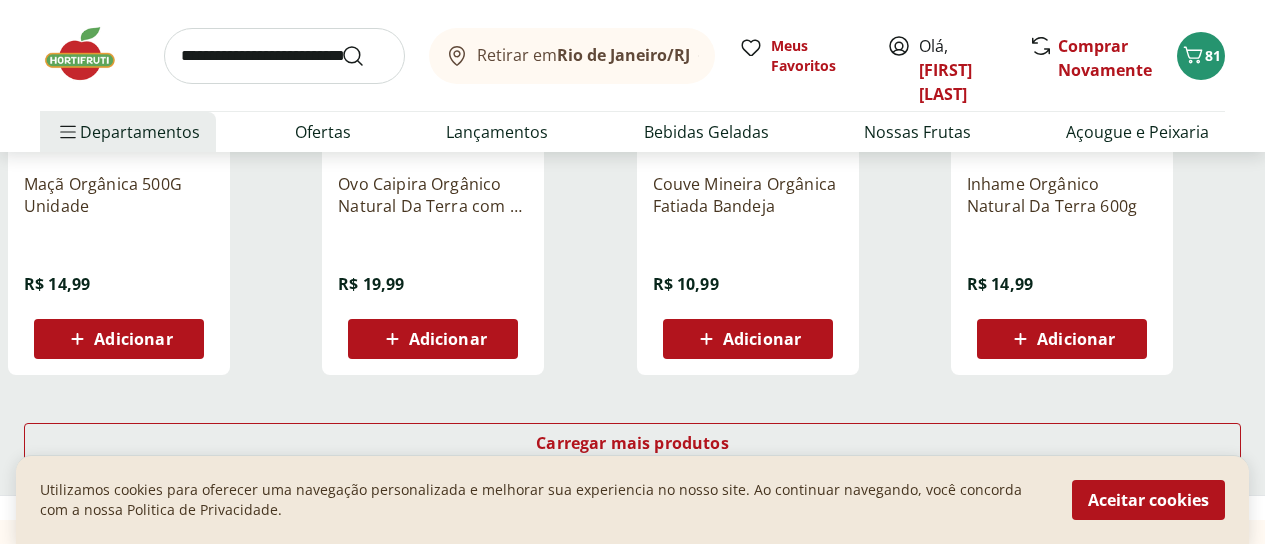 scroll, scrollTop: 2700, scrollLeft: 0, axis: vertical 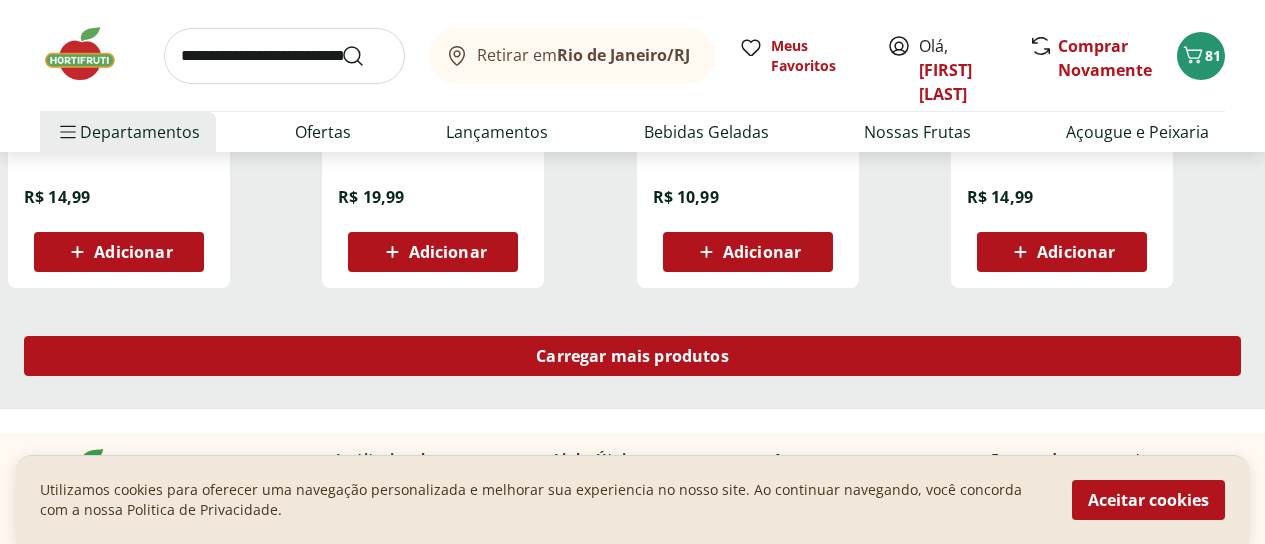 click on "Carregar mais produtos" at bounding box center (632, 356) 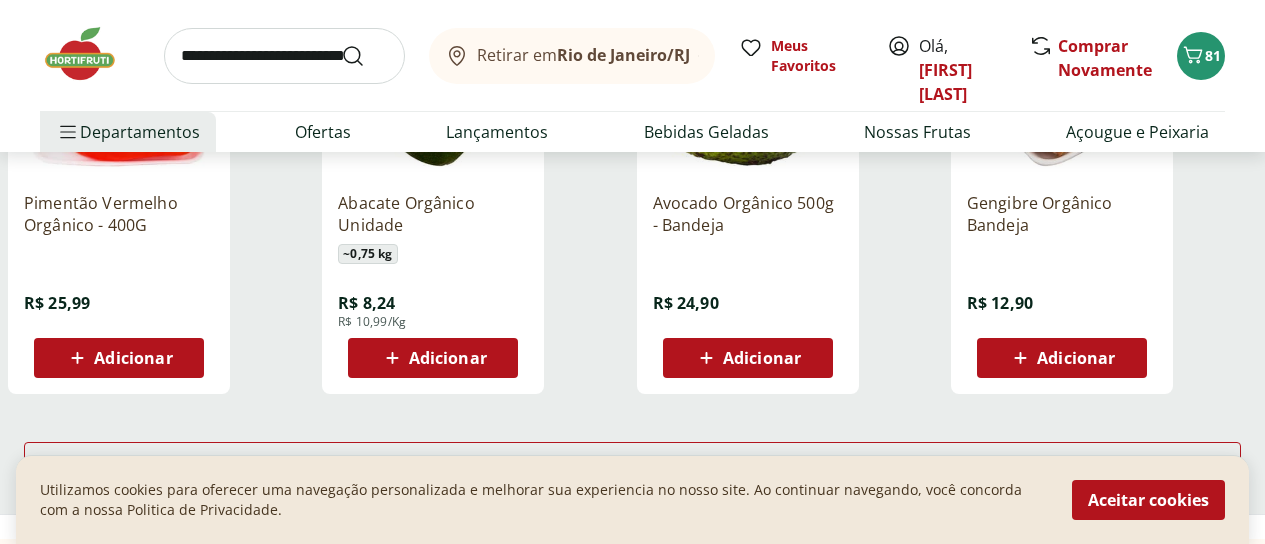 scroll, scrollTop: 4000, scrollLeft: 0, axis: vertical 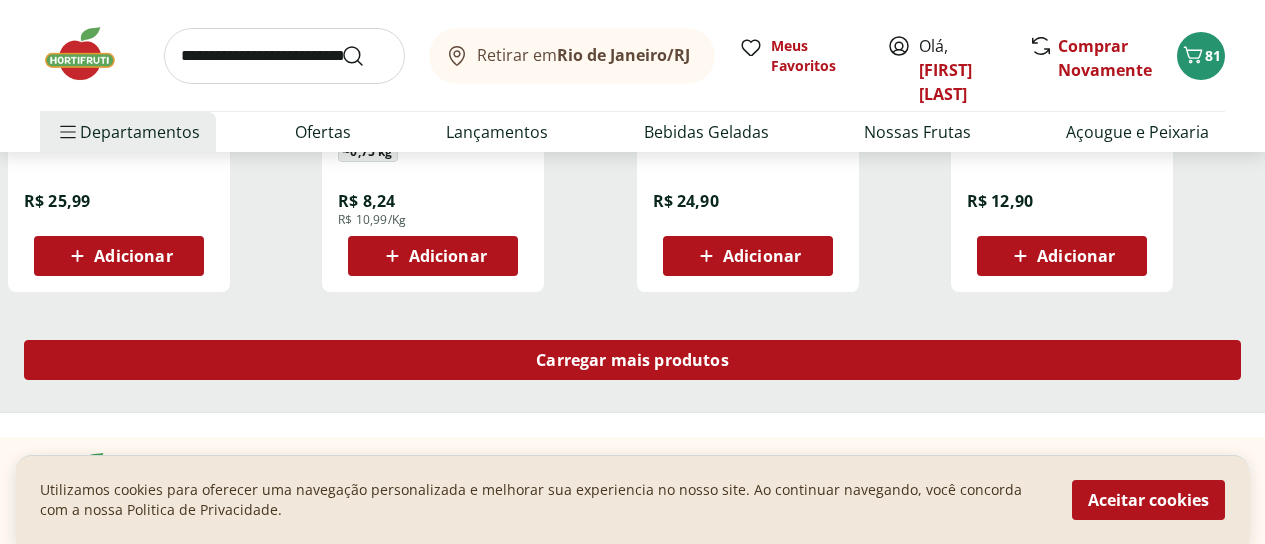 click on "Carregar mais produtos" at bounding box center [632, 360] 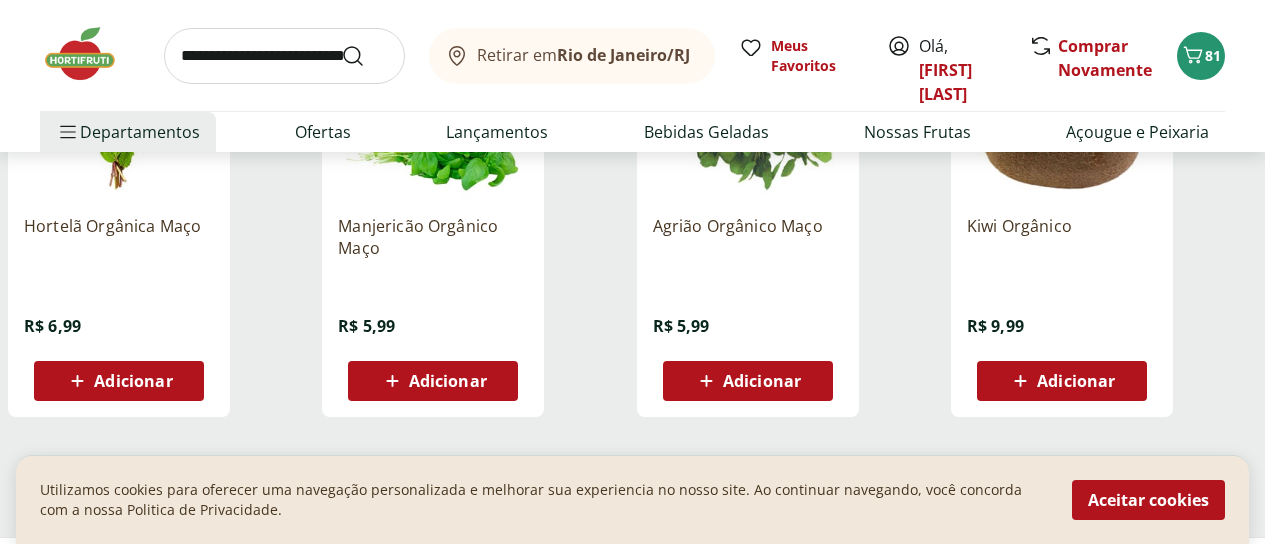 scroll, scrollTop: 5200, scrollLeft: 0, axis: vertical 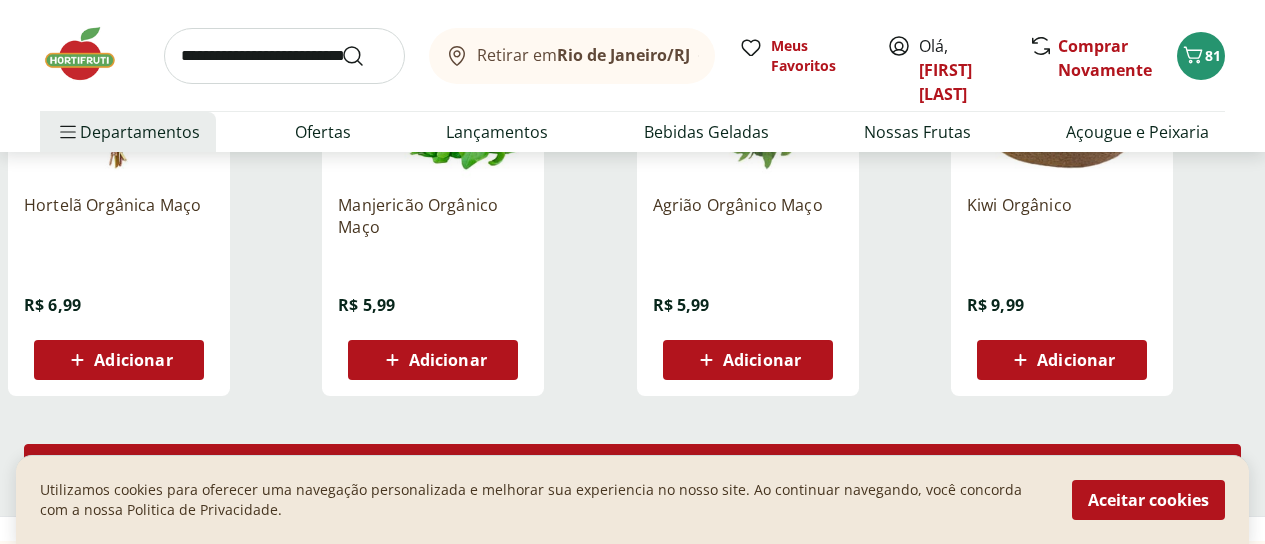 click on "Carregar mais produtos" at bounding box center (632, 464) 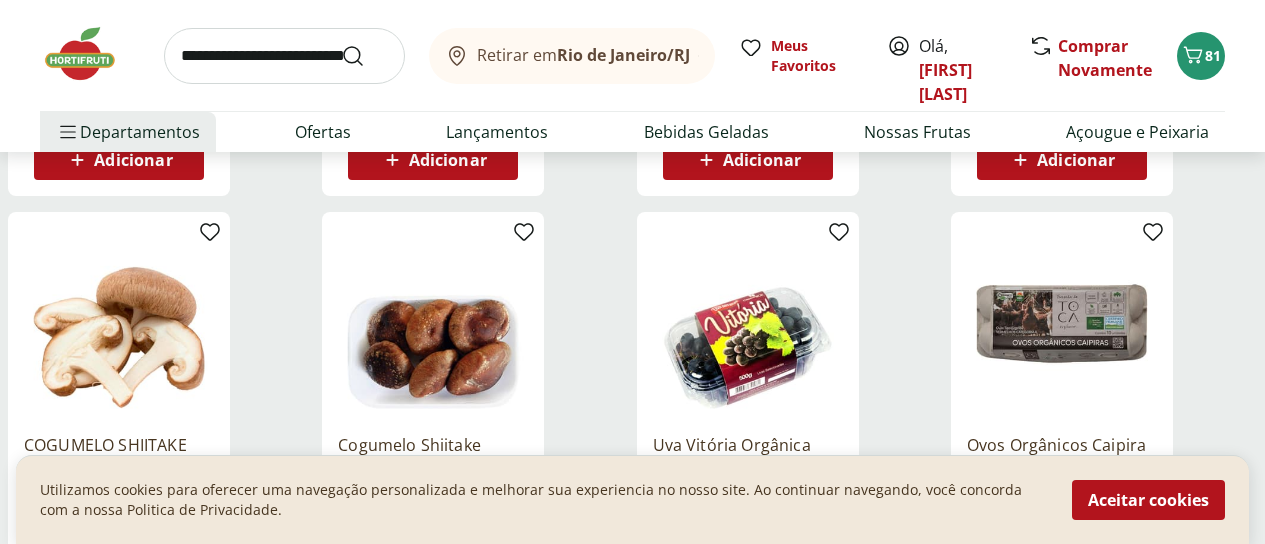 scroll, scrollTop: 5500, scrollLeft: 0, axis: vertical 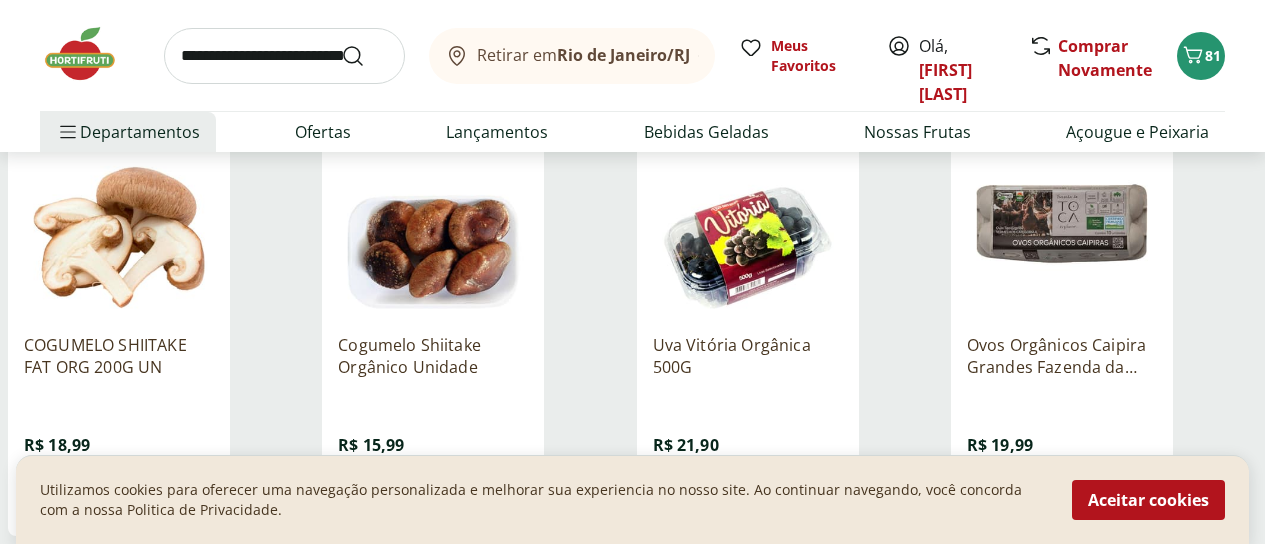 click on "Adicionar" at bounding box center (762, 500) 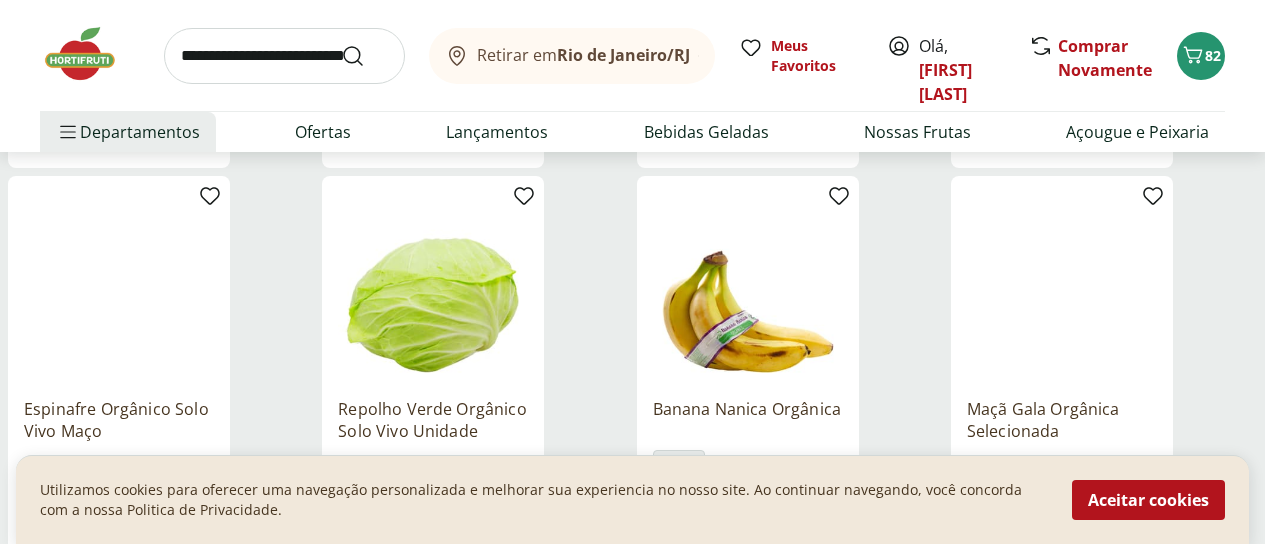 scroll, scrollTop: 6400, scrollLeft: 0, axis: vertical 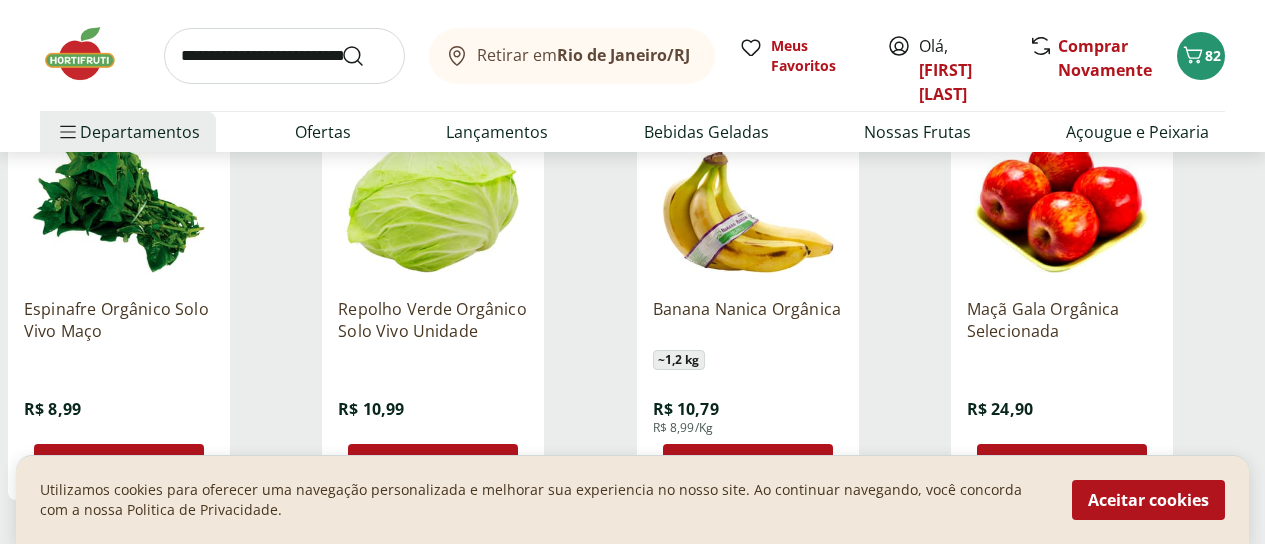 click on "Adicionar" at bounding box center (433, 464) 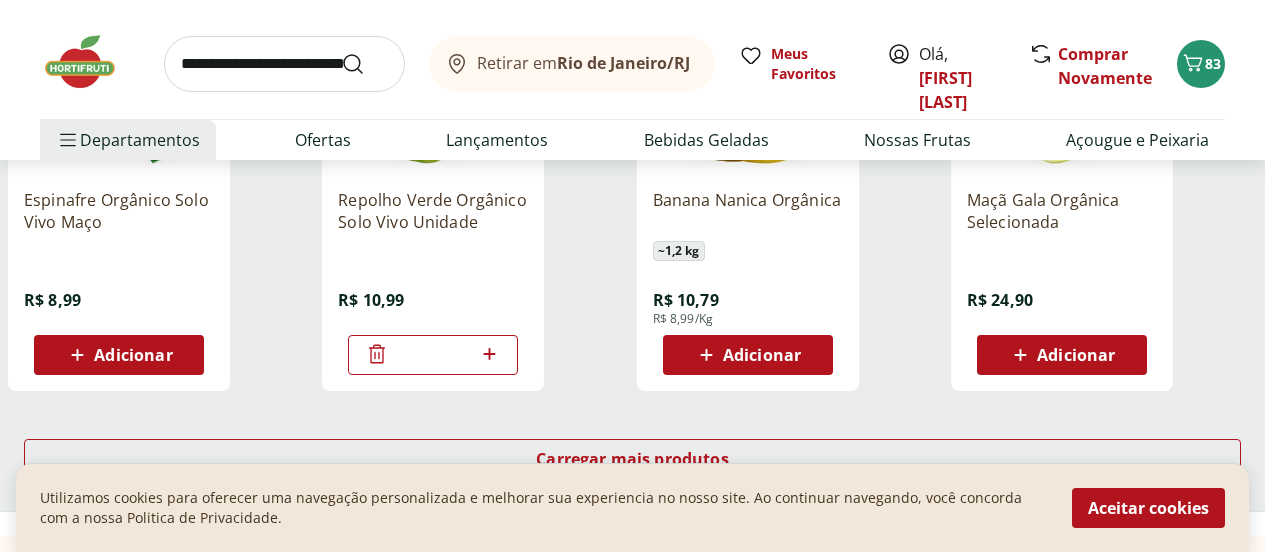 scroll, scrollTop: 6600, scrollLeft: 0, axis: vertical 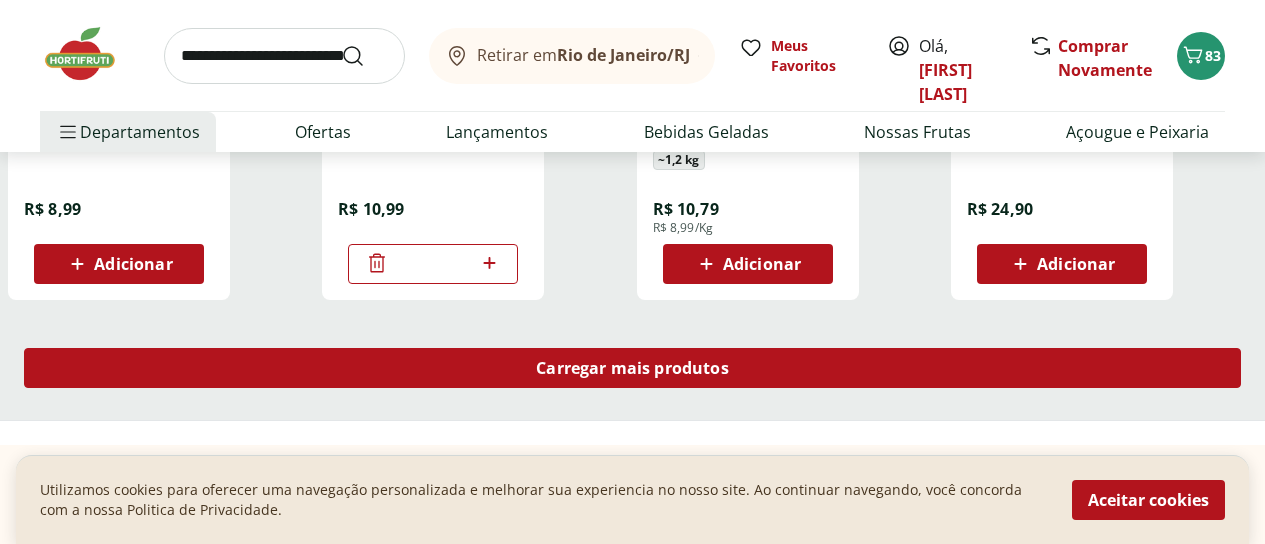 click on "Carregar mais produtos" at bounding box center (632, 368) 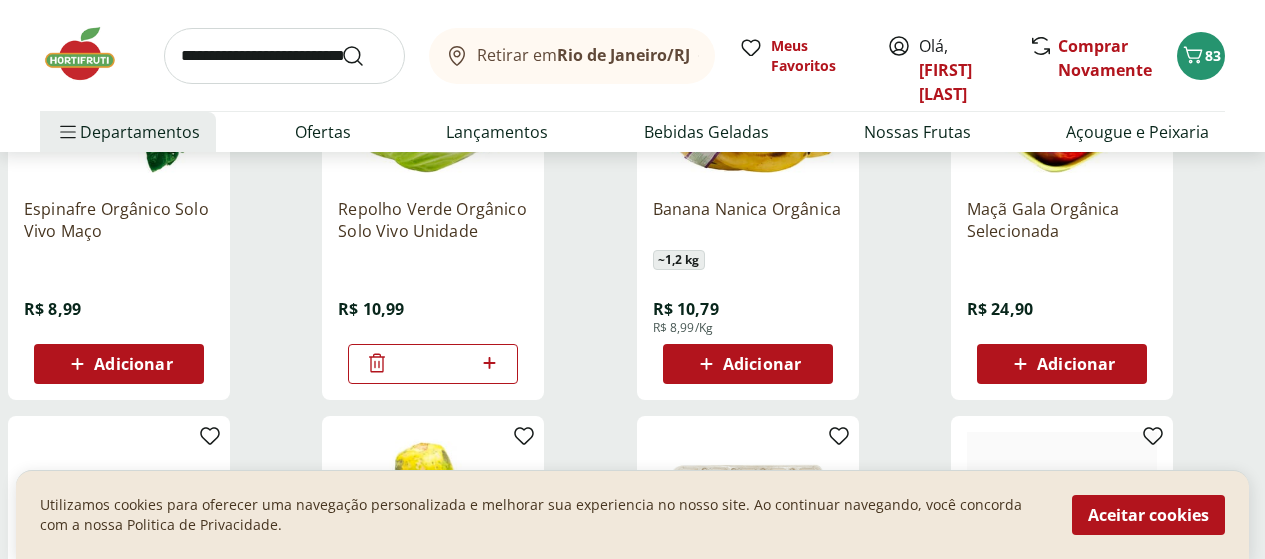 scroll, scrollTop: 6700, scrollLeft: 0, axis: vertical 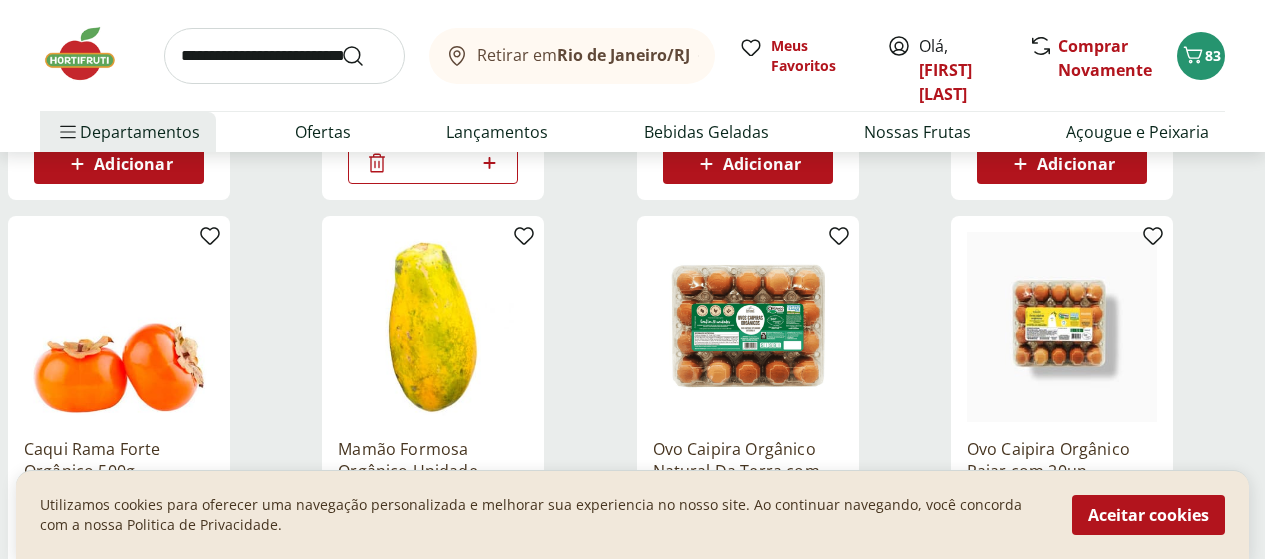 click on "Ovo Caipira Orgânico Natural Da Terra com 20 unidades" at bounding box center [748, 460] 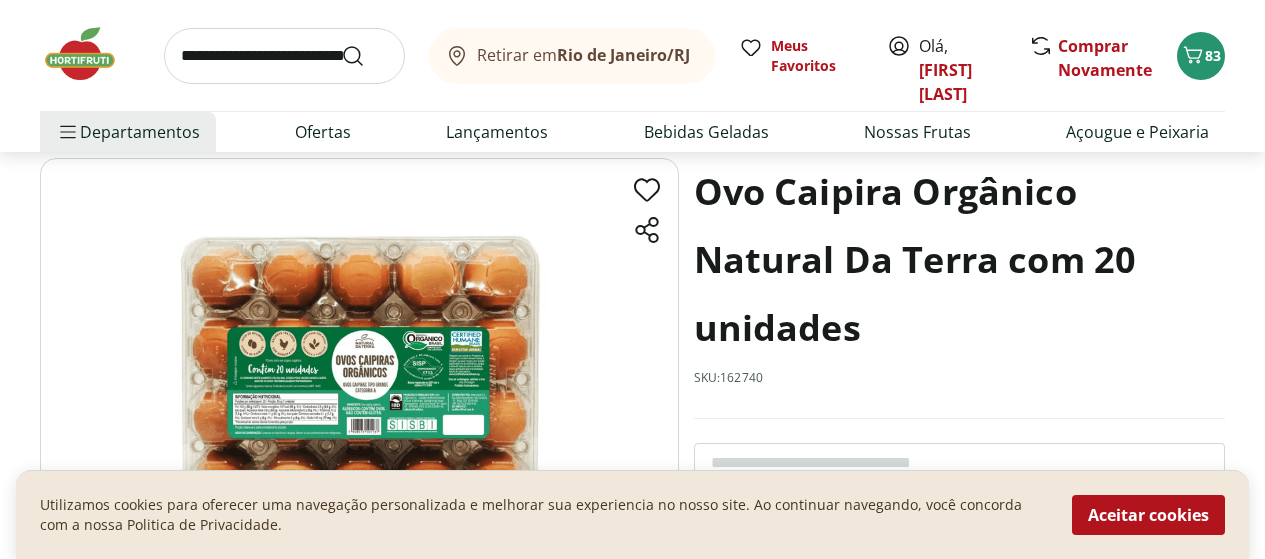 scroll, scrollTop: 200, scrollLeft: 0, axis: vertical 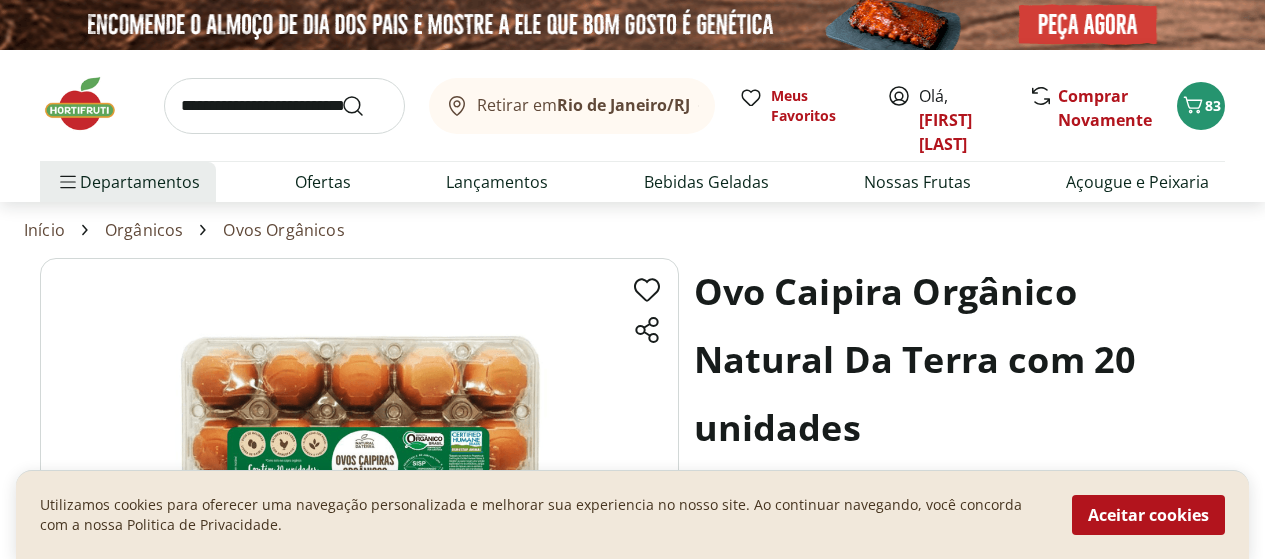 select on "**********" 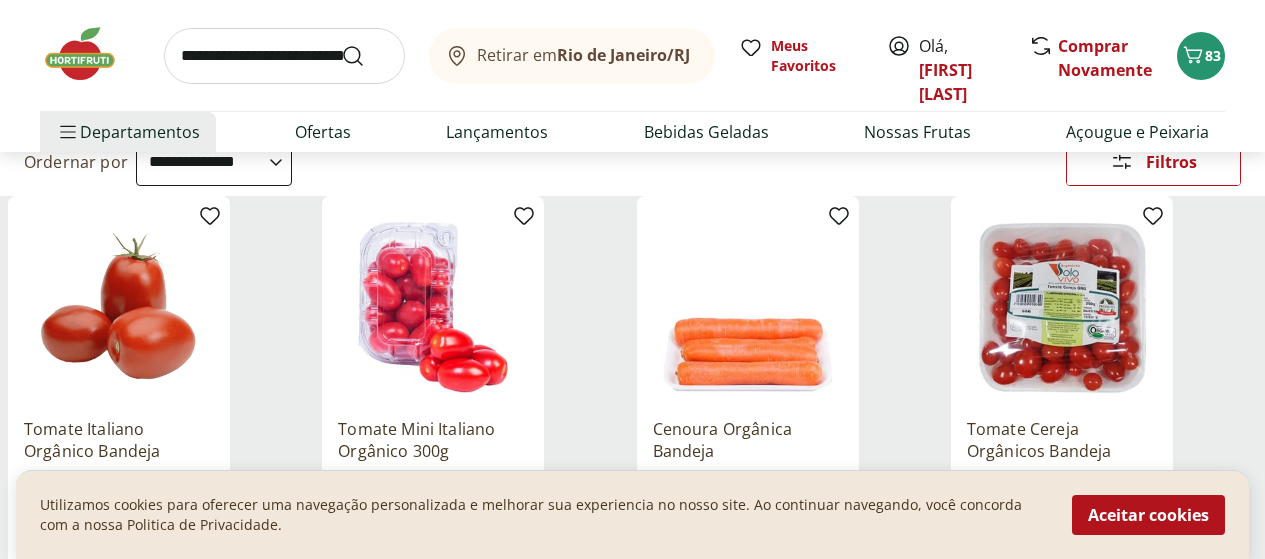 scroll, scrollTop: 300, scrollLeft: 0, axis: vertical 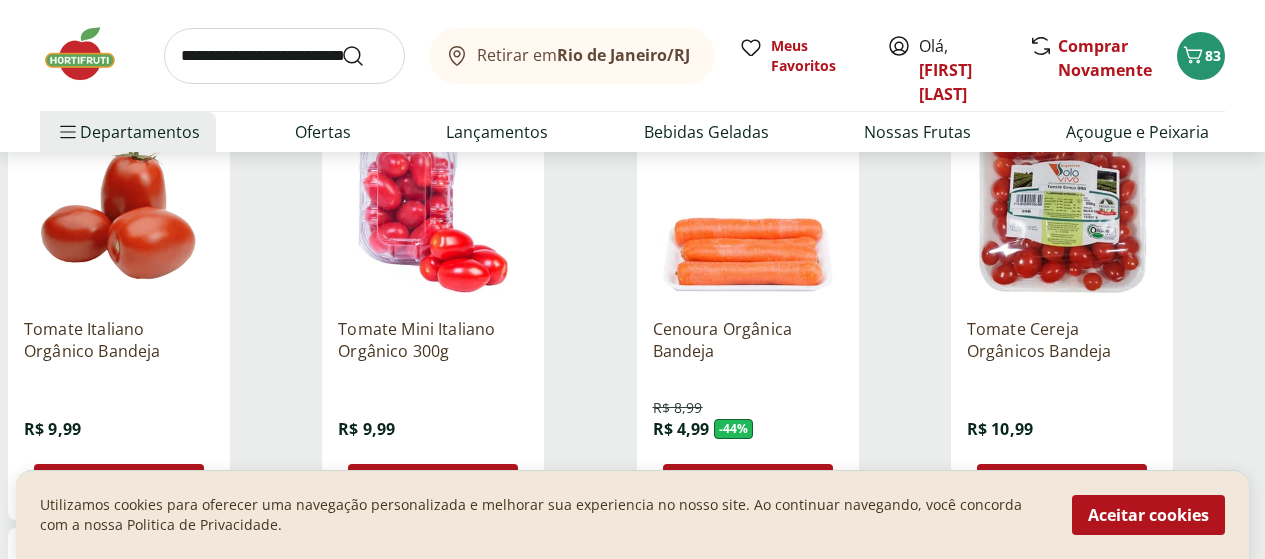 click on "Adicionar" at bounding box center [133, 484] 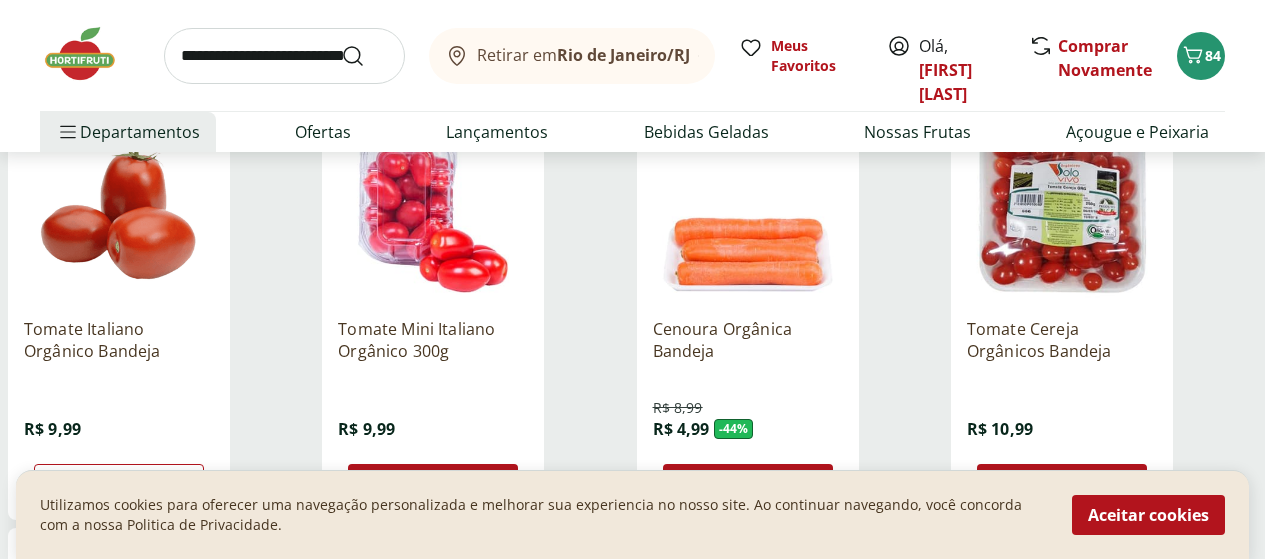 click 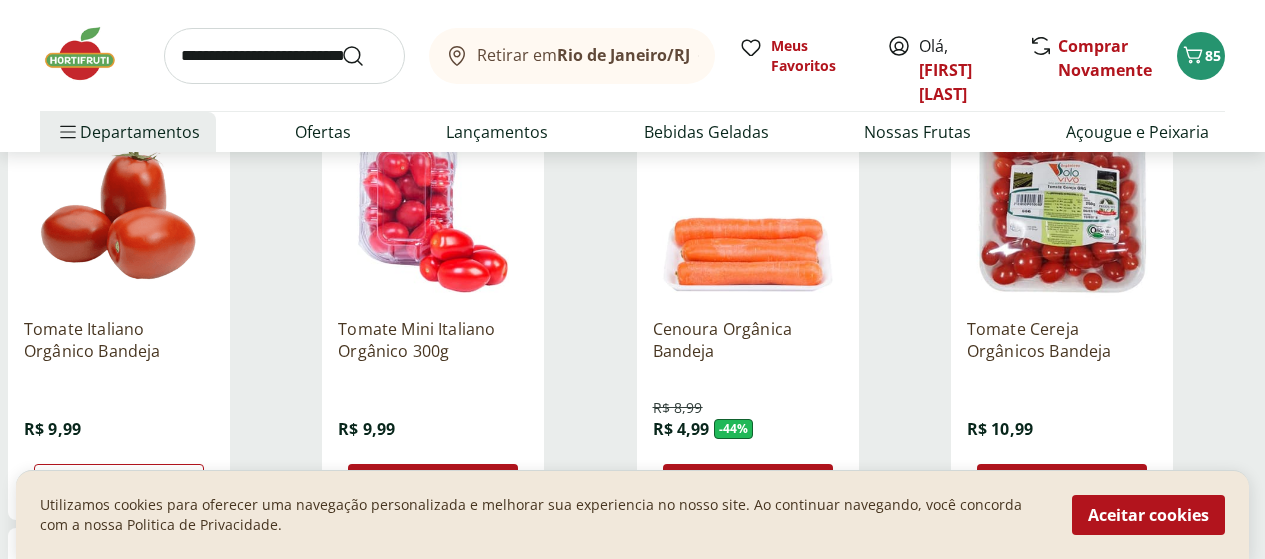 click on "Adicionar" at bounding box center (762, 484) 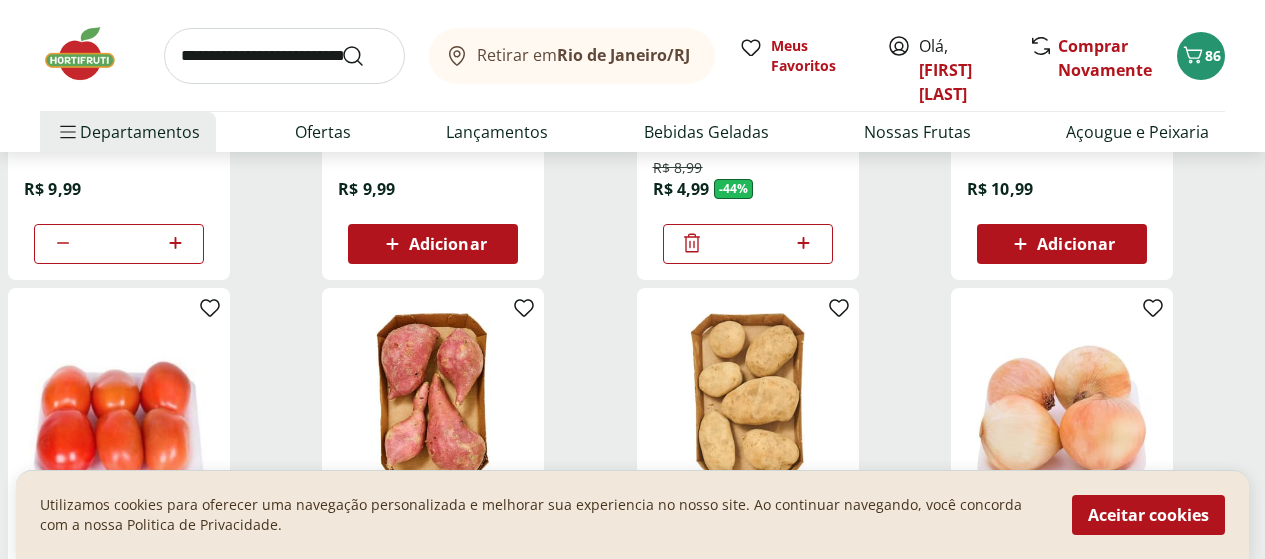 scroll, scrollTop: 500, scrollLeft: 0, axis: vertical 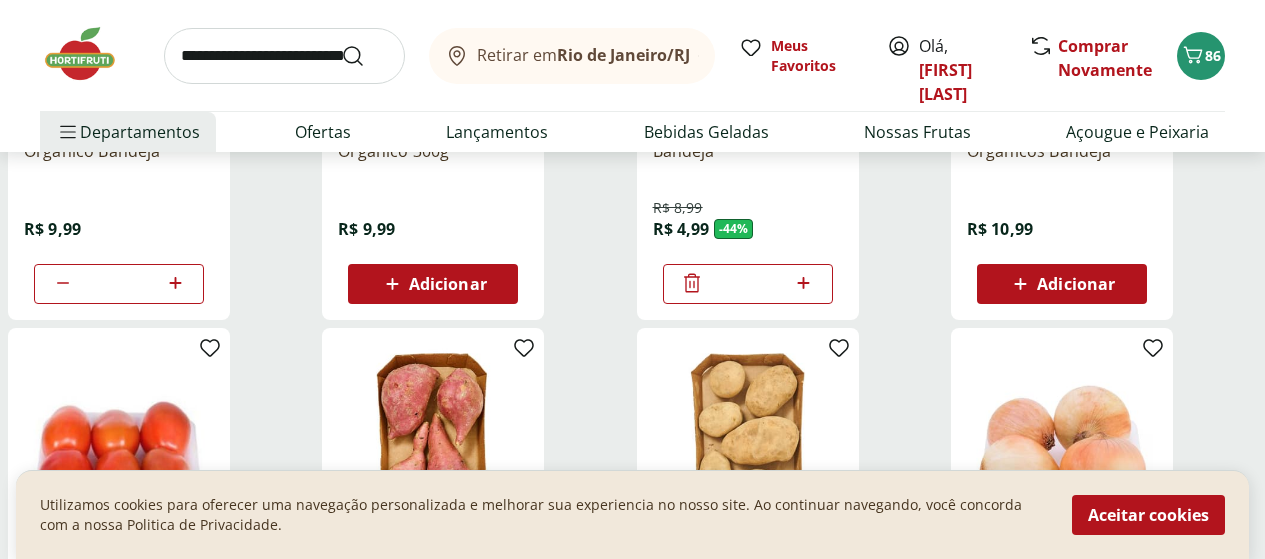 click 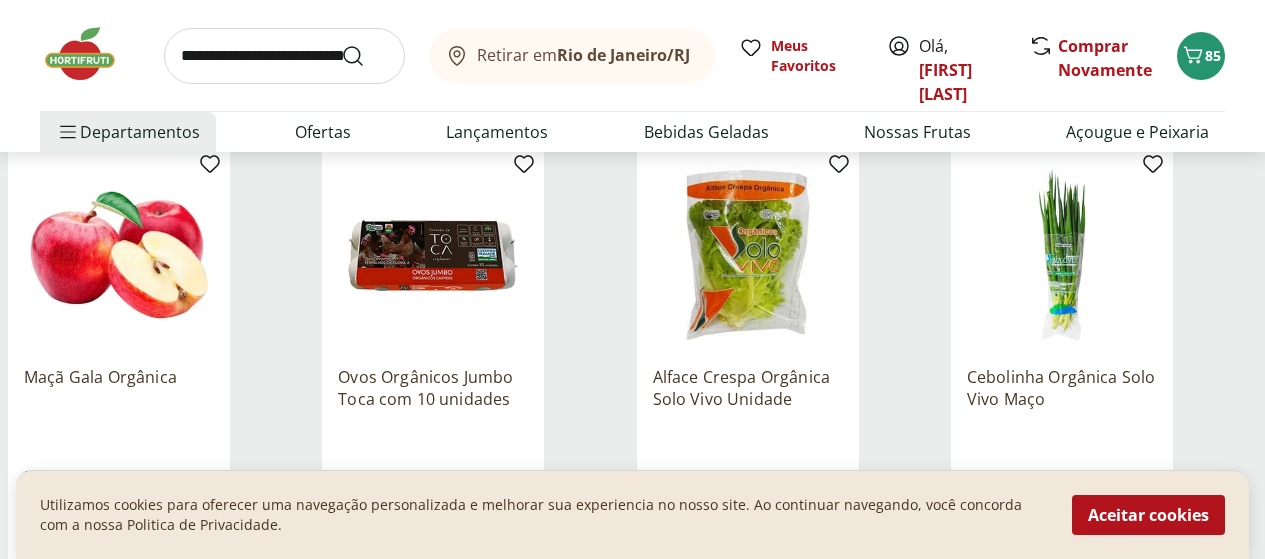 scroll, scrollTop: 6000, scrollLeft: 0, axis: vertical 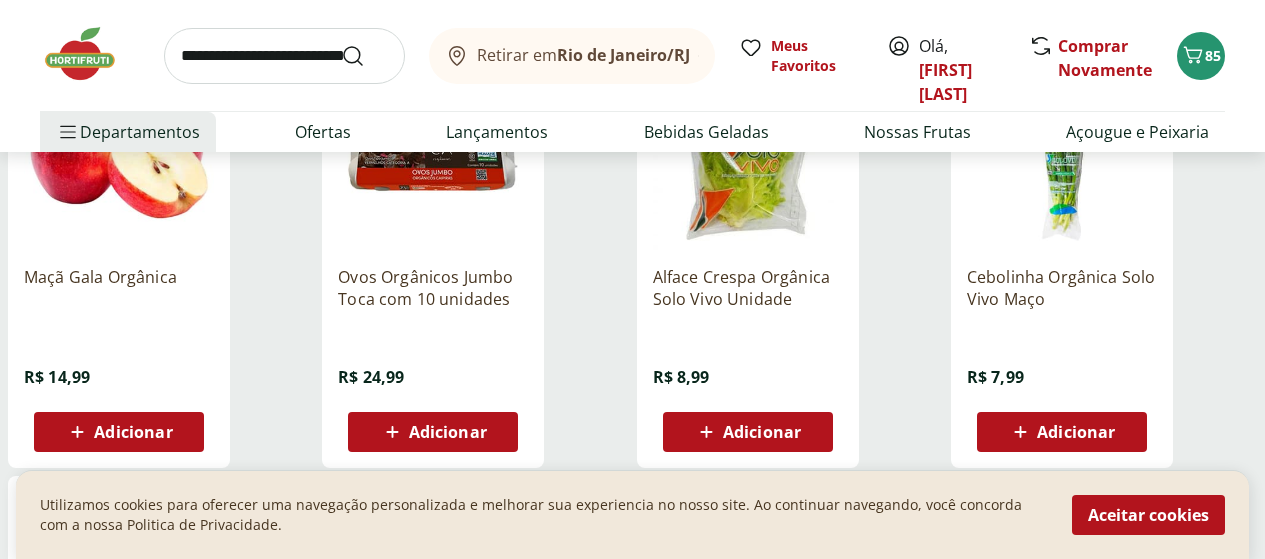 click on "Adicionar" at bounding box center [762, 432] 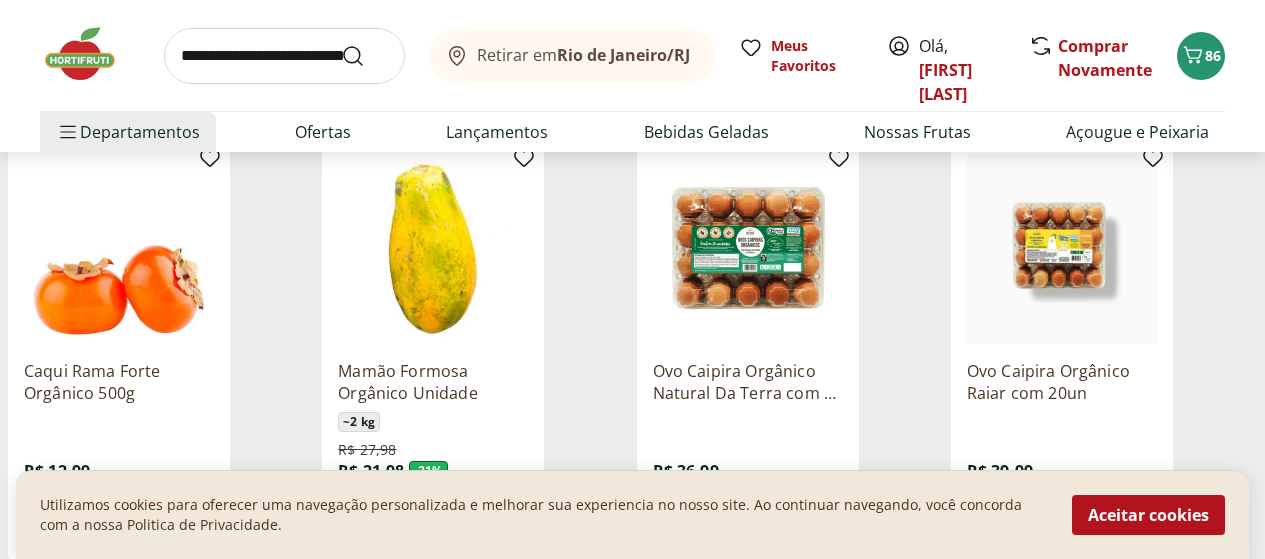 scroll, scrollTop: 6800, scrollLeft: 0, axis: vertical 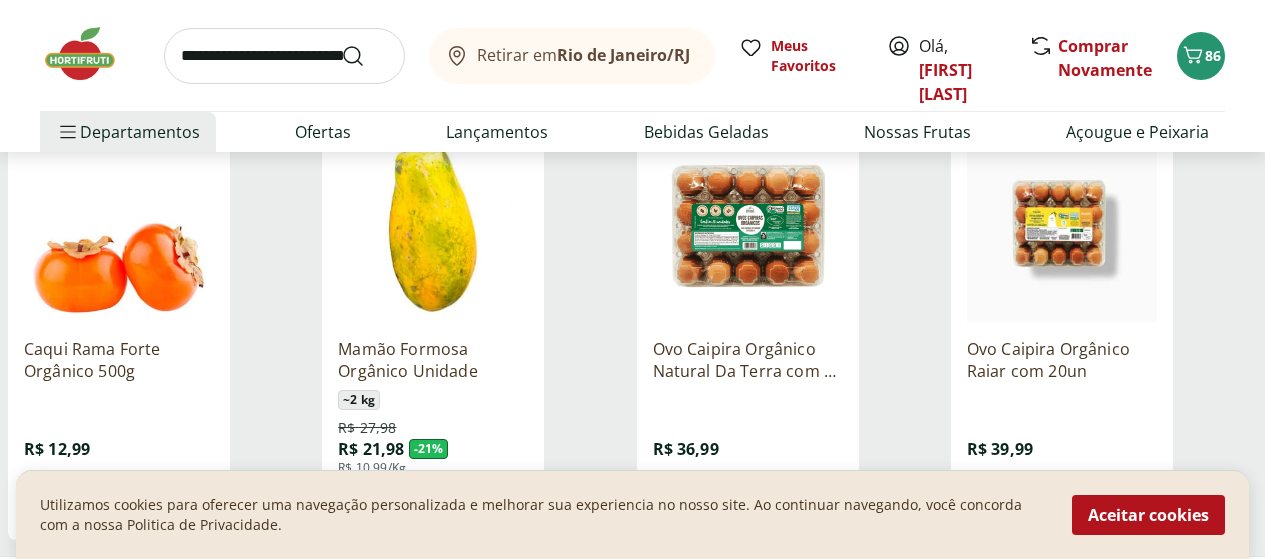 click on "Adicionar" at bounding box center [448, 504] 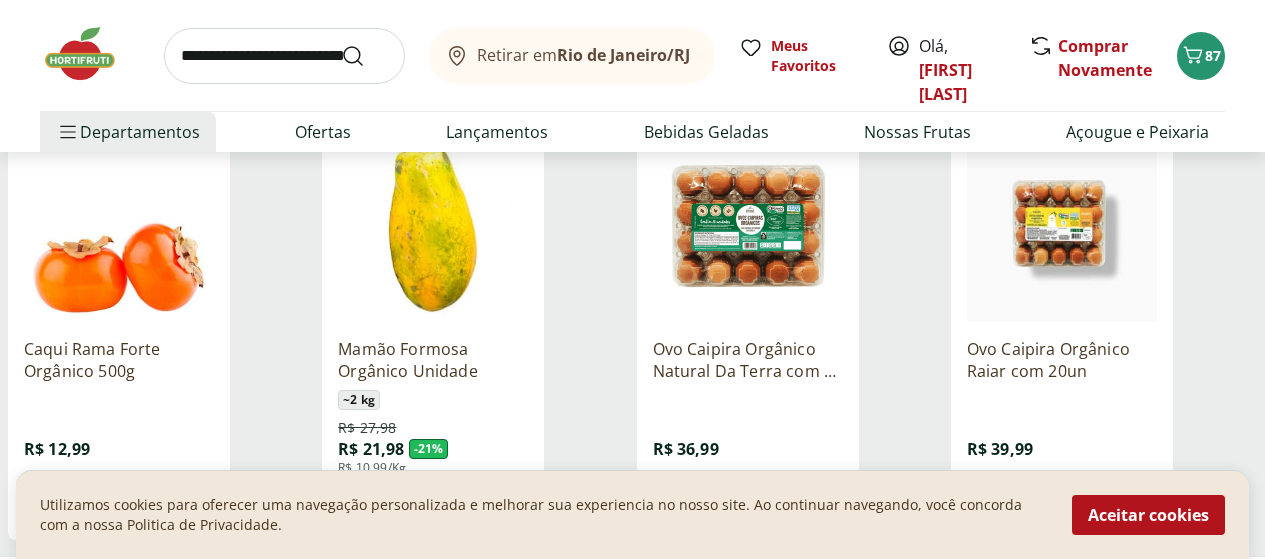 scroll, scrollTop: 6600, scrollLeft: 0, axis: vertical 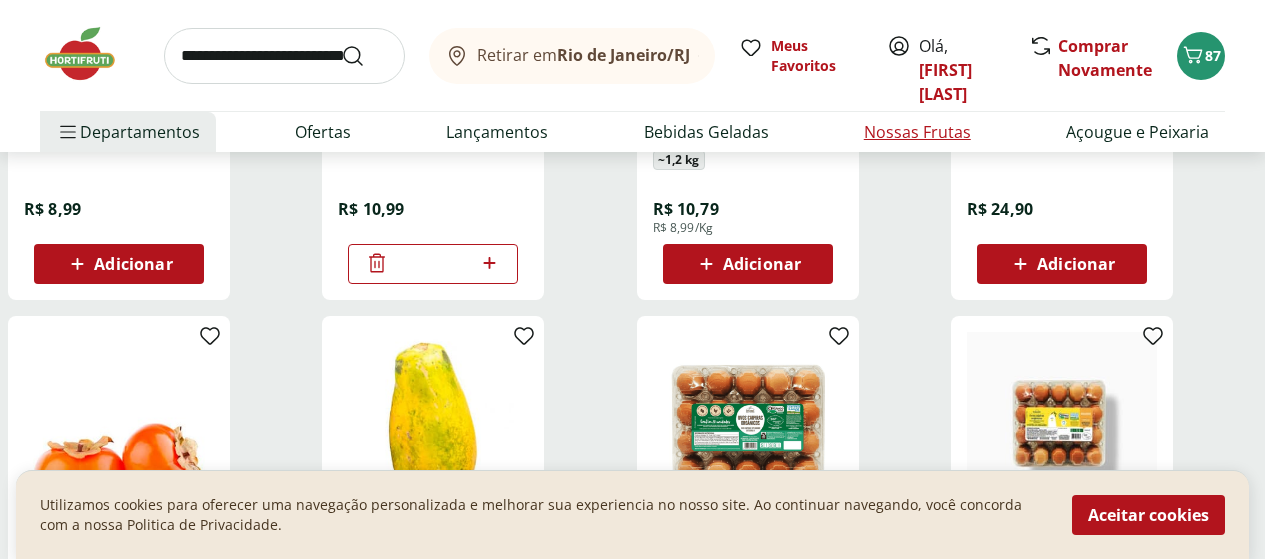 click on "Nossas Frutas" at bounding box center [917, 132] 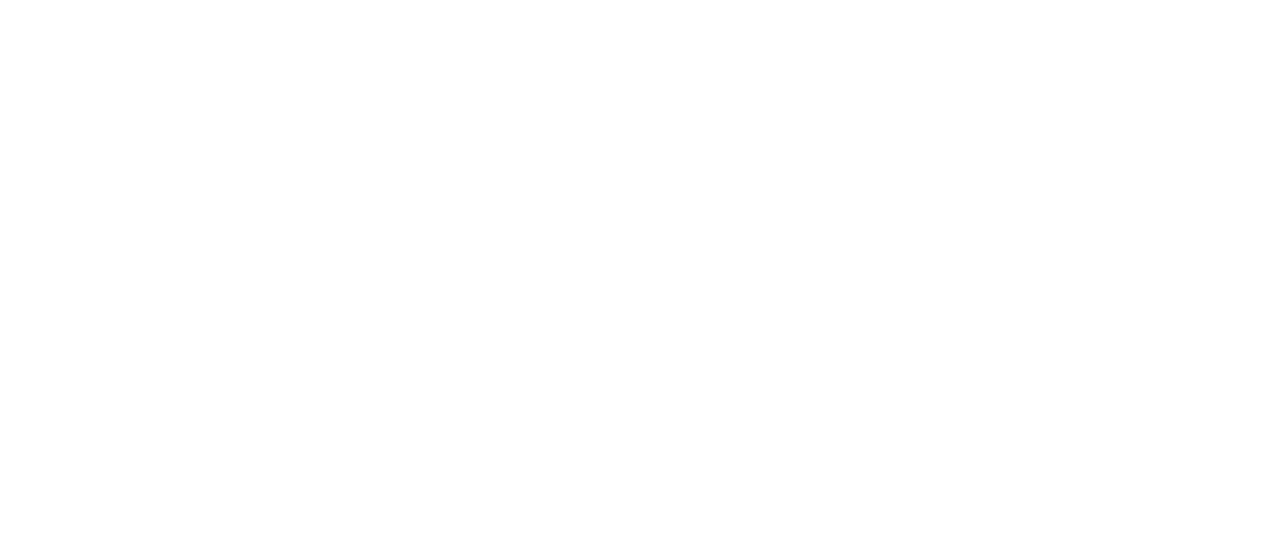 scroll, scrollTop: 0, scrollLeft: 0, axis: both 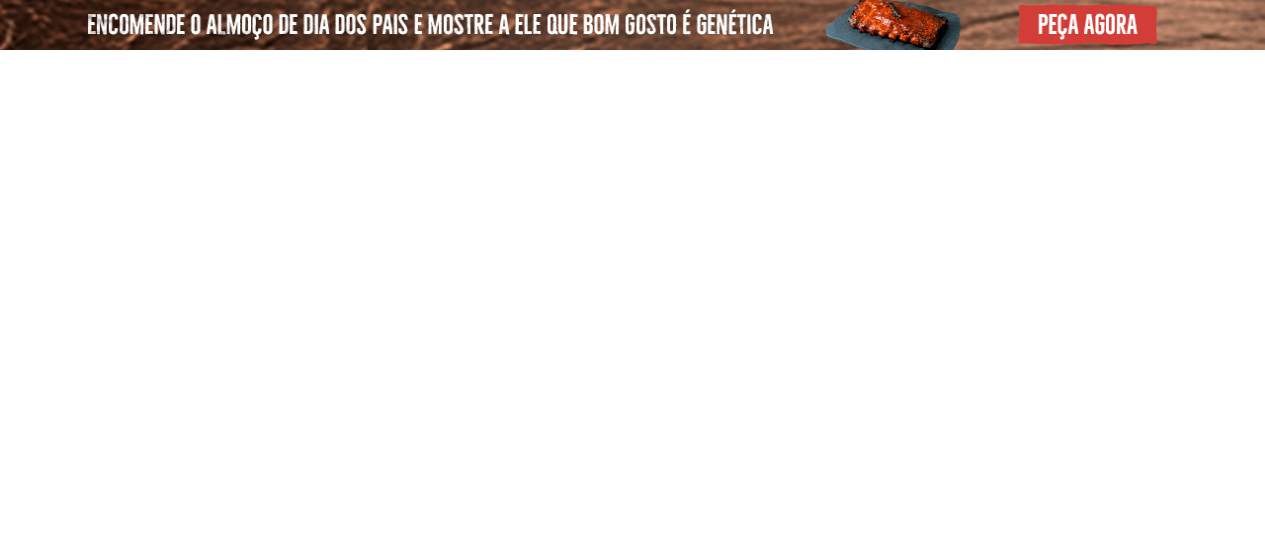 select on "**********" 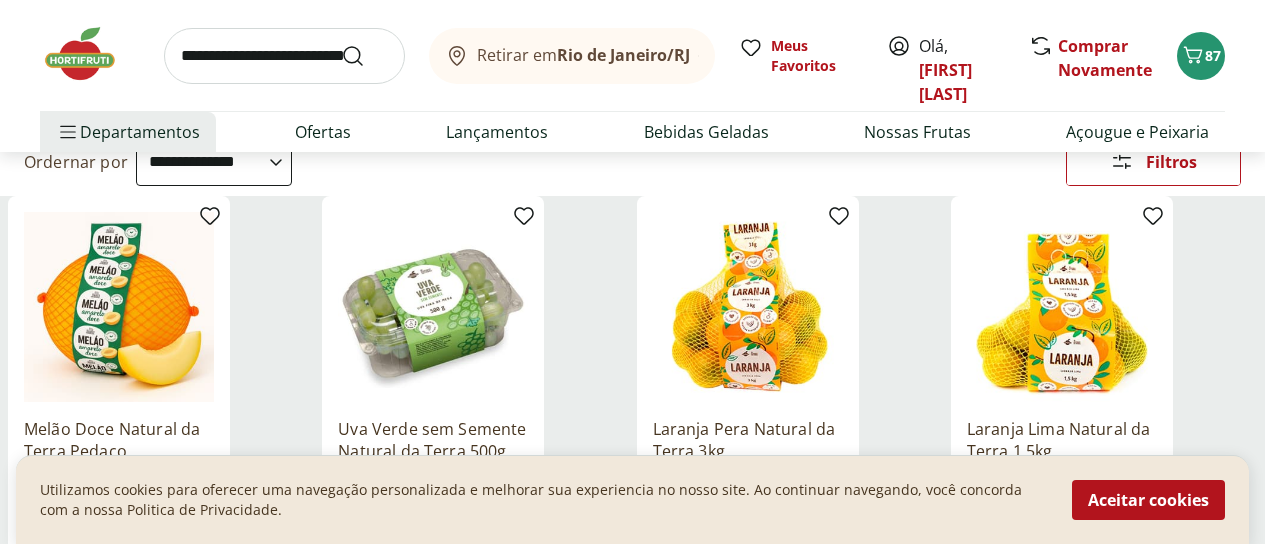 scroll, scrollTop: 300, scrollLeft: 0, axis: vertical 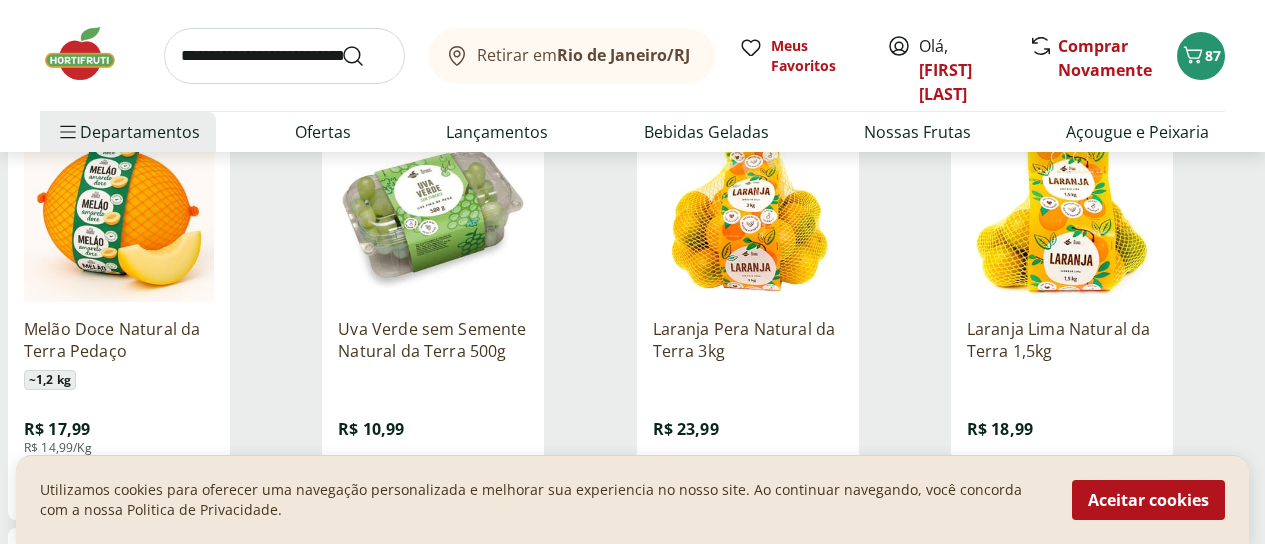 click 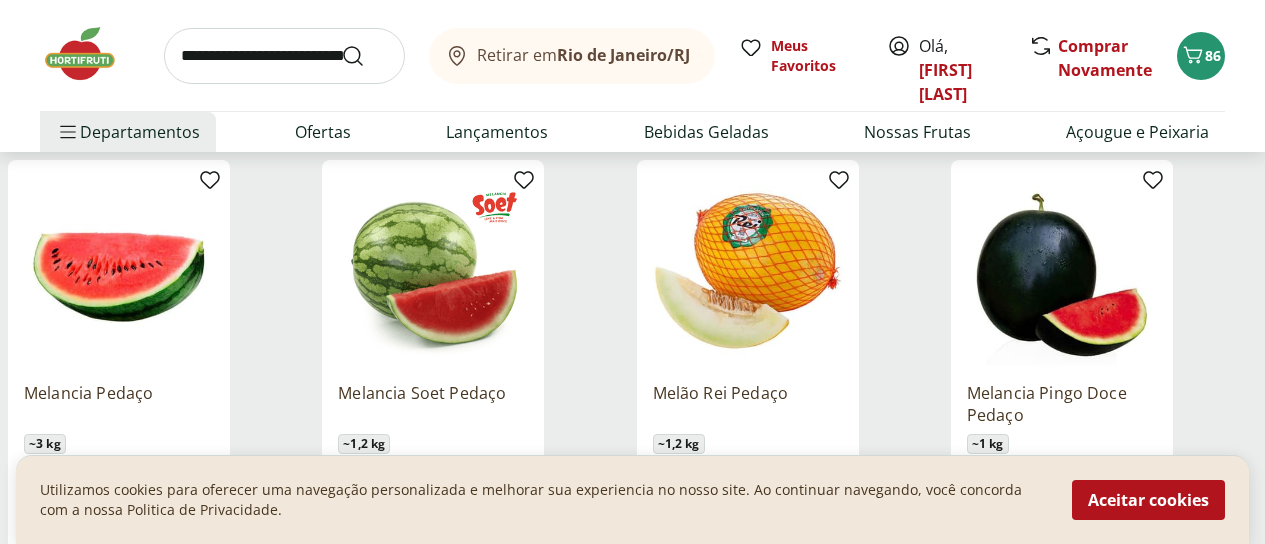 scroll, scrollTop: 1200, scrollLeft: 0, axis: vertical 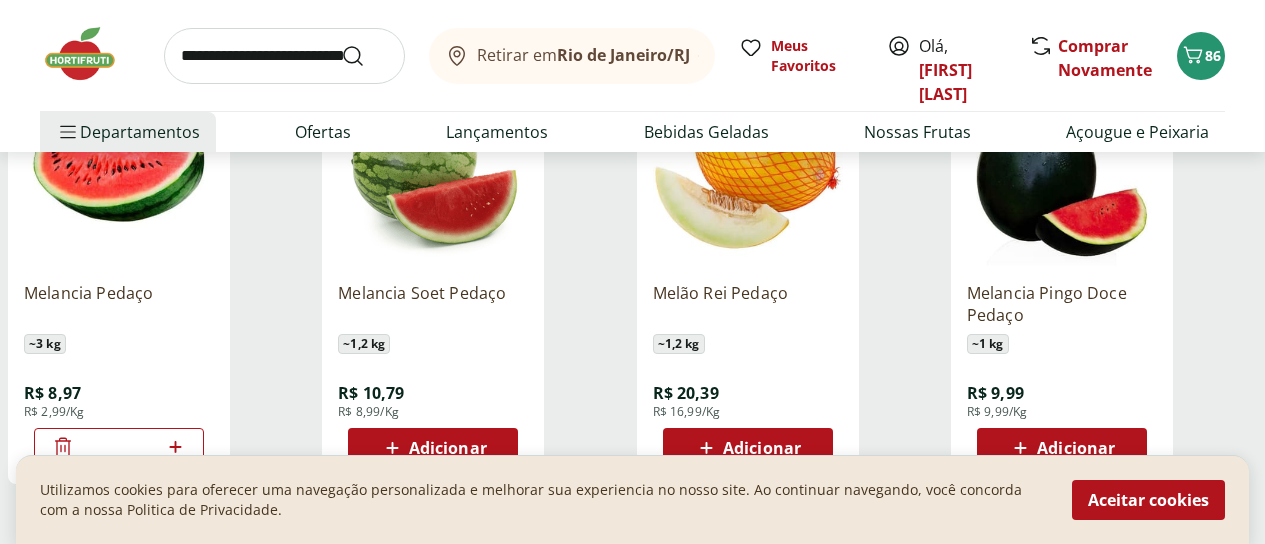 click on "Adicionar" at bounding box center (762, 448) 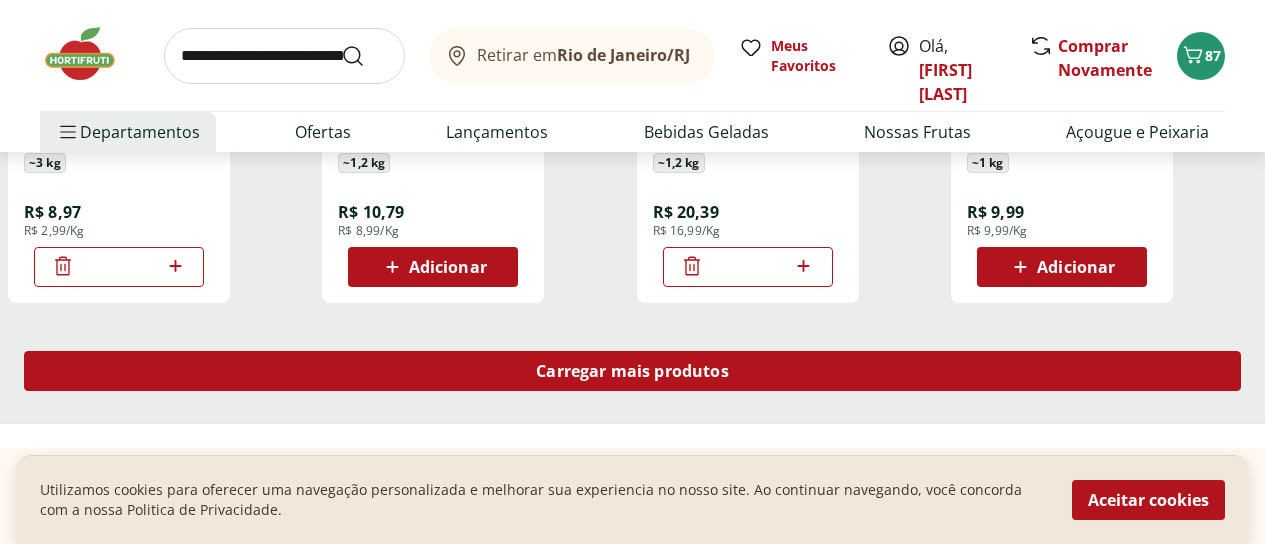 scroll, scrollTop: 1500, scrollLeft: 0, axis: vertical 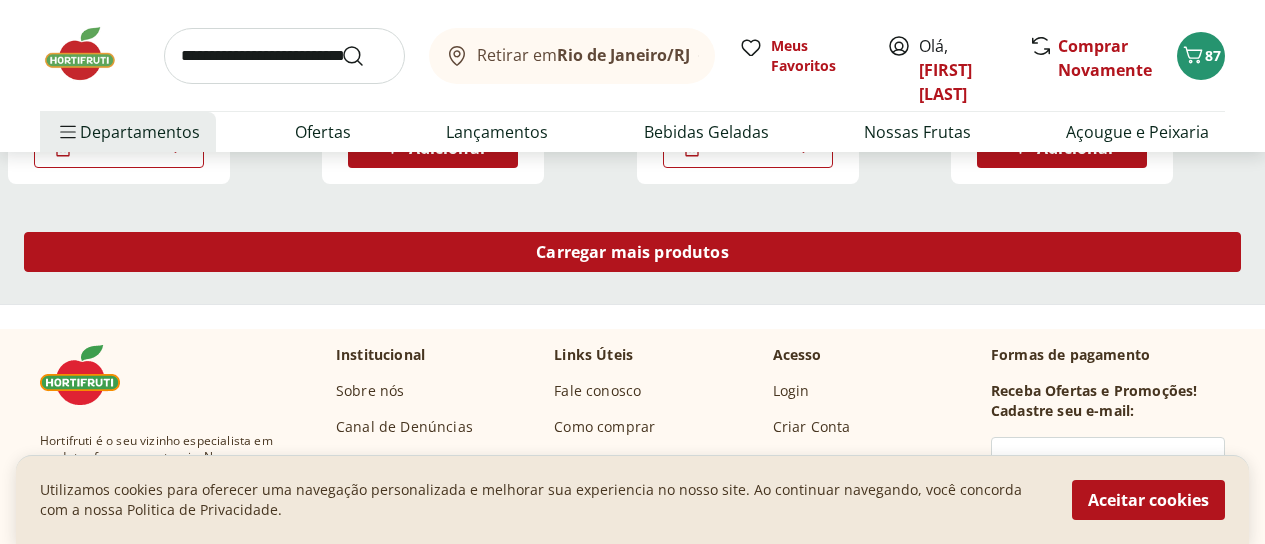 click on "Carregar mais produtos" at bounding box center [632, 252] 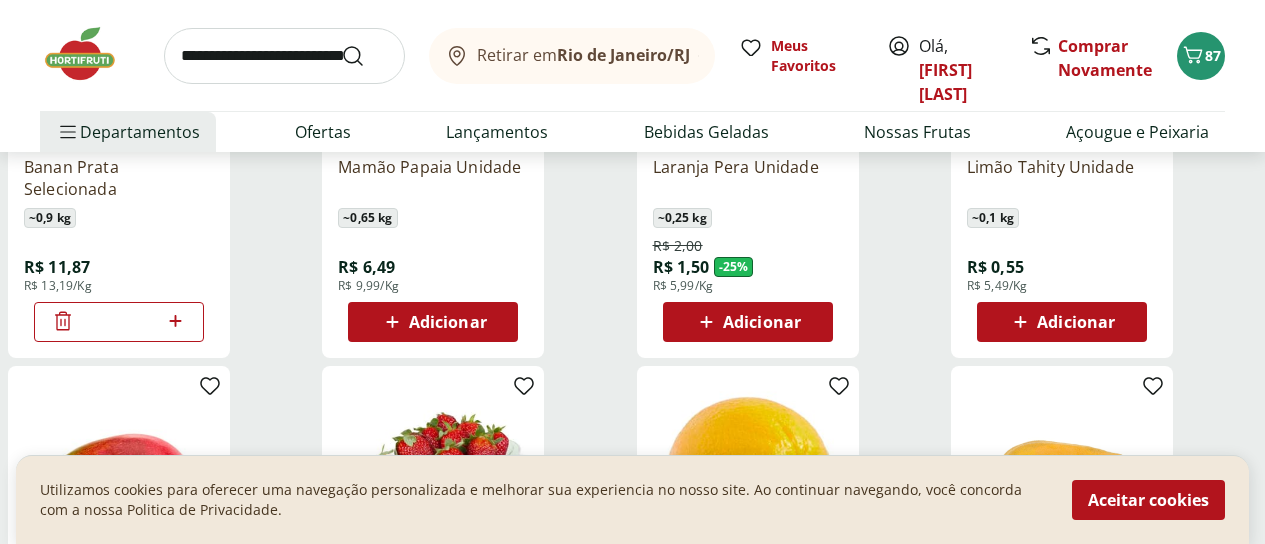 scroll, scrollTop: 2200, scrollLeft: 0, axis: vertical 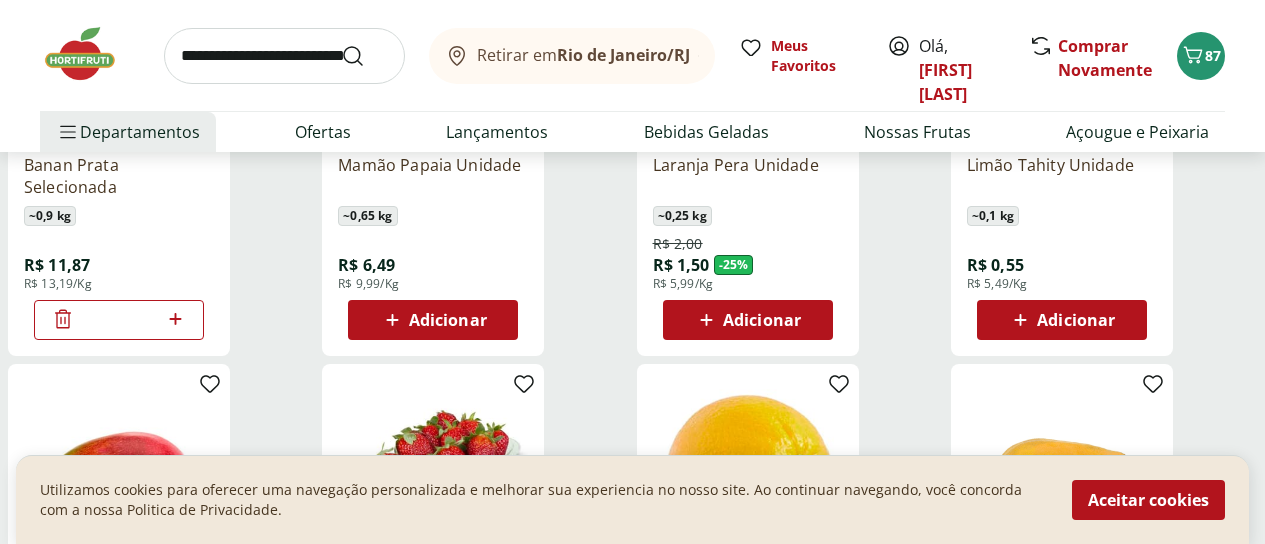 click on "Adicionar" at bounding box center (448, 320) 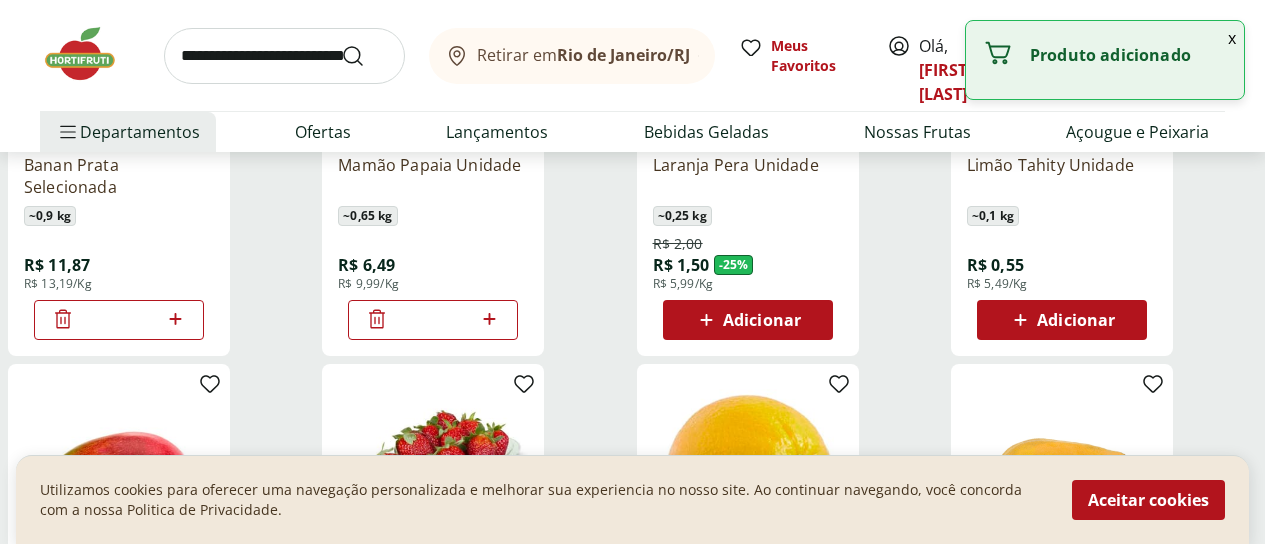 click 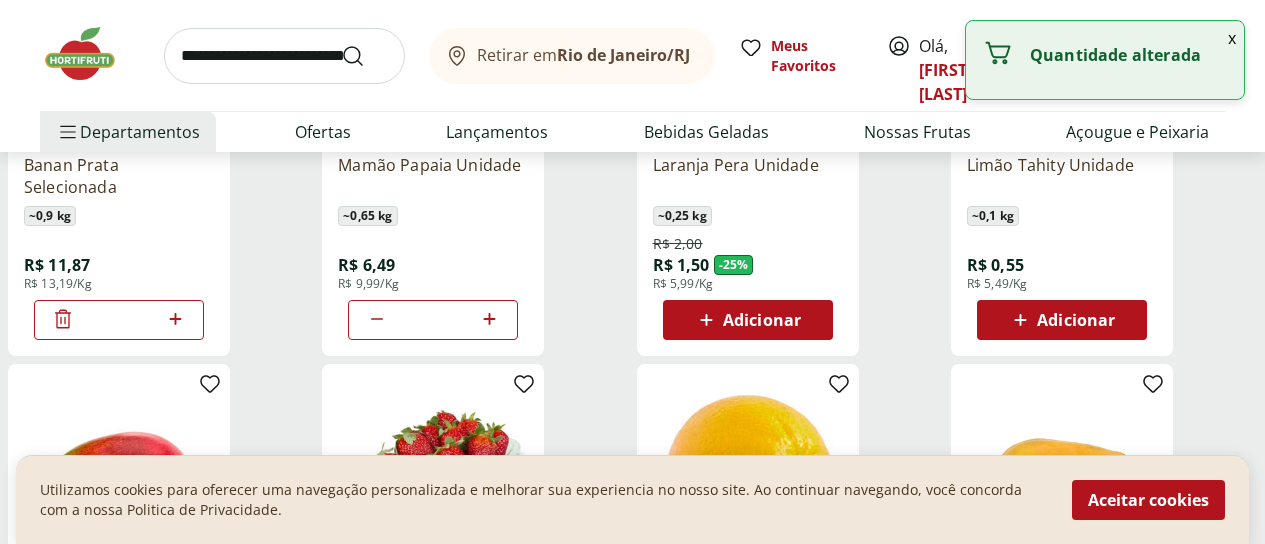 click 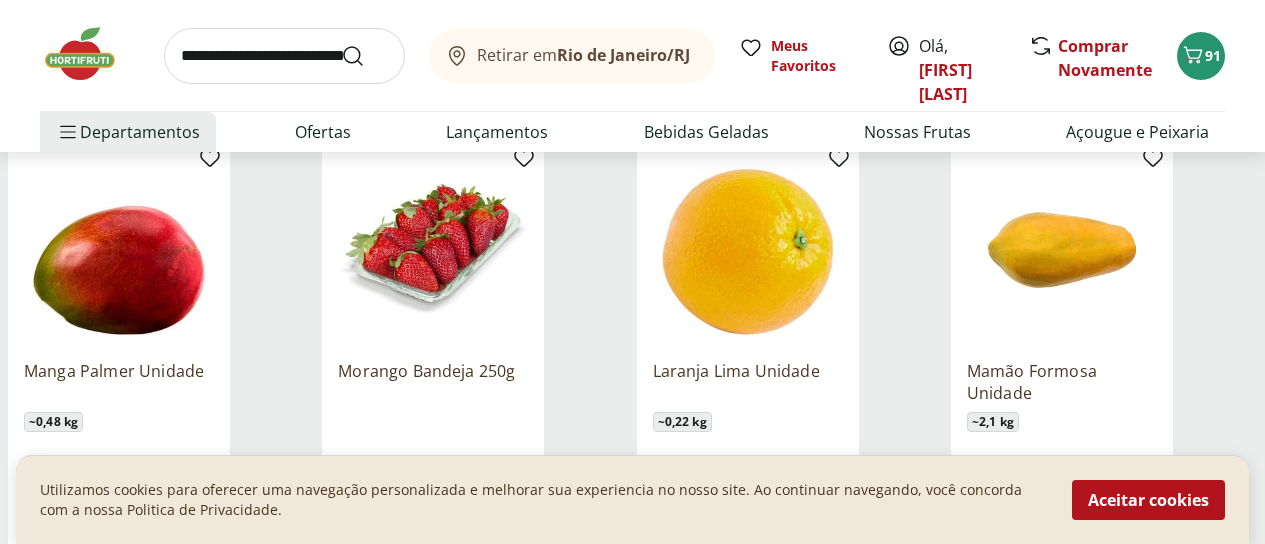 scroll, scrollTop: 2500, scrollLeft: 0, axis: vertical 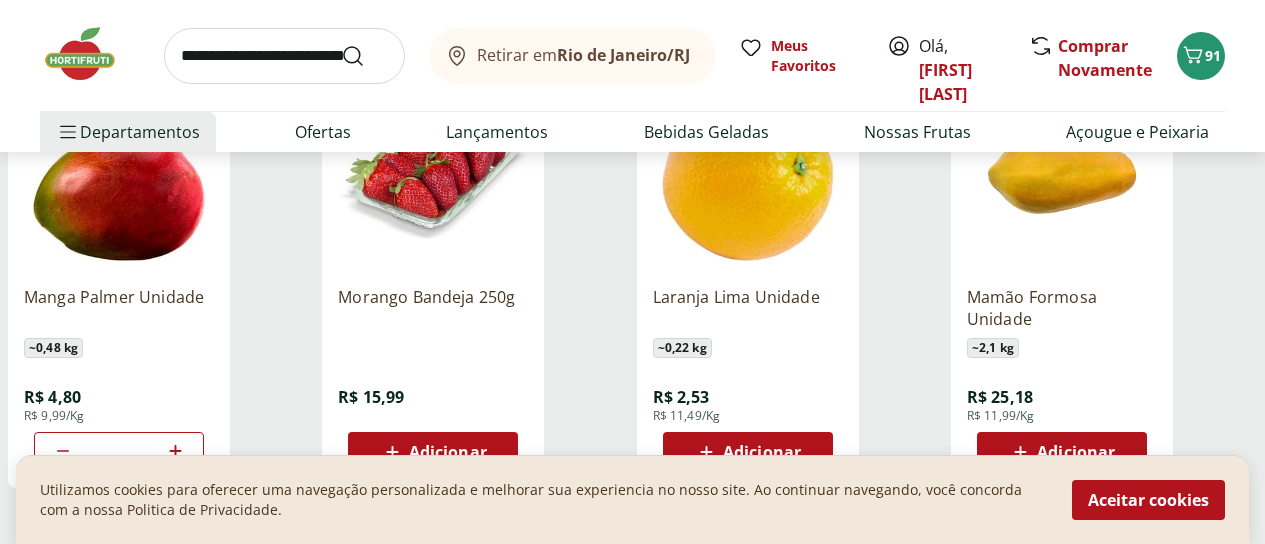 click on "Adicionar" at bounding box center (1076, 452) 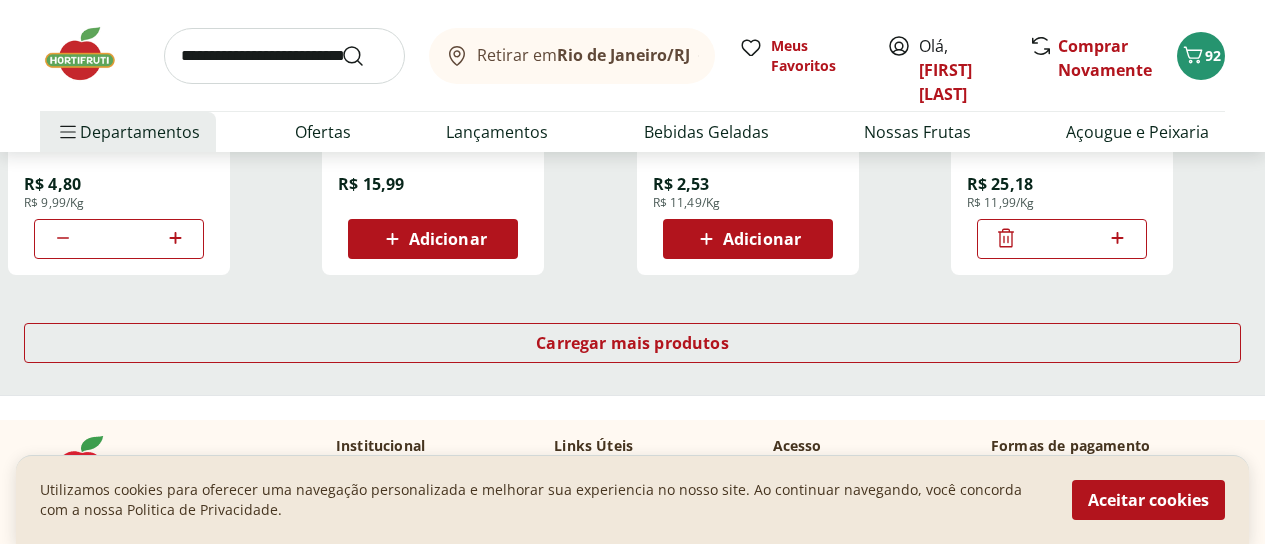 scroll, scrollTop: 2800, scrollLeft: 0, axis: vertical 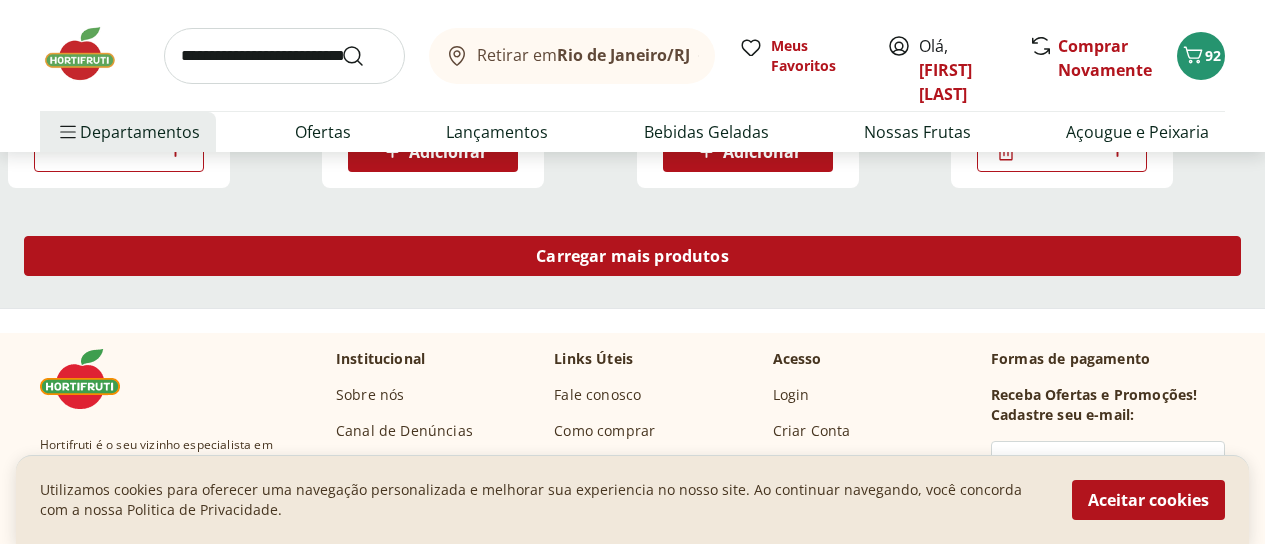 click on "Carregar mais produtos" at bounding box center (632, 256) 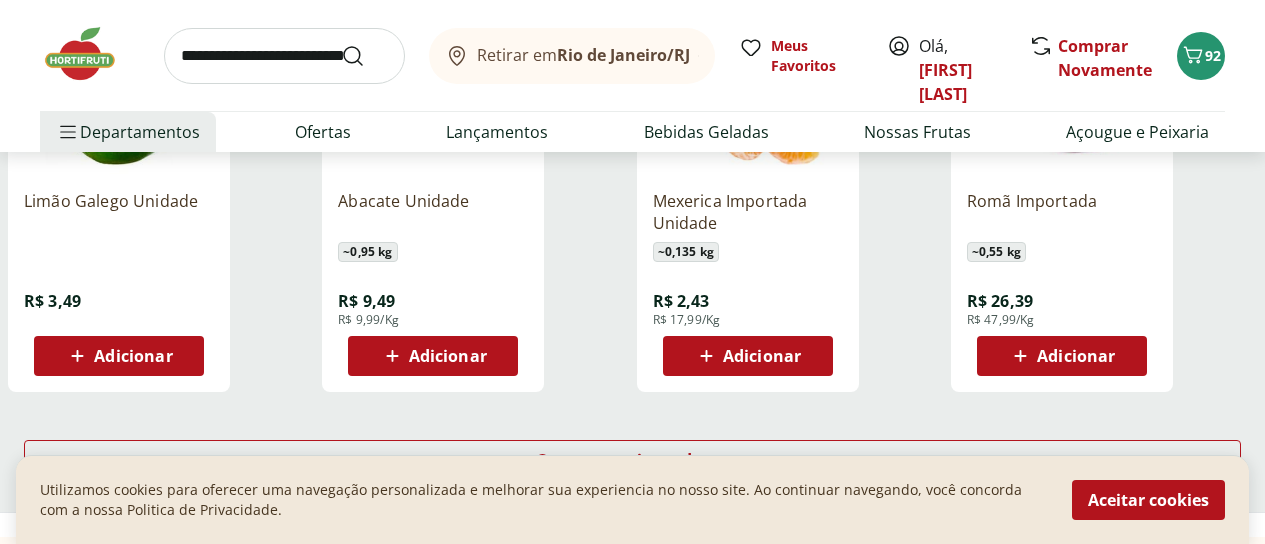 scroll, scrollTop: 4000, scrollLeft: 0, axis: vertical 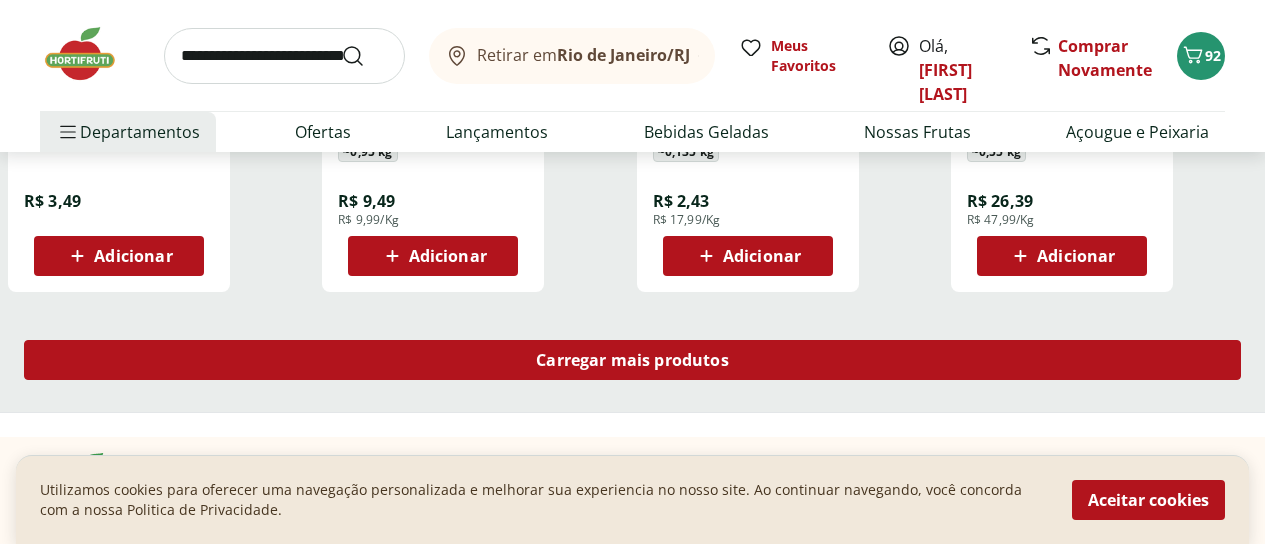 click on "Carregar mais produtos" at bounding box center [632, 360] 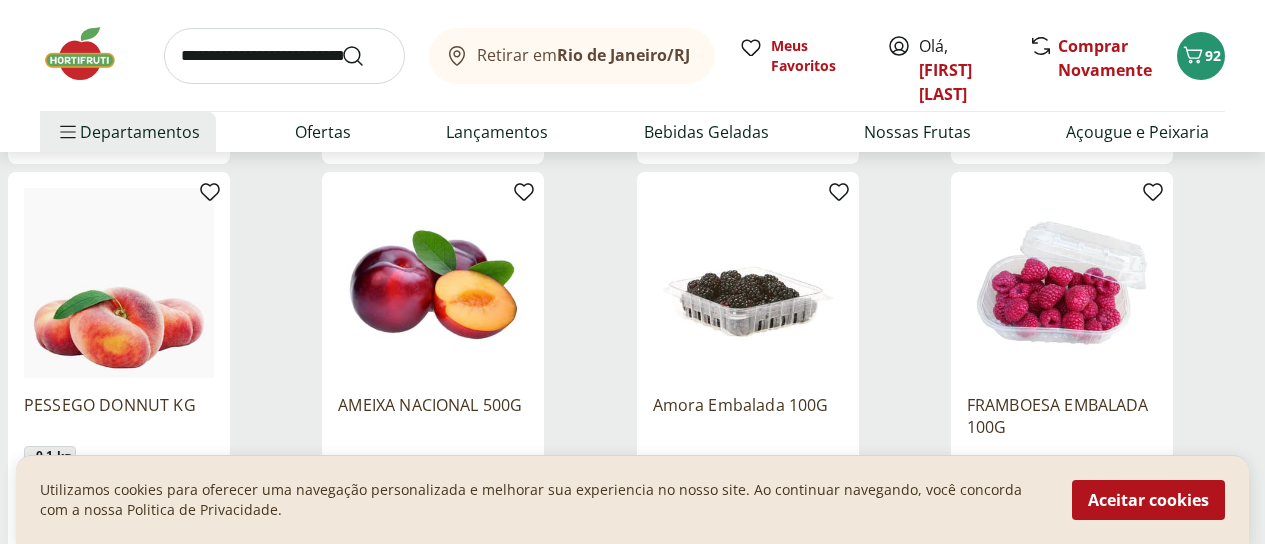 scroll, scrollTop: 5100, scrollLeft: 0, axis: vertical 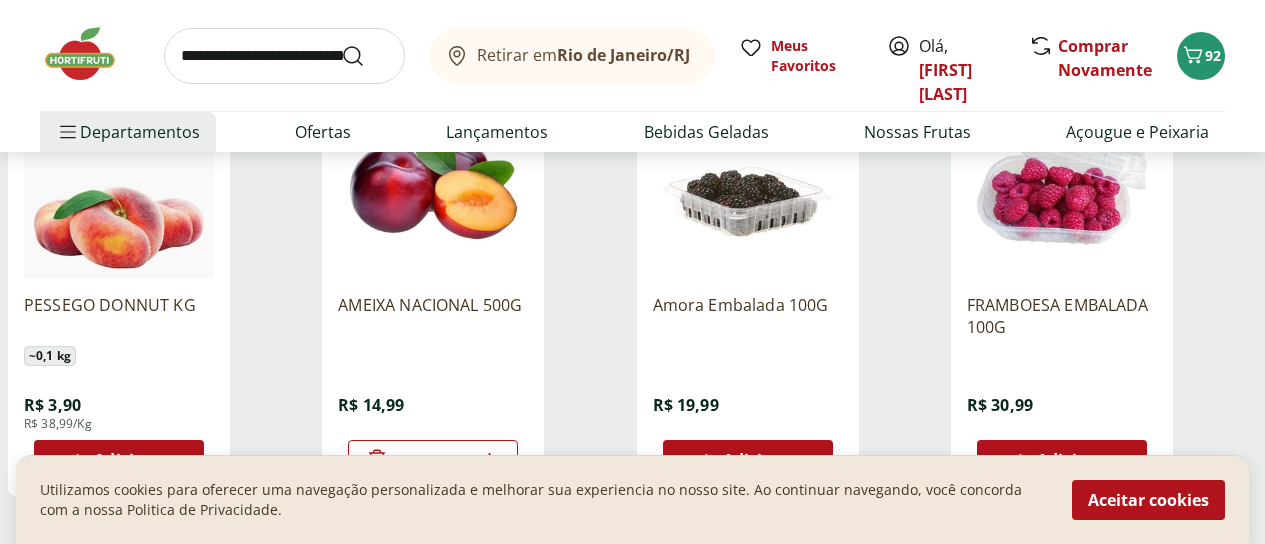 click 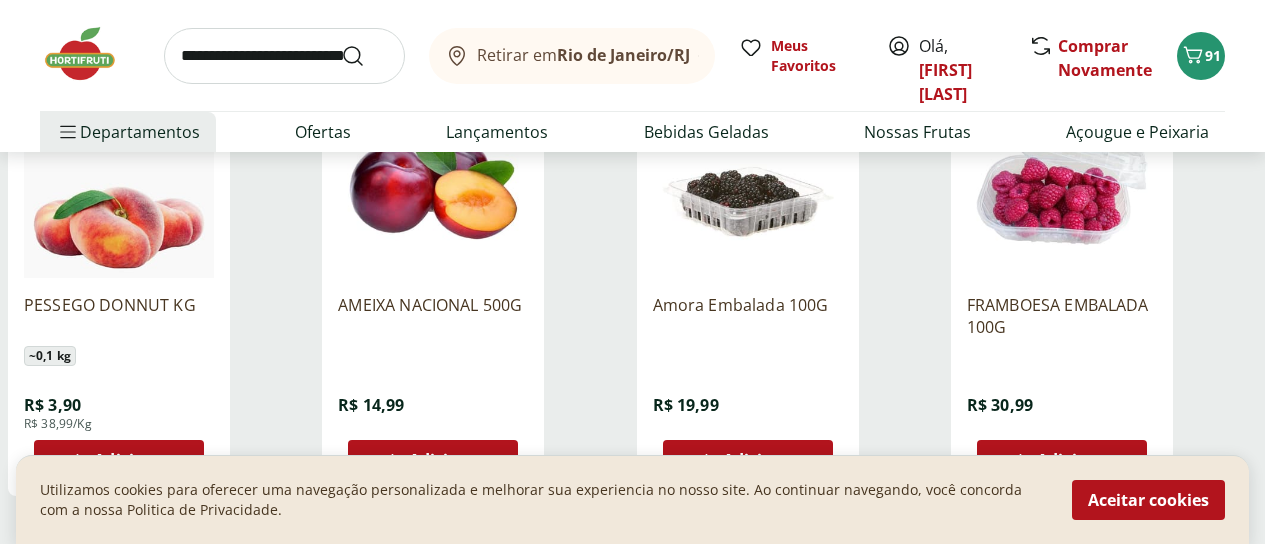click on "Adicionar" at bounding box center (448, 460) 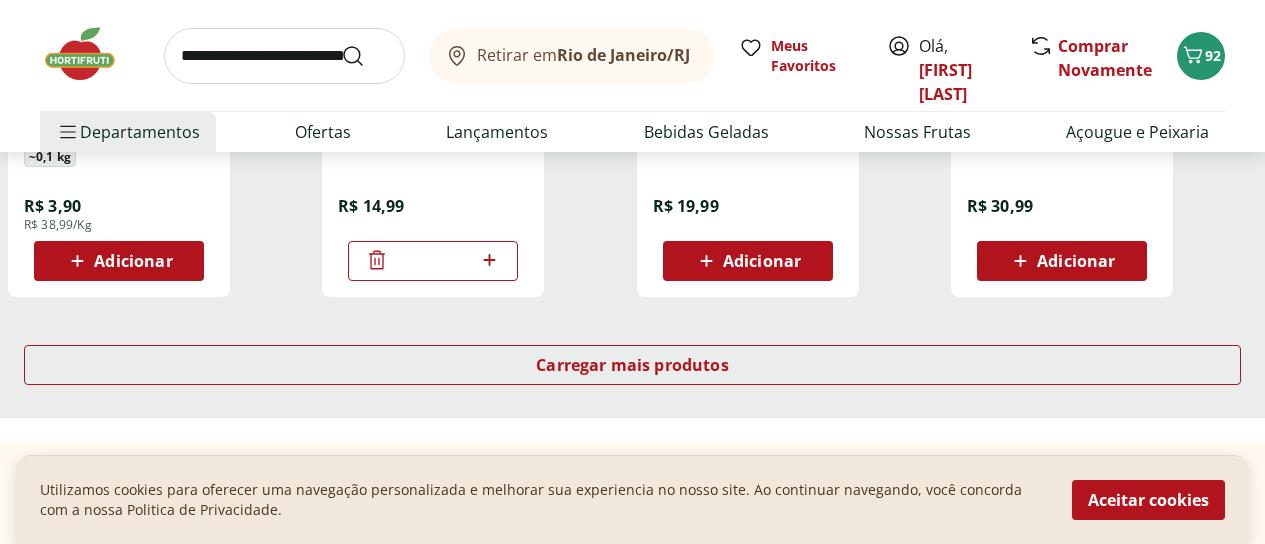 scroll, scrollTop: 5300, scrollLeft: 0, axis: vertical 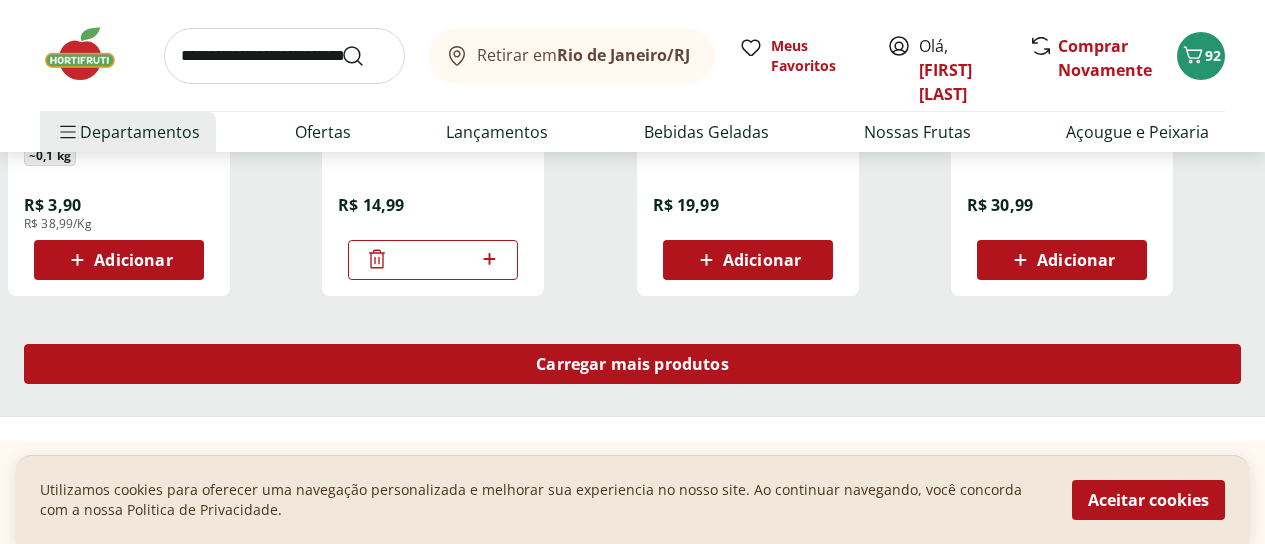 click on "Carregar mais produtos" at bounding box center (632, 364) 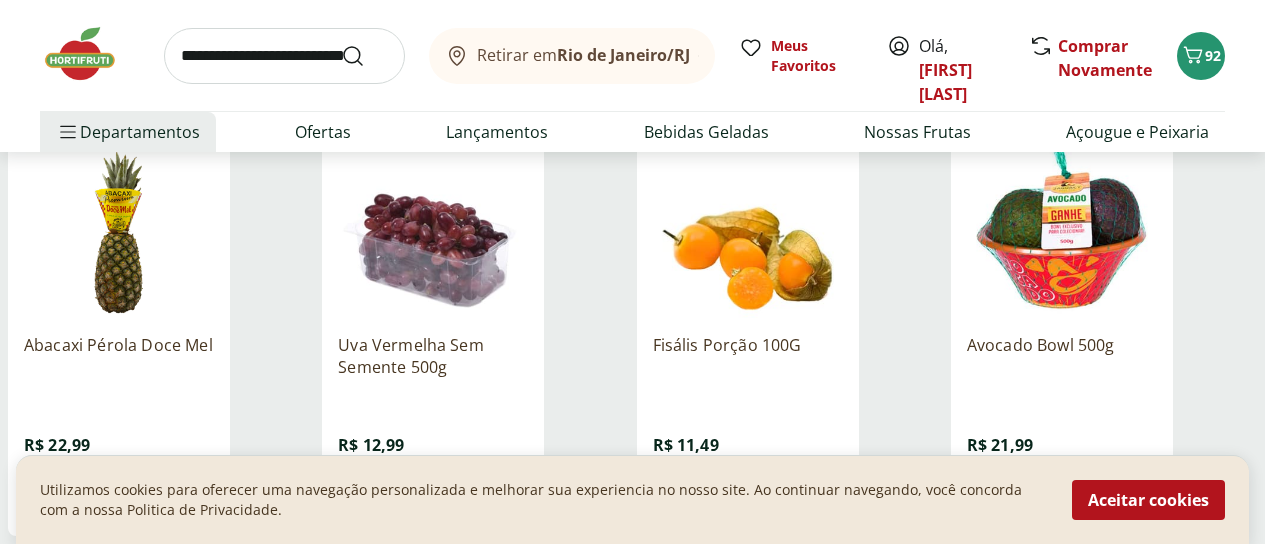 scroll, scrollTop: 5600, scrollLeft: 0, axis: vertical 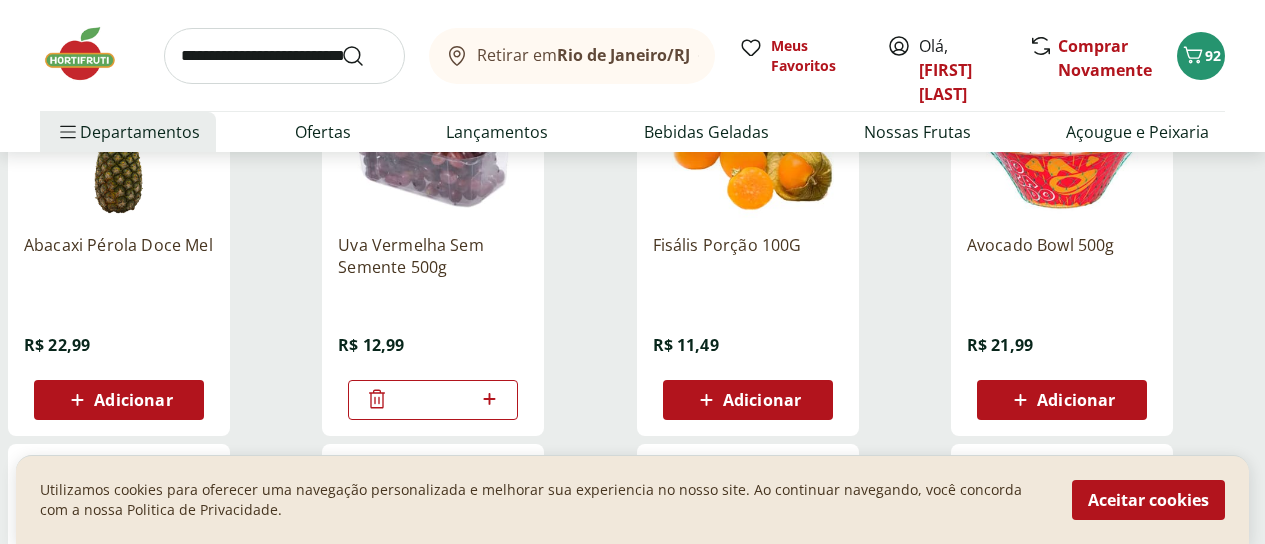 click on "Adicionar" at bounding box center (133, 400) 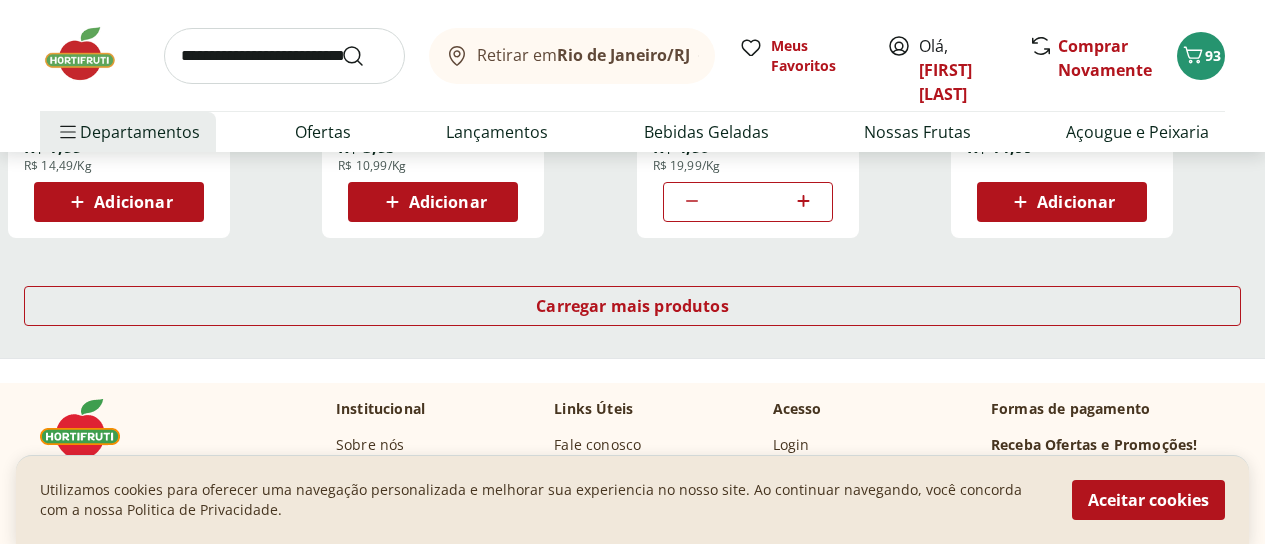 scroll, scrollTop: 6700, scrollLeft: 0, axis: vertical 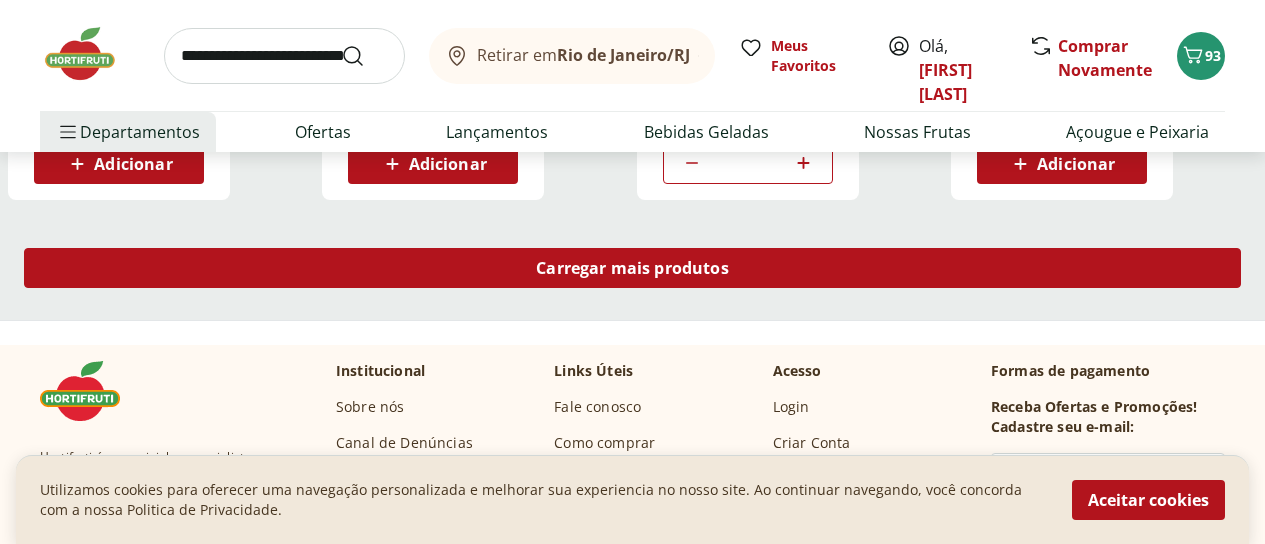 click on "Carregar mais produtos" at bounding box center (632, 268) 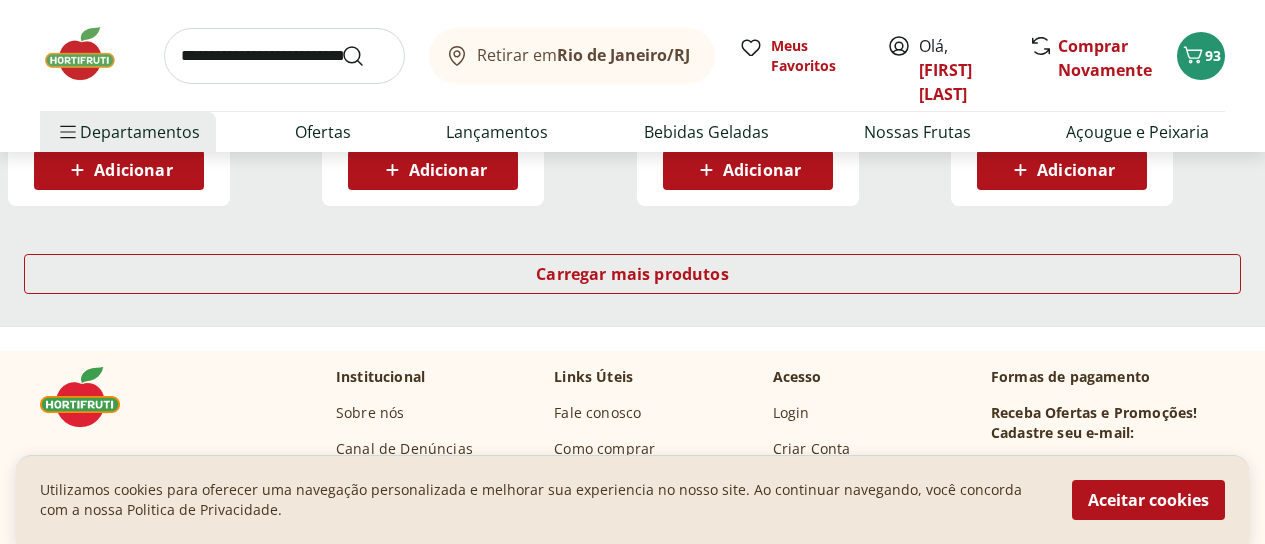 scroll, scrollTop: 8000, scrollLeft: 0, axis: vertical 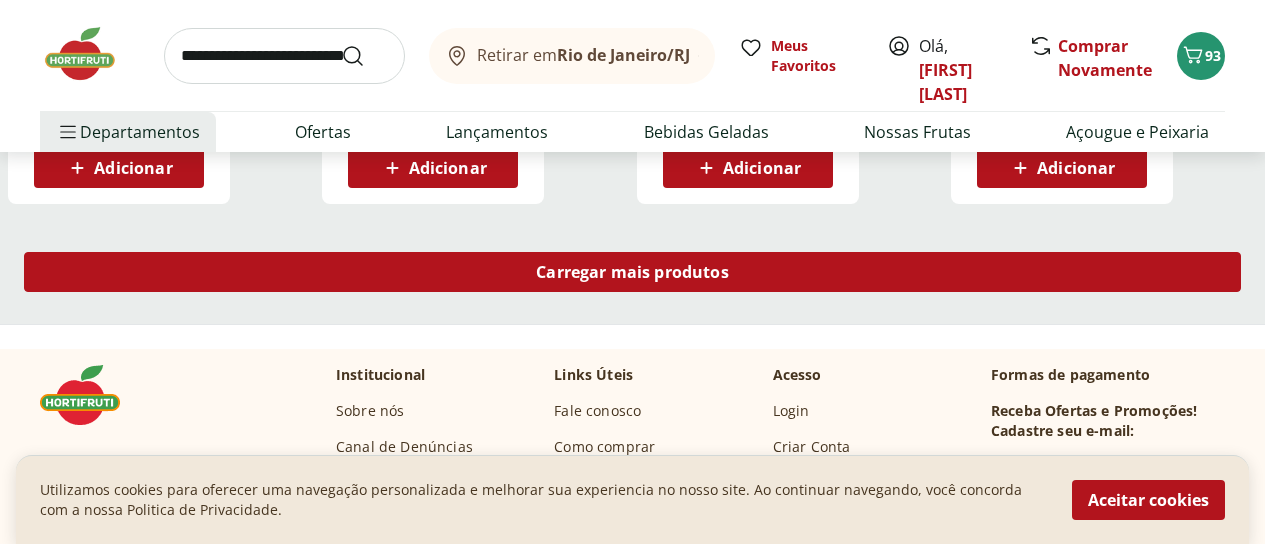 click on "Carregar mais produtos" at bounding box center [632, 272] 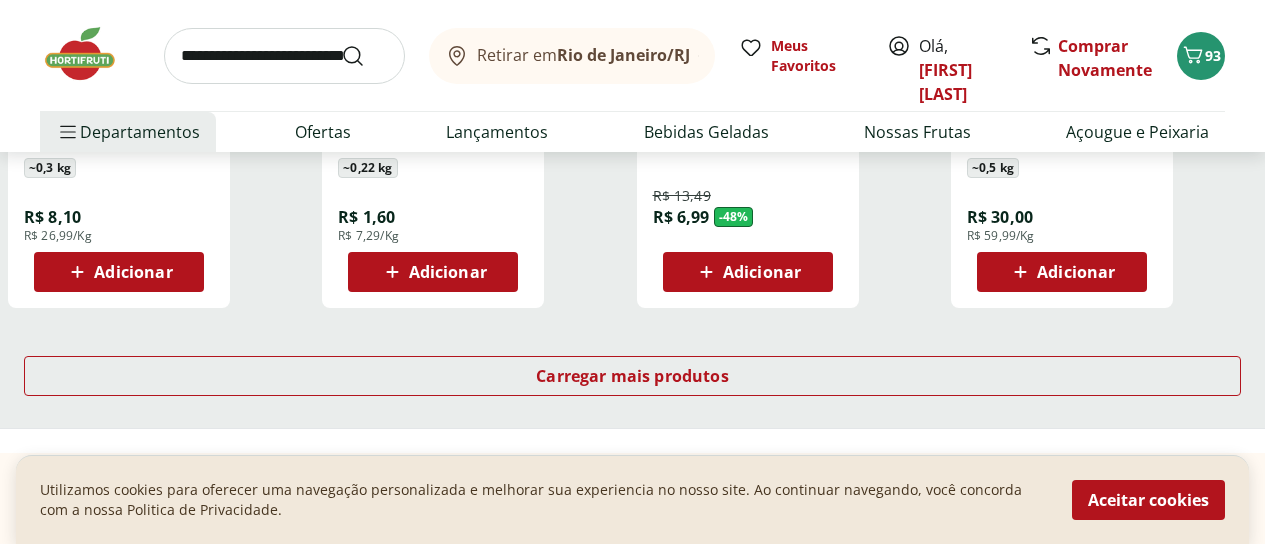 scroll, scrollTop: 9300, scrollLeft: 0, axis: vertical 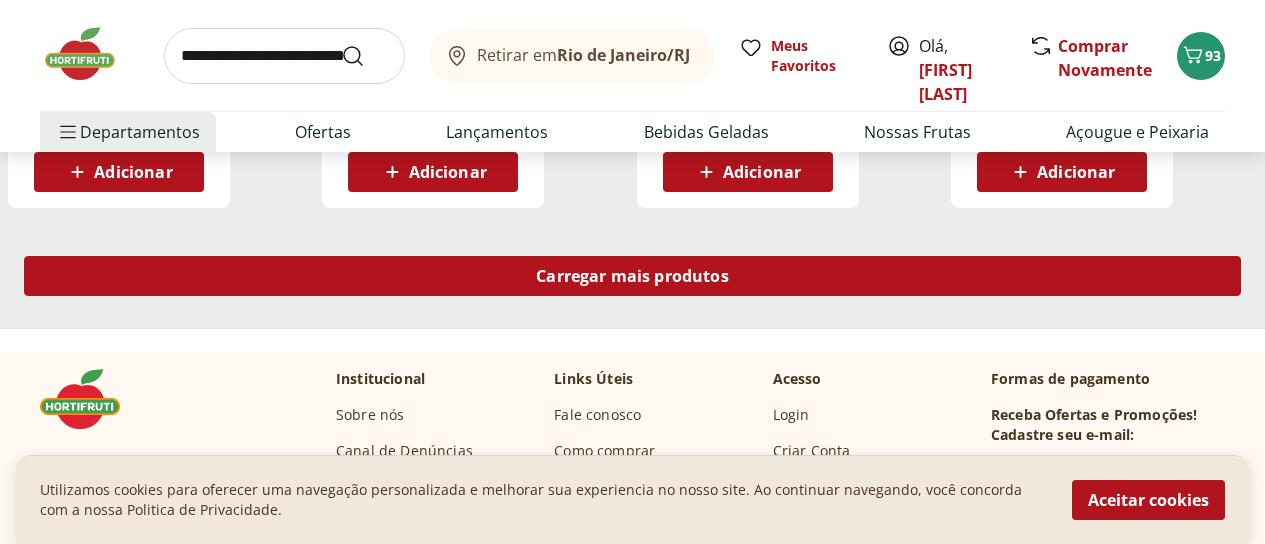 click on "Carregar mais produtos" at bounding box center [632, 276] 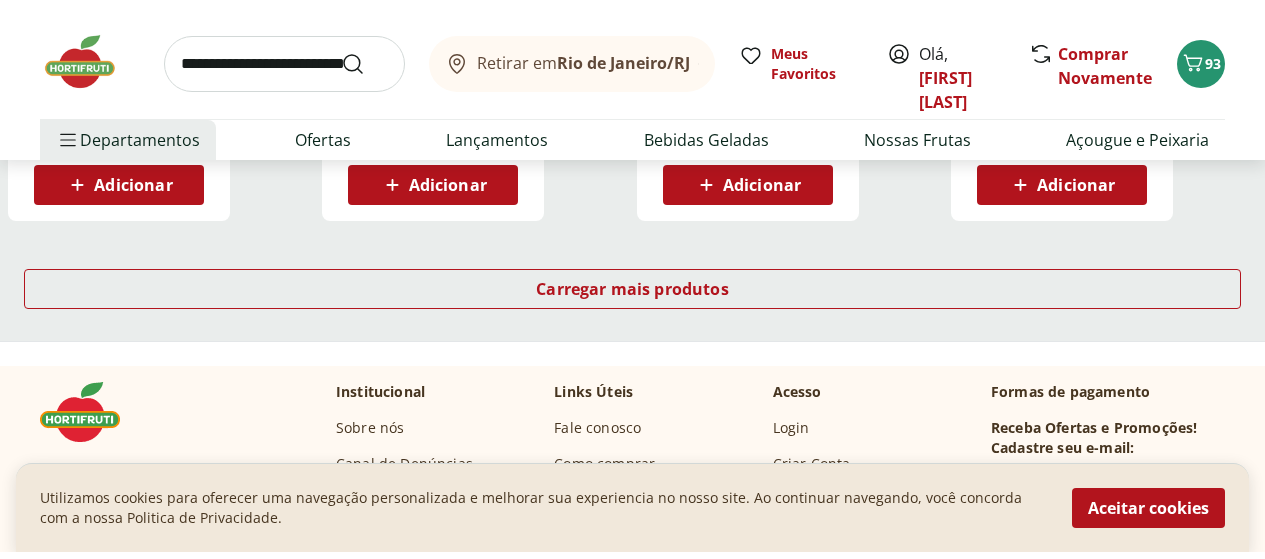 scroll, scrollTop: 10600, scrollLeft: 0, axis: vertical 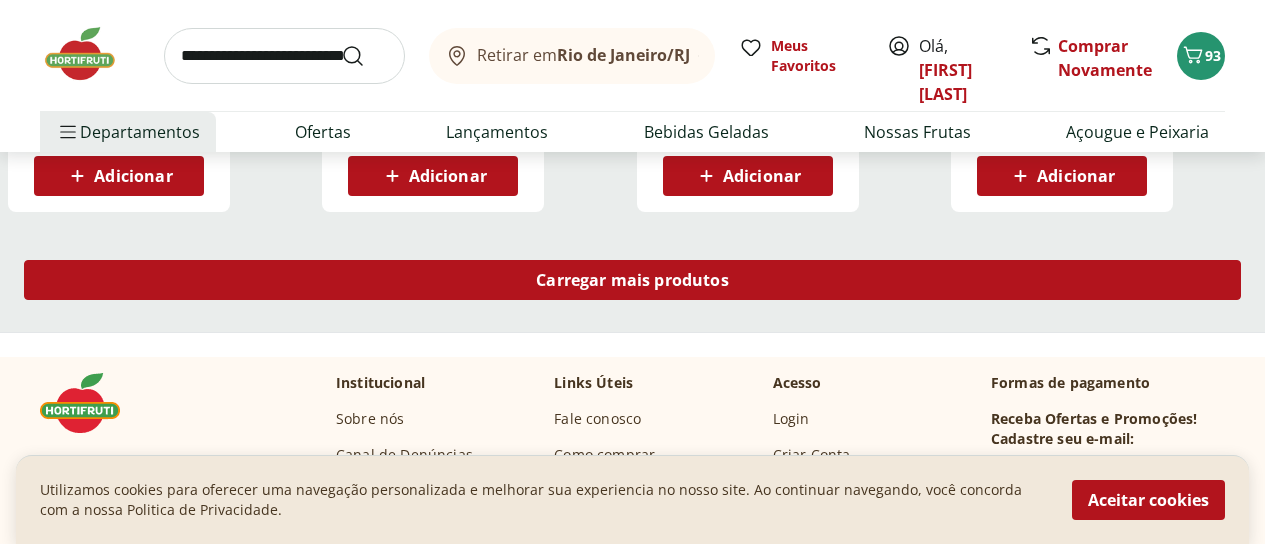 click on "Carregar mais produtos" at bounding box center [632, 280] 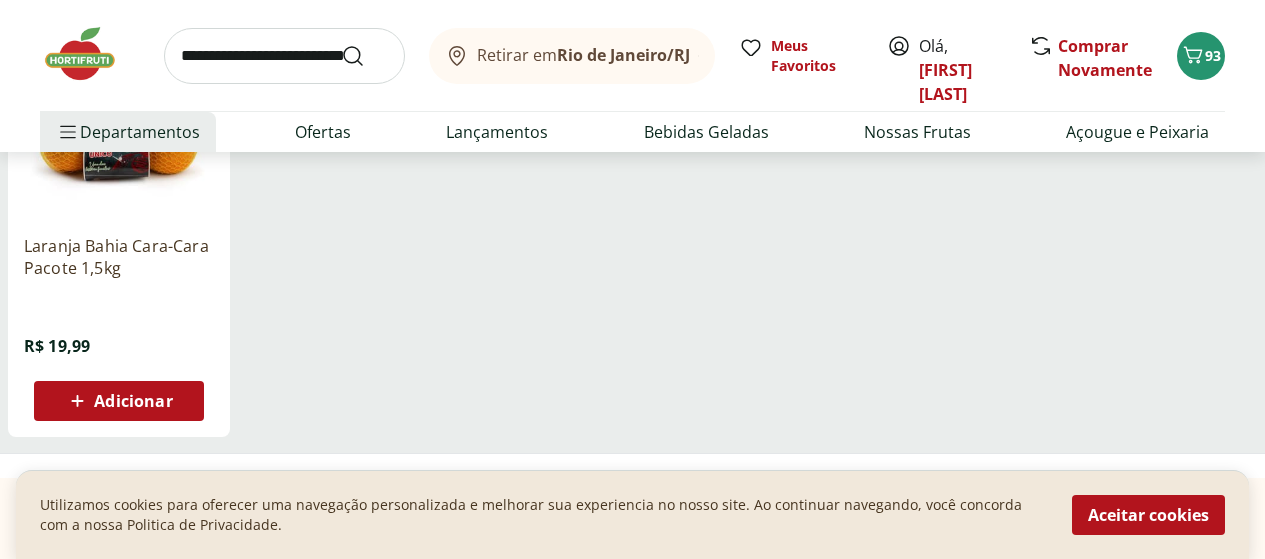 scroll, scrollTop: 11600, scrollLeft: 0, axis: vertical 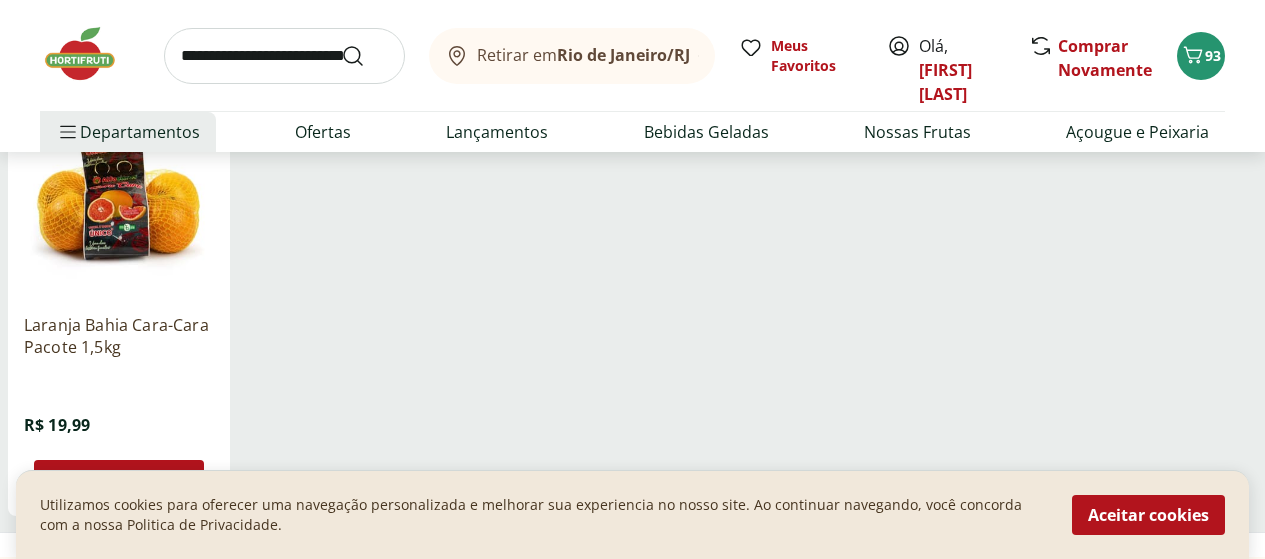click on "Retirar em  Rio de Janeiro/RJ Meus Favoritos Olá,  walkiria Comprar Novamente 93  Departamentos Nossa Marca Nossa Marca Ver tudo do departamento Açougue & Peixaria Congelados e Refrigerados Frutas, Legumes e Verduras Orgânicos Mercearia Sorvetes Hortifruti Hortifruti Ver tudo do departamento Cogumelos Frutas Legumes Ovos Temperos Frescos Verduras Orgânicos Orgânicos Ver tudo do departamento Bebidas Orgânicas Frutas Orgânicas Legumes Orgânicos Ovos Orgânicos Perecíveis Orgânicos Verduras Orgânicas Temperos Frescos Açougue e Peixaria Açougue e Peixaria Ver tudo do departamento Aves Bovinos Exóticos Frutos do Mar Linguiça e Salsicha Peixes Salgados e Defumados Suínos Prontinhos Prontinhos Ver tudo do departamento Frutas Cortadinhas Pré Preparados Prontos para Consumo Saladas Sucos e Água de Coco Padaria Padaria Ver tudo do departamento Bolos e Mini Bolos Doces Pão Padaria Própria Salgados Torradas Bebidas Bebidas Ver tudo do departamento Água Água de Coco Cerveja Destilados Chá e Mate" at bounding box center [632, 76] 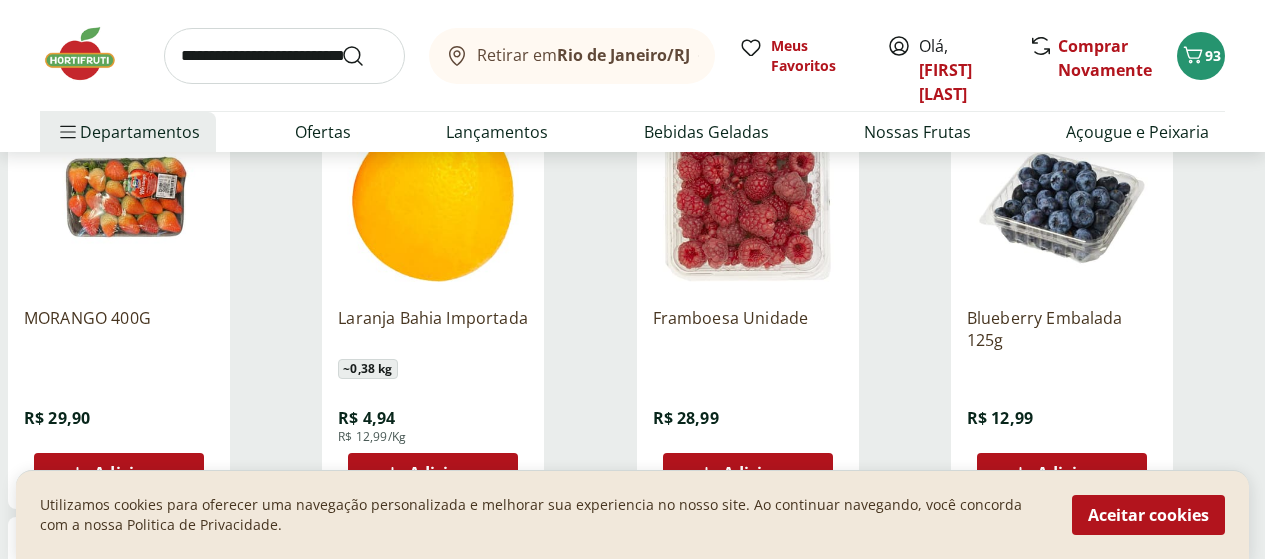scroll, scrollTop: 4064, scrollLeft: 0, axis: vertical 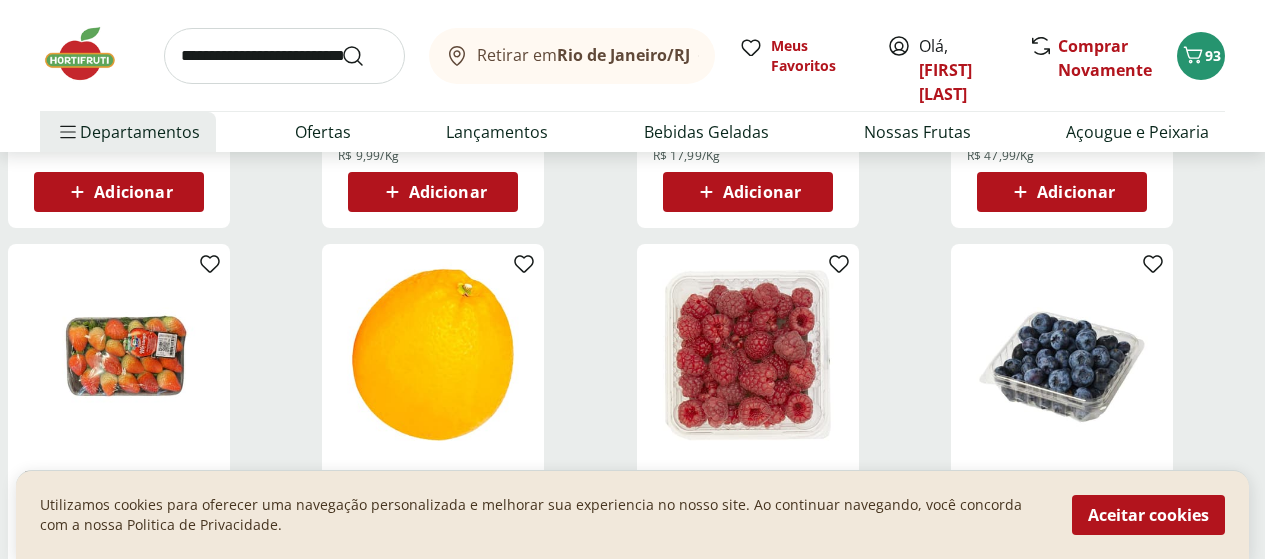 click on "Romã Importada ~ 0,55 kg R$ 26,39 R$ 47,99/Kg Adicionar" at bounding box center [1104, 16] 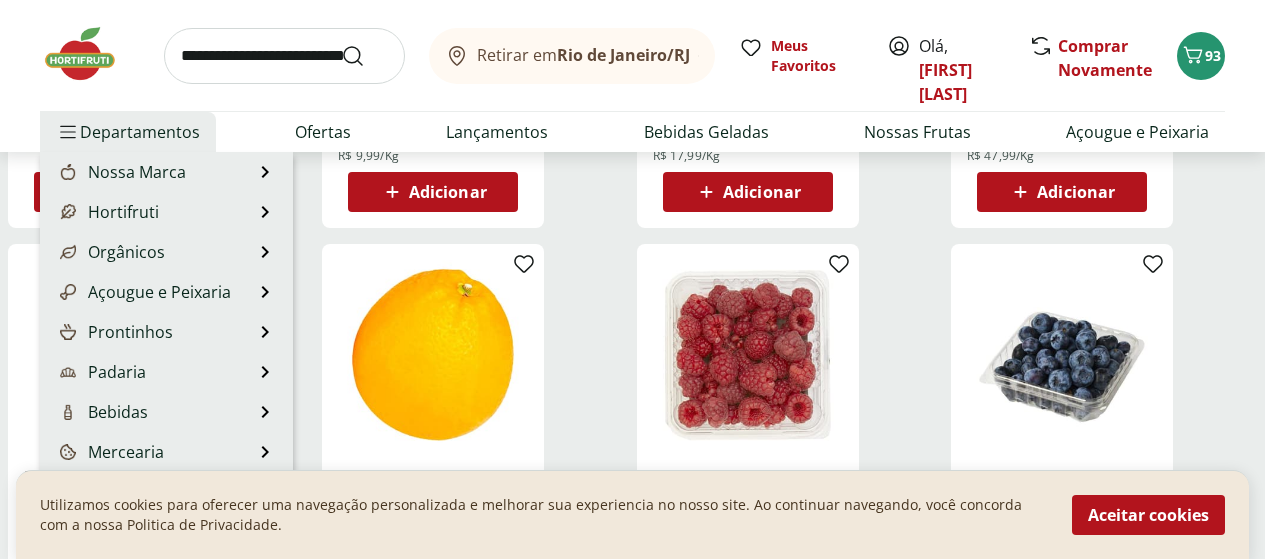 click on "Departamentos Nossa Marca Nossa Marca Ver tudo do departamento Açougue & Peixaria Congelados e Refrigerados Frutas, Legumes e Verduras Orgânicos Mercearia Sorvetes Hortifruti Hortifruti Ver tudo do departamento Cogumelos Frutas Legumes Ovos Temperos Frescos Verduras Orgânicos Orgânicos Ver tudo do departamento Bebidas Orgânicas Frutas Orgânicas Legumes Orgânicos Ovos Orgânicos Perecíveis Orgânicos Verduras Orgânicas Temperos Frescos Açougue e Peixaria Açougue e Peixaria Ver tudo do departamento Aves Bovinos Exóticos Frutos do Mar Linguiça e Salsicha Peixes Salgados e Defumados Suínos Prontinhos Prontinhos Ver tudo do departamento Frutas Cortadinhas Pré Preparados Prontos para Consumo Saladas Sucos e Água de Coco Padaria Padaria Ver tudo do departamento Bolos e Mini Bolos Doces Pão Padaria Própria Salgados Torradas Bebidas Bebidas Ver tudo do departamento Água Água de Coco Cerveja Destilados Chá e Mate Drinks Alcóolicos Energético e Isotônico Vinhos Refrigerante Suco Integral Azeite" at bounding box center (128, 132) 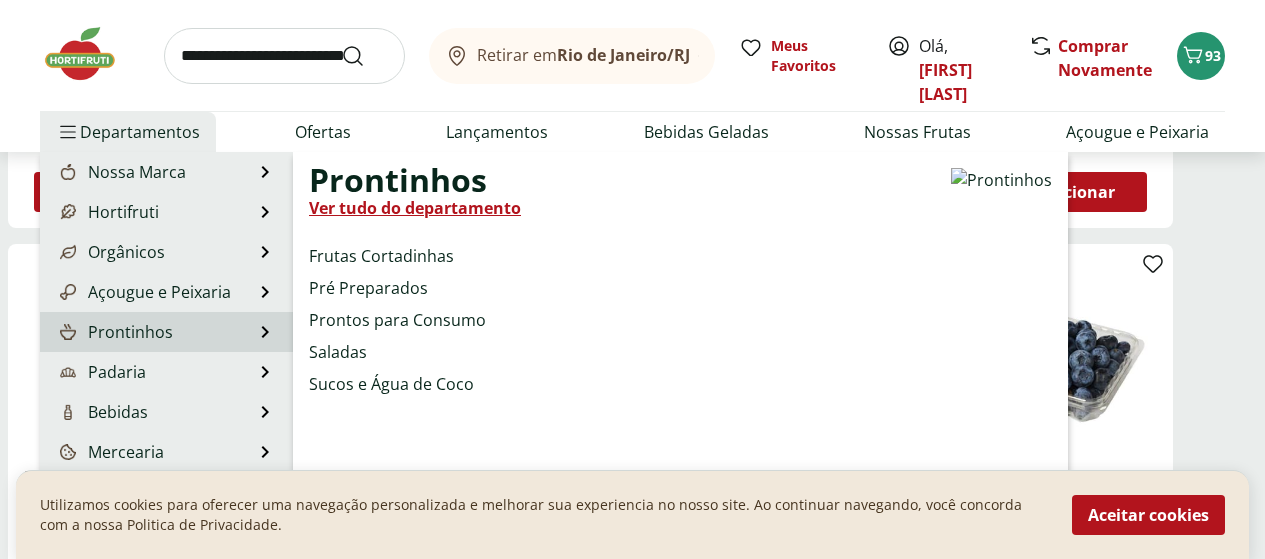 click on "Prontinhos" at bounding box center (114, 332) 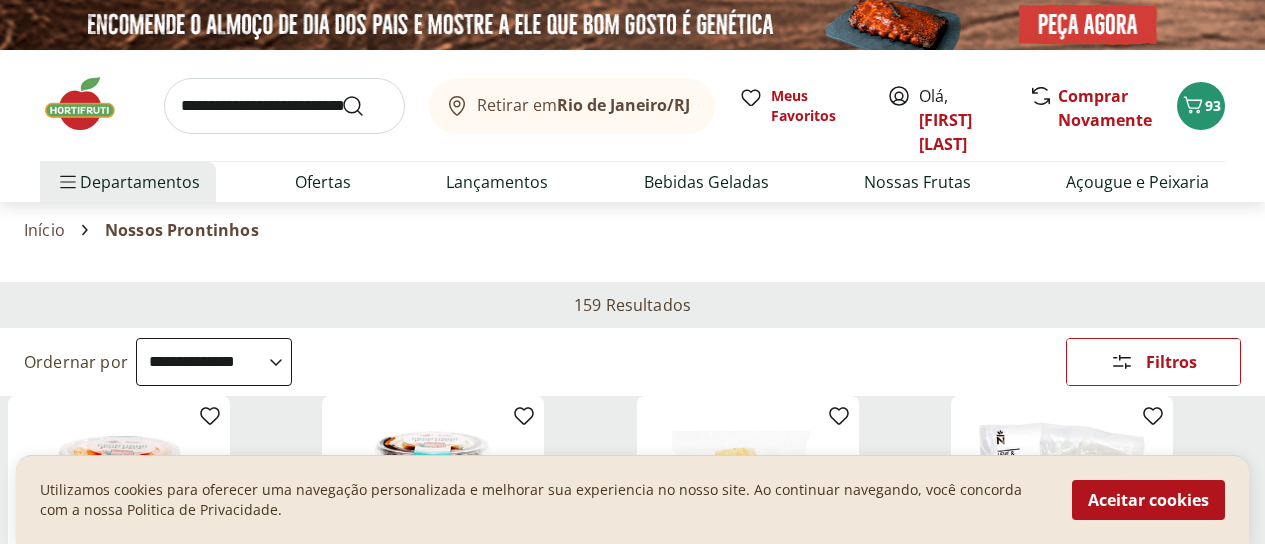 scroll, scrollTop: 200, scrollLeft: 0, axis: vertical 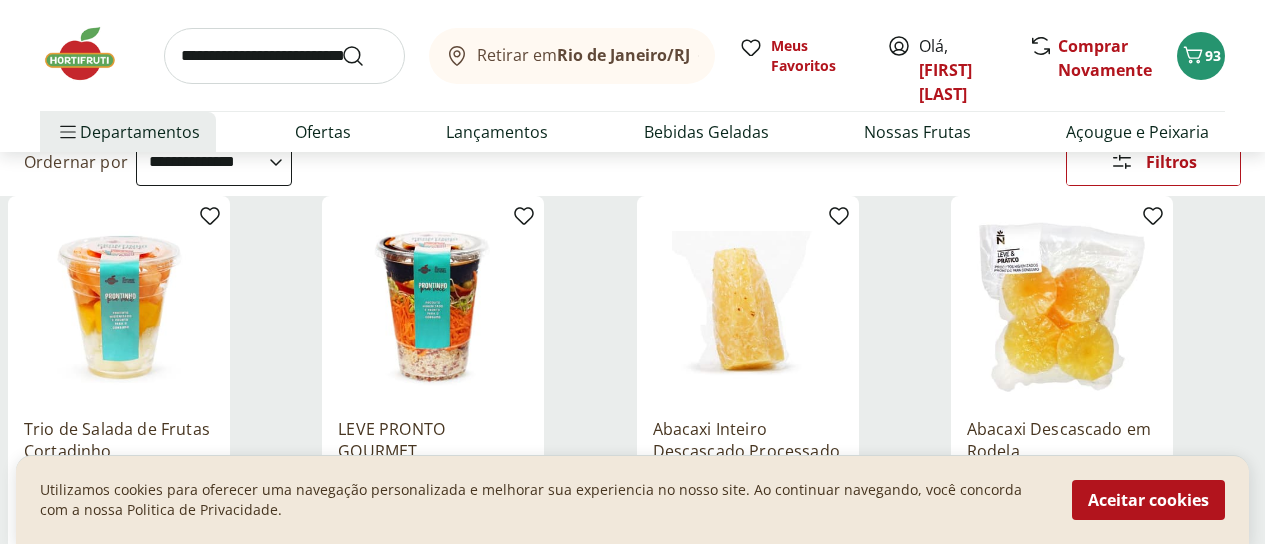 click at bounding box center (748, 307) 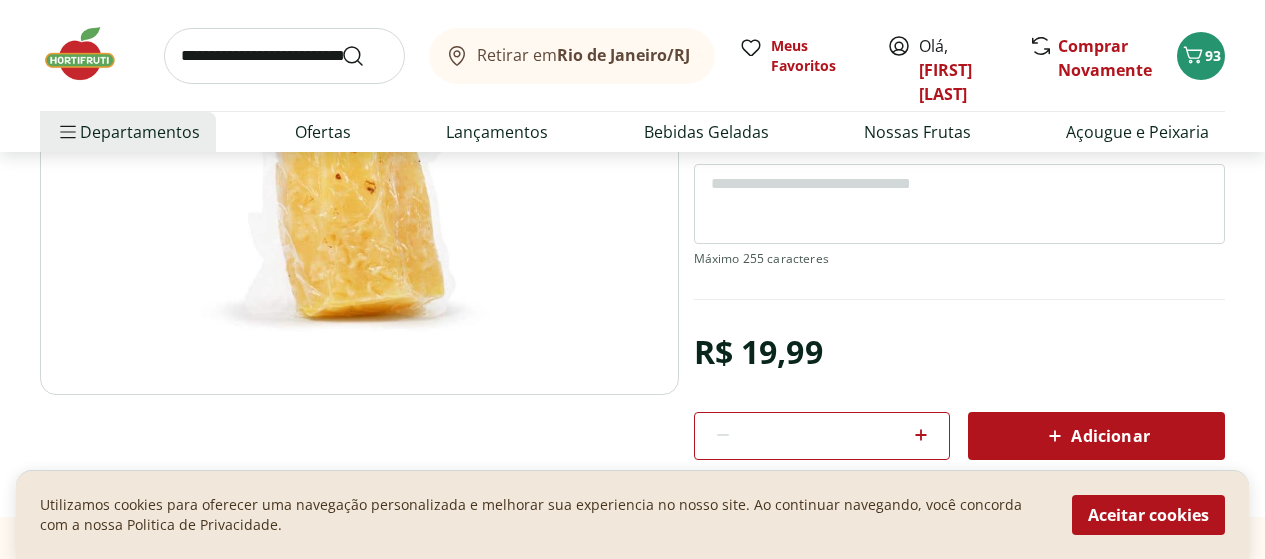scroll, scrollTop: 400, scrollLeft: 0, axis: vertical 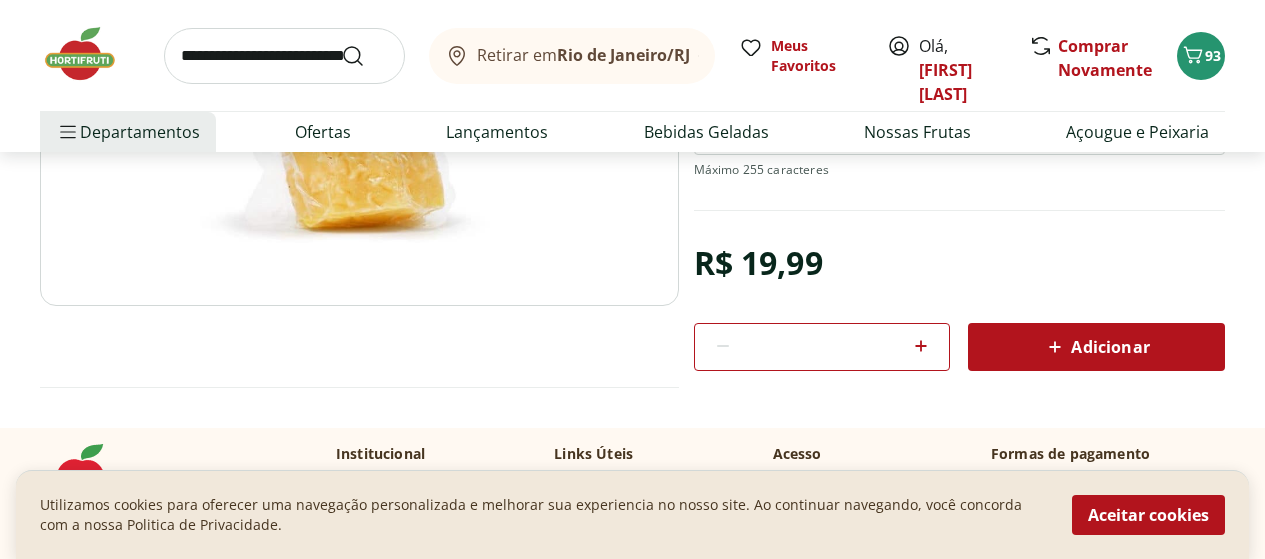 click on "Adicionar" at bounding box center (1096, 347) 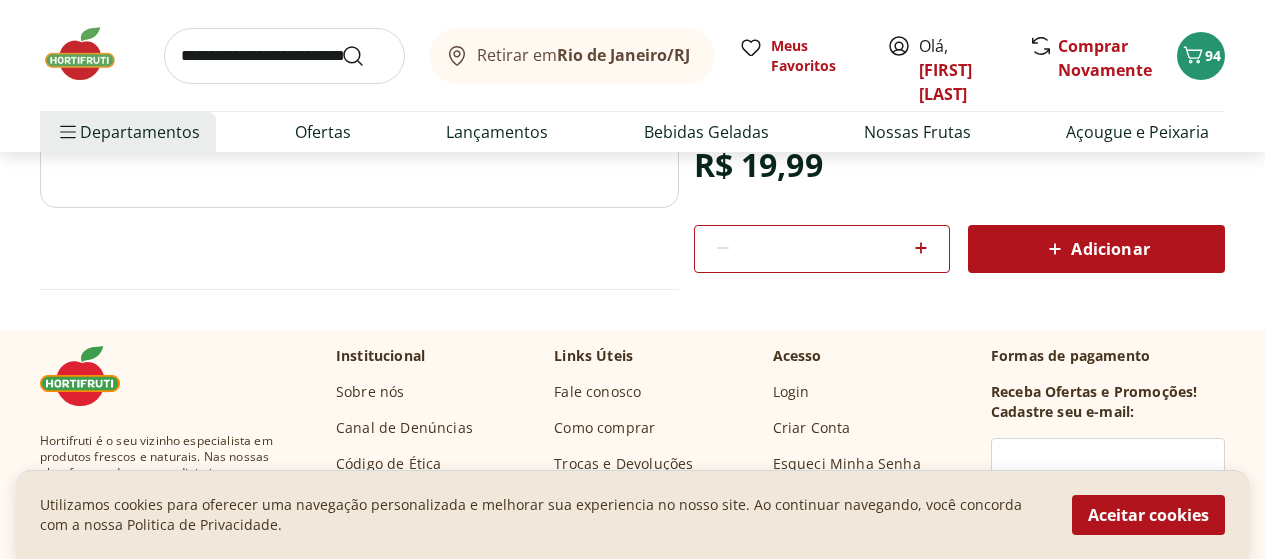 scroll, scrollTop: 600, scrollLeft: 0, axis: vertical 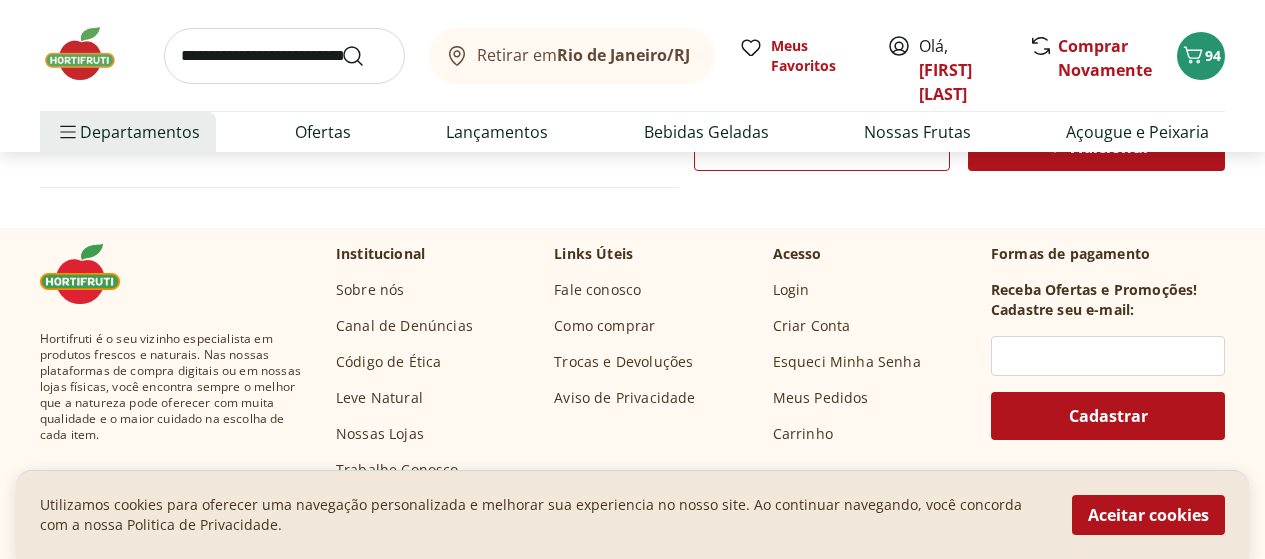 select on "**********" 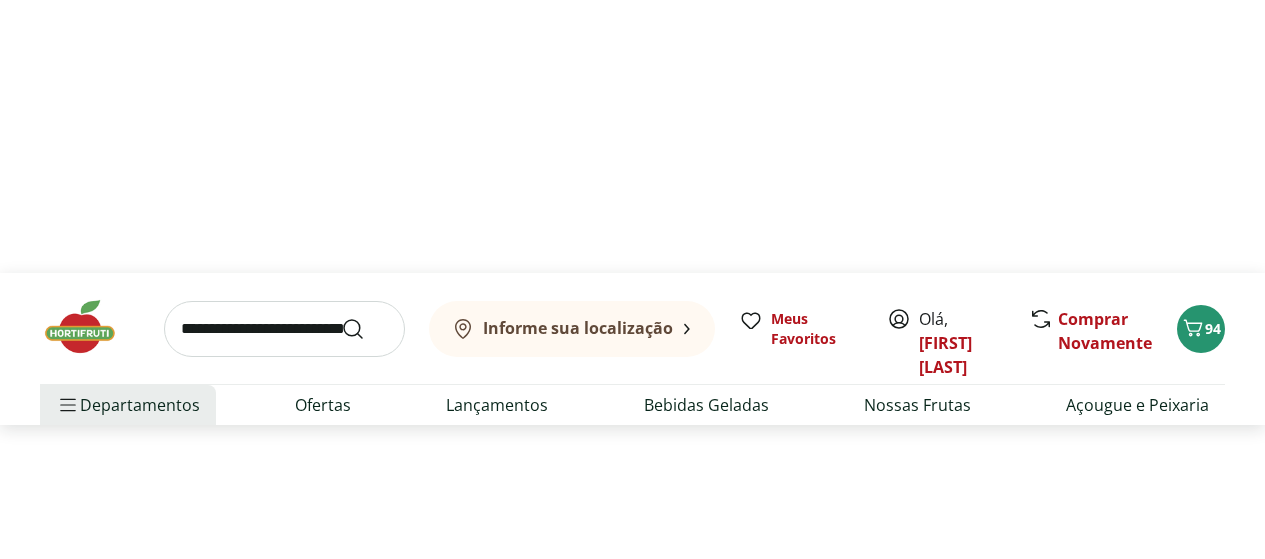 type on "*" 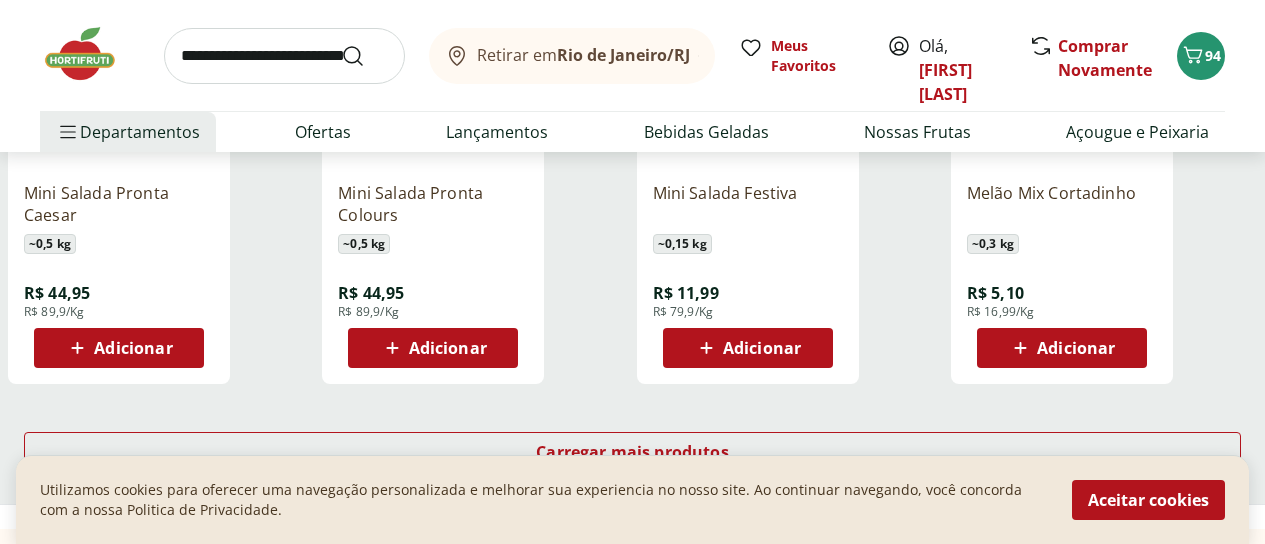 scroll, scrollTop: 1400, scrollLeft: 0, axis: vertical 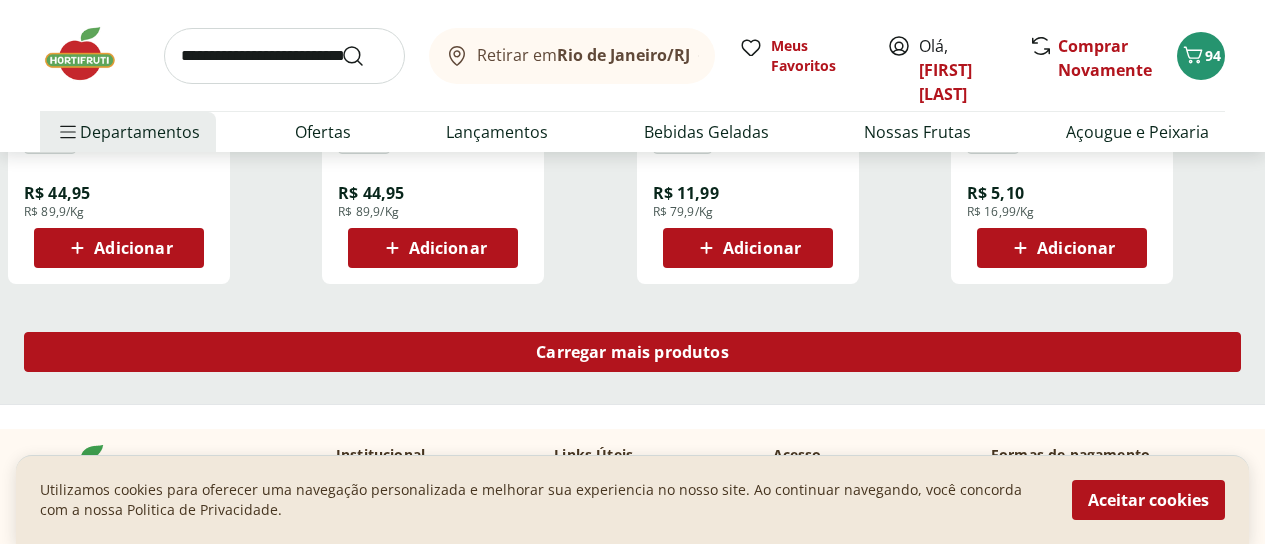 click on "Carregar mais produtos" at bounding box center (632, 352) 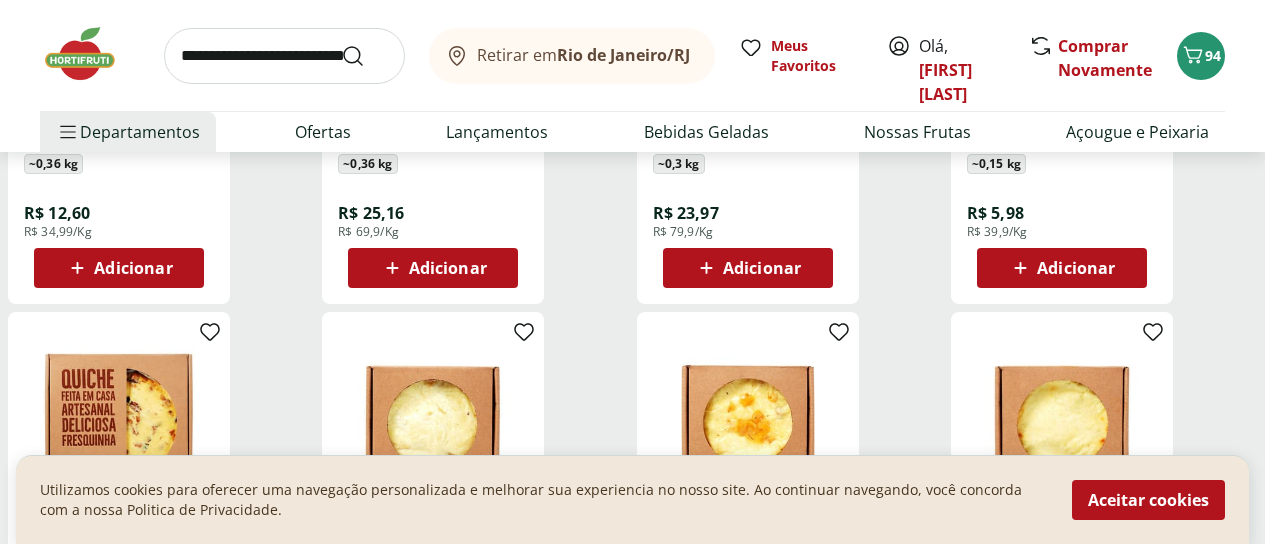 scroll, scrollTop: 1900, scrollLeft: 0, axis: vertical 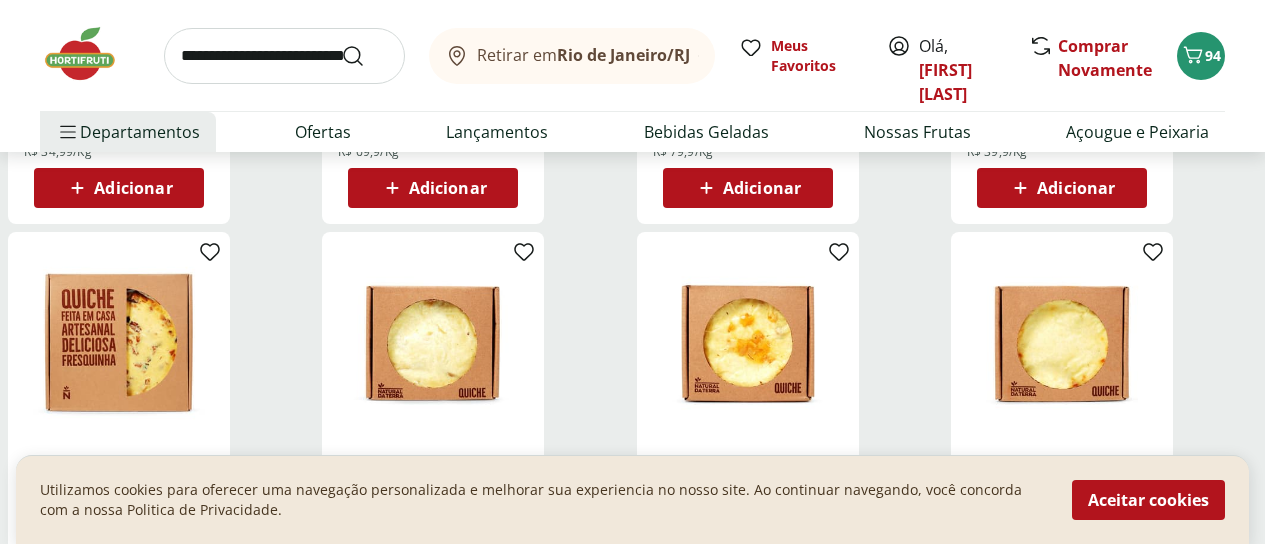 click at bounding box center [433, 343] 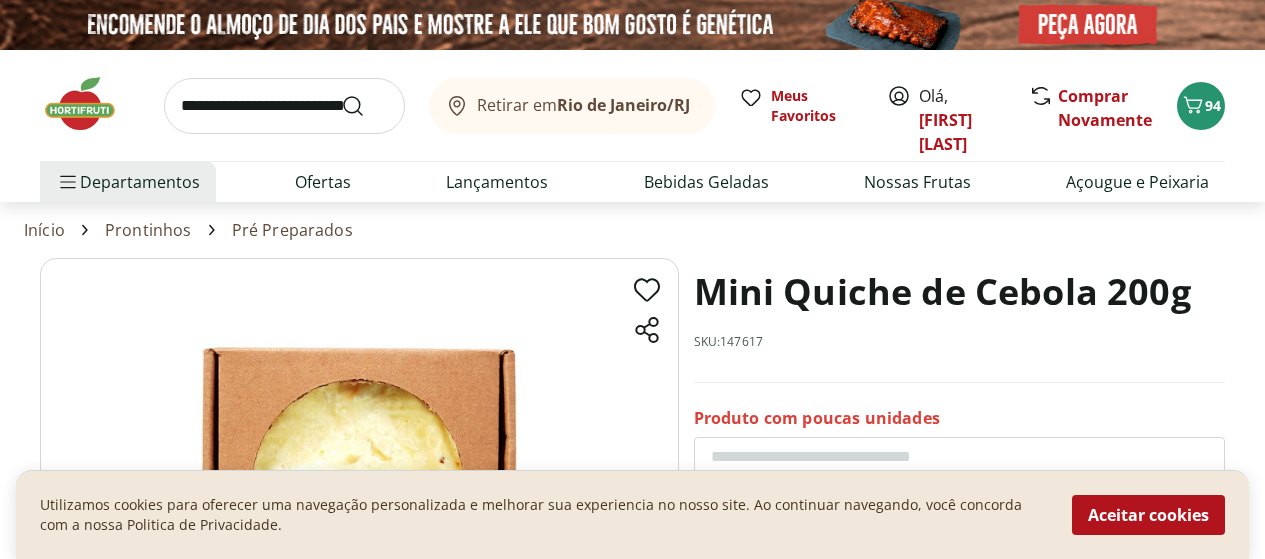 scroll, scrollTop: 100, scrollLeft: 0, axis: vertical 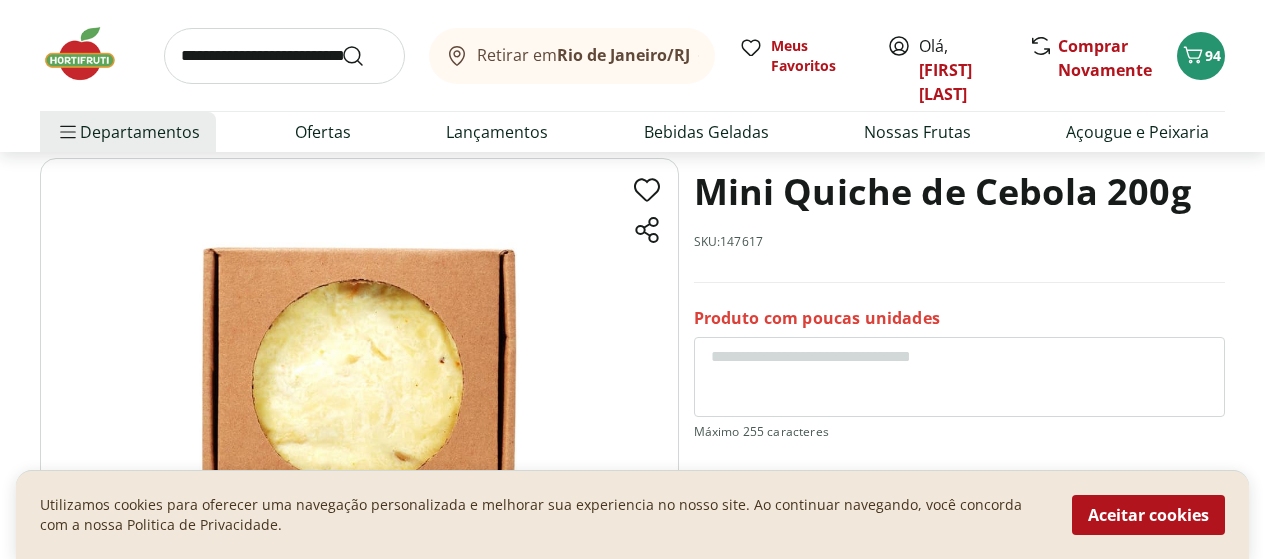 select on "**********" 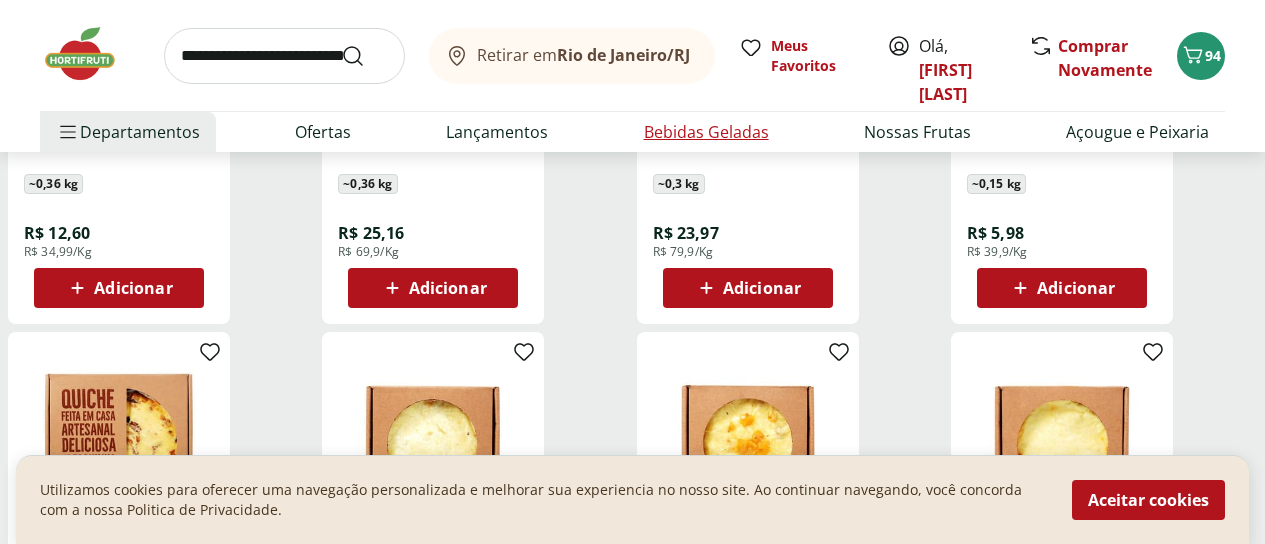 scroll, scrollTop: 2000, scrollLeft: 0, axis: vertical 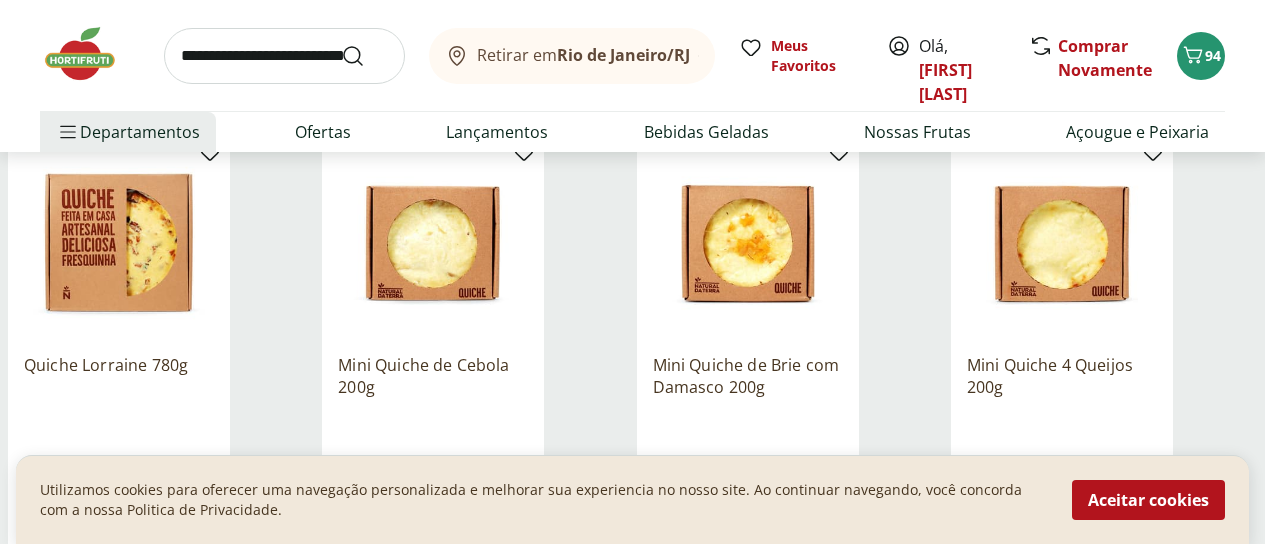 click at bounding box center (748, 243) 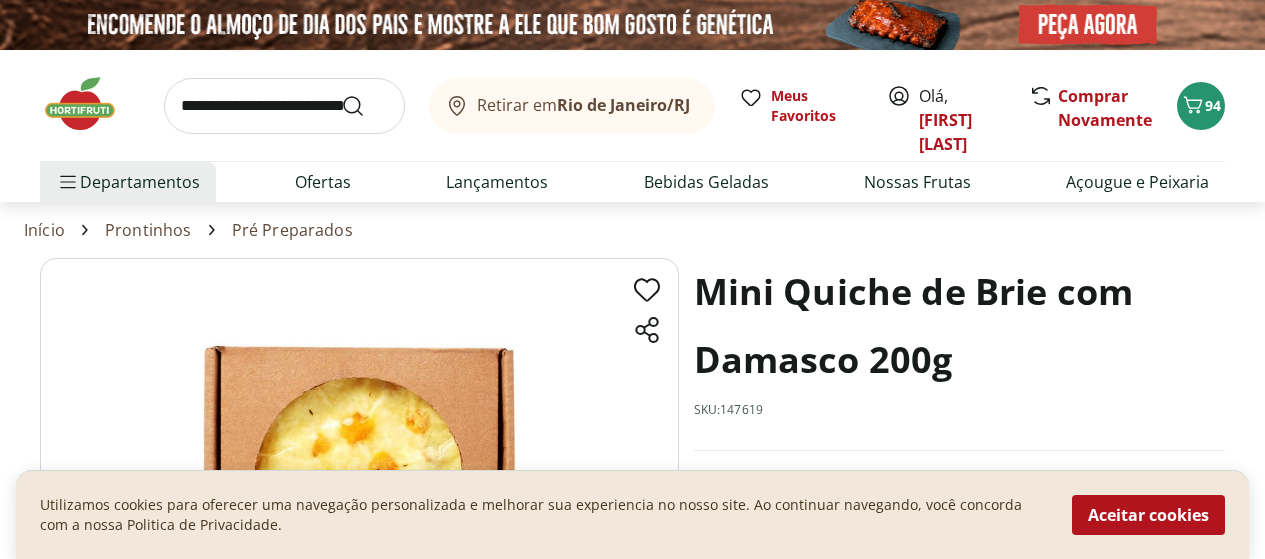 scroll, scrollTop: 200, scrollLeft: 0, axis: vertical 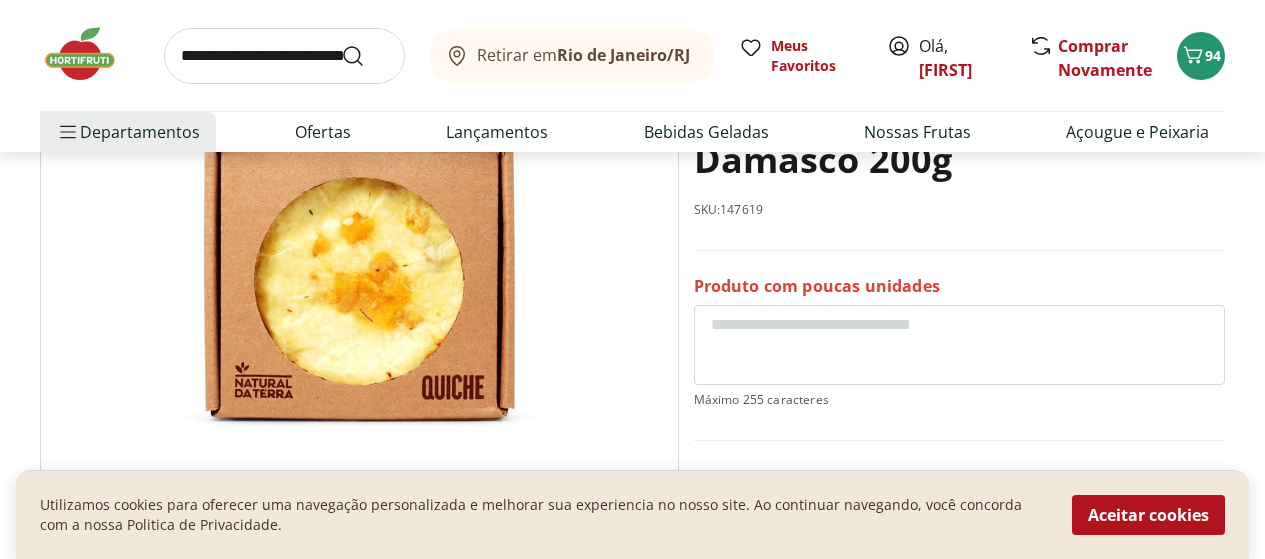 click on "Produto com poucas unidades" at bounding box center (817, 286) 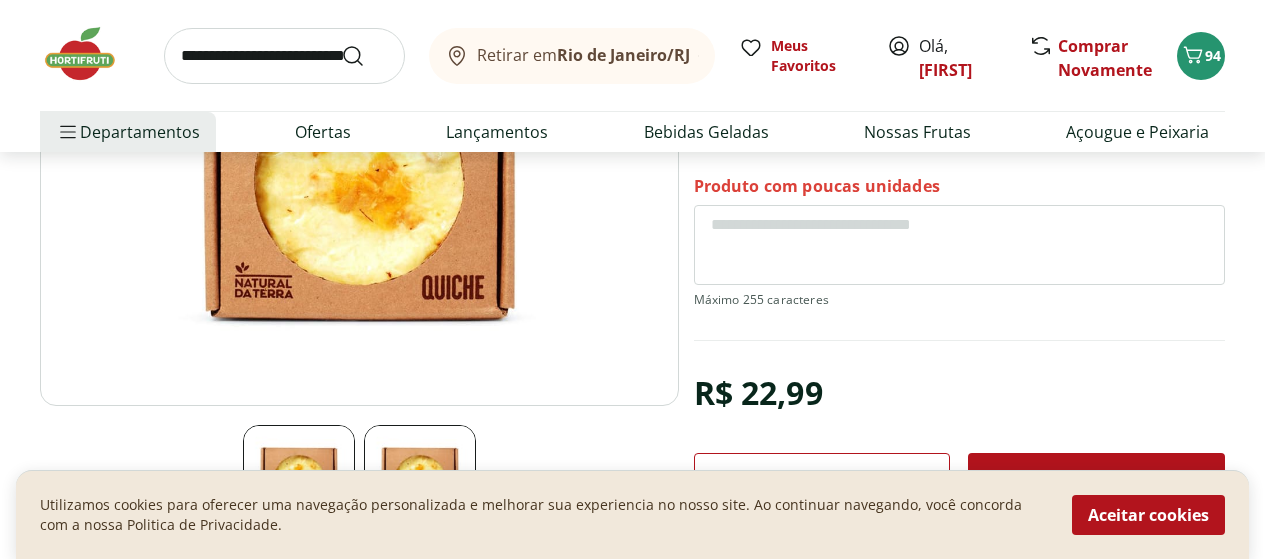 scroll, scrollTop: 500, scrollLeft: 0, axis: vertical 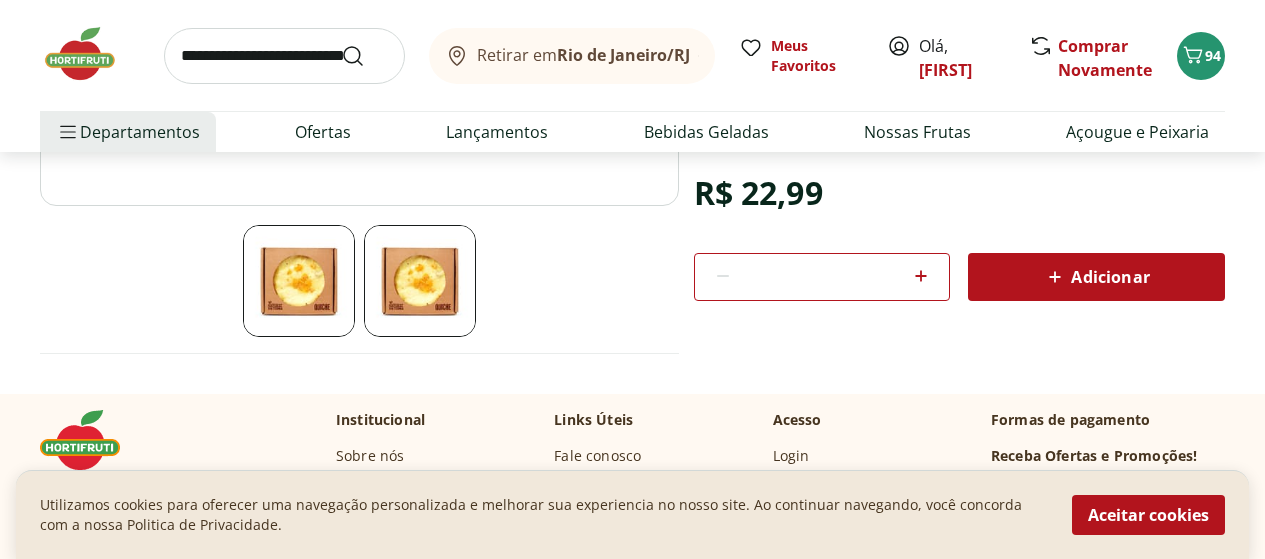 click on "Adicionar" at bounding box center [1096, 277] 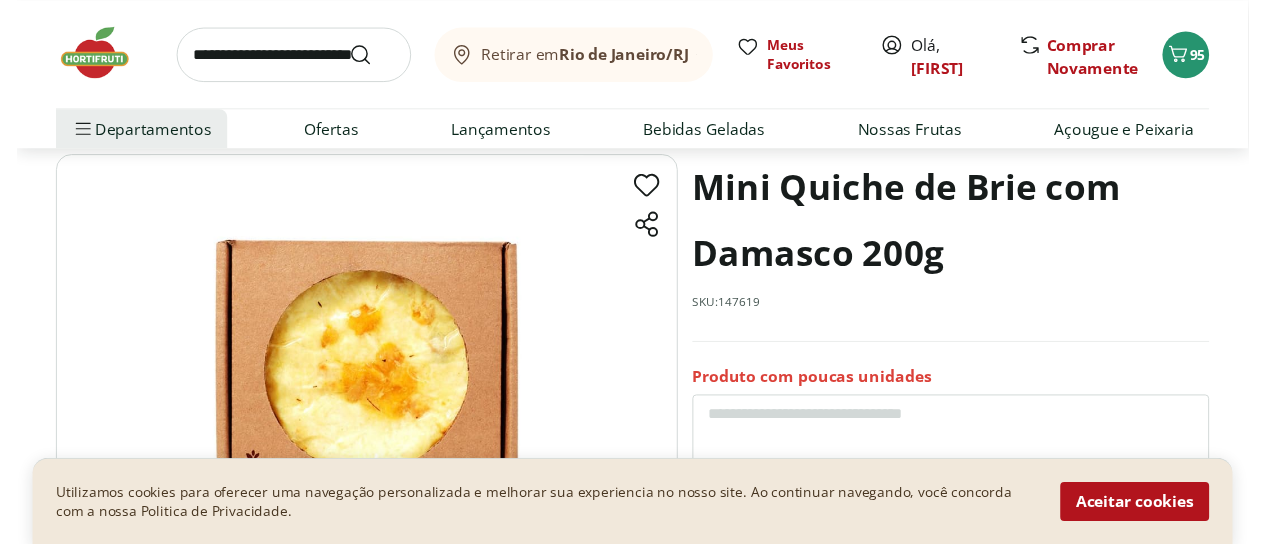 scroll, scrollTop: 0, scrollLeft: 0, axis: both 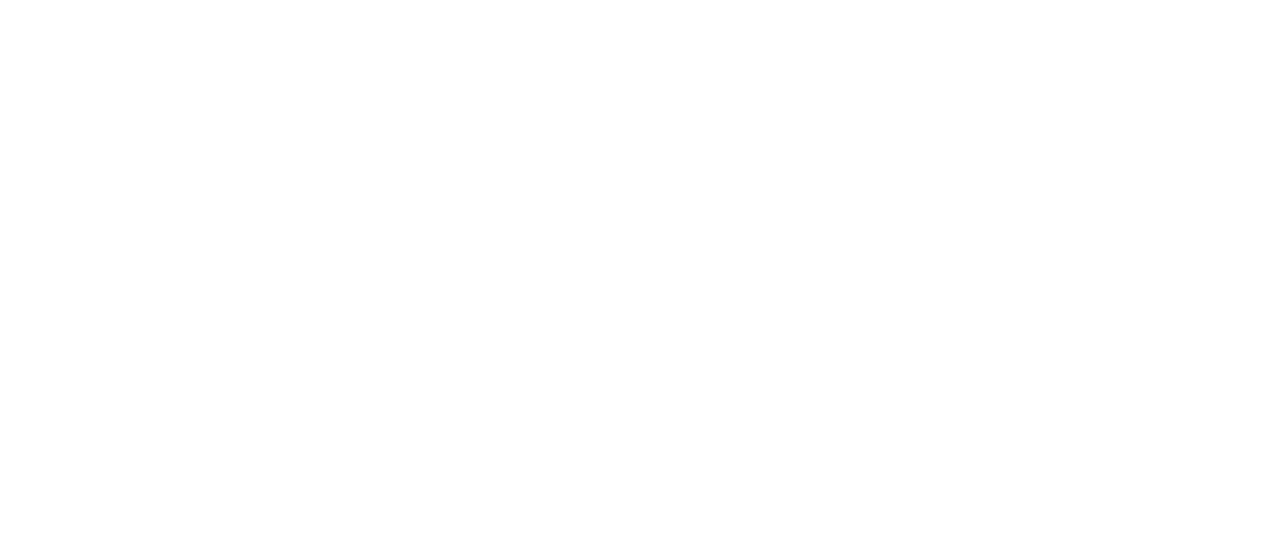 select on "**********" 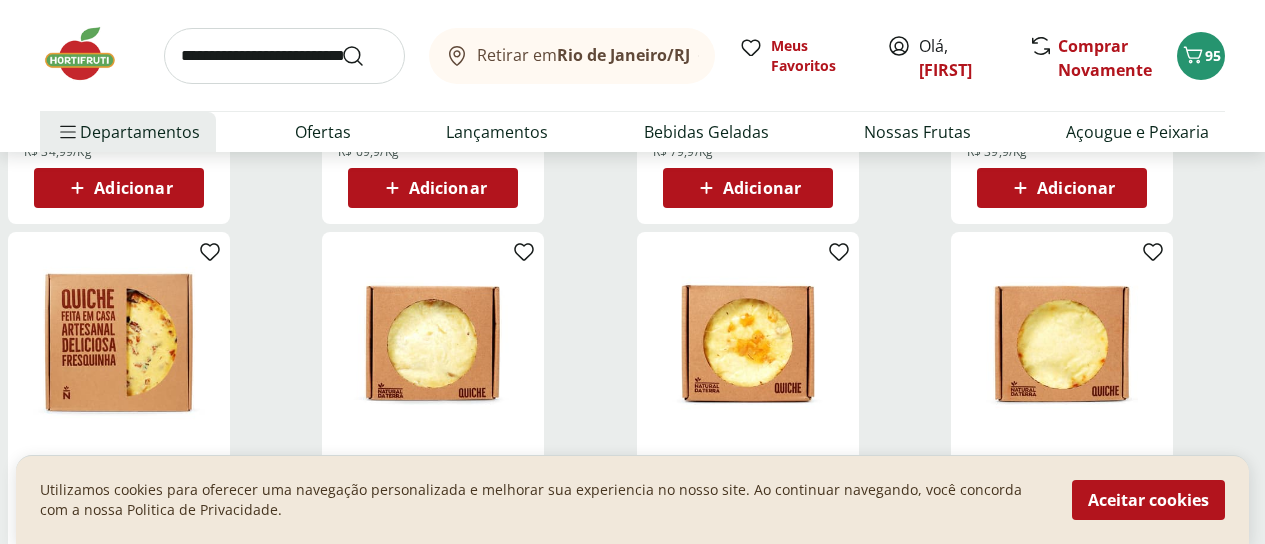 scroll, scrollTop: 2000, scrollLeft: 0, axis: vertical 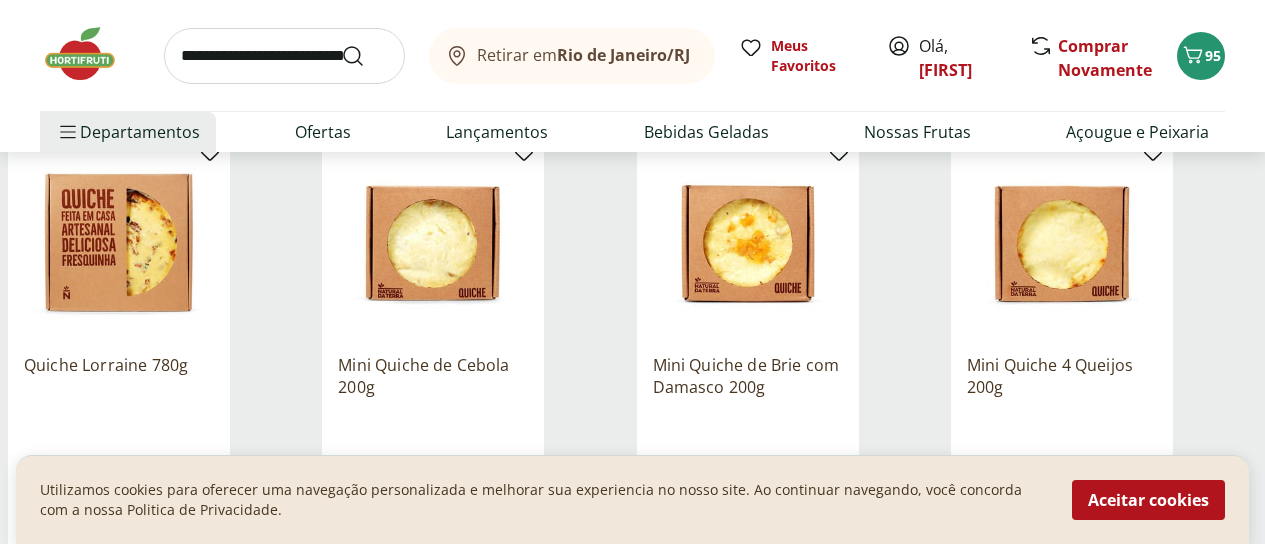 click on "Mini Quiche 4 Queijos 200g" at bounding box center (1062, 376) 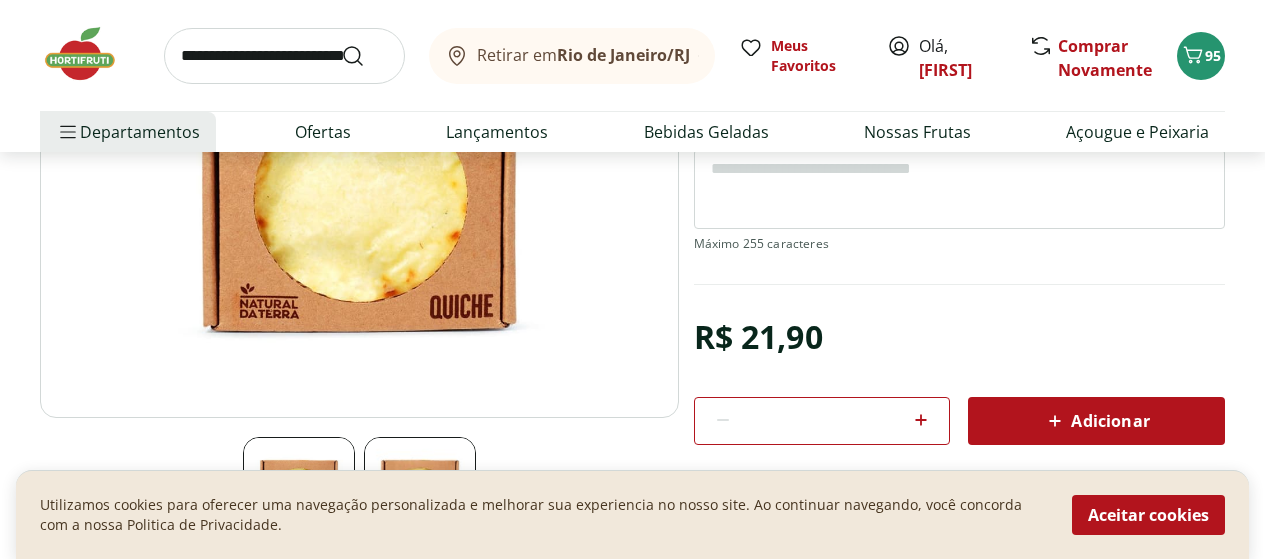 scroll, scrollTop: 300, scrollLeft: 0, axis: vertical 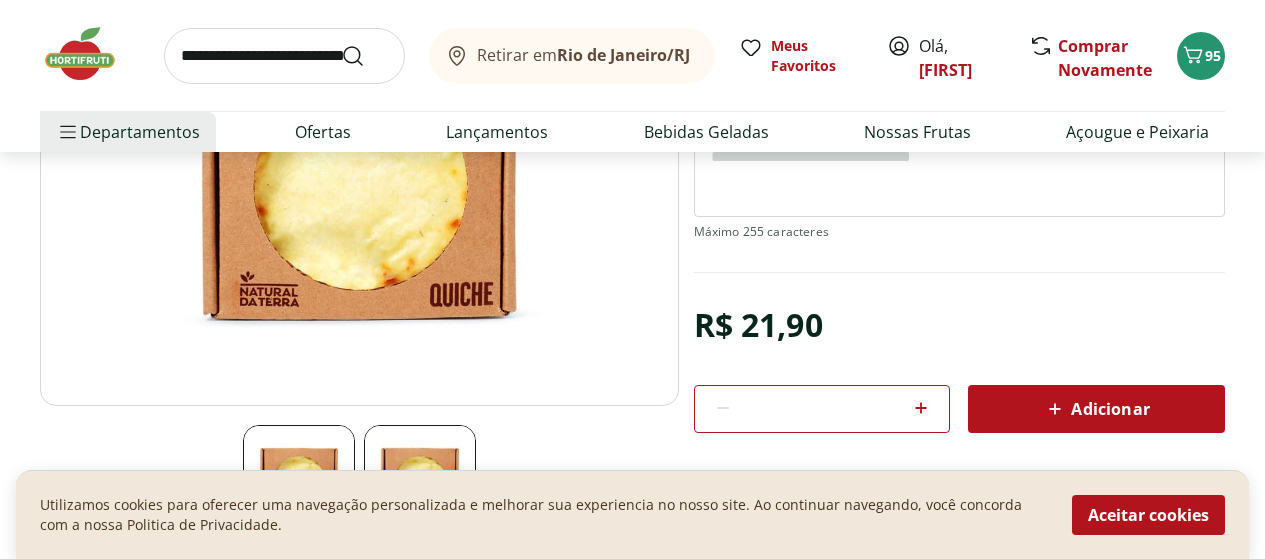 click on "Adicionar" at bounding box center [1096, 409] 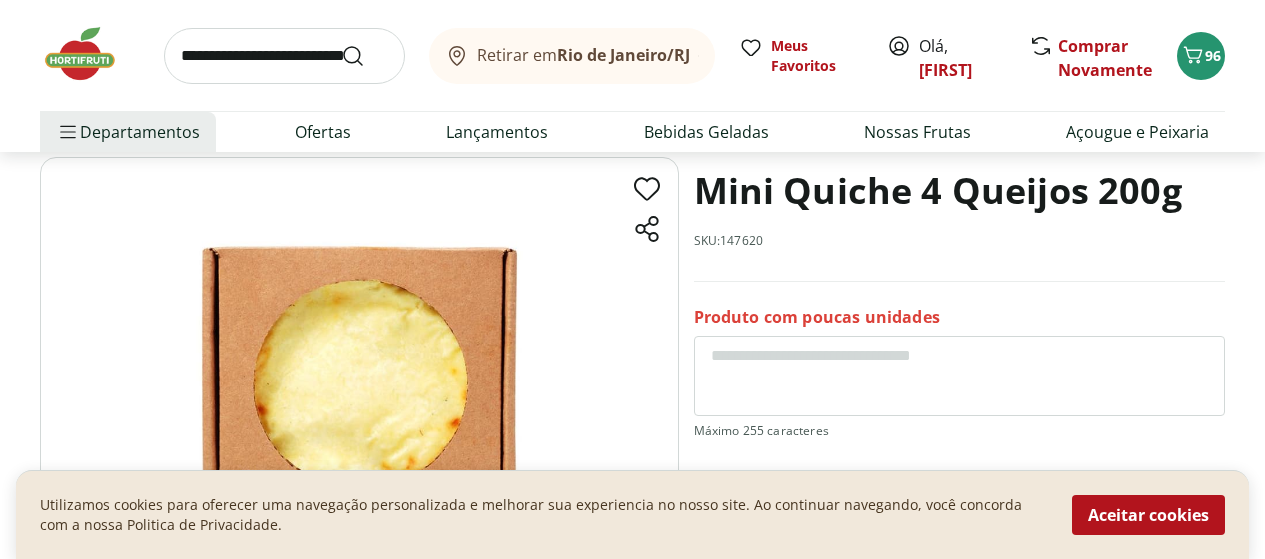 scroll, scrollTop: 100, scrollLeft: 0, axis: vertical 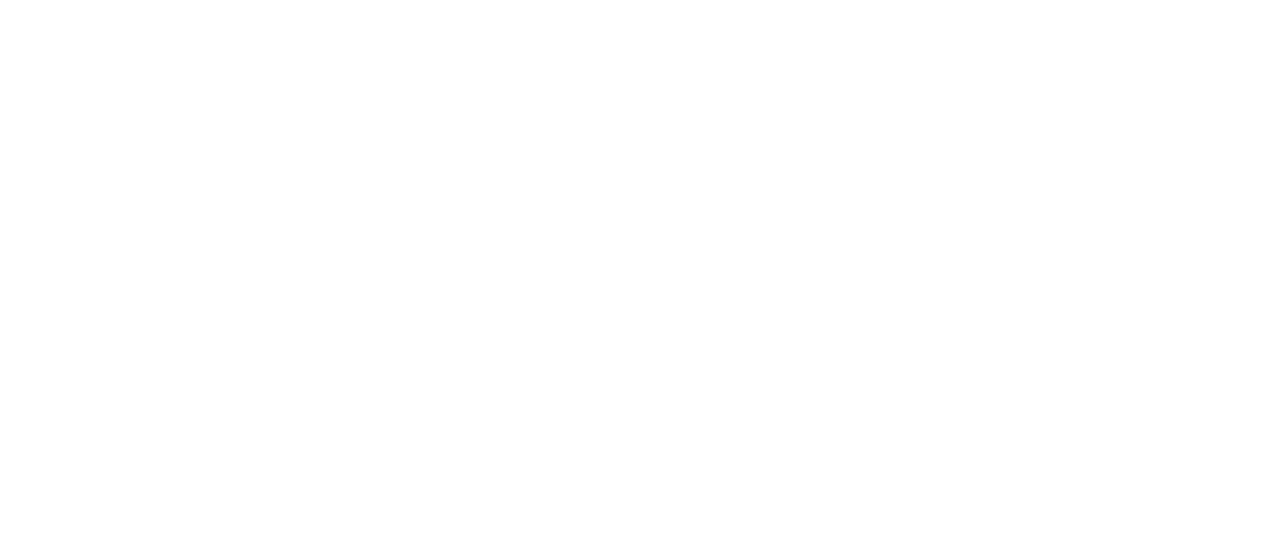 select on "**********" 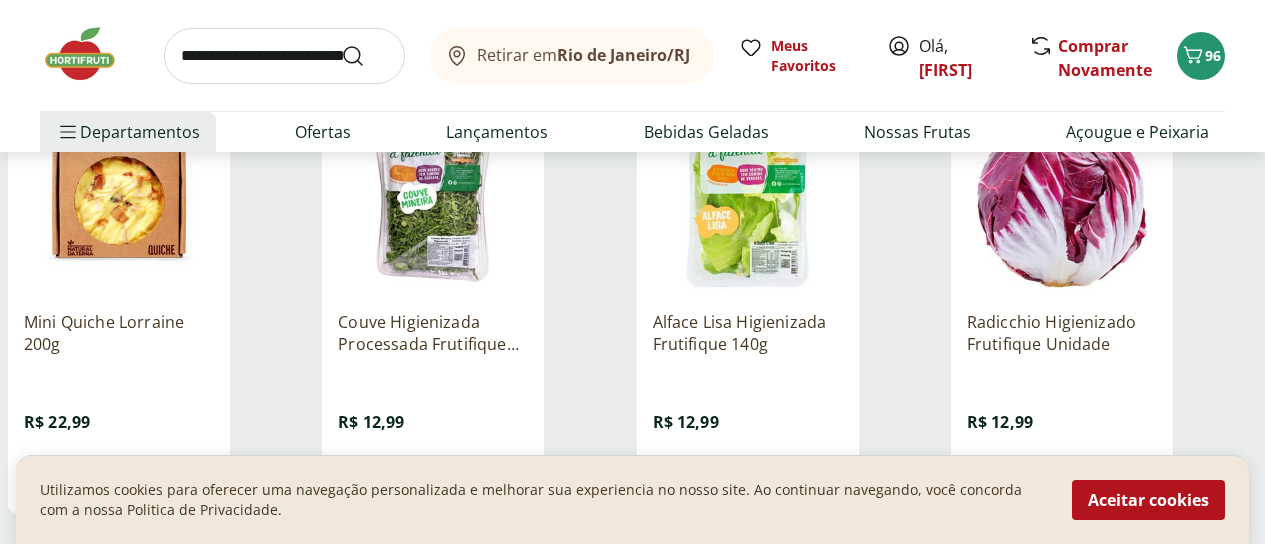 scroll, scrollTop: 2500, scrollLeft: 0, axis: vertical 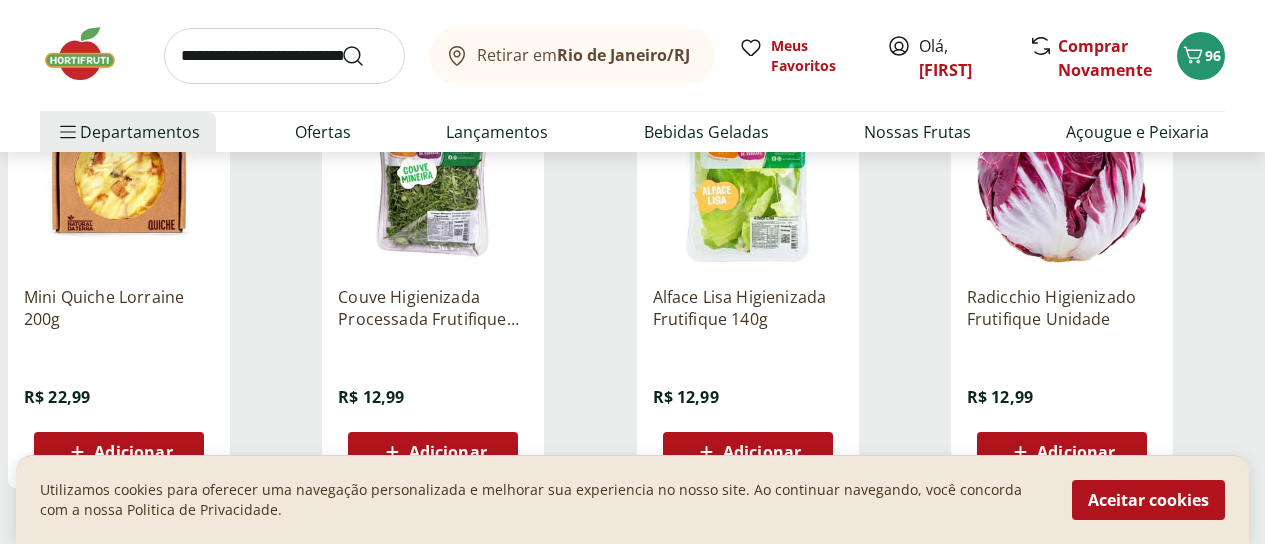 click on "Adicionar" at bounding box center (762, 452) 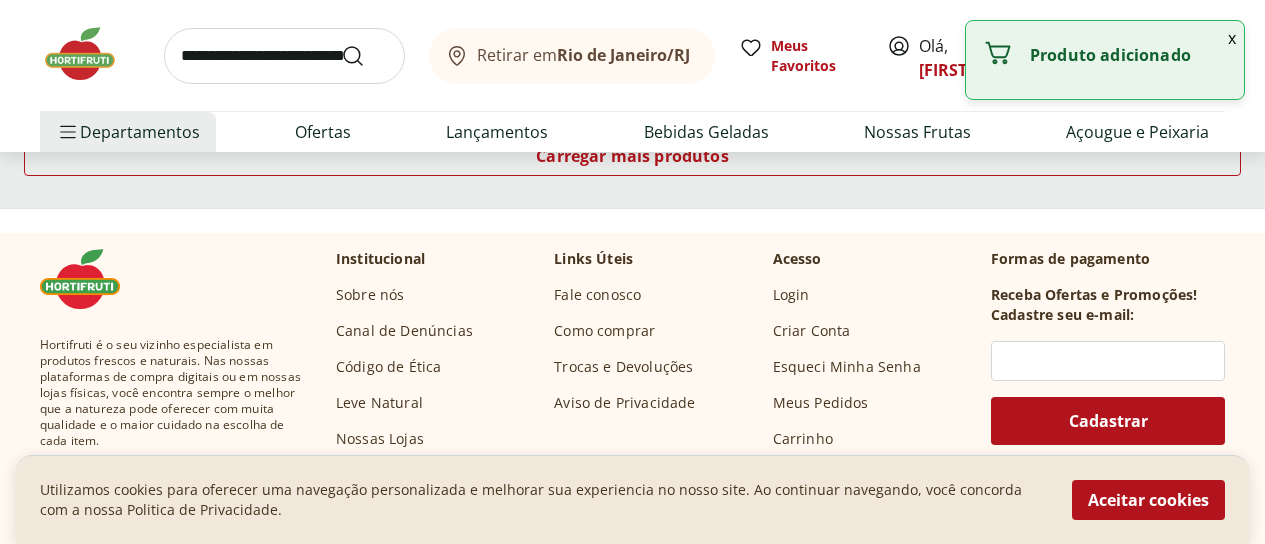 scroll, scrollTop: 2700, scrollLeft: 0, axis: vertical 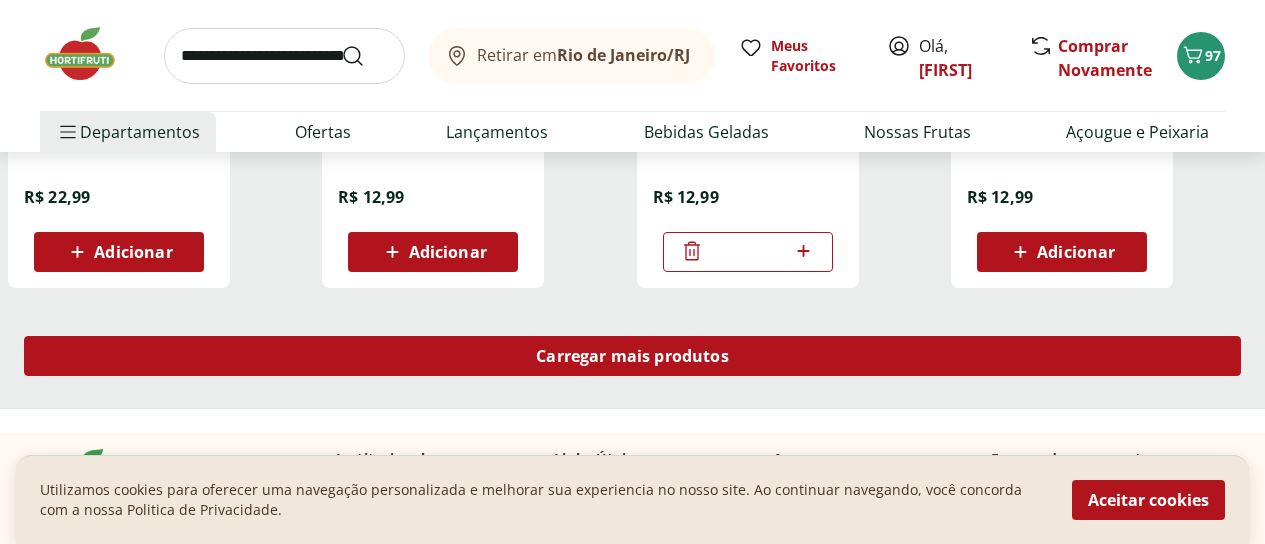click on "Carregar mais produtos" at bounding box center (632, 356) 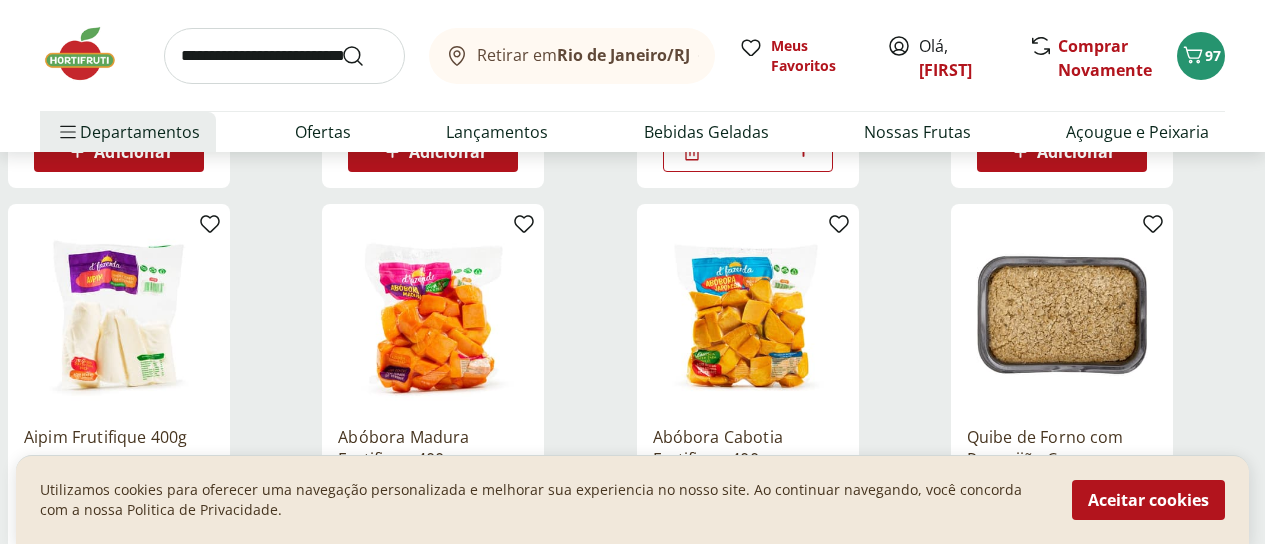 scroll, scrollTop: 2900, scrollLeft: 0, axis: vertical 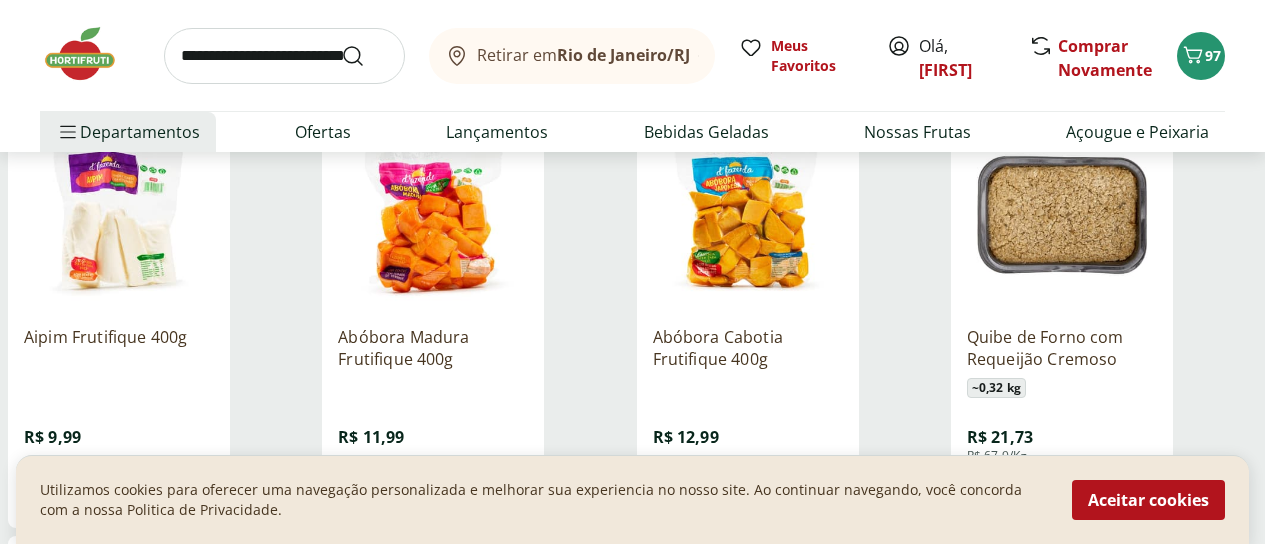 click on "Adicionar" at bounding box center [133, 492] 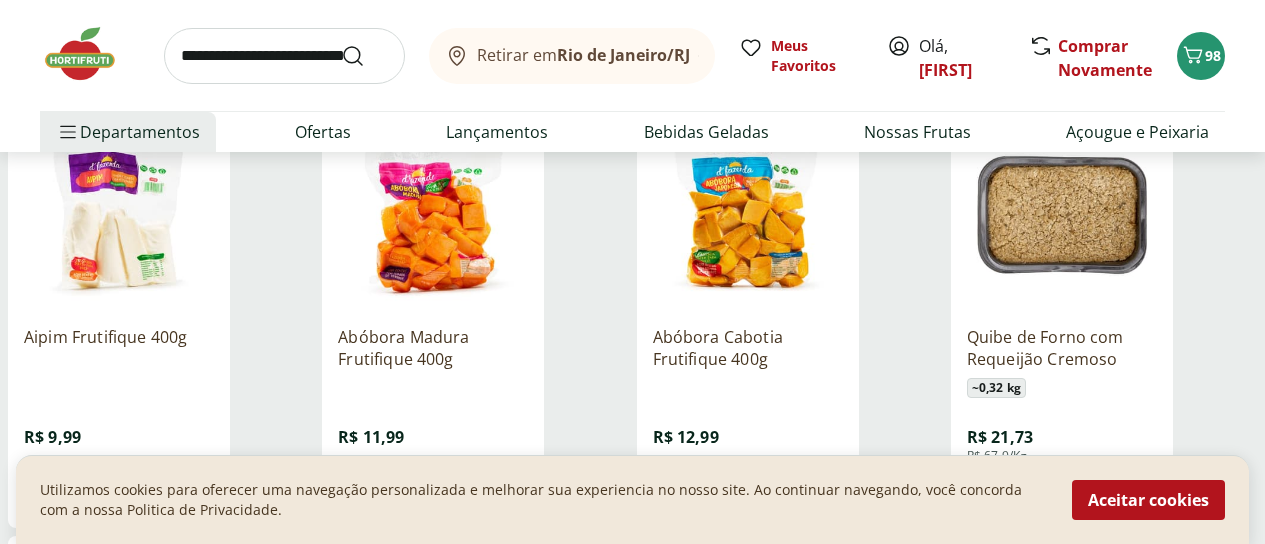 click on "Adicionar" at bounding box center [448, 492] 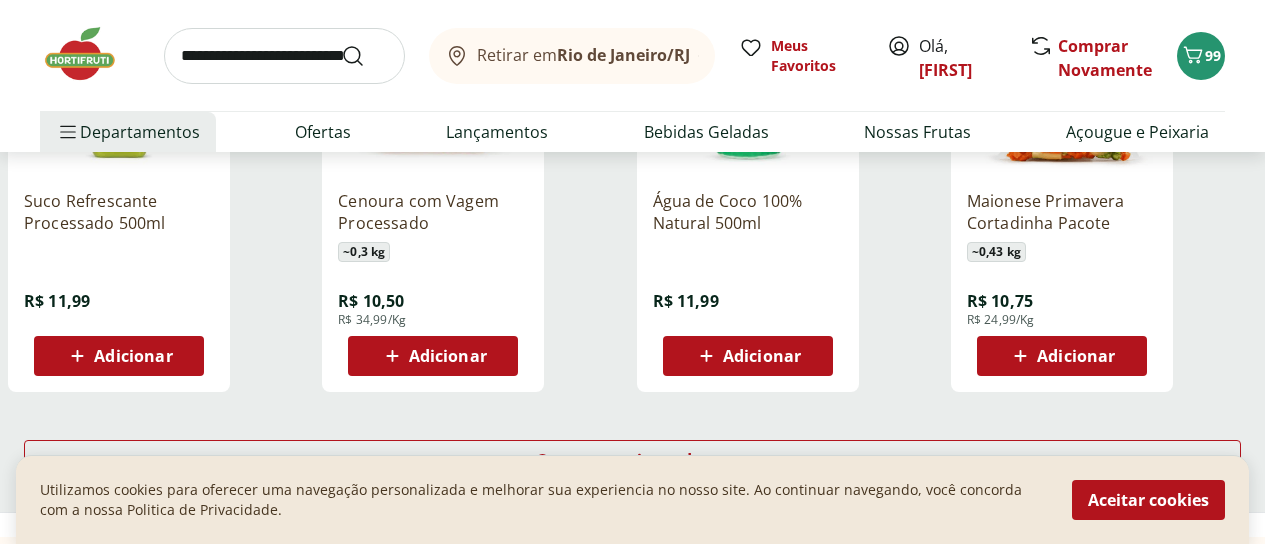 scroll, scrollTop: 4000, scrollLeft: 0, axis: vertical 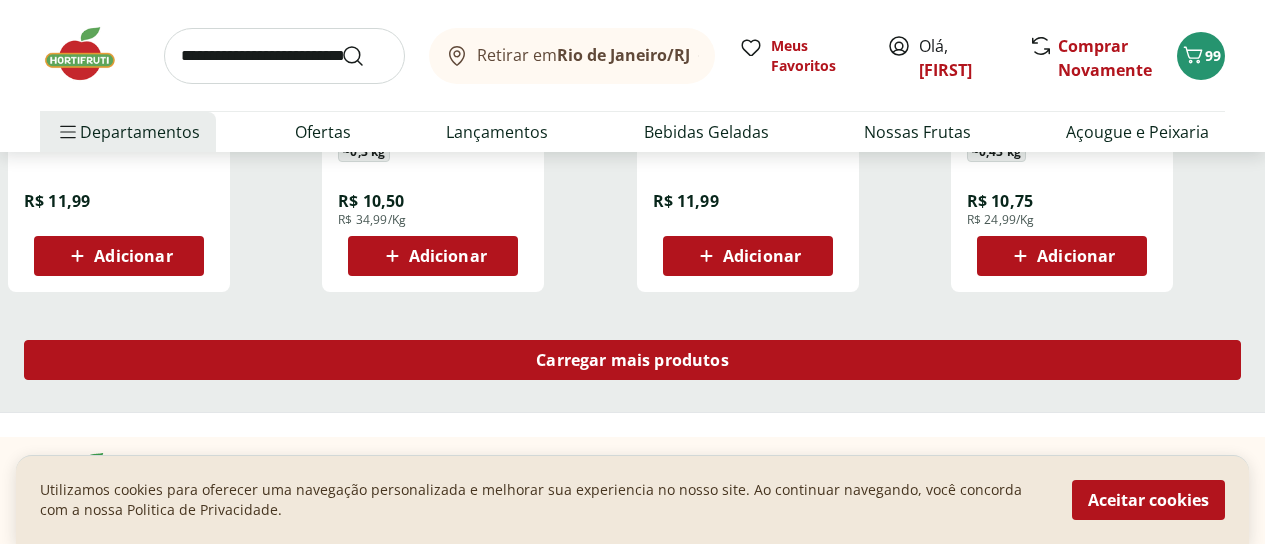 click on "Carregar mais produtos" at bounding box center [632, 360] 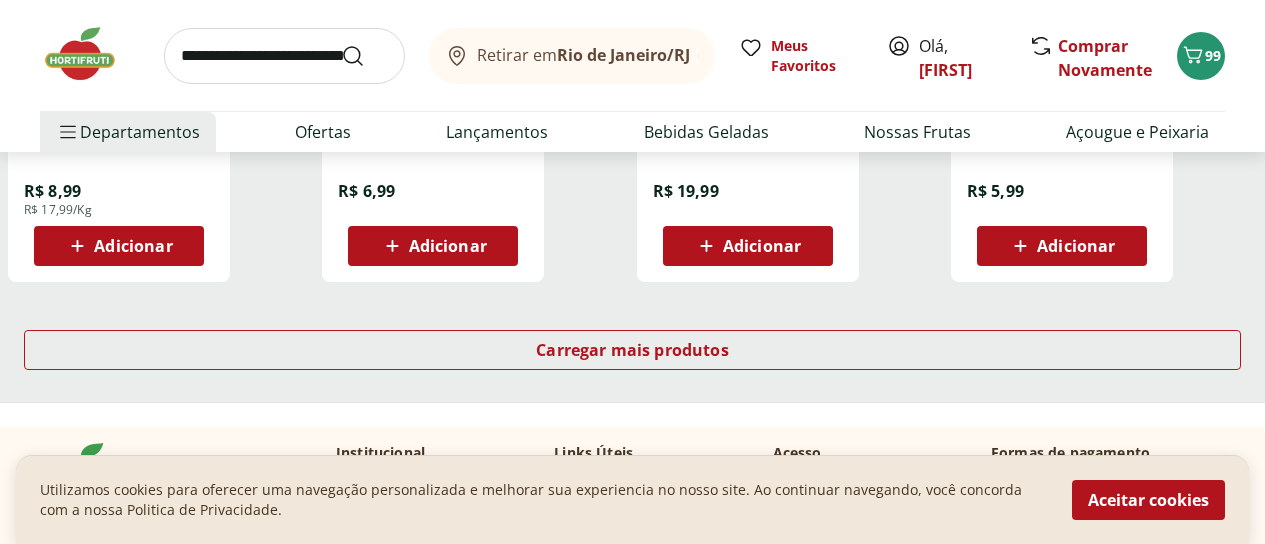 scroll, scrollTop: 5400, scrollLeft: 0, axis: vertical 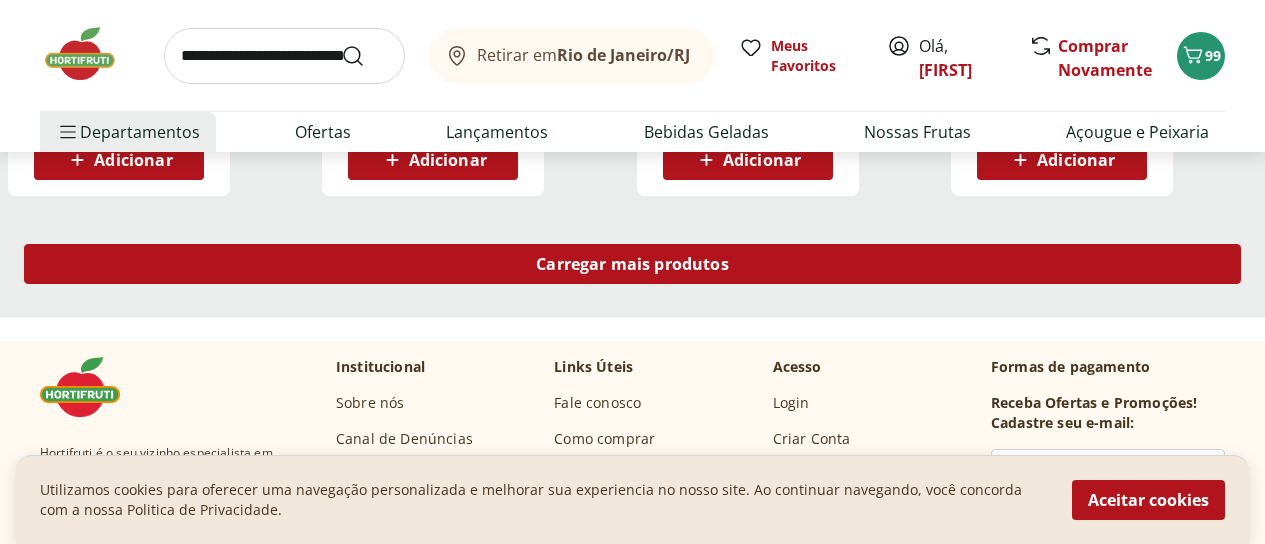 click on "Carregar mais produtos" at bounding box center [632, 264] 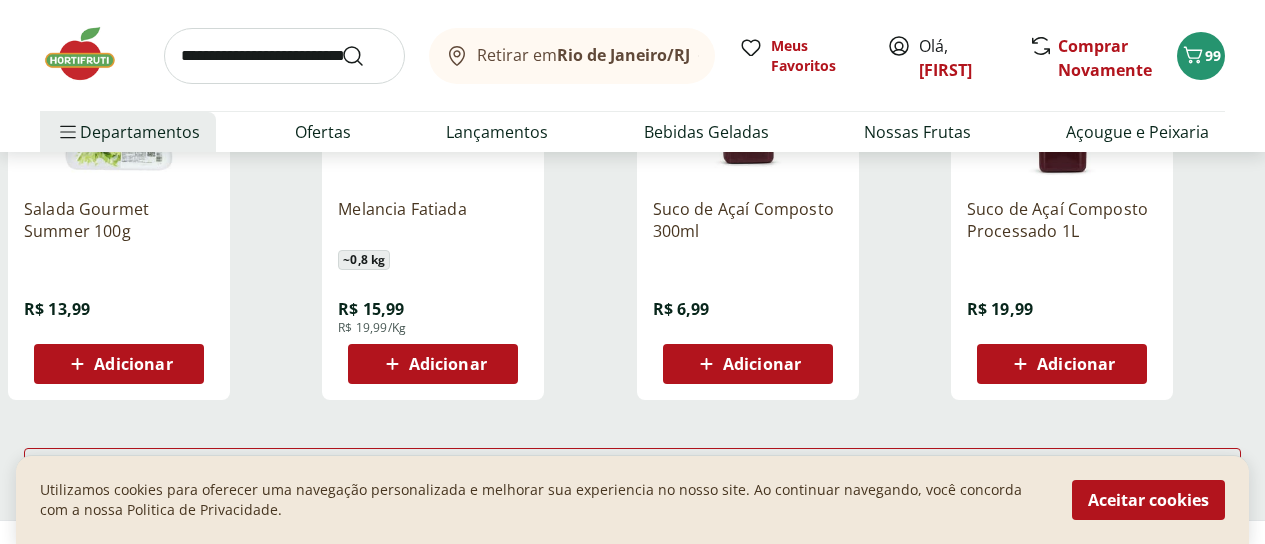 scroll, scrollTop: 6600, scrollLeft: 0, axis: vertical 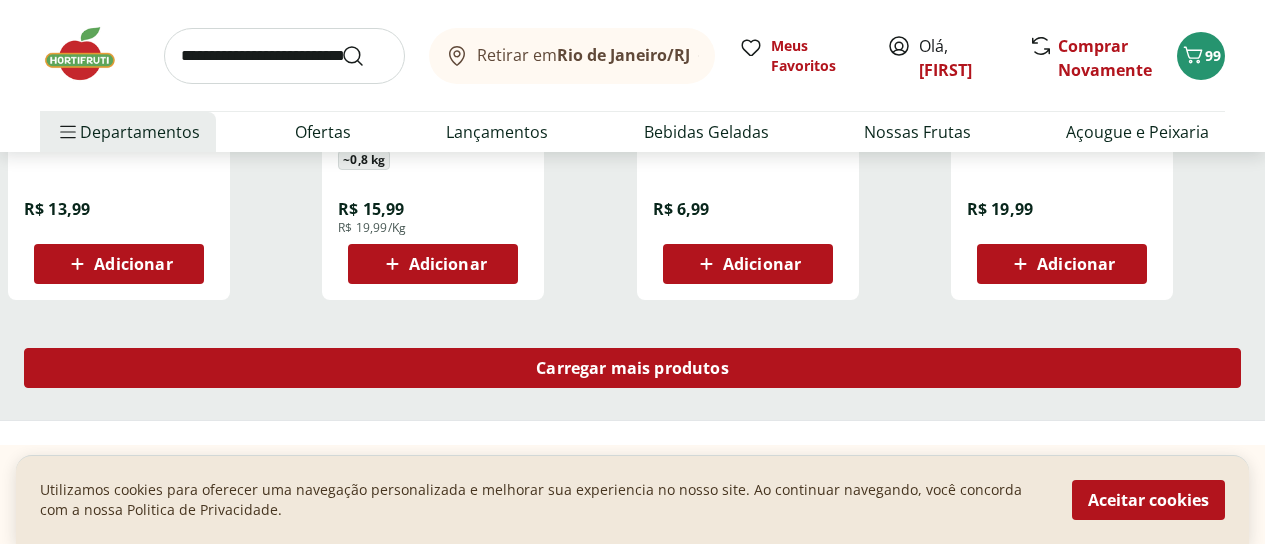 click on "Carregar mais produtos" at bounding box center [632, 368] 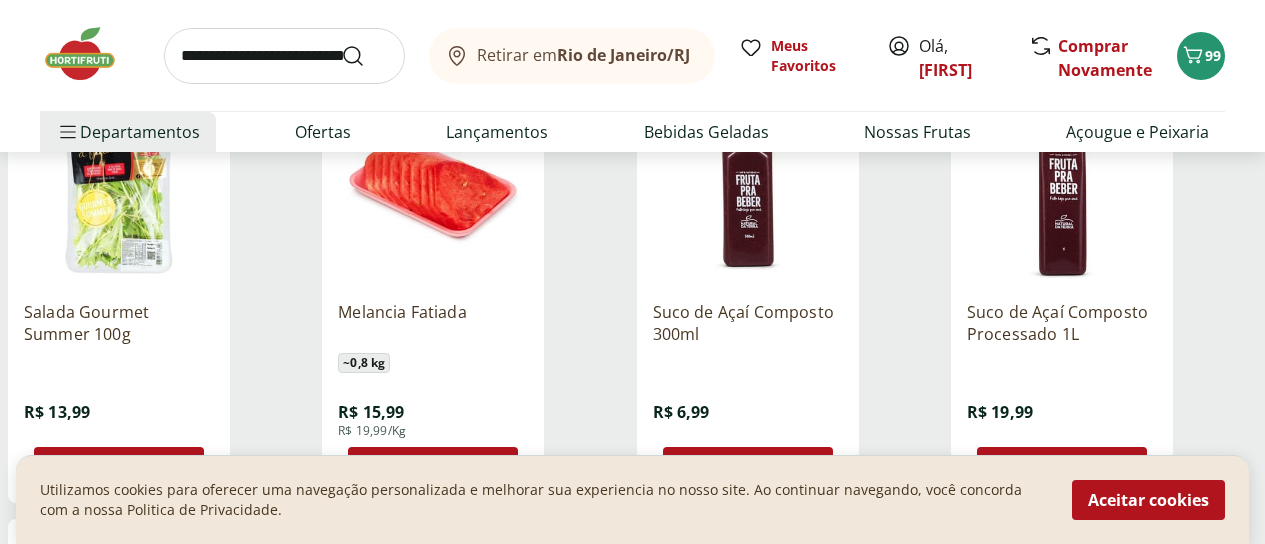 scroll, scrollTop: 6300, scrollLeft: 0, axis: vertical 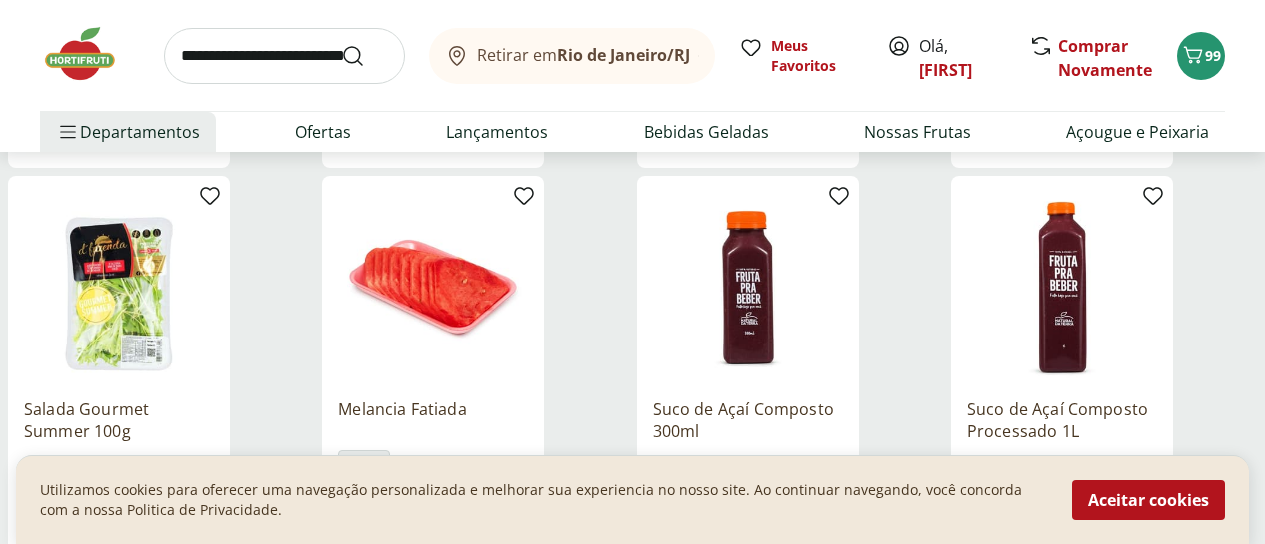 click on "Retirar em  Rio de Janeiro/RJ Meus Favoritos Olá,  walkiria Comprar Novamente 99  Departamentos Nossa Marca Nossa Marca Ver tudo do departamento Açougue & Peixaria Congelados e Refrigerados Frutas, Legumes e Verduras Orgânicos Mercearia Sorvetes Hortifruti Hortifruti Ver tudo do departamento Cogumelos Frutas Legumes Ovos Temperos Frescos Verduras Orgânicos Orgânicos Ver tudo do departamento Bebidas Orgânicas Frutas Orgânicas Legumes Orgânicos Ovos Orgânicos Perecíveis Orgânicos Verduras Orgânicas Temperos Frescos Açougue e Peixaria Açougue e Peixaria Ver tudo do departamento Aves Bovinos Exóticos Frutos do Mar Linguiça e Salsicha Peixes Salgados e Defumados Suínos Prontinhos Prontinhos Ver tudo do departamento Frutas Cortadinhas Pré Preparados Prontos para Consumo Saladas Sucos e Água de Coco Padaria Padaria Ver tudo do departamento Bolos e Mini Bolos Doces Pão Padaria Própria Salgados Torradas Bebidas Bebidas Ver tudo do departamento Água Água de Coco Cerveja Destilados Chá e Mate" at bounding box center [632, 76] 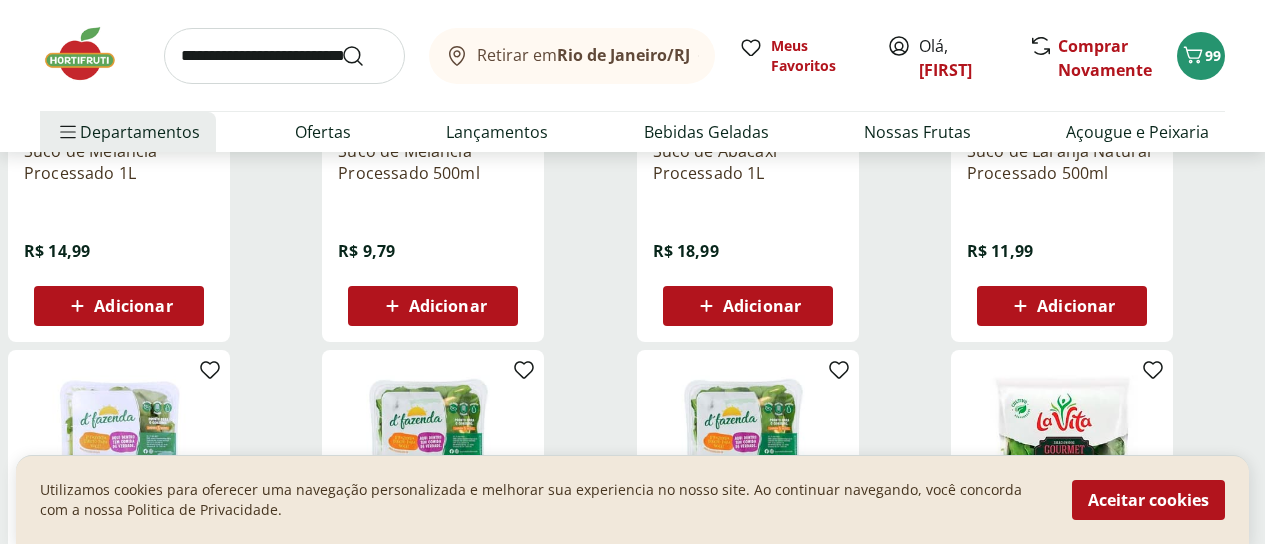 scroll, scrollTop: 5348, scrollLeft: 0, axis: vertical 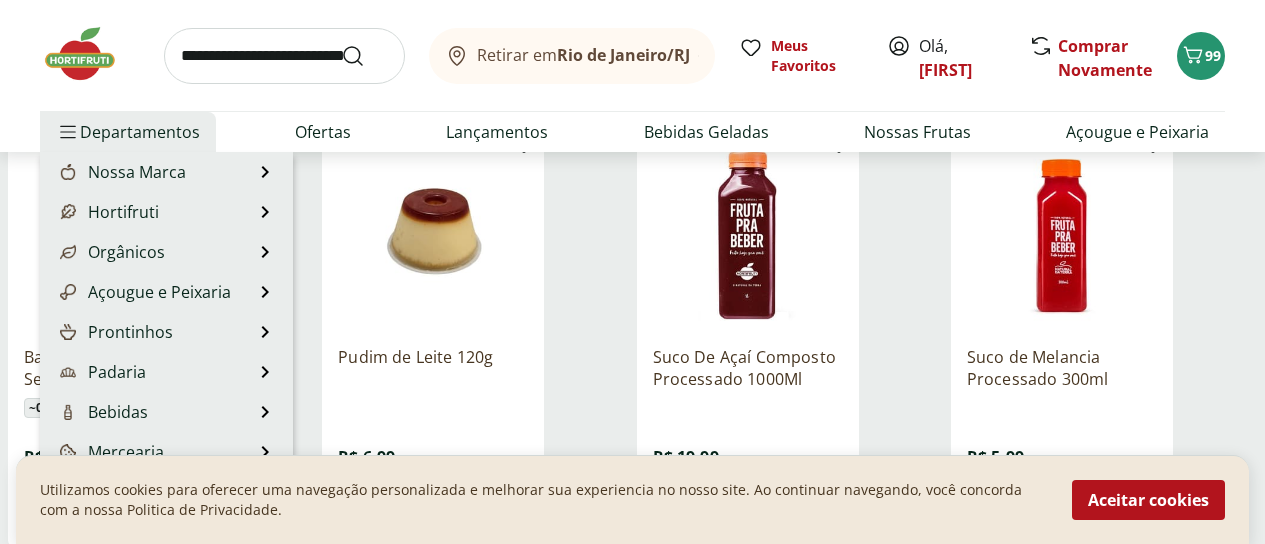 click on "Departamentos" at bounding box center [128, 132] 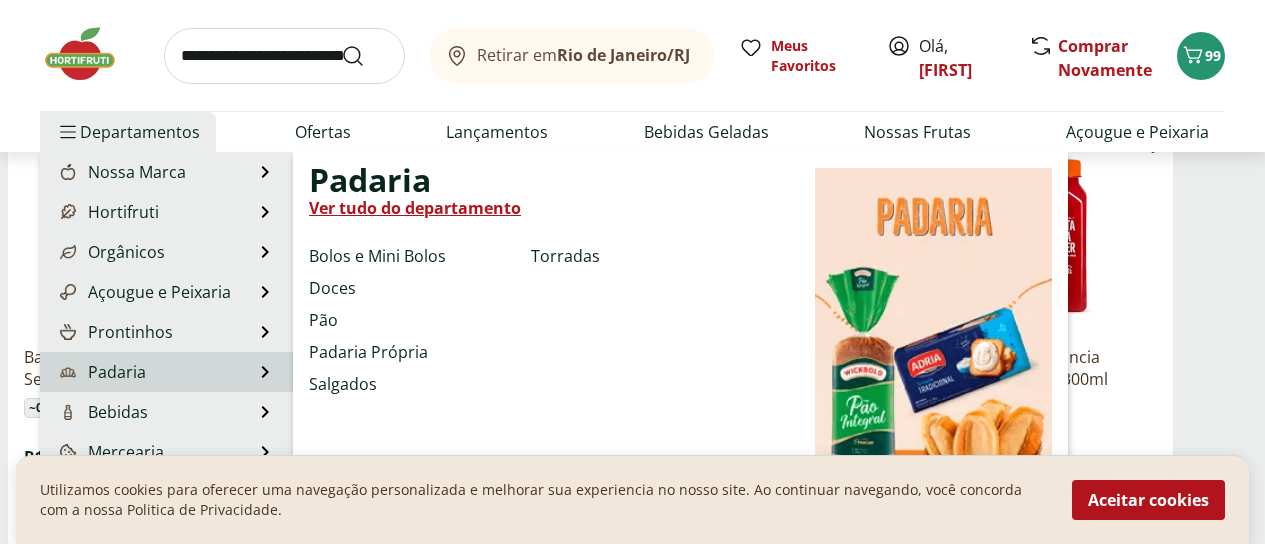click on "Padaria" at bounding box center (101, 372) 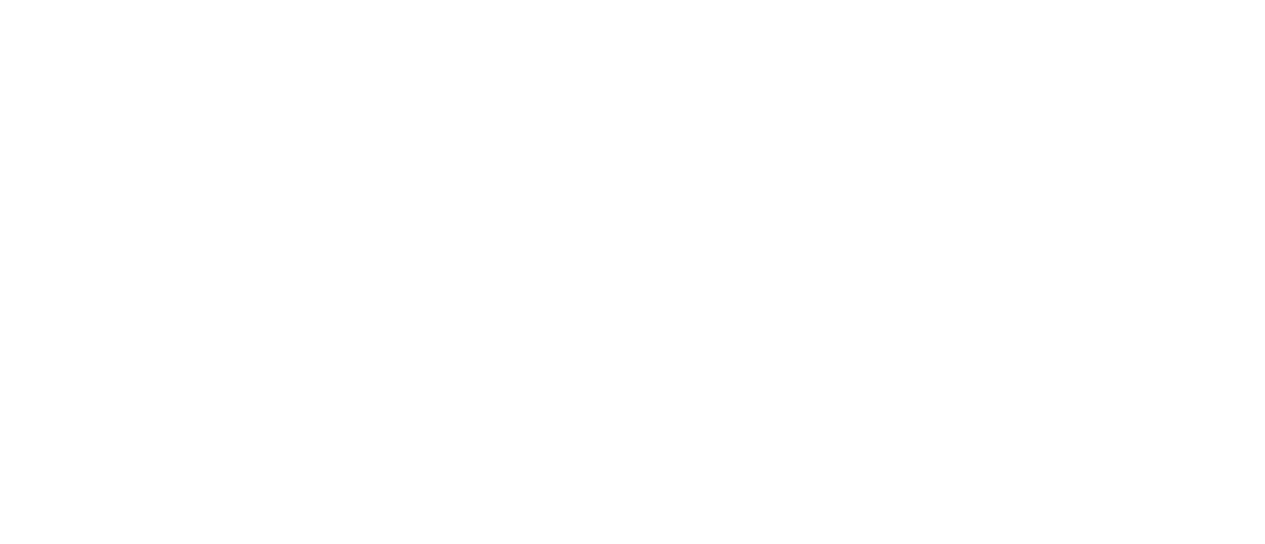 scroll, scrollTop: 0, scrollLeft: 0, axis: both 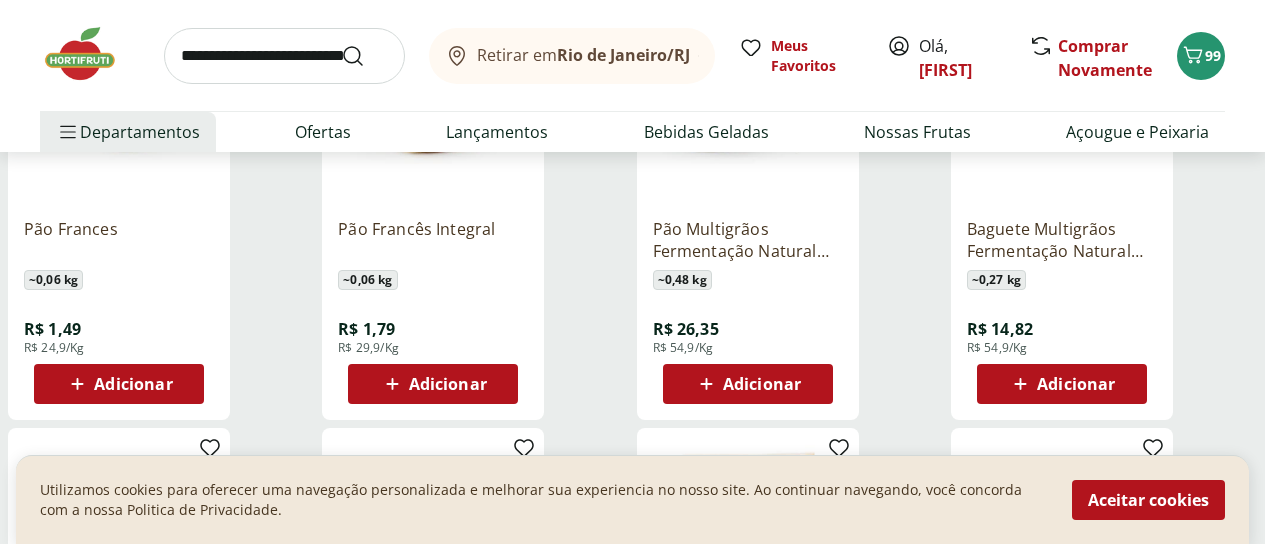 click on "Adicionar" at bounding box center [133, 384] 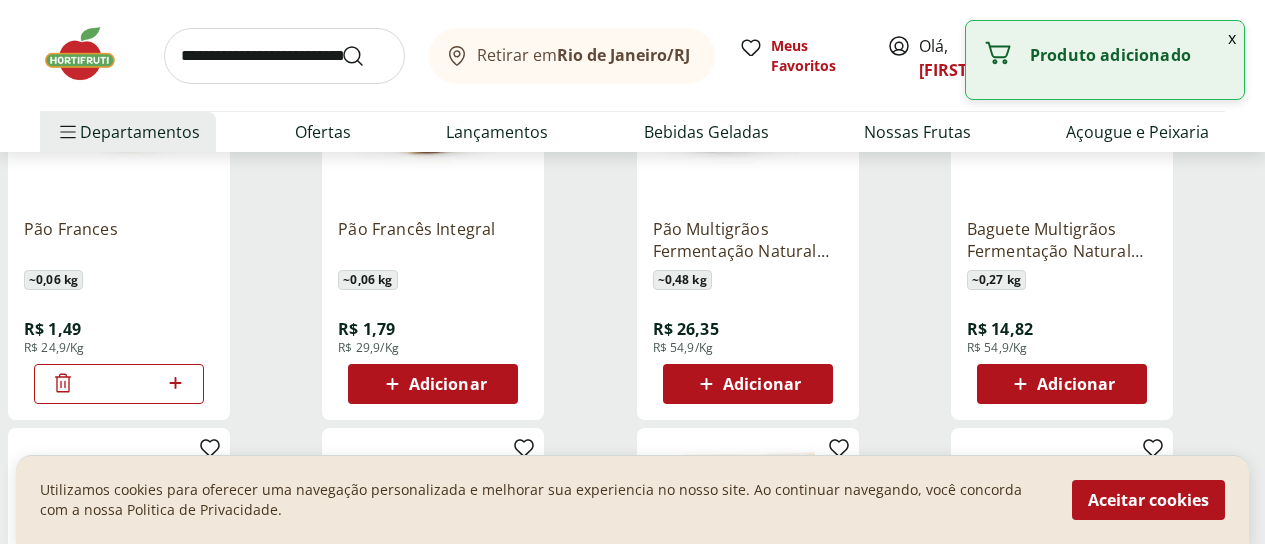click 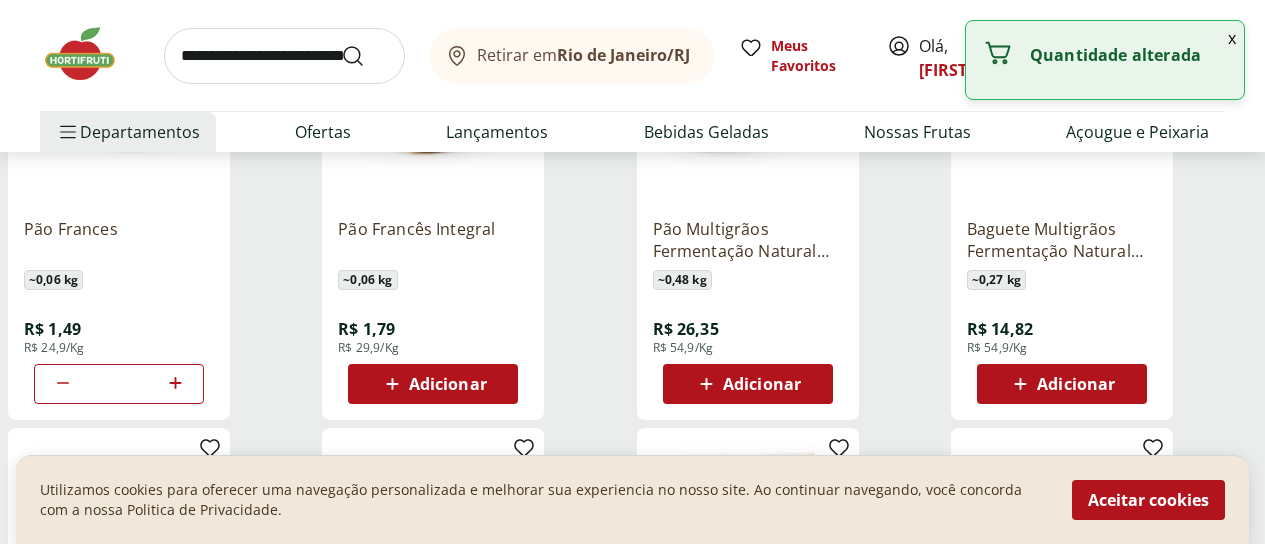 click 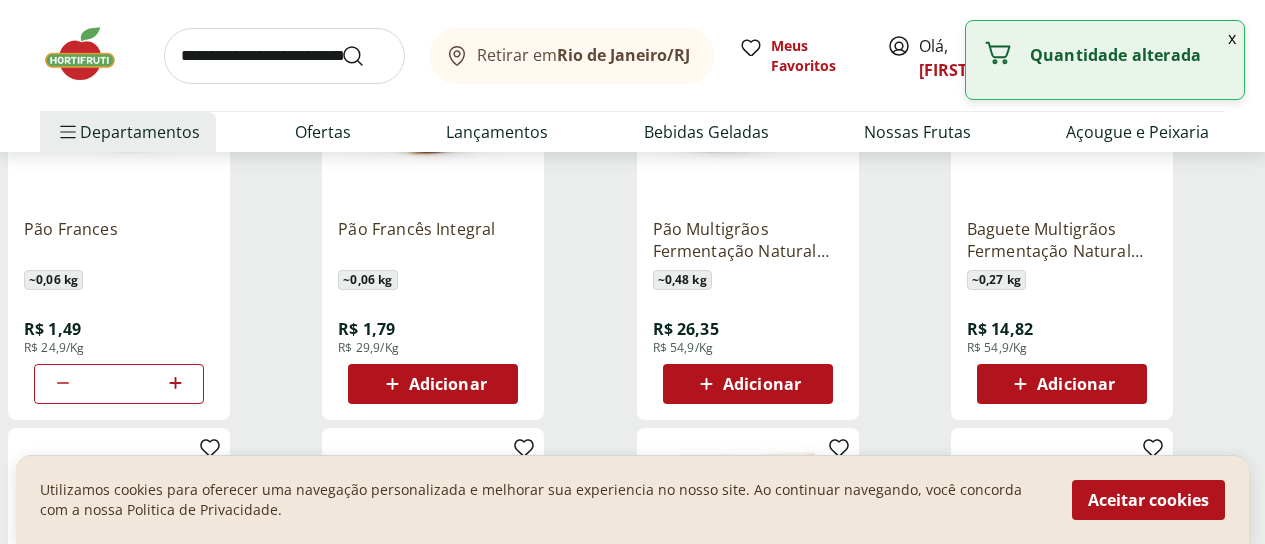 click 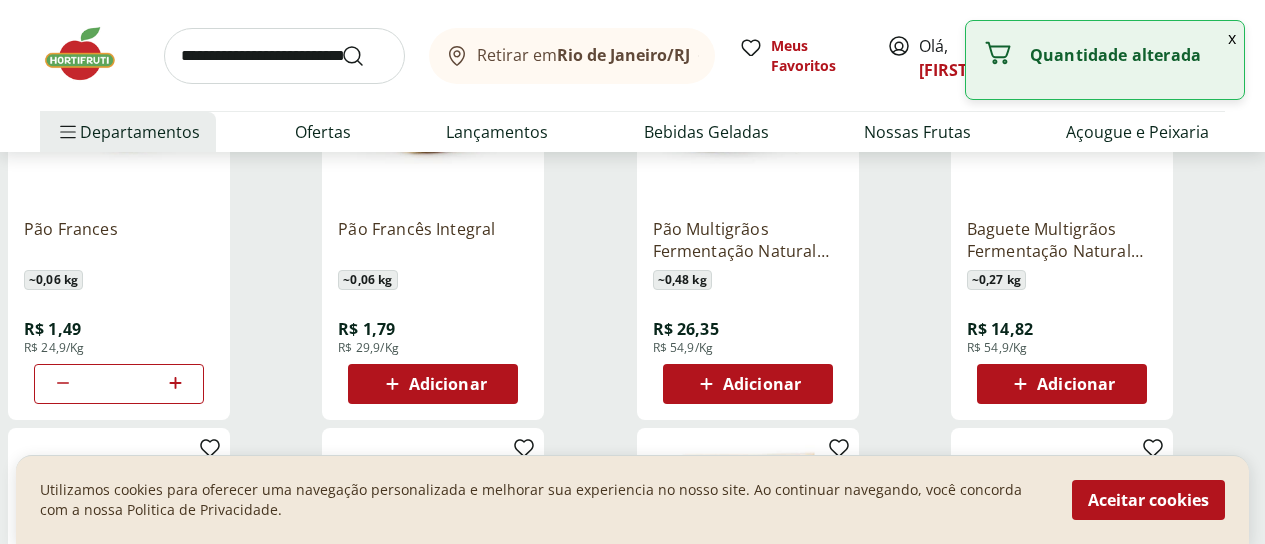 click 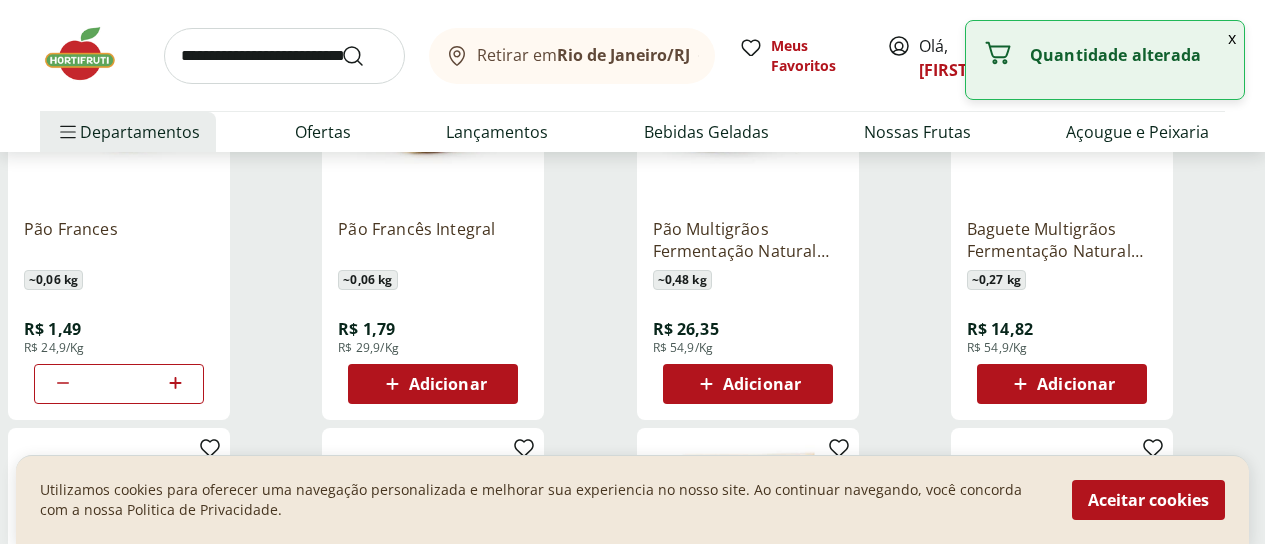 click 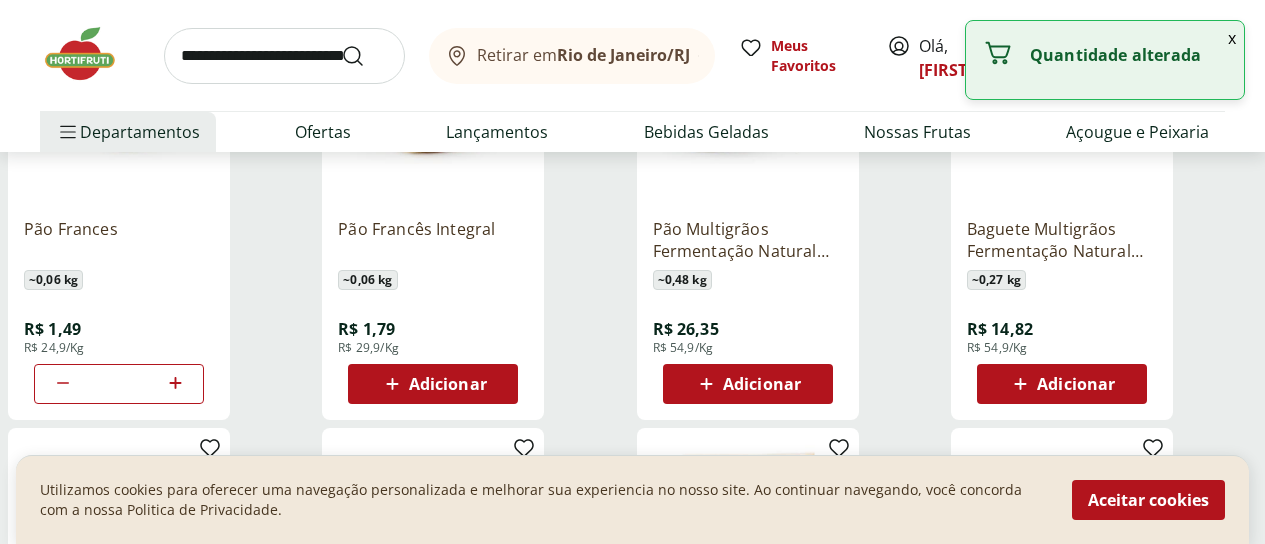 type on "**" 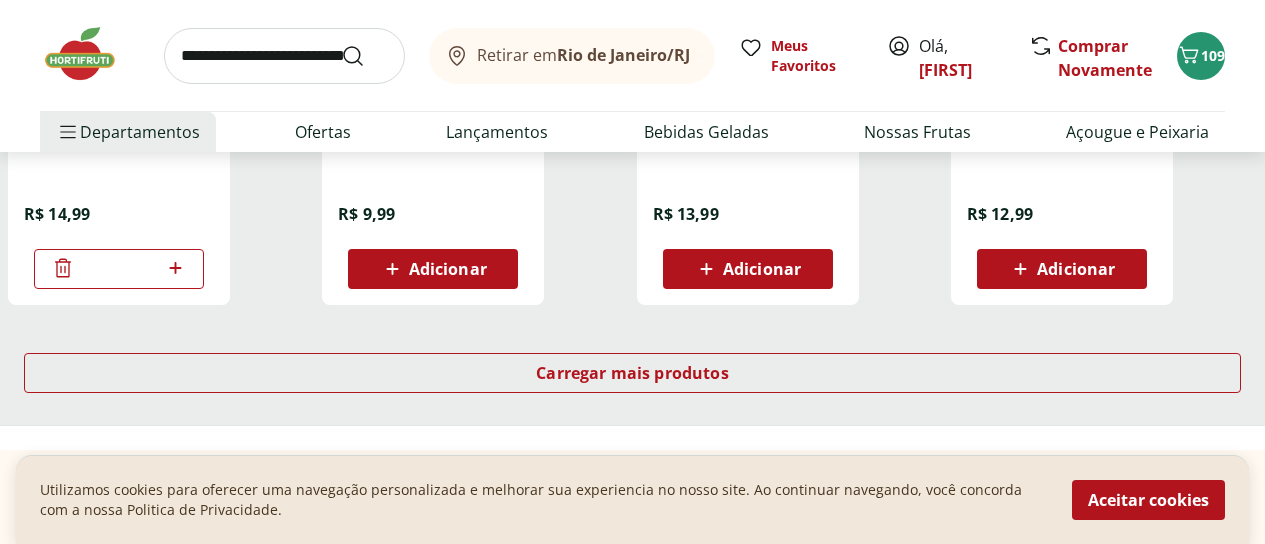 scroll, scrollTop: 1500, scrollLeft: 0, axis: vertical 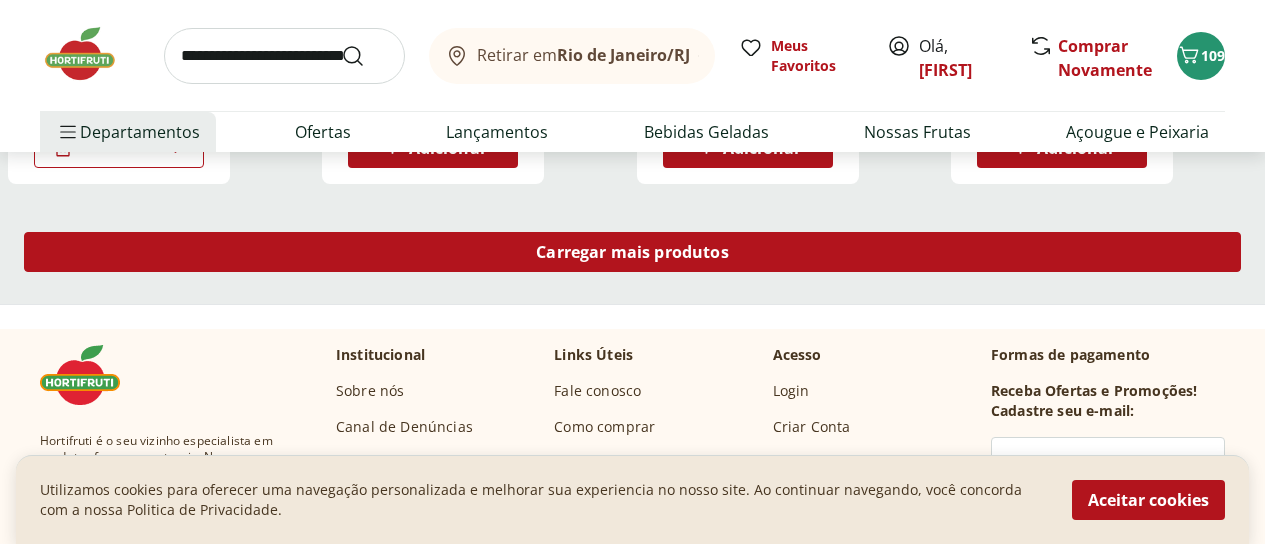 click on "Carregar mais produtos" at bounding box center (632, 252) 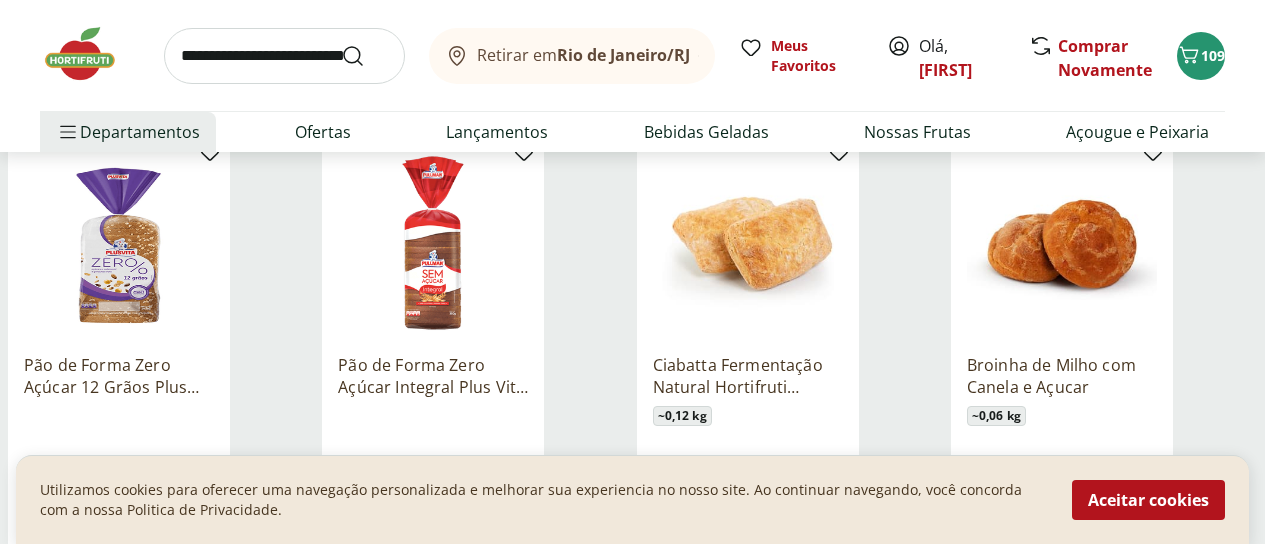 scroll, scrollTop: 2100, scrollLeft: 0, axis: vertical 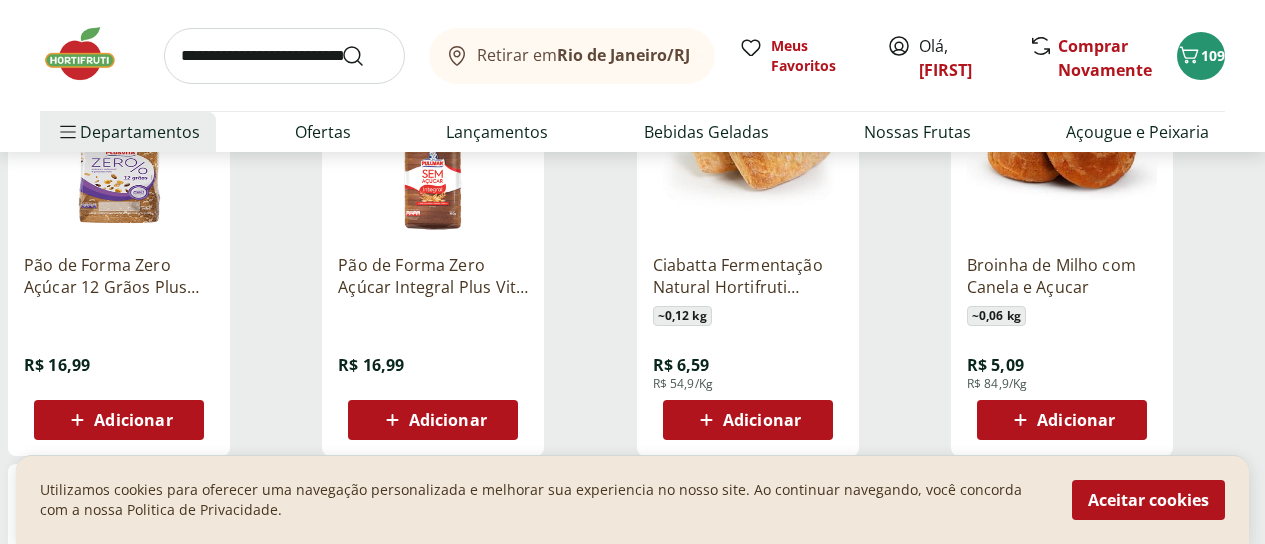 click on "Adicionar" at bounding box center [1076, 420] 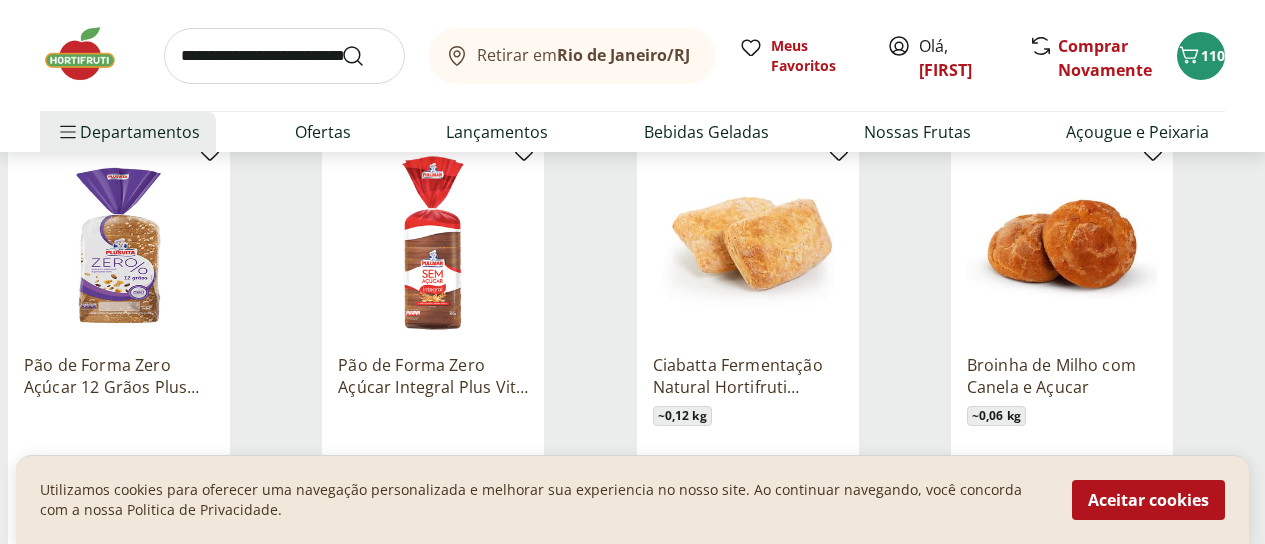 scroll, scrollTop: 2100, scrollLeft: 0, axis: vertical 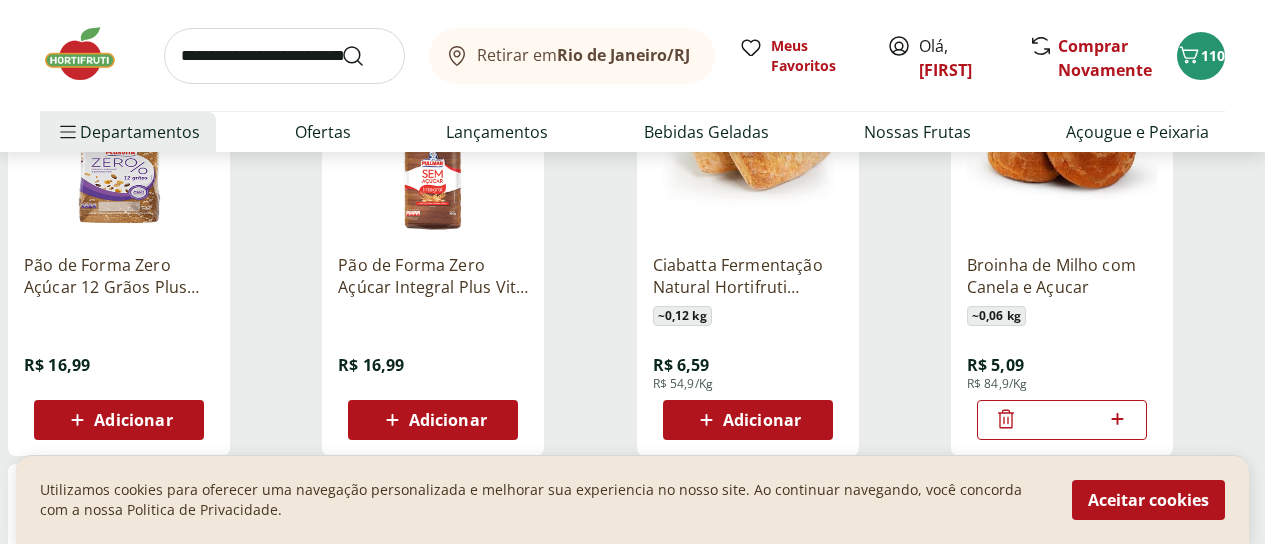 click 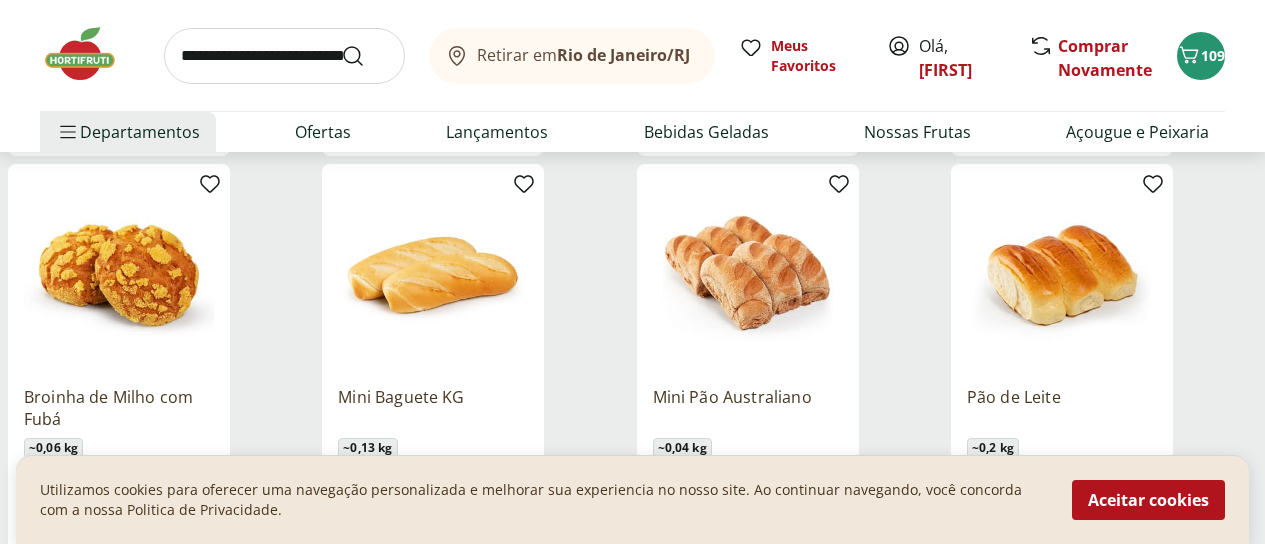 scroll, scrollTop: 2500, scrollLeft: 0, axis: vertical 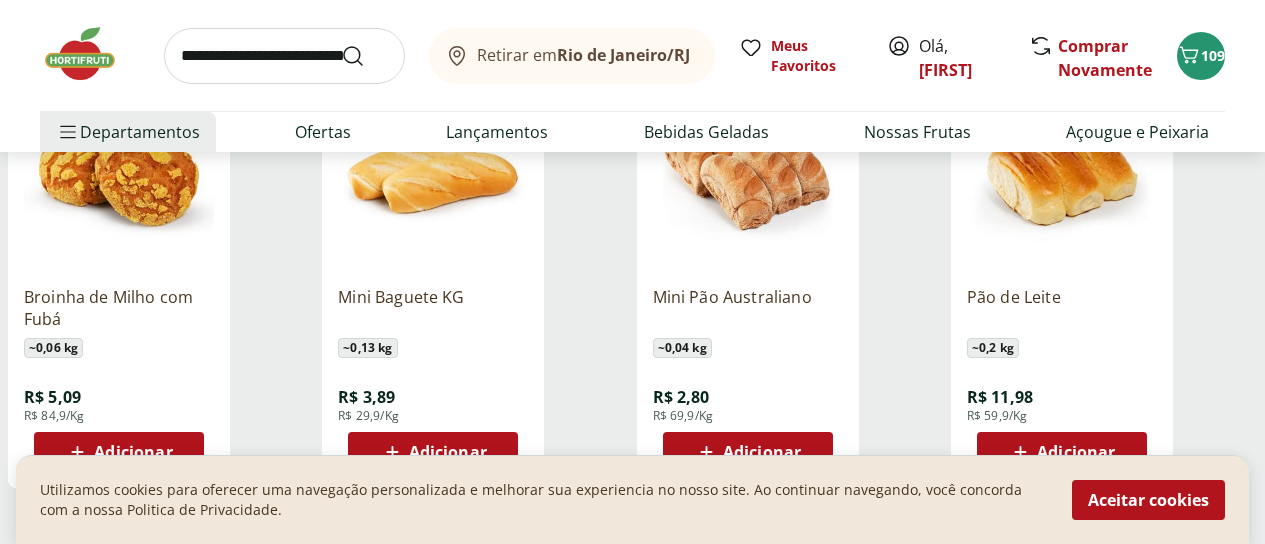 click on "Adicionar" at bounding box center (133, 452) 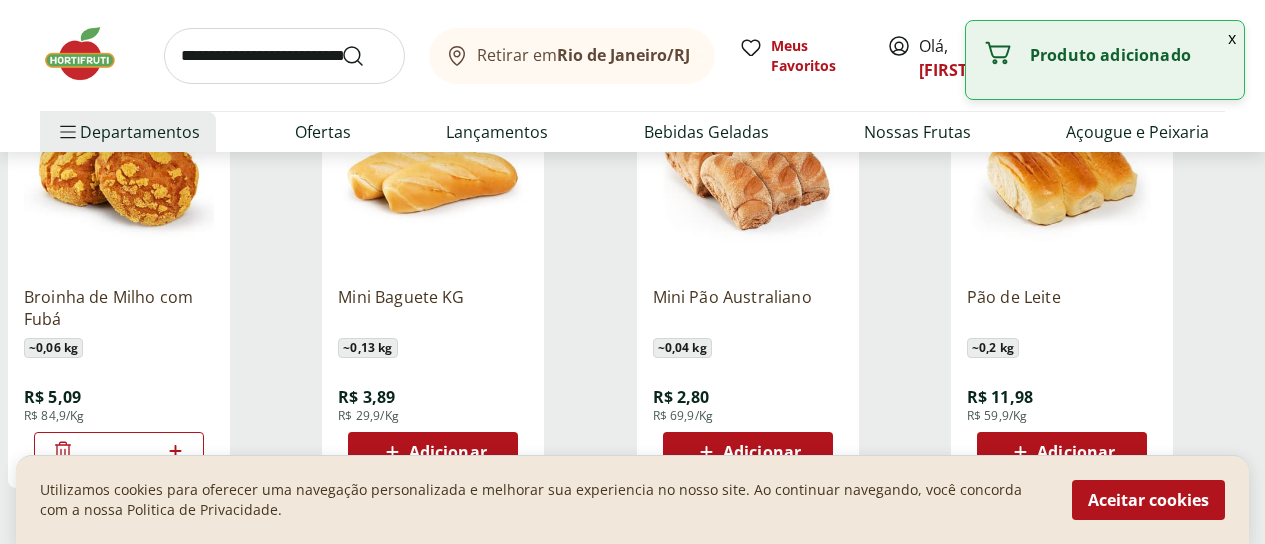 click 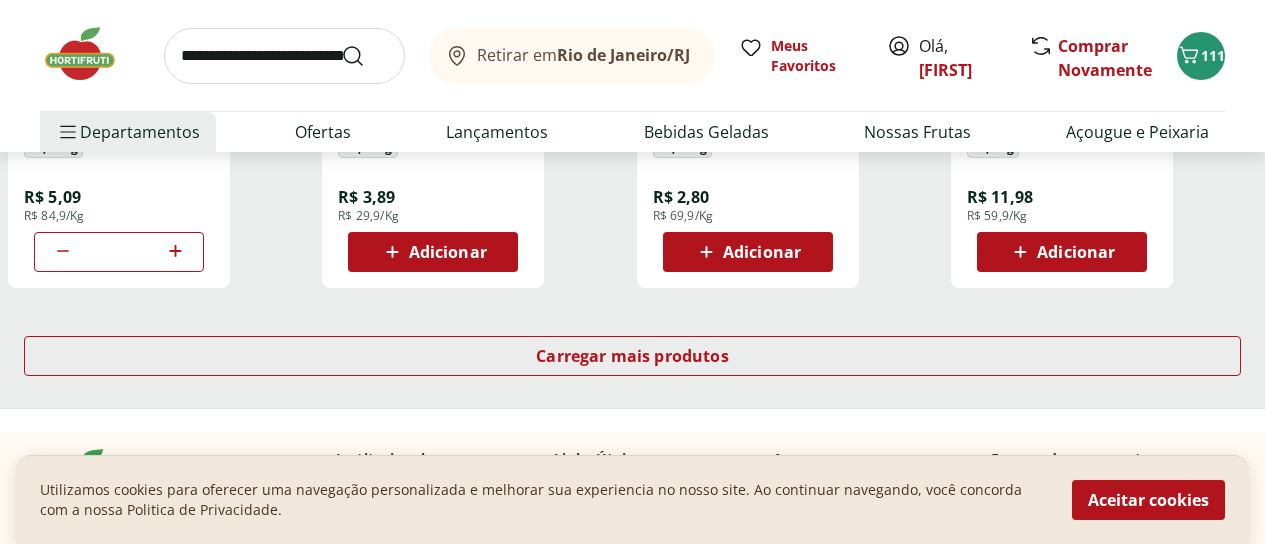 scroll, scrollTop: 2800, scrollLeft: 0, axis: vertical 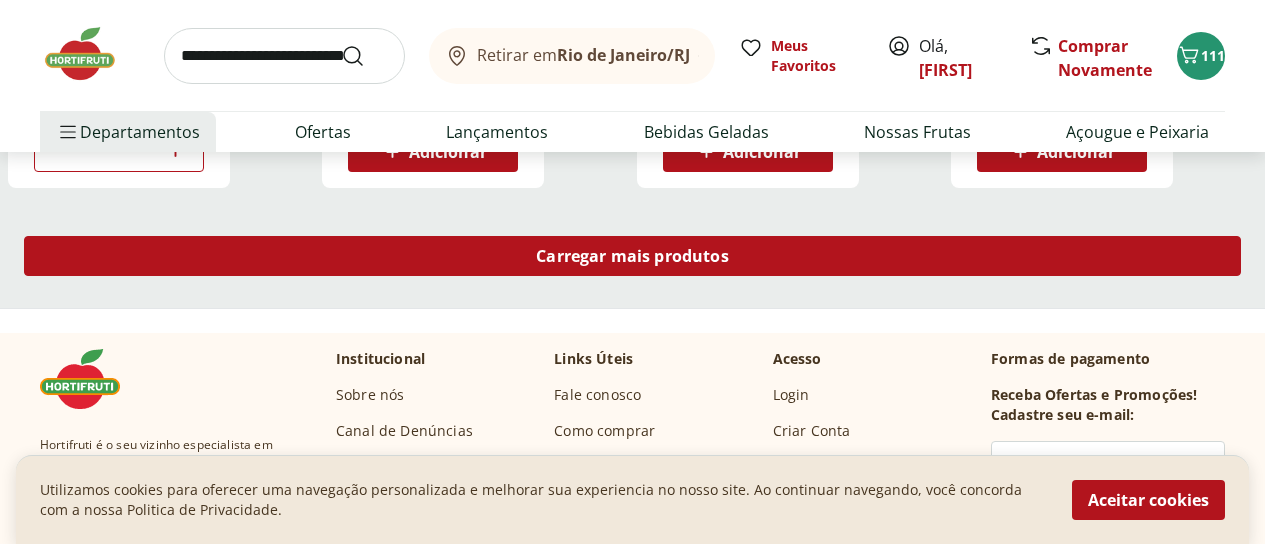 click on "Carregar mais produtos" at bounding box center (632, 256) 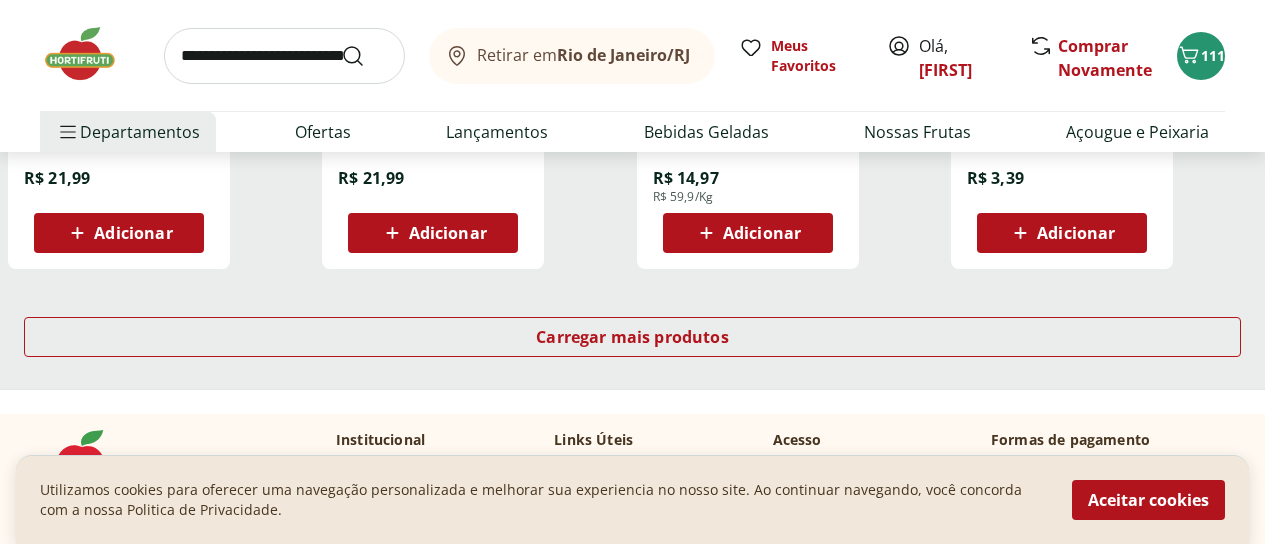 scroll, scrollTop: 4100, scrollLeft: 0, axis: vertical 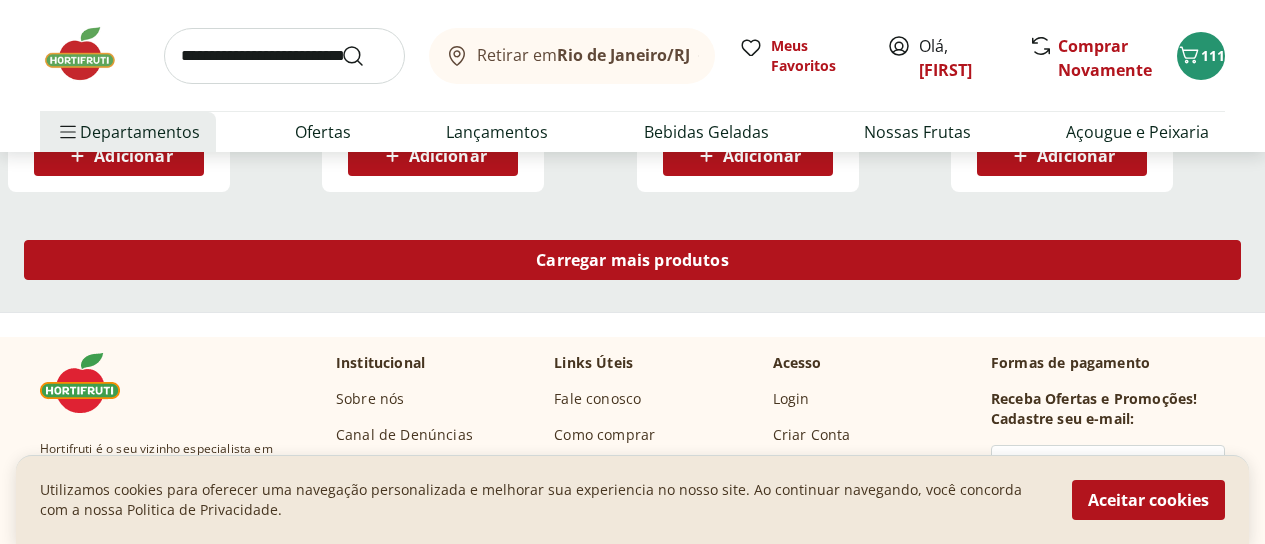 click on "Carregar mais produtos" at bounding box center [632, 260] 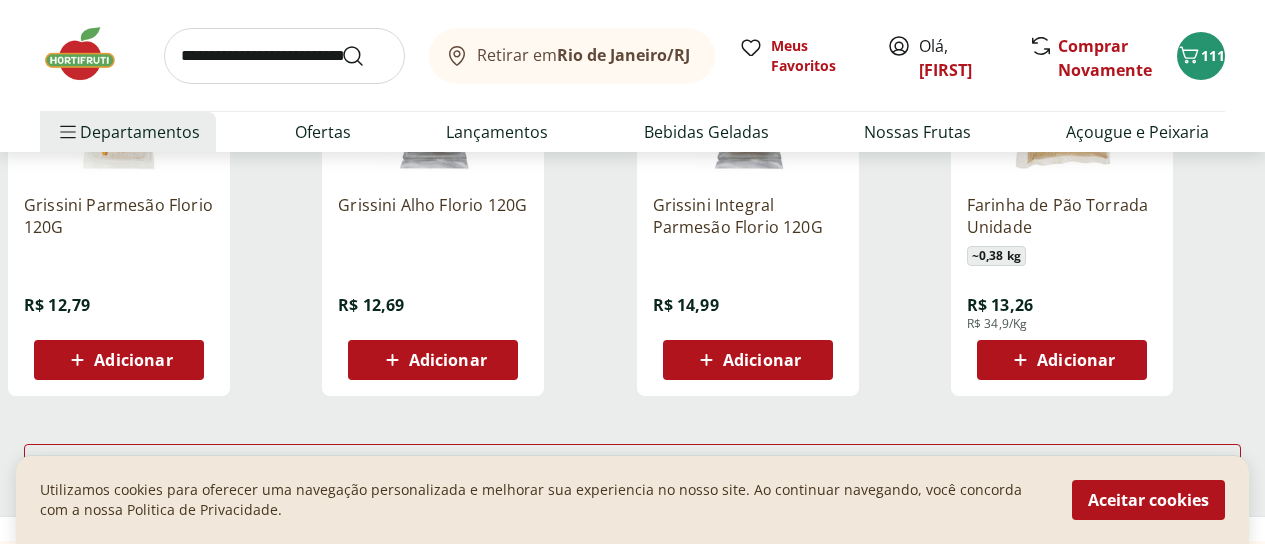 scroll, scrollTop: 5300, scrollLeft: 0, axis: vertical 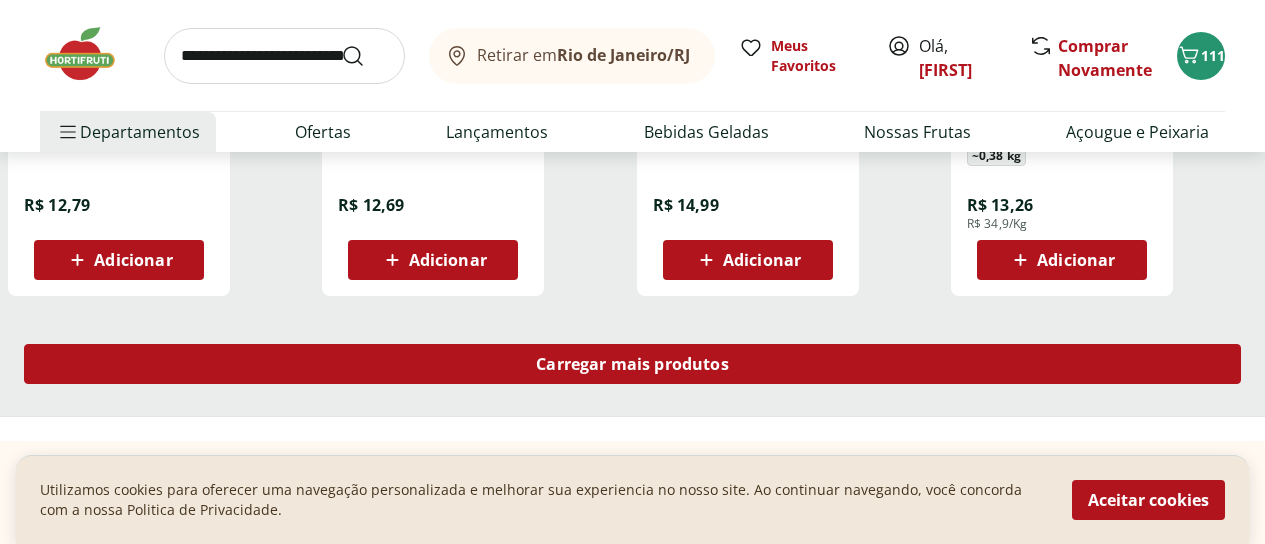 click on "Carregar mais produtos" at bounding box center (632, 364) 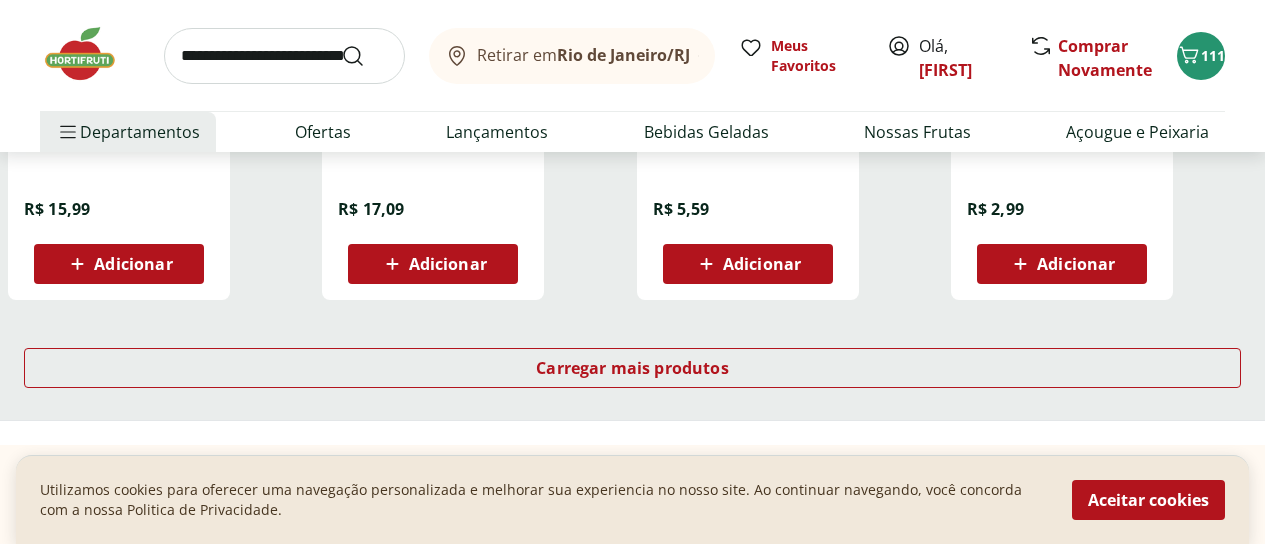 scroll, scrollTop: 6700, scrollLeft: 0, axis: vertical 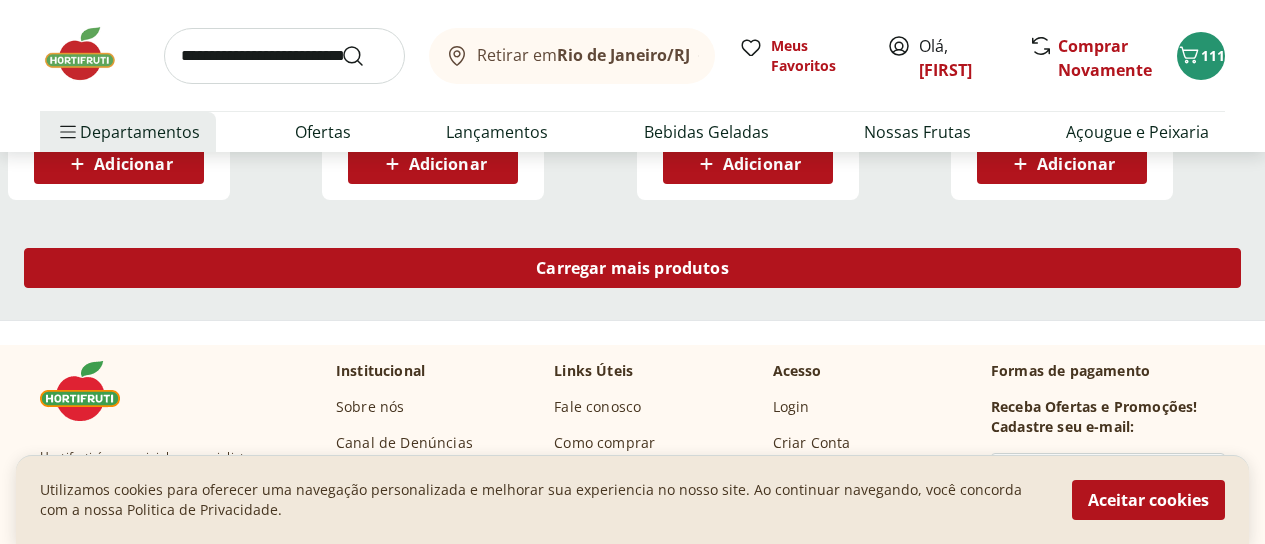 click on "Carregar mais produtos" at bounding box center [632, 268] 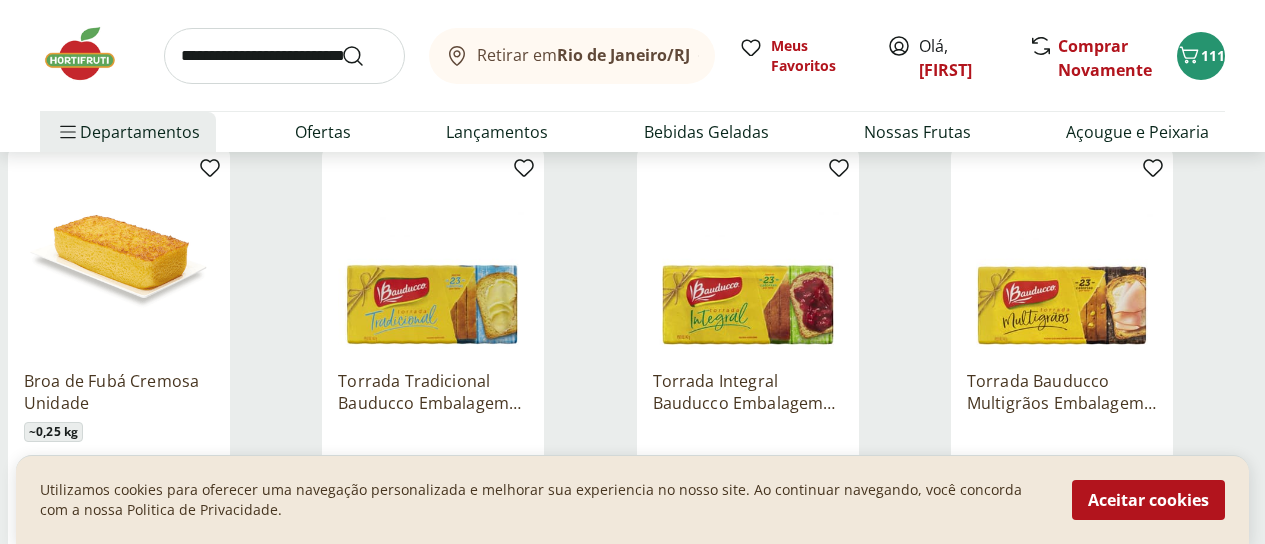 scroll, scrollTop: 7300, scrollLeft: 0, axis: vertical 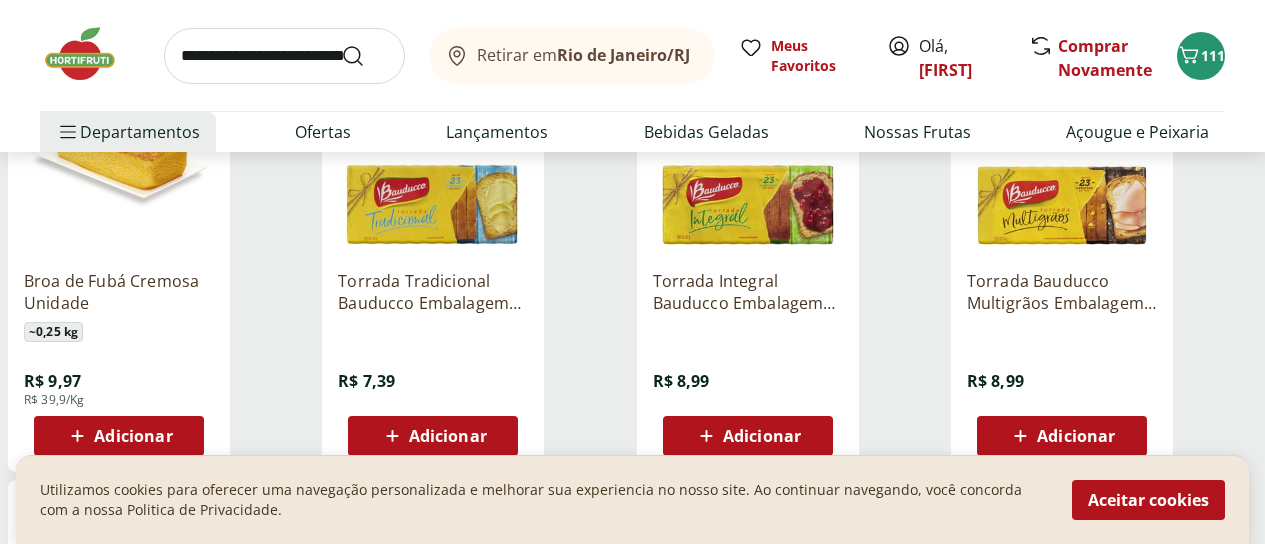 click on "Adicionar" at bounding box center [133, 436] 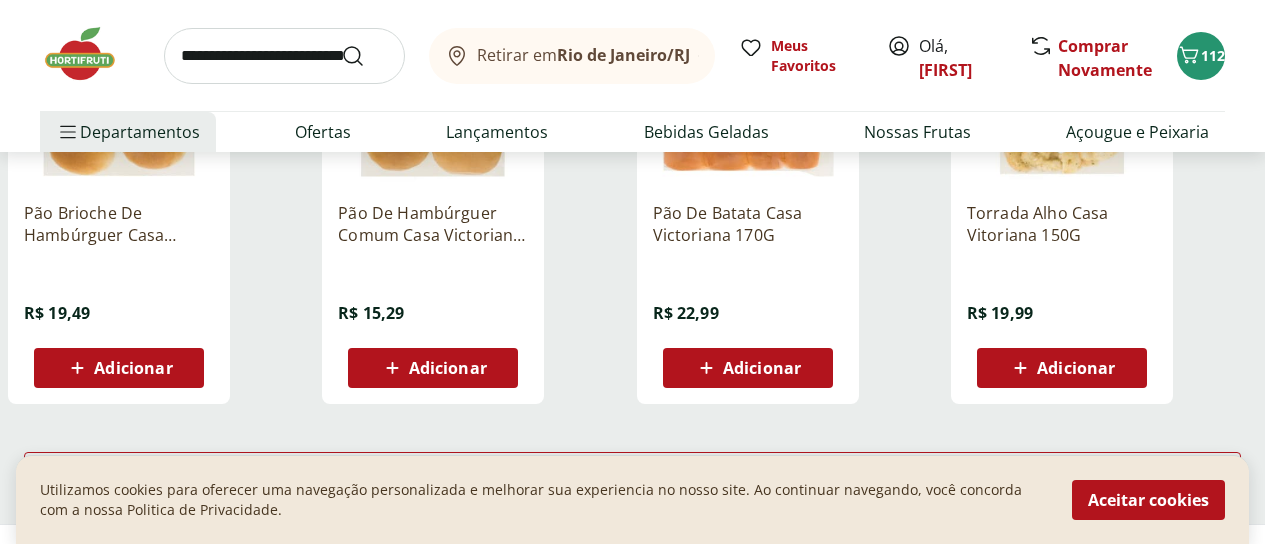 scroll, scrollTop: 7900, scrollLeft: 0, axis: vertical 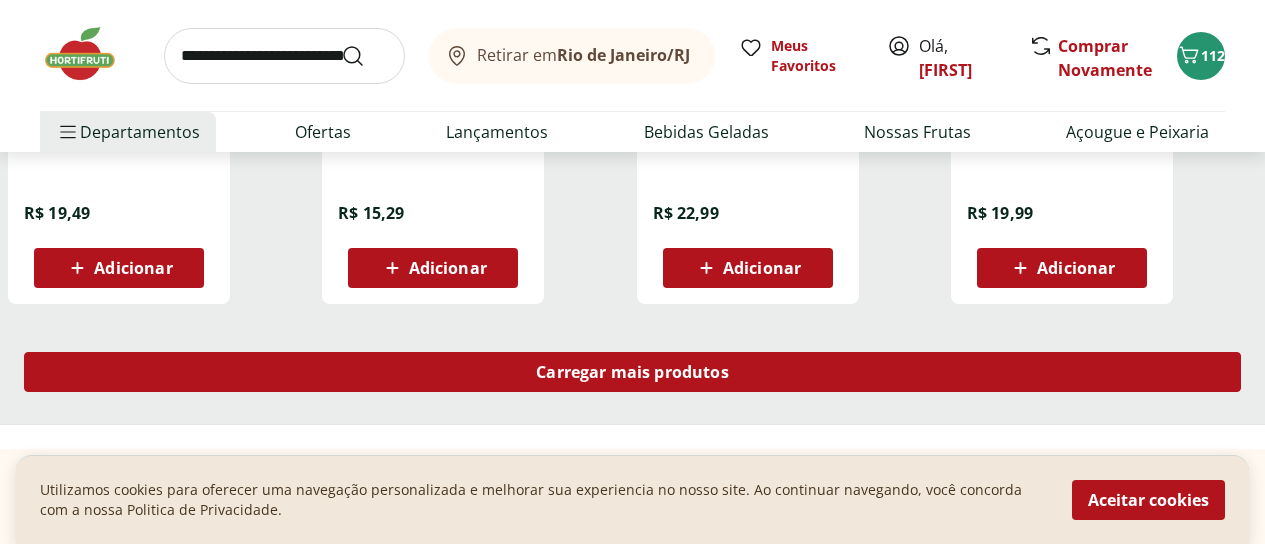 click on "Carregar mais produtos" at bounding box center (632, 372) 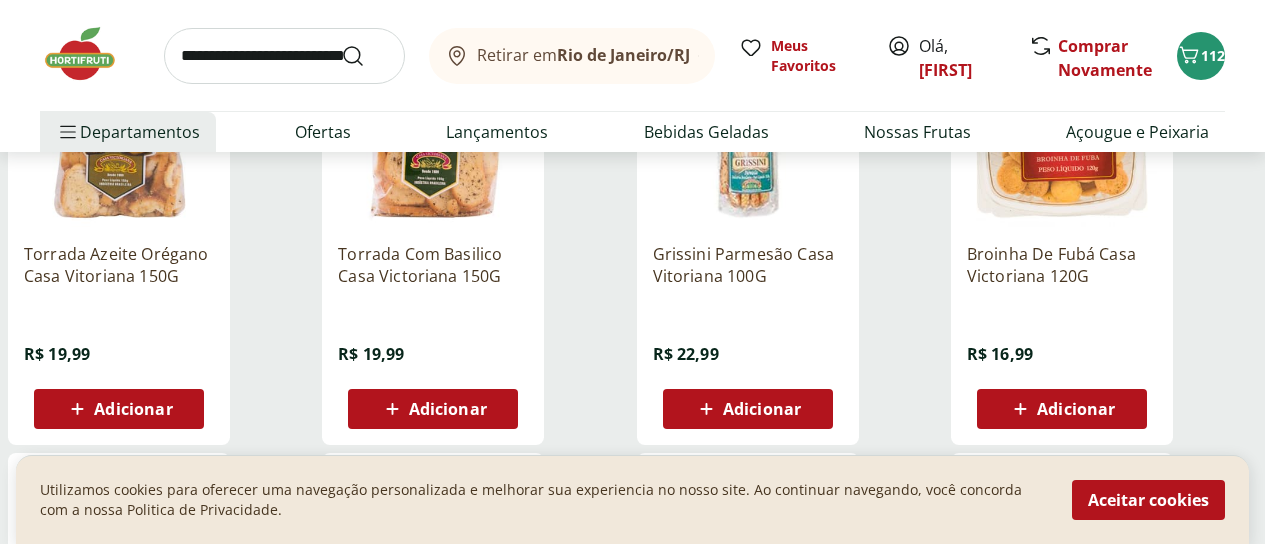 scroll, scrollTop: 8200, scrollLeft: 0, axis: vertical 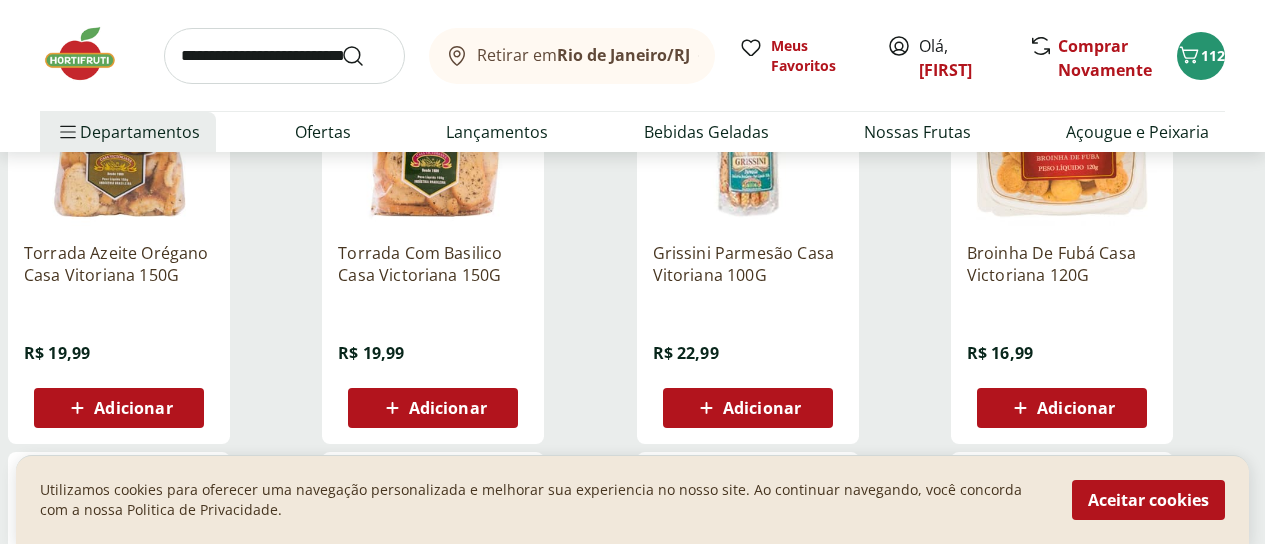 click on "Adicionar" at bounding box center (1062, 408) 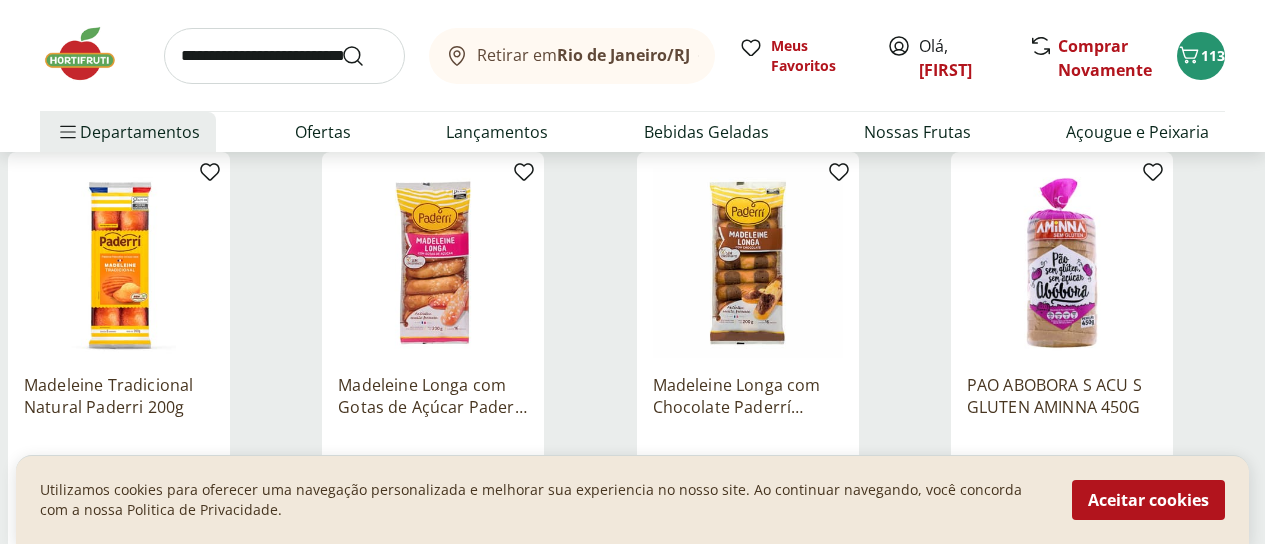 scroll, scrollTop: 8600, scrollLeft: 0, axis: vertical 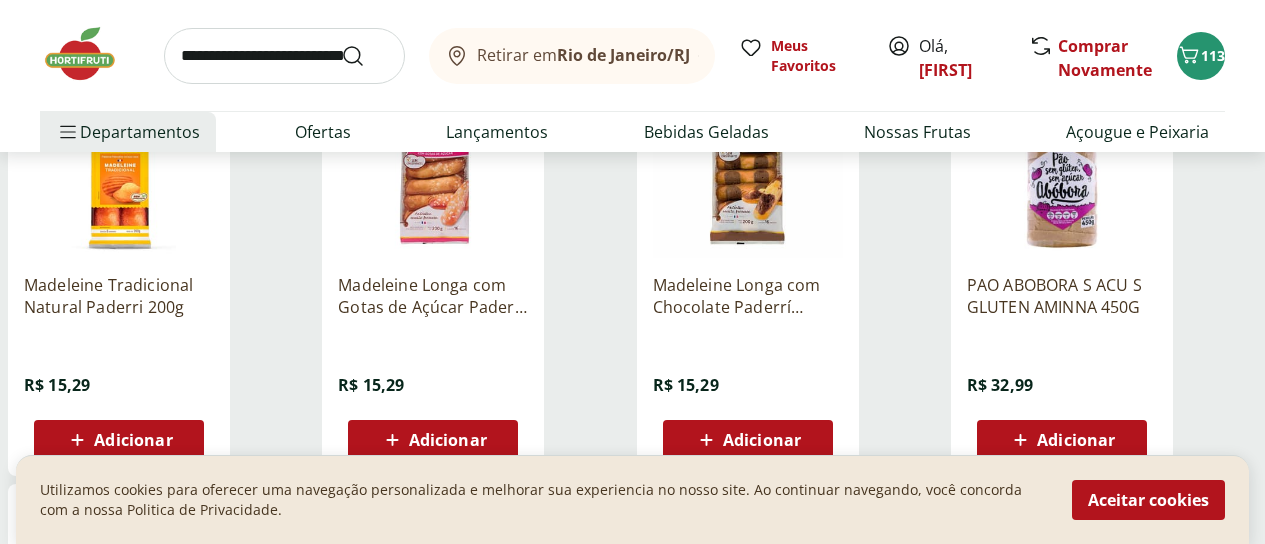 click on "Adicionar" at bounding box center [133, 440] 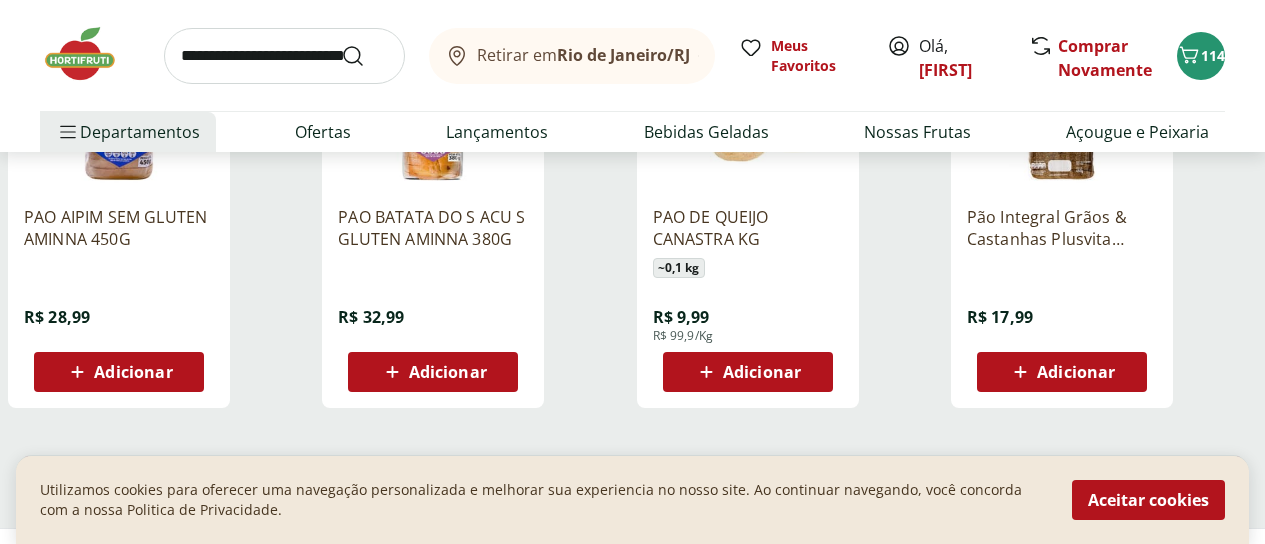 scroll, scrollTop: 9200, scrollLeft: 0, axis: vertical 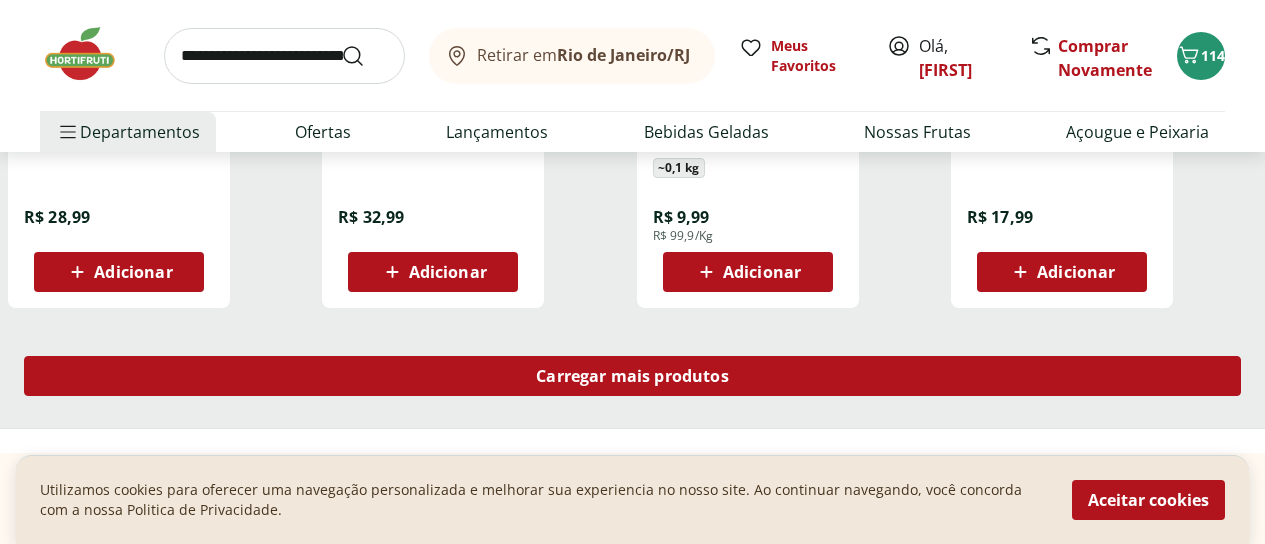 click on "Carregar mais produtos" at bounding box center [632, 376] 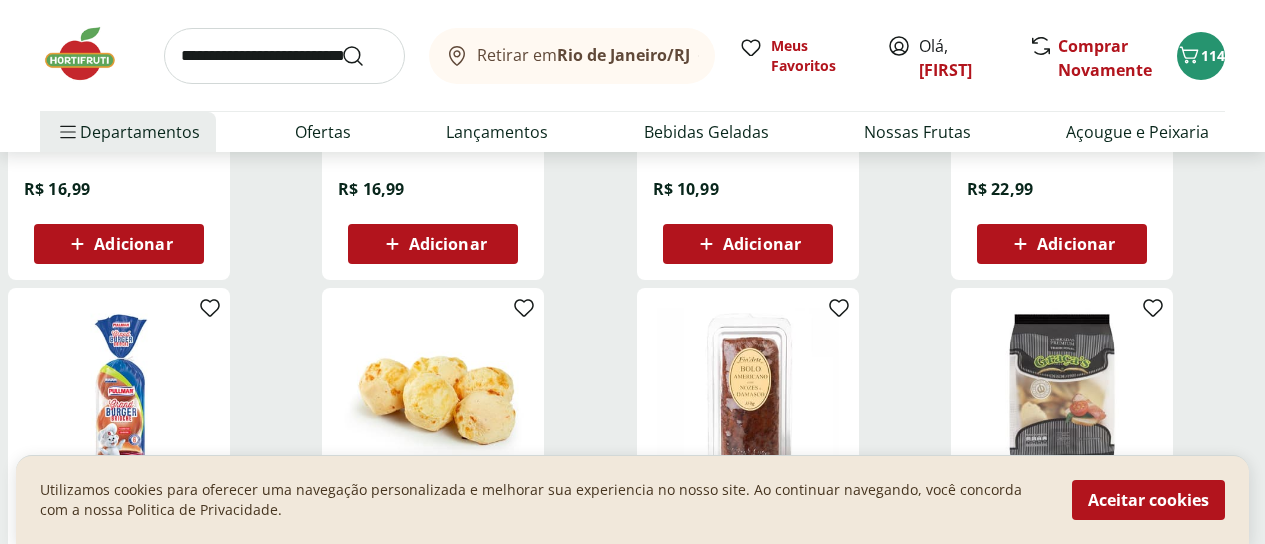 scroll, scrollTop: 10200, scrollLeft: 0, axis: vertical 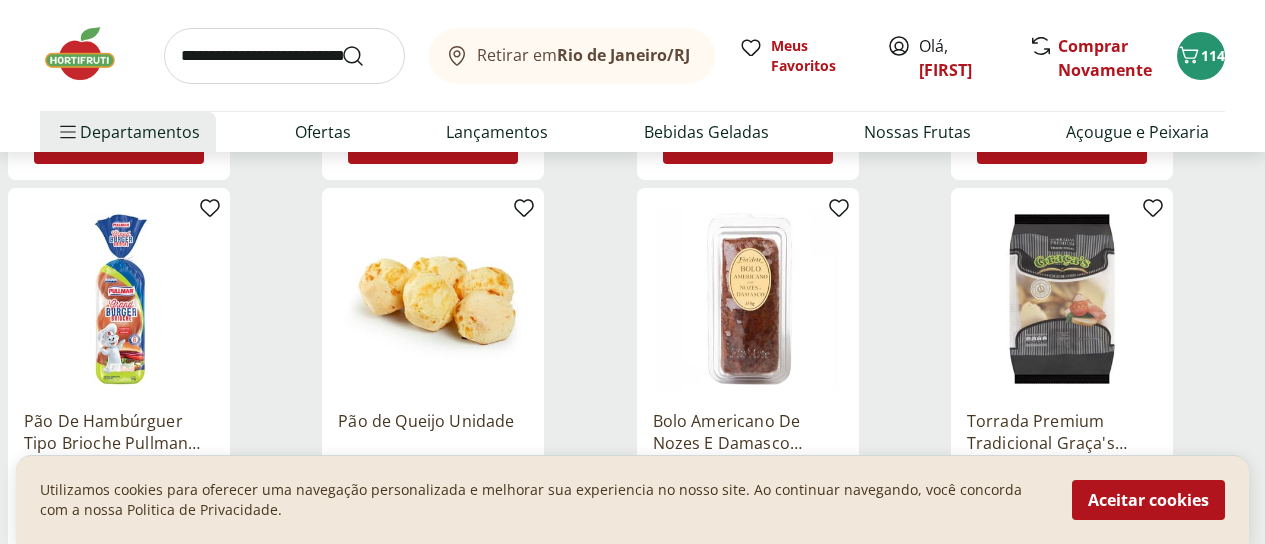 click on "Bolo Americano De Nozes E Damasco Fin'Arte 350G" at bounding box center [748, 432] 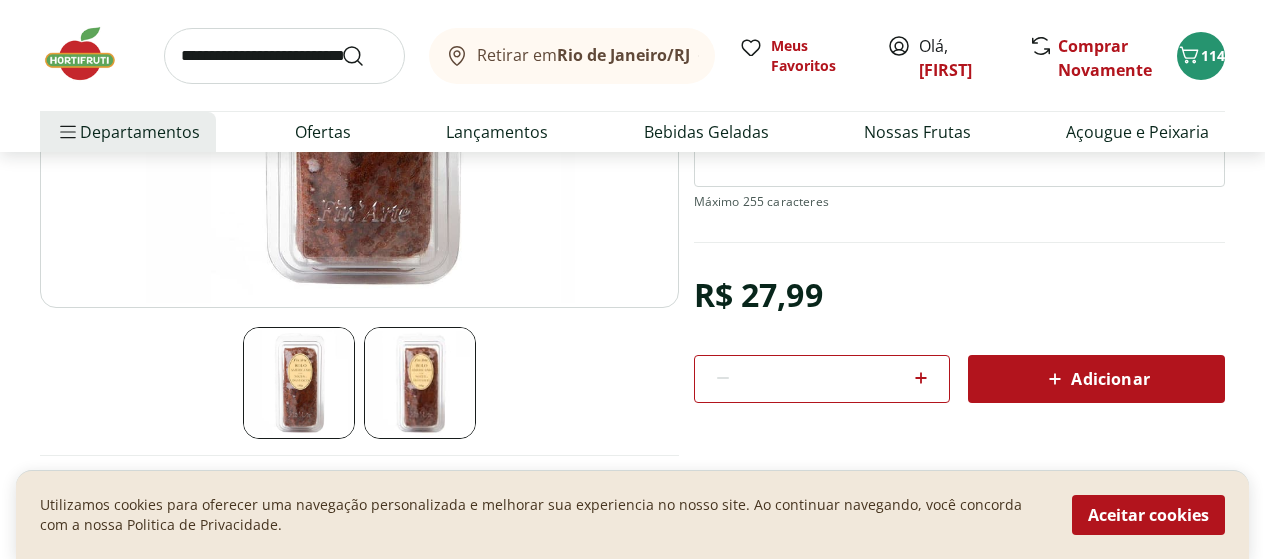scroll, scrollTop: 400, scrollLeft: 0, axis: vertical 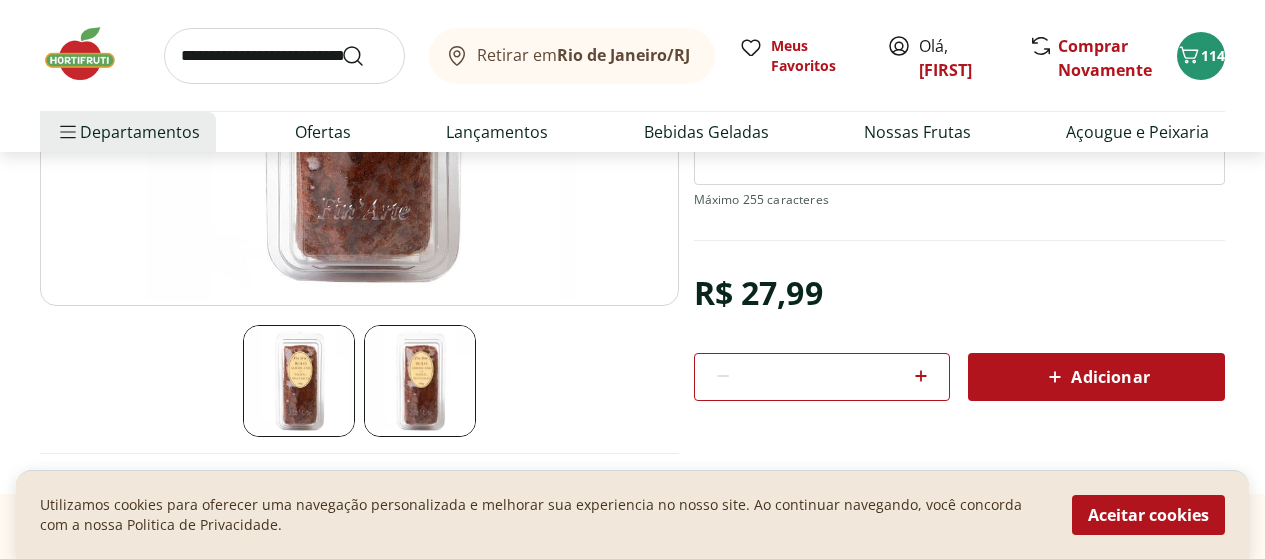 click on "Adicionar" at bounding box center [1096, 377] 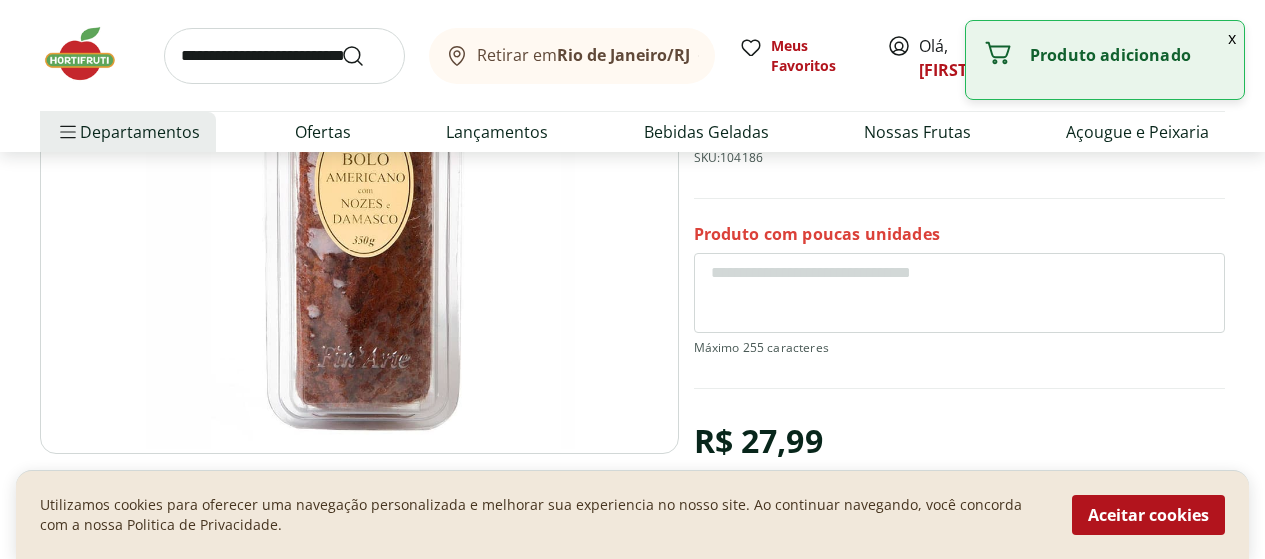 scroll, scrollTop: 200, scrollLeft: 0, axis: vertical 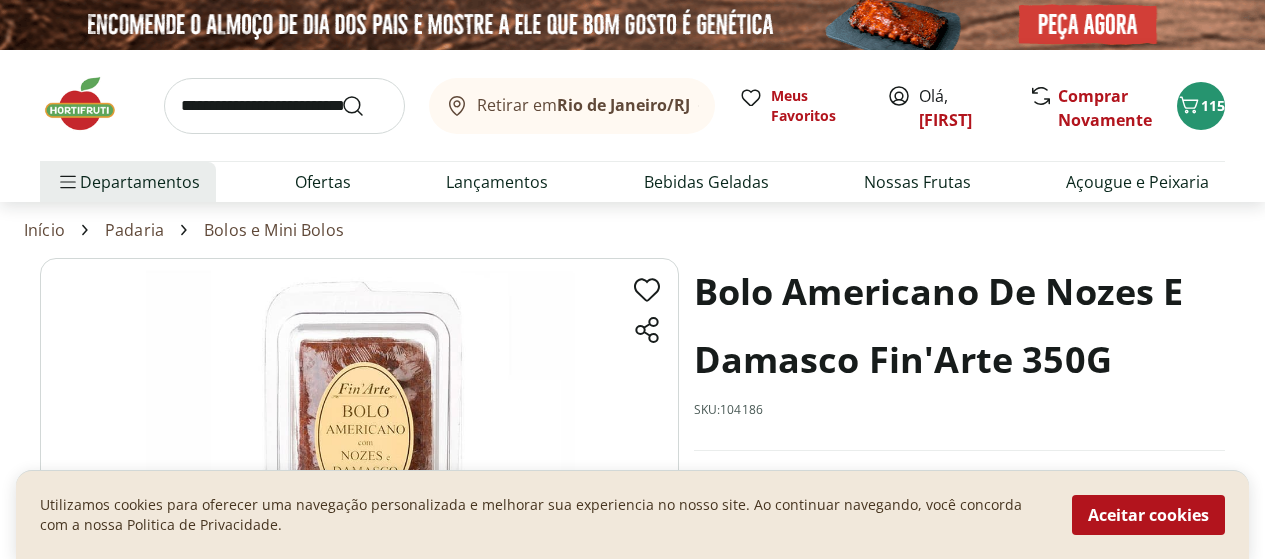 select on "**********" 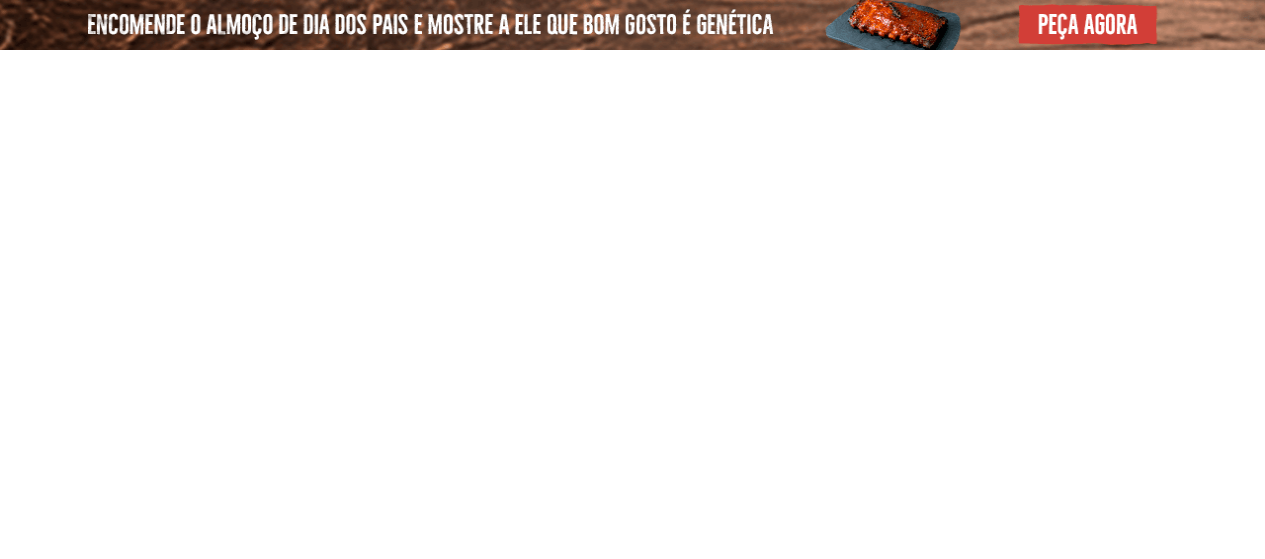 type on "**" 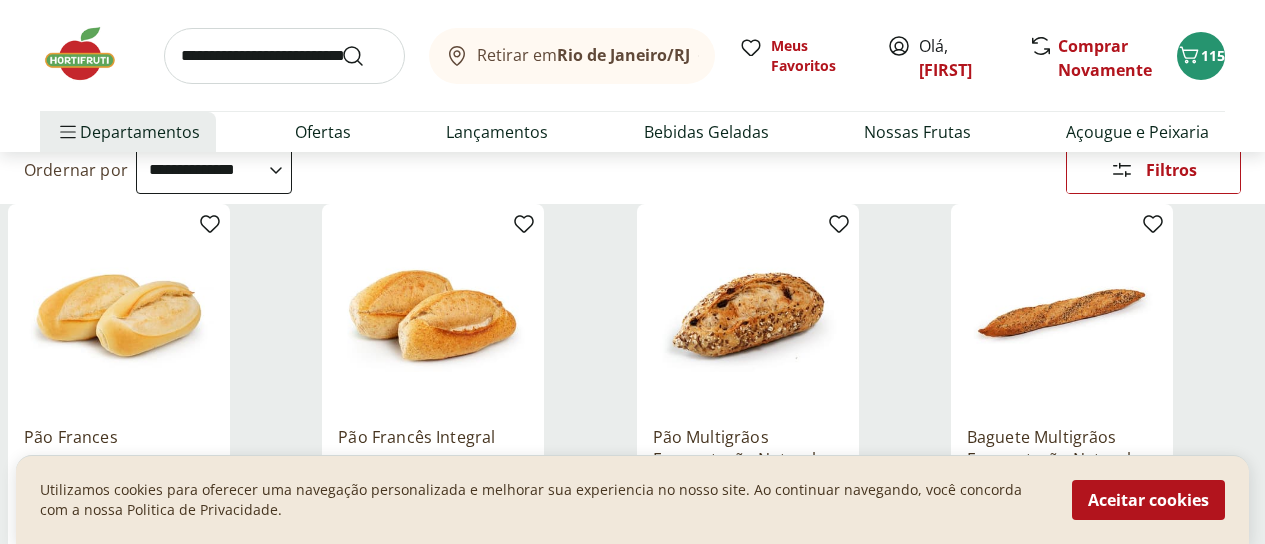 scroll, scrollTop: 200, scrollLeft: 0, axis: vertical 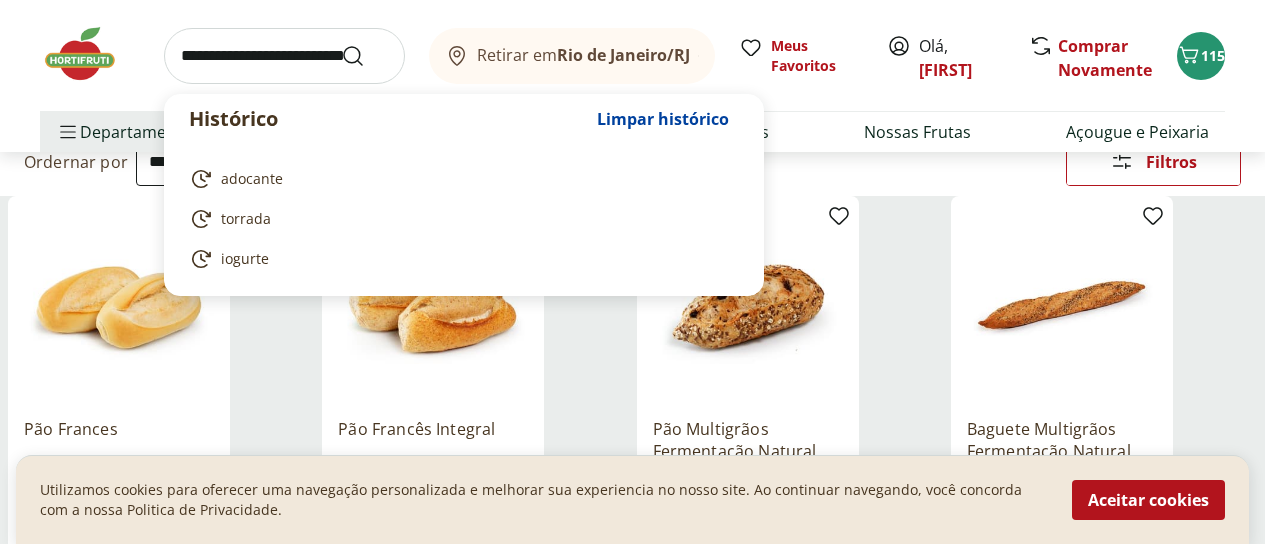 click at bounding box center (284, 56) 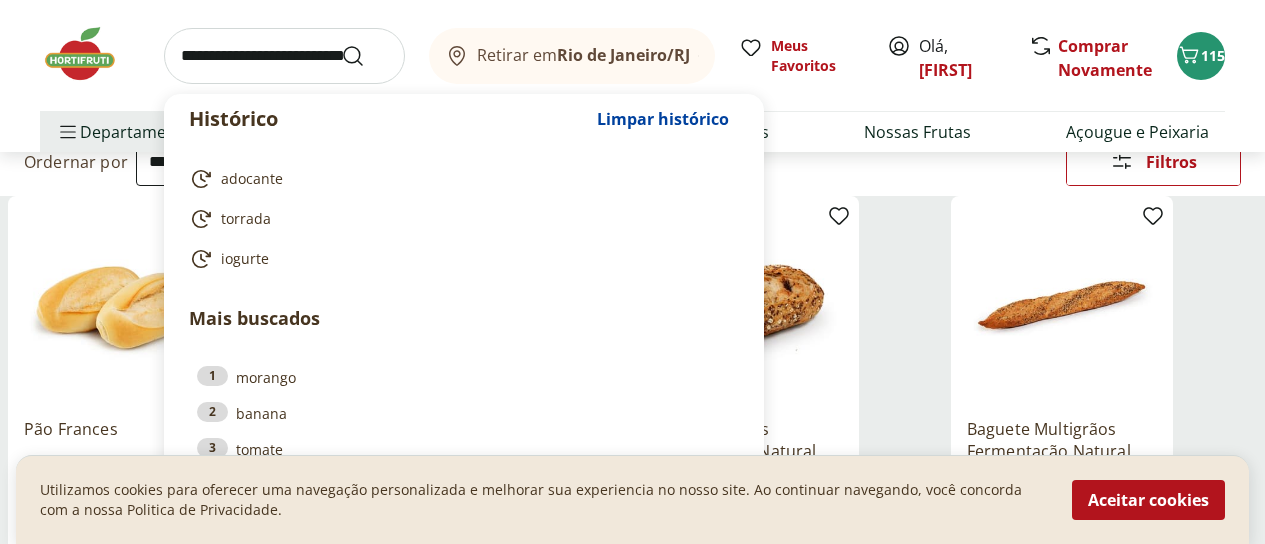 click at bounding box center (284, 56) 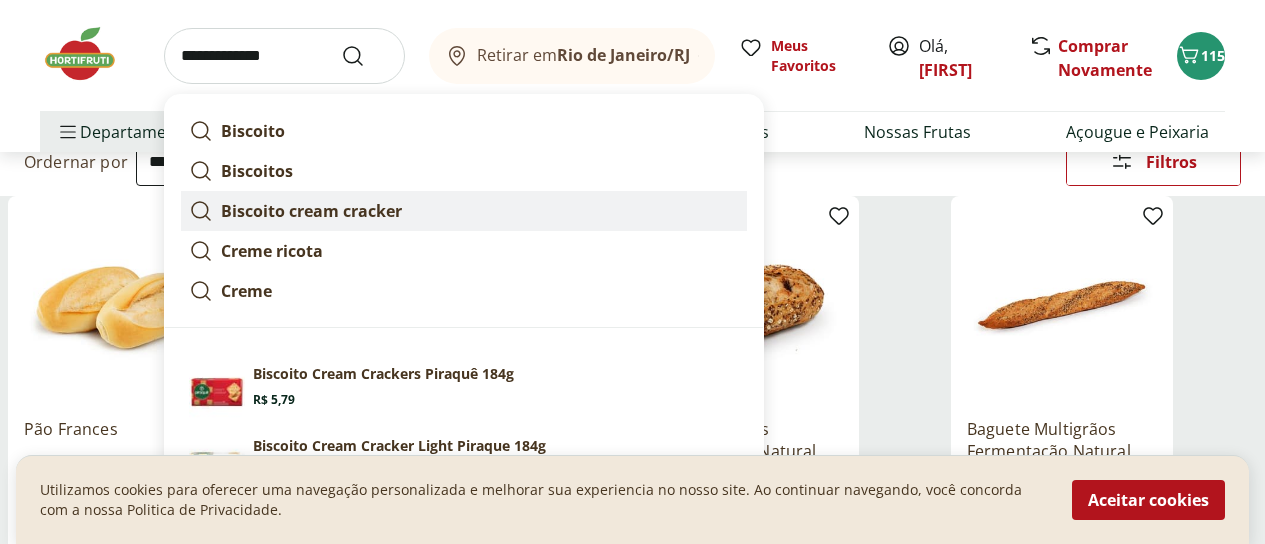 click on "Biscoito cream cracker" at bounding box center [311, 211] 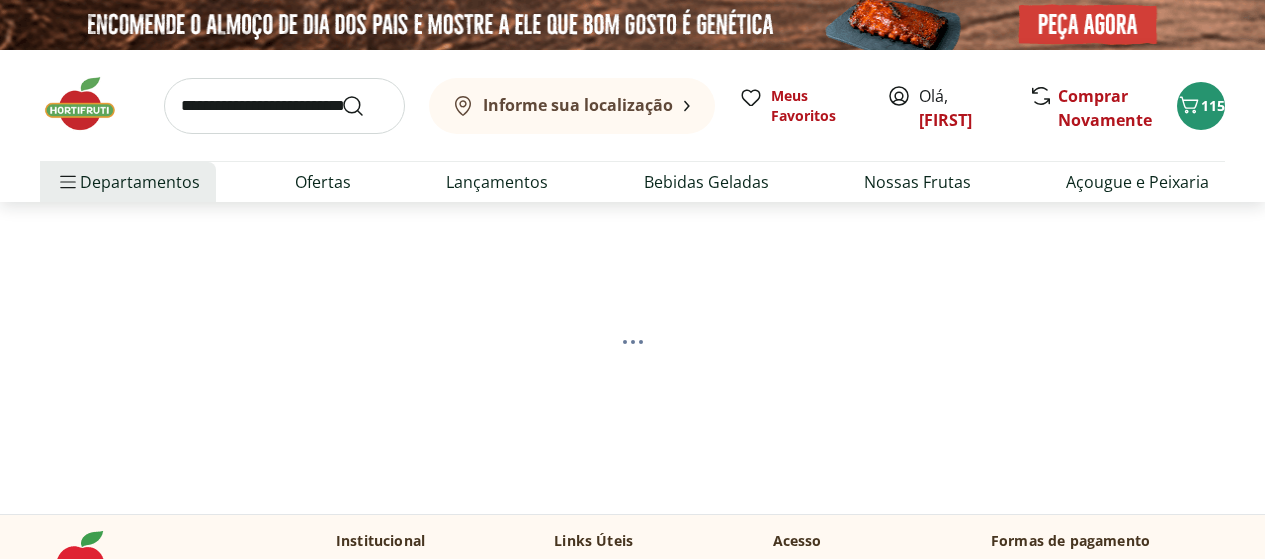 scroll, scrollTop: 0, scrollLeft: 0, axis: both 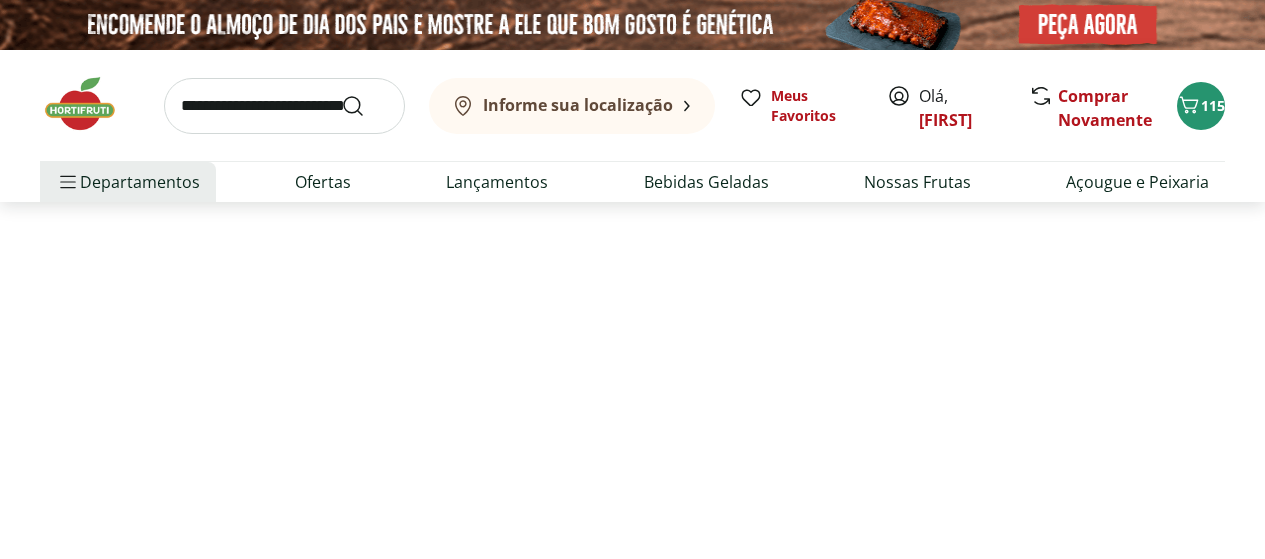 select on "**********" 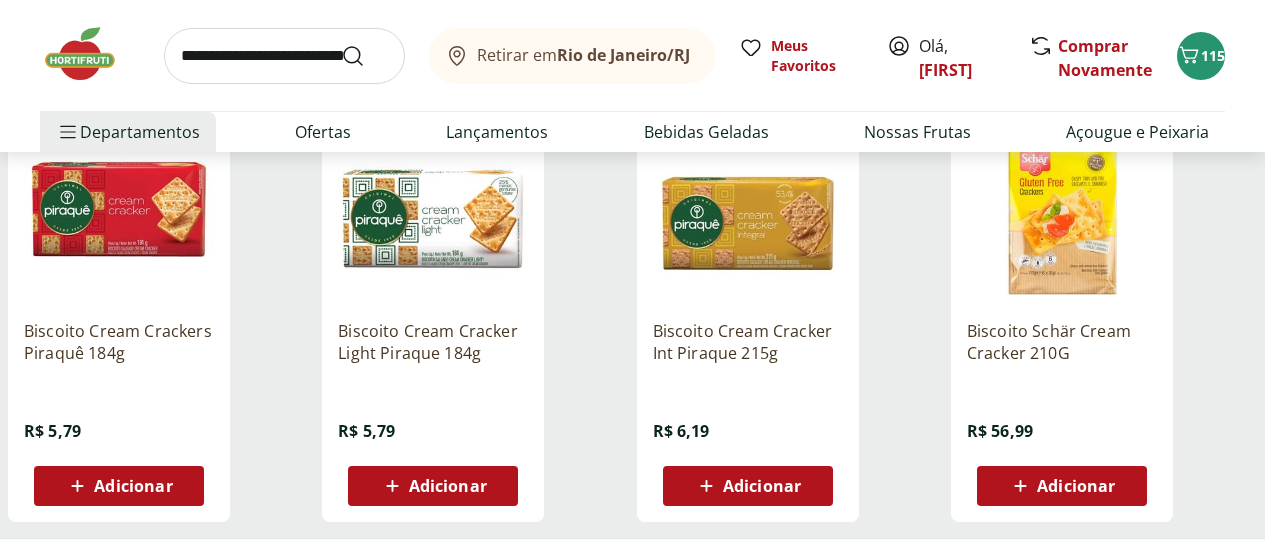 scroll, scrollTop: 400, scrollLeft: 0, axis: vertical 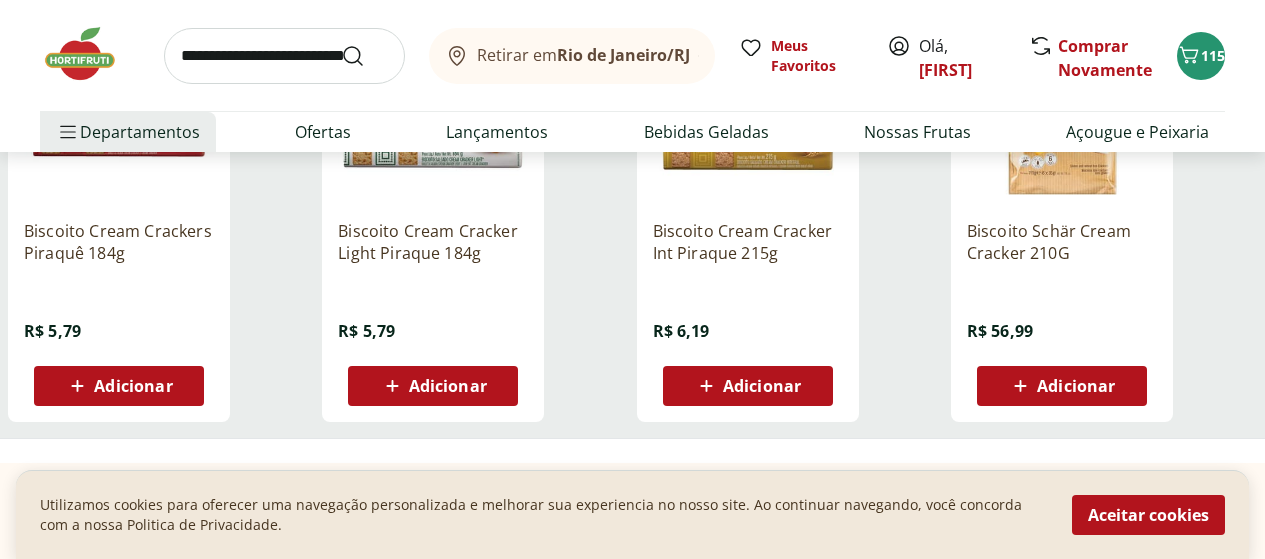 click on "Adicionar" at bounding box center (133, 386) 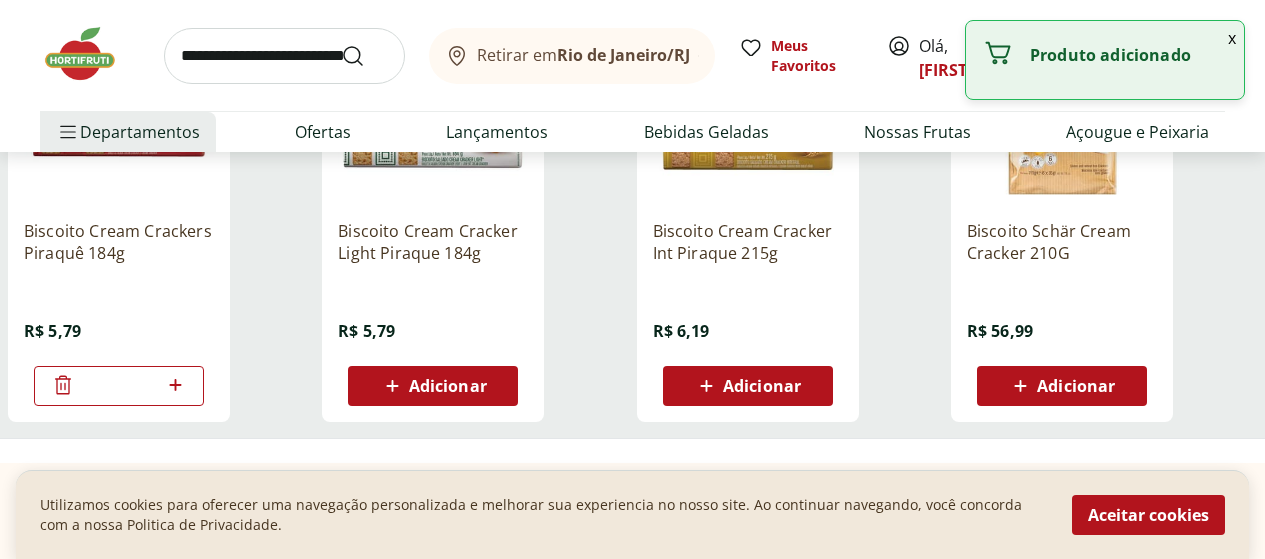 click on "*" at bounding box center [119, 386] 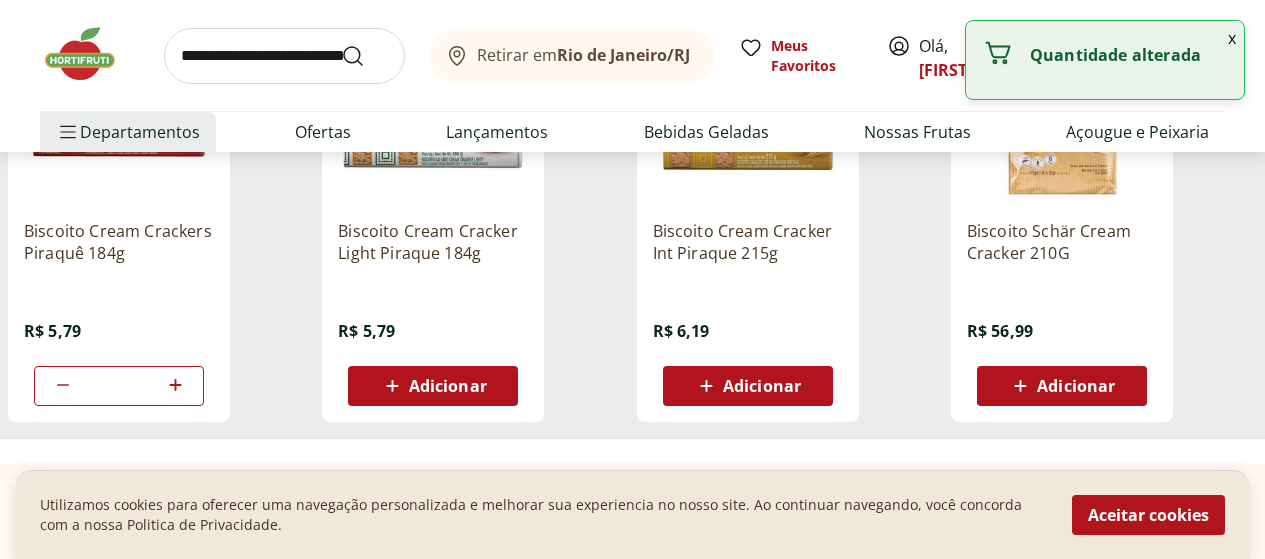 click 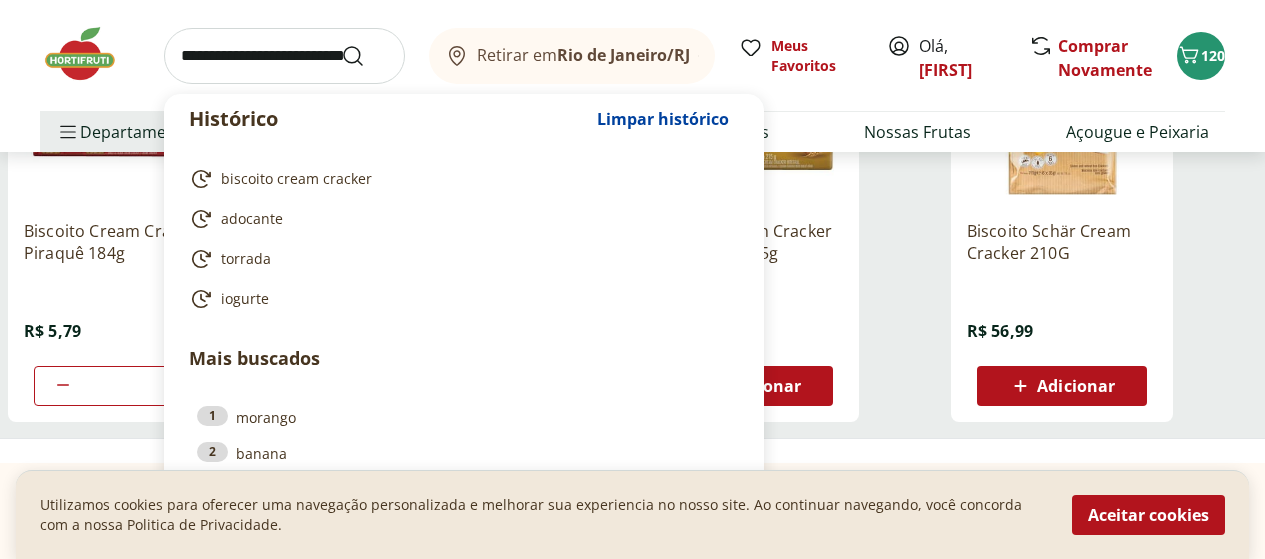 click at bounding box center [284, 56] 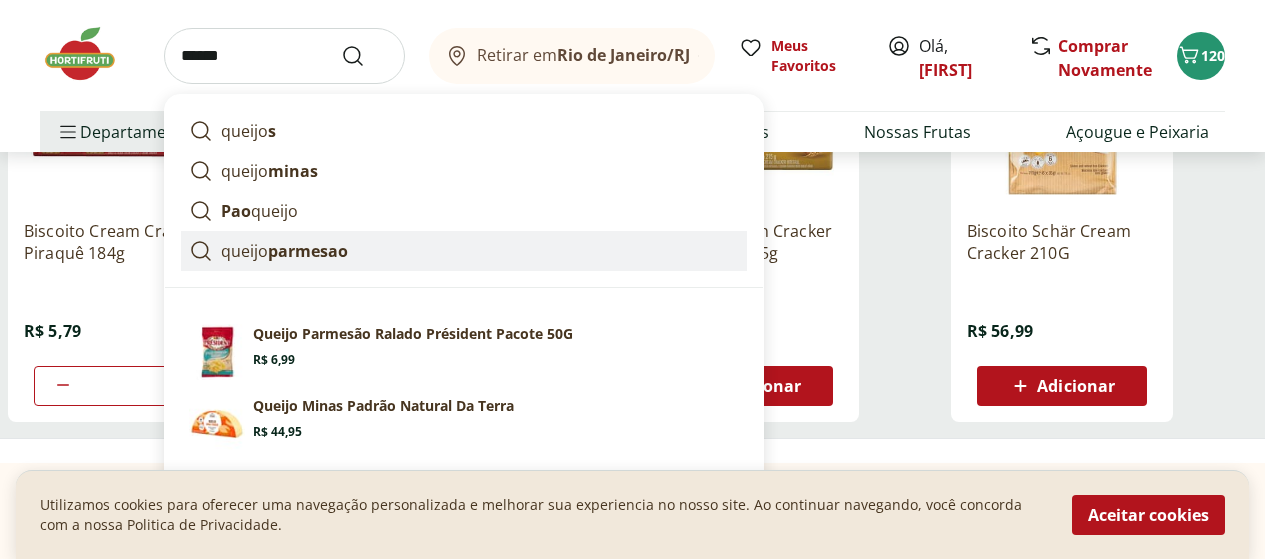 click on "queijo  parmesao" at bounding box center [284, 251] 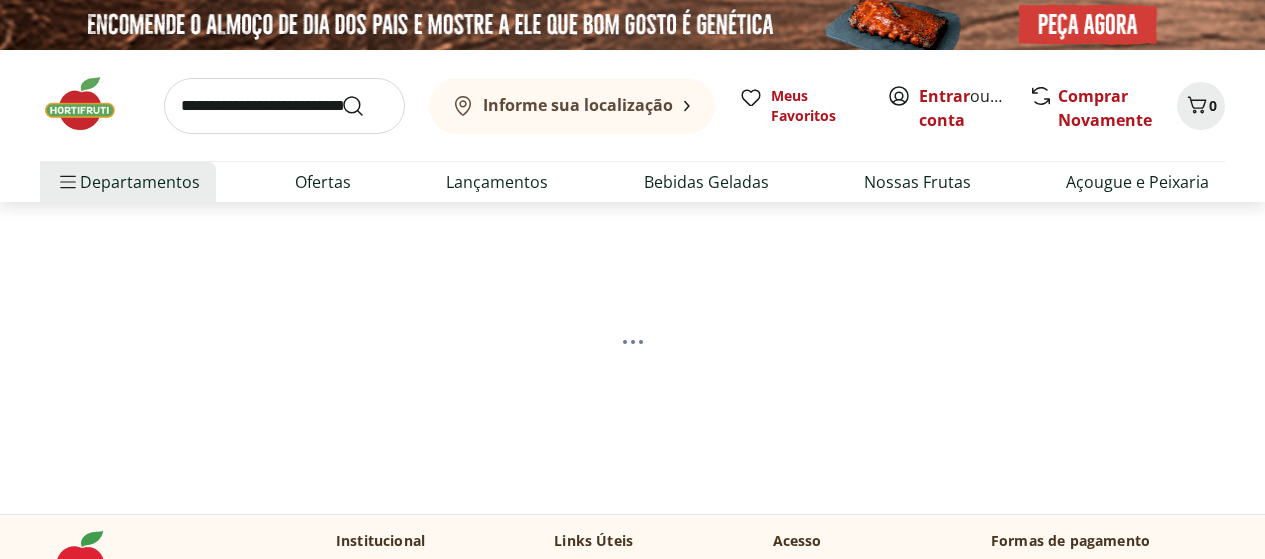scroll, scrollTop: 0, scrollLeft: 0, axis: both 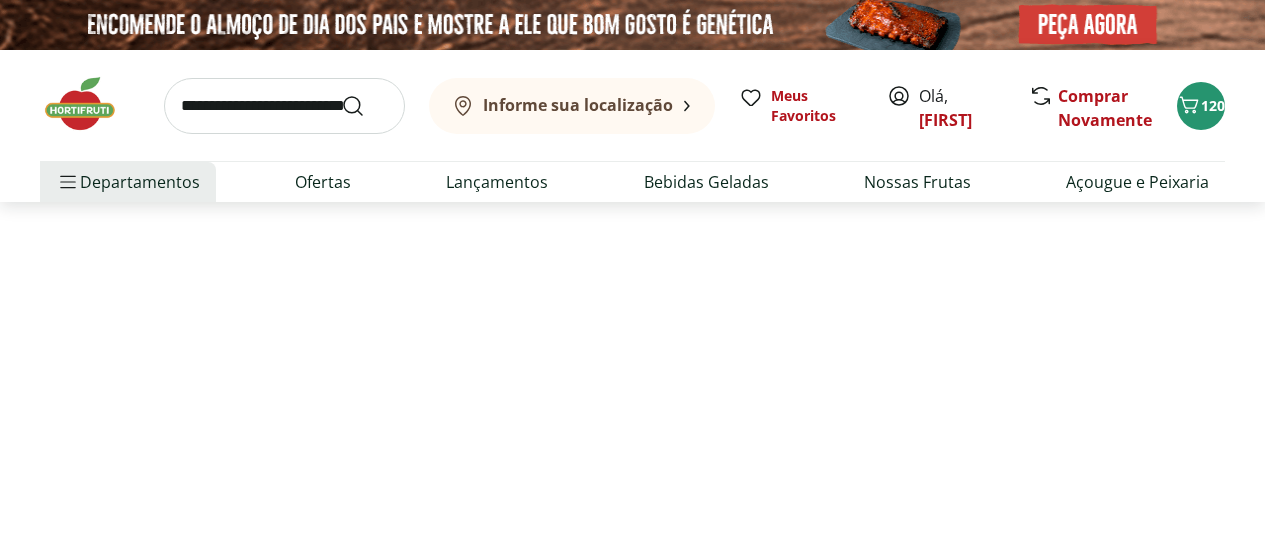 select on "**********" 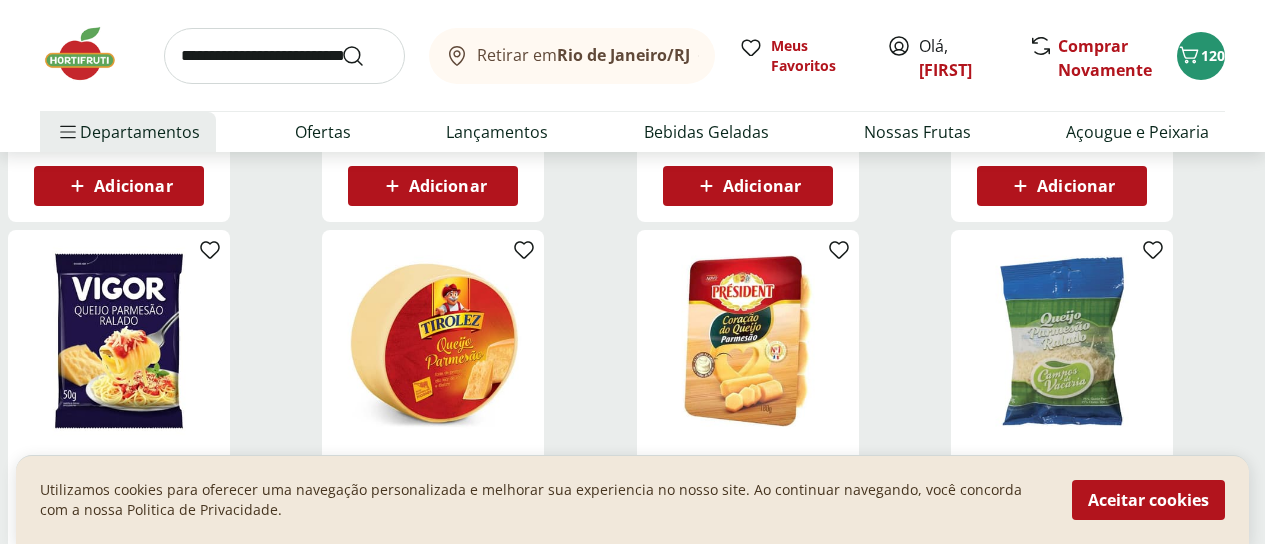 scroll, scrollTop: 700, scrollLeft: 0, axis: vertical 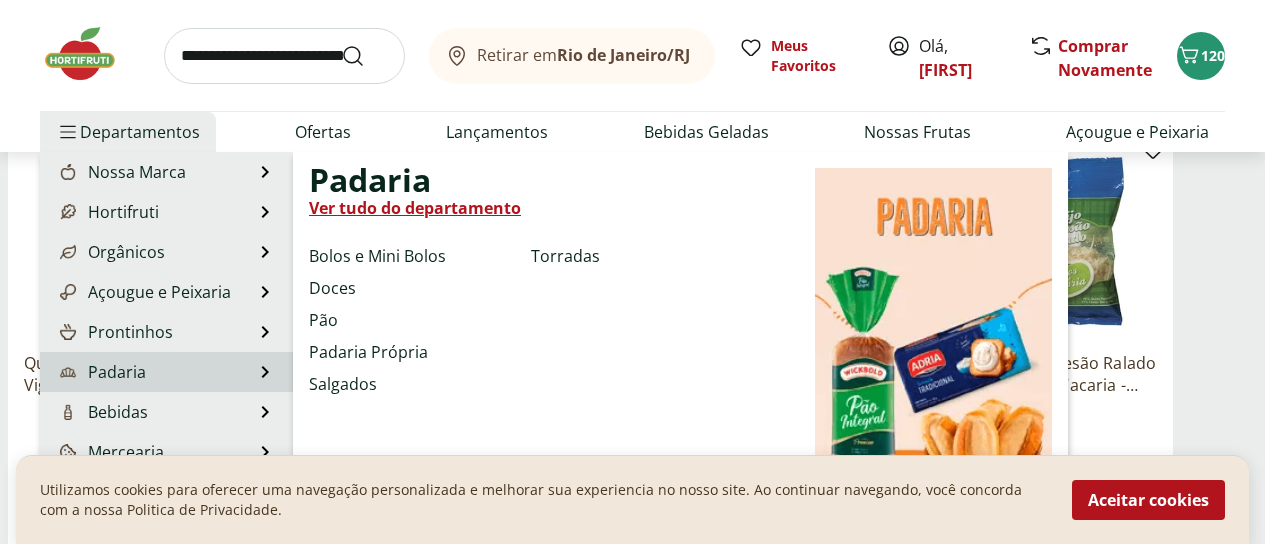 click on "Padaria" at bounding box center [101, 372] 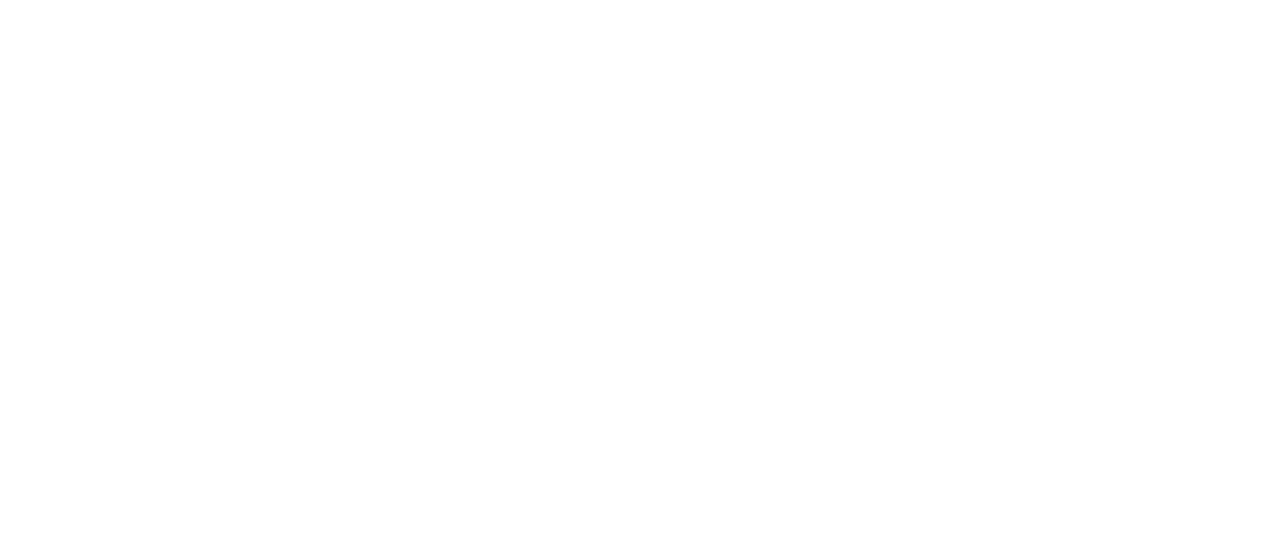 scroll, scrollTop: 0, scrollLeft: 0, axis: both 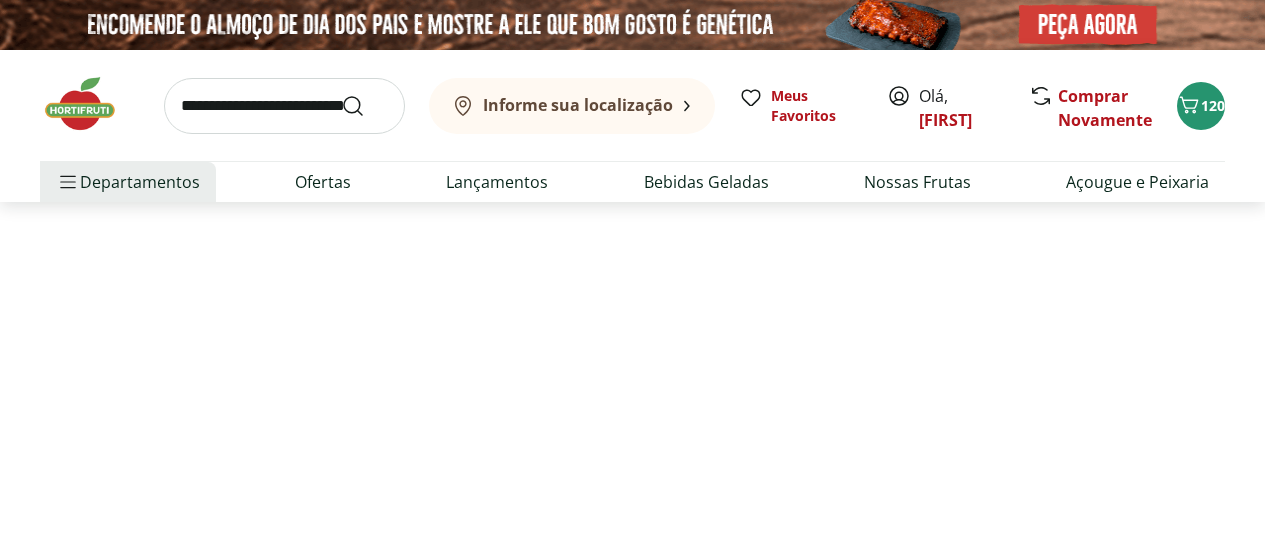 select on "**********" 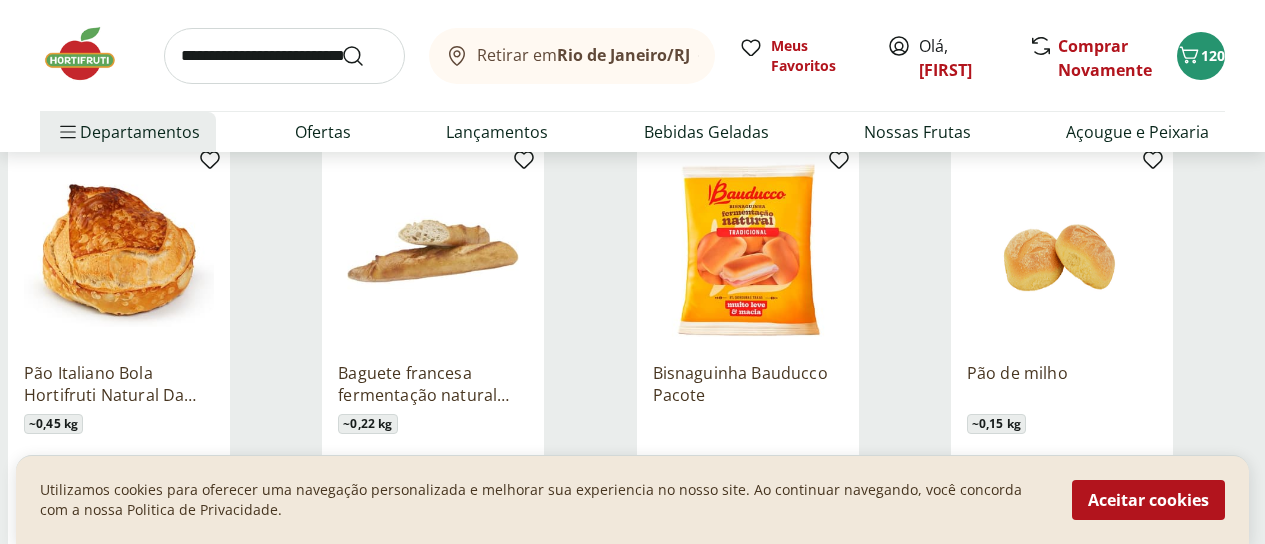 scroll, scrollTop: 700, scrollLeft: 0, axis: vertical 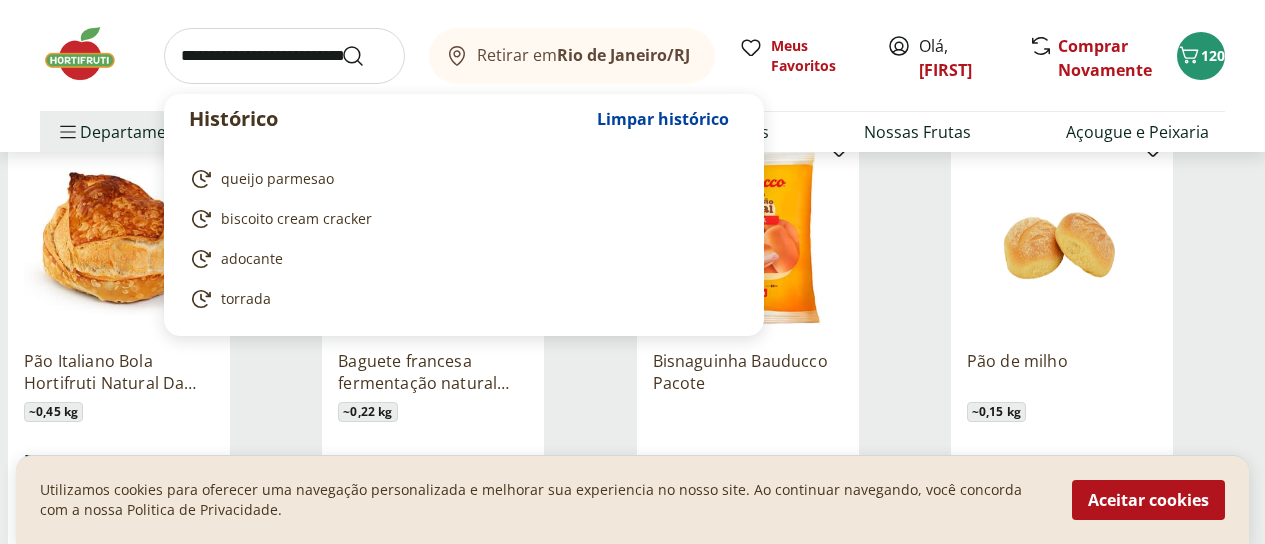 click at bounding box center [284, 56] 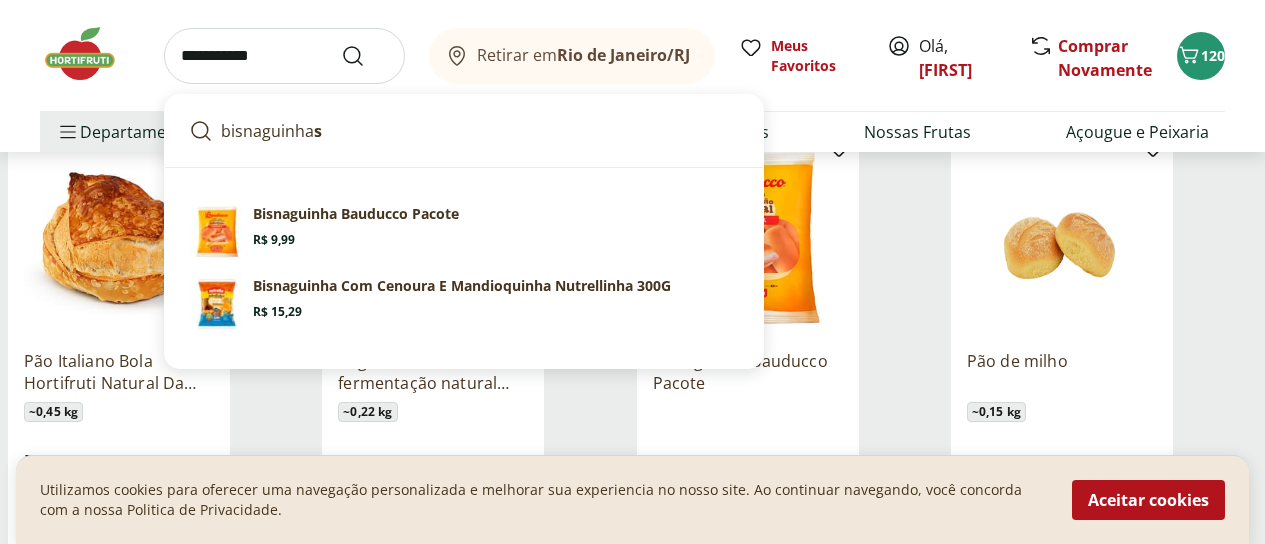 type on "**********" 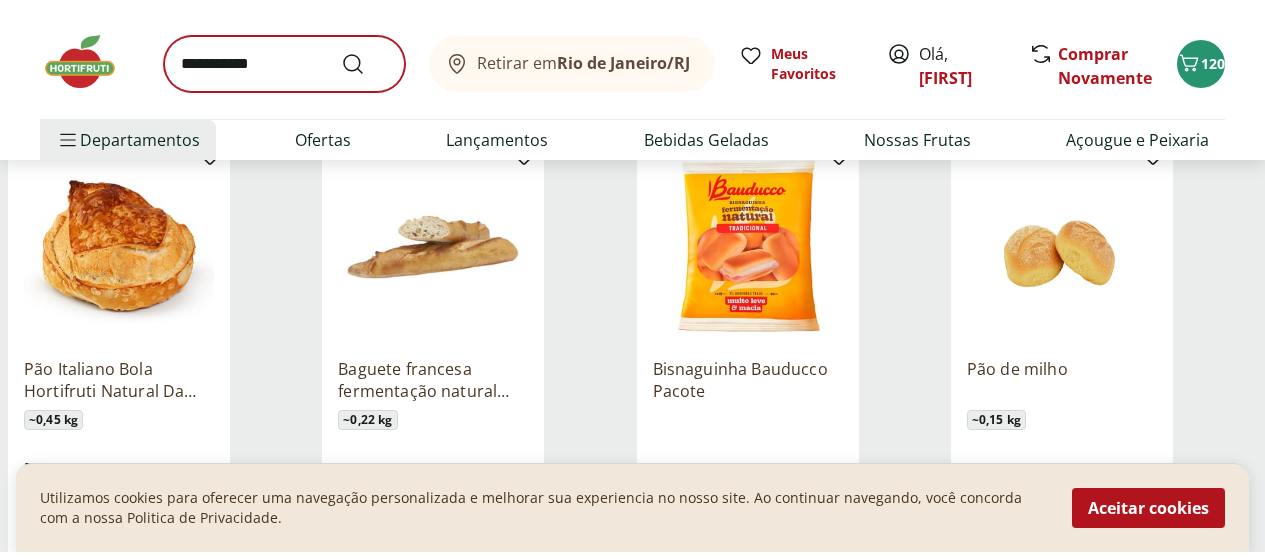 scroll, scrollTop: 0, scrollLeft: 0, axis: both 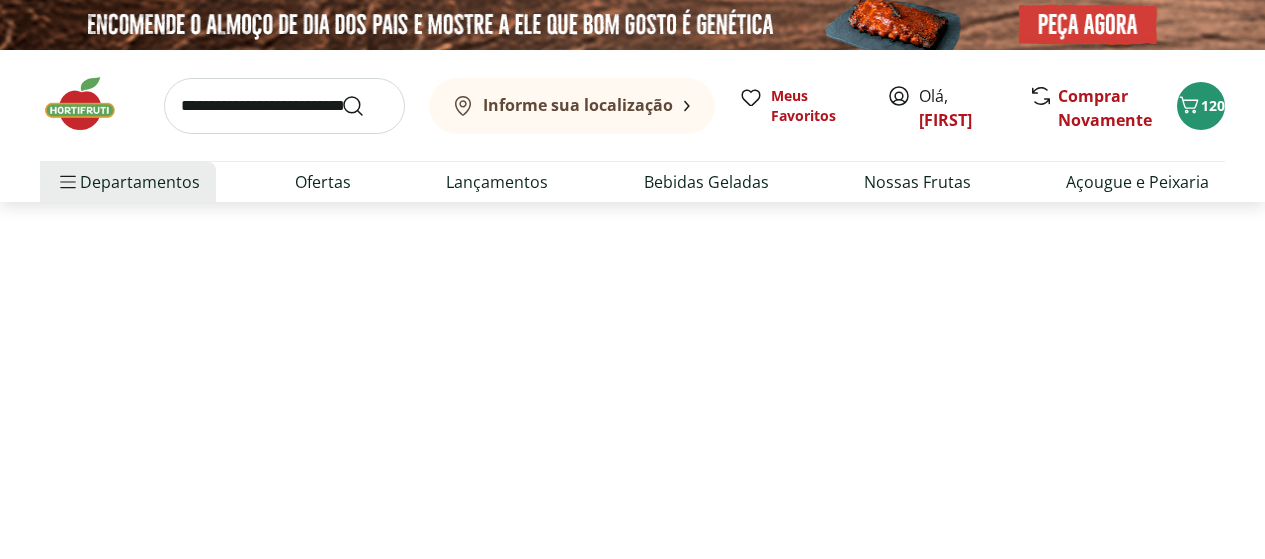 select on "**********" 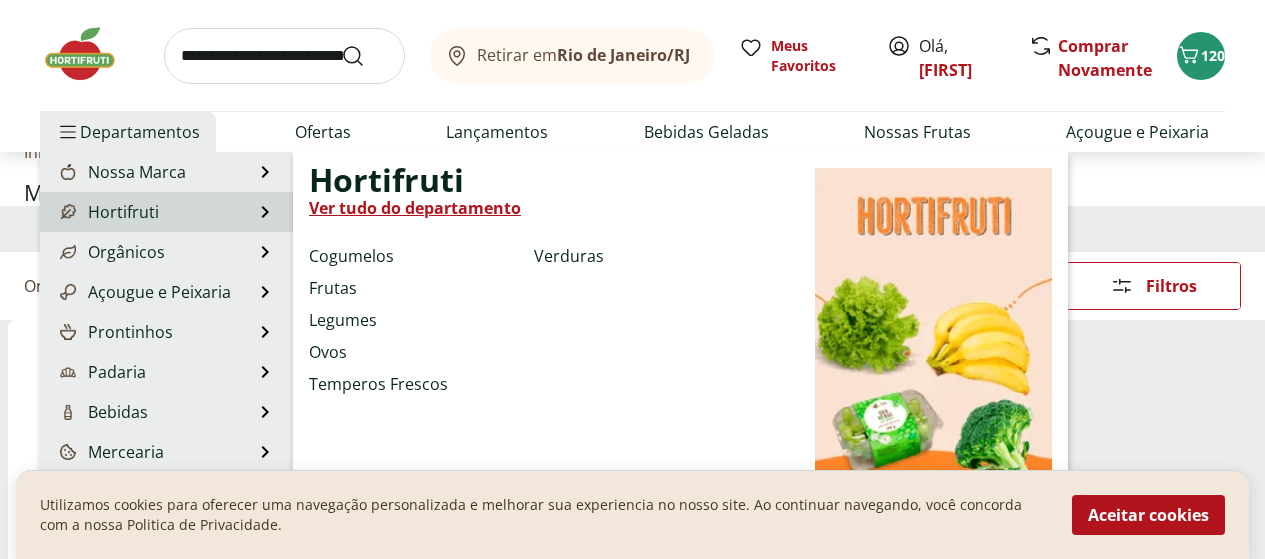 scroll, scrollTop: 200, scrollLeft: 0, axis: vertical 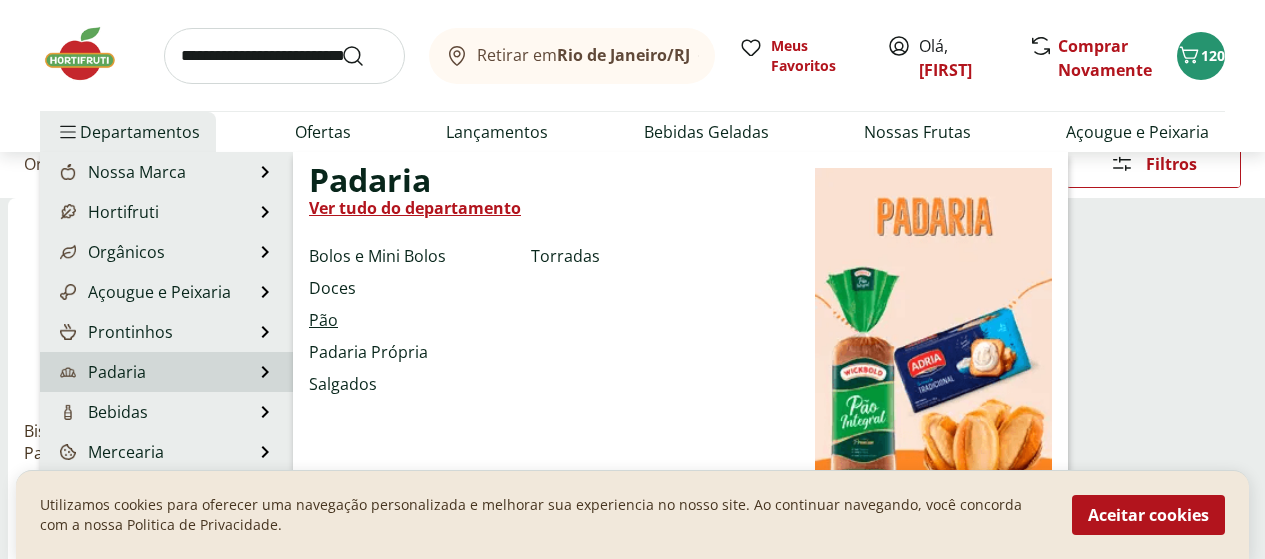 click on "Pão" at bounding box center [323, 320] 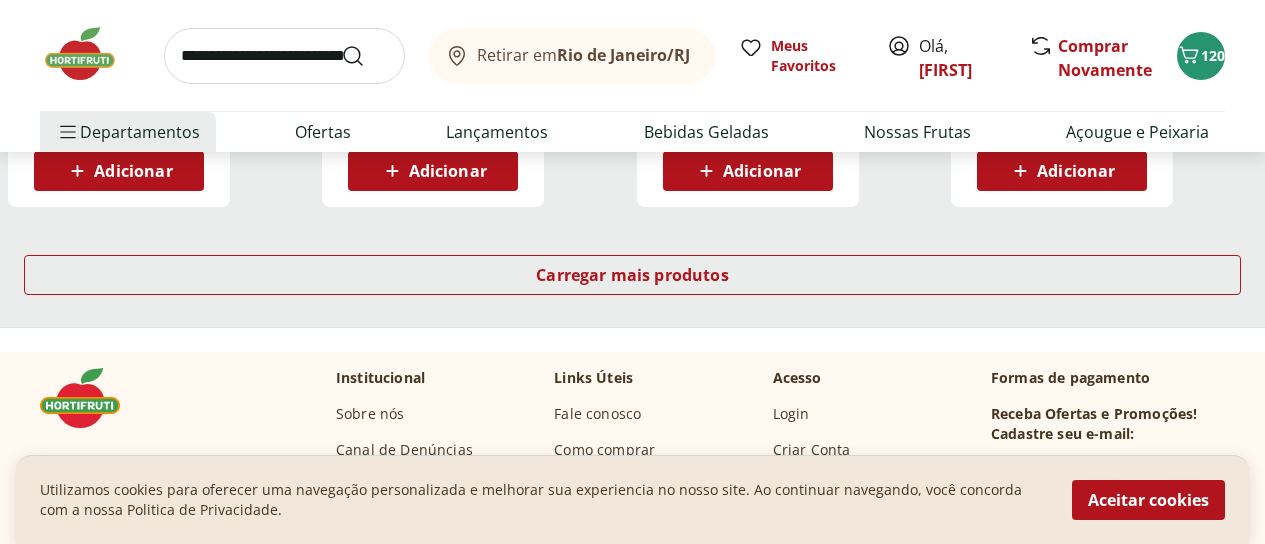 scroll, scrollTop: 1500, scrollLeft: 0, axis: vertical 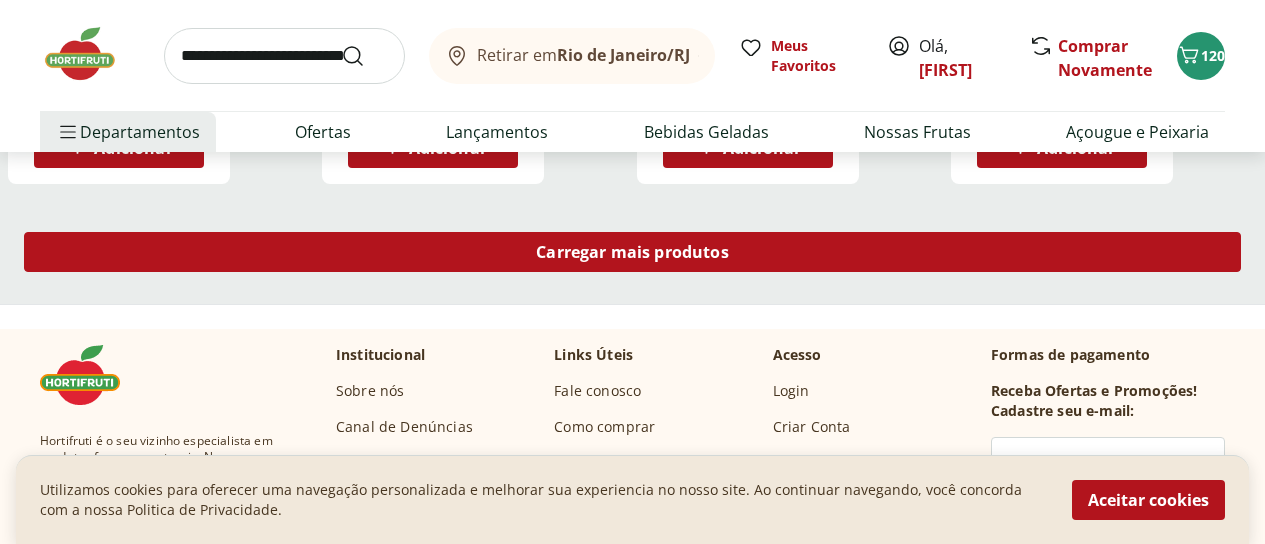 click on "Carregar mais produtos" at bounding box center (632, 252) 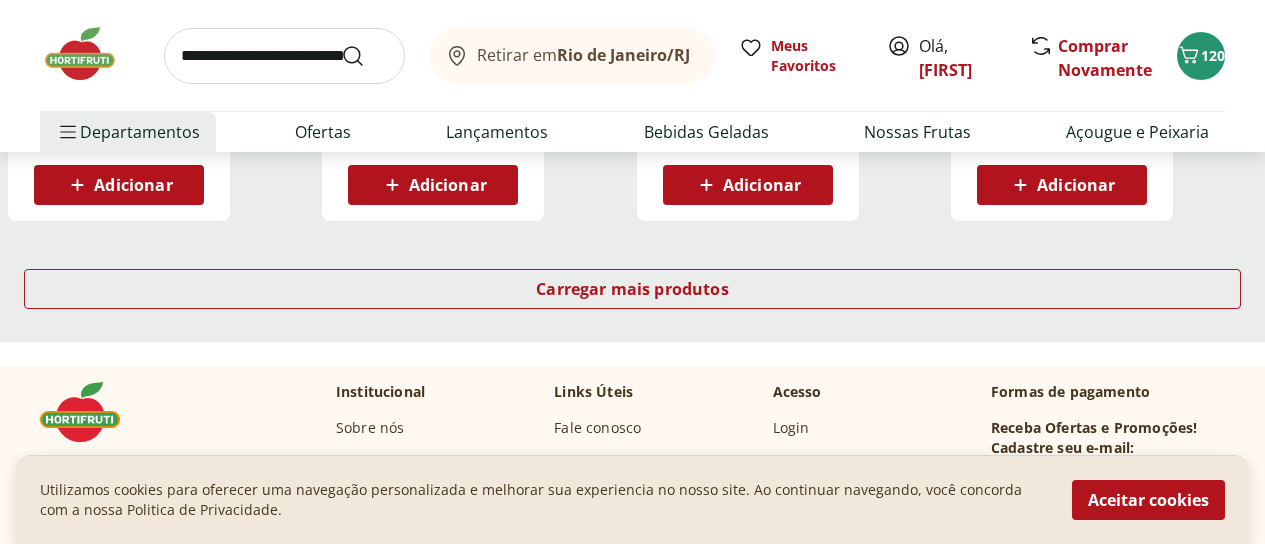 scroll, scrollTop: 2800, scrollLeft: 0, axis: vertical 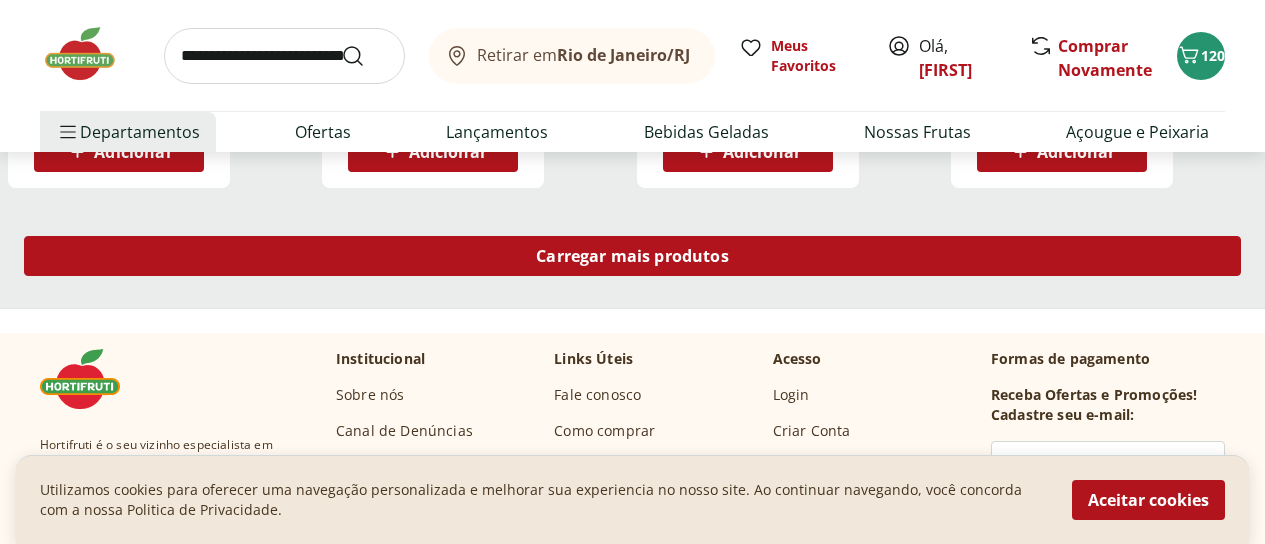 click on "Carregar mais produtos" at bounding box center (632, 256) 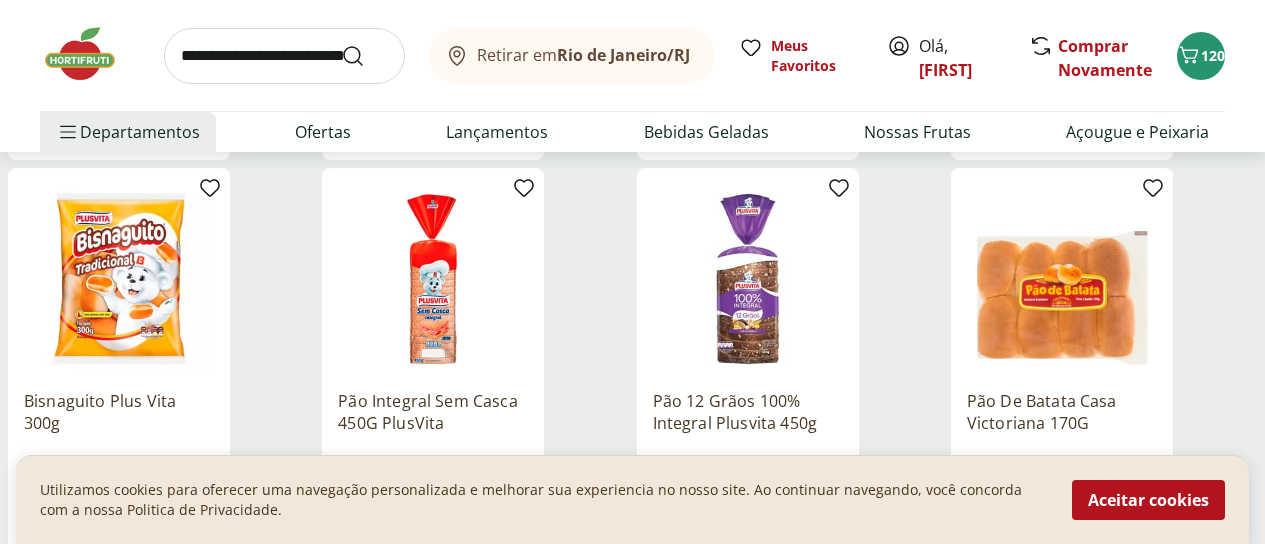 scroll, scrollTop: 3800, scrollLeft: 0, axis: vertical 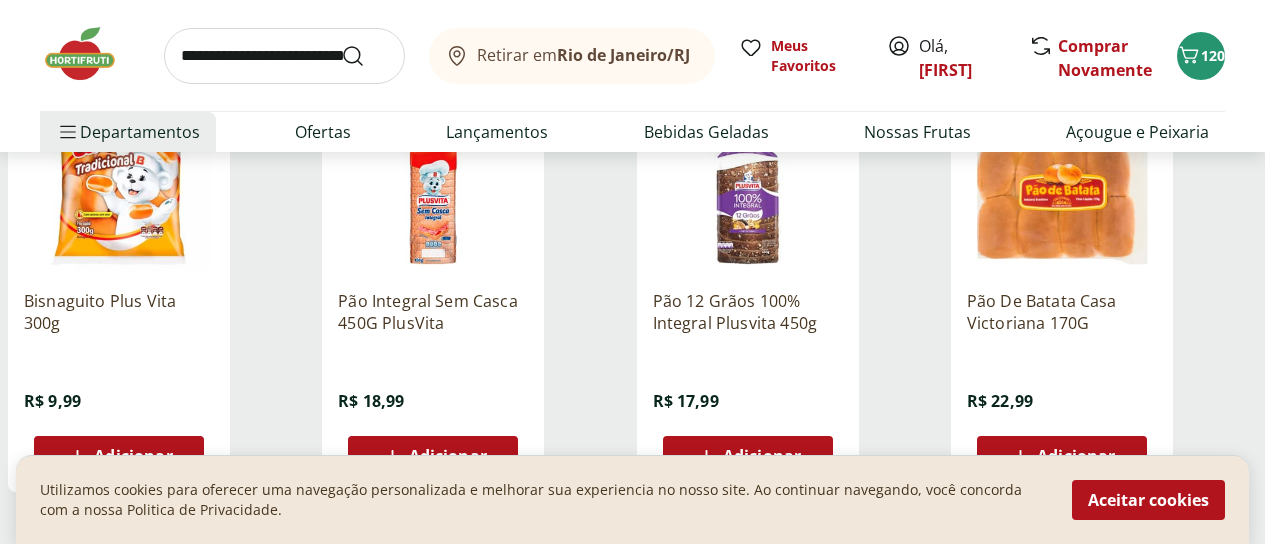 click on "Adicionar" at bounding box center [133, 456] 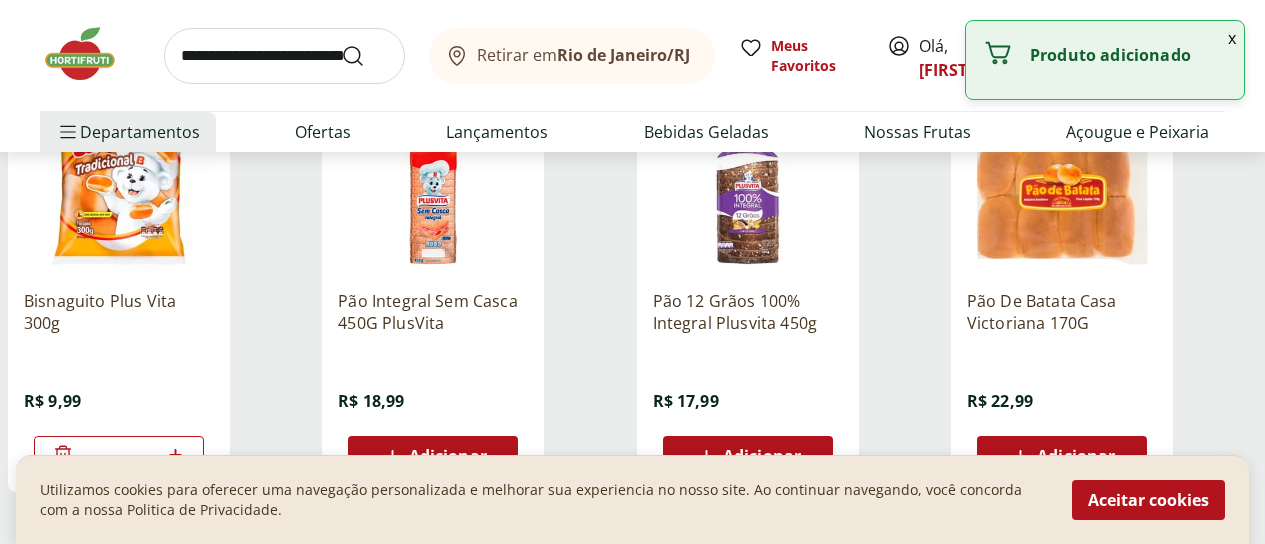 click 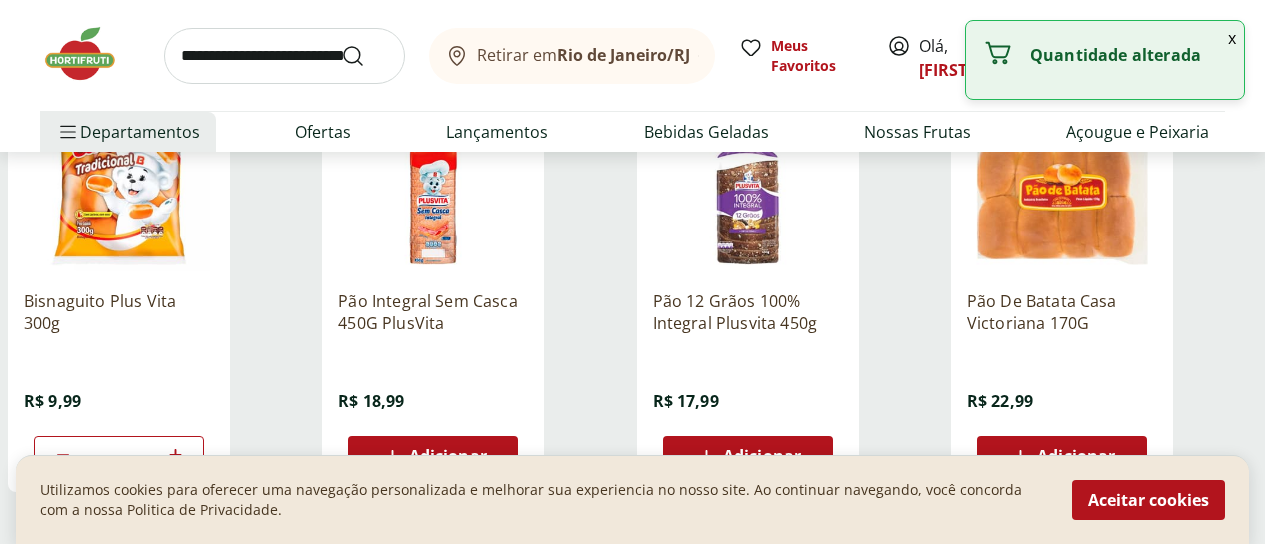 click 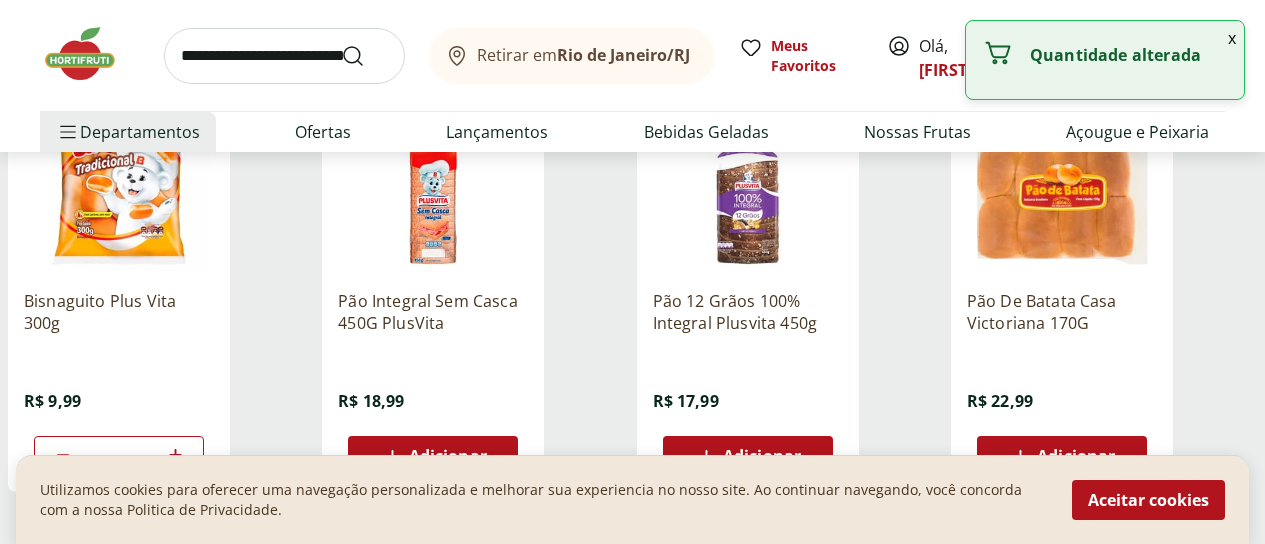 click 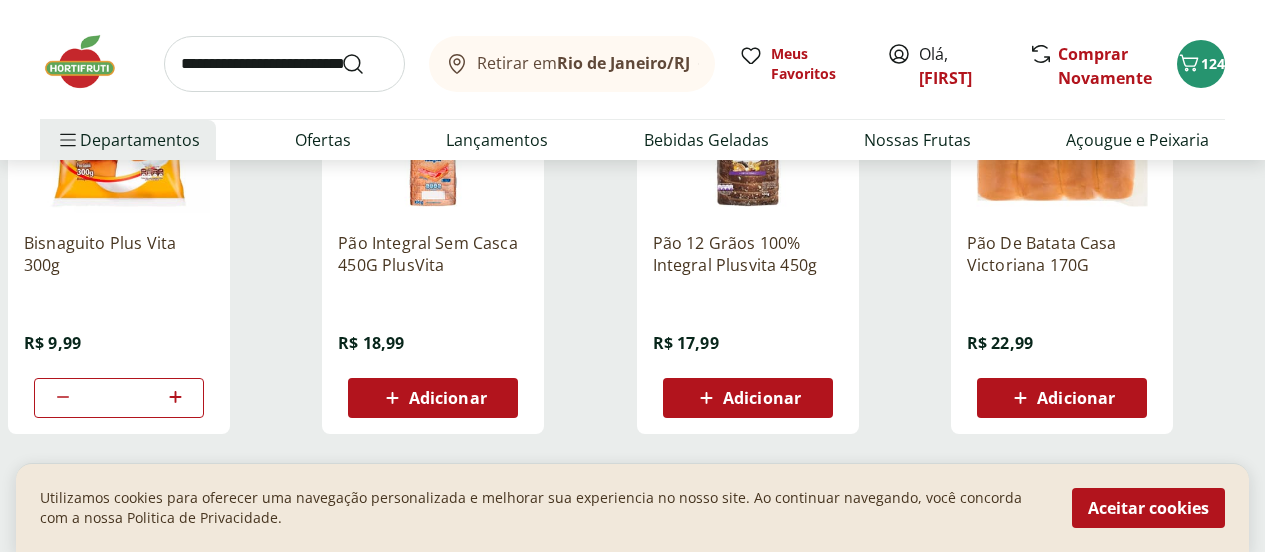 scroll, scrollTop: 3900, scrollLeft: 0, axis: vertical 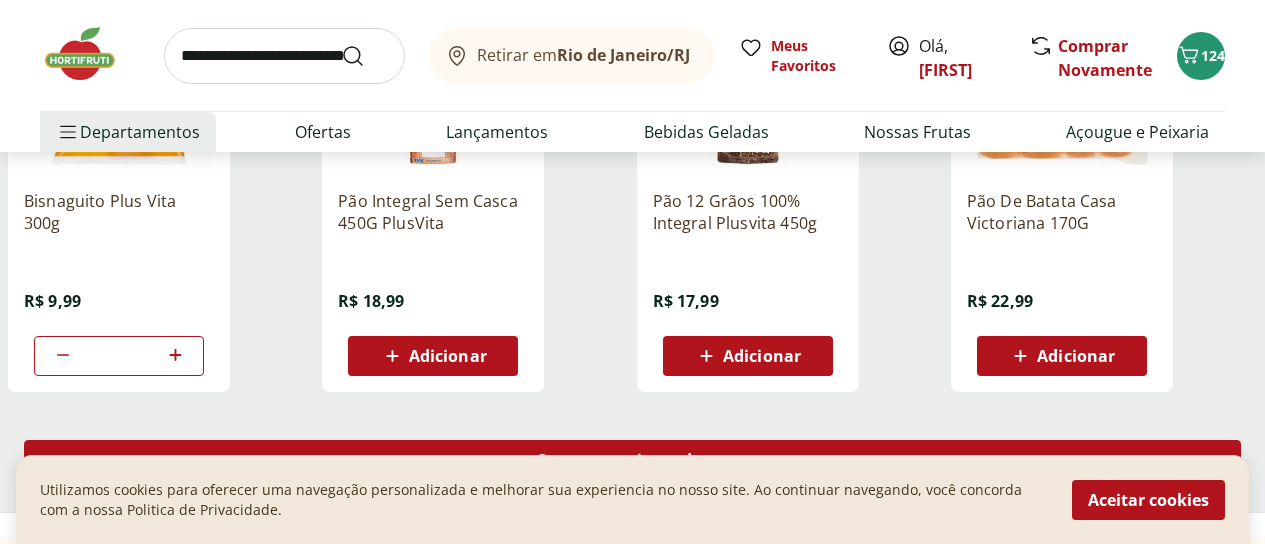 click on "Carregar mais produtos" at bounding box center [632, 460] 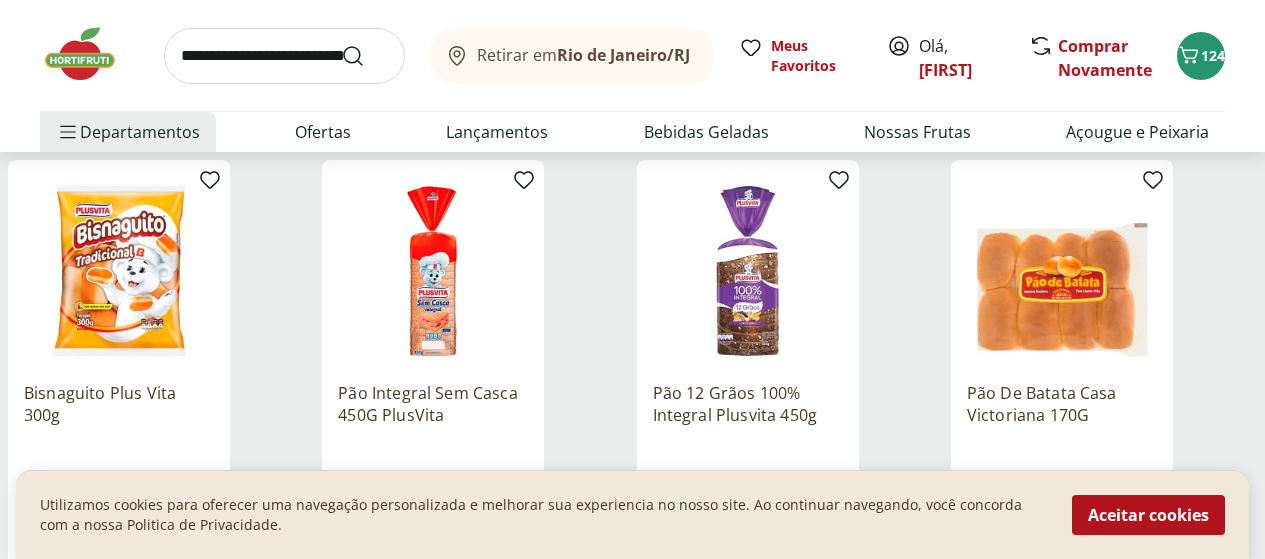 scroll, scrollTop: 3600, scrollLeft: 0, axis: vertical 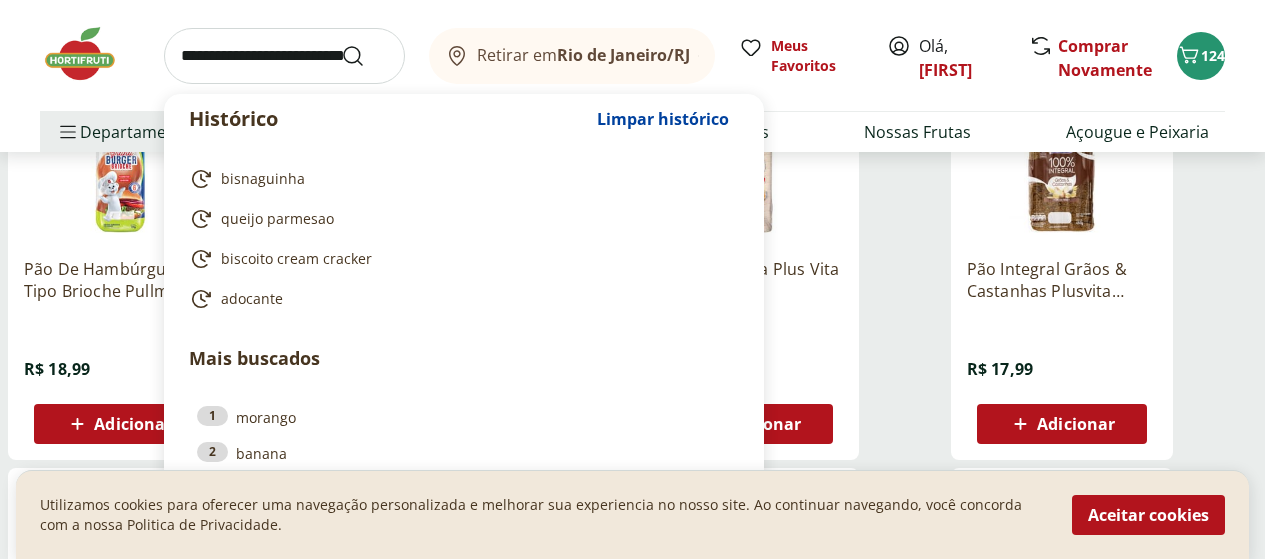 click at bounding box center [284, 56] 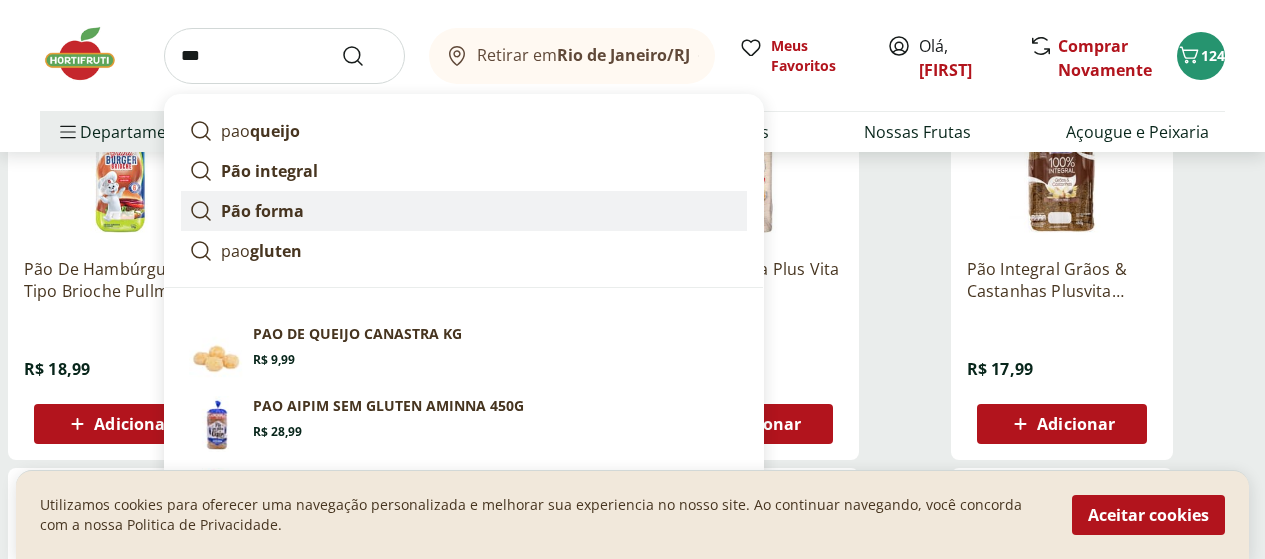 click on "Pão forma" at bounding box center (262, 211) 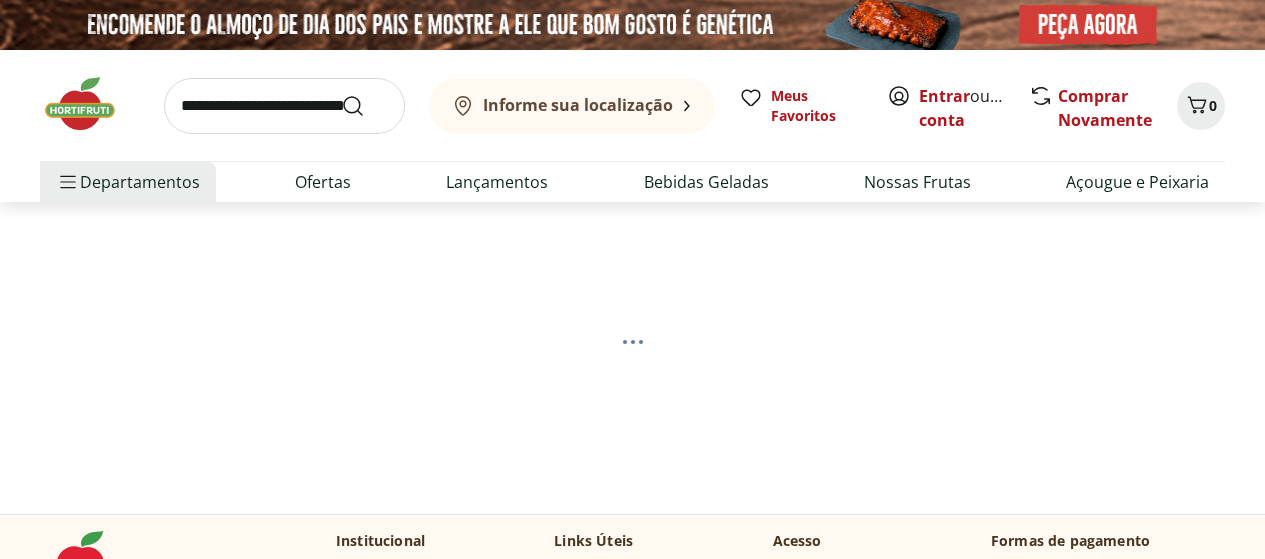 scroll, scrollTop: 0, scrollLeft: 0, axis: both 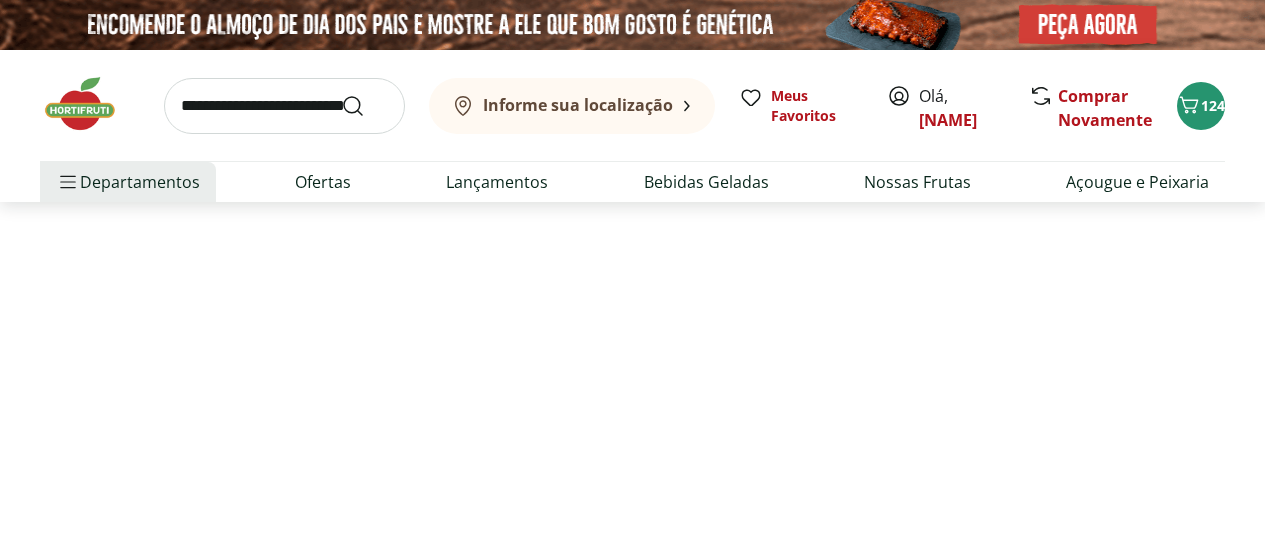 select on "**********" 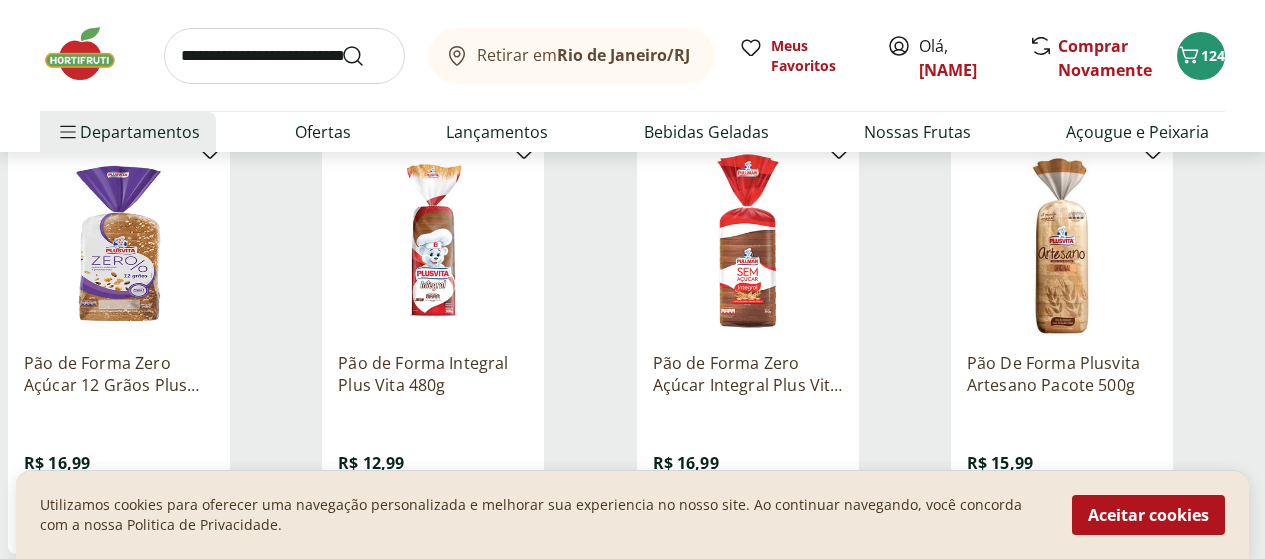 scroll, scrollTop: 800, scrollLeft: 0, axis: vertical 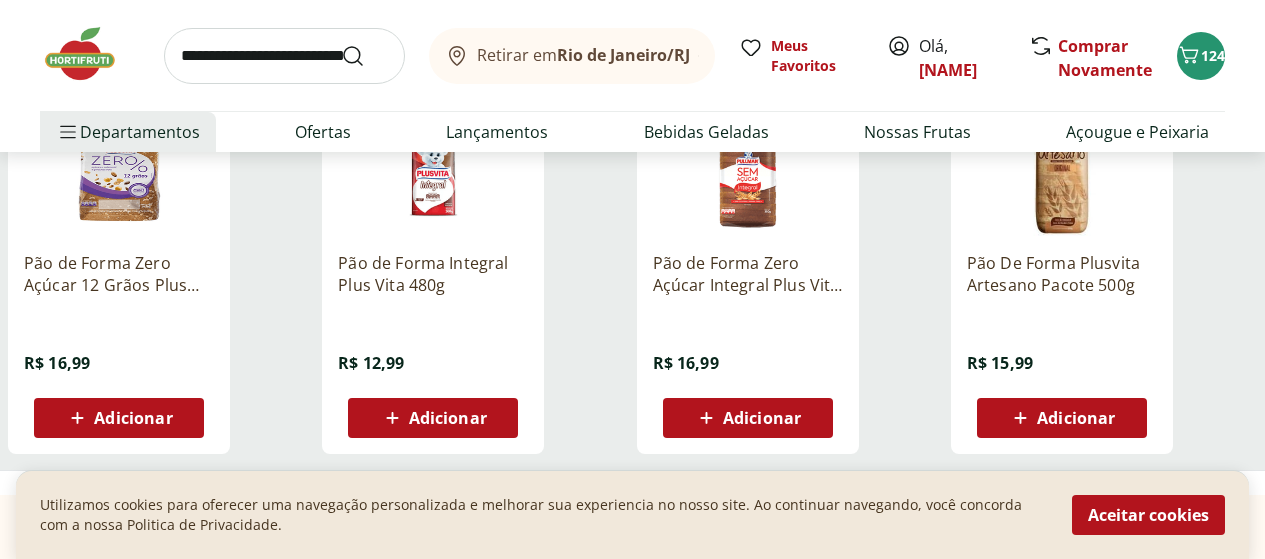 click on "Adicionar" at bounding box center (448, 418) 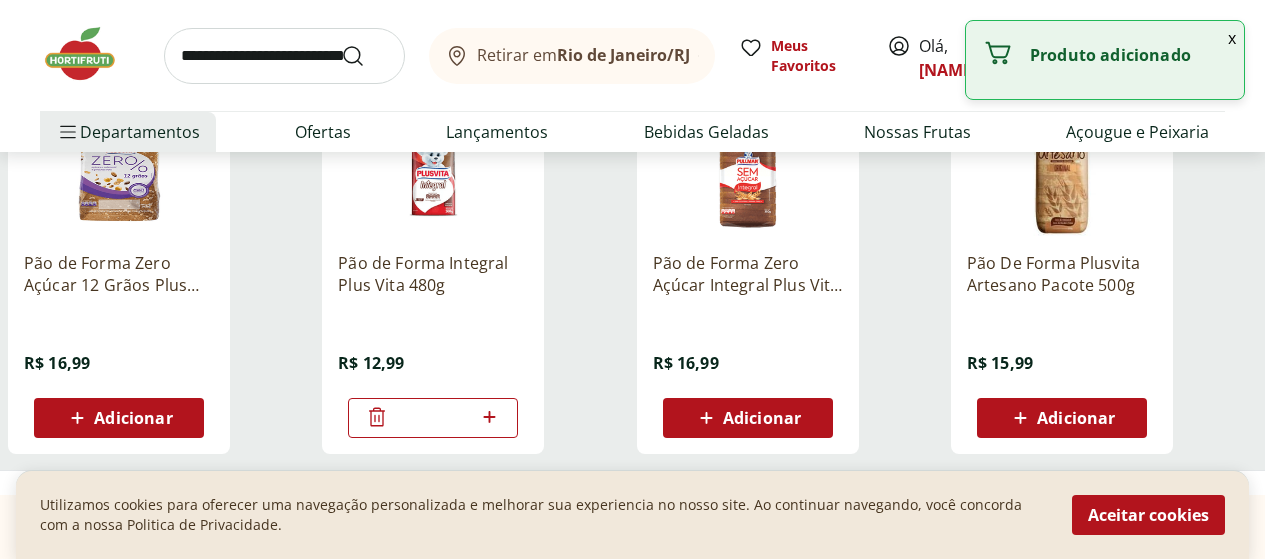 click 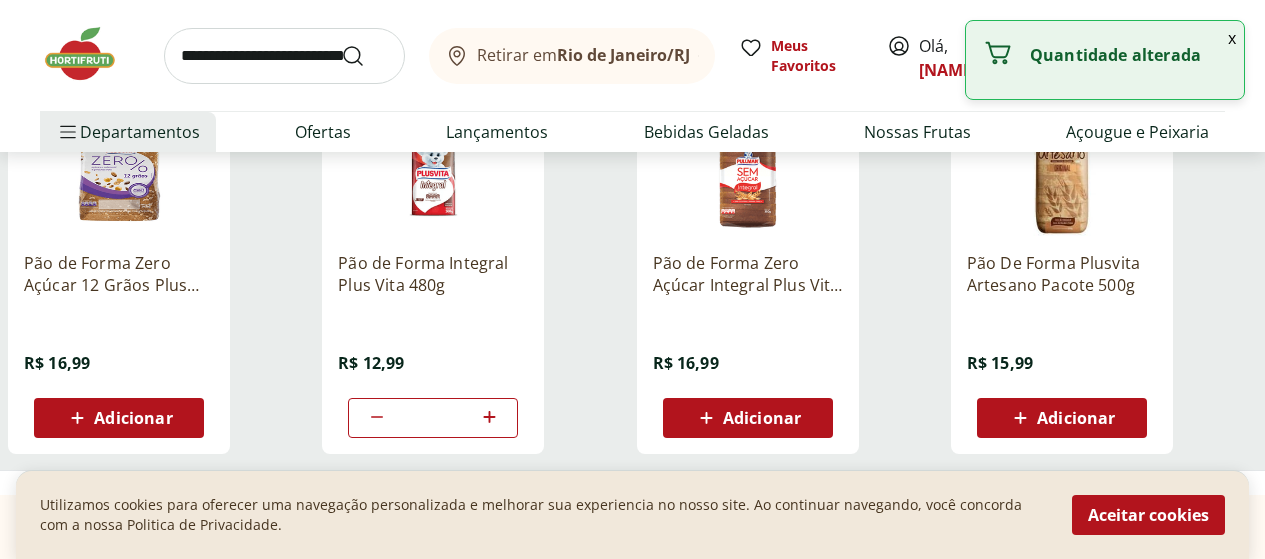 click 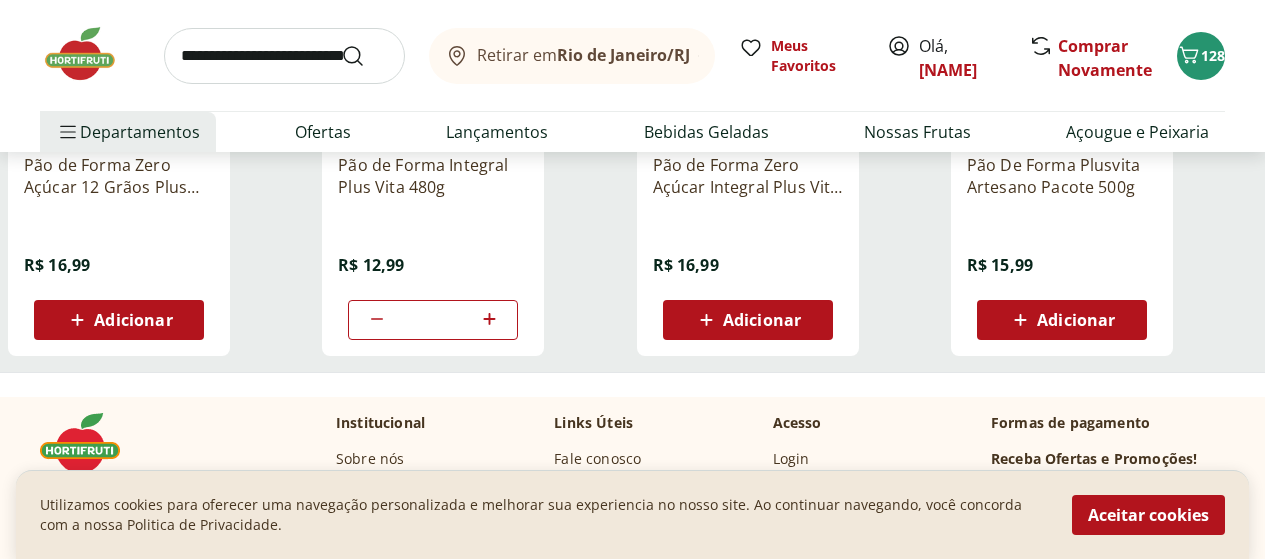 scroll, scrollTop: 900, scrollLeft: 0, axis: vertical 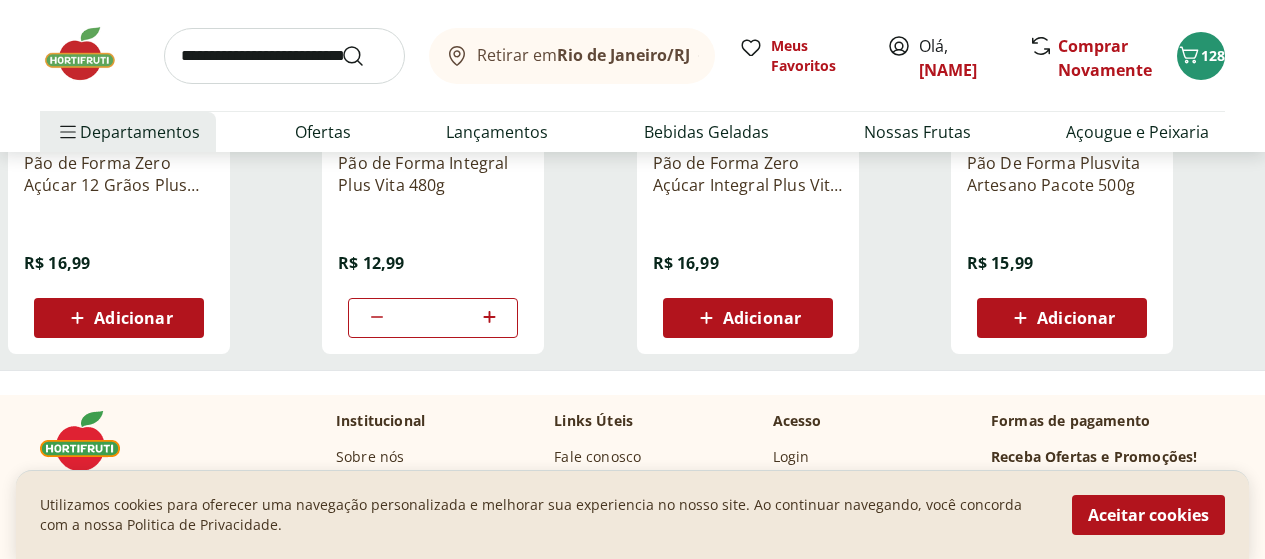 click 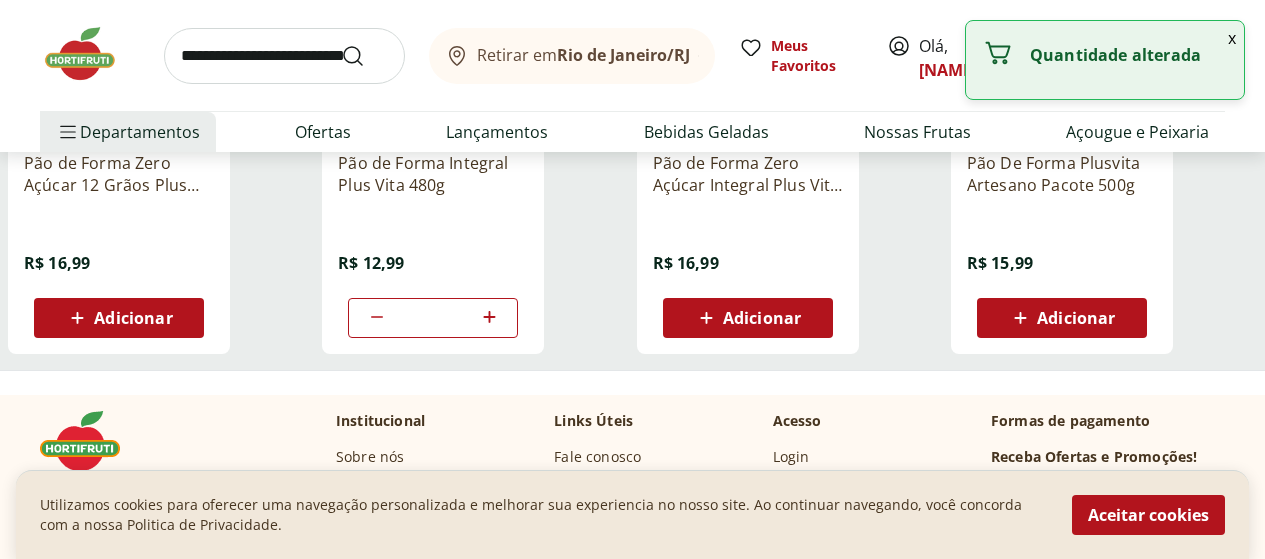 click 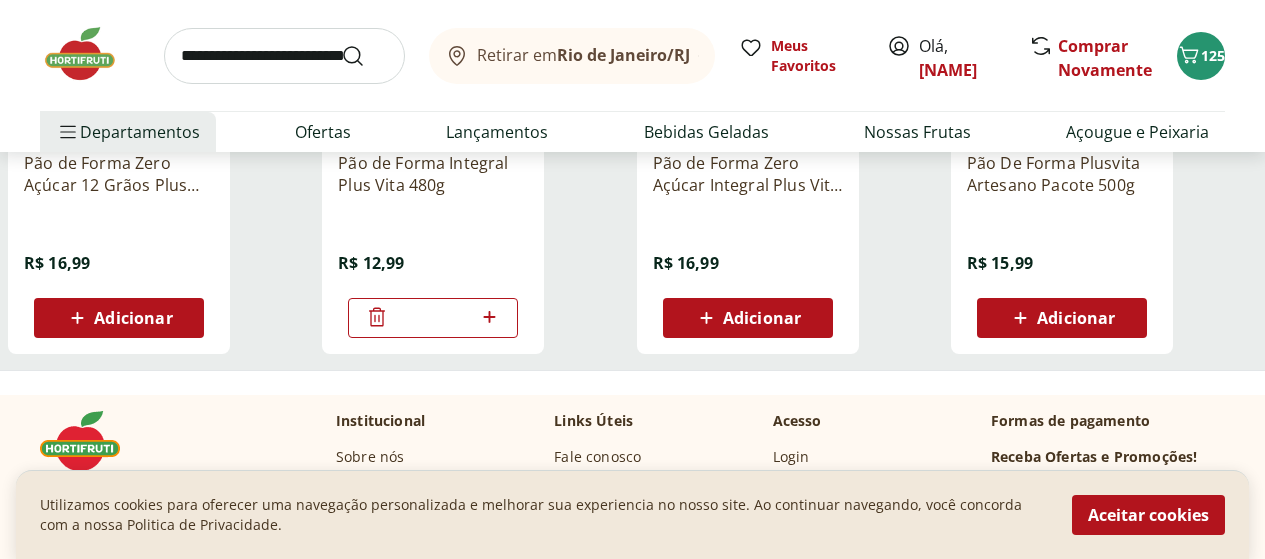 click 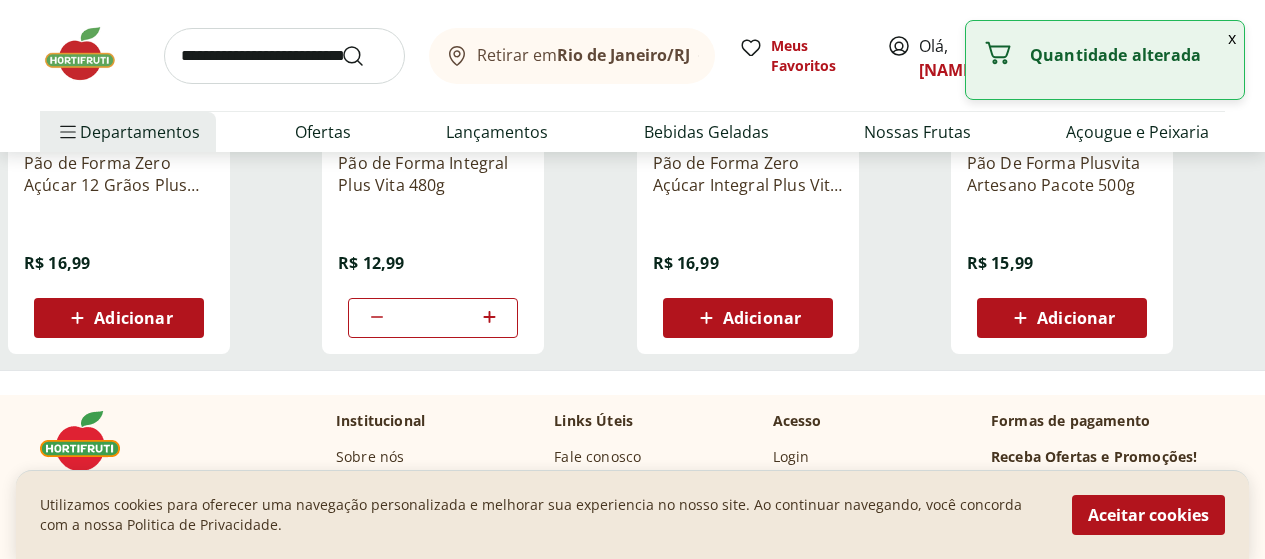 click 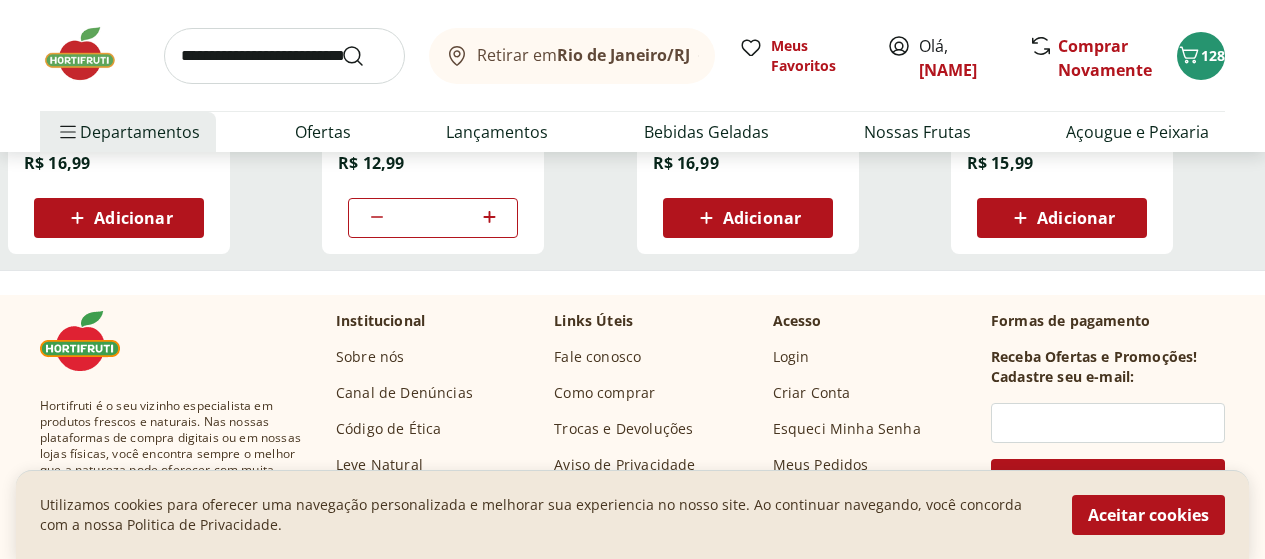 scroll, scrollTop: 900, scrollLeft: 0, axis: vertical 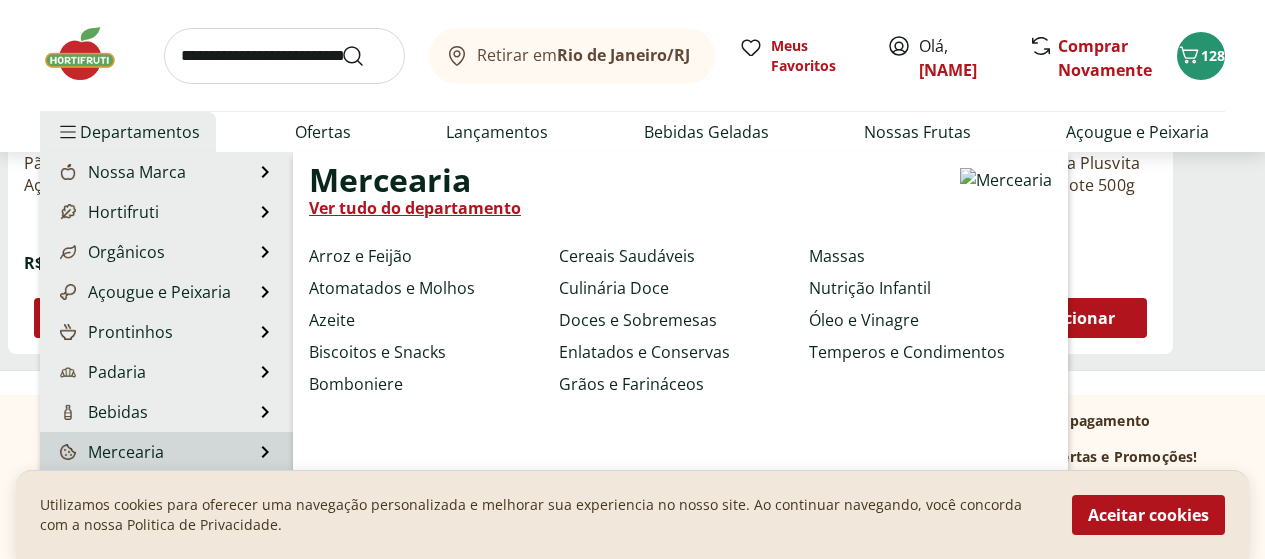 click on "Mercearia Mercearia Ver tudo do departamento Arroz e Feijão Atomatados e Molhos Azeite Biscoitos e Snacks Bomboniere Cereais Saudáveis Culinária Doce Doces e Sobremesas Enlatados e Conservas Grãos e Farináceos Massas Nutrição Infantil Óleo e Vinagre Temperos e Condimentos" at bounding box center (166, 452) 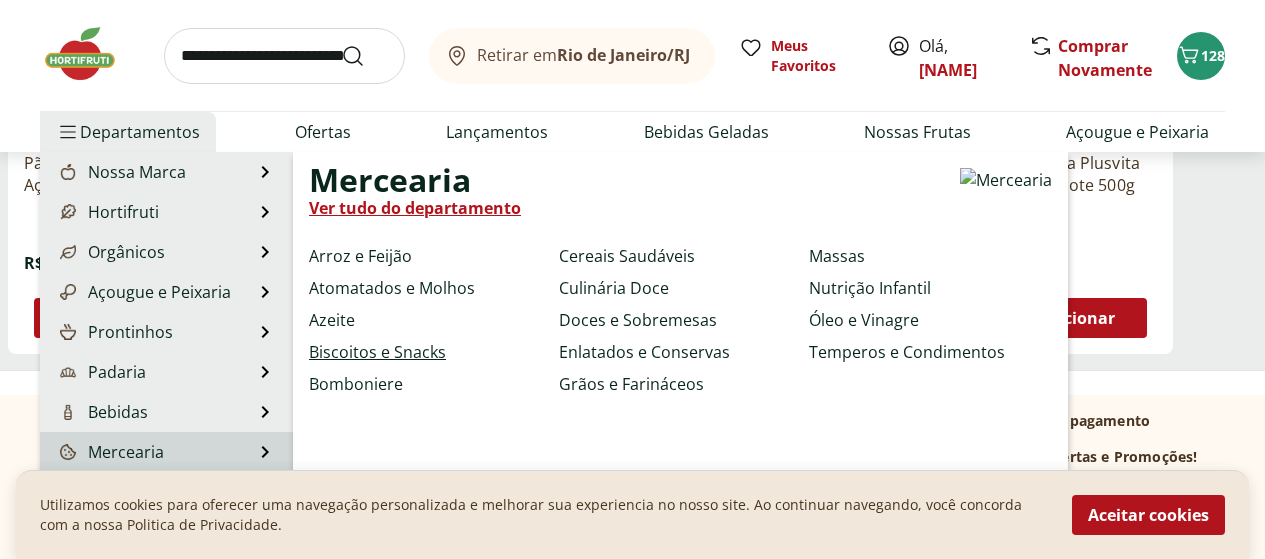 click on "Biscoitos e Snacks" at bounding box center [377, 352] 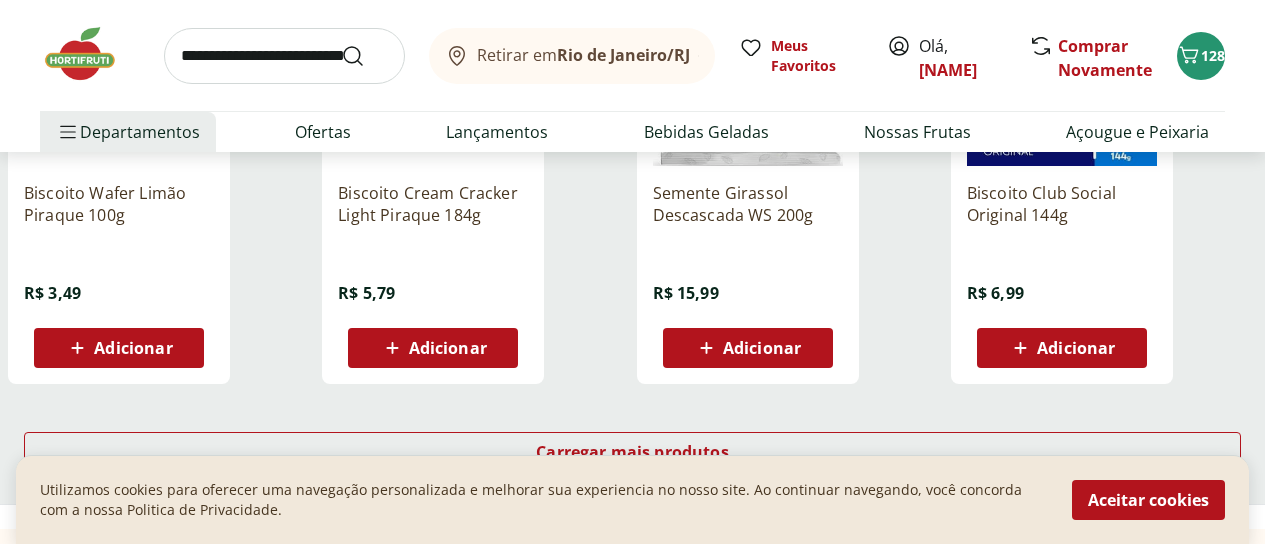 scroll, scrollTop: 1400, scrollLeft: 0, axis: vertical 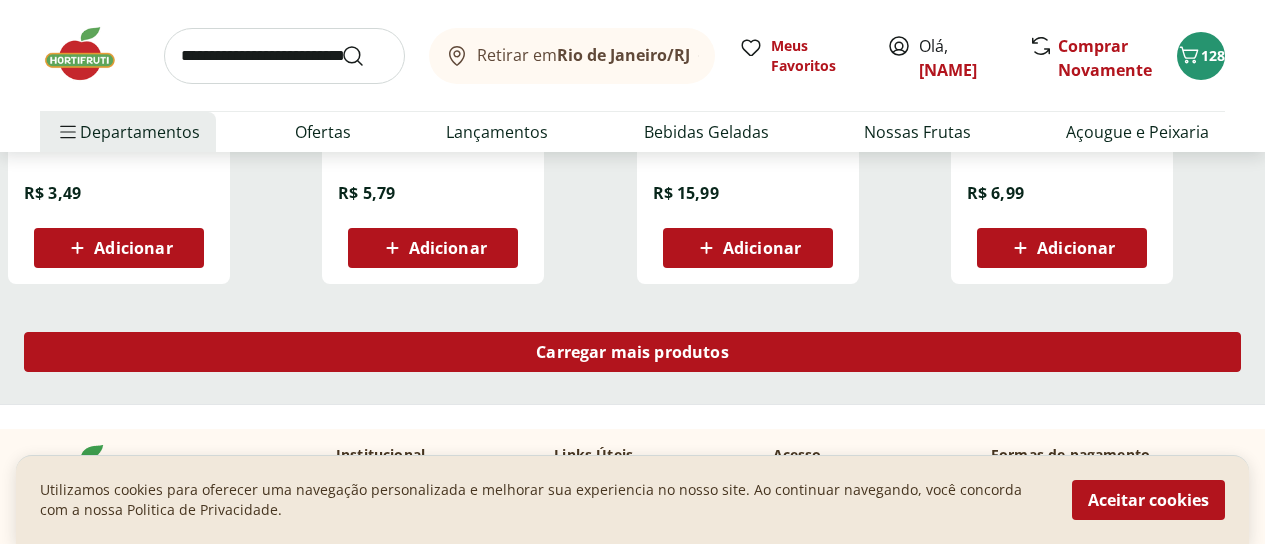 click on "Carregar mais produtos" at bounding box center (632, 352) 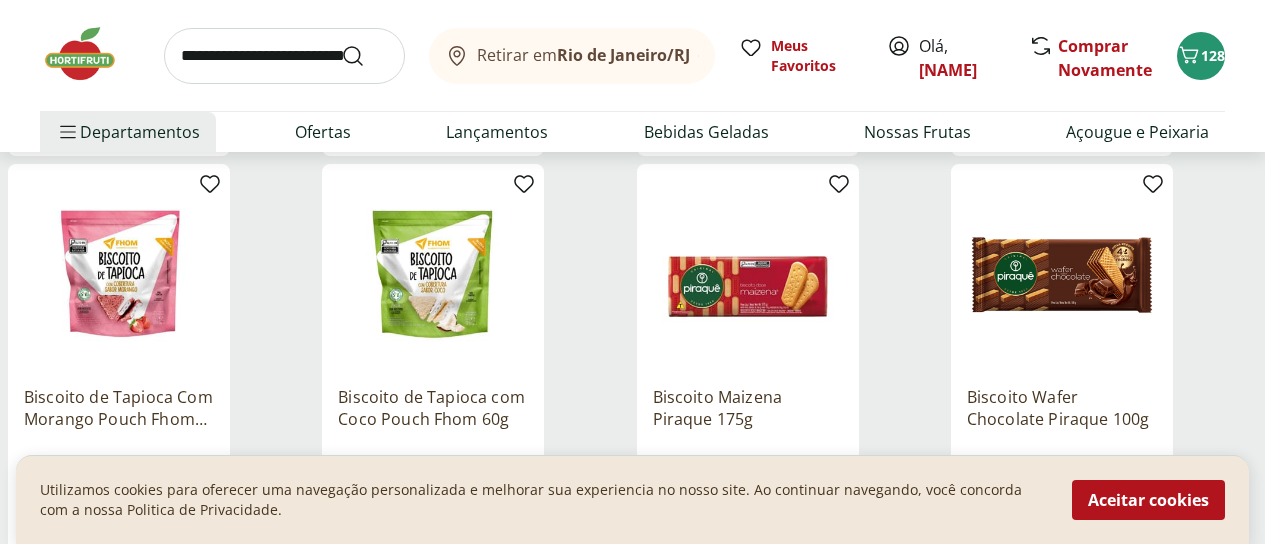 scroll, scrollTop: 2500, scrollLeft: 0, axis: vertical 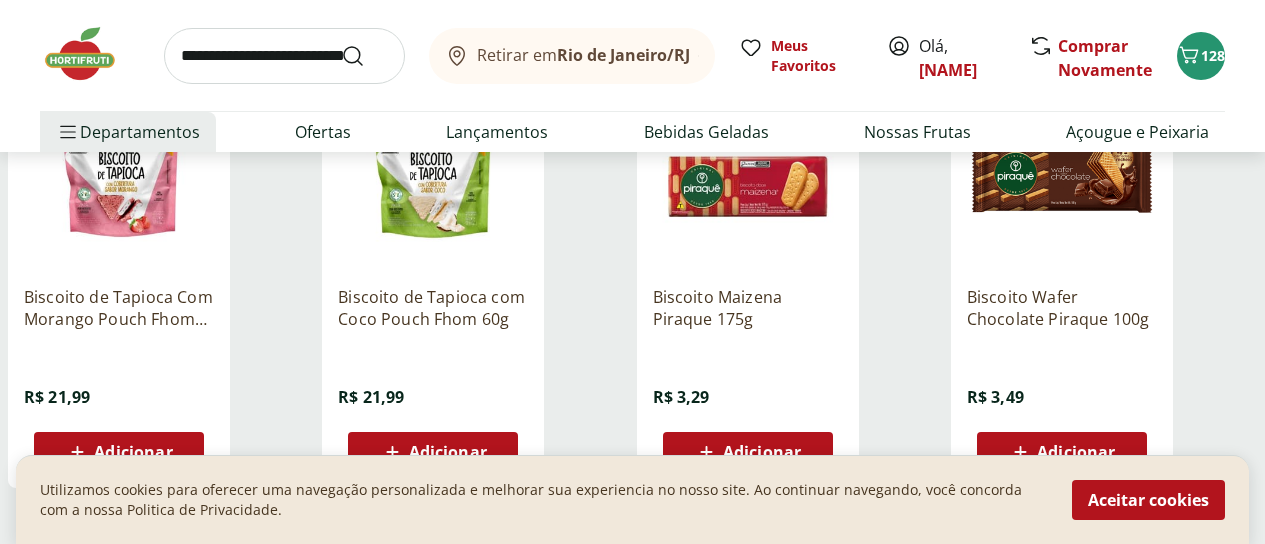 click on "Adicionar" at bounding box center [762, 452] 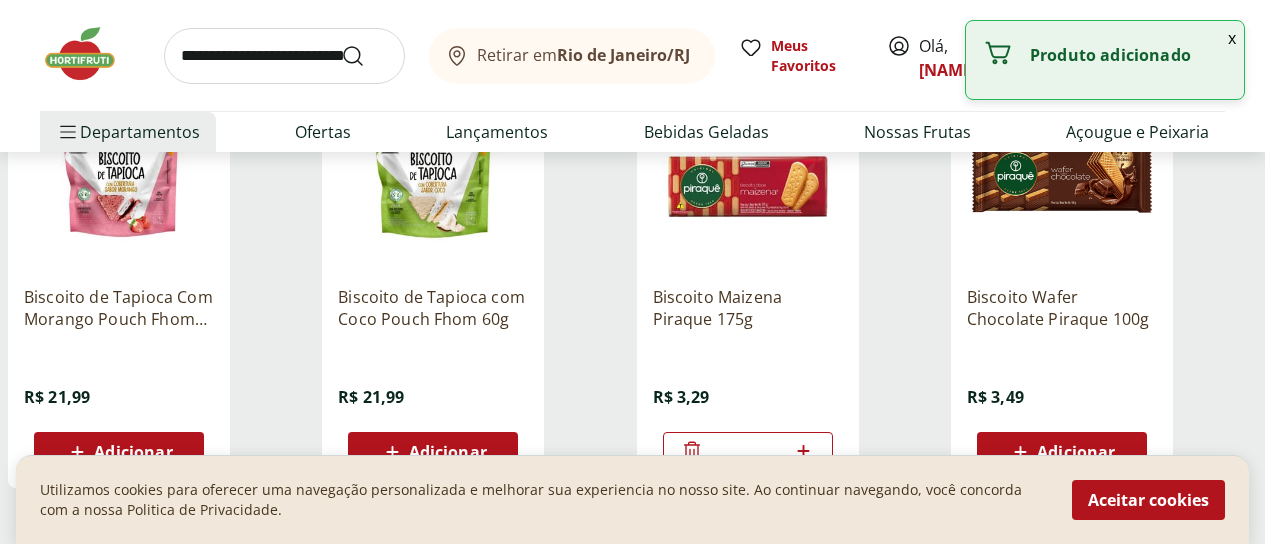 click 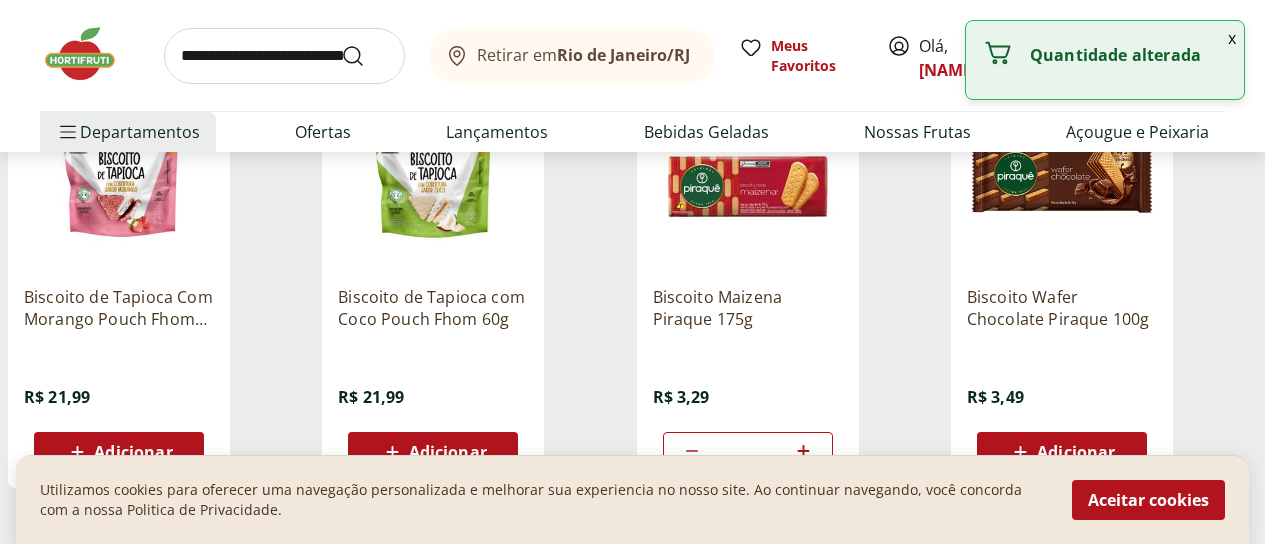 click 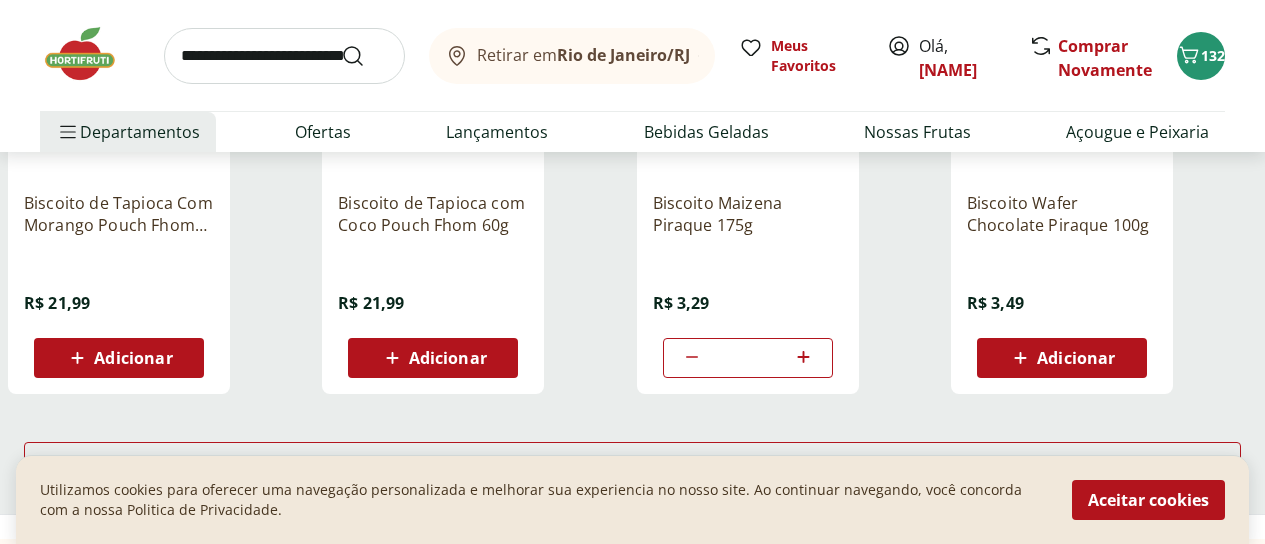 scroll, scrollTop: 2700, scrollLeft: 0, axis: vertical 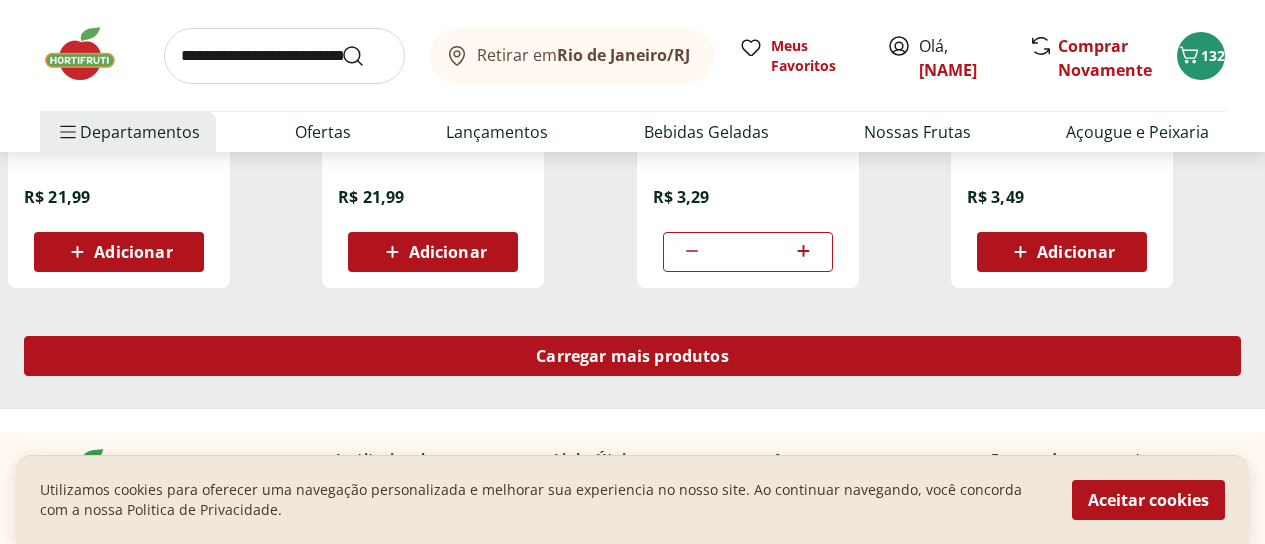 click on "Carregar mais produtos" at bounding box center (632, 356) 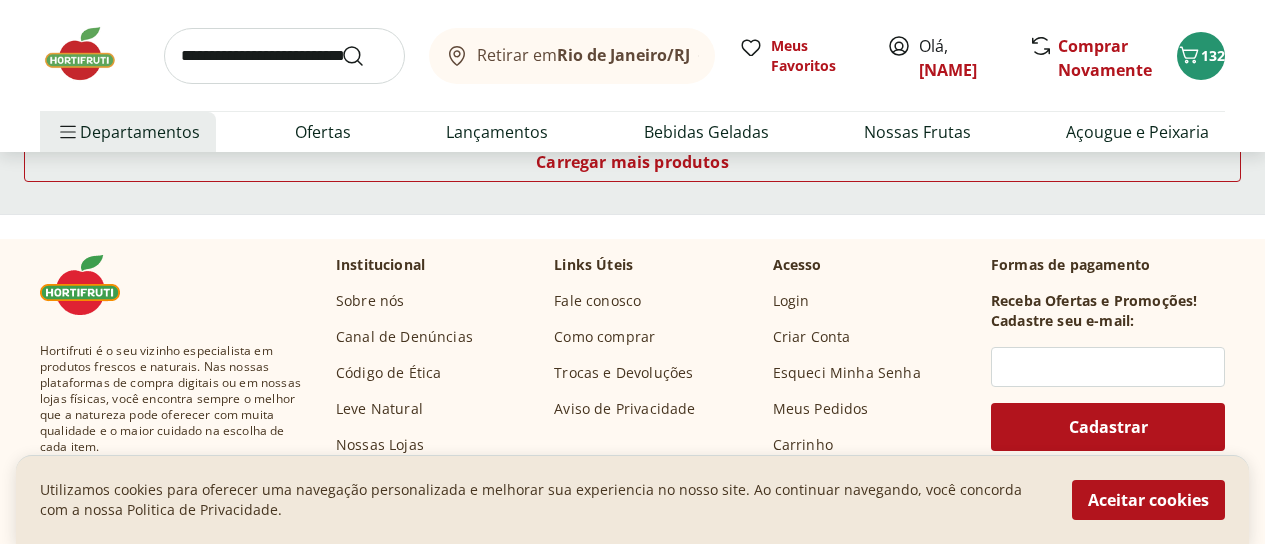 scroll, scrollTop: 4200, scrollLeft: 0, axis: vertical 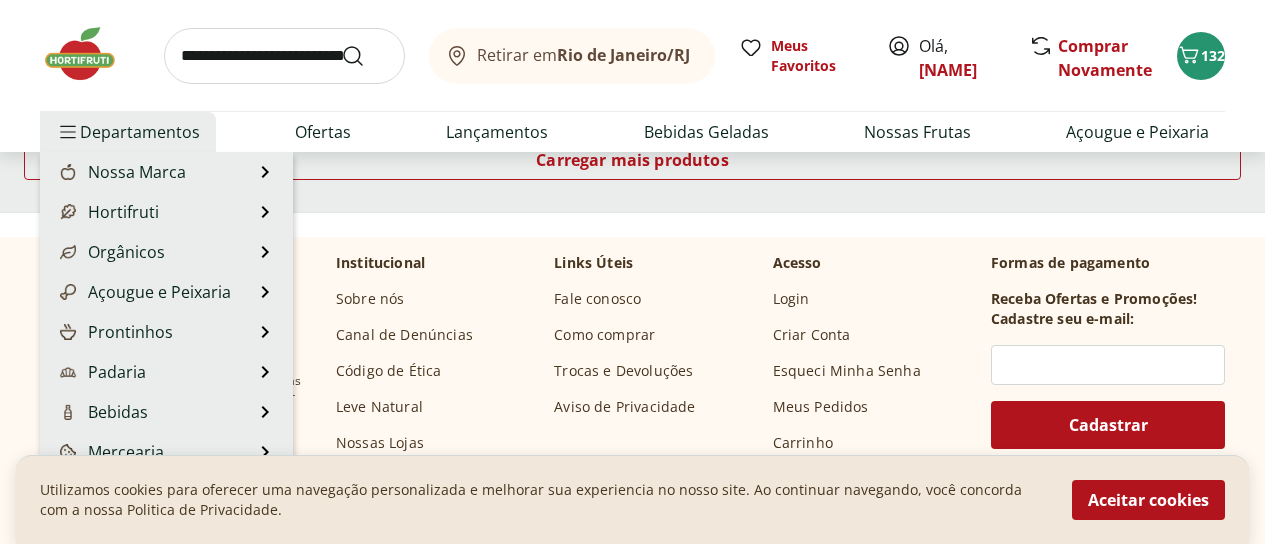 click on "Departamentos" at bounding box center (128, 132) 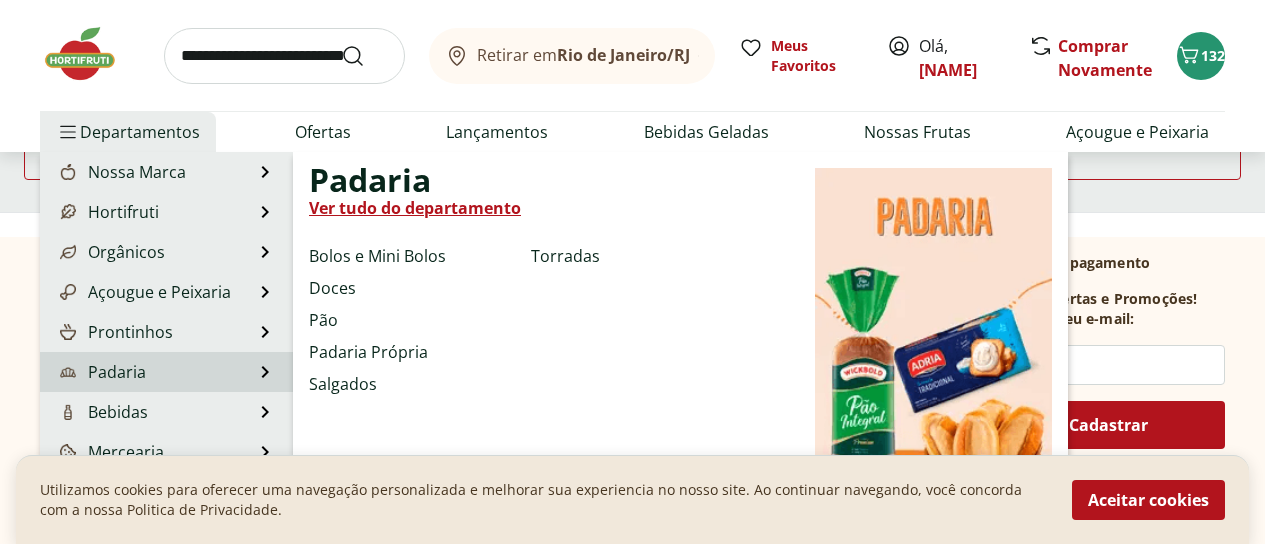 scroll, scrollTop: 100, scrollLeft: 0, axis: vertical 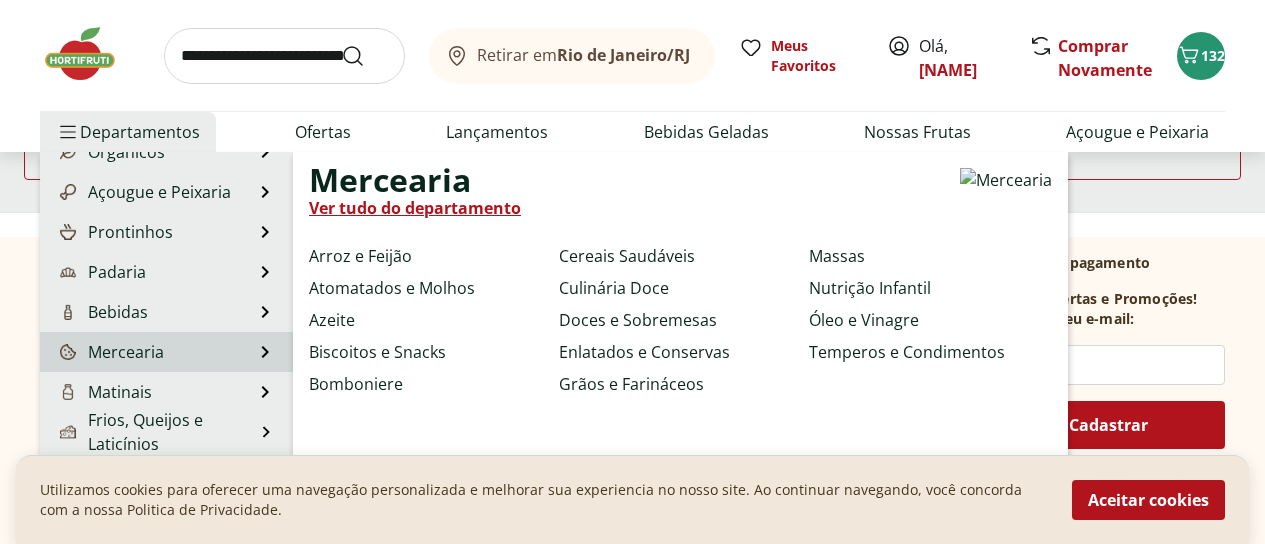 click on "Mercearia" at bounding box center [110, 352] 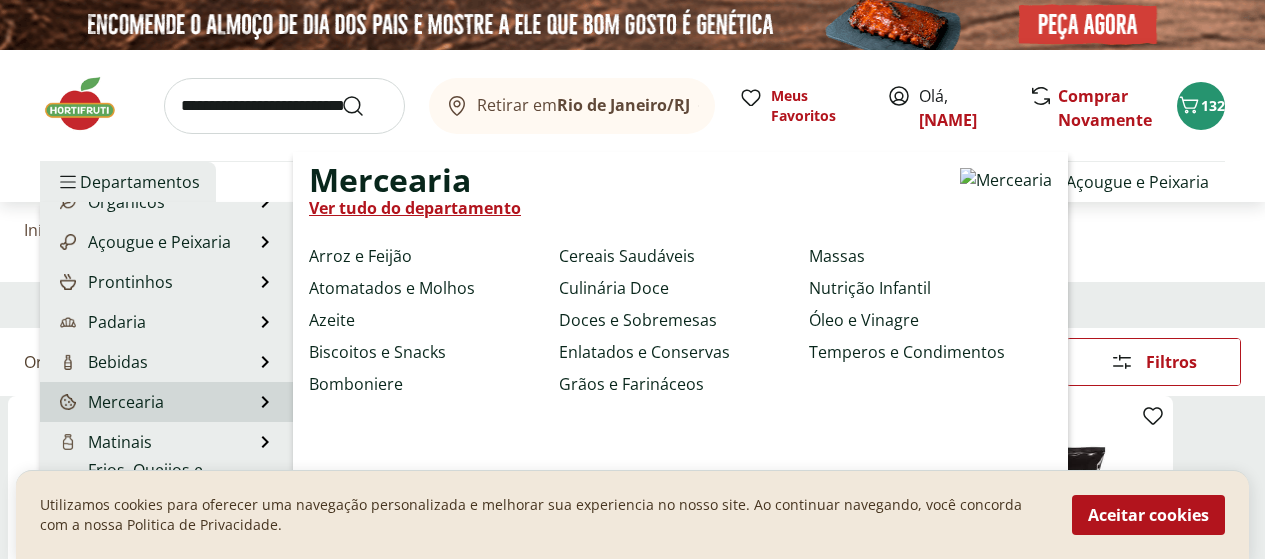 select on "**********" 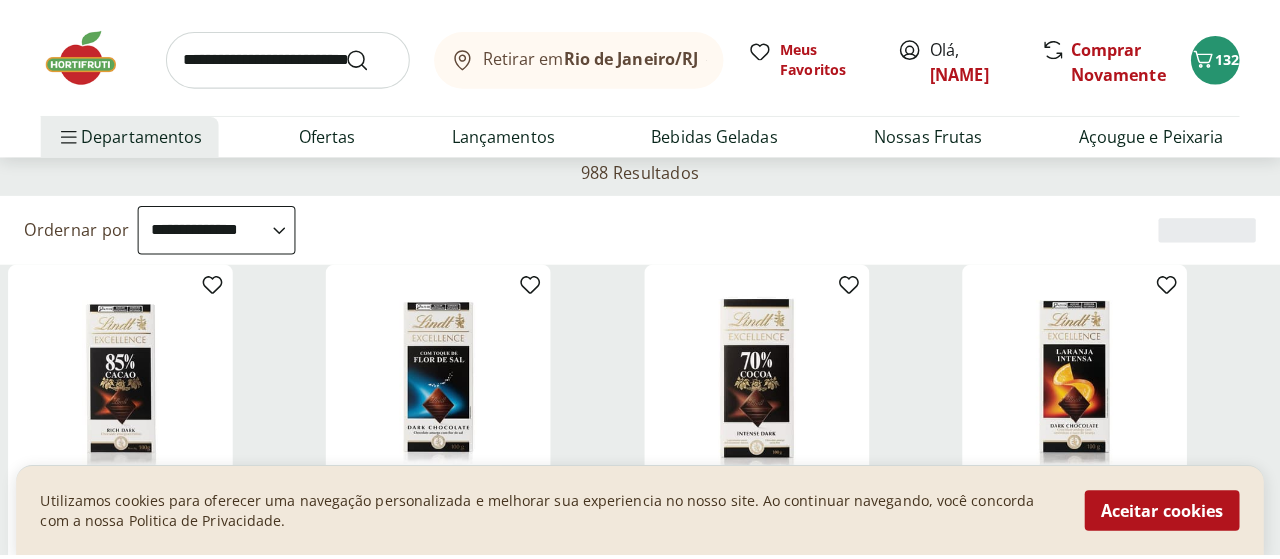 scroll, scrollTop: 200, scrollLeft: 0, axis: vertical 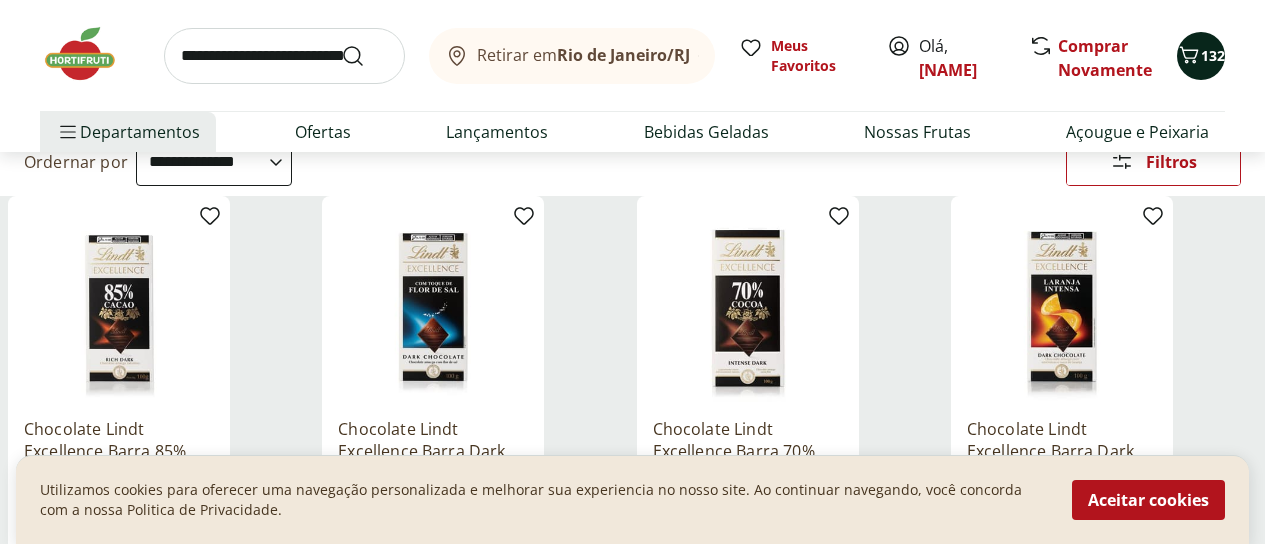 click 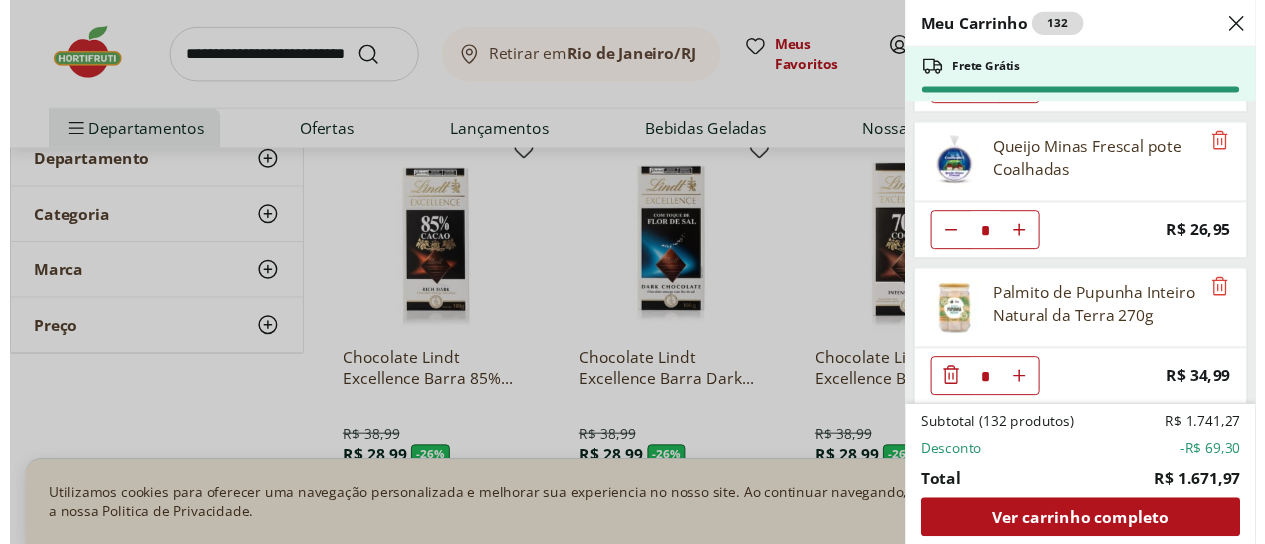 scroll, scrollTop: 600, scrollLeft: 0, axis: vertical 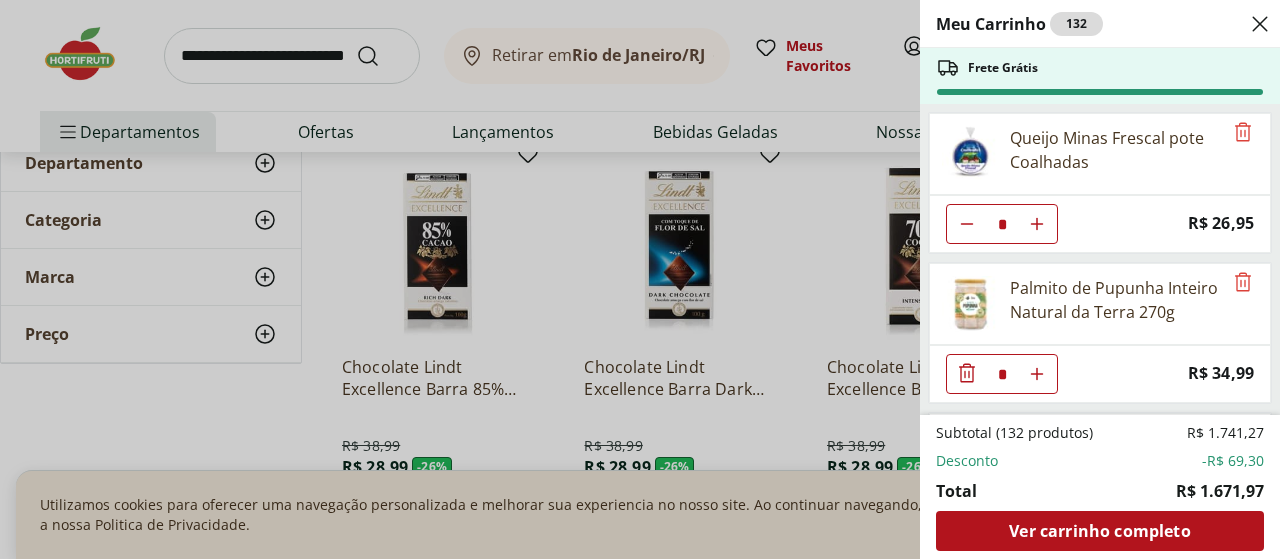 click at bounding box center [970, 154] 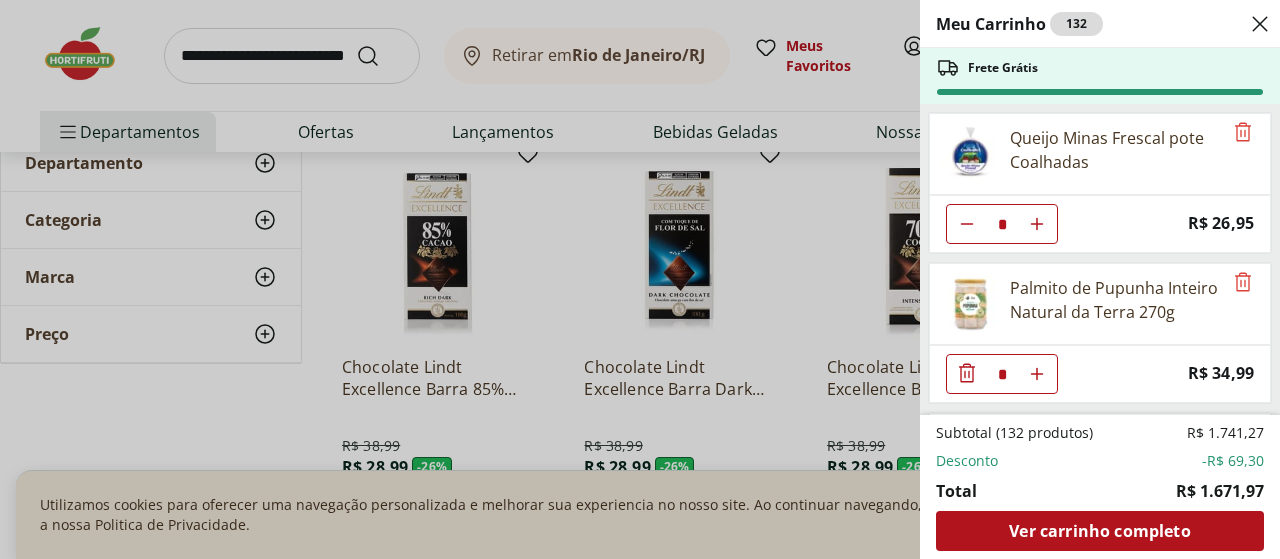 click at bounding box center [970, 154] 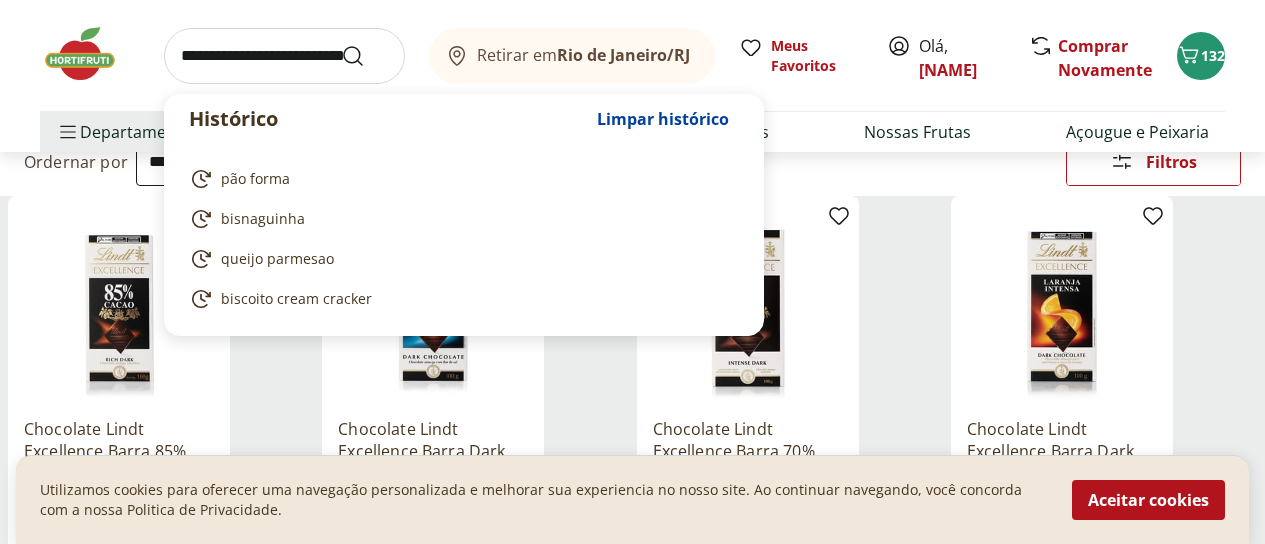 click at bounding box center [284, 56] 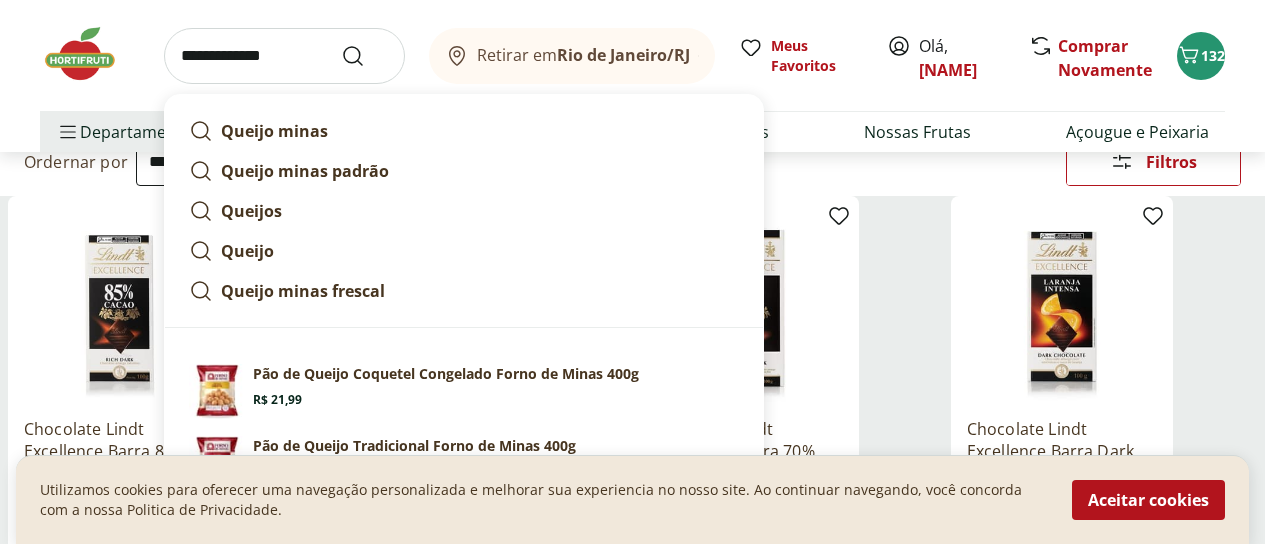 type on "**********" 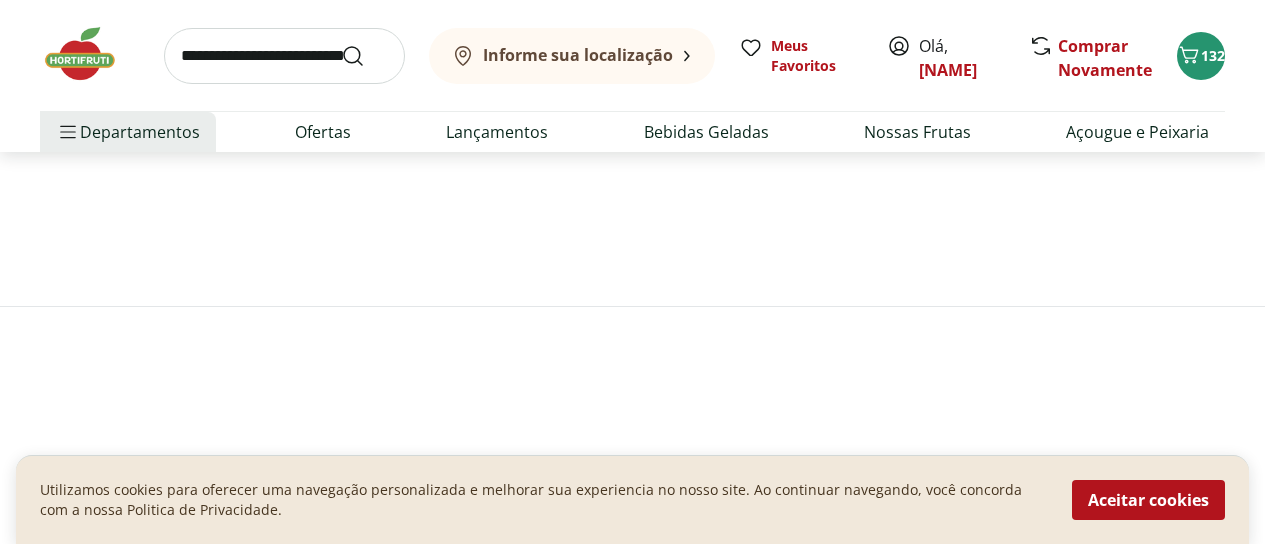 scroll, scrollTop: 0, scrollLeft: 0, axis: both 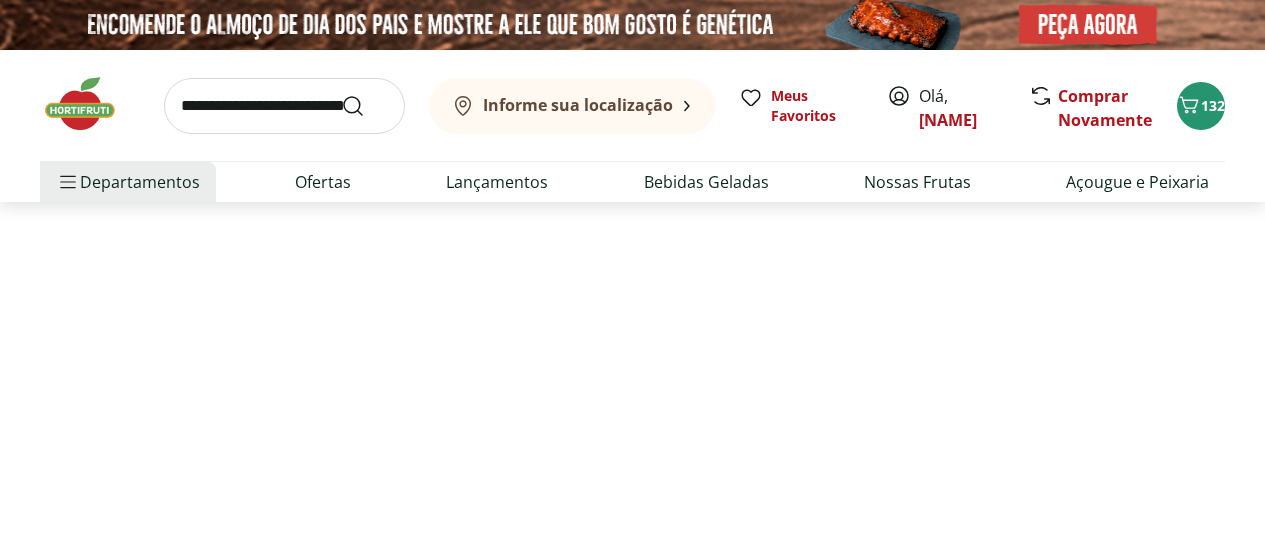 select on "**********" 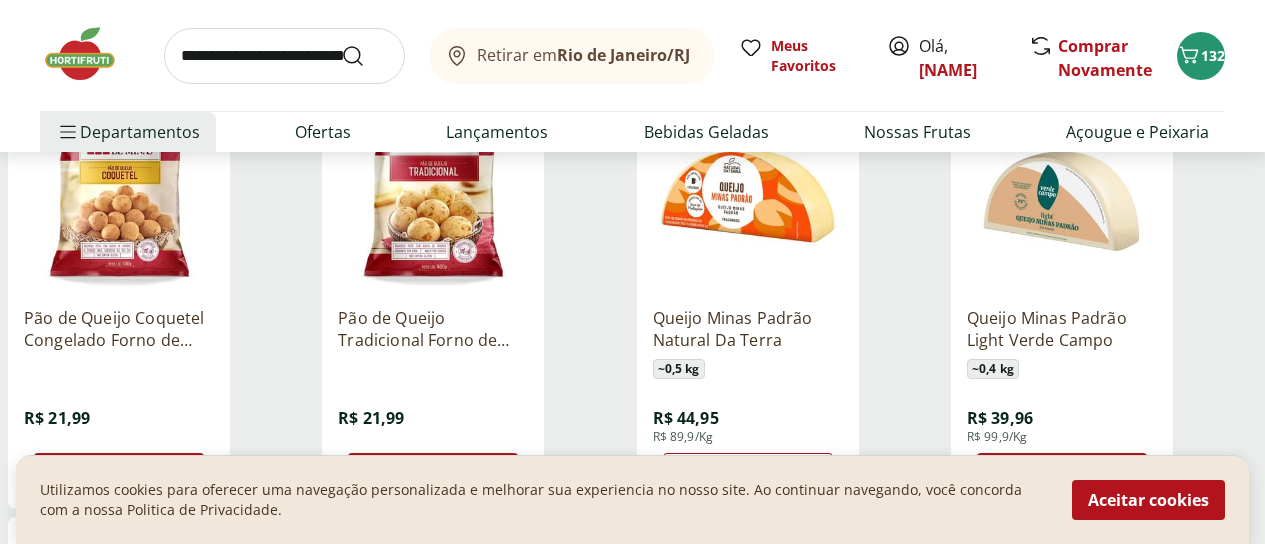 scroll, scrollTop: 400, scrollLeft: 0, axis: vertical 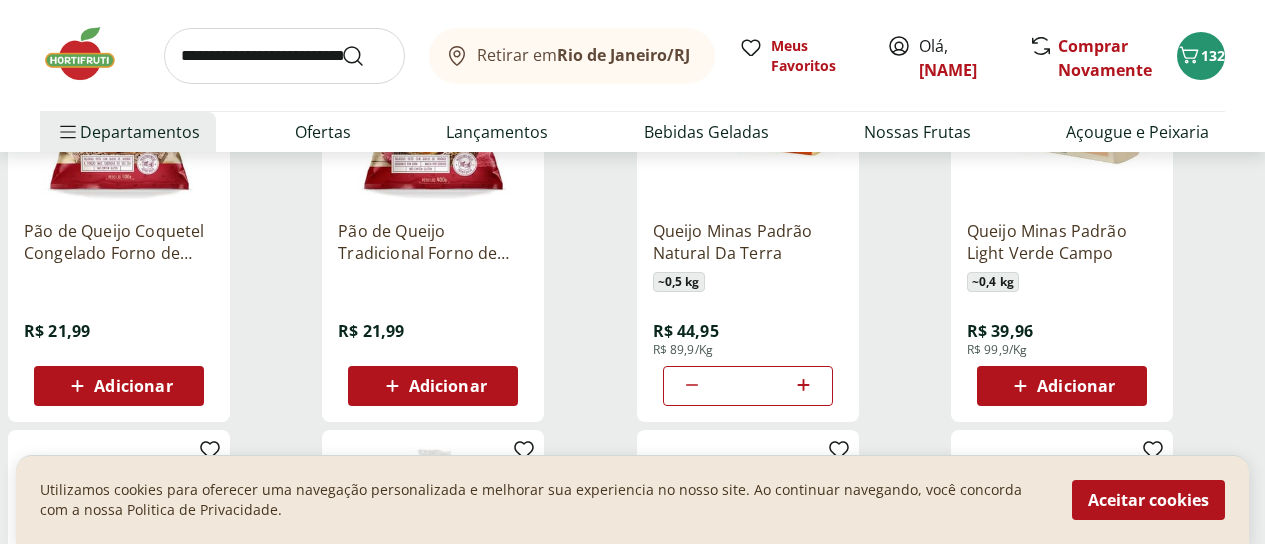 click 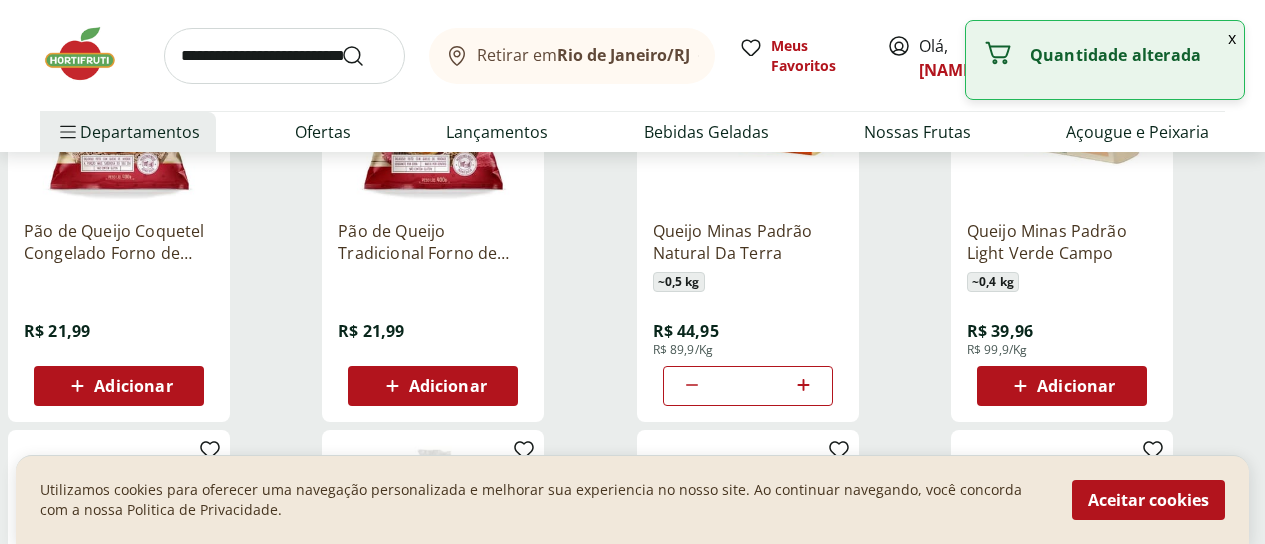 click 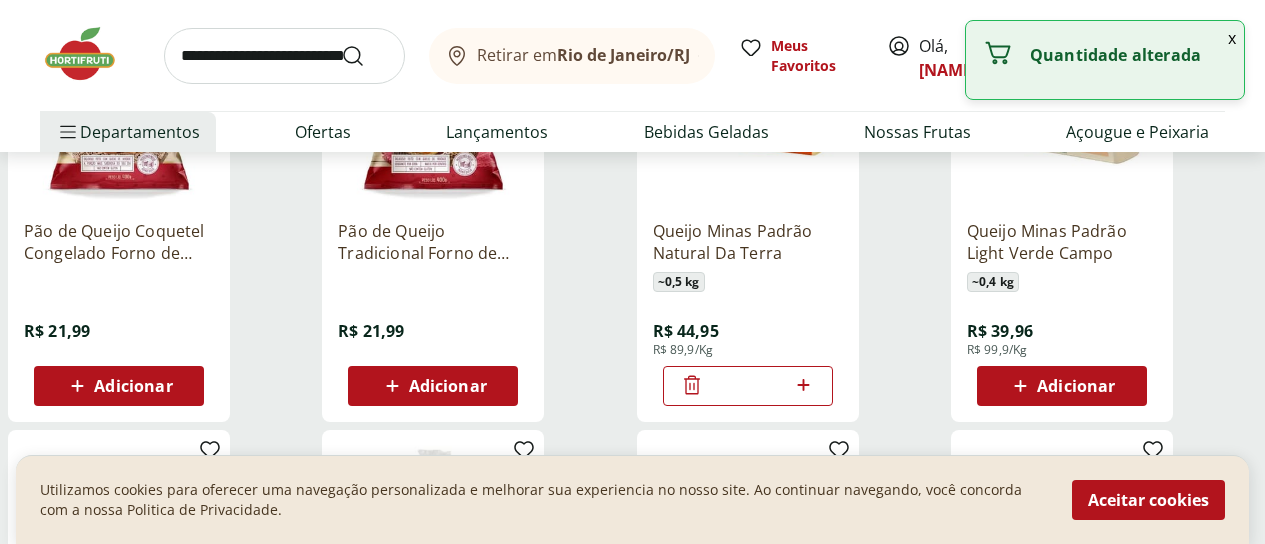 click 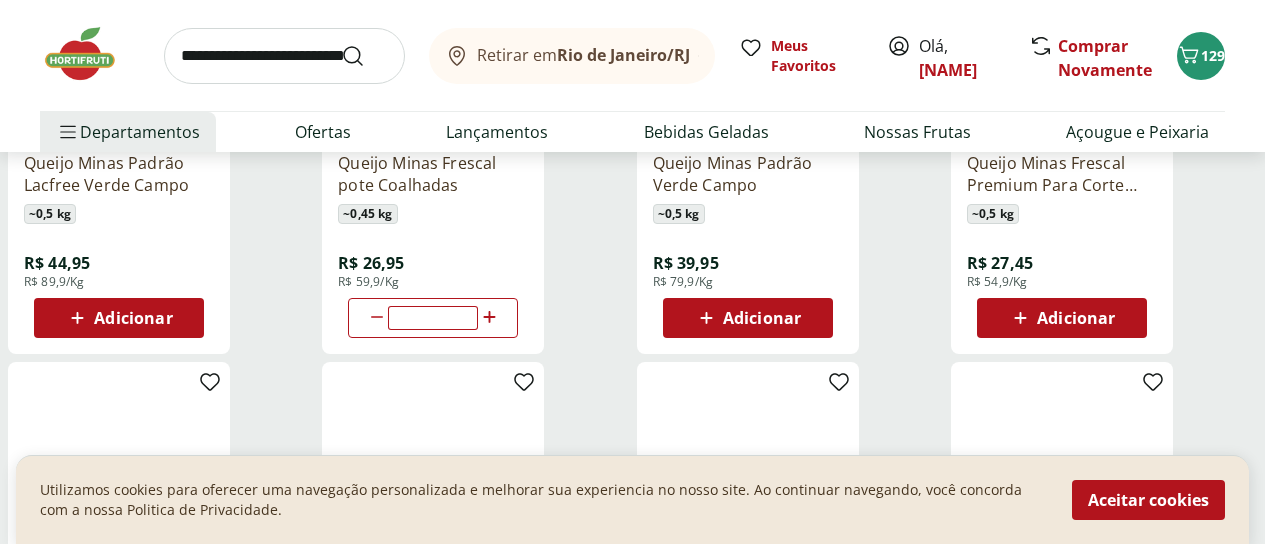 scroll, scrollTop: 800, scrollLeft: 0, axis: vertical 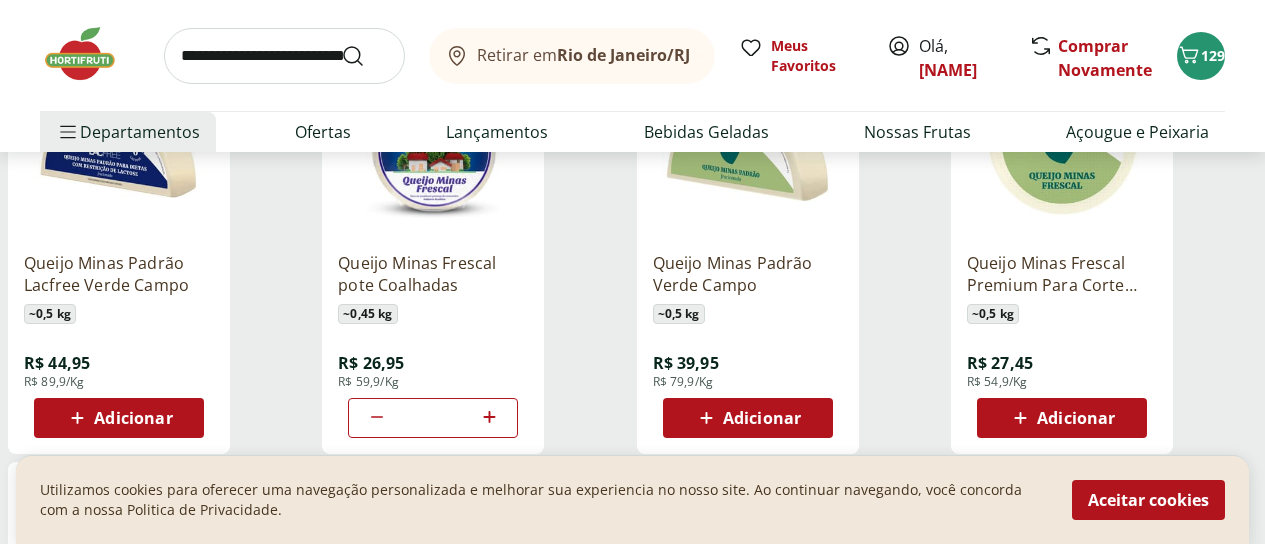 click on "Adicionar" at bounding box center [762, 418] 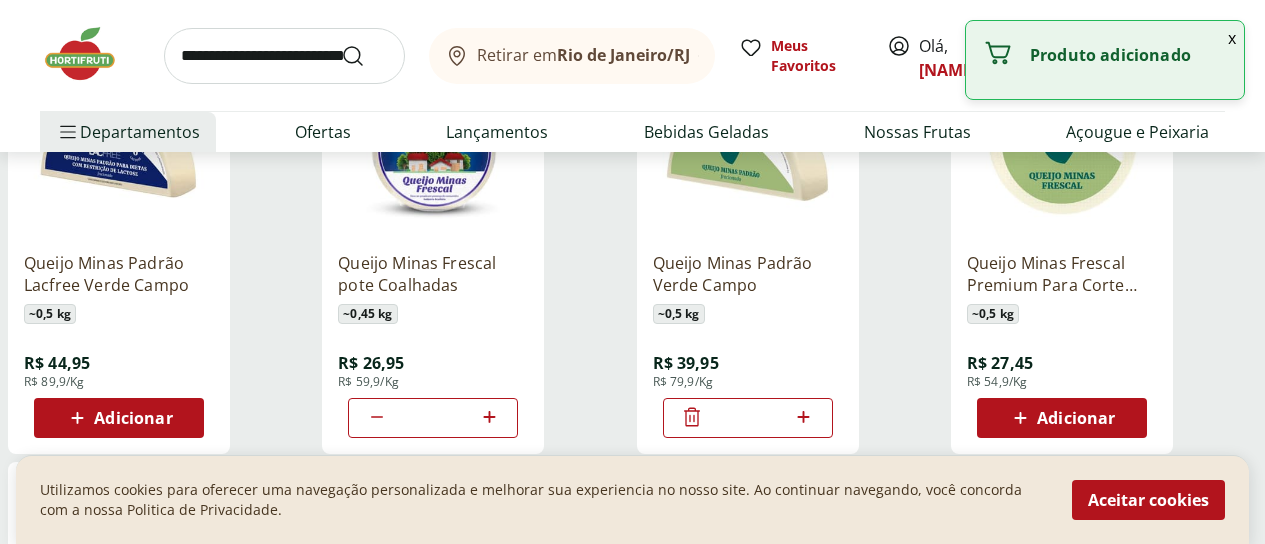 click on "*" at bounding box center [748, 418] 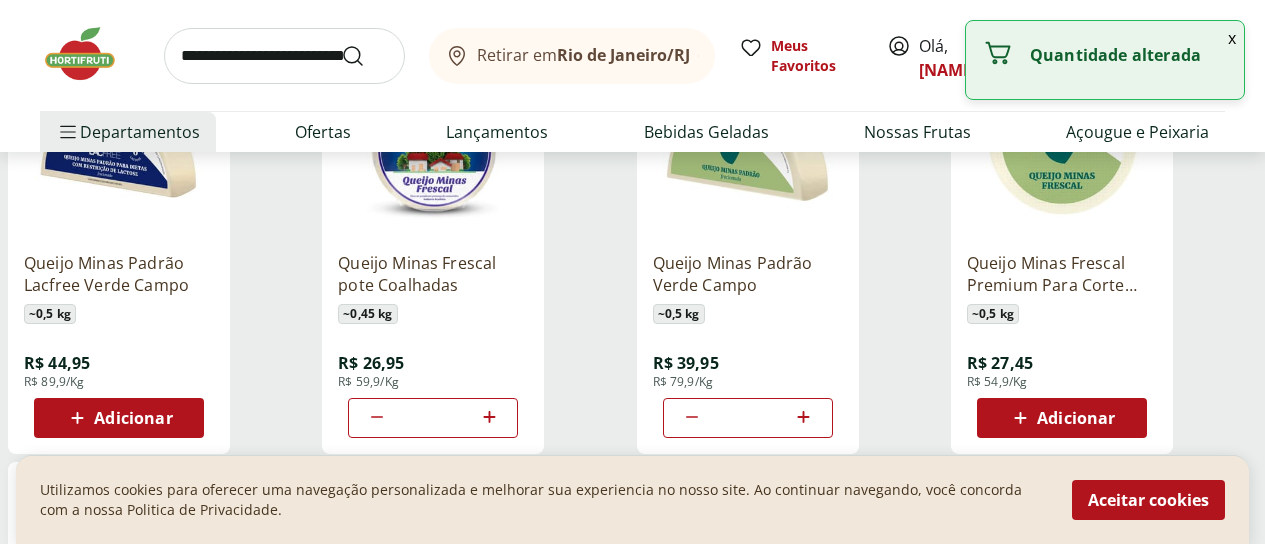 click 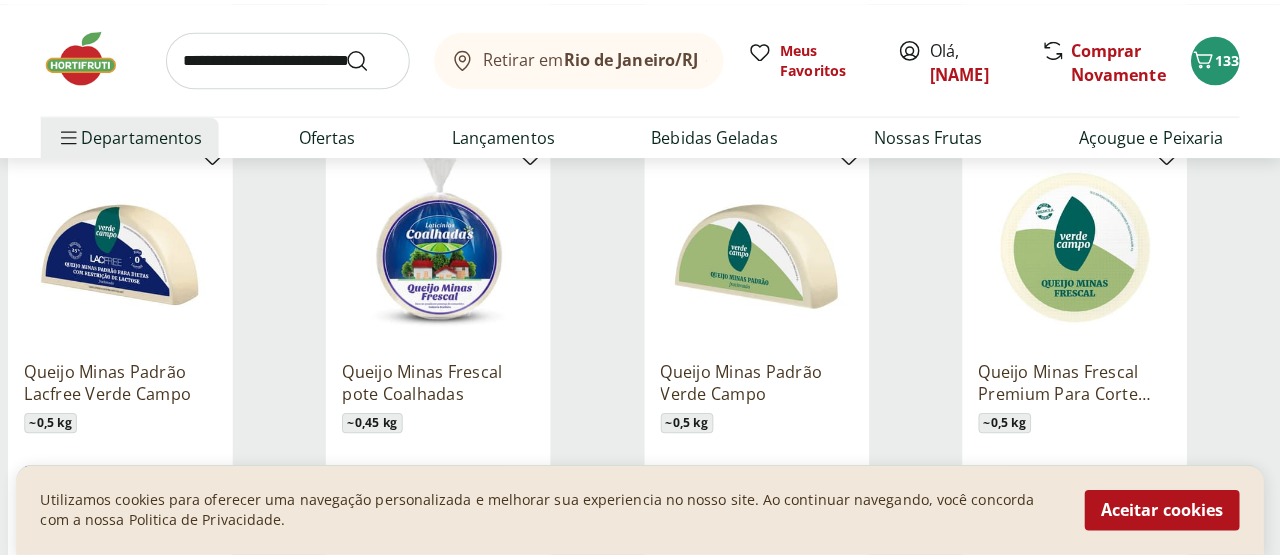 scroll, scrollTop: 800, scrollLeft: 0, axis: vertical 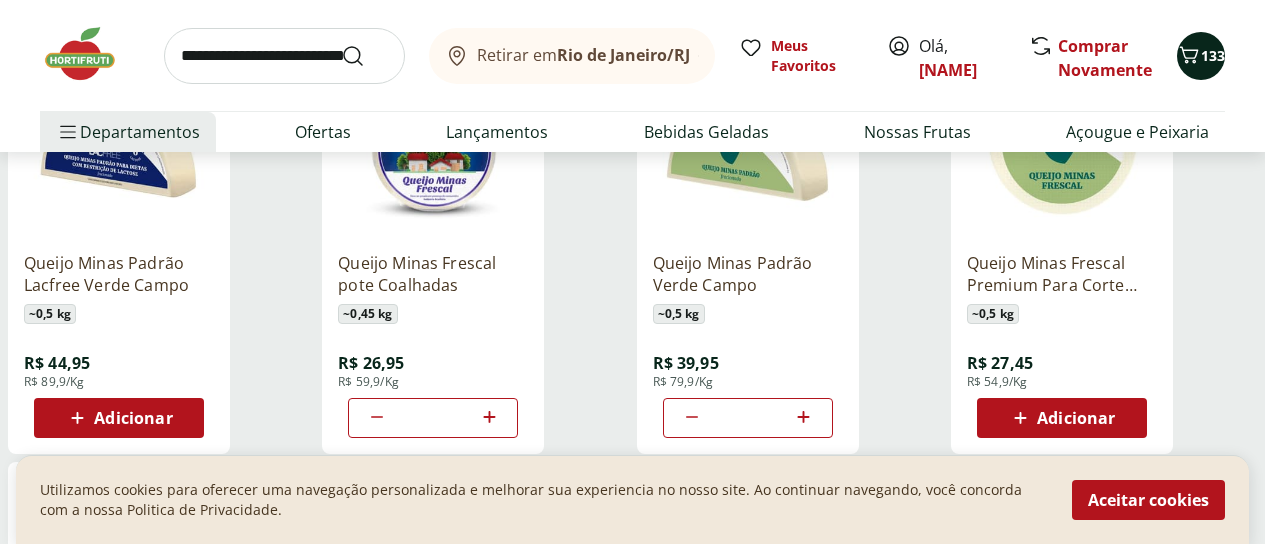 click on "133" at bounding box center [1213, 55] 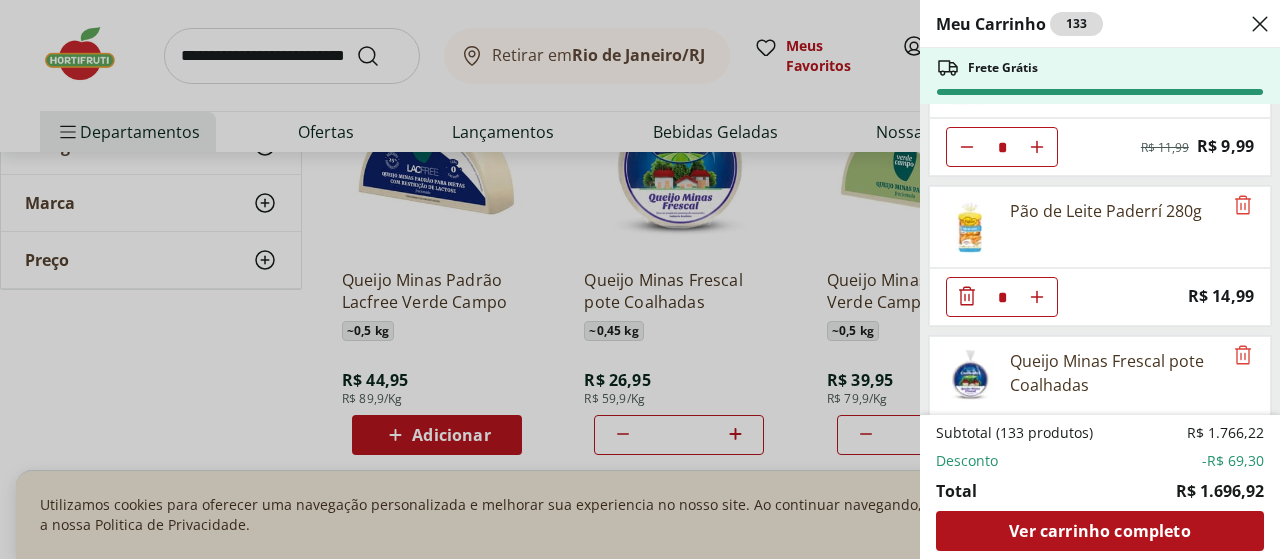 scroll, scrollTop: 400, scrollLeft: 0, axis: vertical 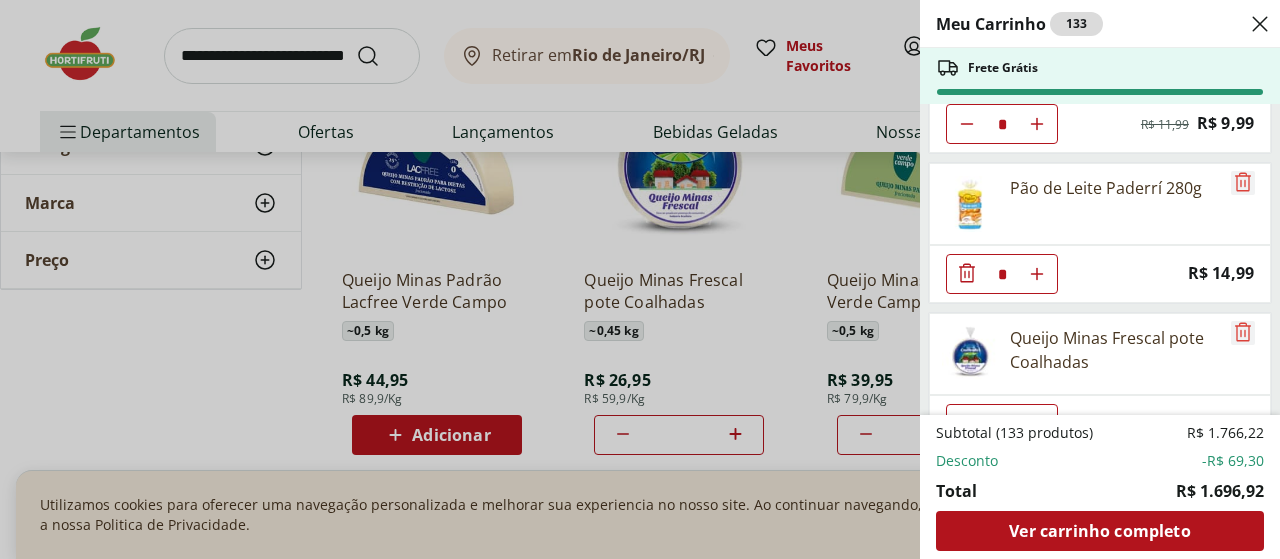 click 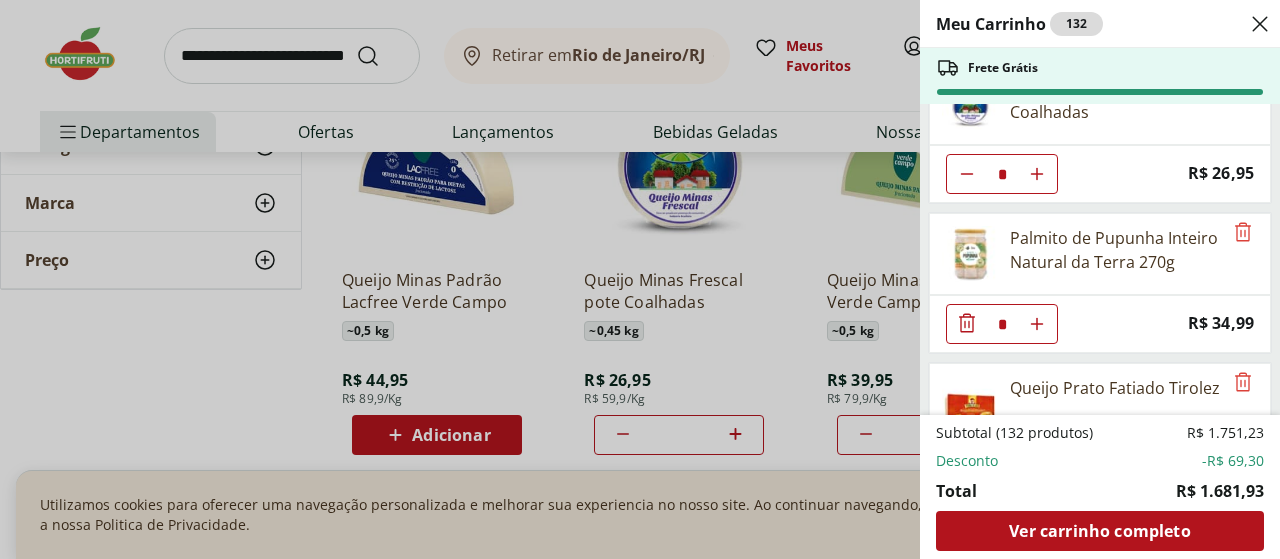 scroll, scrollTop: 600, scrollLeft: 0, axis: vertical 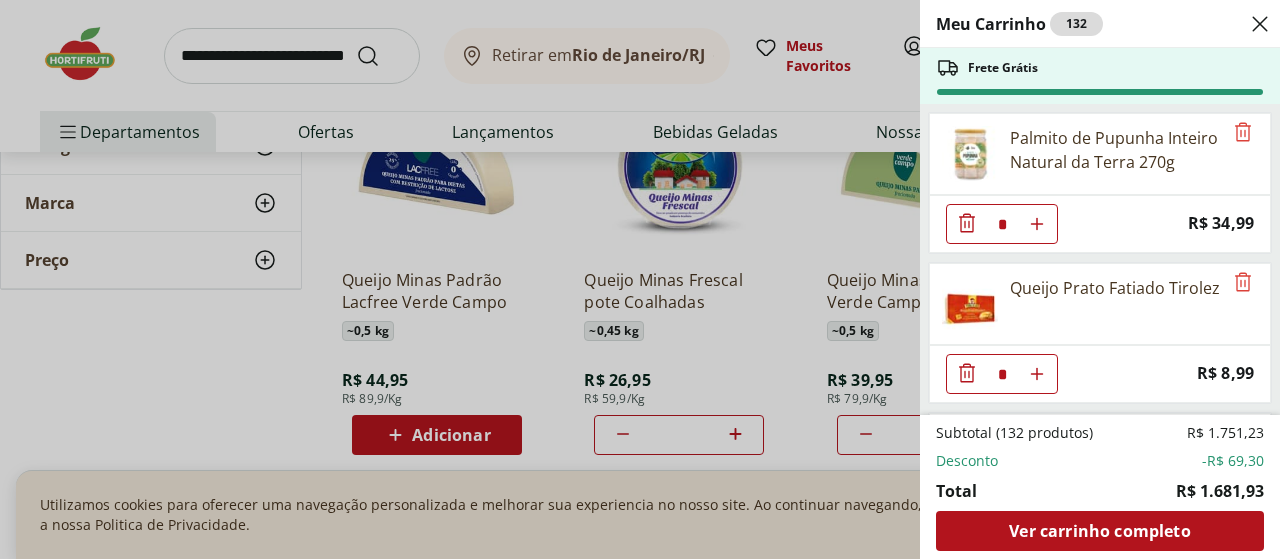 click 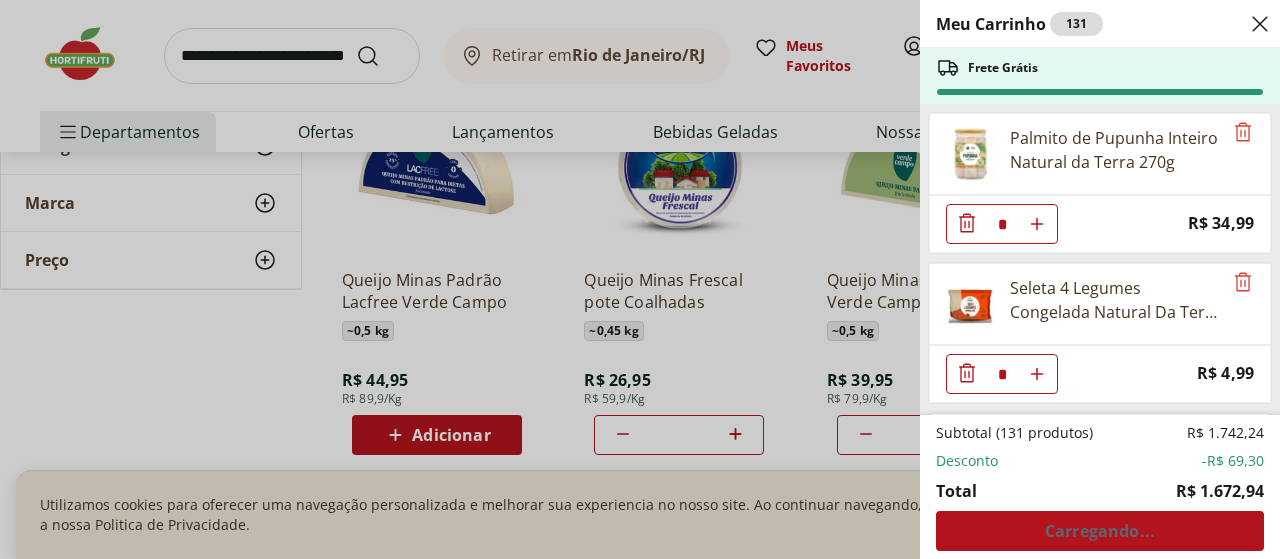 click 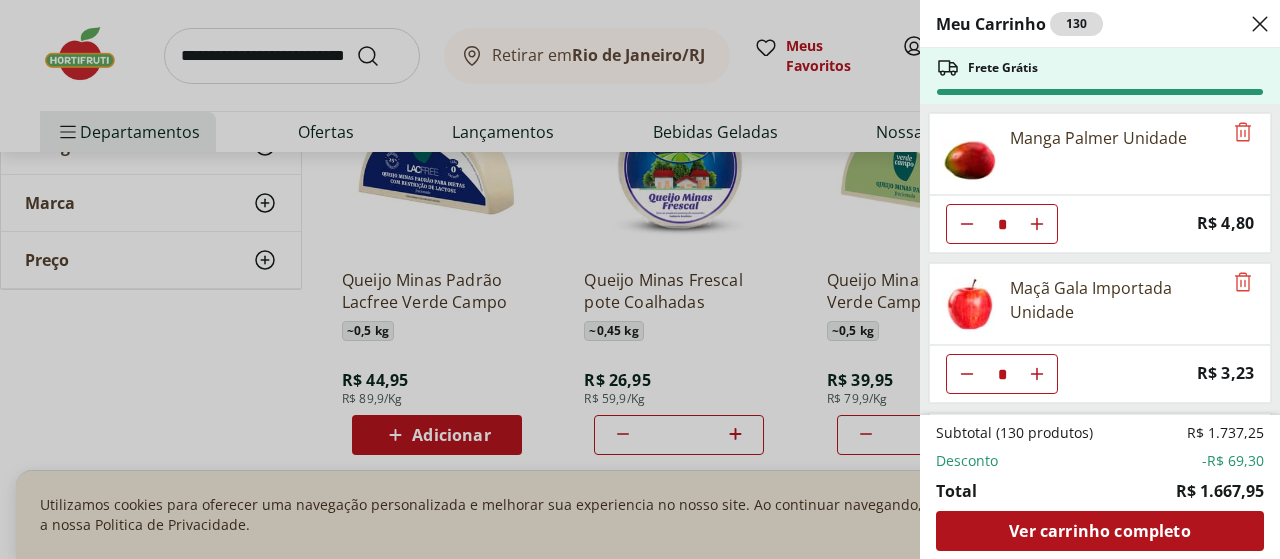 scroll, scrollTop: 3700, scrollLeft: 0, axis: vertical 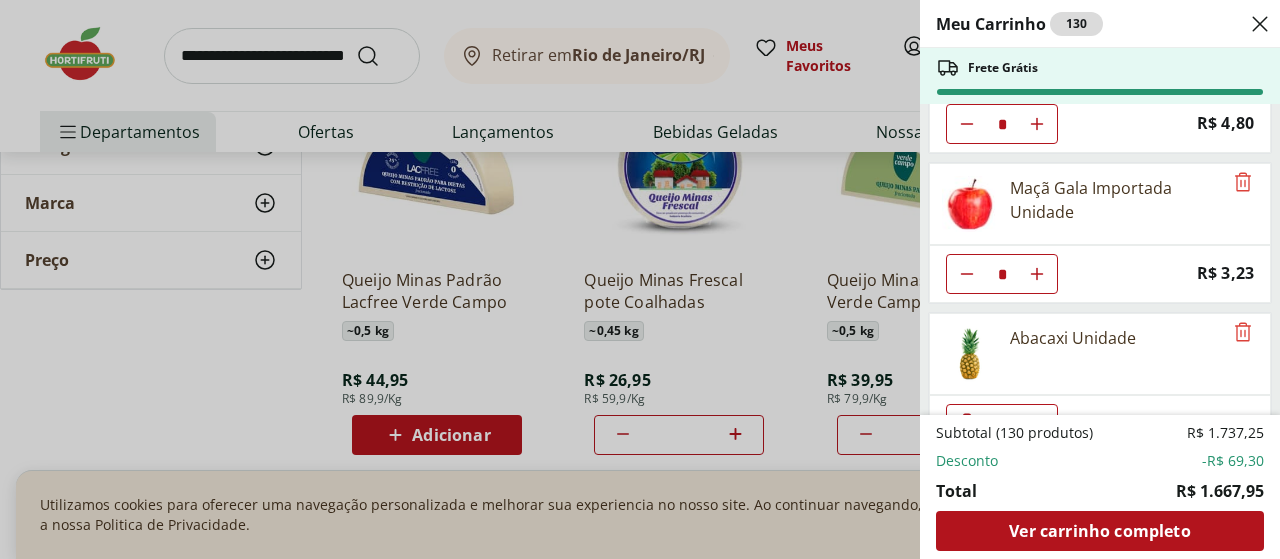 click 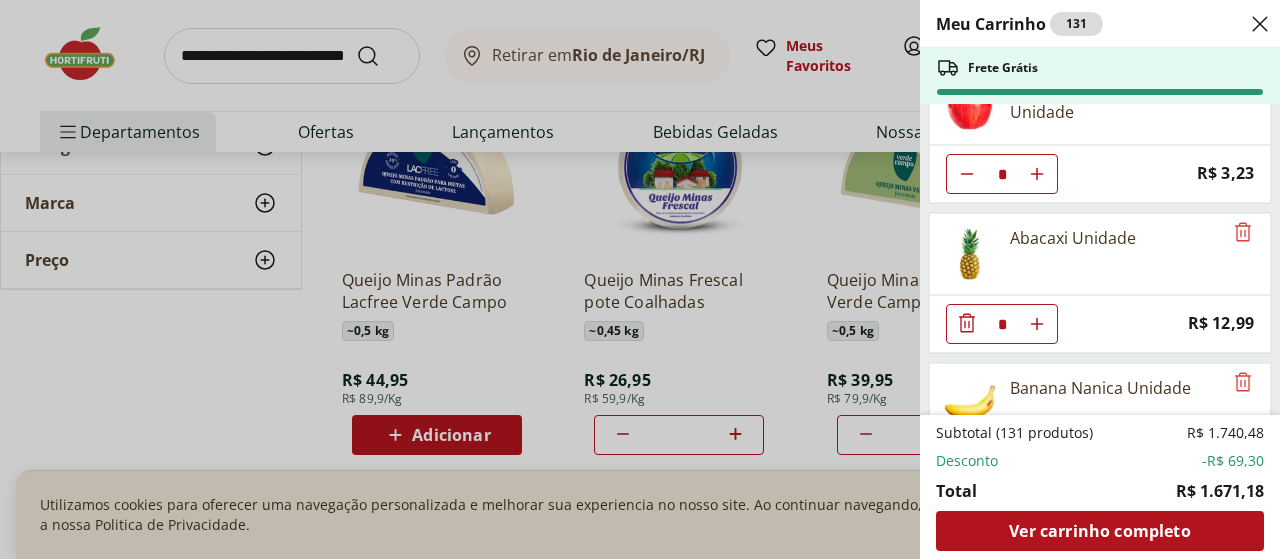 scroll, scrollTop: 3900, scrollLeft: 0, axis: vertical 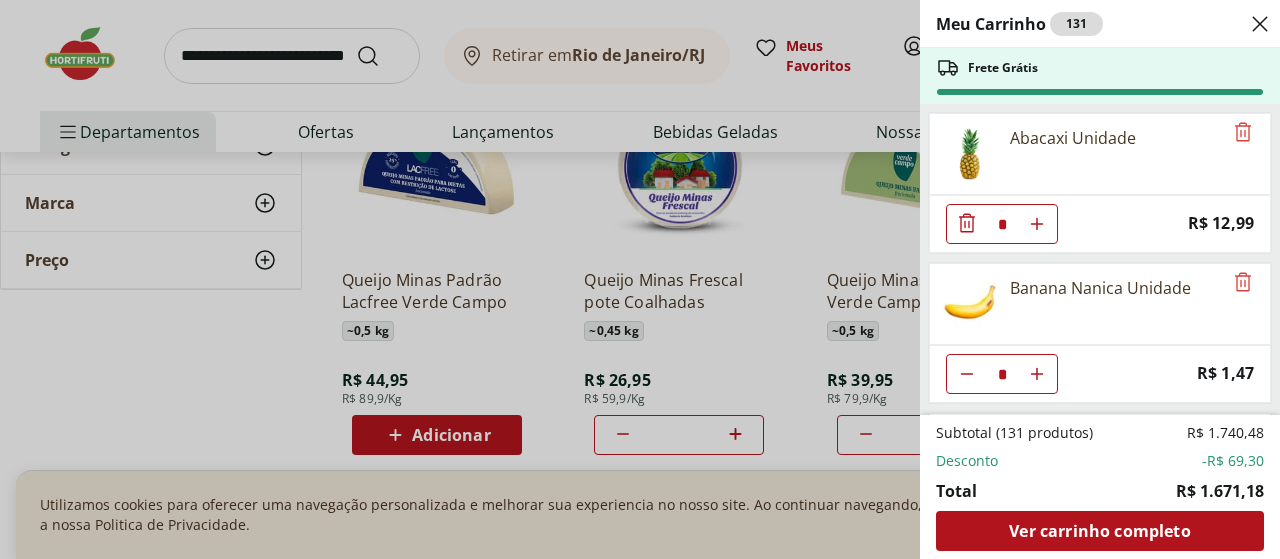 click 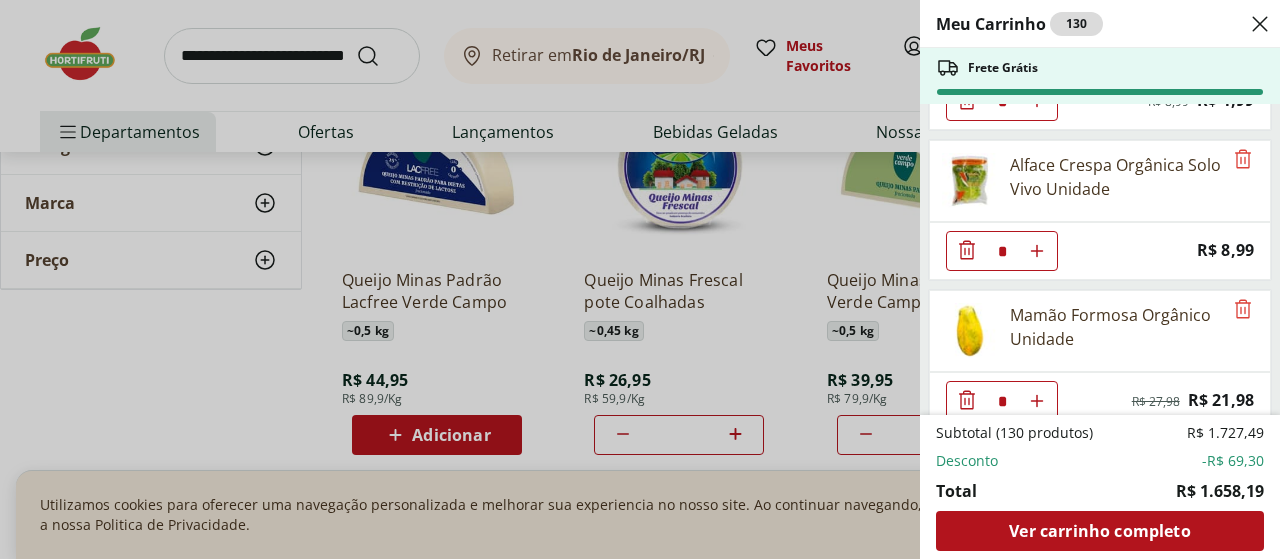 scroll, scrollTop: 6650, scrollLeft: 0, axis: vertical 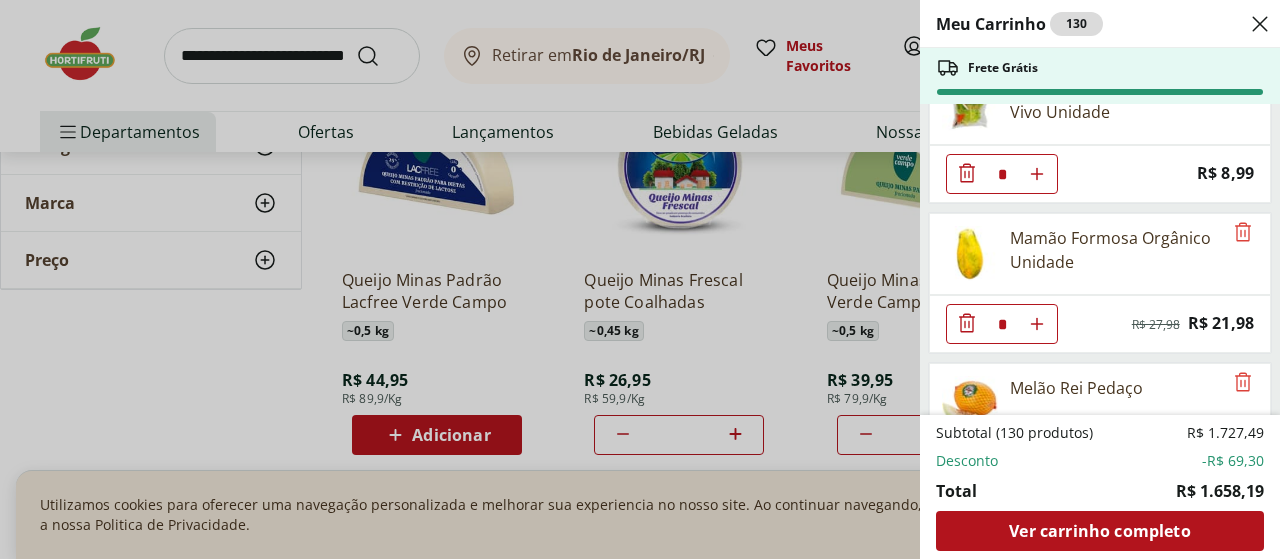 click 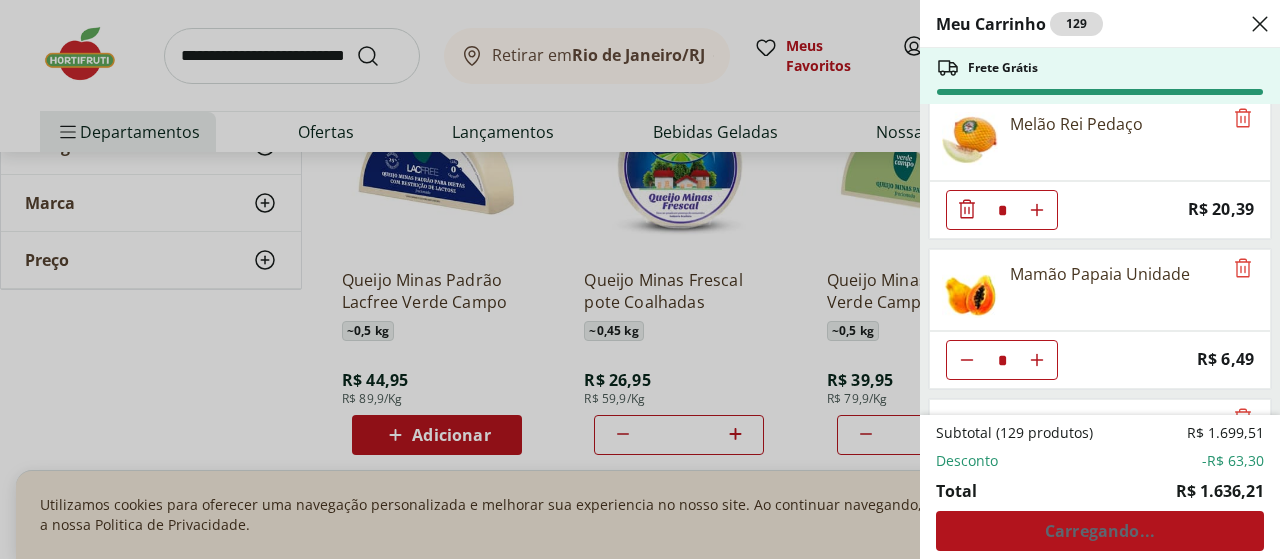 scroll, scrollTop: 6850, scrollLeft: 0, axis: vertical 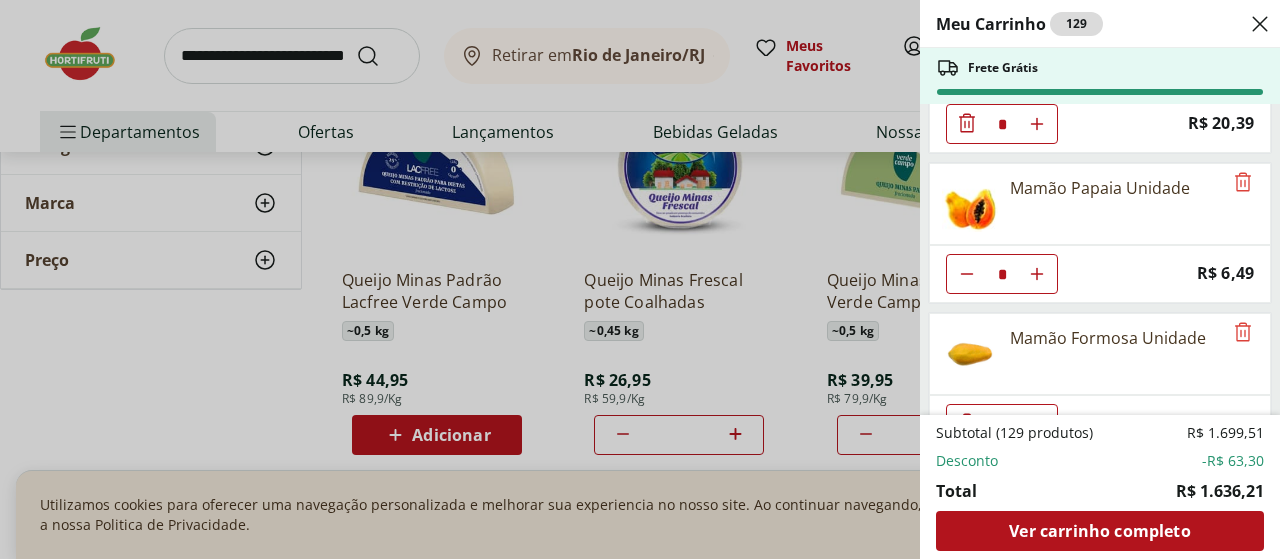click 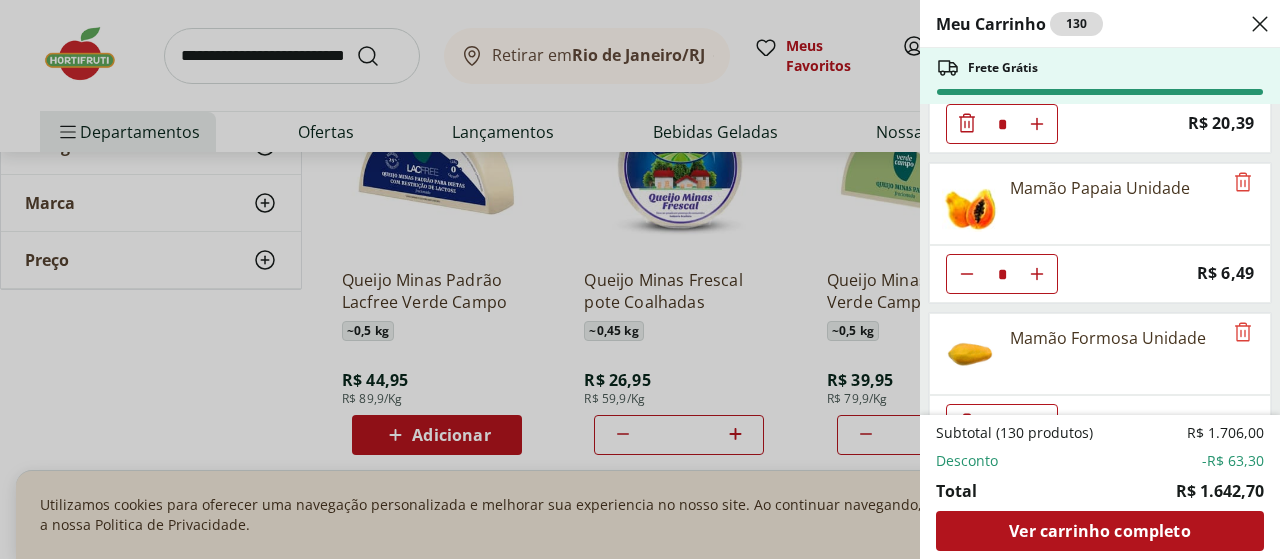 scroll, scrollTop: 6950, scrollLeft: 0, axis: vertical 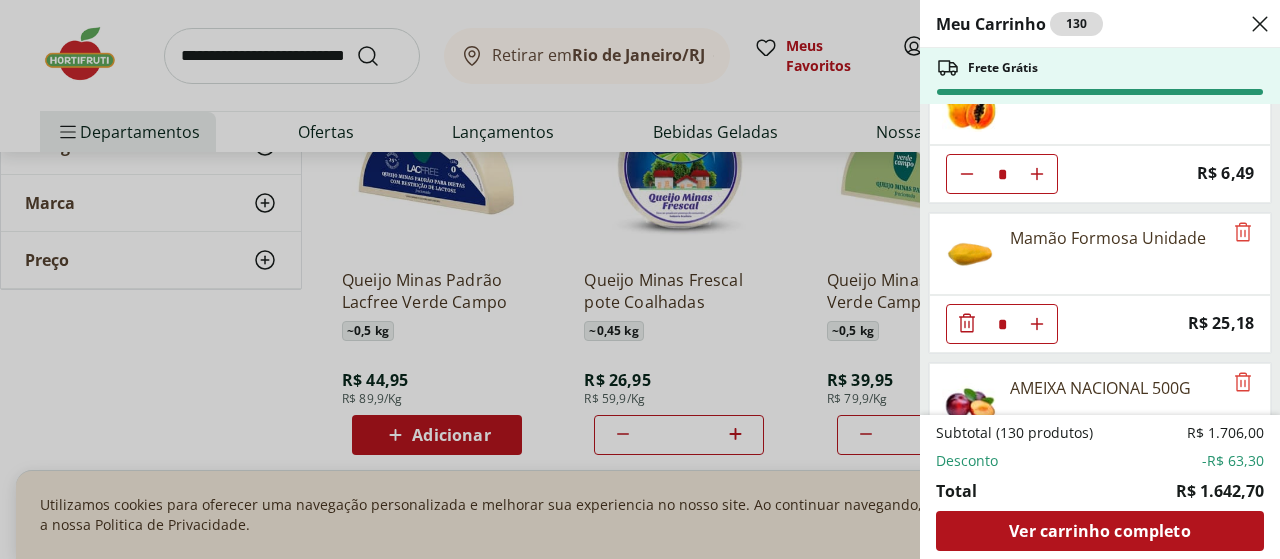 click 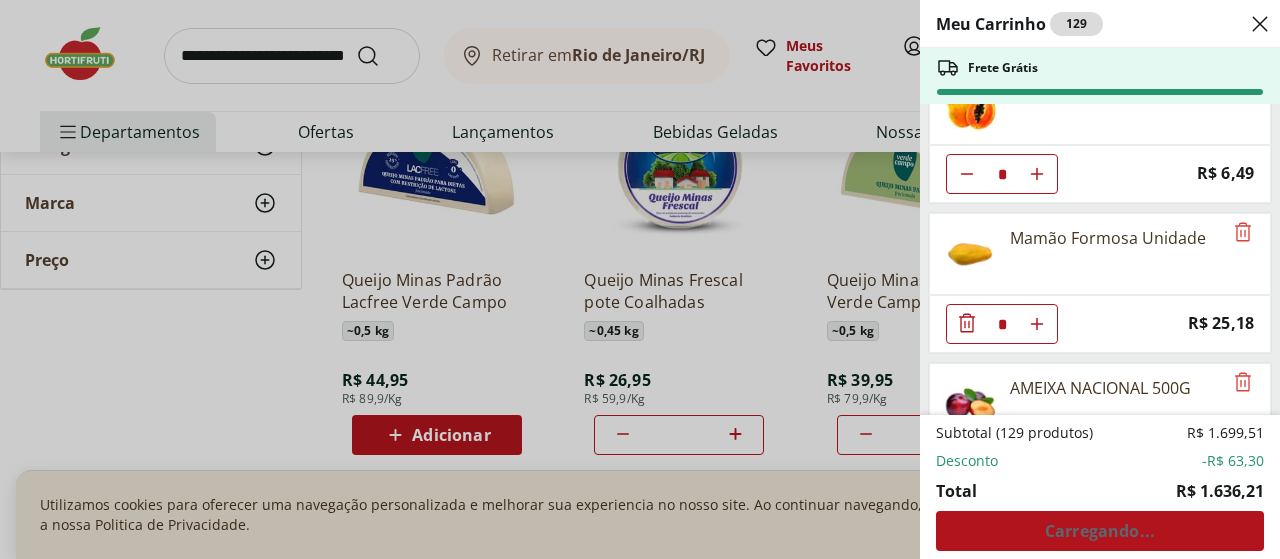 click 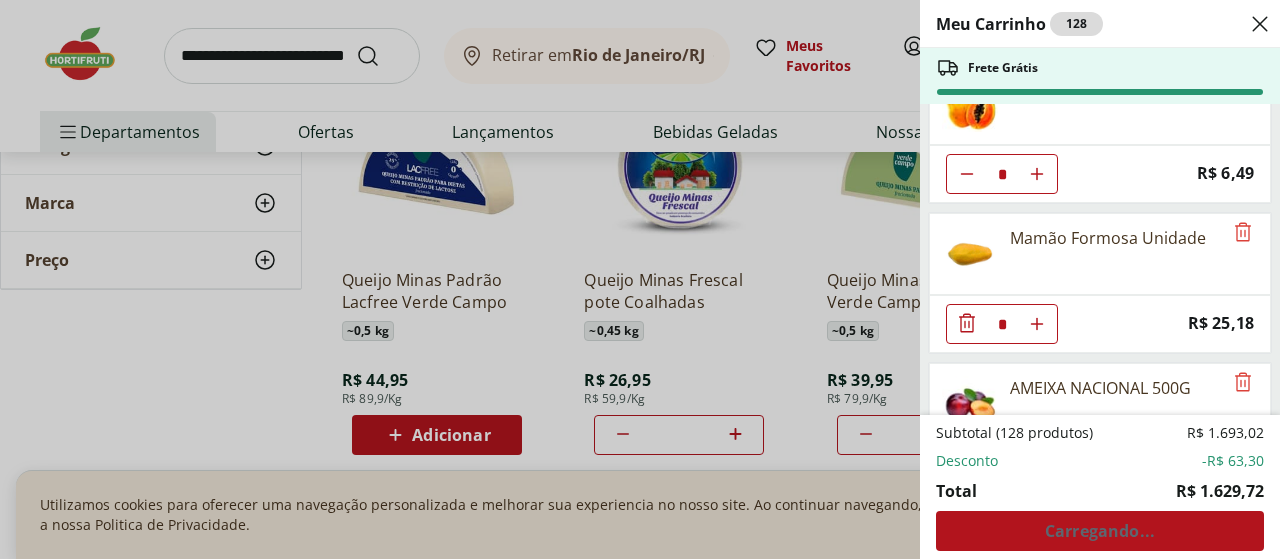 click 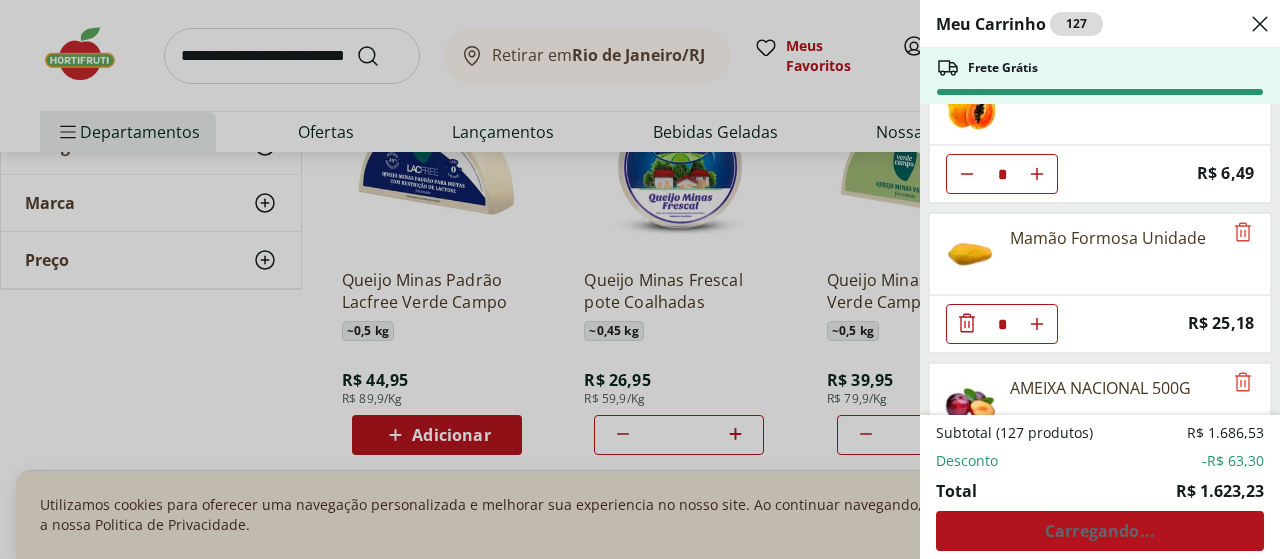 click 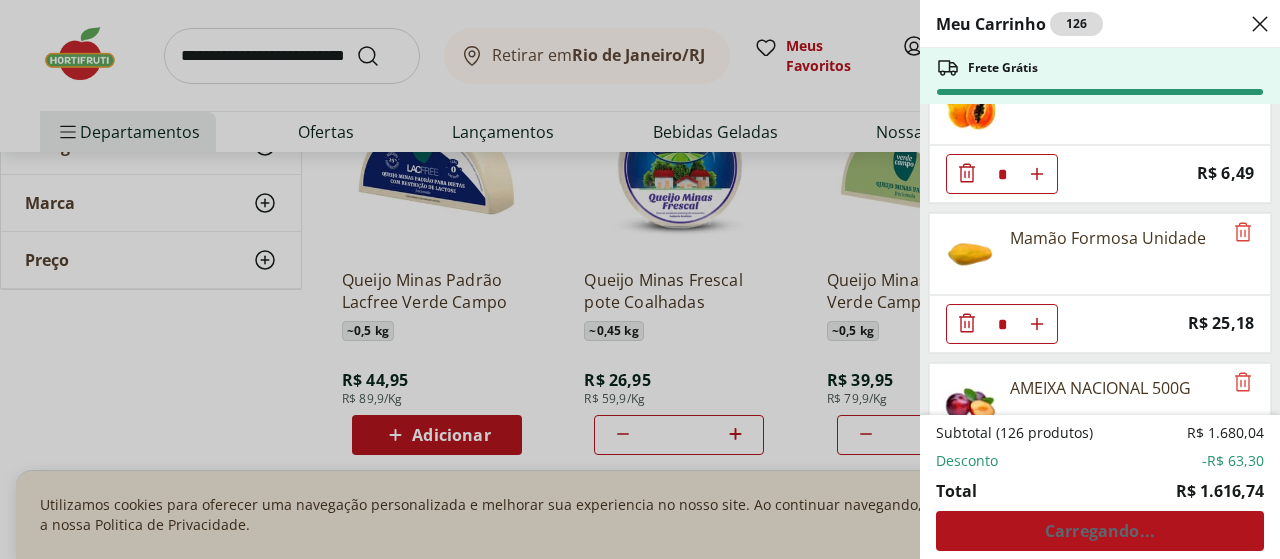 click 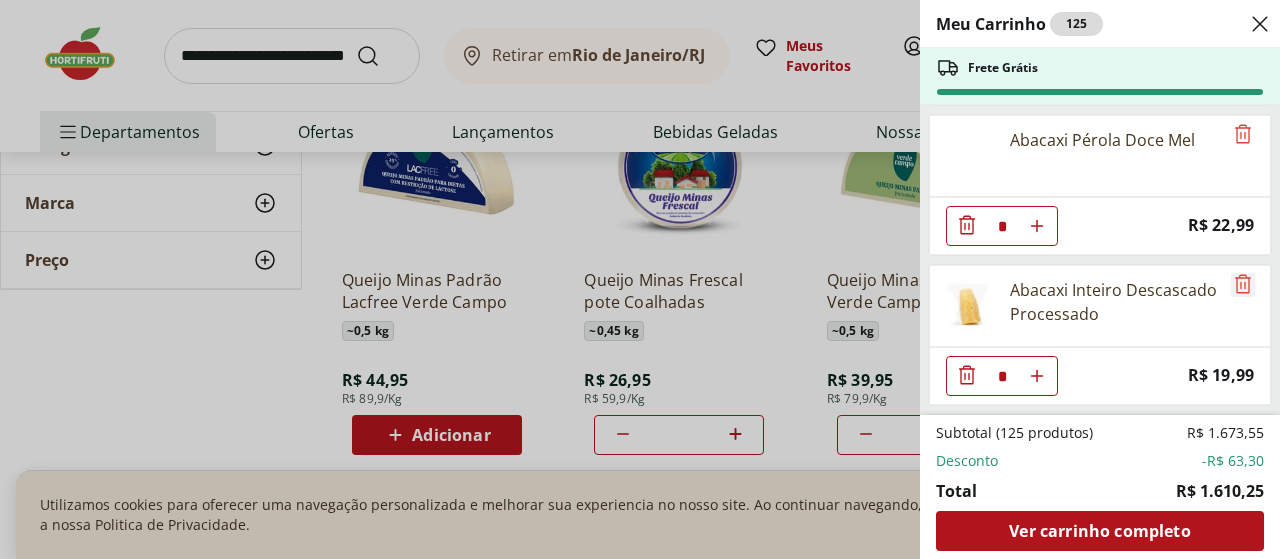 scroll, scrollTop: 7200, scrollLeft: 0, axis: vertical 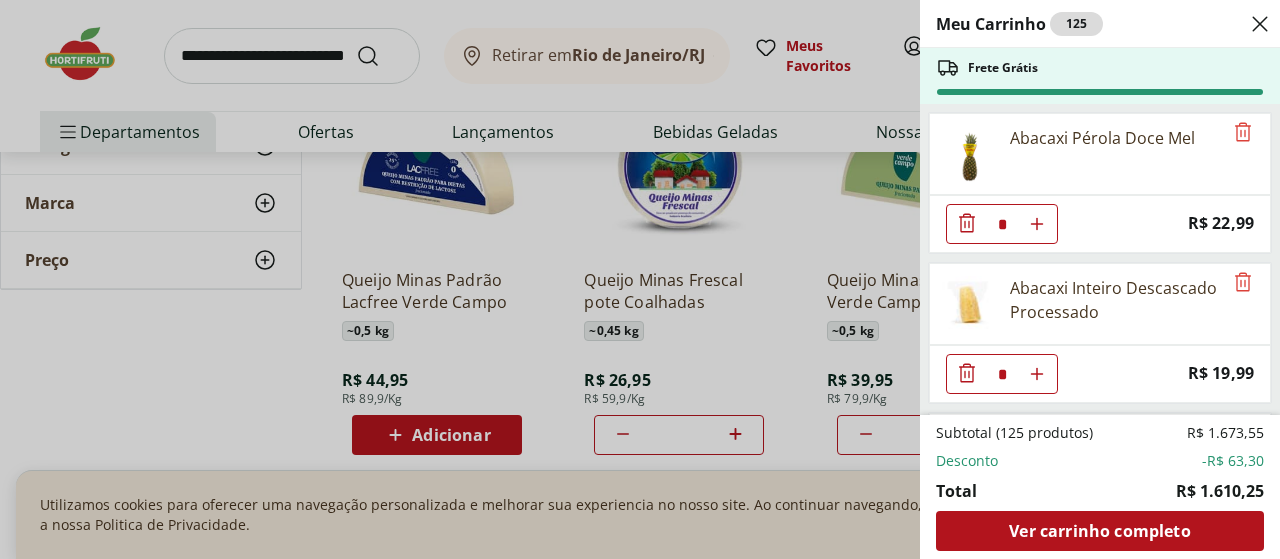 click 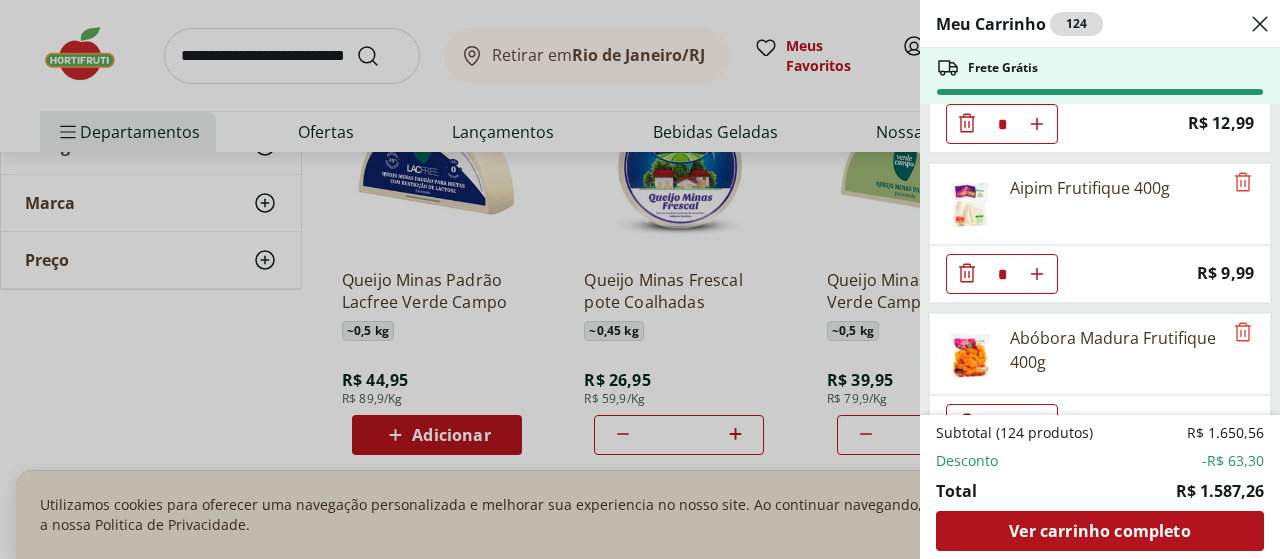 scroll, scrollTop: 7850, scrollLeft: 0, axis: vertical 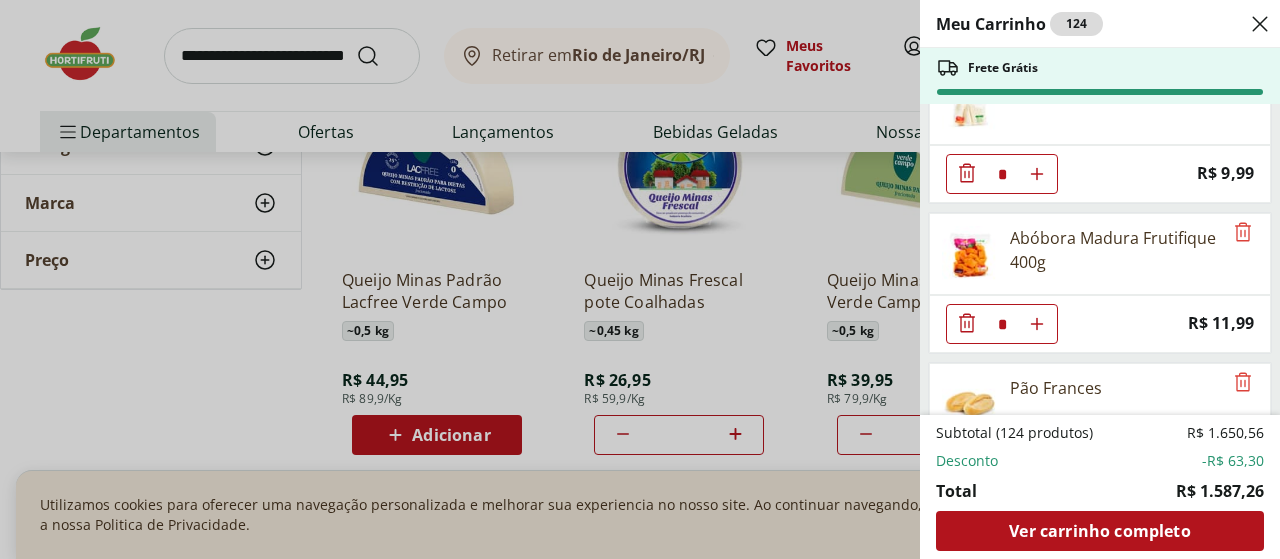 click 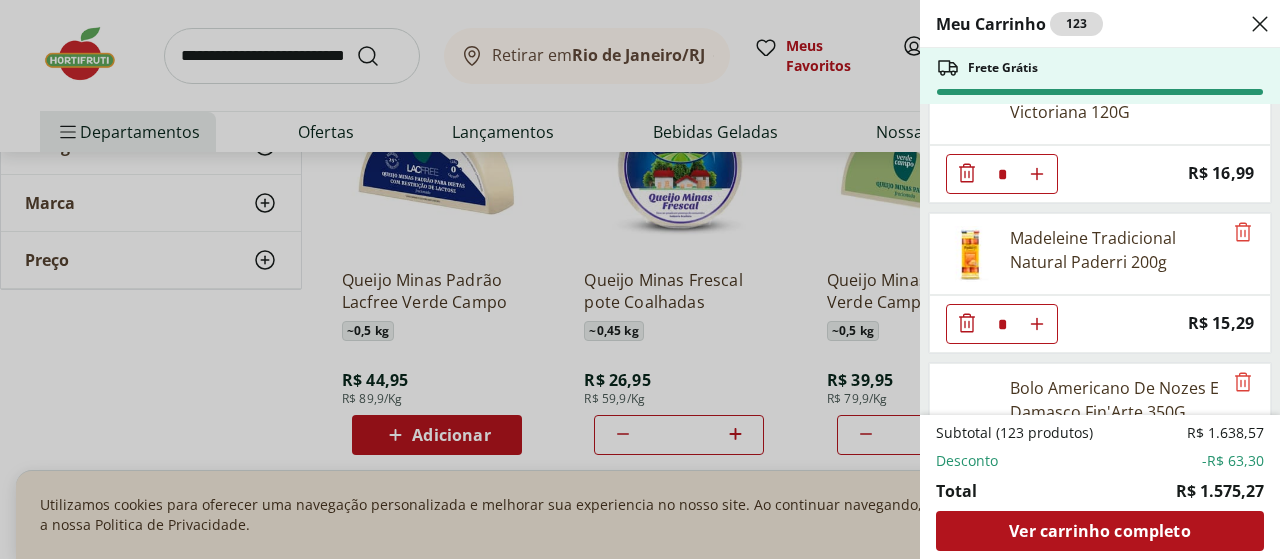 scroll, scrollTop: 8550, scrollLeft: 0, axis: vertical 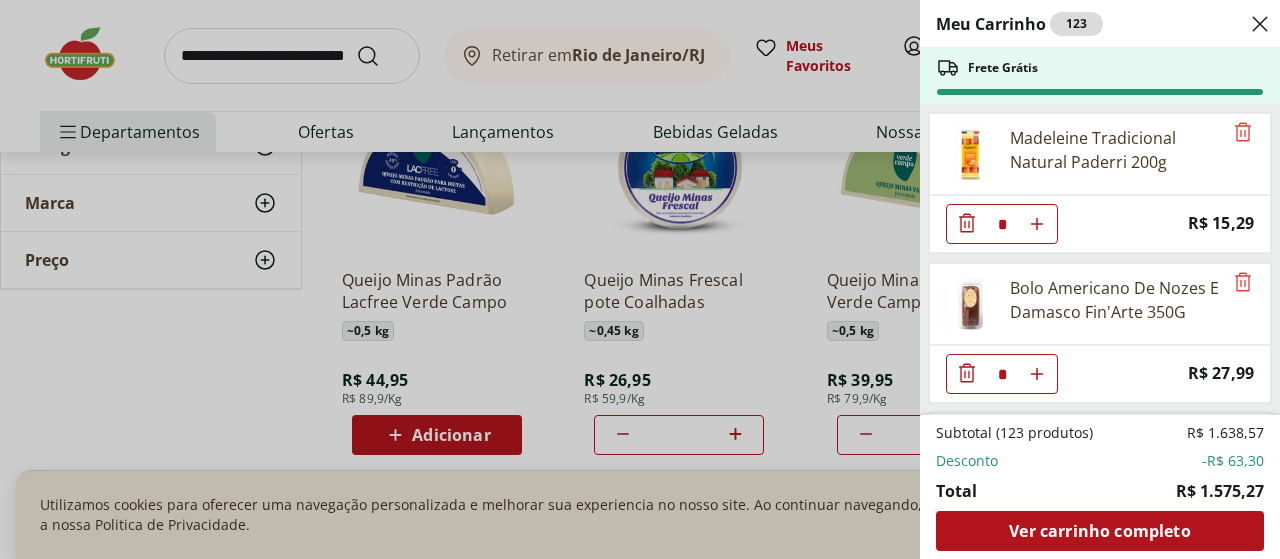 click 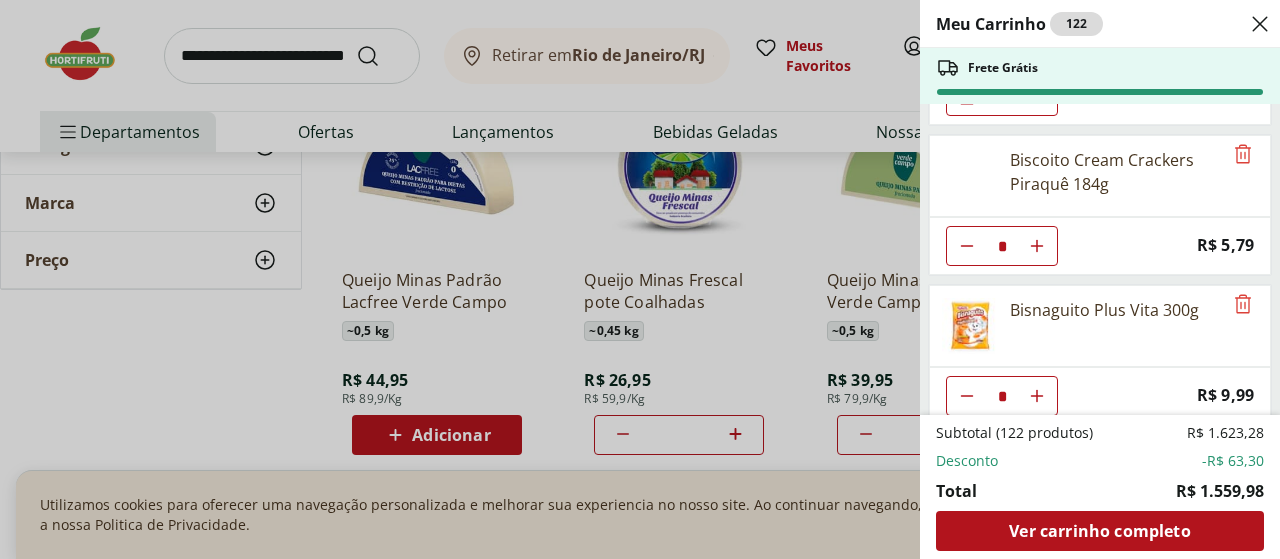 scroll, scrollTop: 8700, scrollLeft: 0, axis: vertical 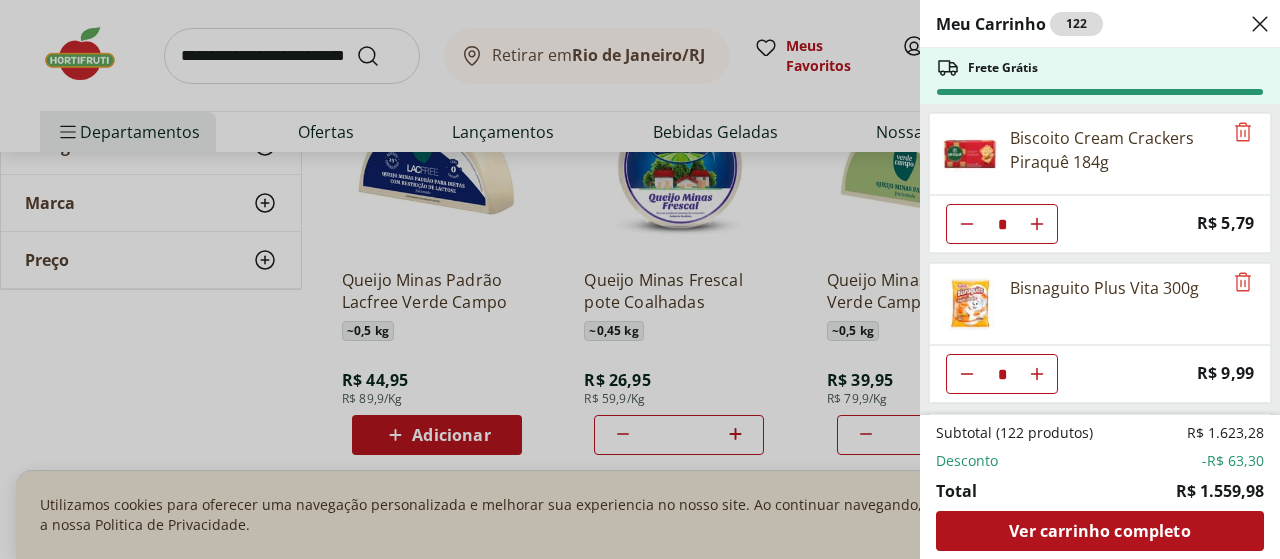 click 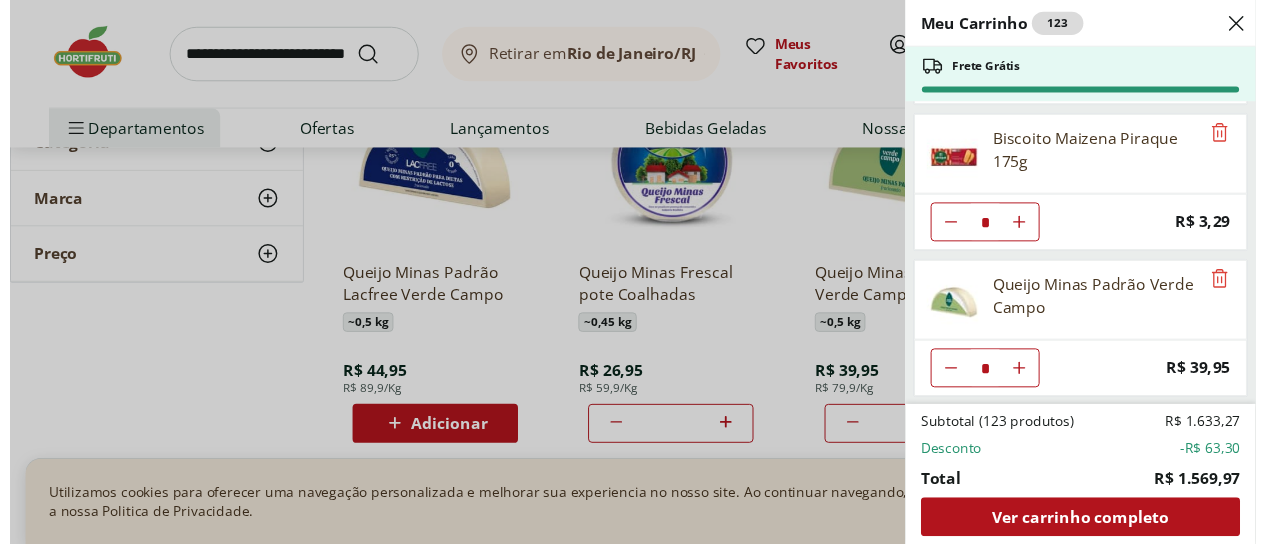 scroll, scrollTop: 9147, scrollLeft: 0, axis: vertical 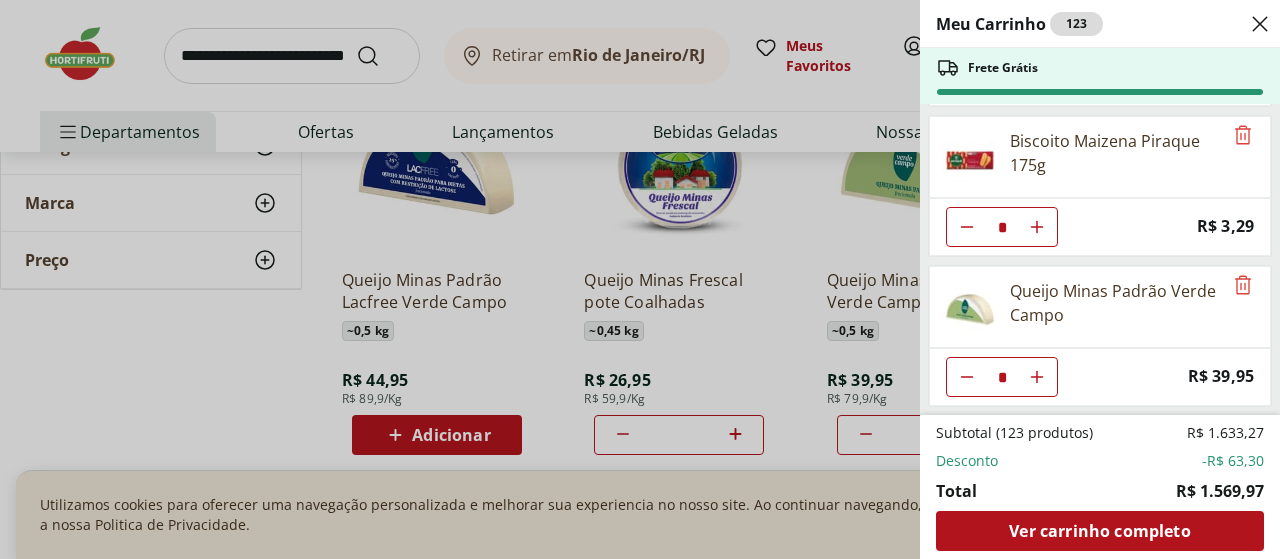 click on "Meu Carrinho 123 Frete Grátis Peito de Frango Light * Original price: R$ 25,49 Price: R$ 20,39 Café 3 Corações Tradicional Almofada 500g * Original price: R$ 39,99 Price: R$ 35,99 Queijo Prato Fatiado Président 150g * Original price: R$ 11,99 Price: R$ 9,99 Queijo Minas Frescal pote Coalhadas * Price: R$ 26,95 Palmito de Pupunha Inteiro Natural da Terra 270g * Price: R$ 34,99 Queijo Mussarela Fatiado Natural Da Terra 150g * Price: R$ 15,49 Passata de Tomate Italiano Tradicional Natural da Terra 680g * Price: R$ 19,99 Azeitonas Pretas Azapa Natural Da Terra 350g * Price: R$ 39,99 Suco de Uva Integral Natural da Terra 1,5L * Original price: R$ 26,99 Price: R$ 21,99 Biscoito de Polvilho Doce Natural da Terra 90g * Price: R$ 8,99 Cebola Salsa e Alho Natural da Terra 60g * Price: R$ 22,99 Azeitonas Verdes Sem Caroco Natural Da Terra 160g * Price: R$ 21,99 Abobrinha Italiana Orgânica Natural Da Terra 600g * Price: R$ 12,99 Batata Doce Rosa Orgânica Natural Da Terra 600g * Price: R$ 11,99 *" at bounding box center (640, 279) 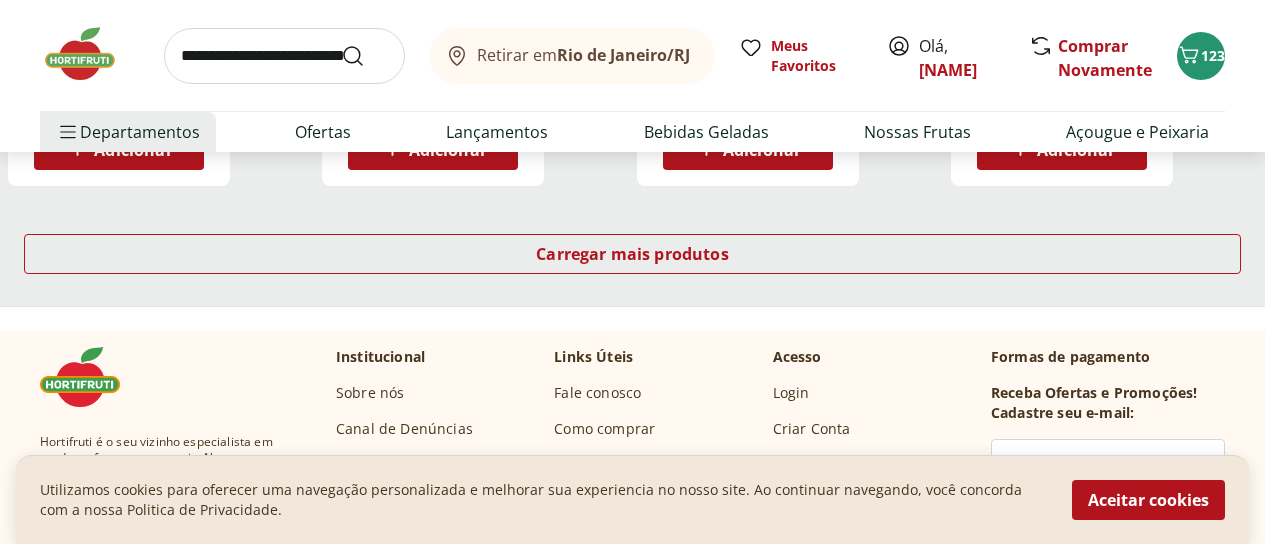 scroll, scrollTop: 1600, scrollLeft: 0, axis: vertical 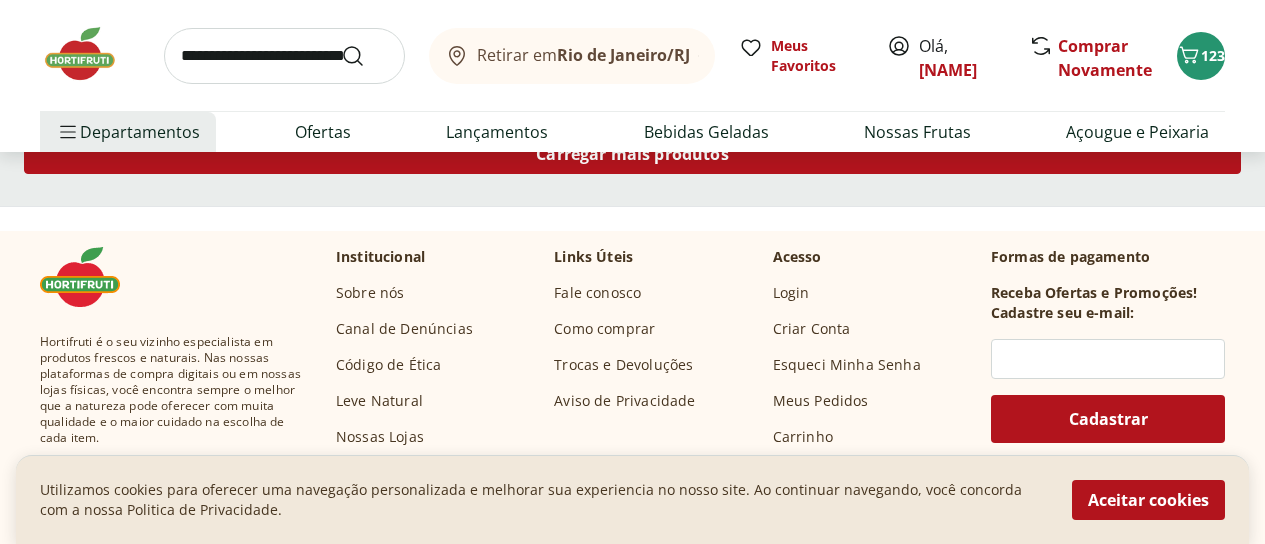 click on "Carregar mais produtos" at bounding box center (632, 154) 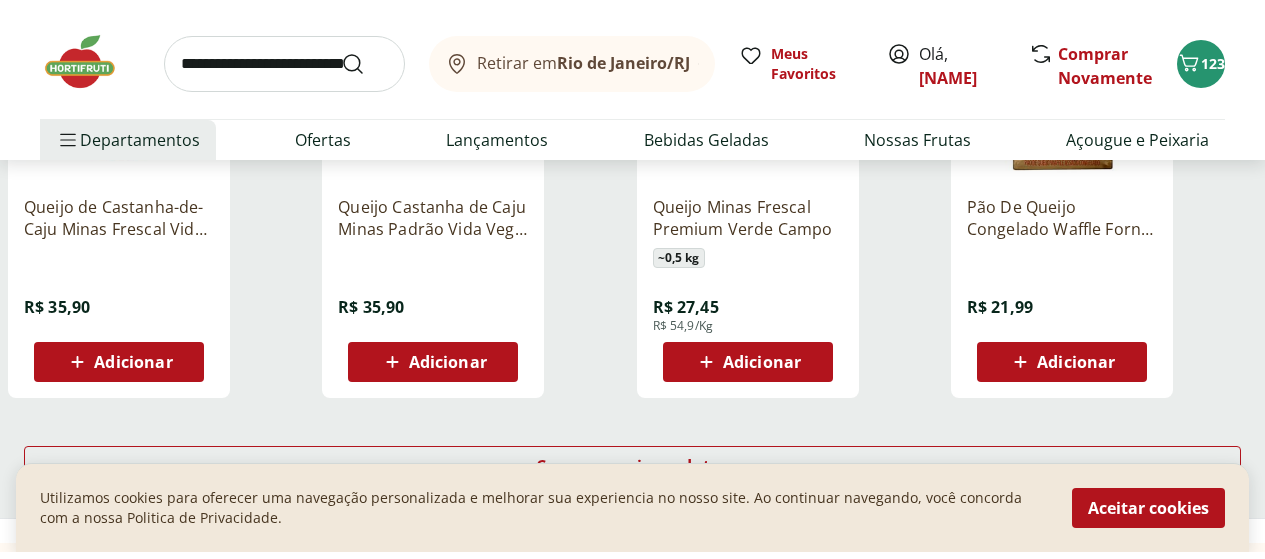 scroll, scrollTop: 2700, scrollLeft: 0, axis: vertical 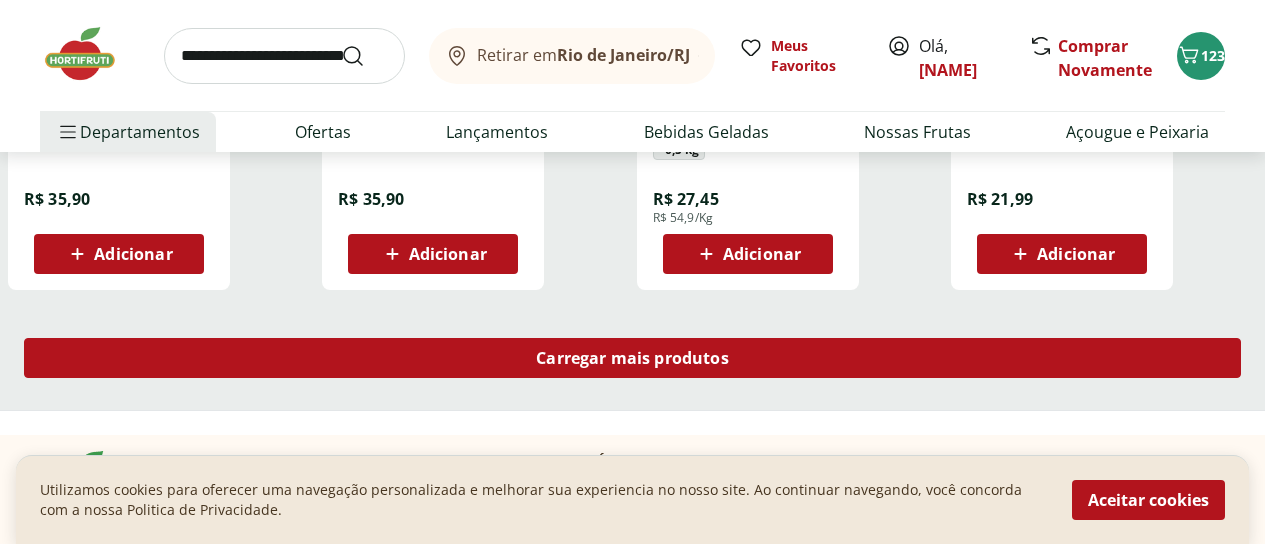 click on "Carregar mais produtos" at bounding box center [632, 358] 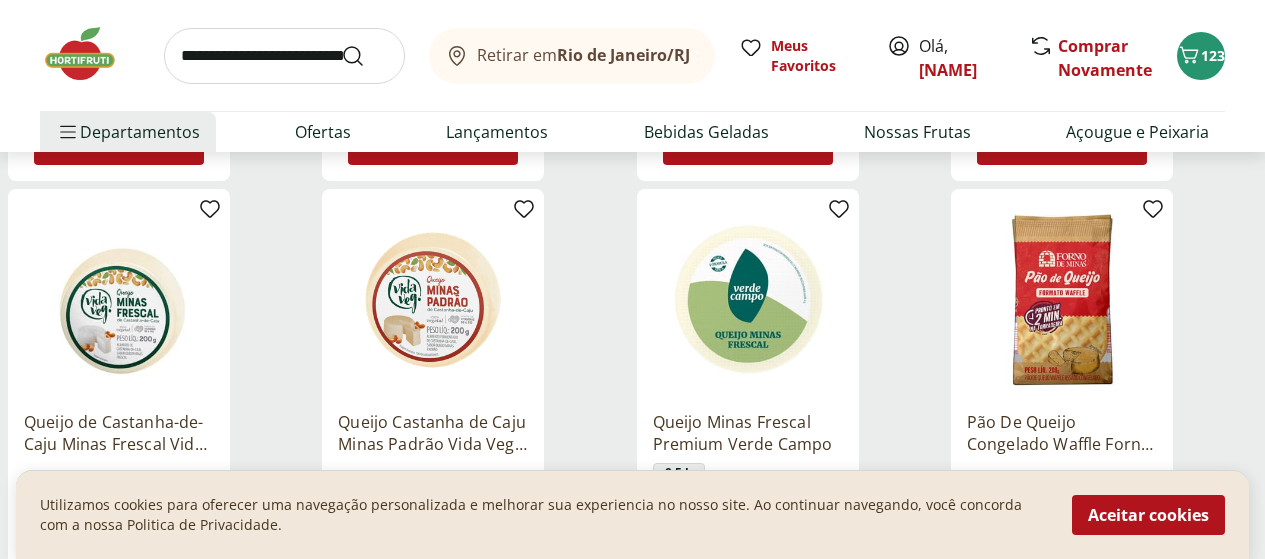 scroll, scrollTop: 2400, scrollLeft: 0, axis: vertical 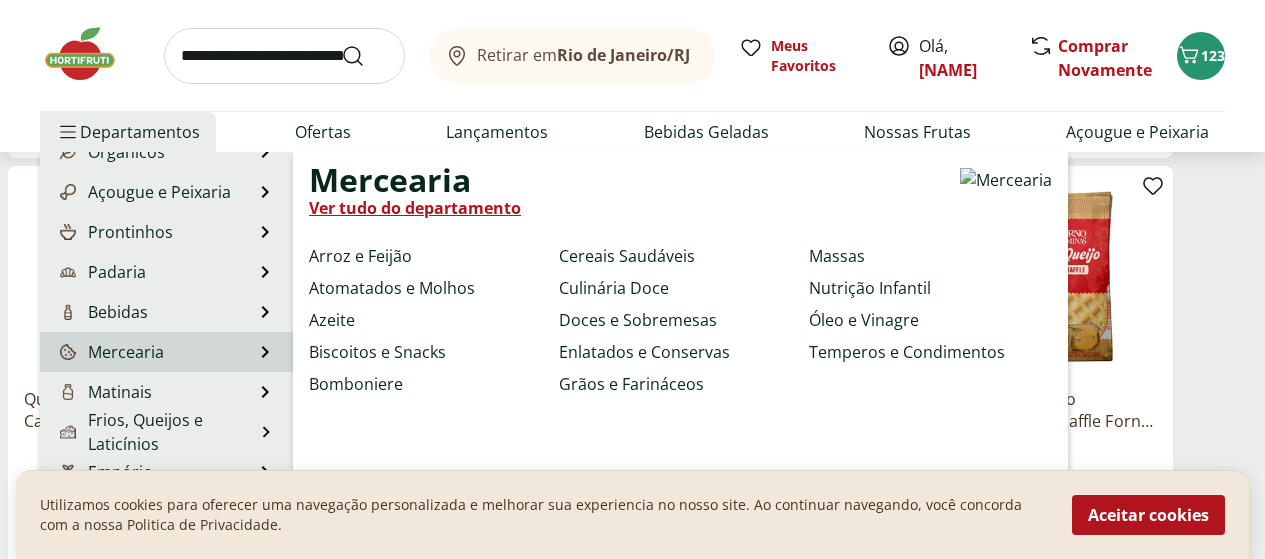 click on "Mercearia" at bounding box center (110, 352) 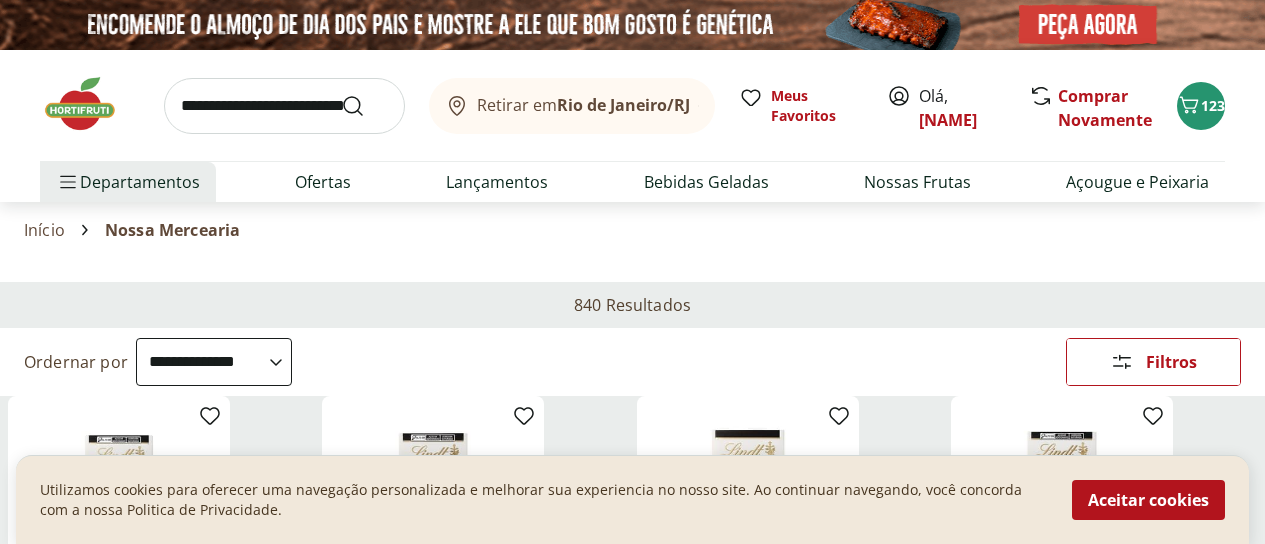 scroll, scrollTop: 0, scrollLeft: 0, axis: both 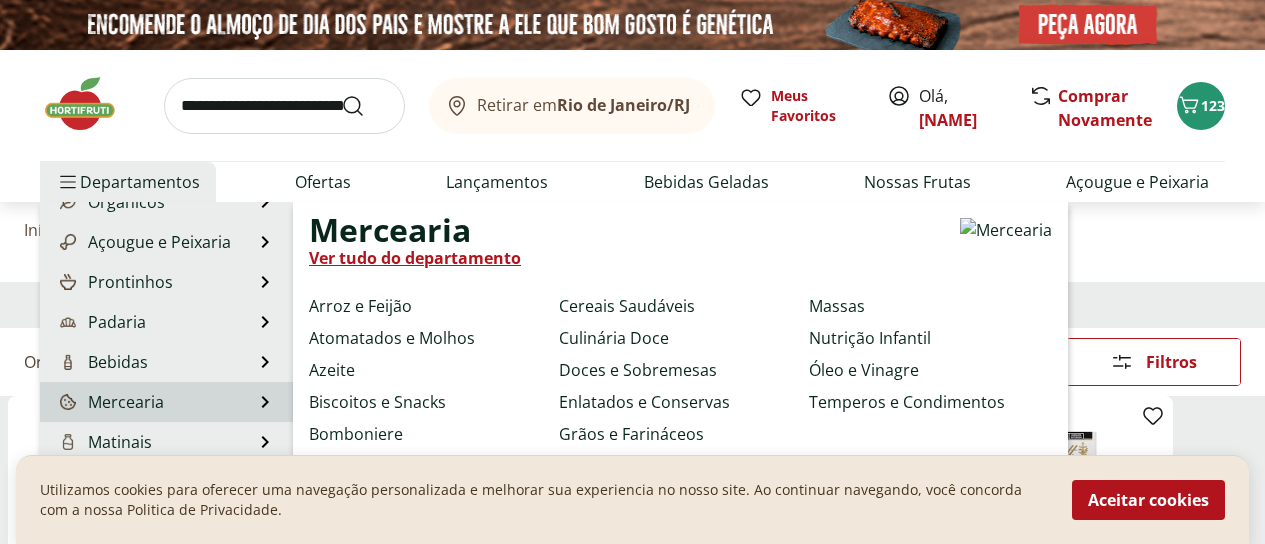 click on "Ver tudo do departamento" at bounding box center [415, 258] 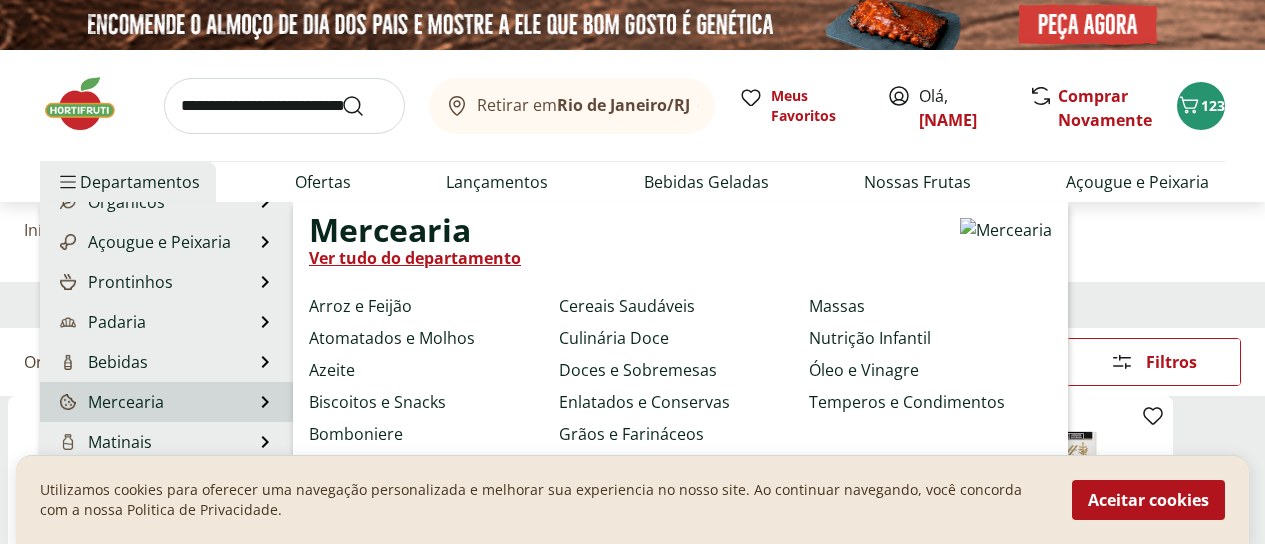 scroll, scrollTop: 100, scrollLeft: 0, axis: vertical 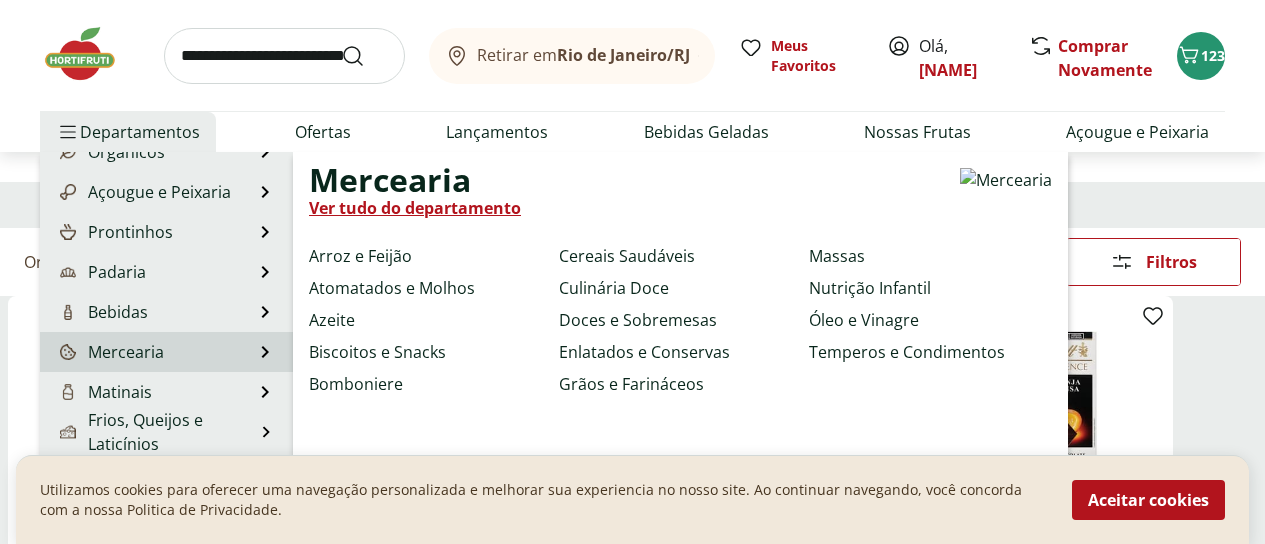 click on "Azeite" at bounding box center [430, 320] 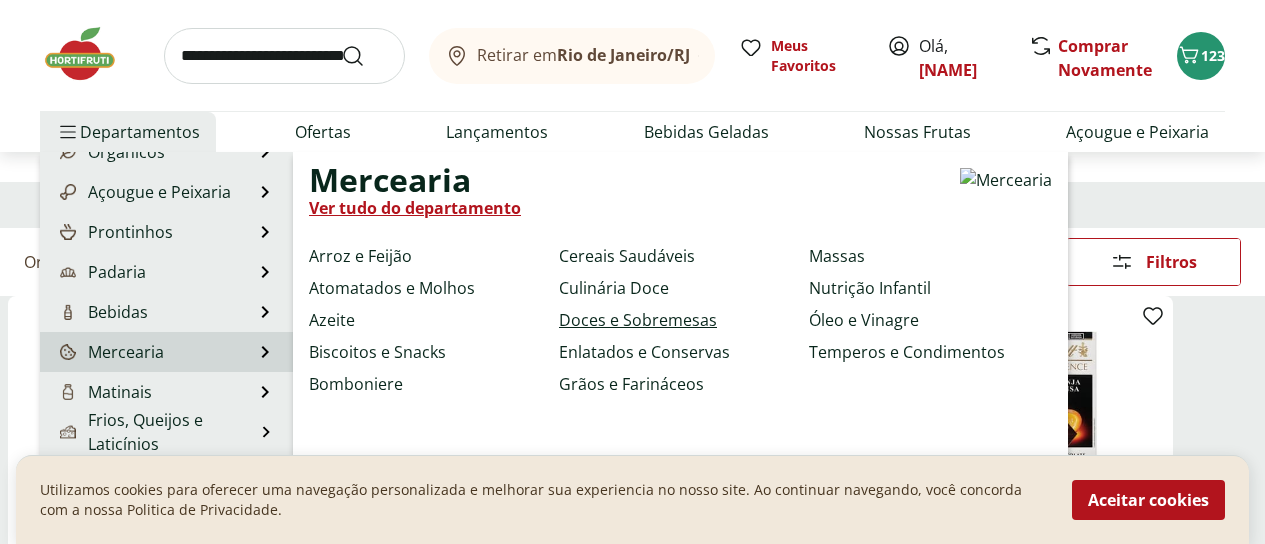 click on "Doces e Sobremesas" at bounding box center (638, 320) 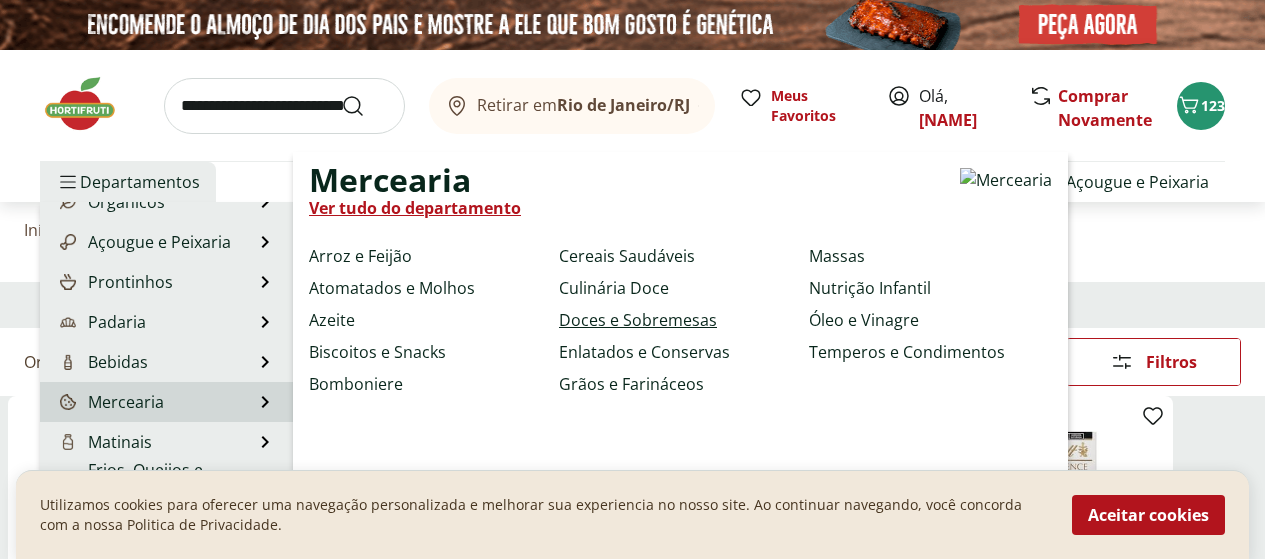 select on "**********" 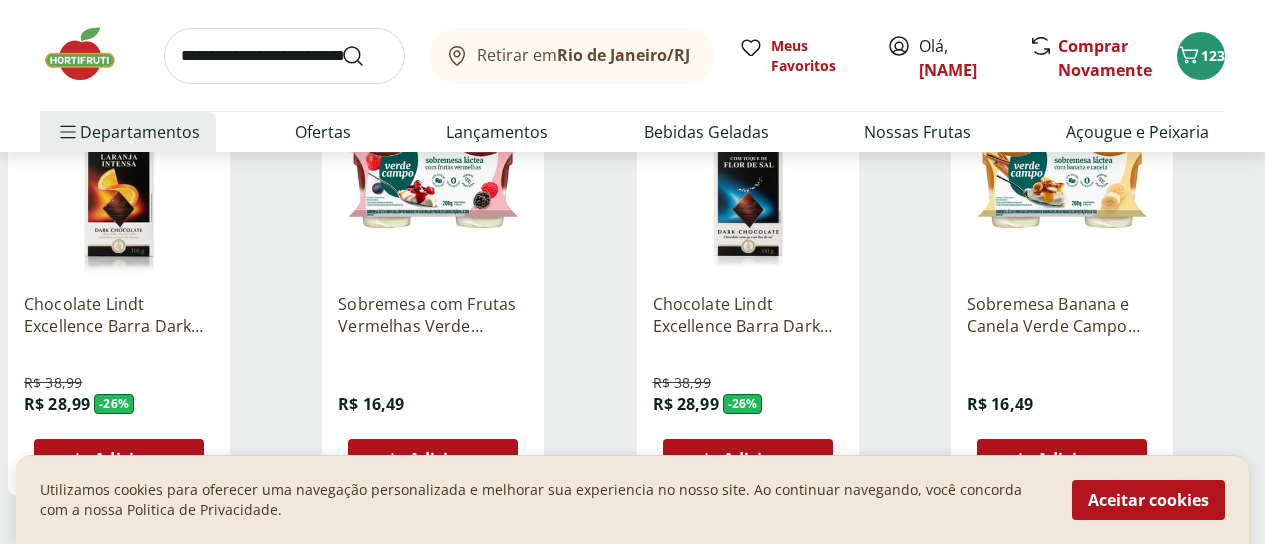 scroll, scrollTop: 1200, scrollLeft: 0, axis: vertical 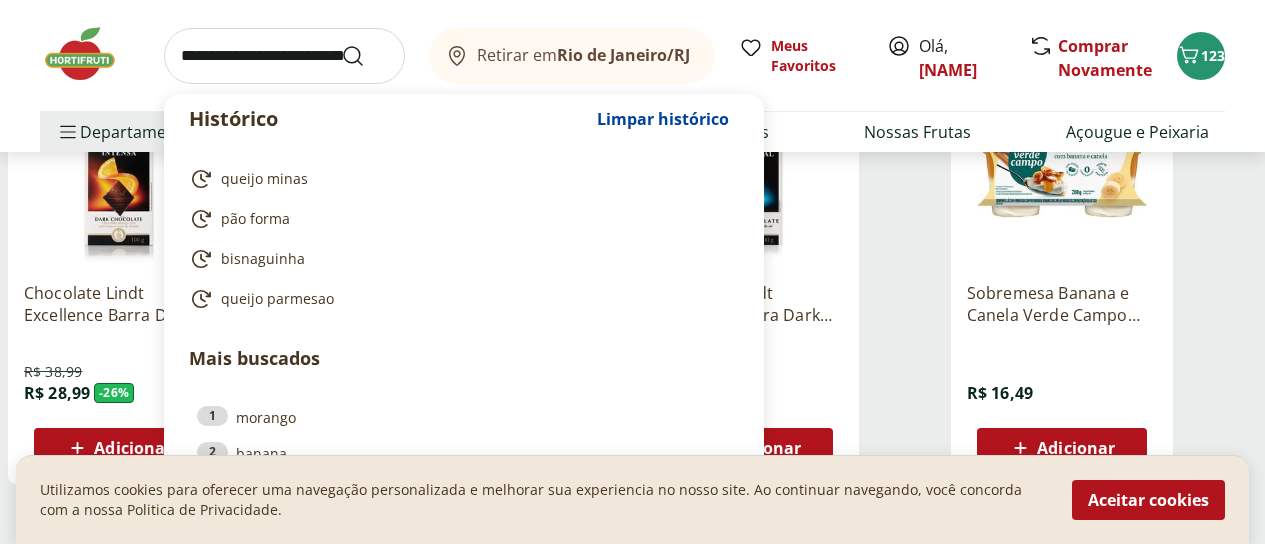 click at bounding box center [284, 56] 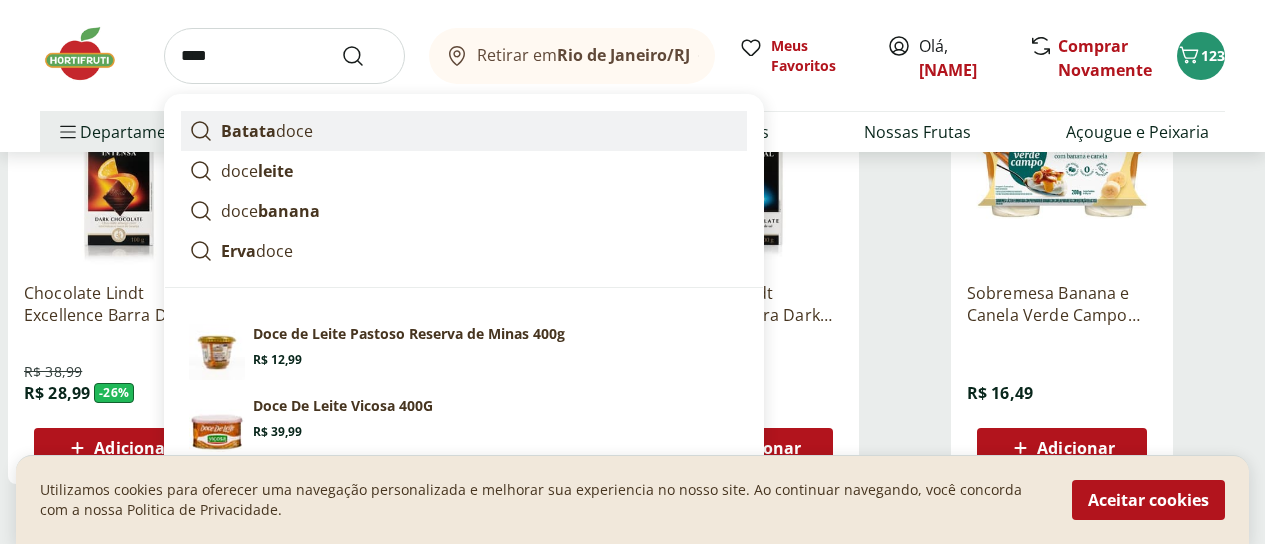 click on "Batata  doce" at bounding box center (267, 131) 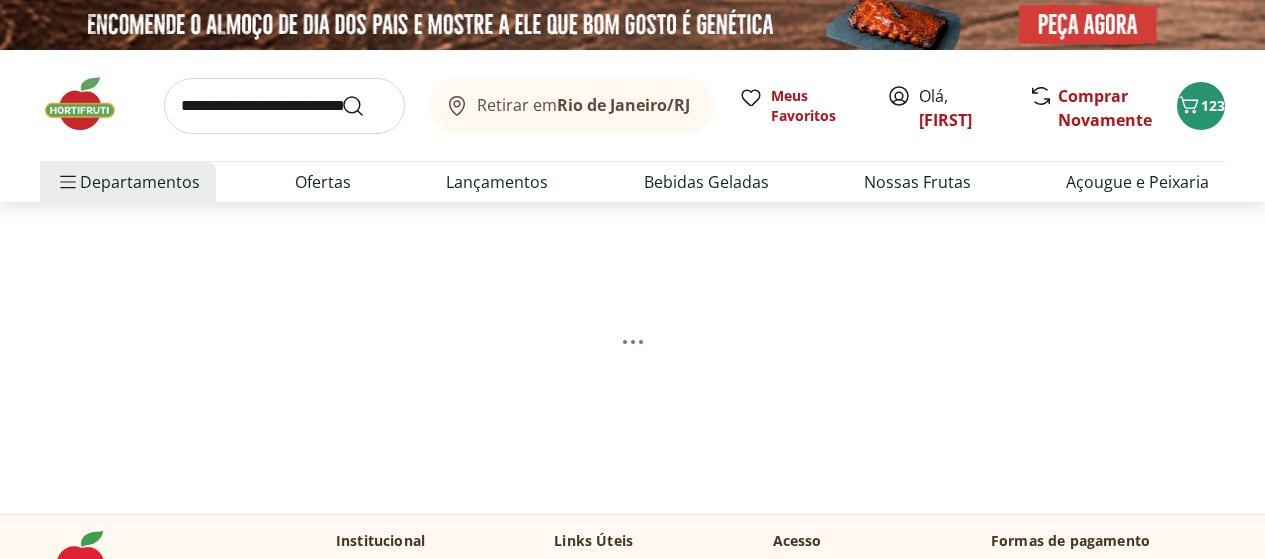 scroll, scrollTop: 0, scrollLeft: 0, axis: both 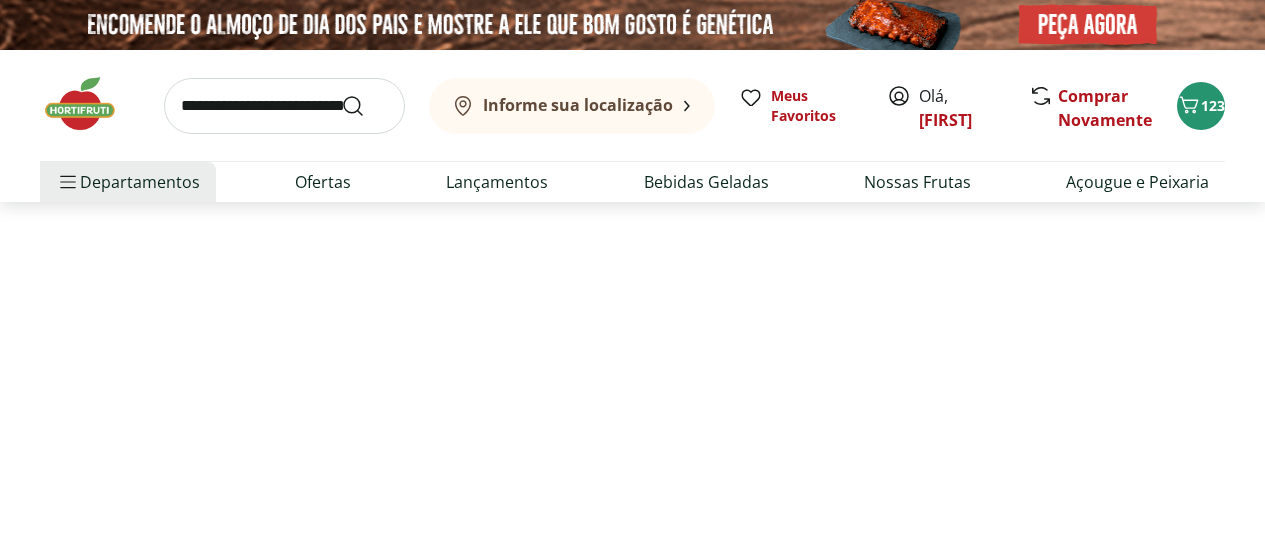 select on "**********" 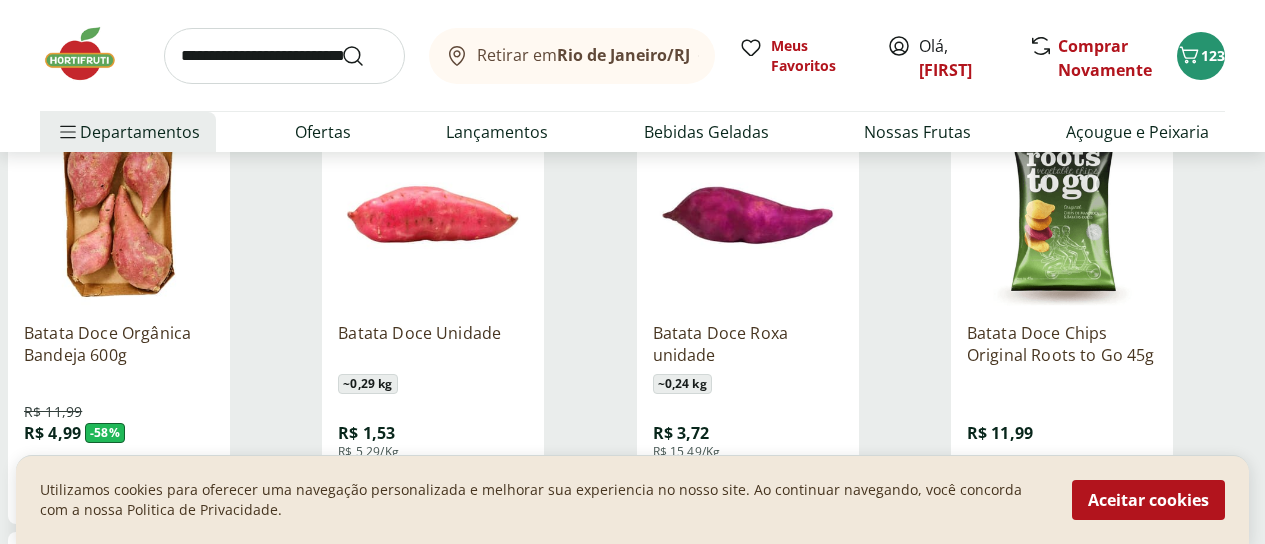 scroll, scrollTop: 400, scrollLeft: 0, axis: vertical 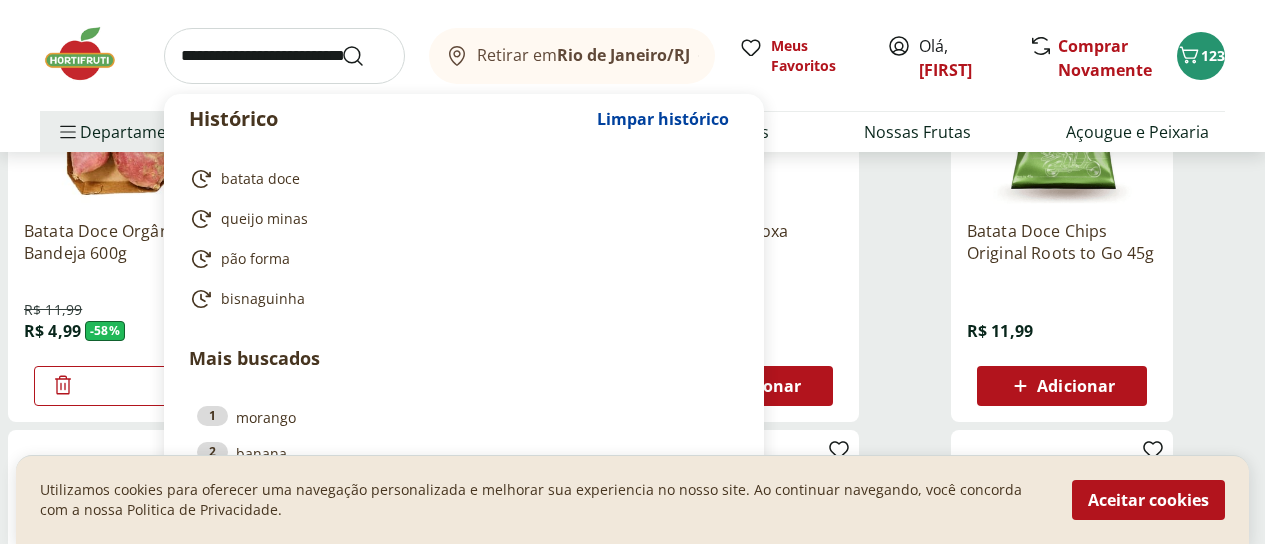 click at bounding box center (284, 56) 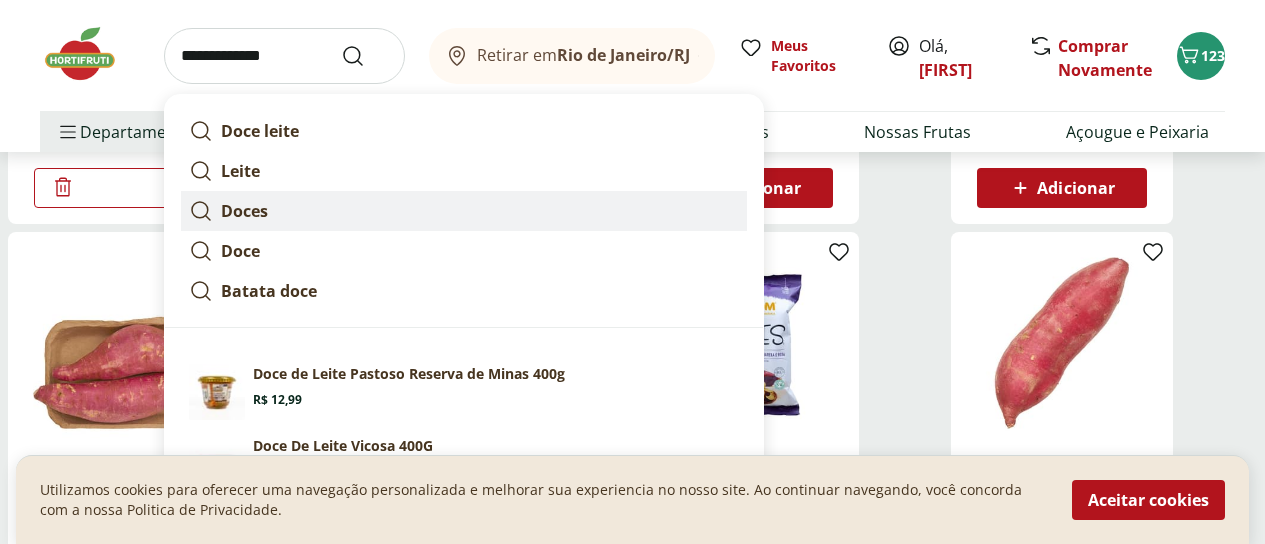 scroll, scrollTop: 600, scrollLeft: 0, axis: vertical 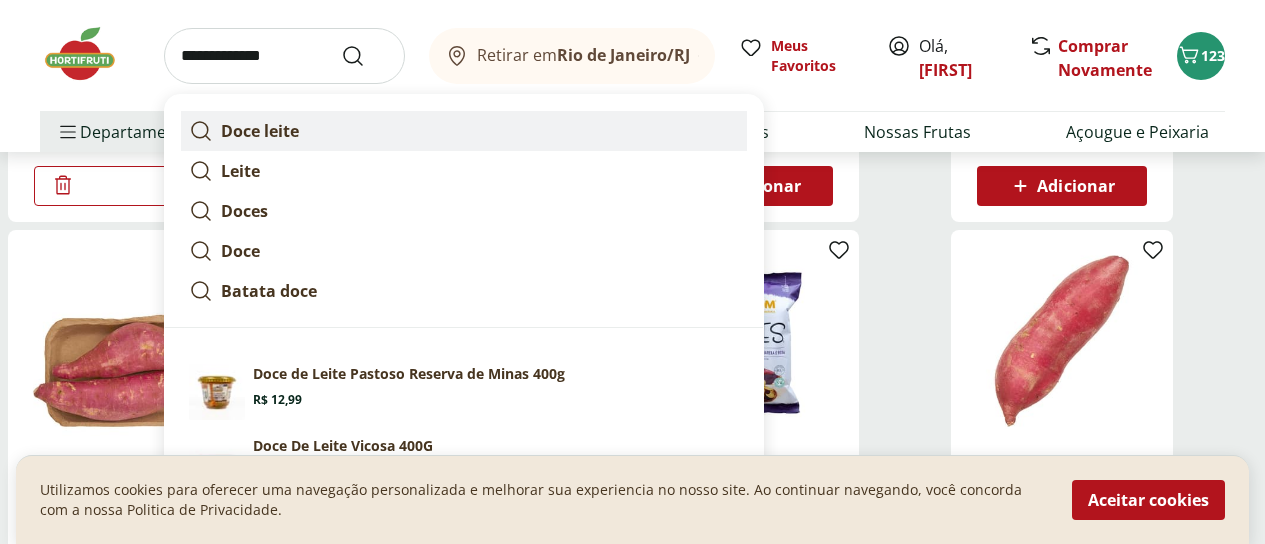 click on "Doce leite" at bounding box center [260, 131] 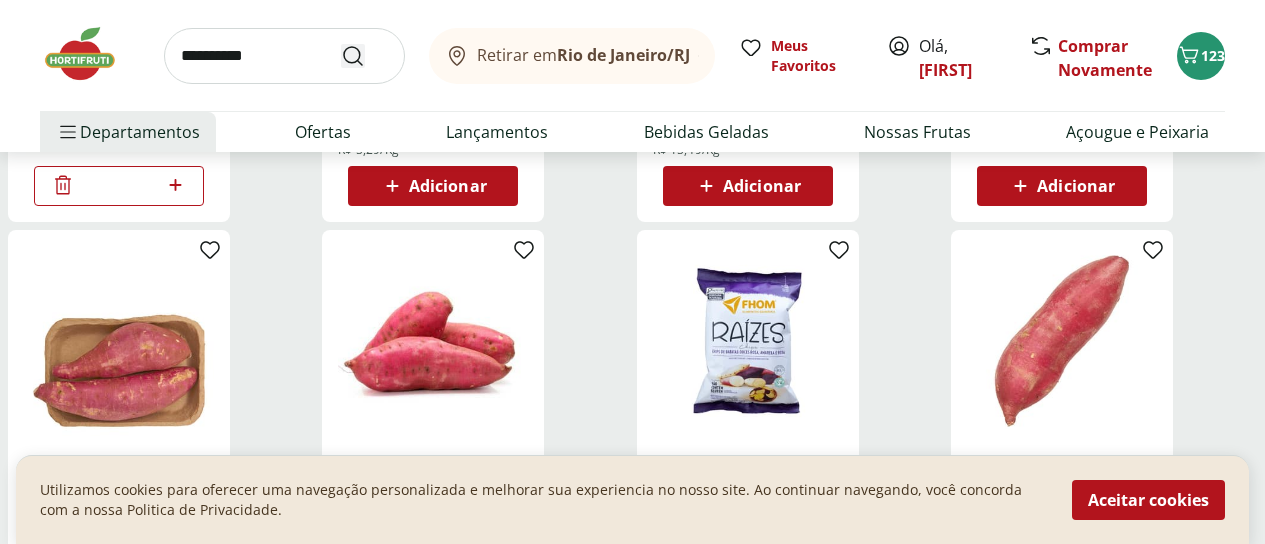 click 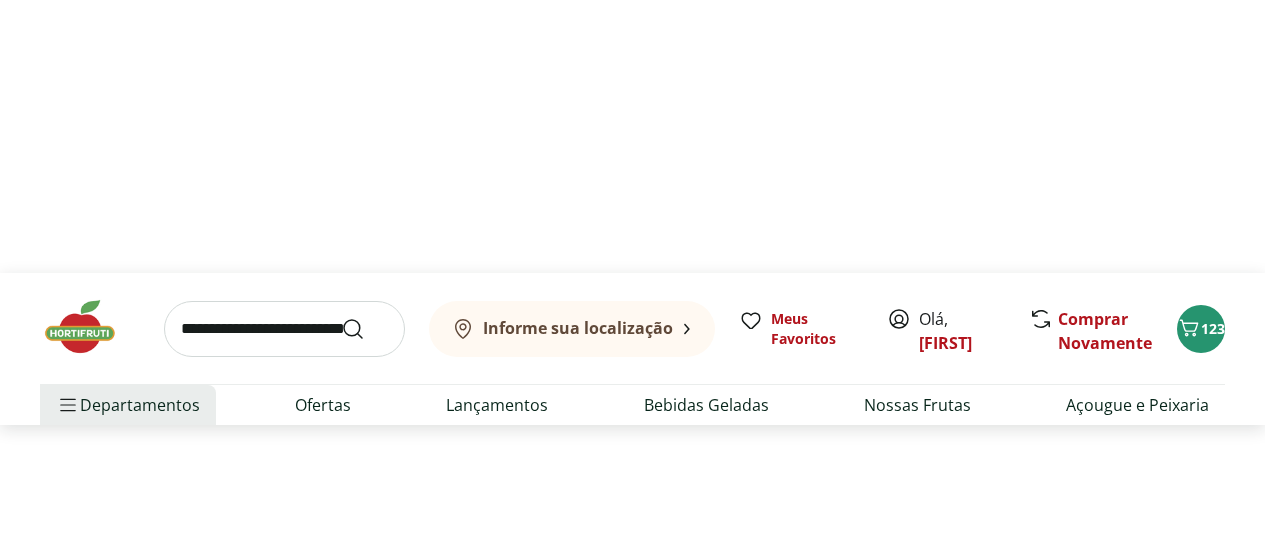 scroll, scrollTop: 0, scrollLeft: 0, axis: both 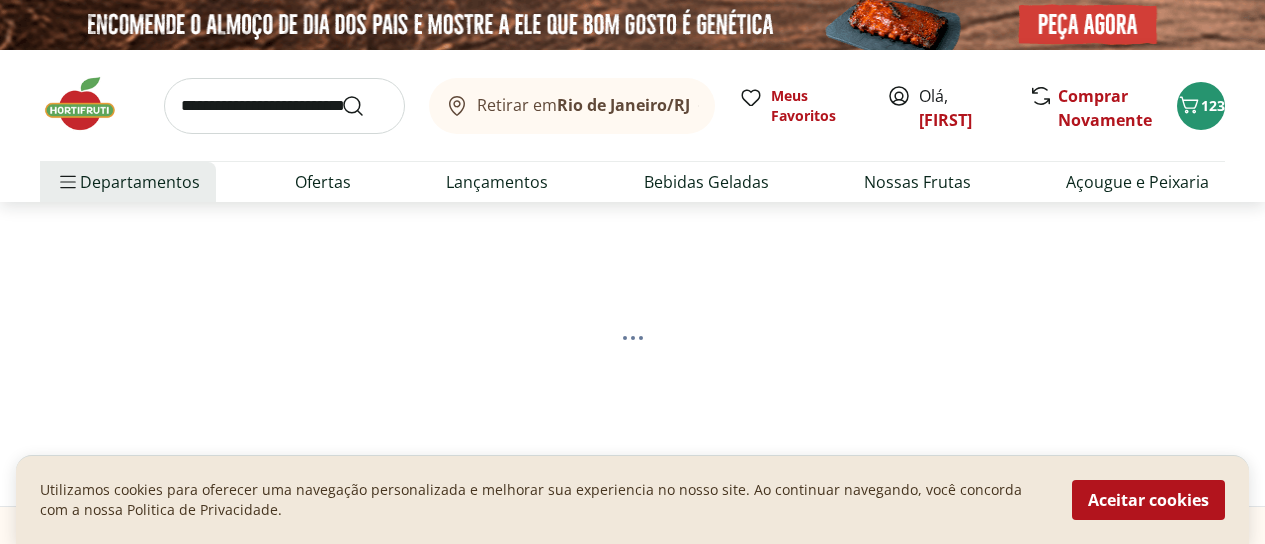 select on "**********" 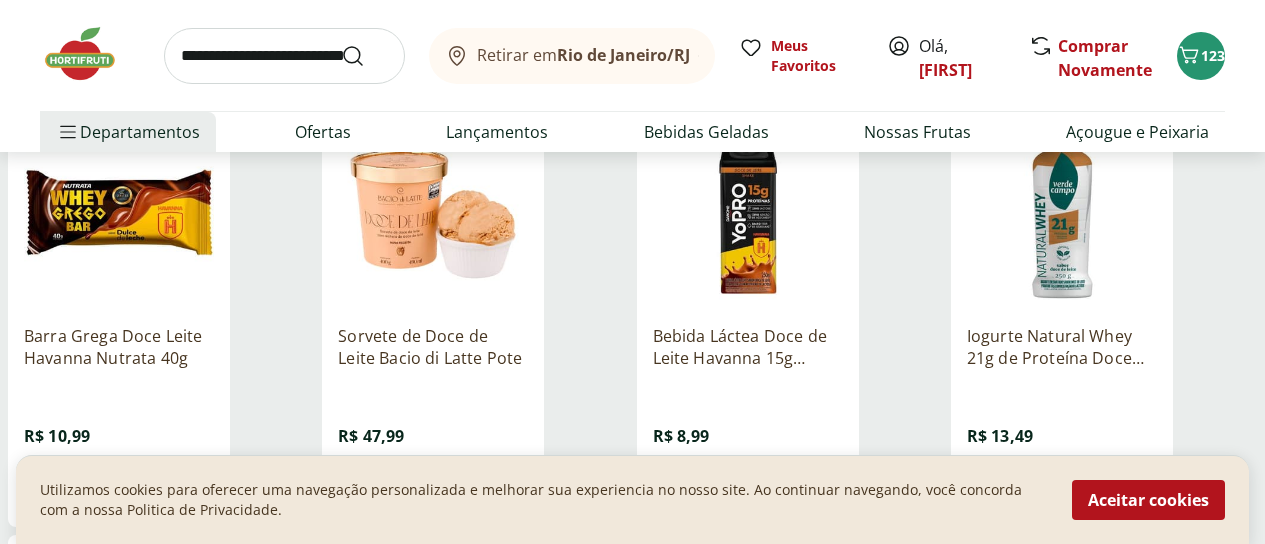 scroll, scrollTop: 751, scrollLeft: 0, axis: vertical 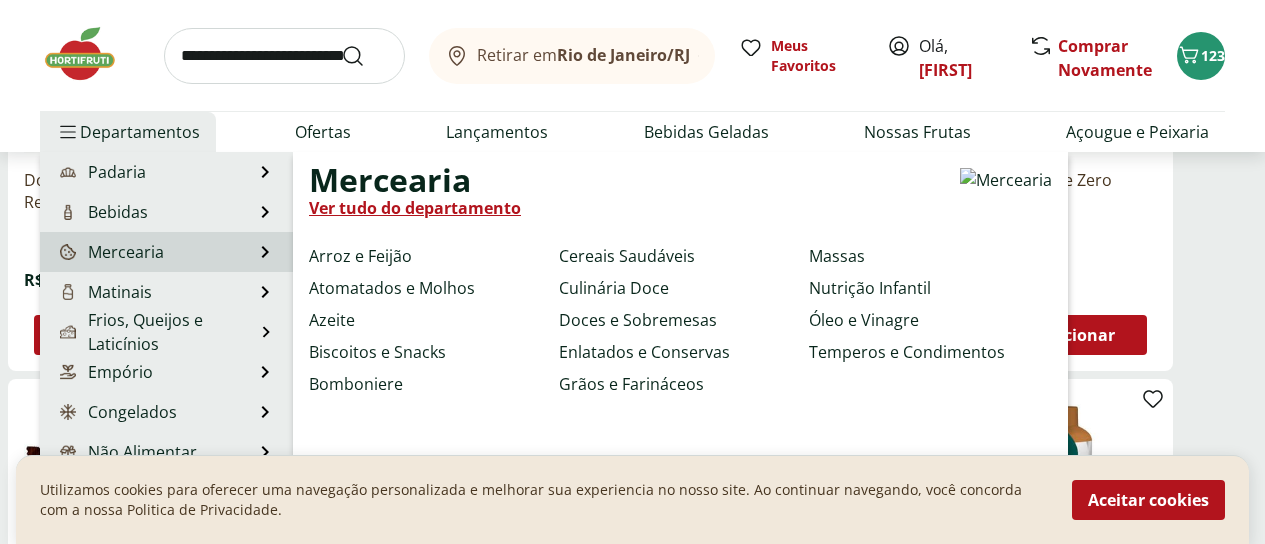 click on "Mercearia Mercearia Ver tudo do departamento Arroz e Feijão Atomatados e Molhos Azeite Biscoitos e Snacks Bomboniere Cereais Saudáveis Culinária Doce Doces e Sobremesas Enlatados e Conservas Grãos e Farináceos Massas Nutrição Infantil Óleo e Vinagre Temperos e Condimentos" at bounding box center [166, 252] 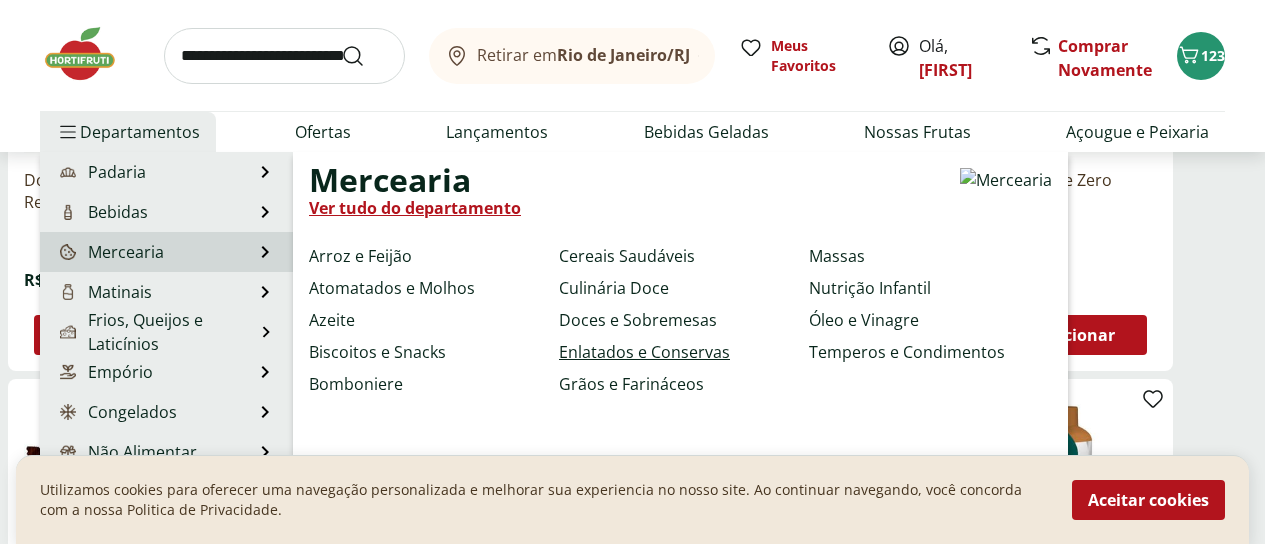 click on "Enlatados e Conservas" at bounding box center (644, 352) 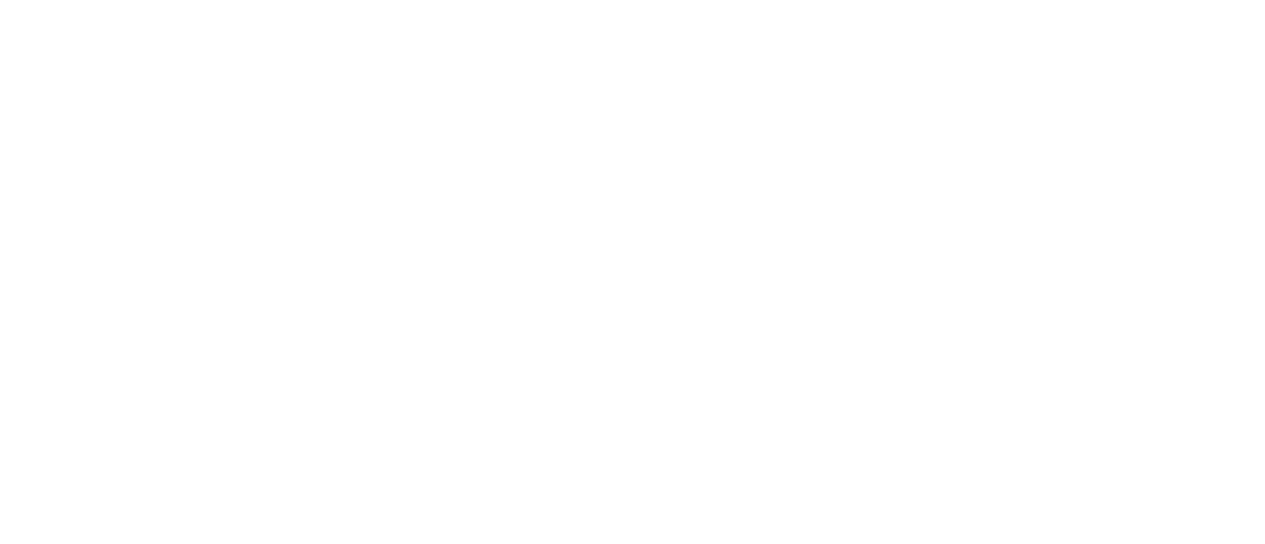 scroll, scrollTop: 0, scrollLeft: 0, axis: both 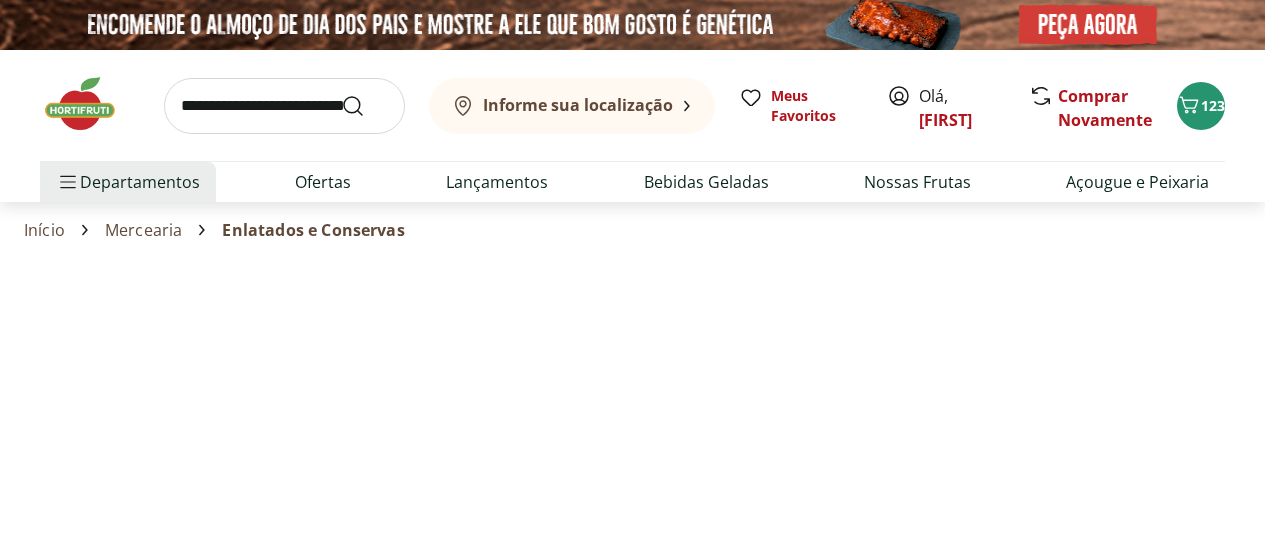 select on "**********" 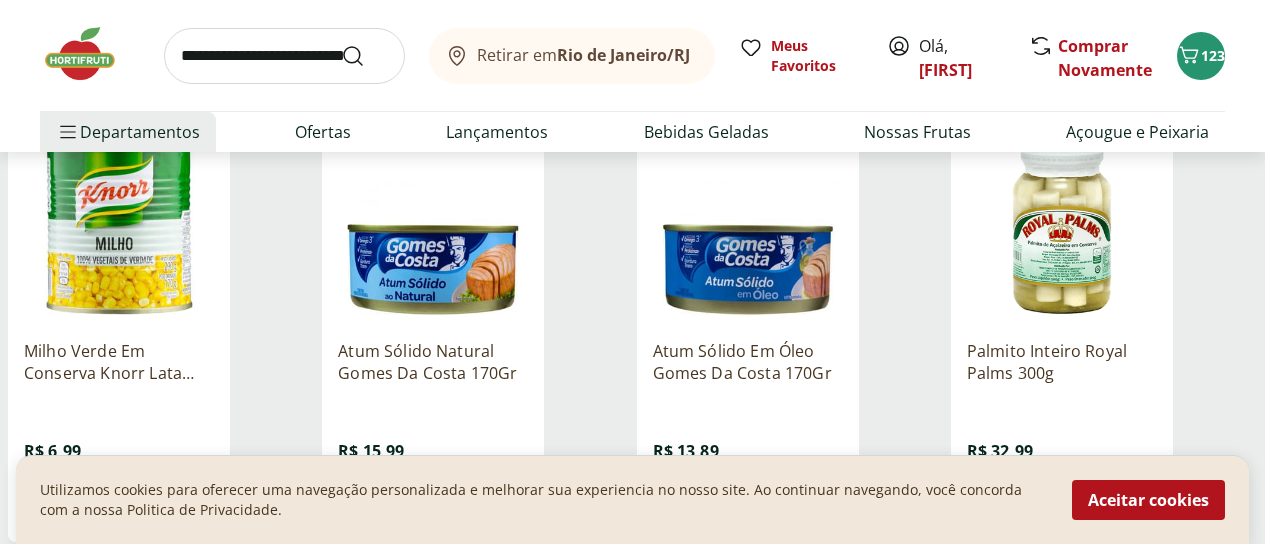 scroll, scrollTop: 300, scrollLeft: 0, axis: vertical 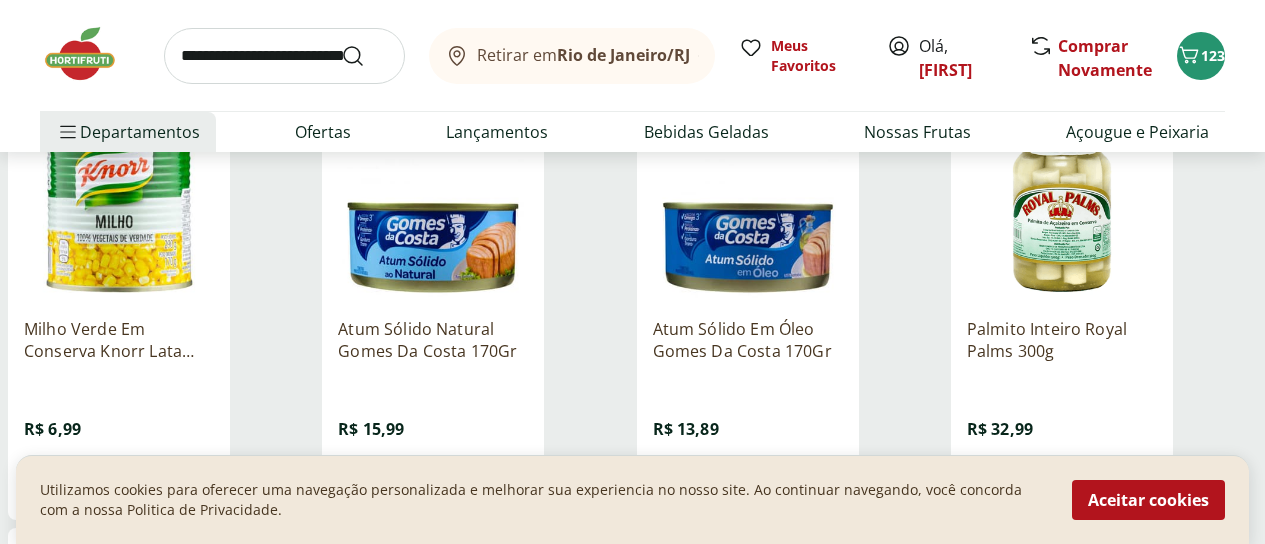 click on "Milho Verde Em Conserva Knorr Lata 170G" at bounding box center (119, 340) 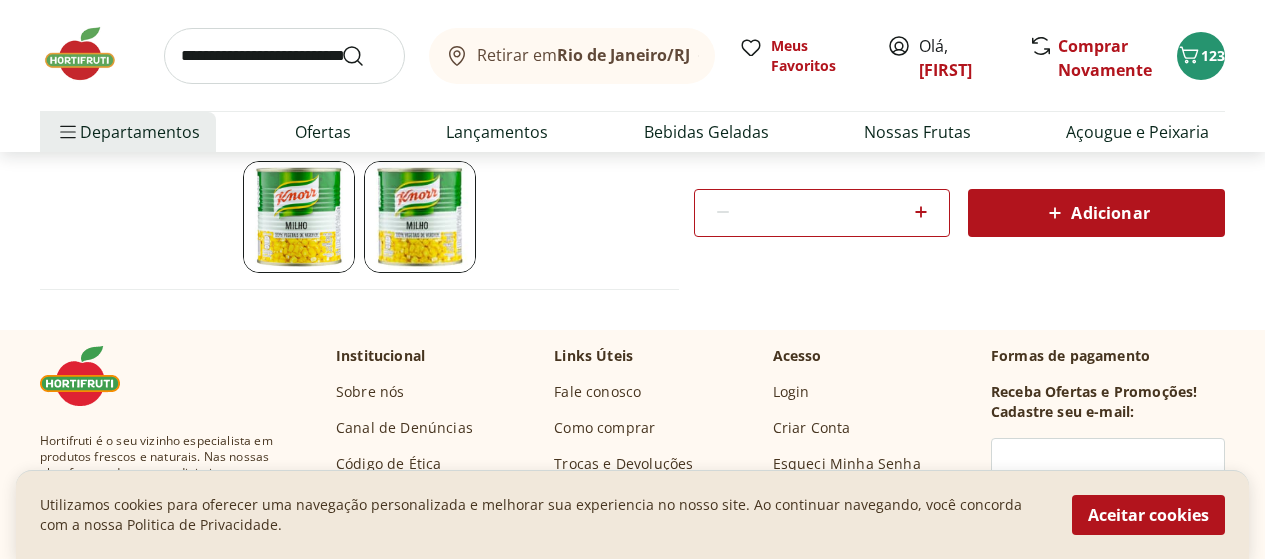 scroll, scrollTop: 600, scrollLeft: 0, axis: vertical 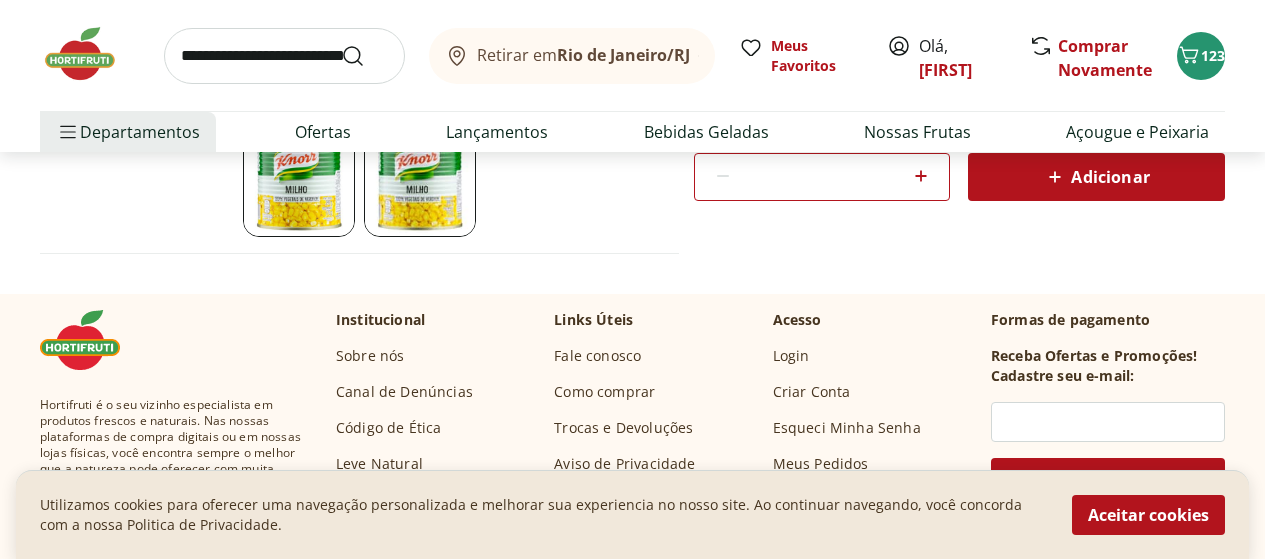 click 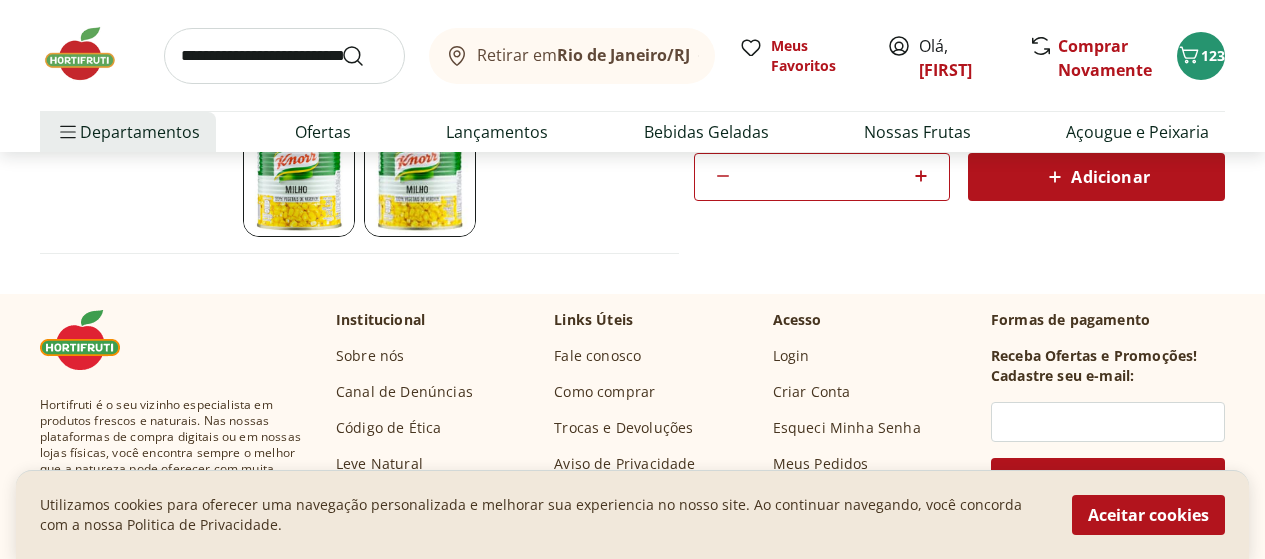 click 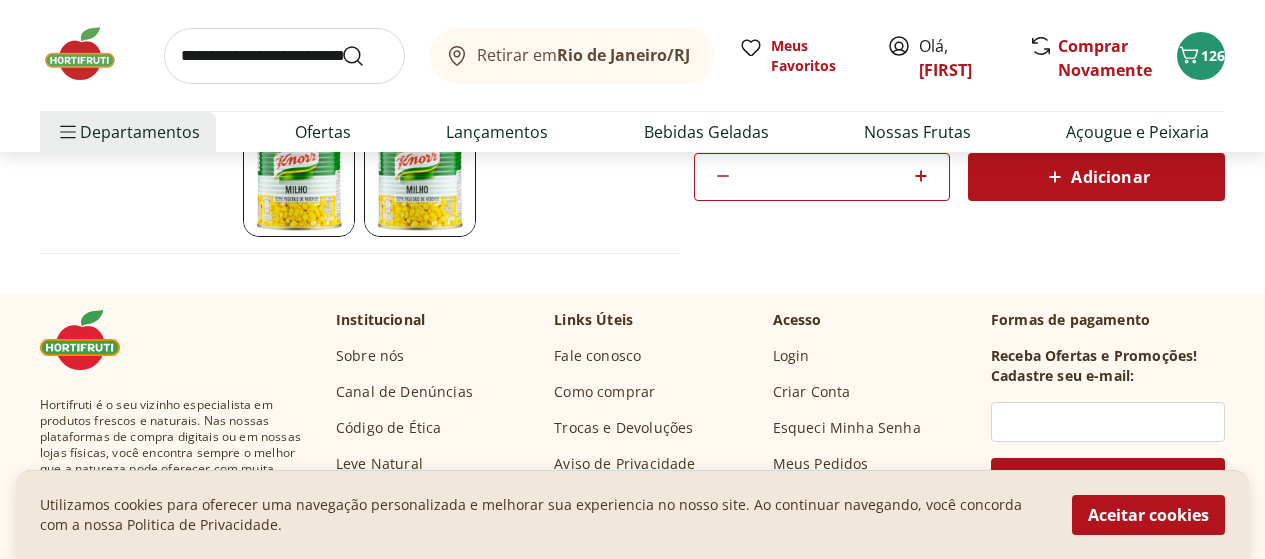 scroll, scrollTop: 700, scrollLeft: 0, axis: vertical 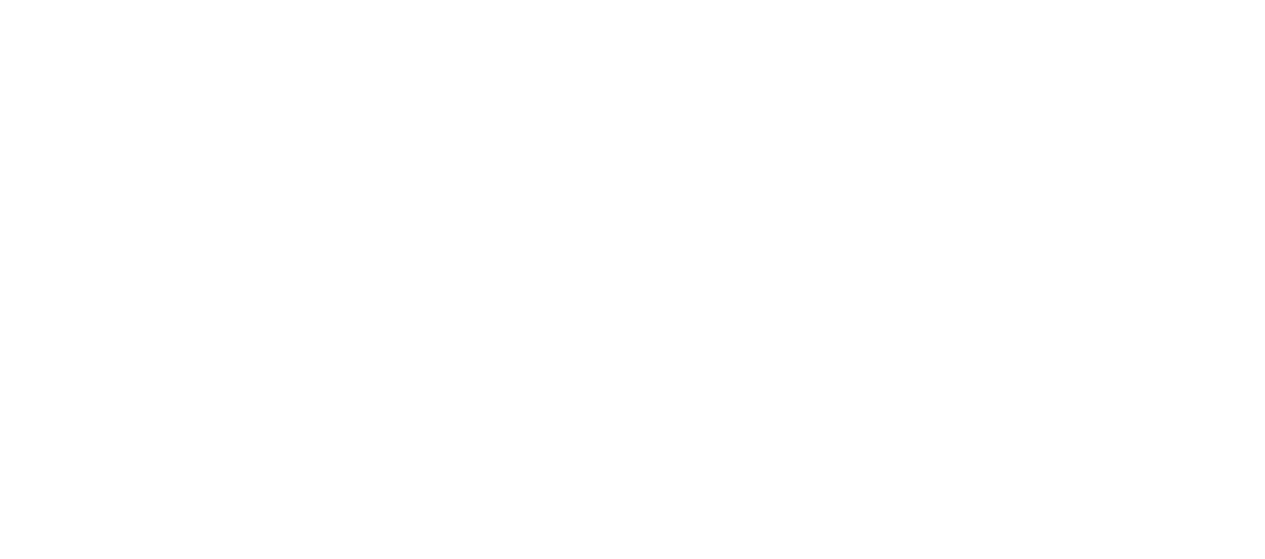 select on "**********" 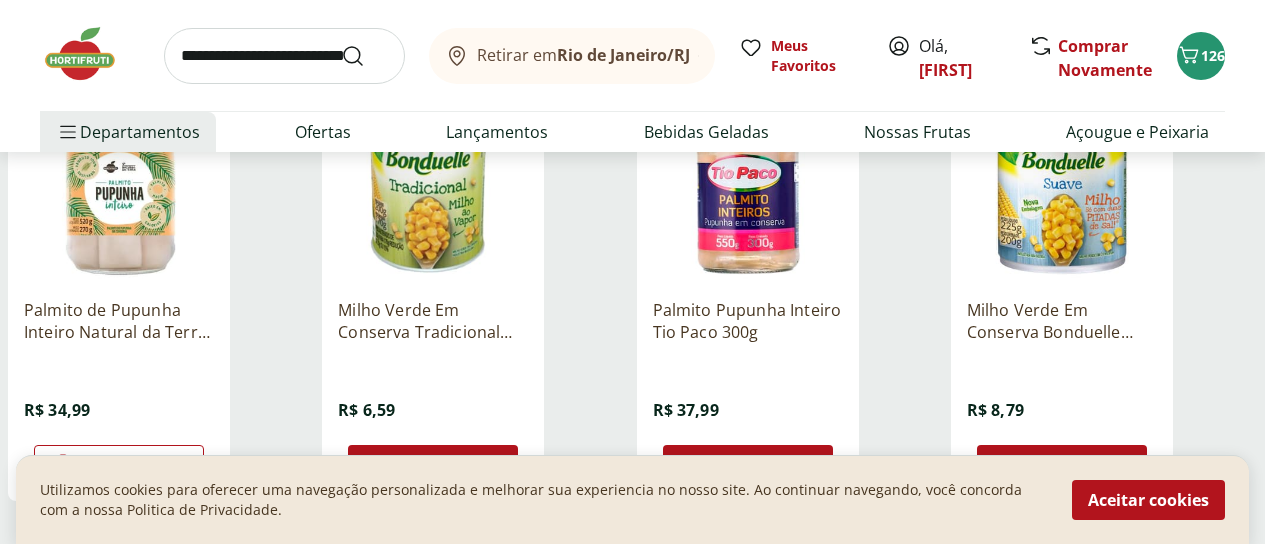 scroll, scrollTop: 1200, scrollLeft: 0, axis: vertical 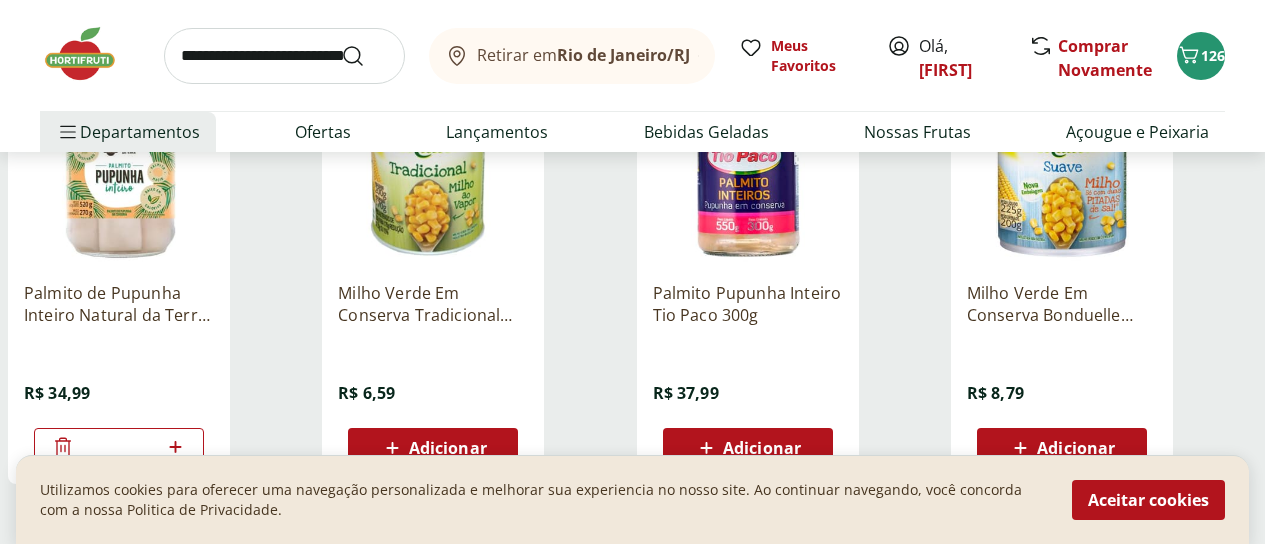 click on "Adicionar" at bounding box center [448, 448] 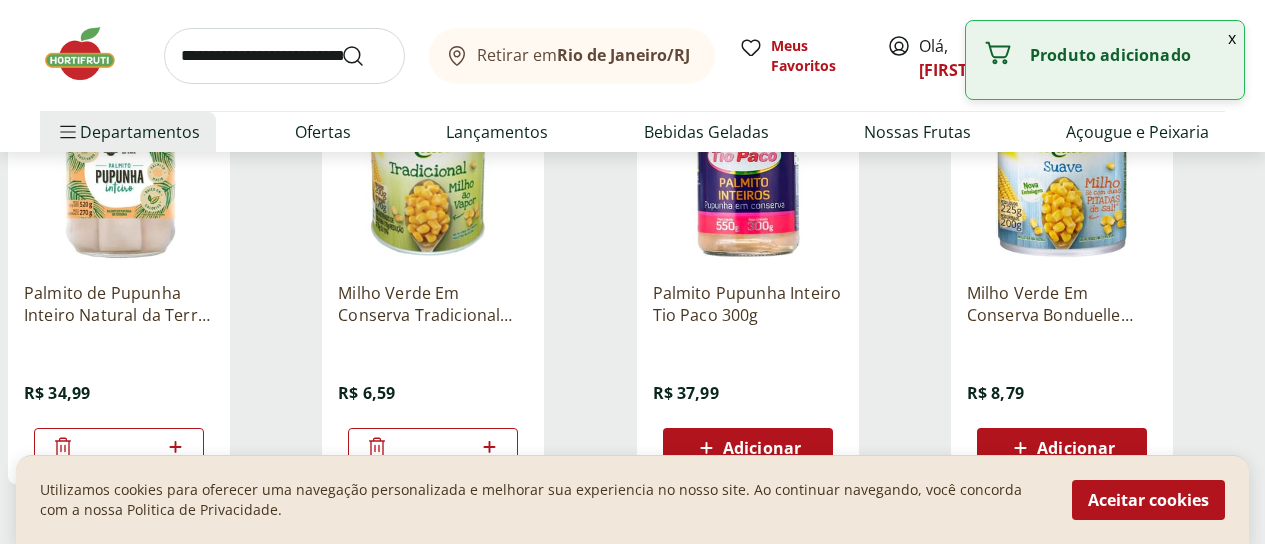 click 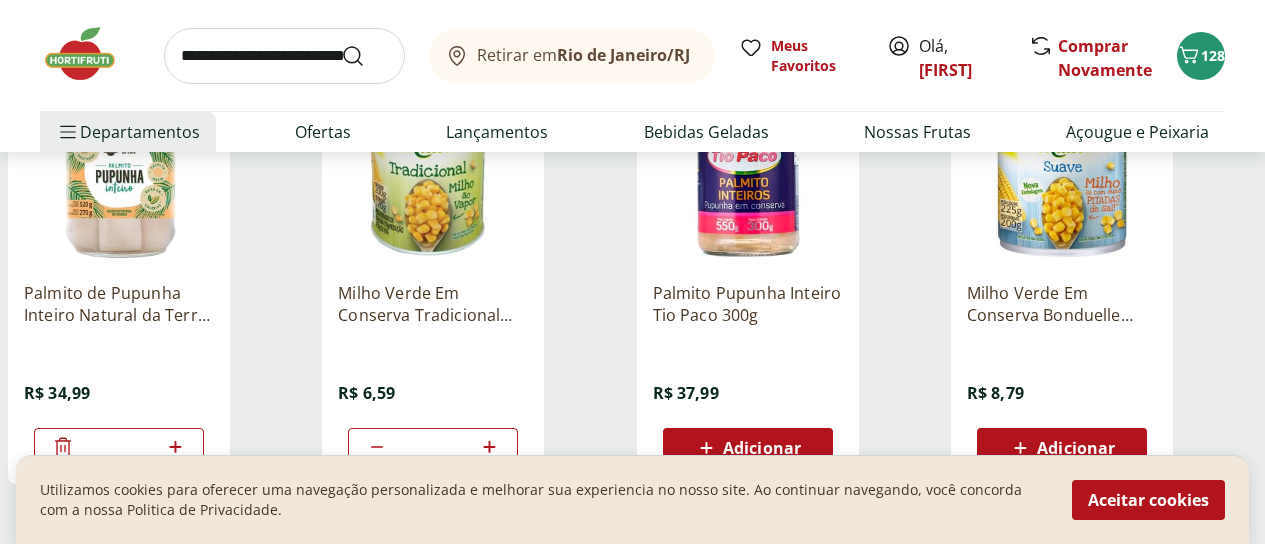 scroll, scrollTop: 1400, scrollLeft: 0, axis: vertical 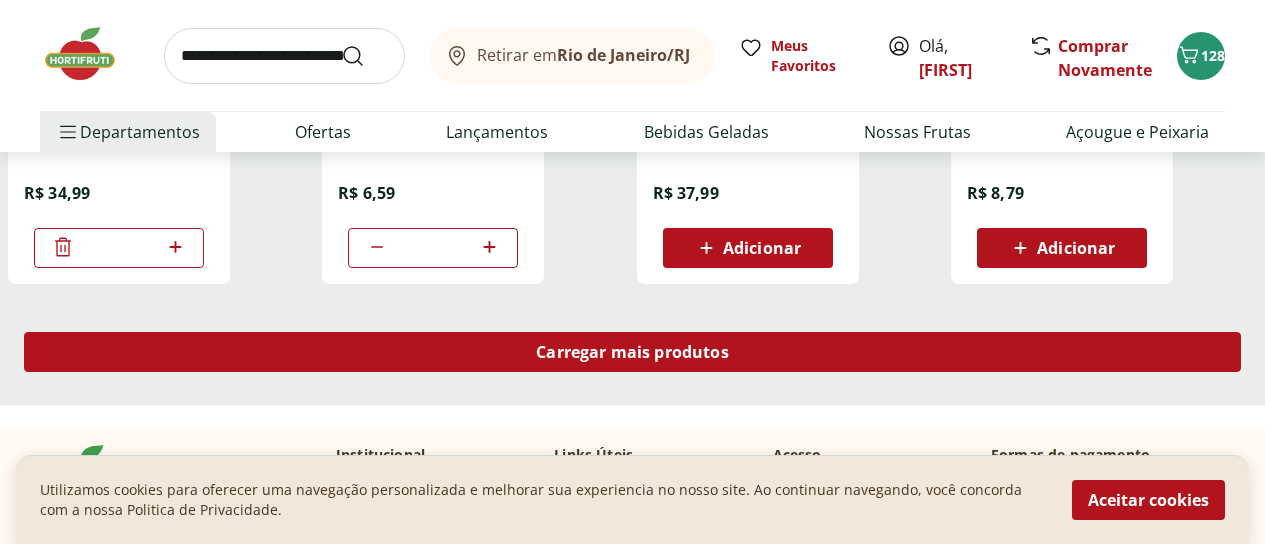 click on "Carregar mais produtos" at bounding box center [632, 352] 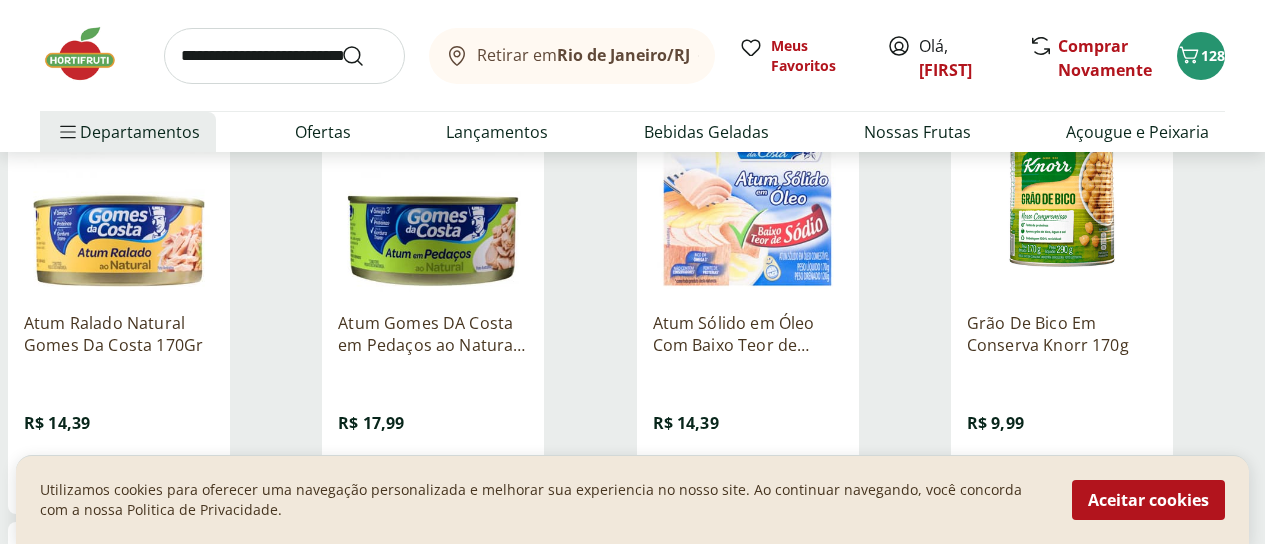 scroll, scrollTop: 1700, scrollLeft: 0, axis: vertical 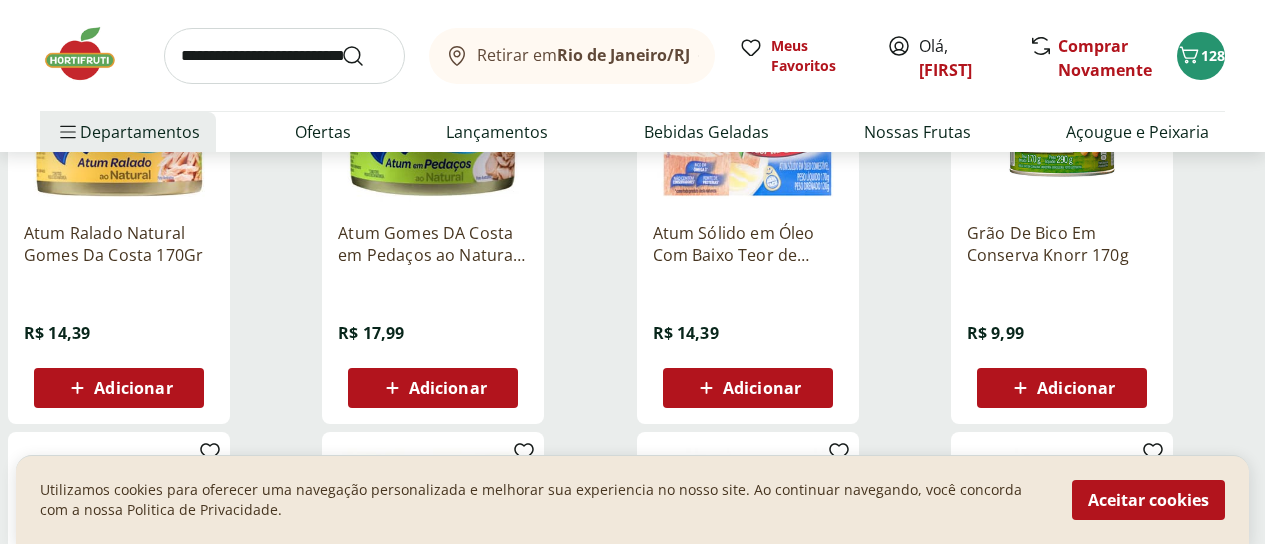click on "Adicionar" at bounding box center [1076, 388] 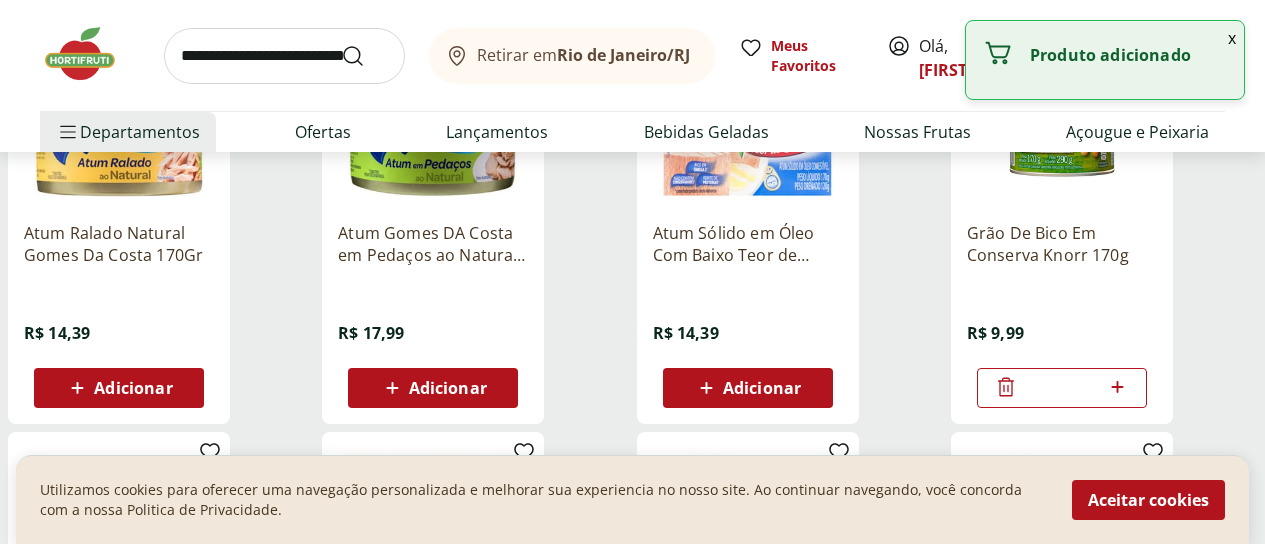click 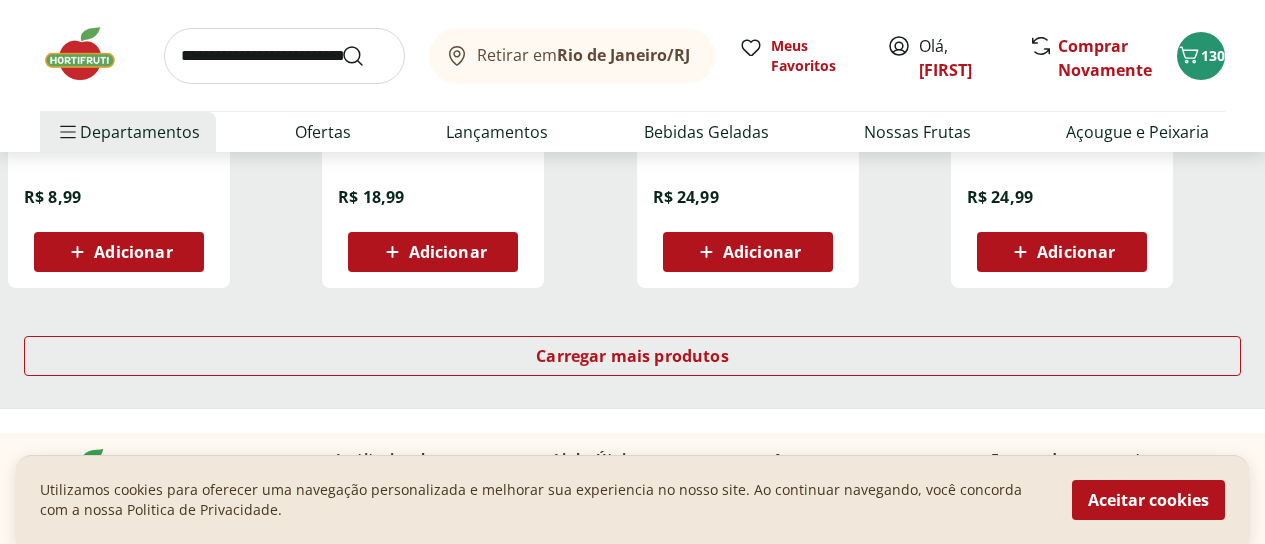 scroll, scrollTop: 2800, scrollLeft: 0, axis: vertical 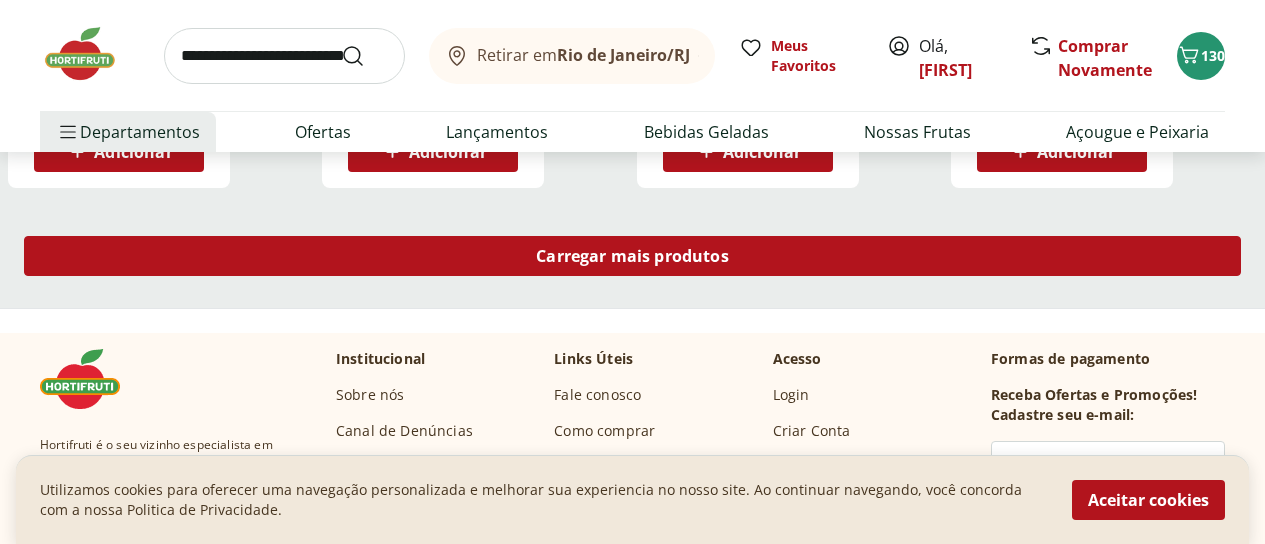 click on "Carregar mais produtos" at bounding box center (632, 256) 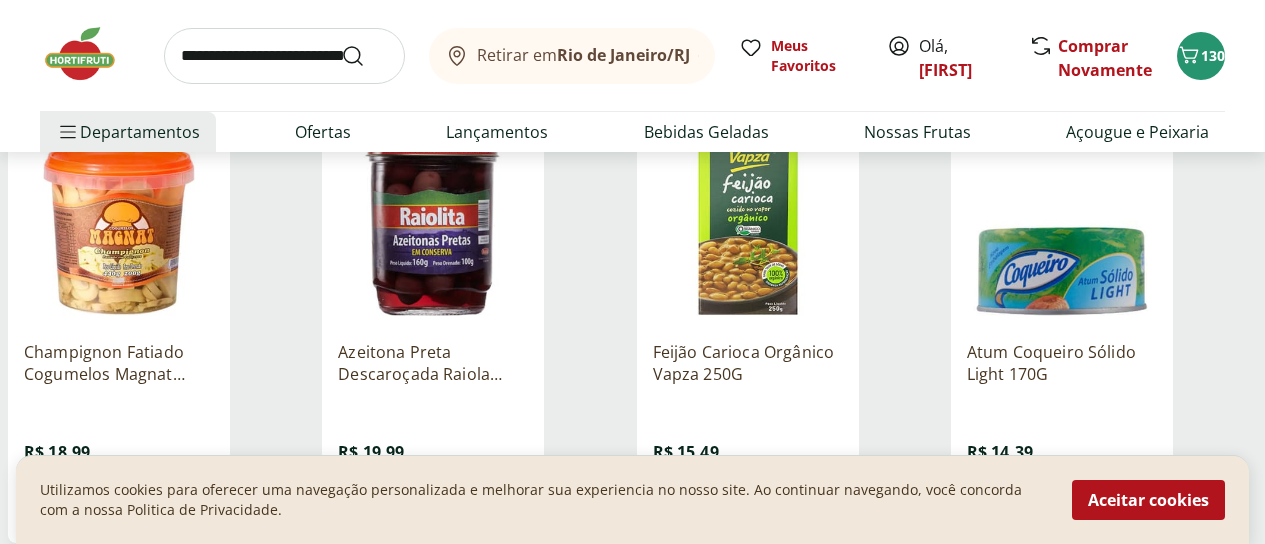 scroll, scrollTop: 2900, scrollLeft: 0, axis: vertical 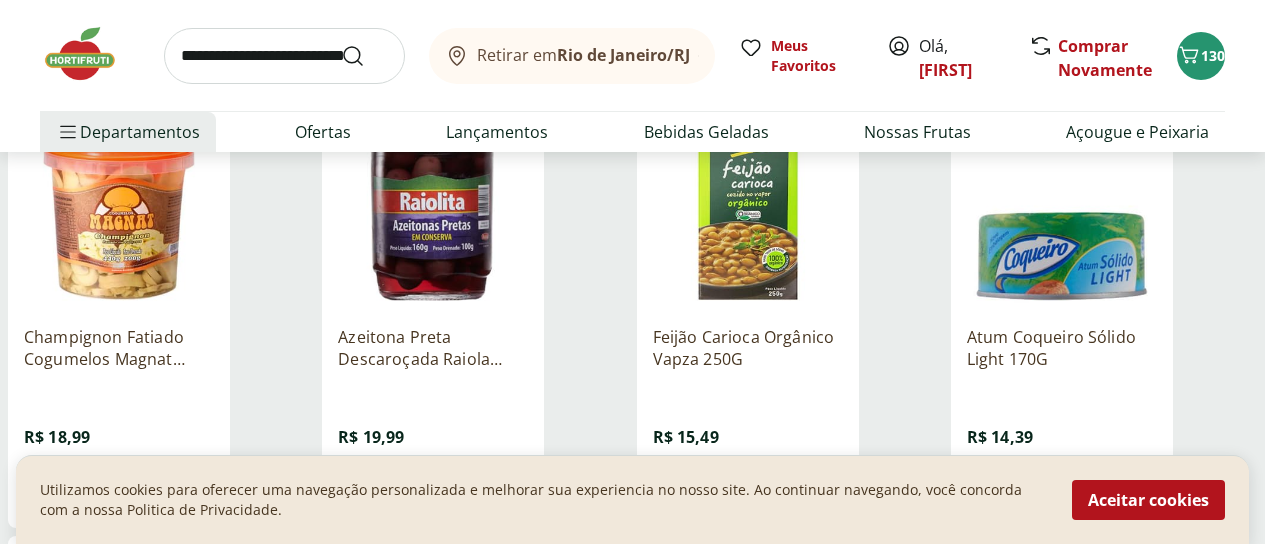 click on "Adicionar" at bounding box center [133, 492] 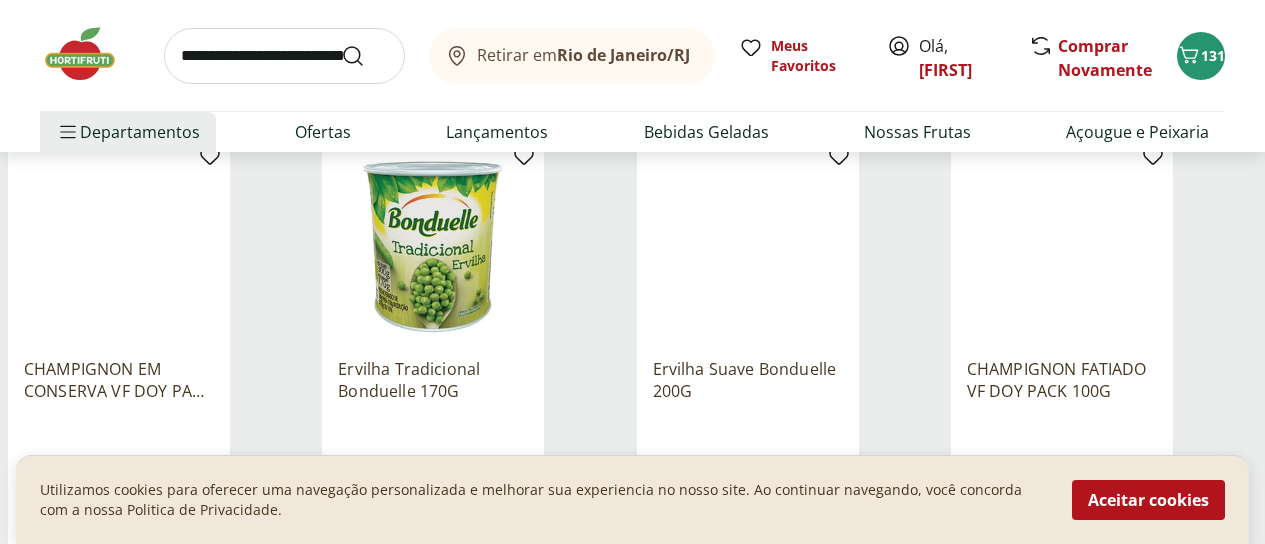 scroll, scrollTop: 3400, scrollLeft: 0, axis: vertical 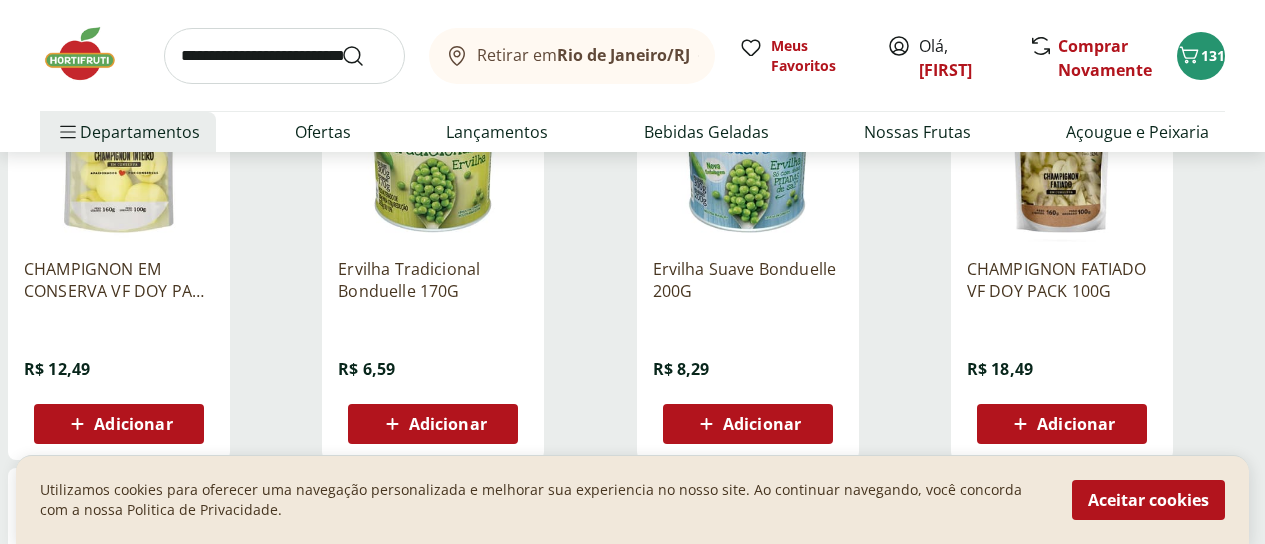 click on "Adicionar" at bounding box center [762, 424] 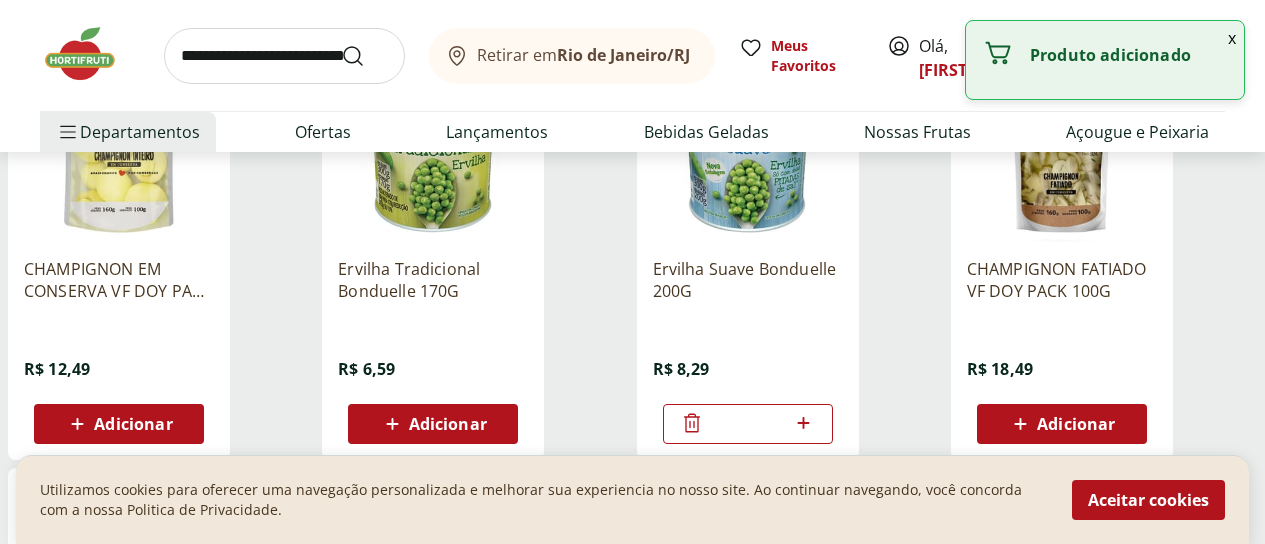 click 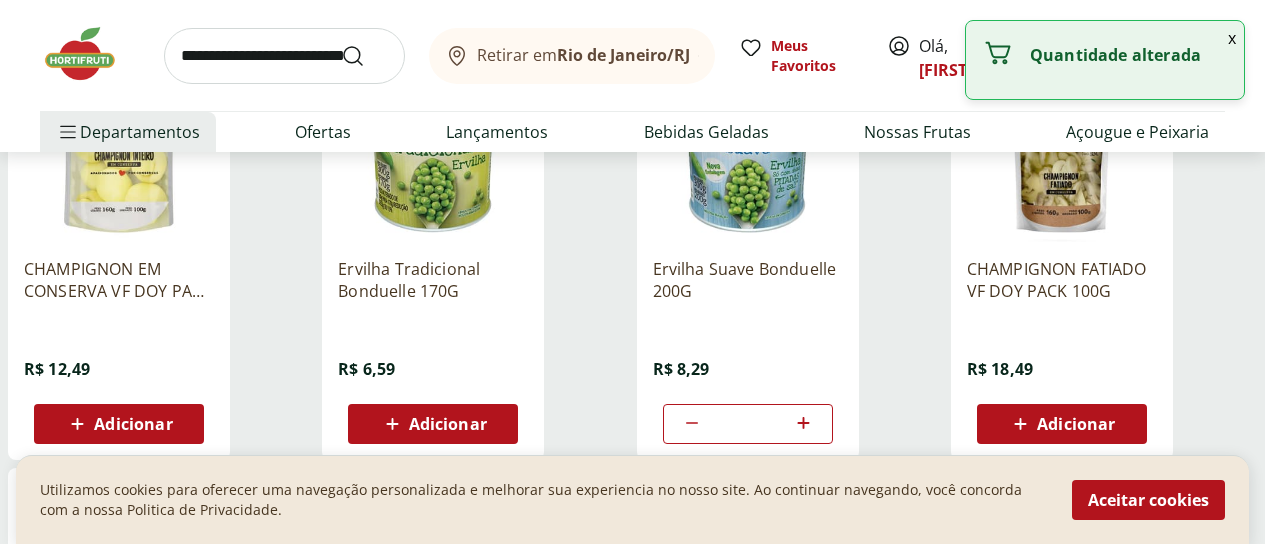 click 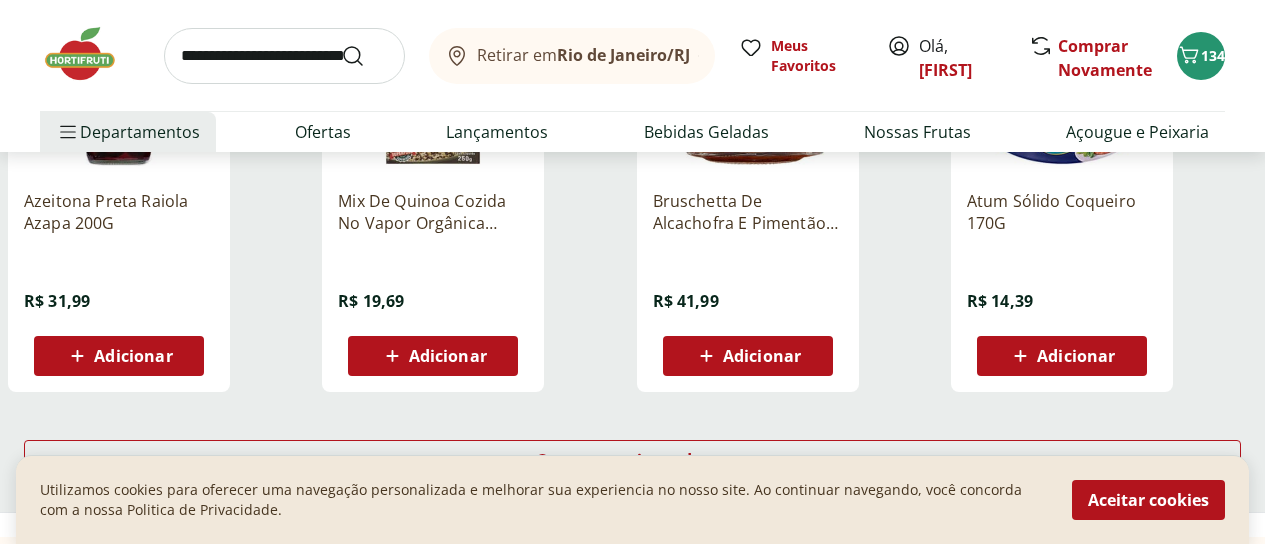 scroll, scrollTop: 4000, scrollLeft: 0, axis: vertical 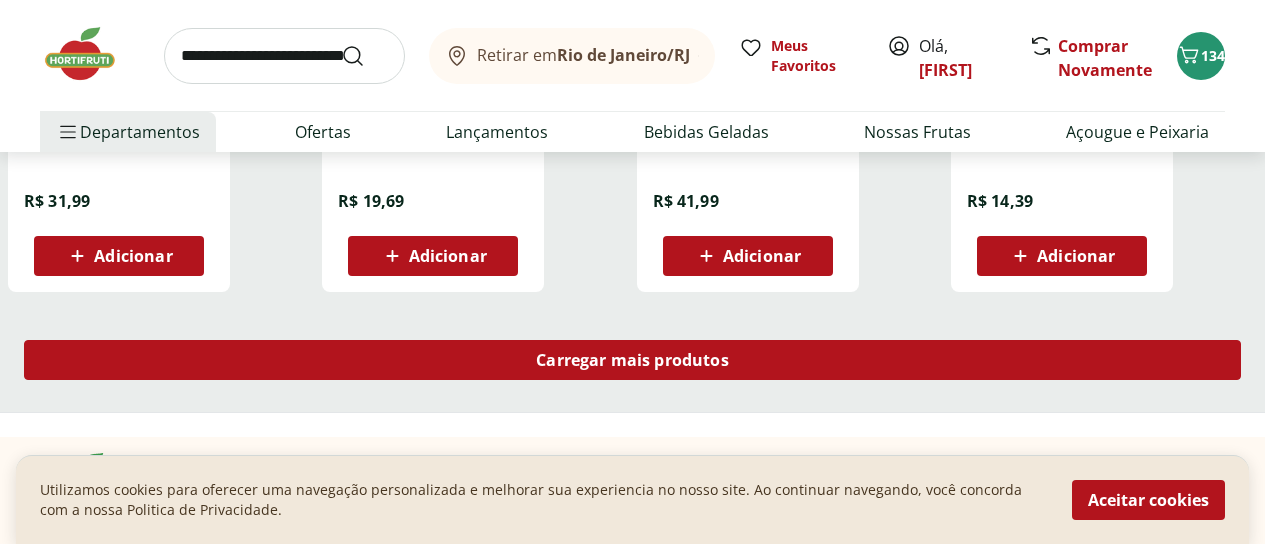 click on "Carregar mais produtos" at bounding box center (632, 360) 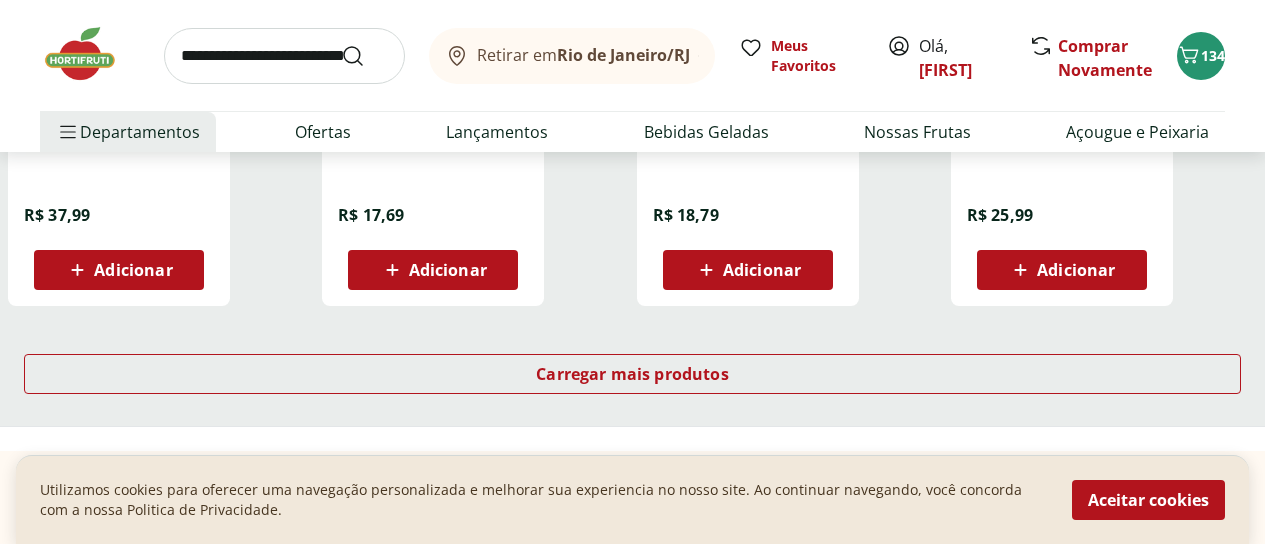 scroll, scrollTop: 5300, scrollLeft: 0, axis: vertical 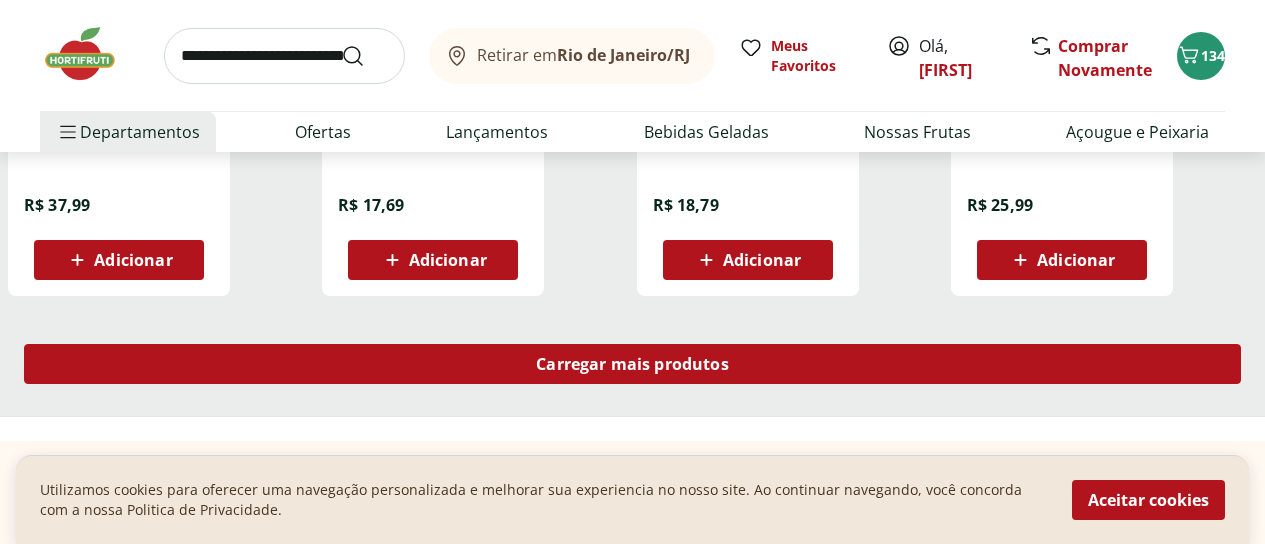 click on "Carregar mais produtos" at bounding box center (632, 364) 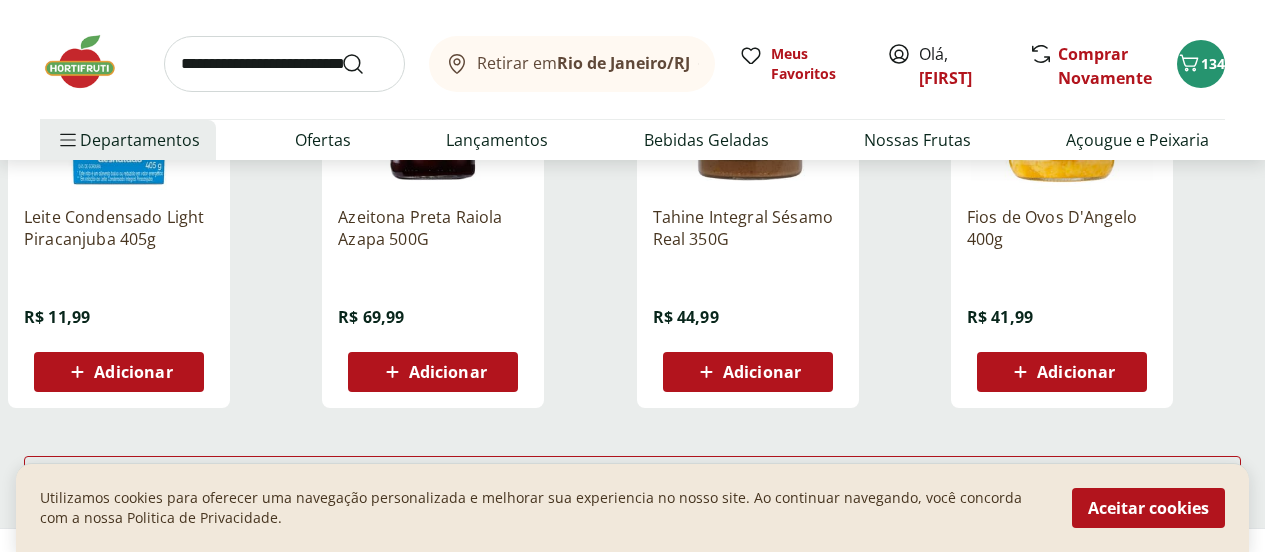 scroll, scrollTop: 6600, scrollLeft: 0, axis: vertical 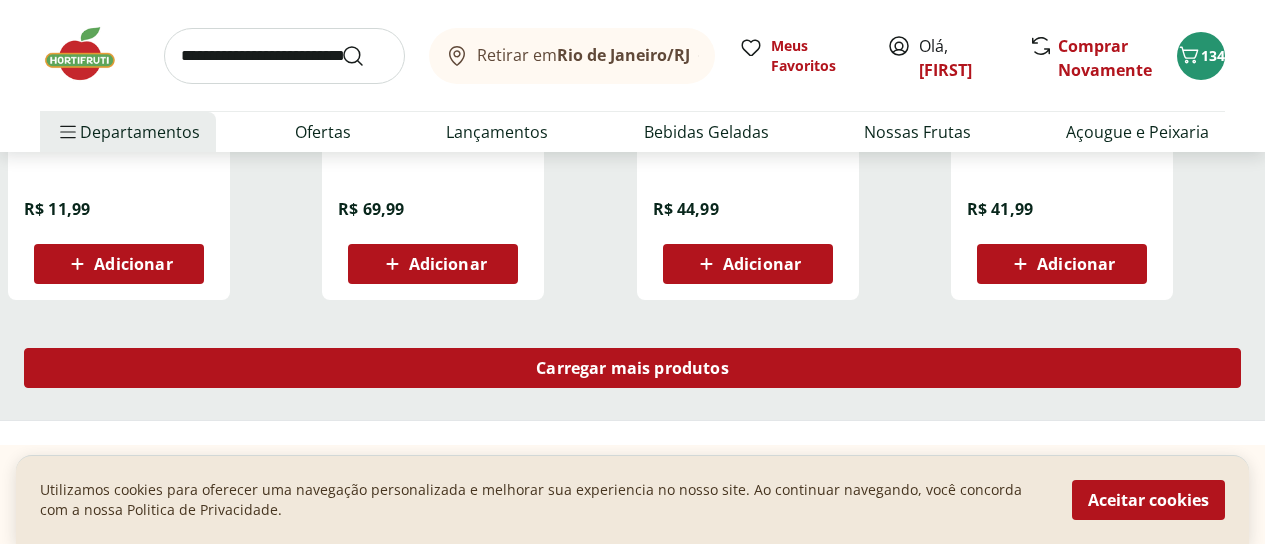 click on "Carregar mais produtos" at bounding box center (632, 368) 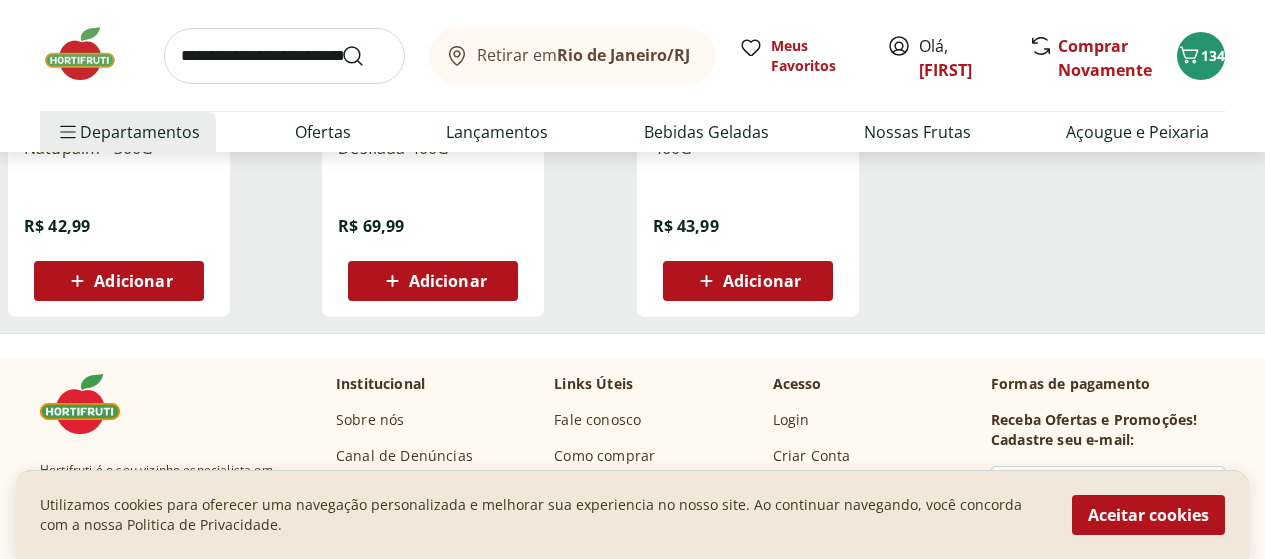scroll, scrollTop: 7900, scrollLeft: 0, axis: vertical 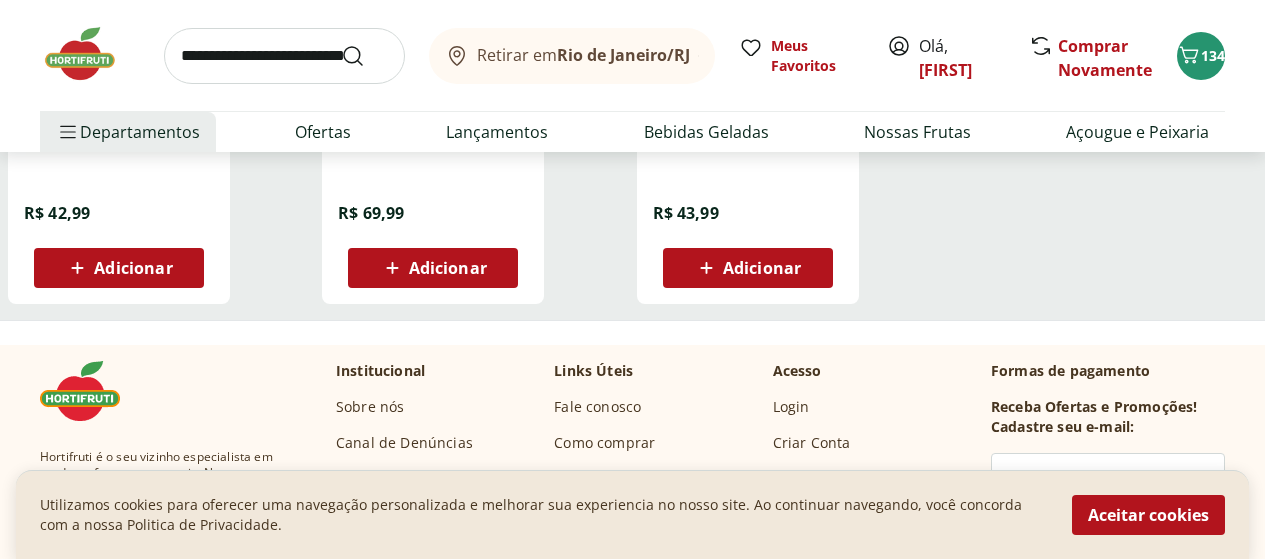 click on "Retirar em [CITY]/[STATE] Meus Favoritos Olá, [NAME] Comprar Novamente 134 Departamentos Nossa Marca Nossa Marca Ver tudo do departamento Açougue & Peixaria Congelados e Refrigerados Frutas, Legumes e Verduras Orgânicos Mercearia Sorvetes Hortifruti Hortifruti Ver tudo do departamento Cogumelos Frutas Legumes Ovos Temperos Frescos Verduras Orgânicos Orgânicos Ver tudo do departamento Bebidas Orgânicas Frutas Orgânicas Legumes Orgânicos Ovos Orgânicos Perecíveis Orgânicos Verduras Orgânicas Temperos Frescos Açougue e Peixaria Açougue e Peixaria Ver tudo do departamento Aves Bovinos Exóticos Frutos do Mar Linguiça e Salsicha Peixes Salgados e Defumados Suínos Prontinhos Prontinhos Ver tudo do departamento Frutas Cortadinhas Pré Preparados Prontos para Consumo Saladas Sucos e Água de Coco Padaria Padaria Ver tudo do departamento Bolos e Mini Bolos Doces Pão Padaria Própria Salgados Torradas Bebidas Bebidas Ver tudo do departamento Água Água de Coco Cerveja Destilados Chá e Mate" at bounding box center (632, 76) 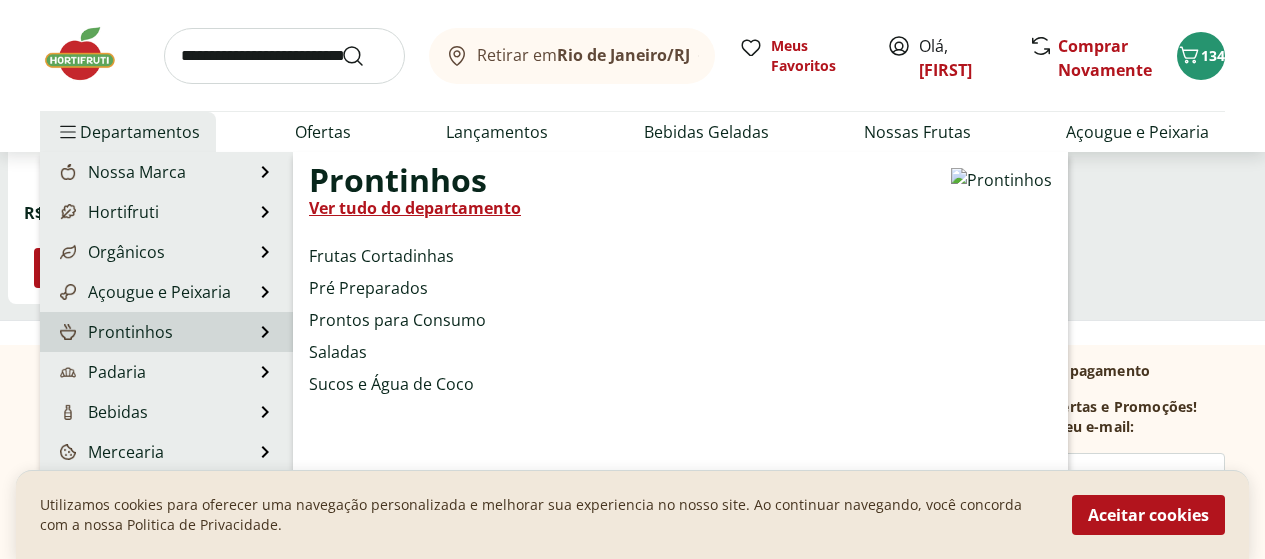 scroll, scrollTop: 100, scrollLeft: 0, axis: vertical 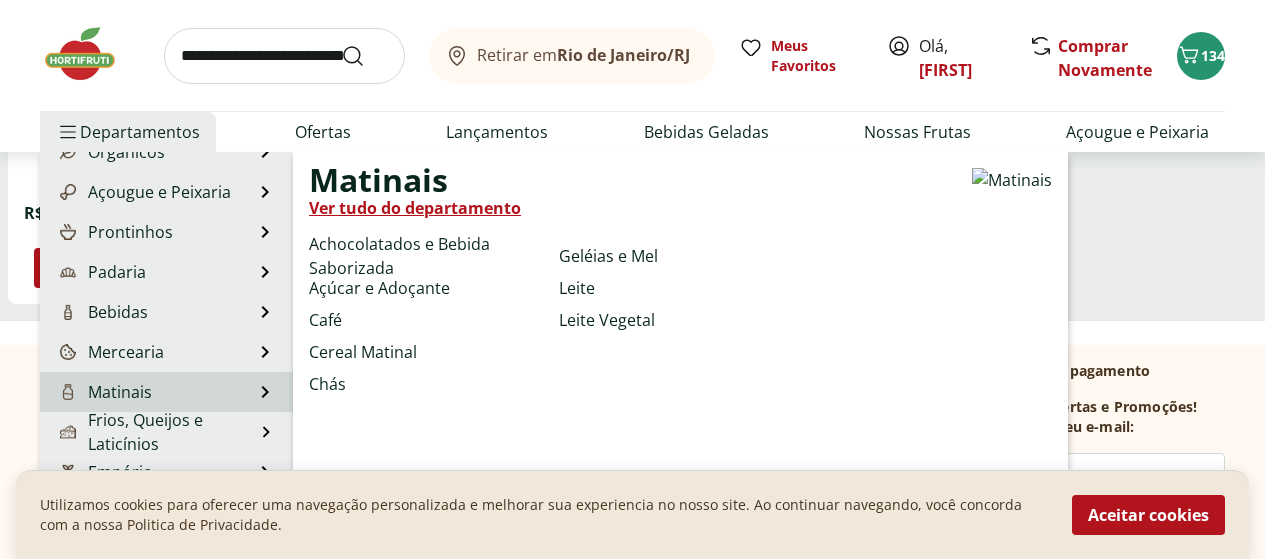 click on "Matinais Matinais Ver tudo do departamento Achocolatados e Bebida Saborizada Açúcar e Adoçante Café Cereal Matinal Chás Geléias e Mel Leite Leite Vegetal" at bounding box center [166, 392] 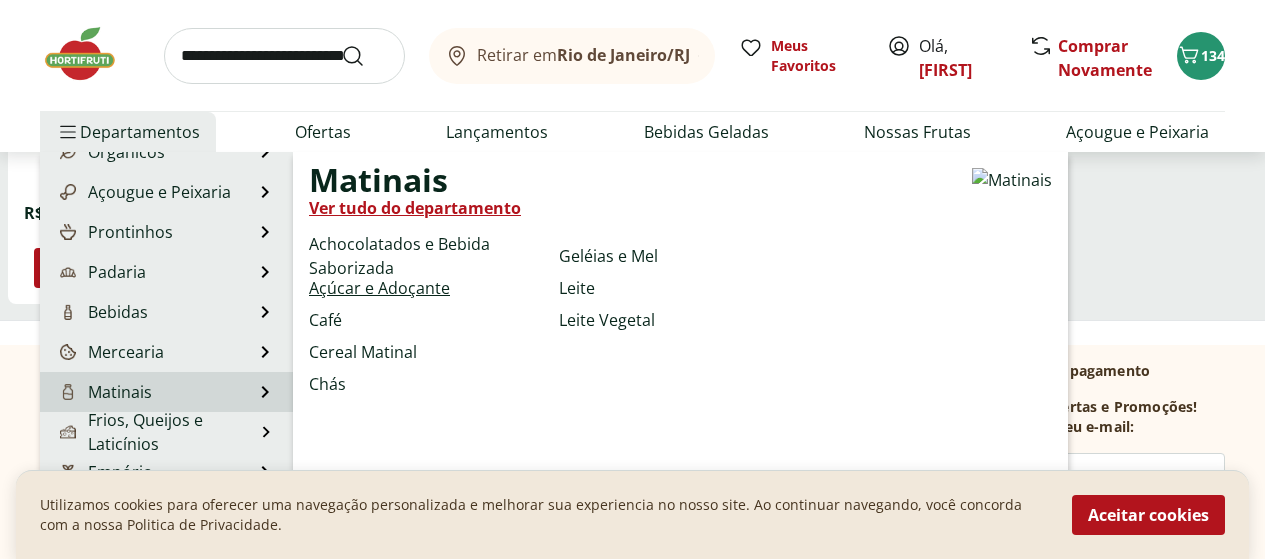 click on "Açúcar e Adoçante" at bounding box center [379, 288] 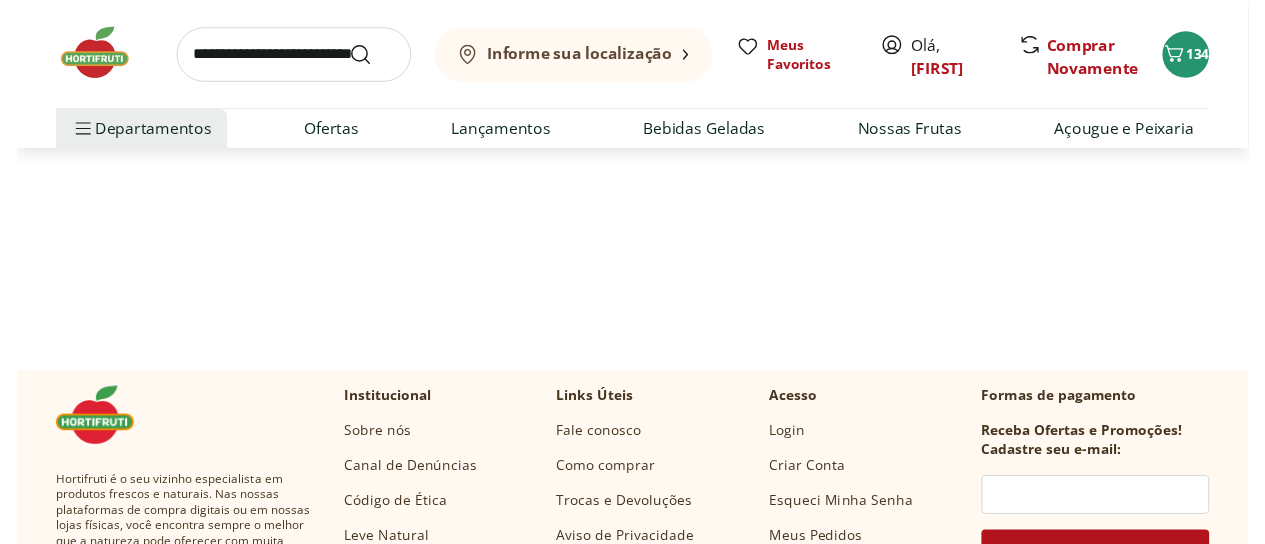 scroll, scrollTop: 0, scrollLeft: 0, axis: both 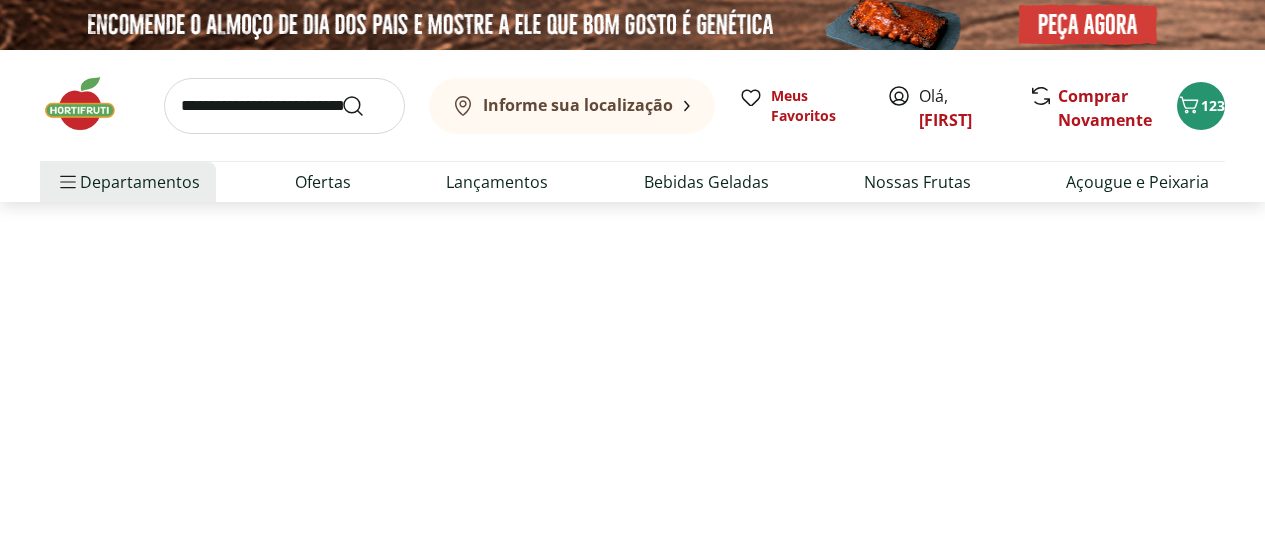 select on "**********" 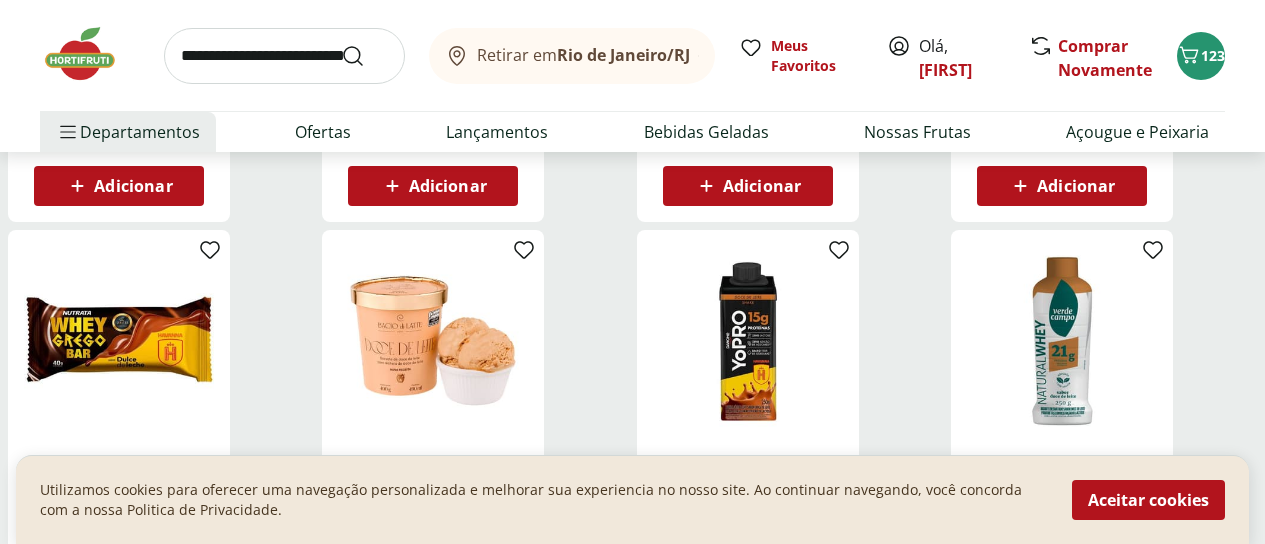 scroll, scrollTop: 700, scrollLeft: 0, axis: vertical 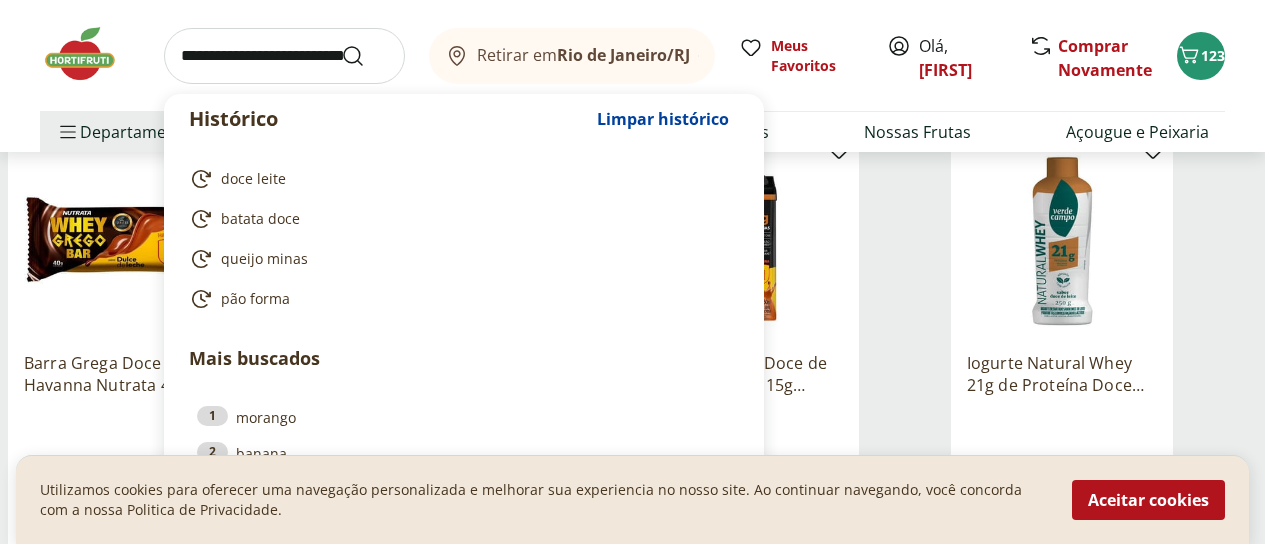 click at bounding box center (284, 56) 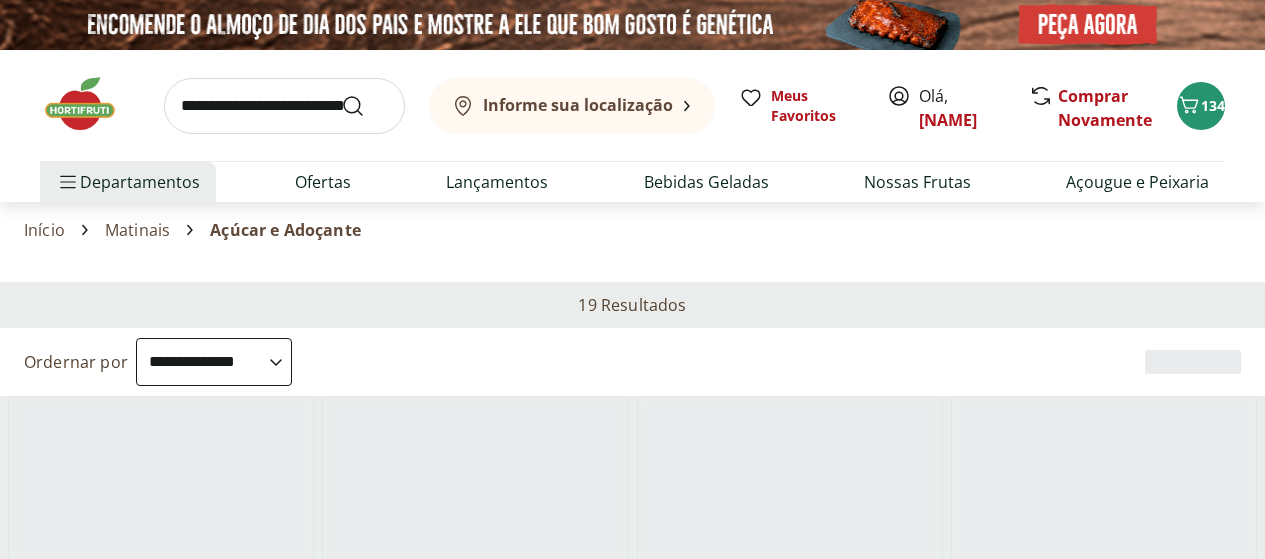 select on "**********" 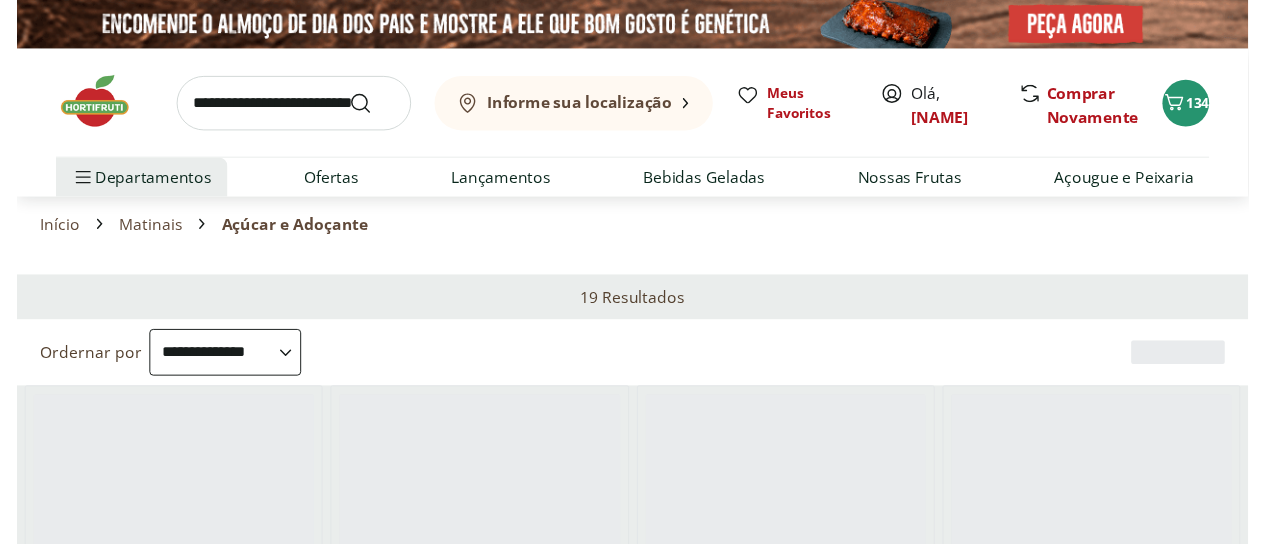 scroll, scrollTop: 0, scrollLeft: 0, axis: both 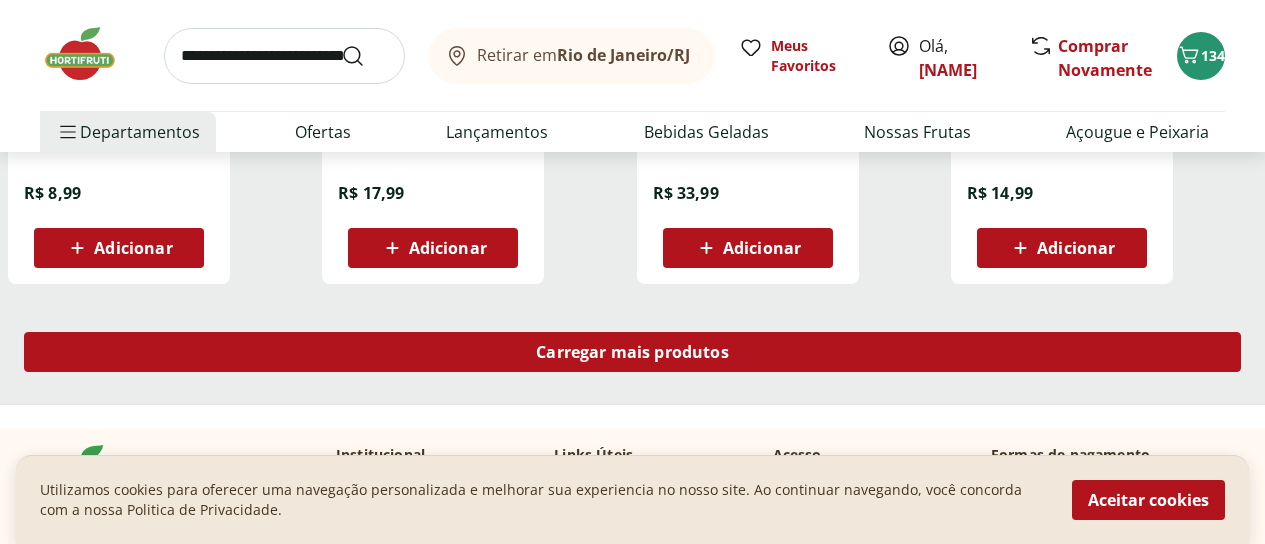 click on "Carregar mais produtos" at bounding box center (632, 352) 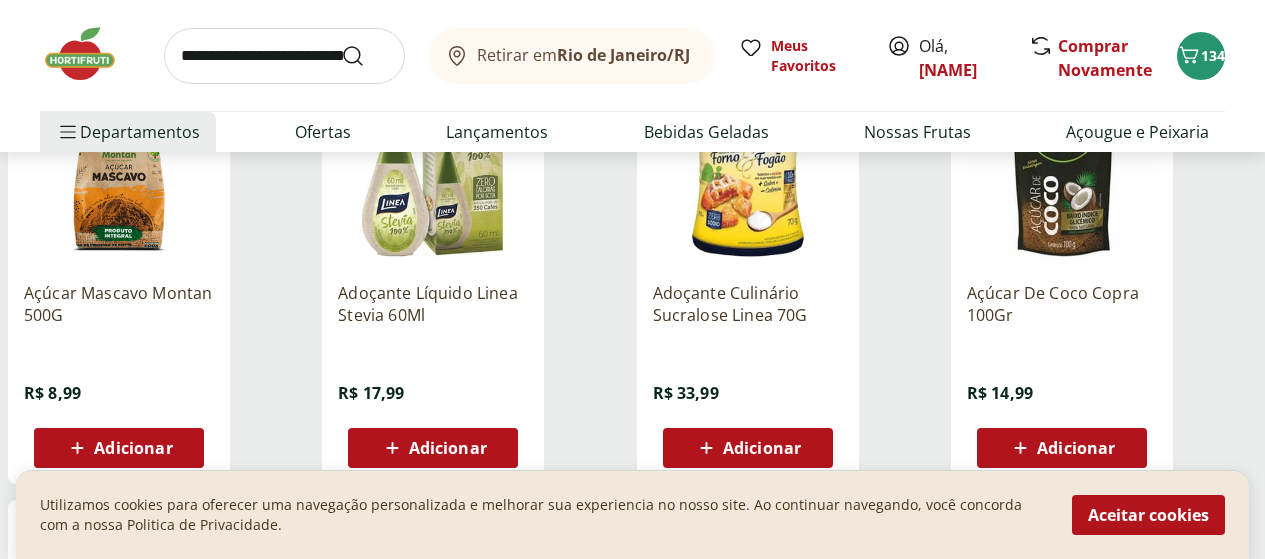 scroll, scrollTop: 1100, scrollLeft: 0, axis: vertical 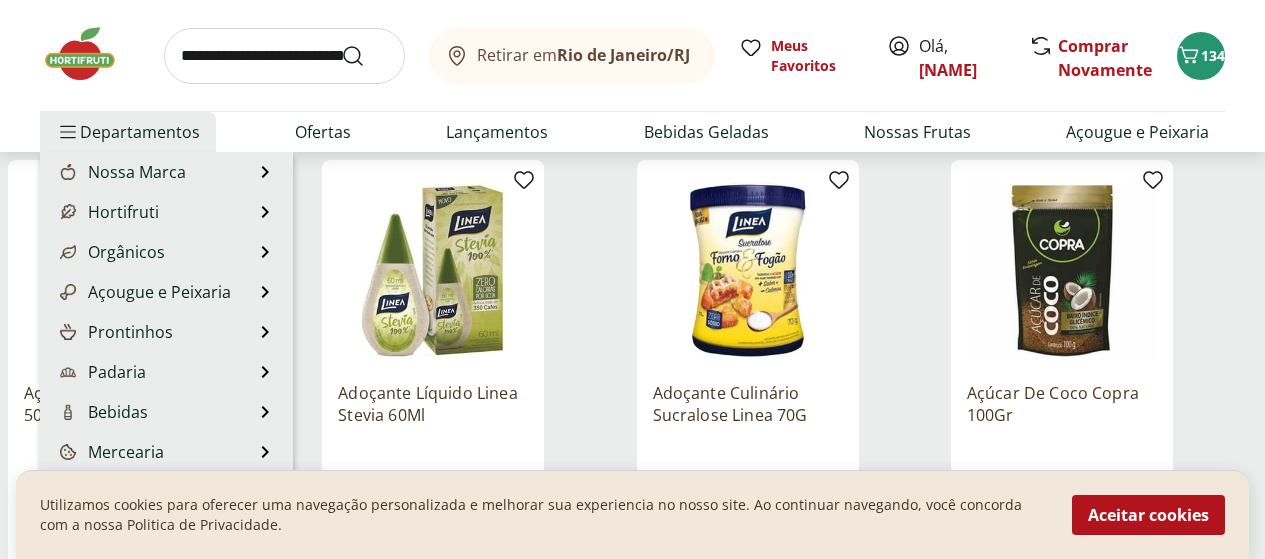 click on "Departamentos" at bounding box center (128, 132) 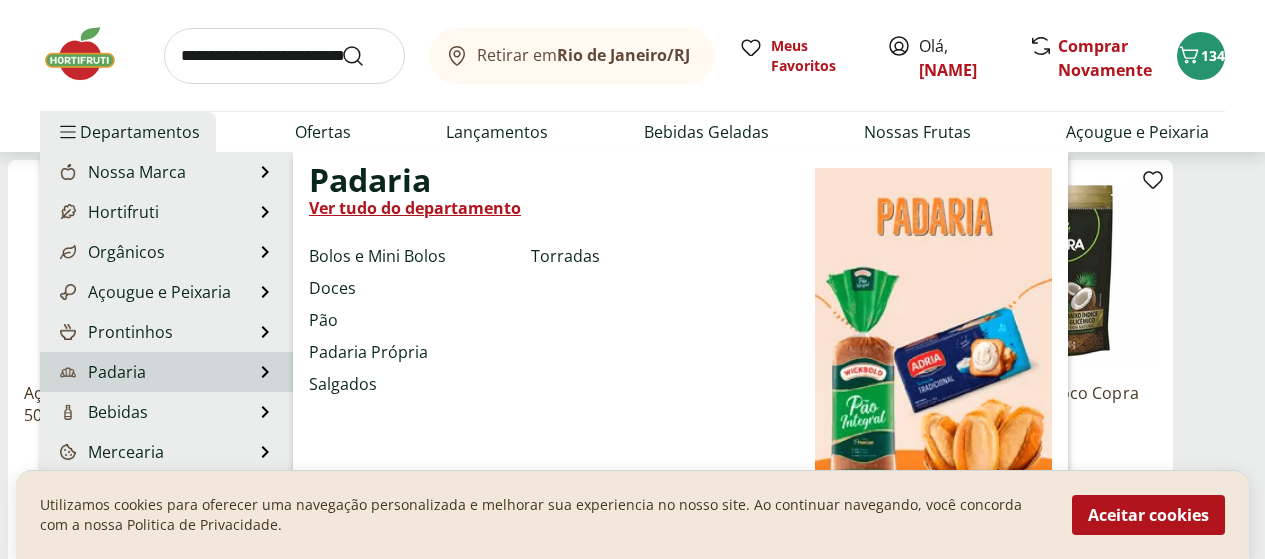 scroll, scrollTop: 200, scrollLeft: 0, axis: vertical 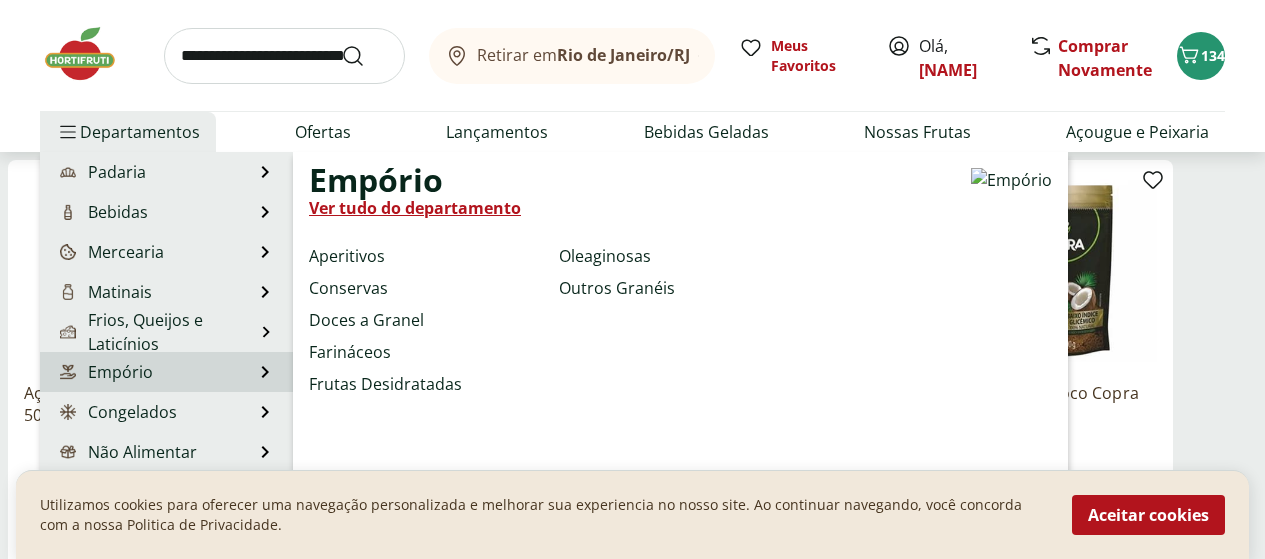 click on "Empório" at bounding box center [104, 372] 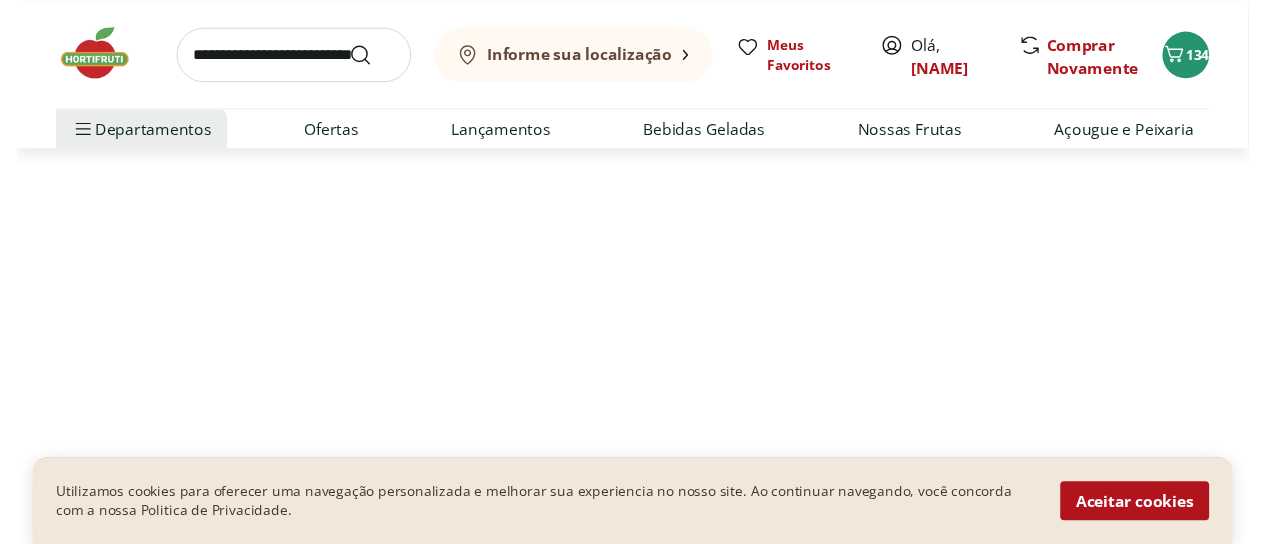 scroll, scrollTop: 0, scrollLeft: 0, axis: both 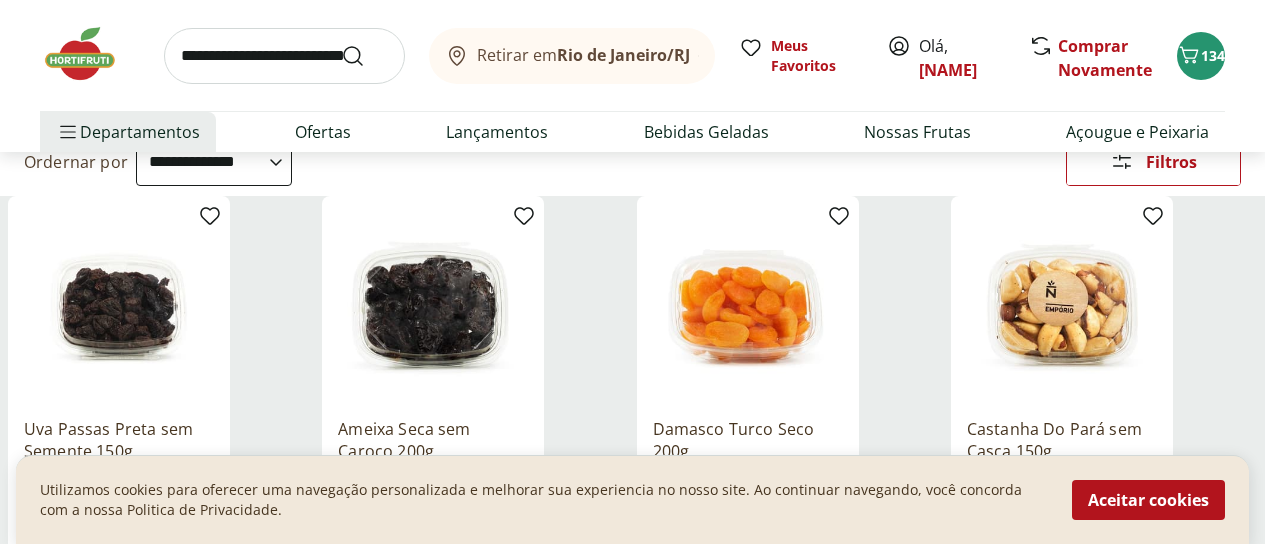 click on "Uva Passas Preta sem Semente 150g" at bounding box center [119, 440] 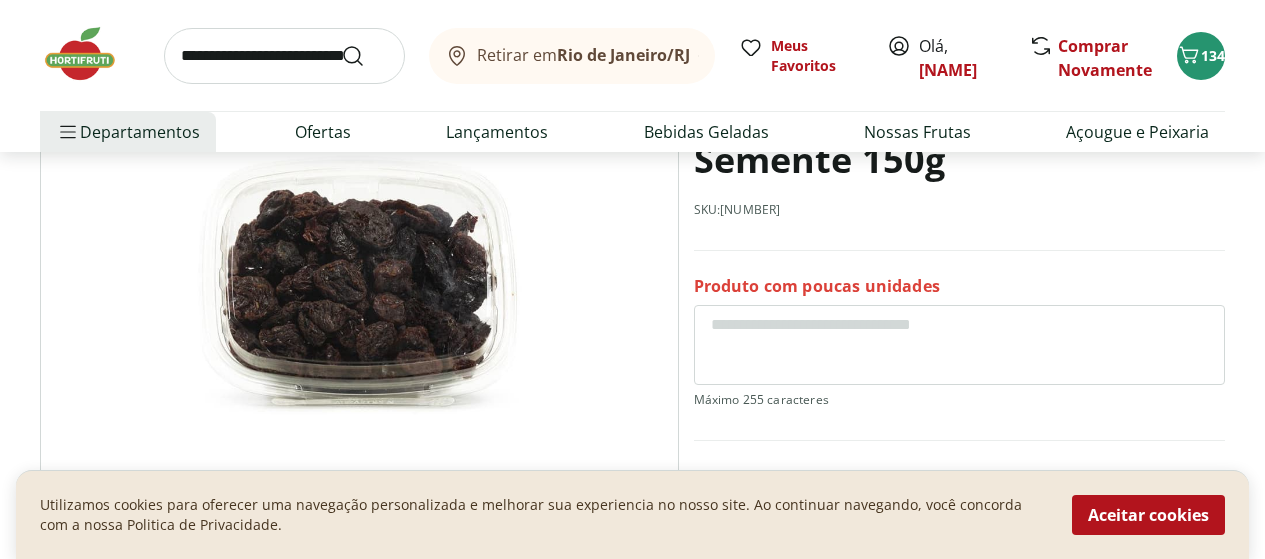 scroll, scrollTop: 100, scrollLeft: 0, axis: vertical 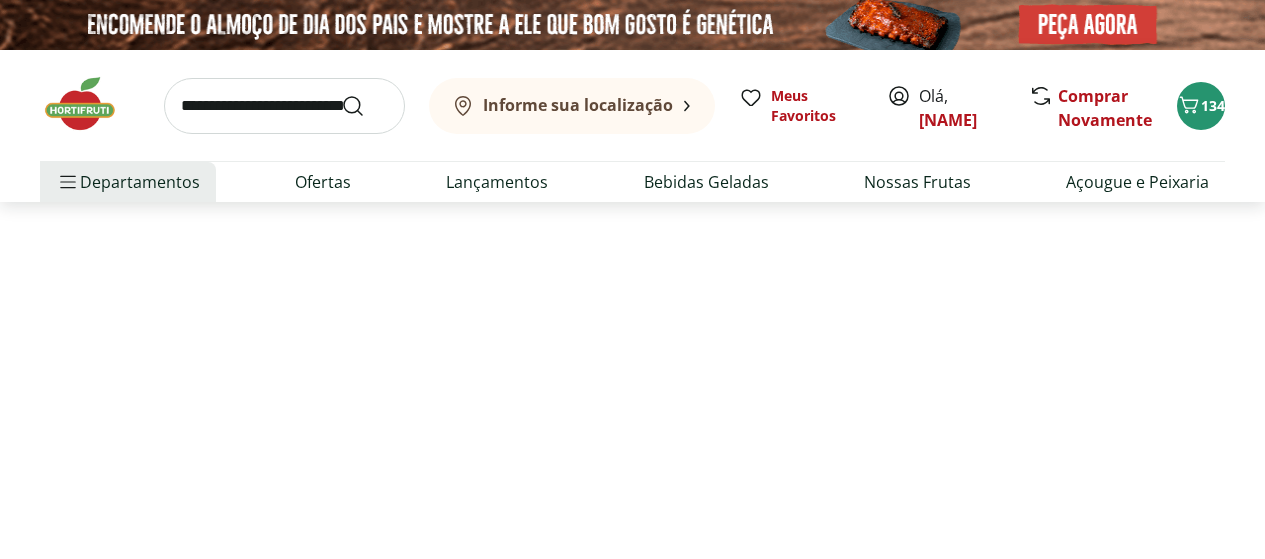 select on "**********" 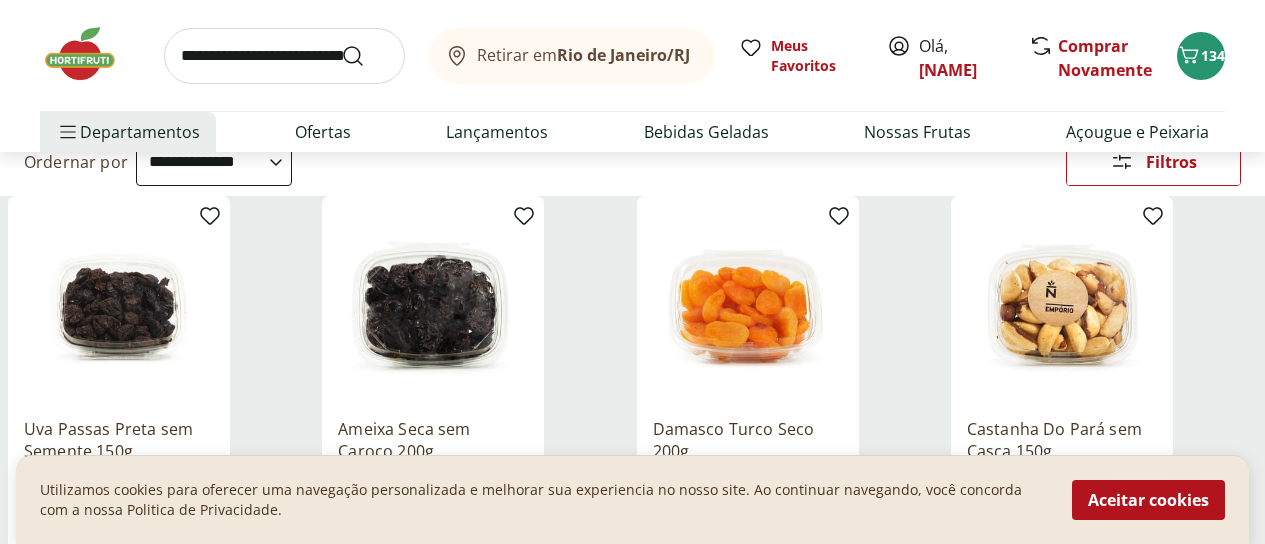 scroll, scrollTop: 300, scrollLeft: 0, axis: vertical 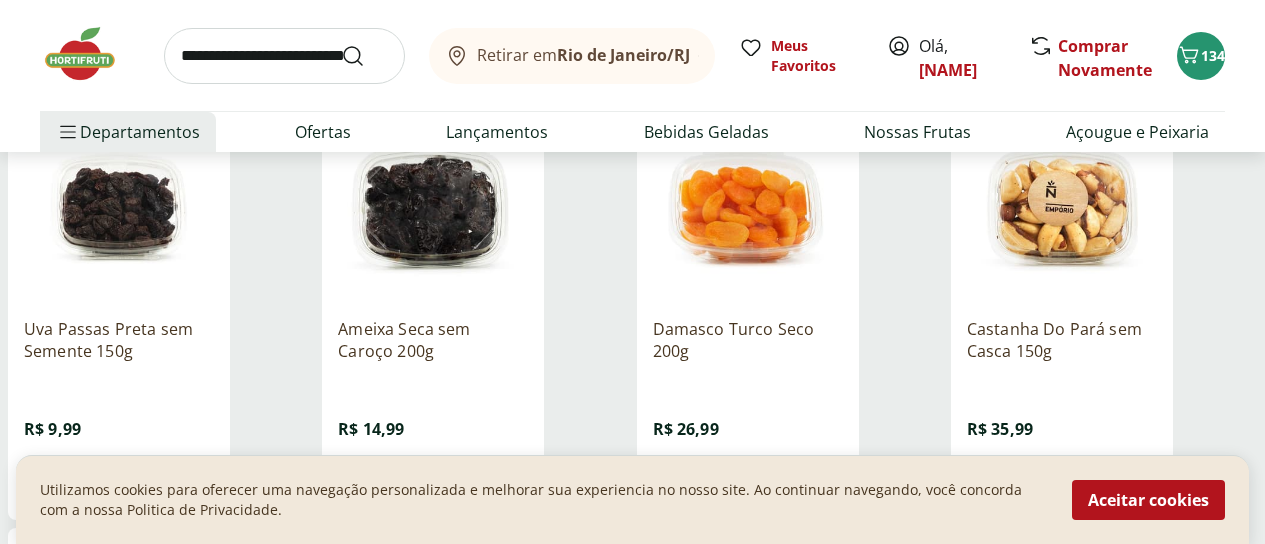 click on "Adicionar" at bounding box center (133, 484) 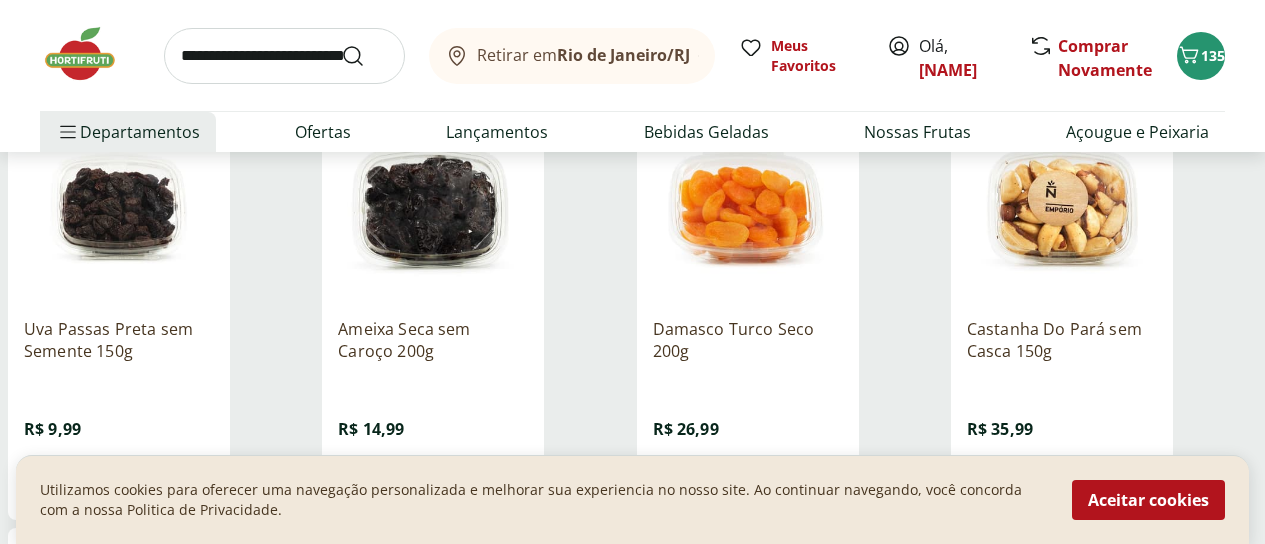 scroll, scrollTop: 400, scrollLeft: 0, axis: vertical 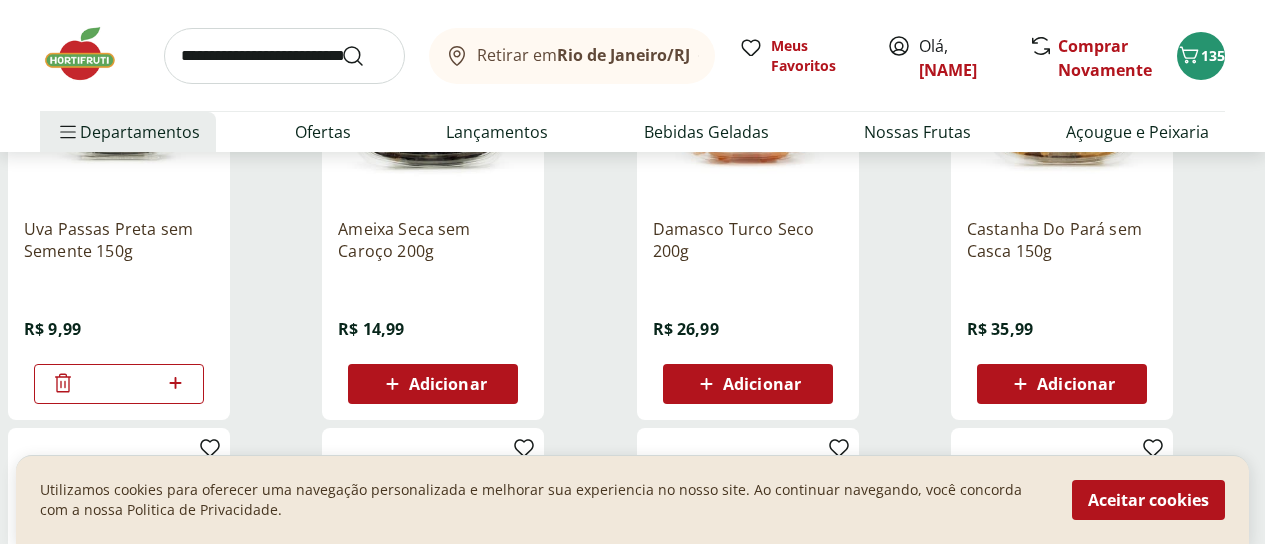 click on "Adicionar" at bounding box center [448, 384] 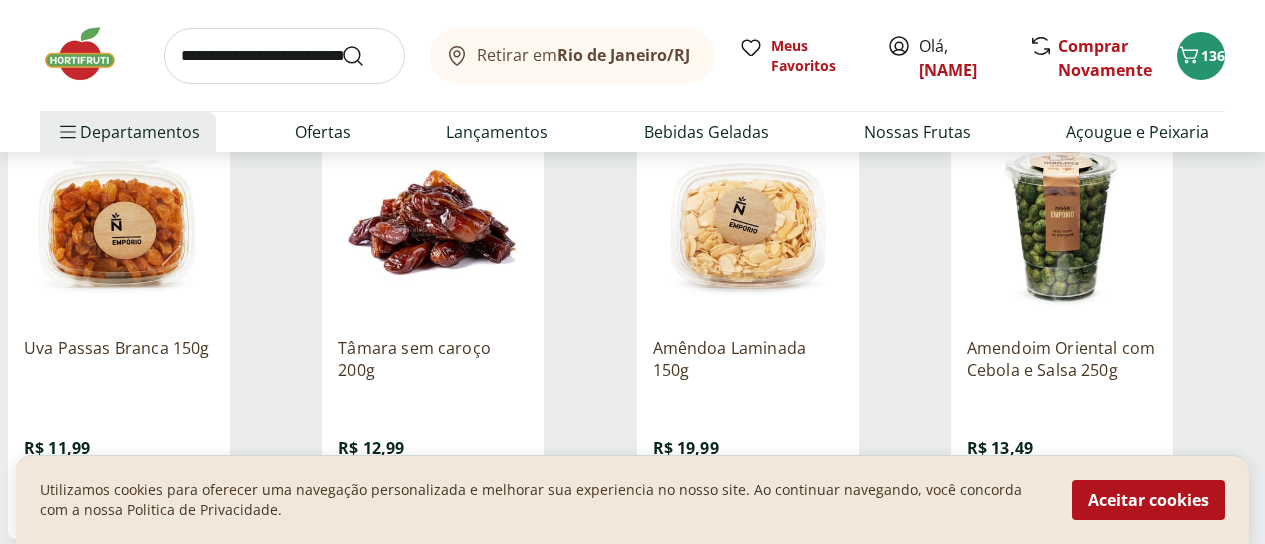 scroll, scrollTop: 800, scrollLeft: 0, axis: vertical 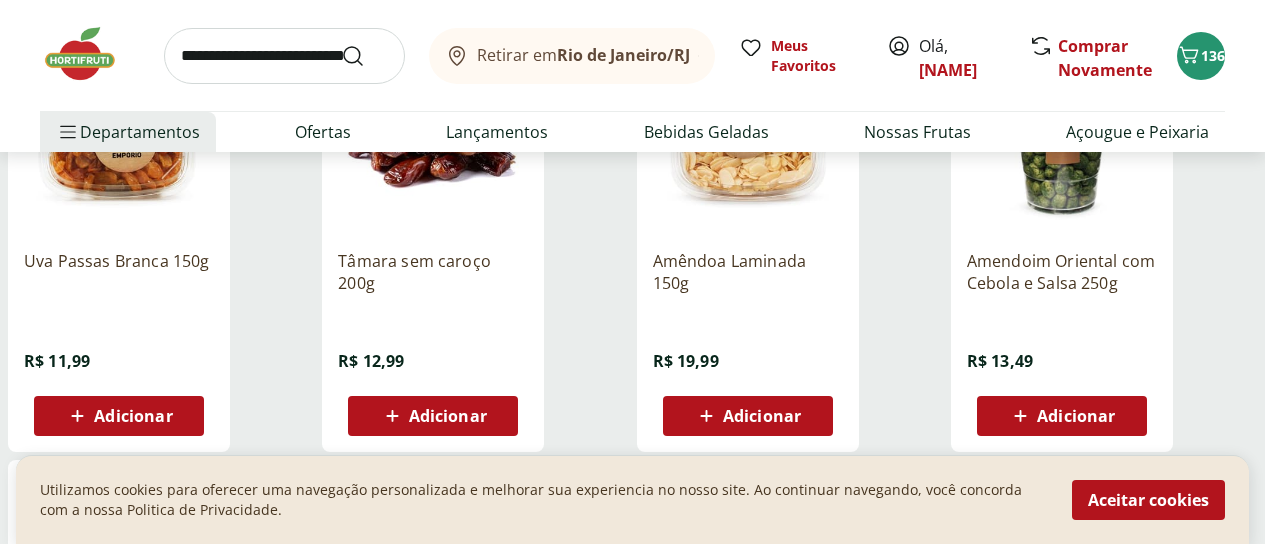 click on "Adicionar" at bounding box center (133, 416) 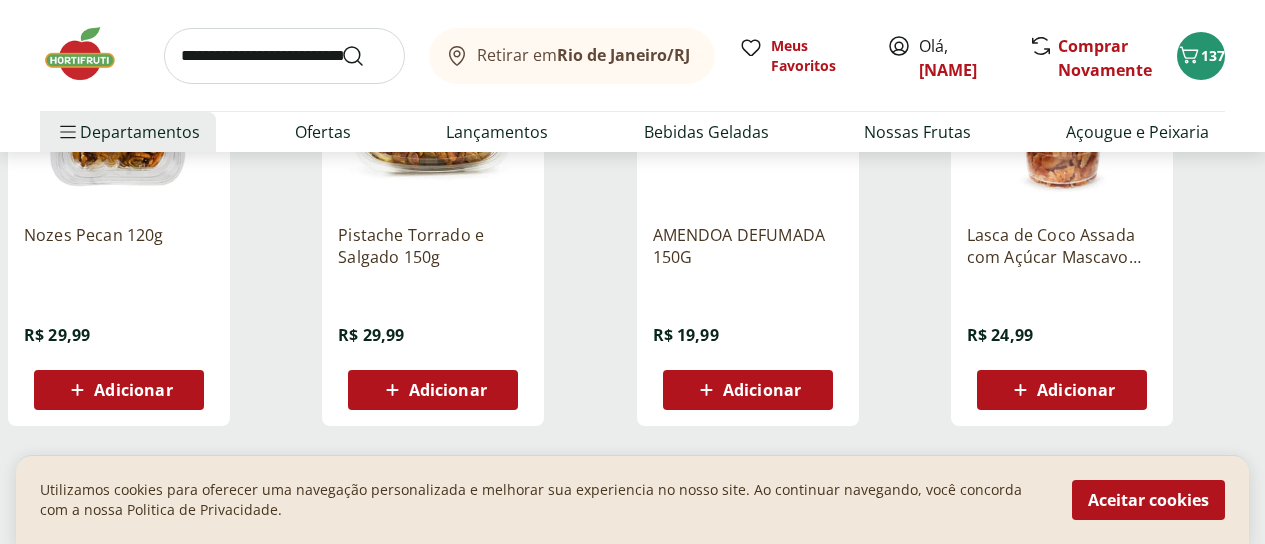 scroll, scrollTop: 1300, scrollLeft: 0, axis: vertical 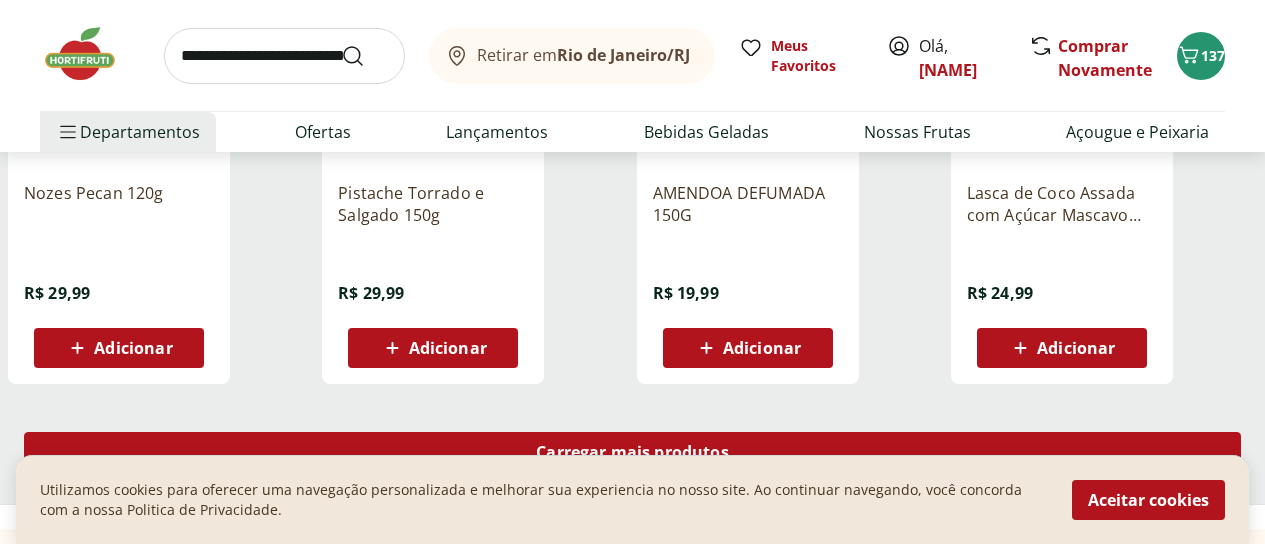 click on "Carregar mais produtos" at bounding box center [632, 452] 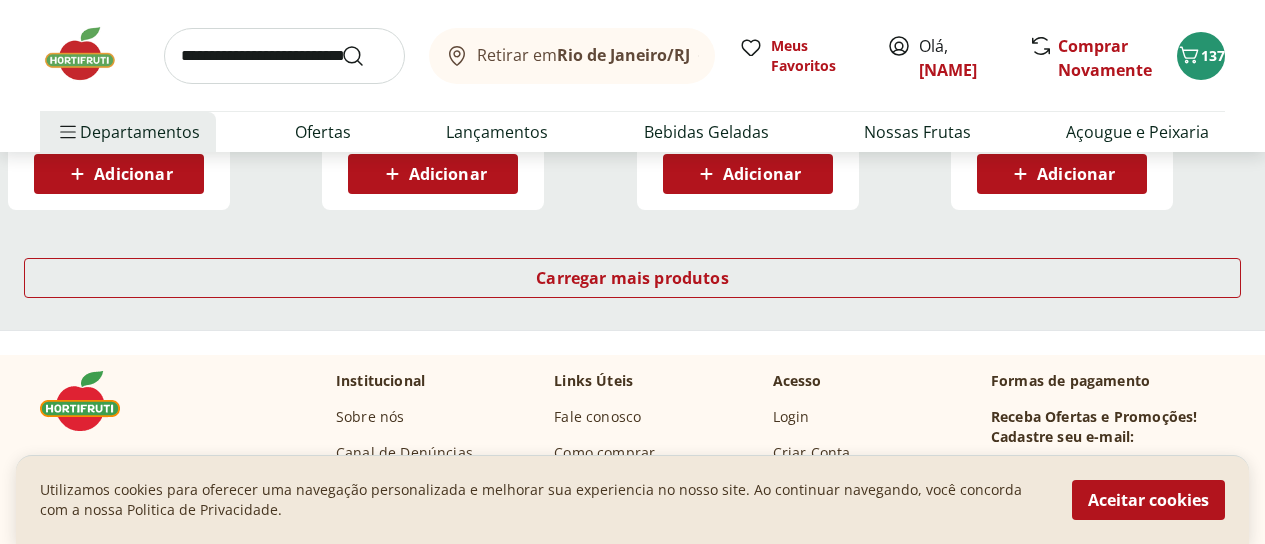 scroll, scrollTop: 2800, scrollLeft: 0, axis: vertical 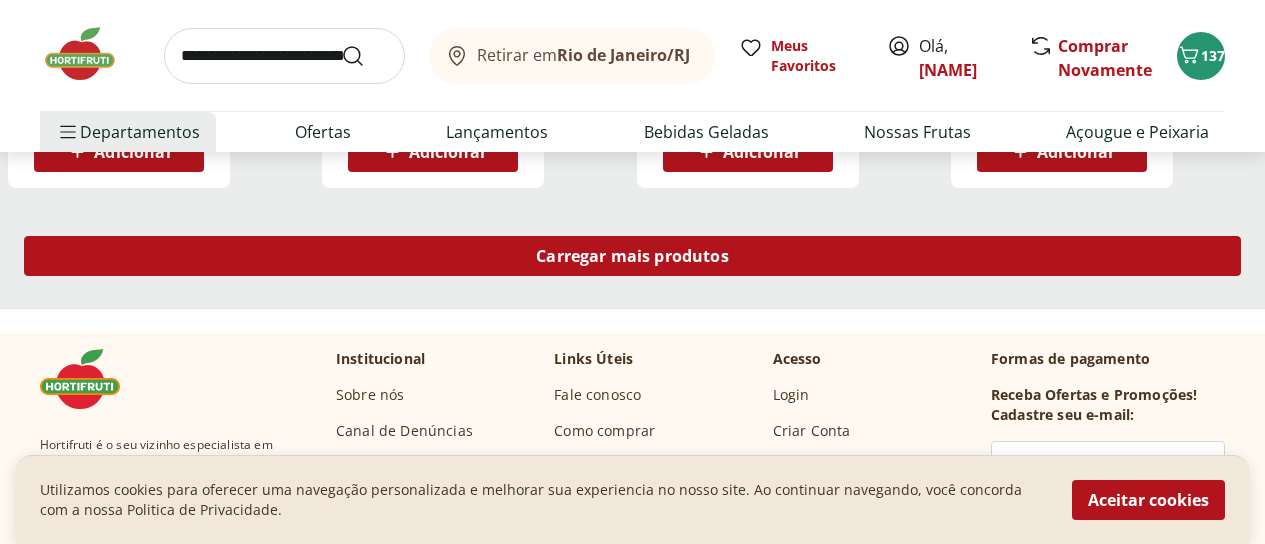 click on "Carregar mais produtos" at bounding box center [632, 256] 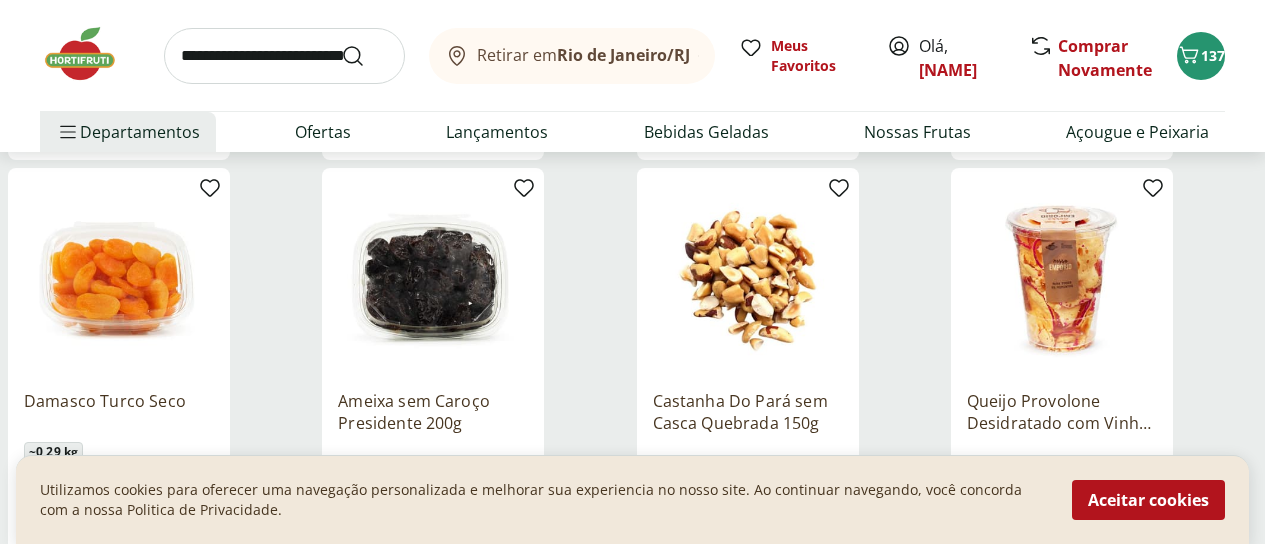 scroll, scrollTop: 3800, scrollLeft: 0, axis: vertical 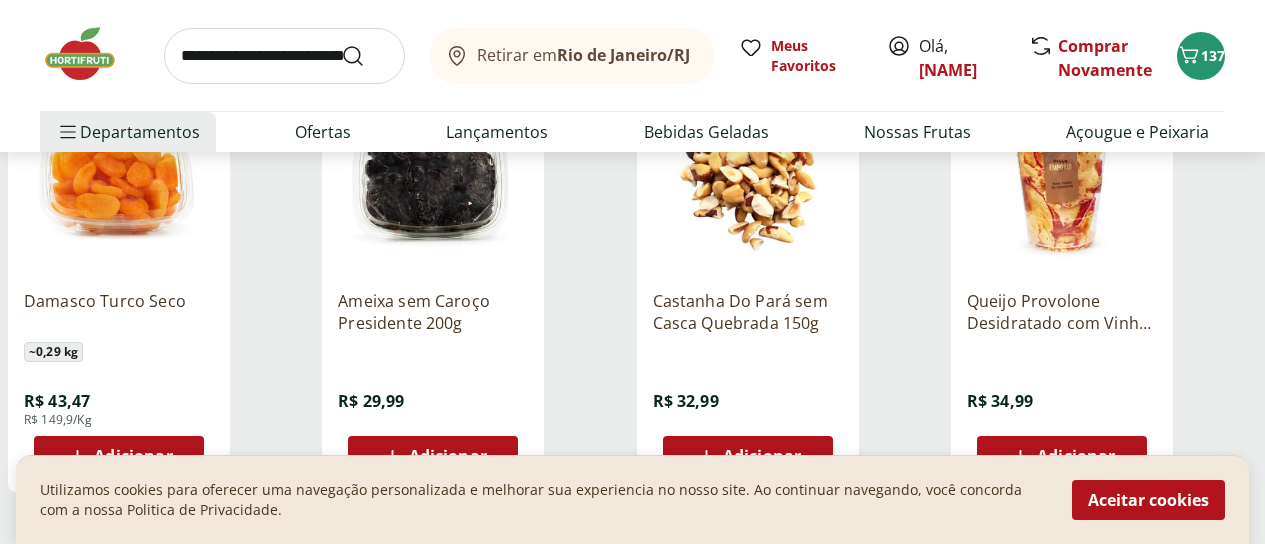 click on "Adicionar" at bounding box center [448, 456] 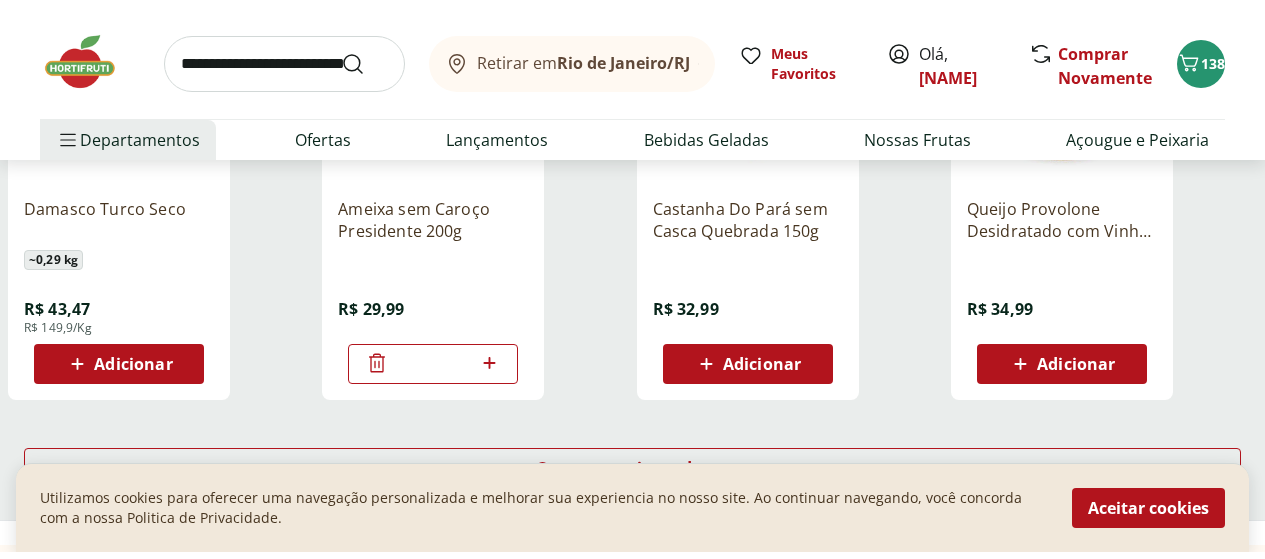 scroll, scrollTop: 4000, scrollLeft: 0, axis: vertical 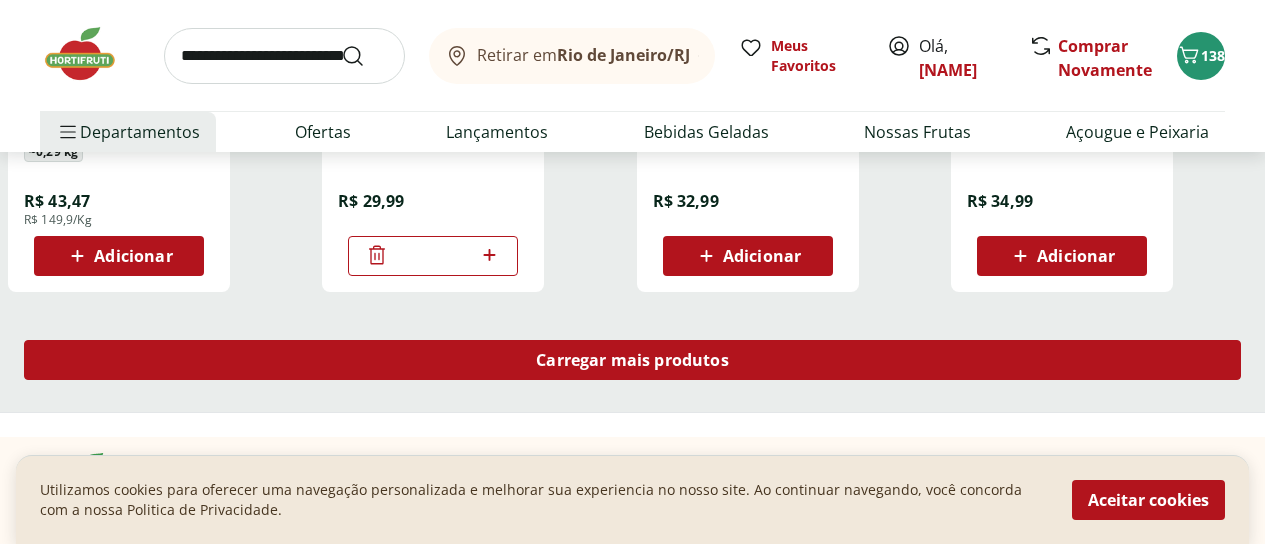 click on "Carregar mais produtos" at bounding box center [632, 360] 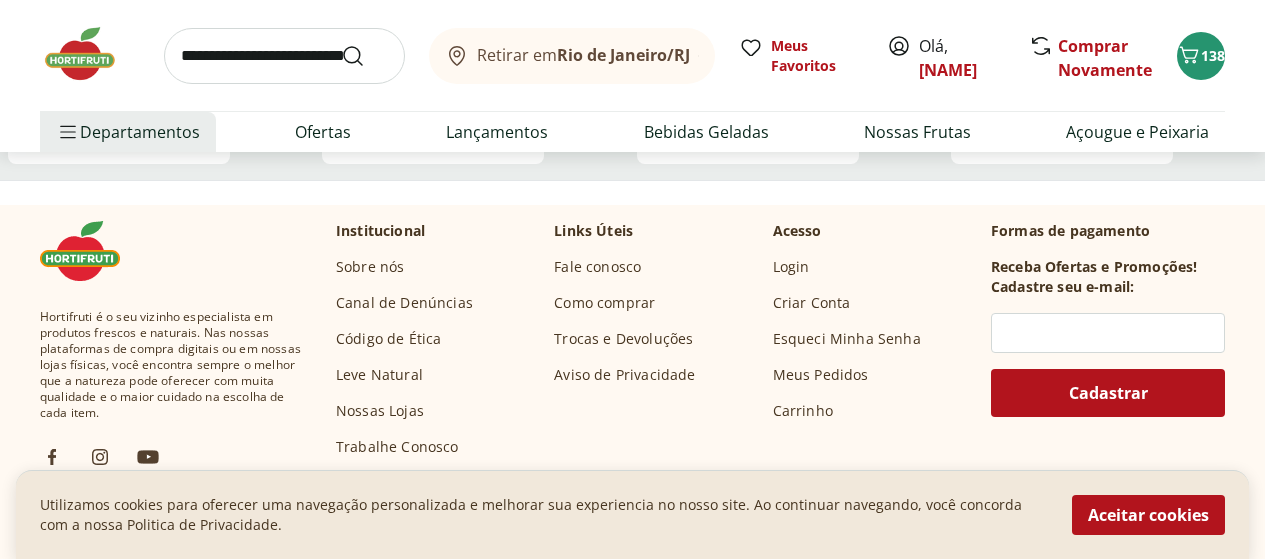 scroll, scrollTop: 5100, scrollLeft: 0, axis: vertical 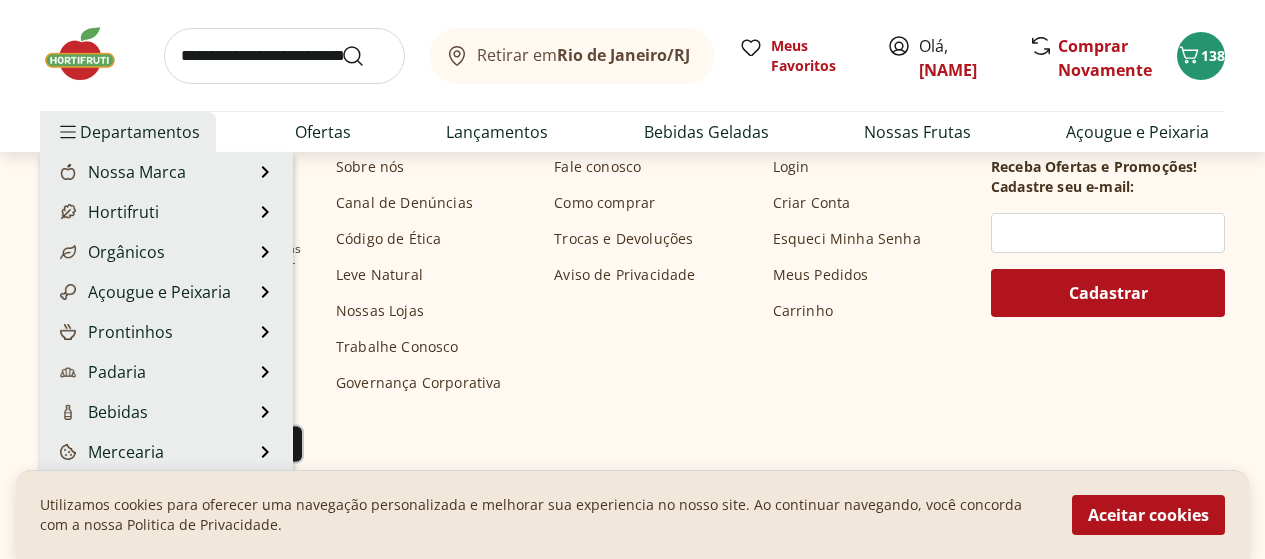 click on "Departamentos" at bounding box center (128, 132) 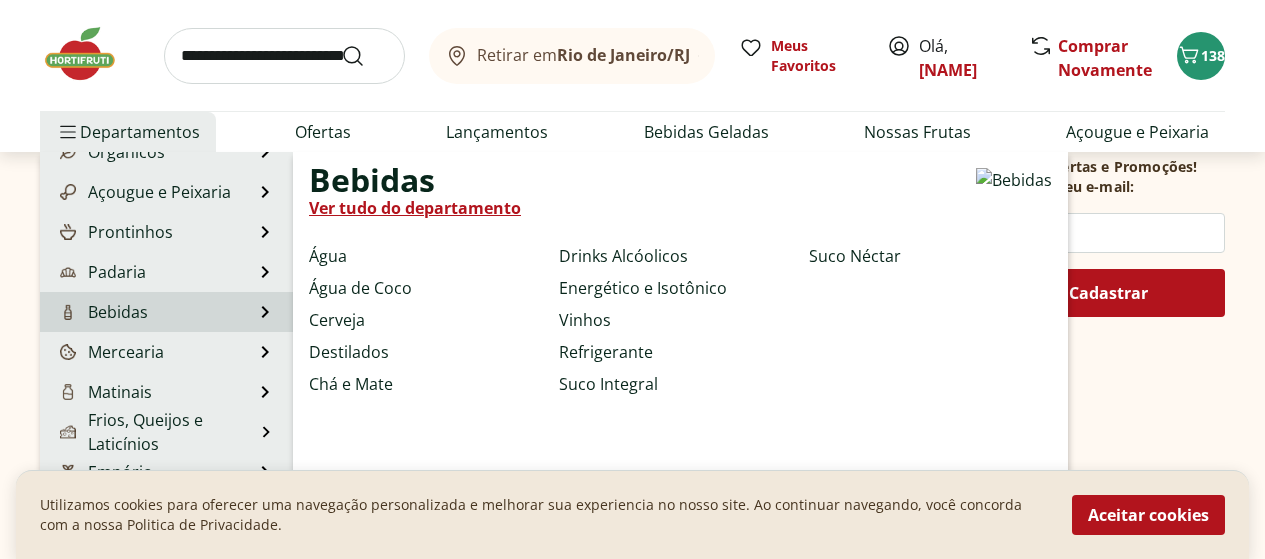 scroll, scrollTop: 200, scrollLeft: 0, axis: vertical 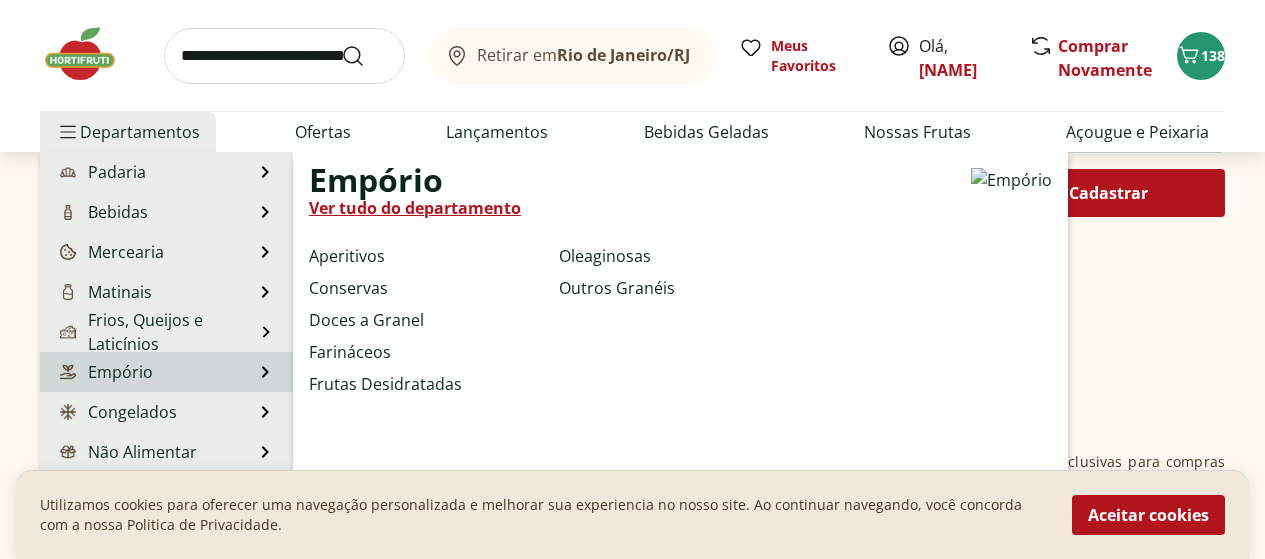 click on "Empório" at bounding box center (104, 372) 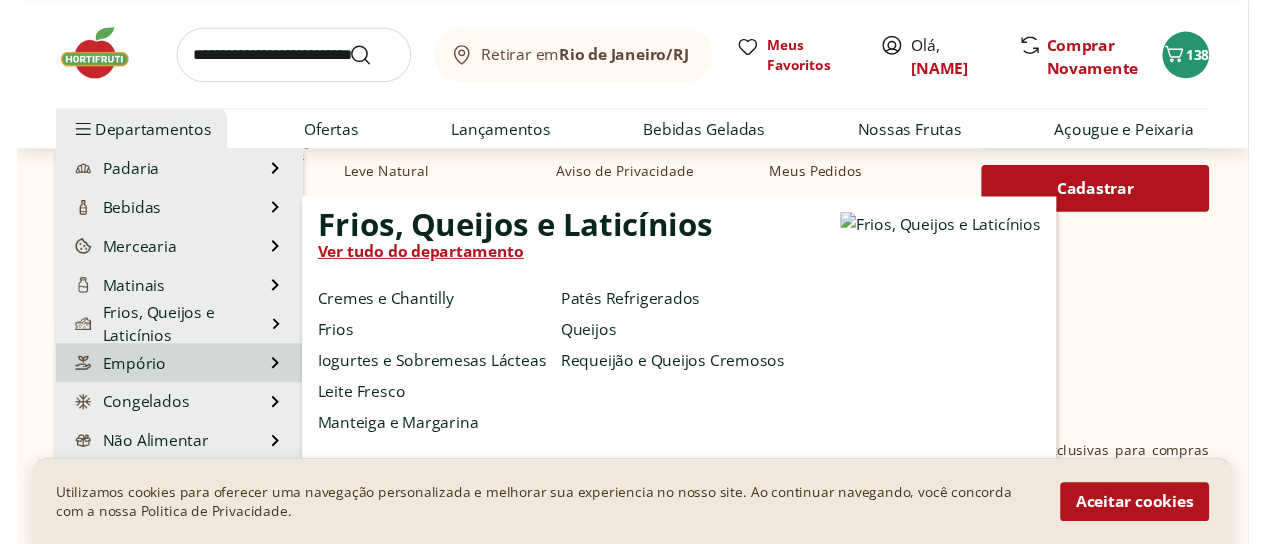scroll, scrollTop: 0, scrollLeft: 0, axis: both 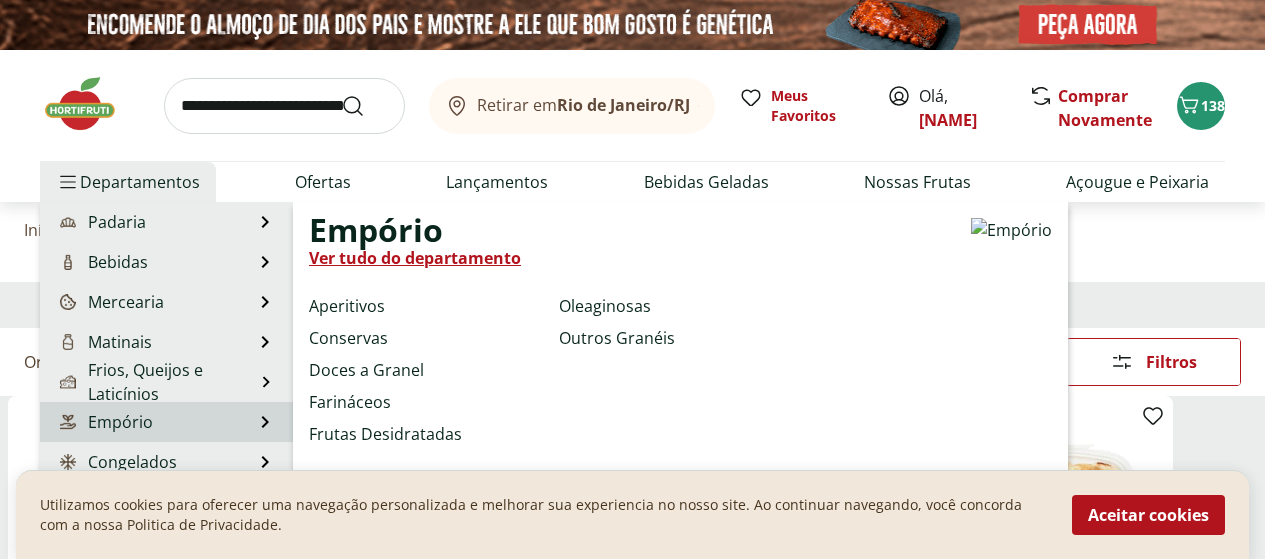 click on "Empório Empório Ver tudo do departamento Aperitivos Conservas Doces a Granel Farináceos Frutas Desidratadas Oleaginosas Outros Granéis" at bounding box center (166, 422) 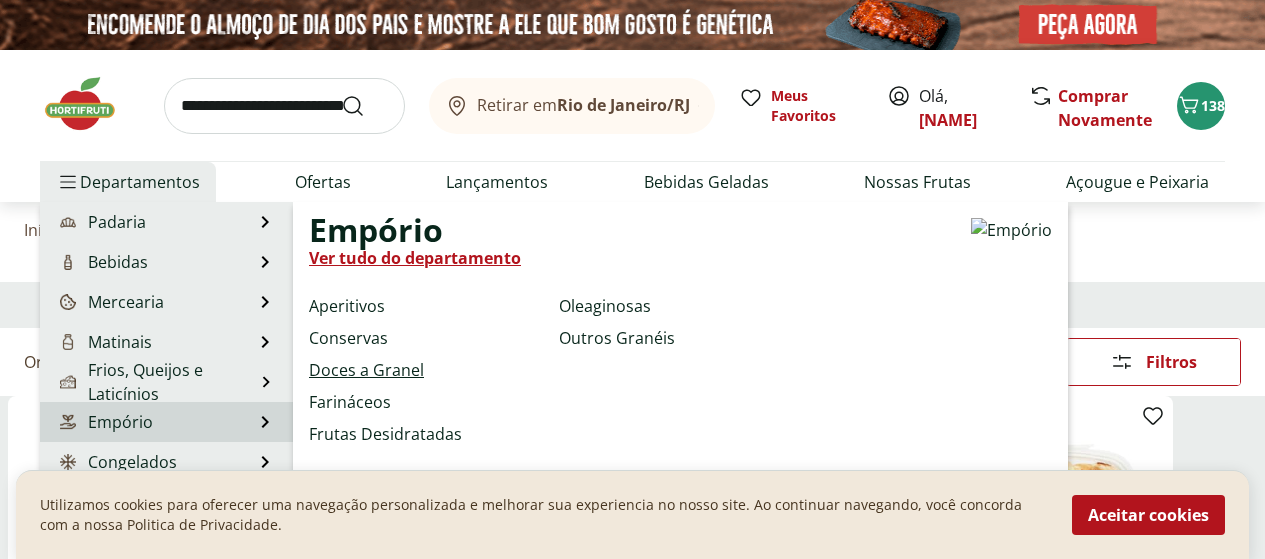 click on "Doces a Granel" at bounding box center (366, 370) 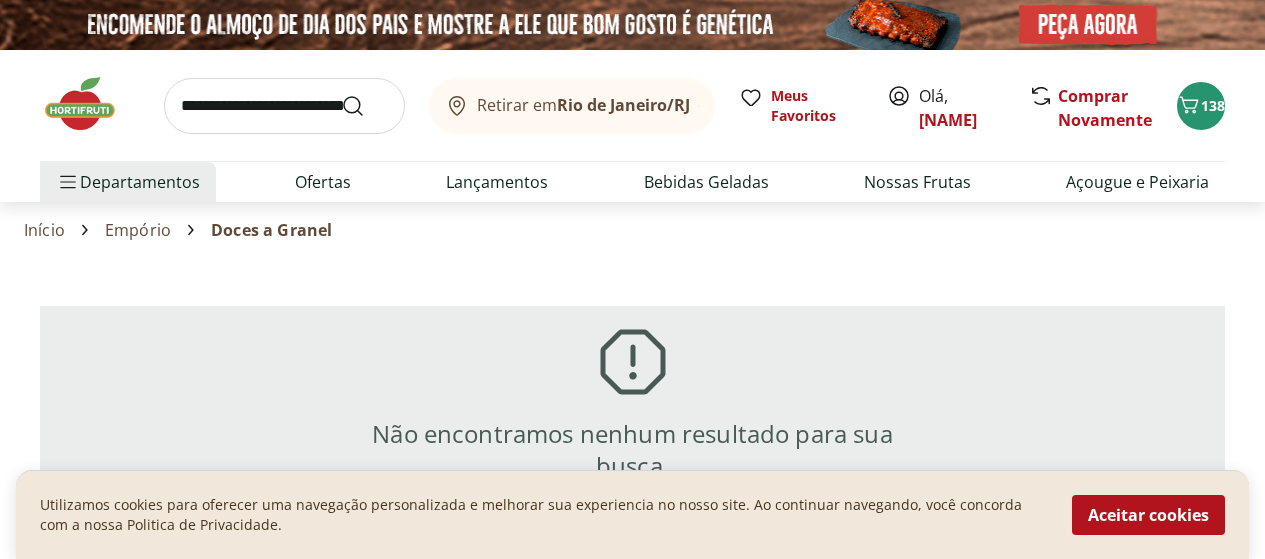 click on "Empório" at bounding box center (138, 230) 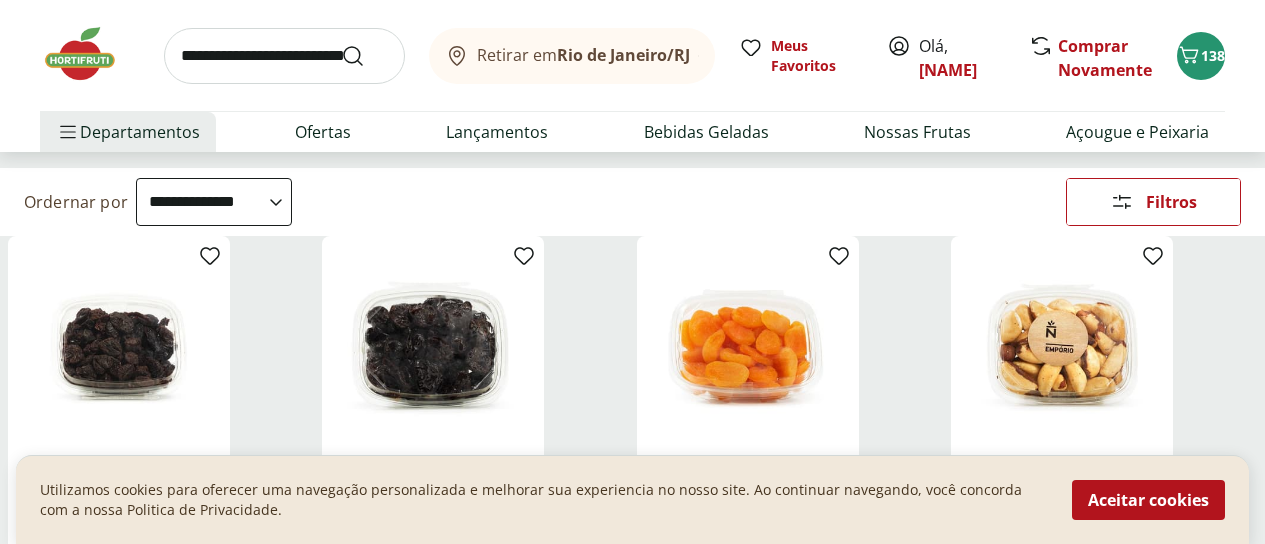 scroll, scrollTop: 200, scrollLeft: 0, axis: vertical 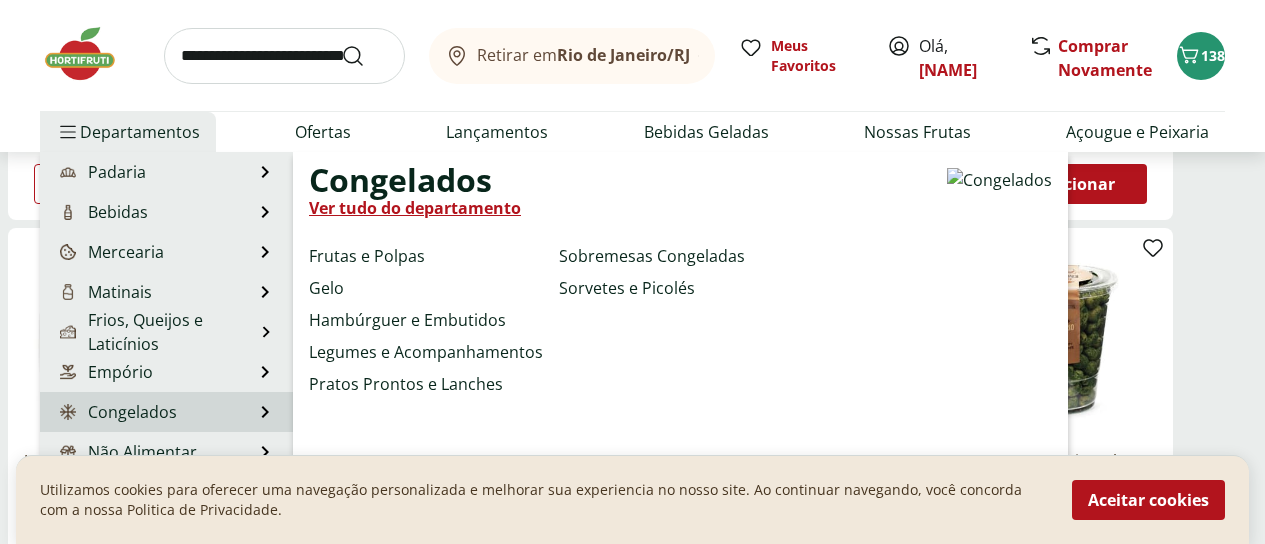 click on "Congelados Congelados Ver tudo do departamento Frutas e Polpas Gelo Hambúrguer e Embutidos Legumes e Acompanhamentos Pratos Prontos e Lanches Sobremesas Congeladas Sorvetes e Picolés" at bounding box center [166, 412] 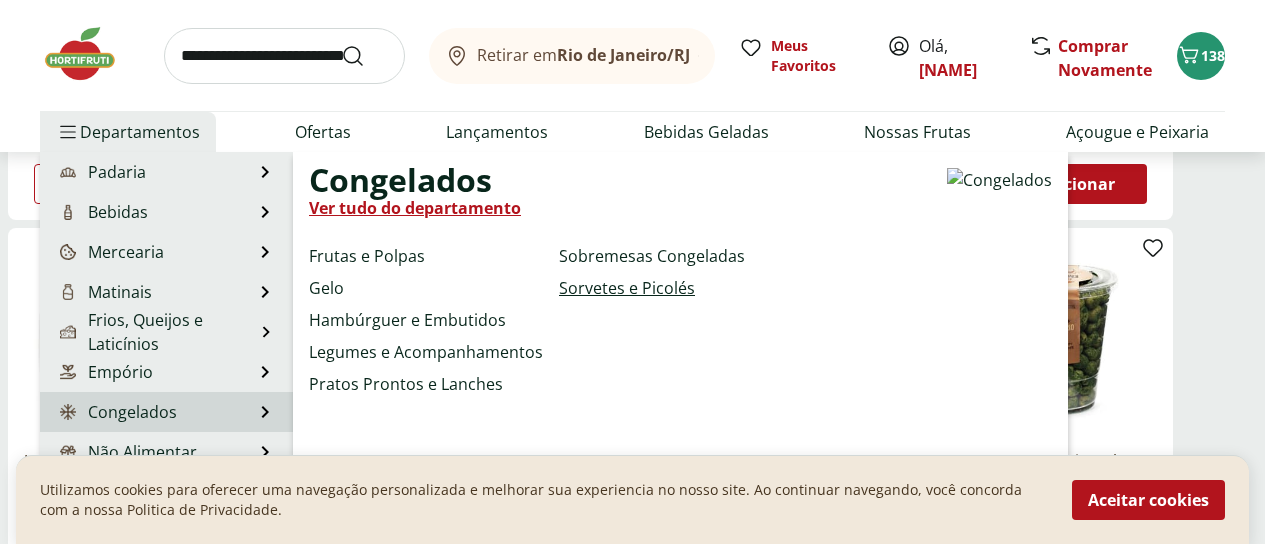 click on "Sorvetes e Picolés" at bounding box center [627, 288] 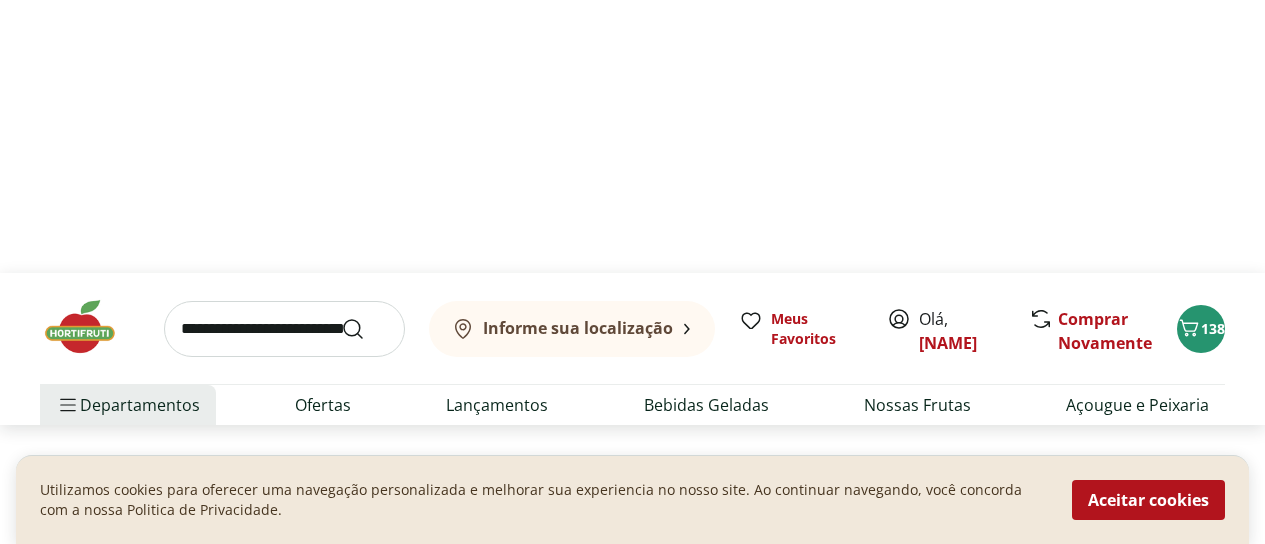 scroll, scrollTop: 0, scrollLeft: 0, axis: both 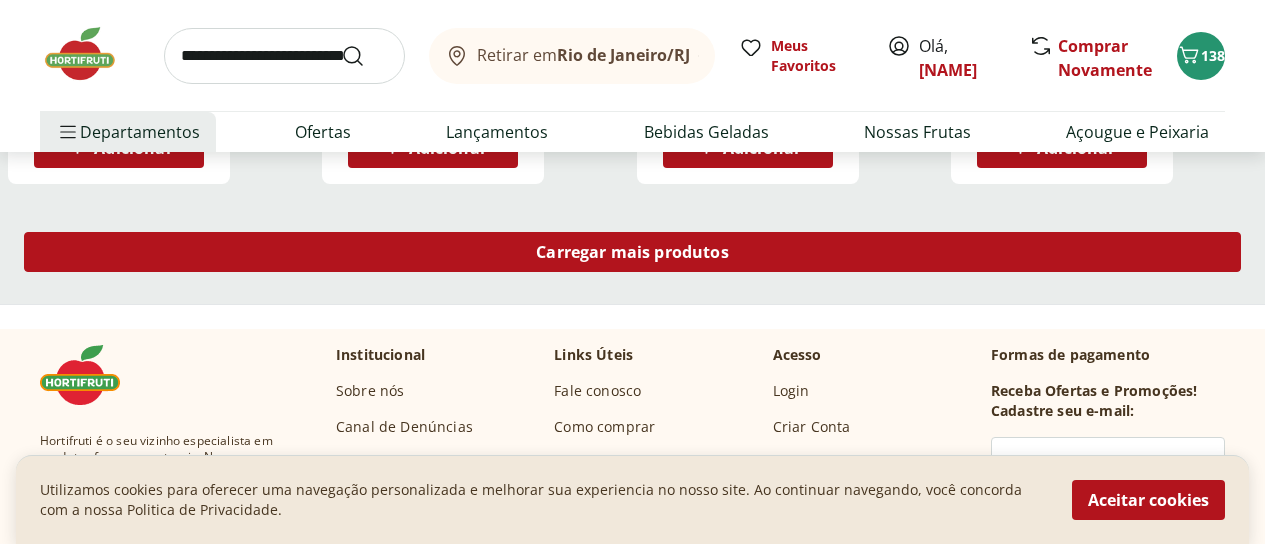 click on "Carregar mais produtos" at bounding box center [632, 252] 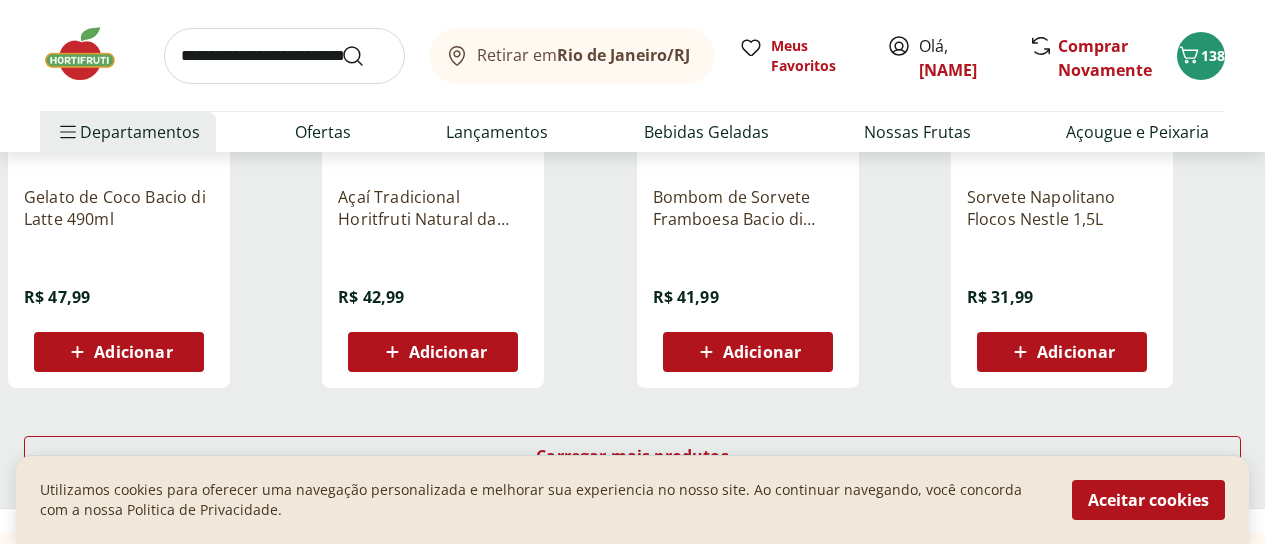 scroll, scrollTop: 2700, scrollLeft: 0, axis: vertical 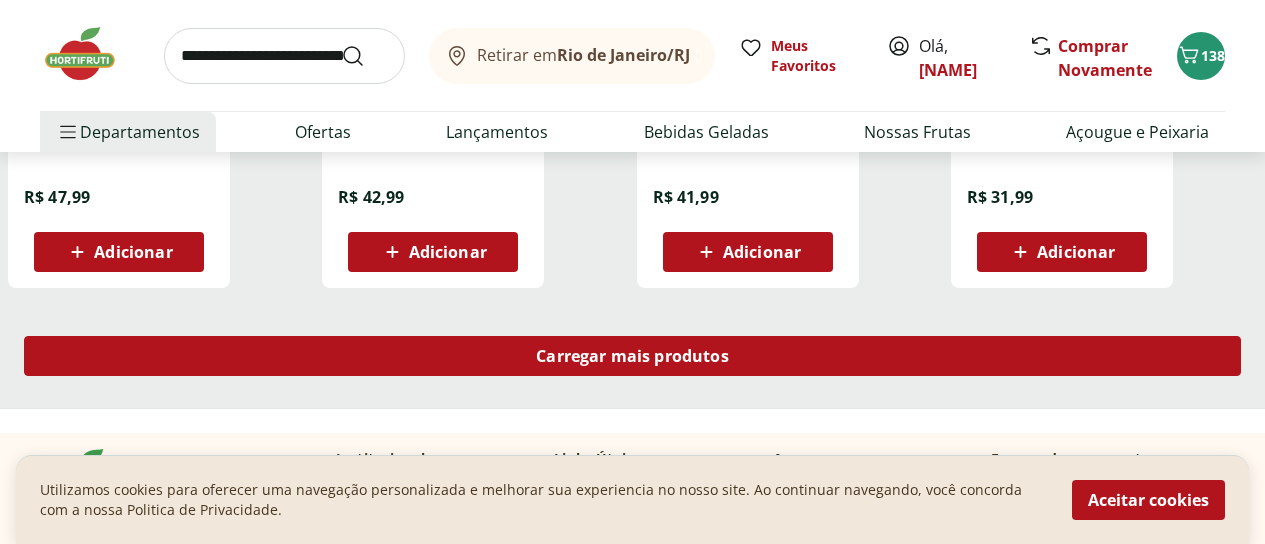 click on "Carregar mais produtos" at bounding box center (632, 356) 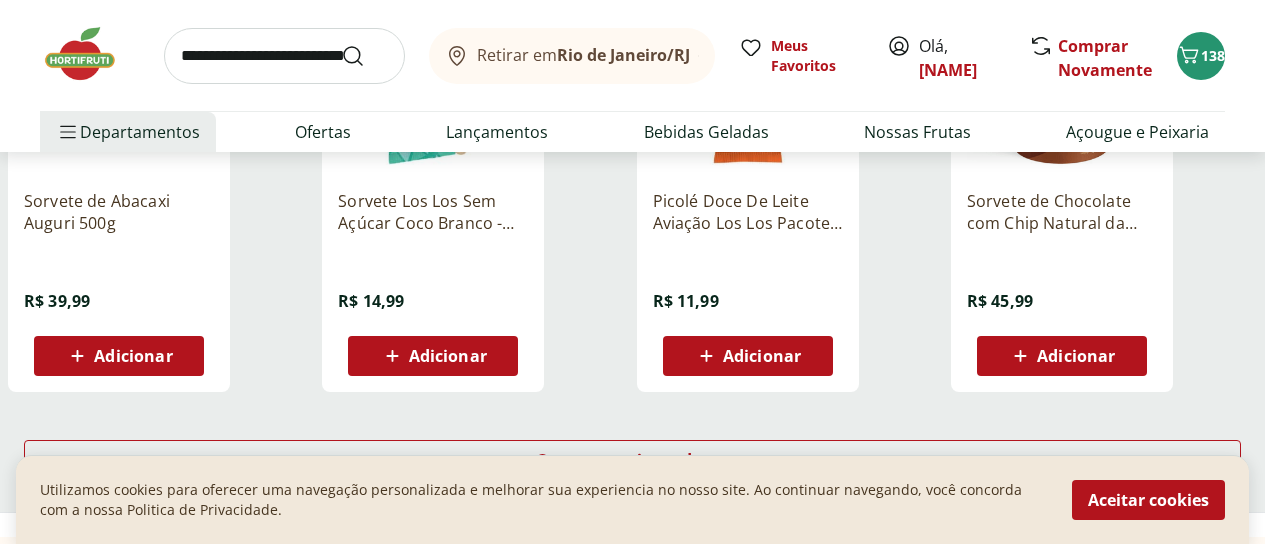scroll, scrollTop: 4000, scrollLeft: 0, axis: vertical 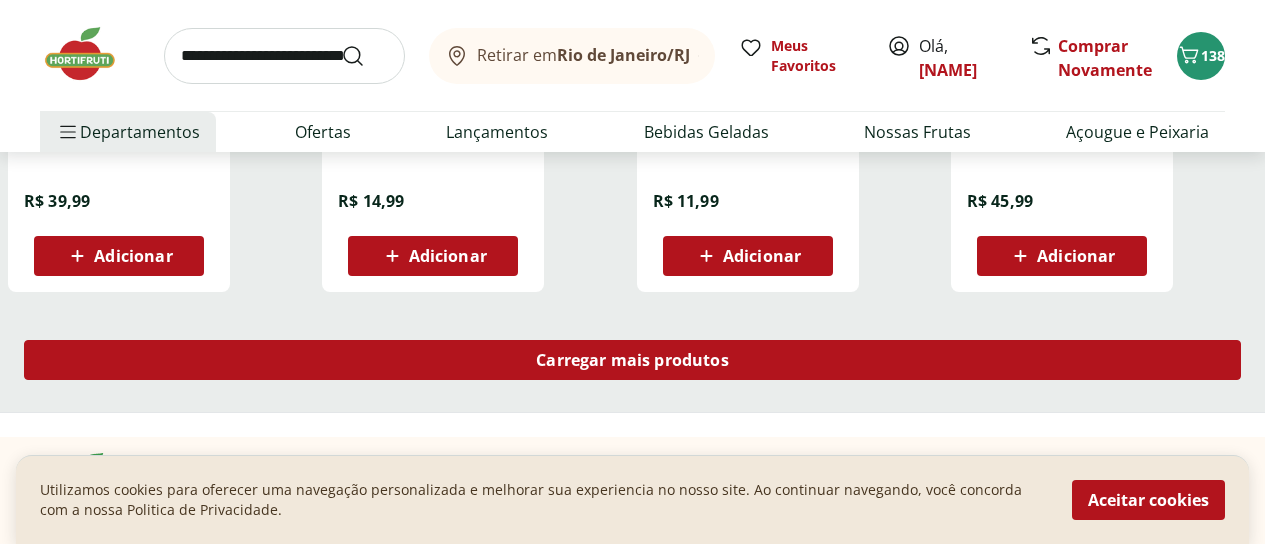 click on "Carregar mais produtos" at bounding box center (632, 360) 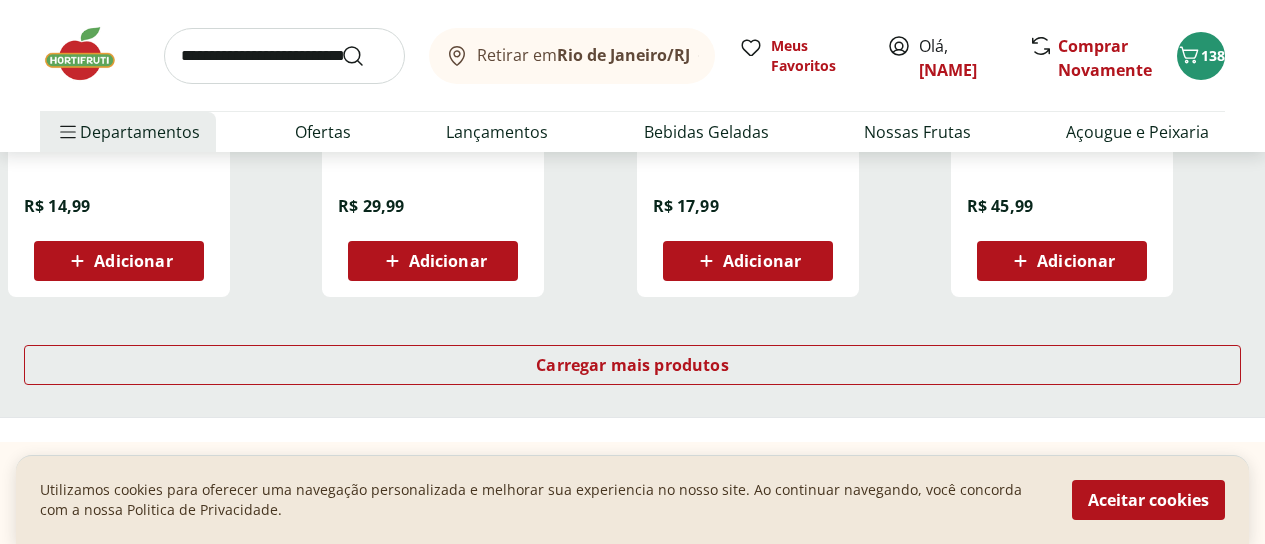 scroll, scrollTop: 5300, scrollLeft: 0, axis: vertical 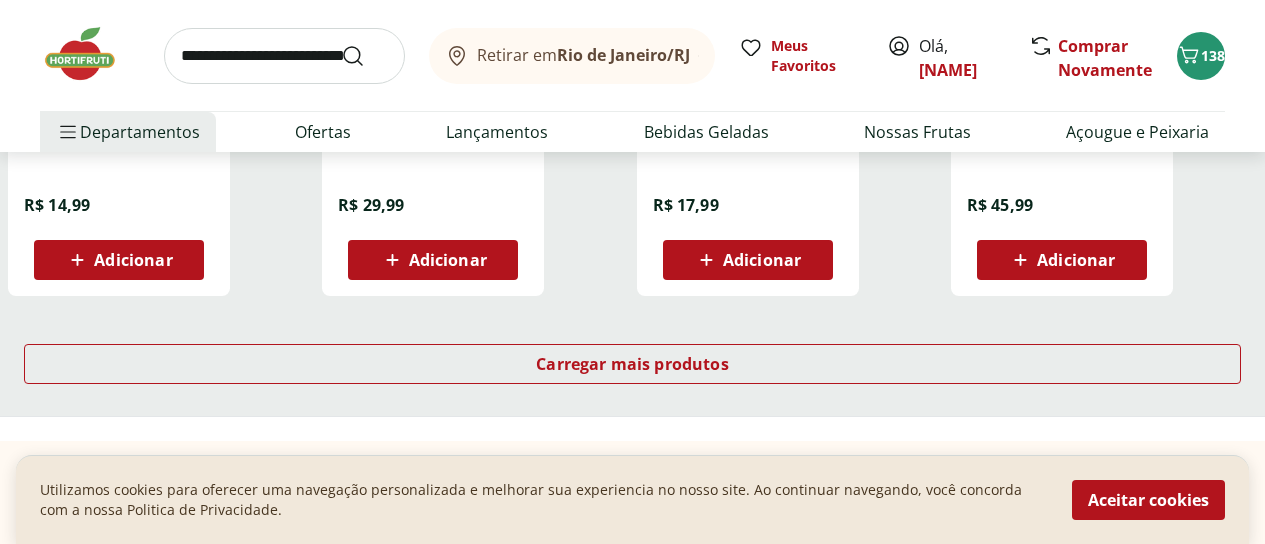 click 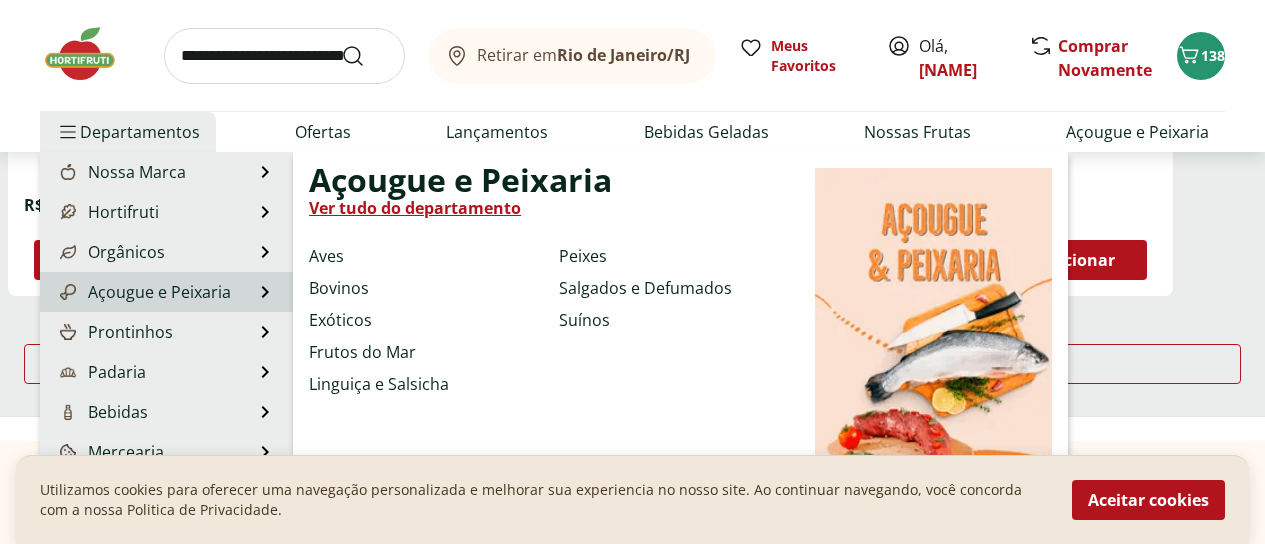 scroll, scrollTop: 200, scrollLeft: 0, axis: vertical 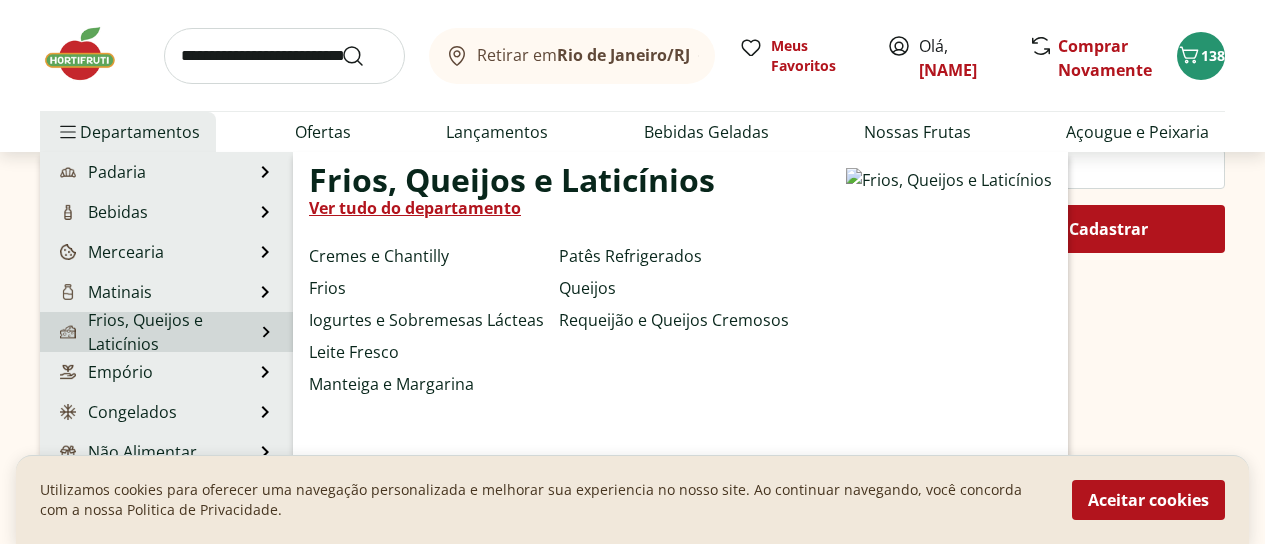 click on "Frios, Queijos e Laticínios" at bounding box center (155, 332) 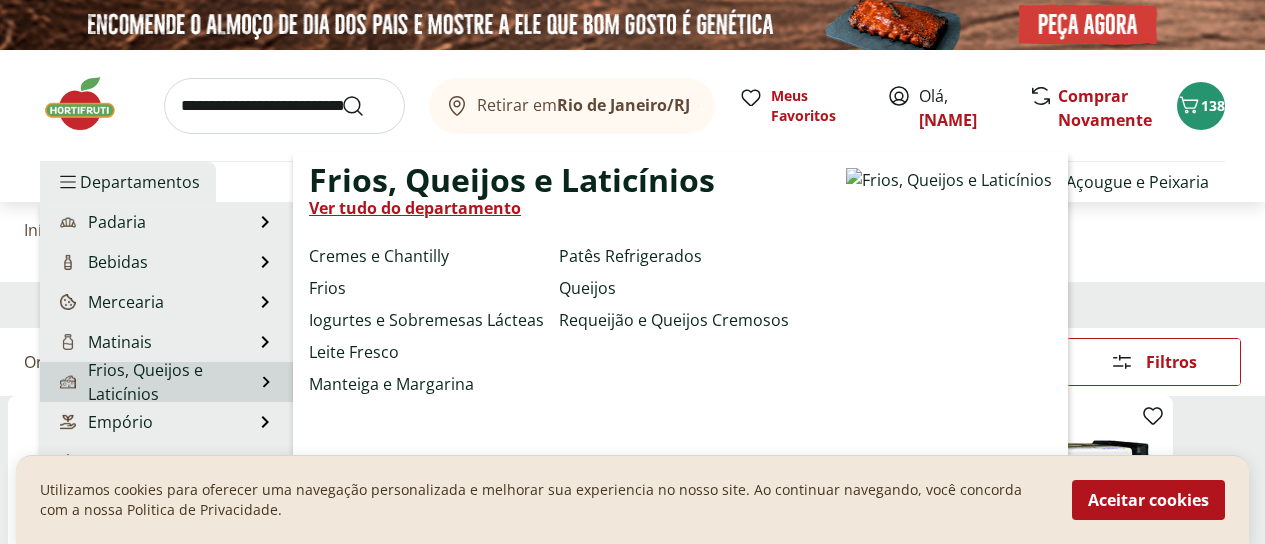 select on "**********" 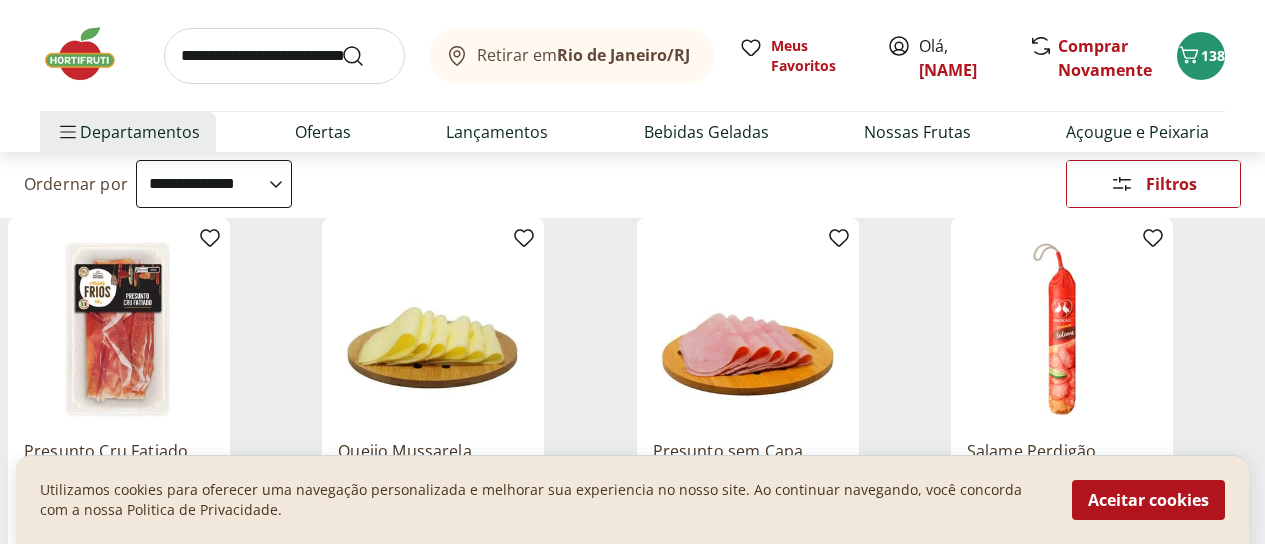 scroll, scrollTop: 200, scrollLeft: 0, axis: vertical 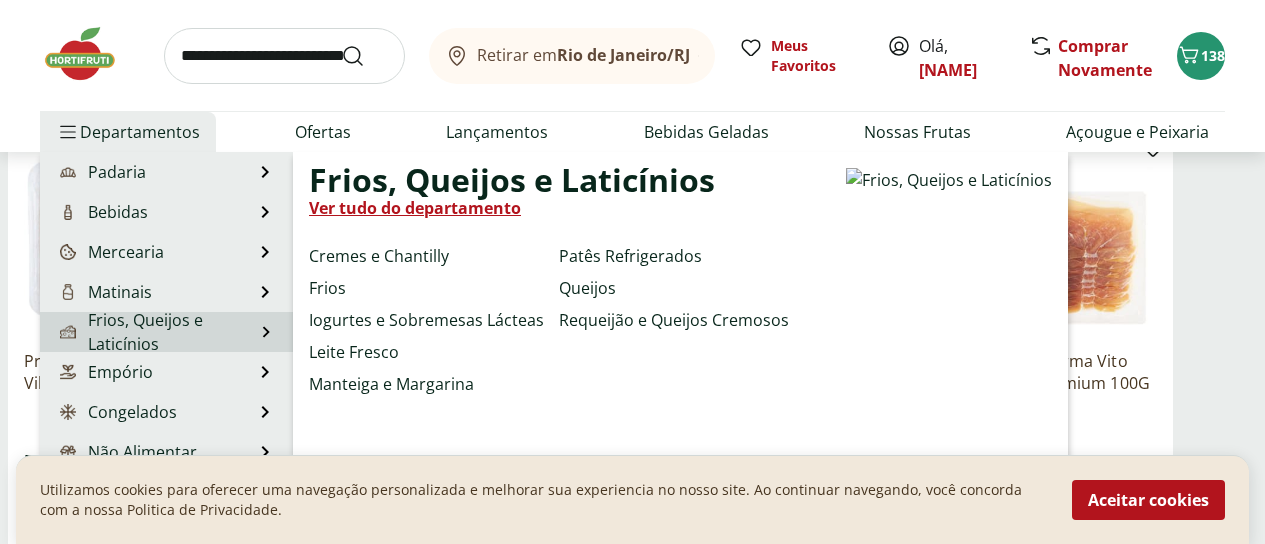 click on "Frios, Queijos e Laticínios" at bounding box center (155, 332) 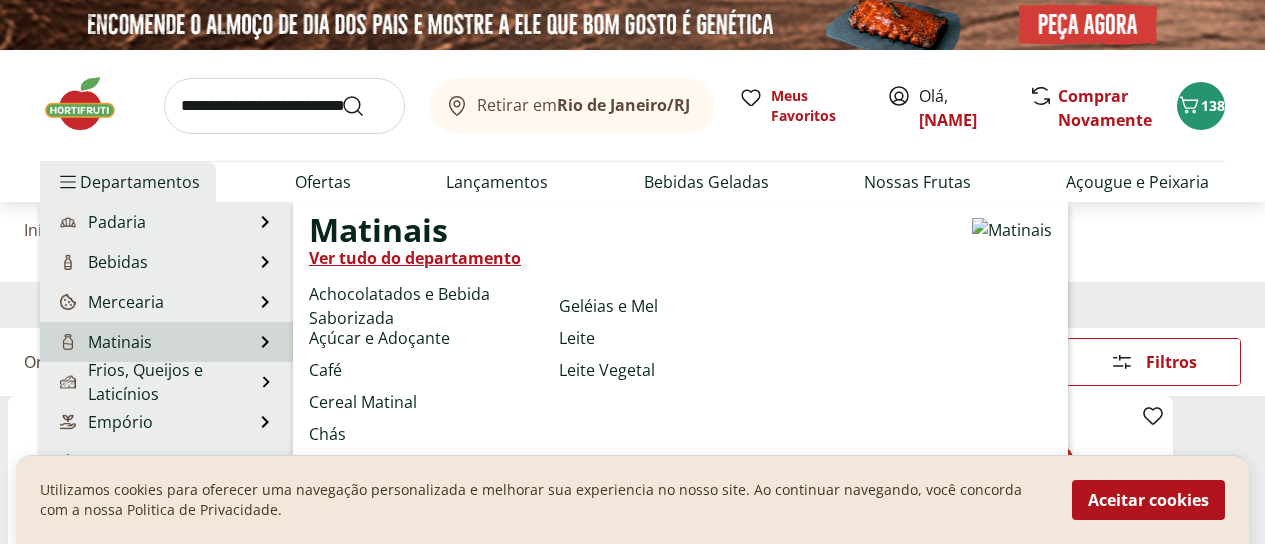 scroll, scrollTop: 100, scrollLeft: 0, axis: vertical 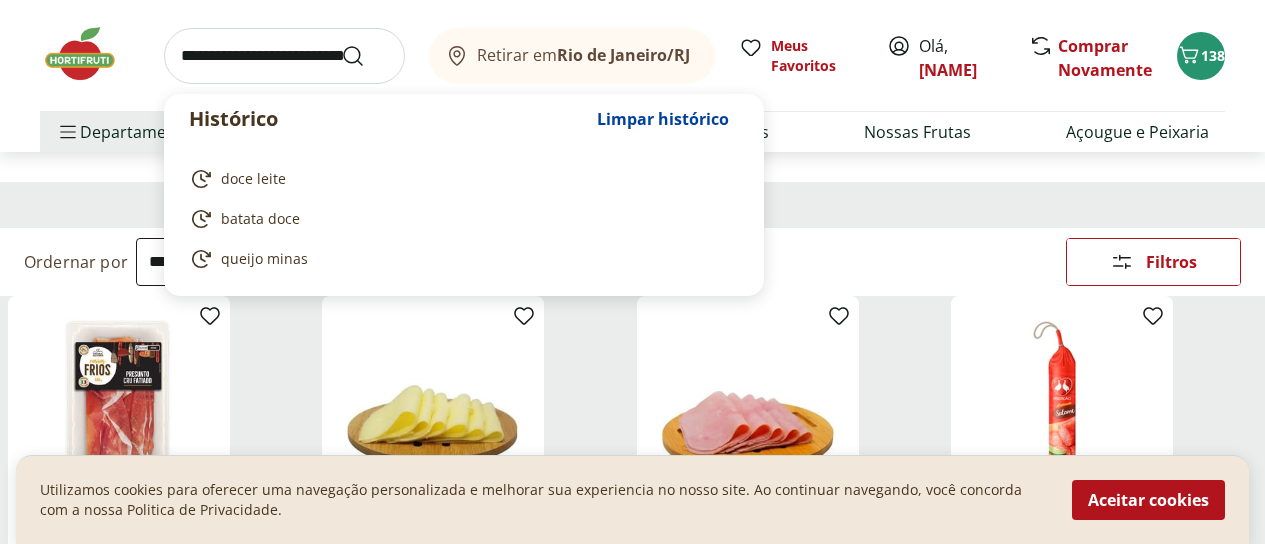 click at bounding box center [284, 56] 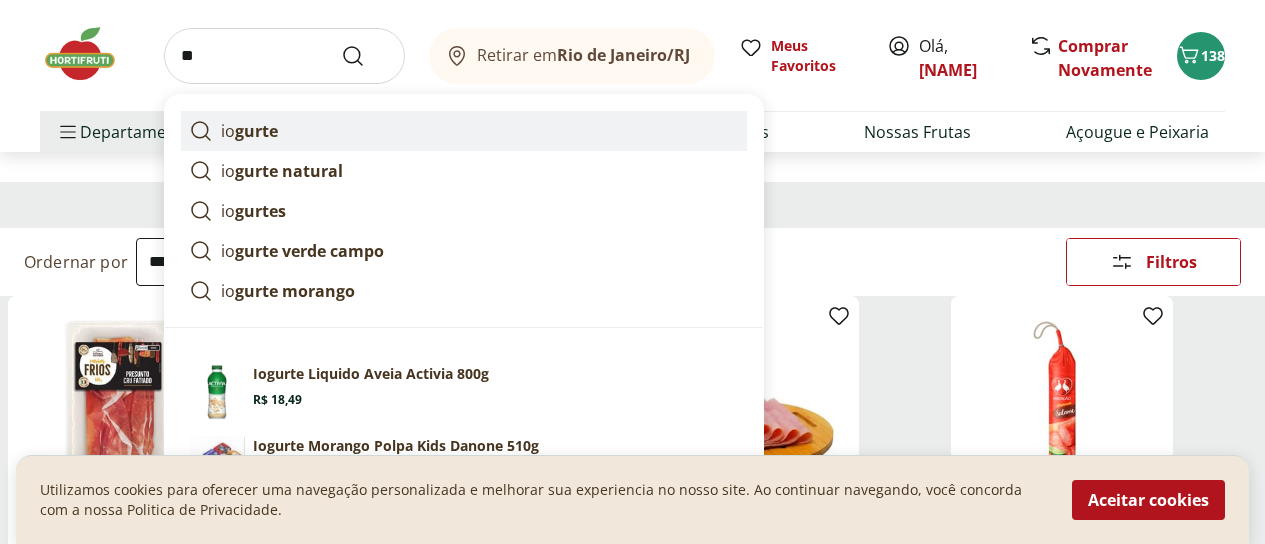 click on "gurte" at bounding box center [256, 131] 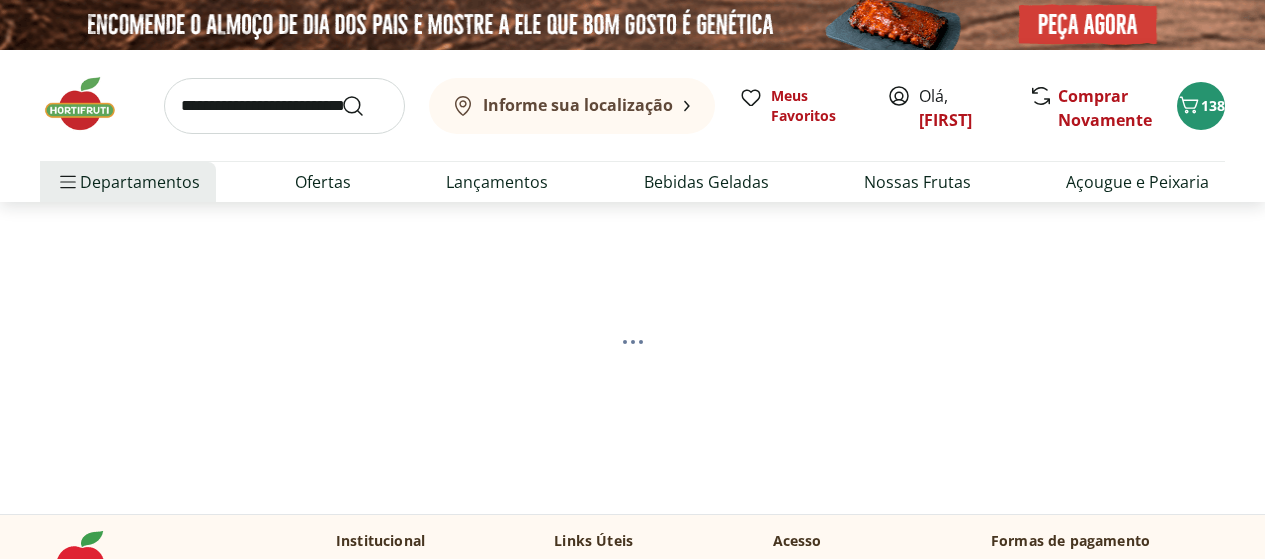 scroll, scrollTop: 0, scrollLeft: 0, axis: both 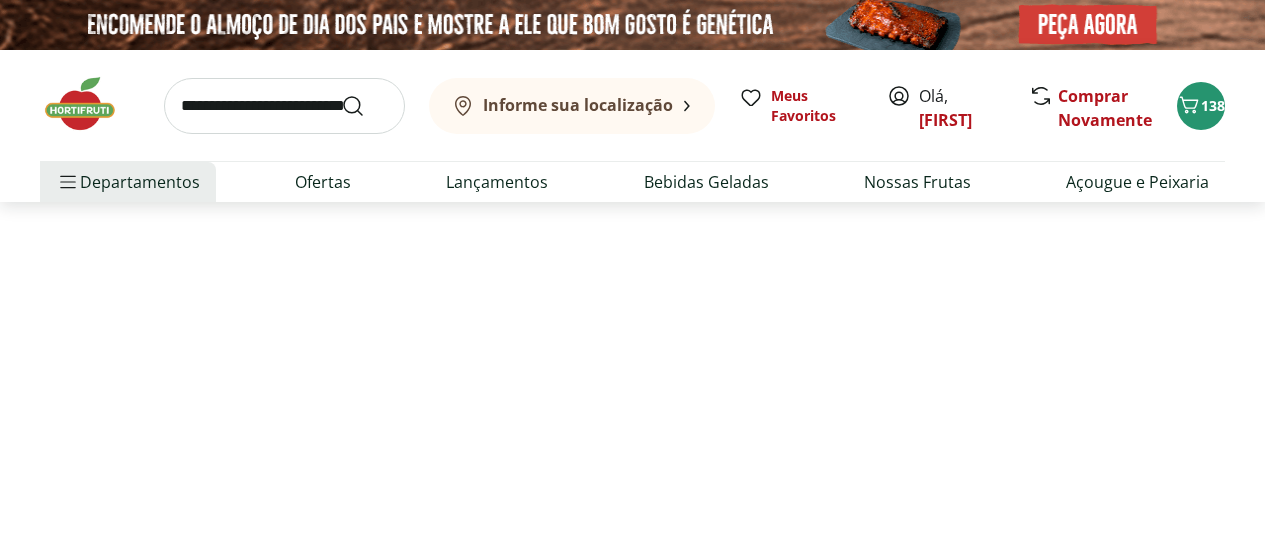 select on "**********" 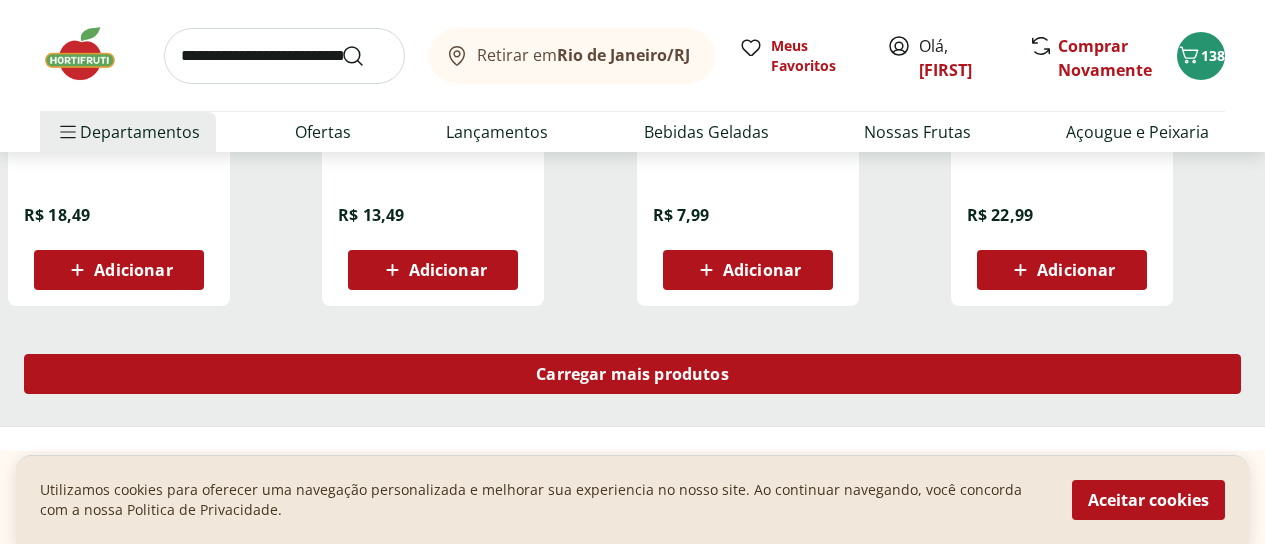 scroll, scrollTop: 1400, scrollLeft: 0, axis: vertical 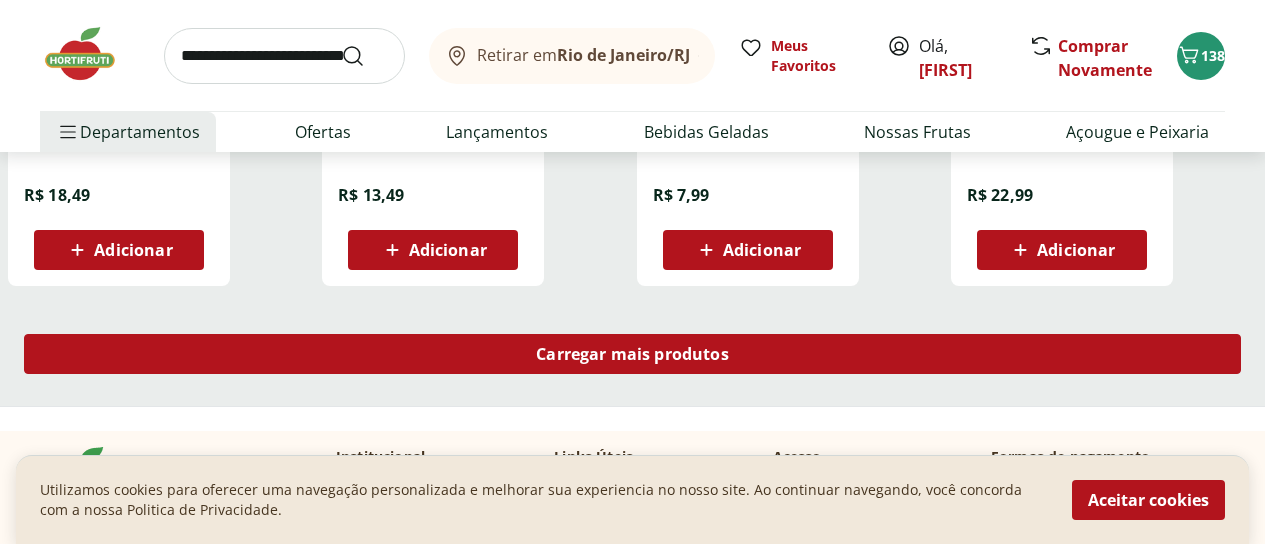 click on "Carregar mais produtos" at bounding box center [632, 354] 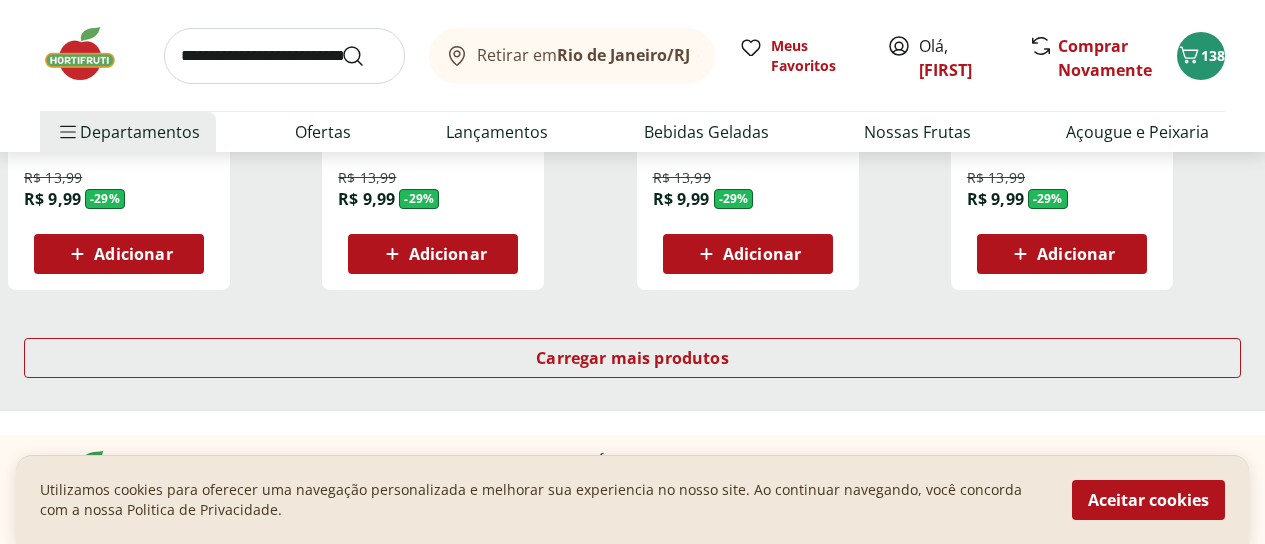 scroll, scrollTop: 2800, scrollLeft: 0, axis: vertical 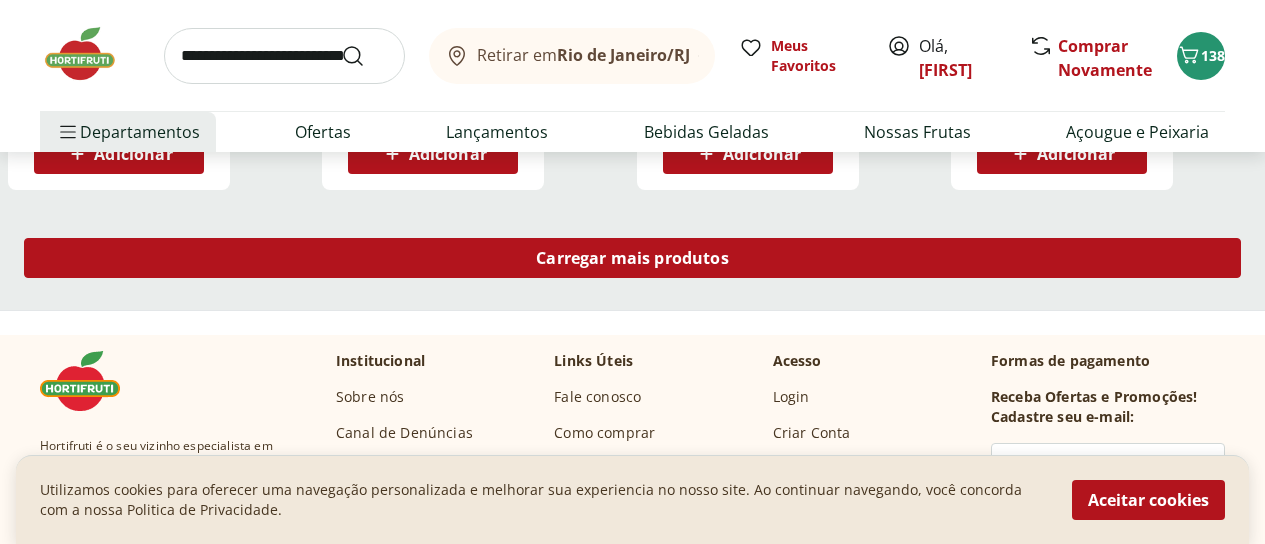 click on "Carregar mais produtos" at bounding box center [632, 258] 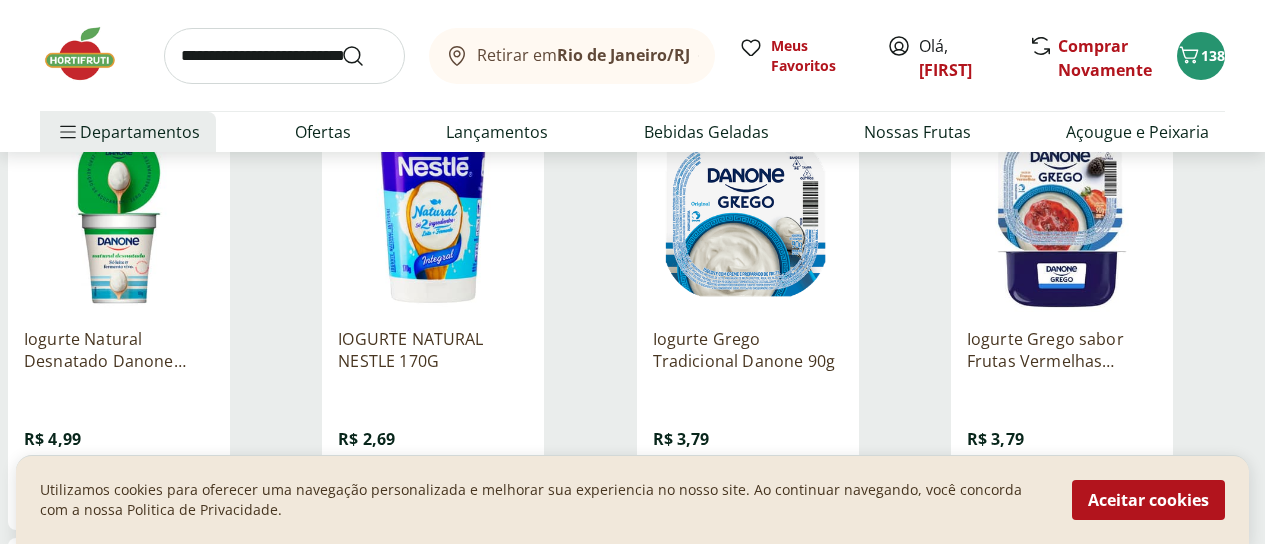 scroll, scrollTop: 3000, scrollLeft: 0, axis: vertical 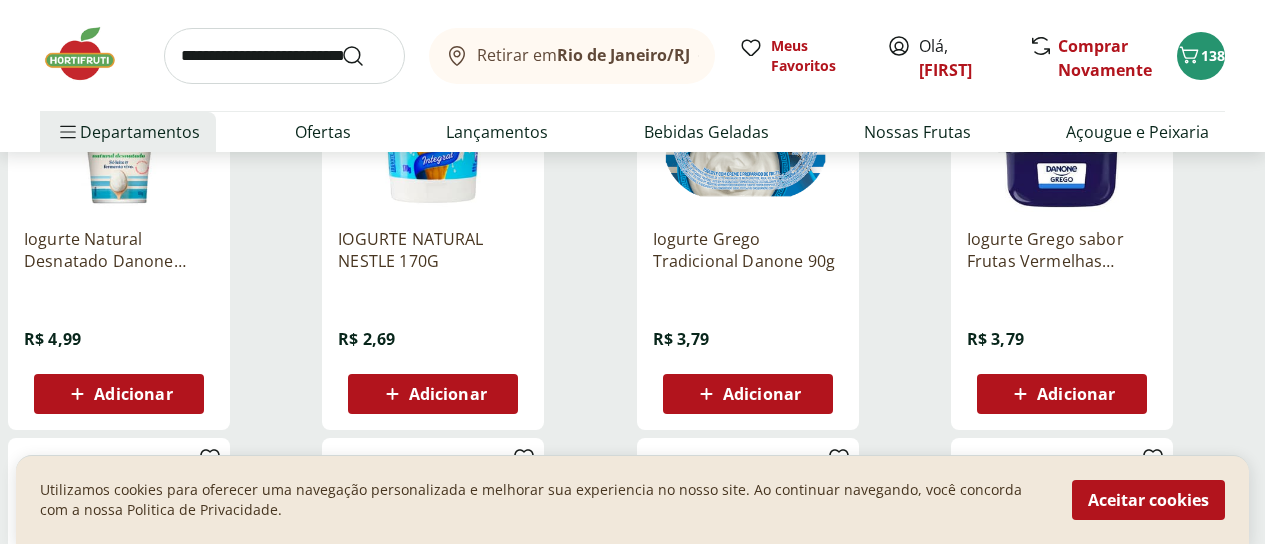 click on "Adicionar" at bounding box center (1076, 394) 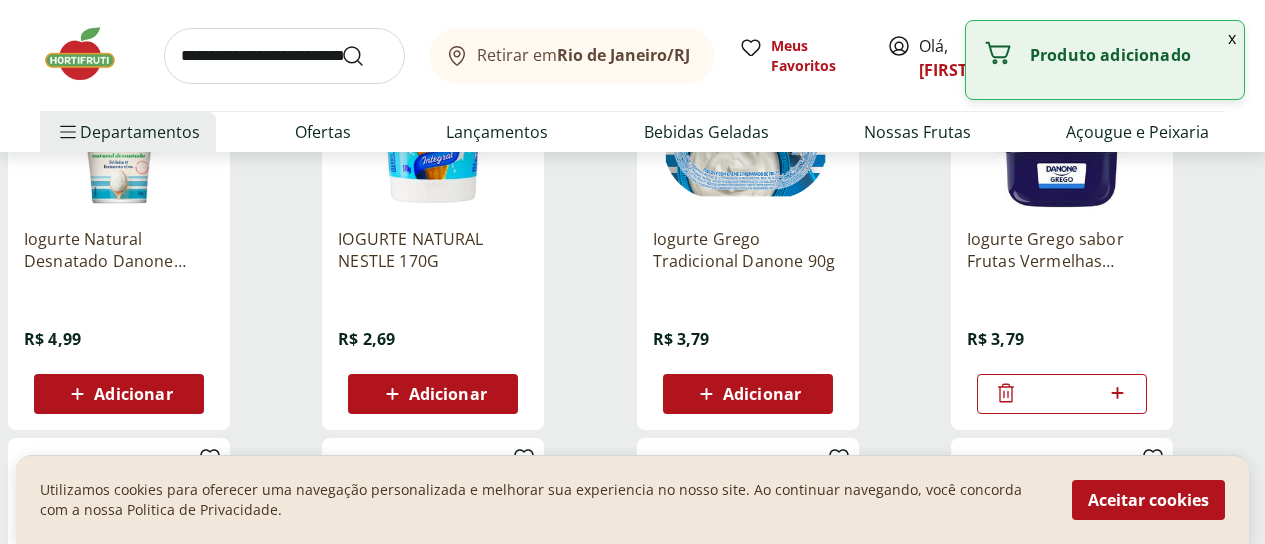 click 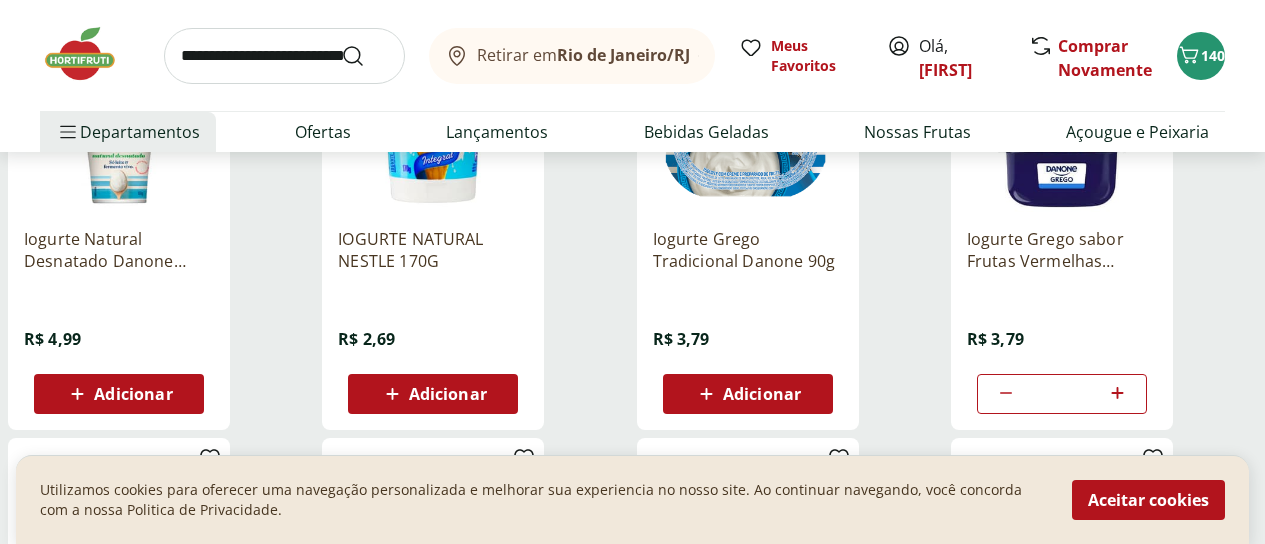 scroll, scrollTop: 3100, scrollLeft: 0, axis: vertical 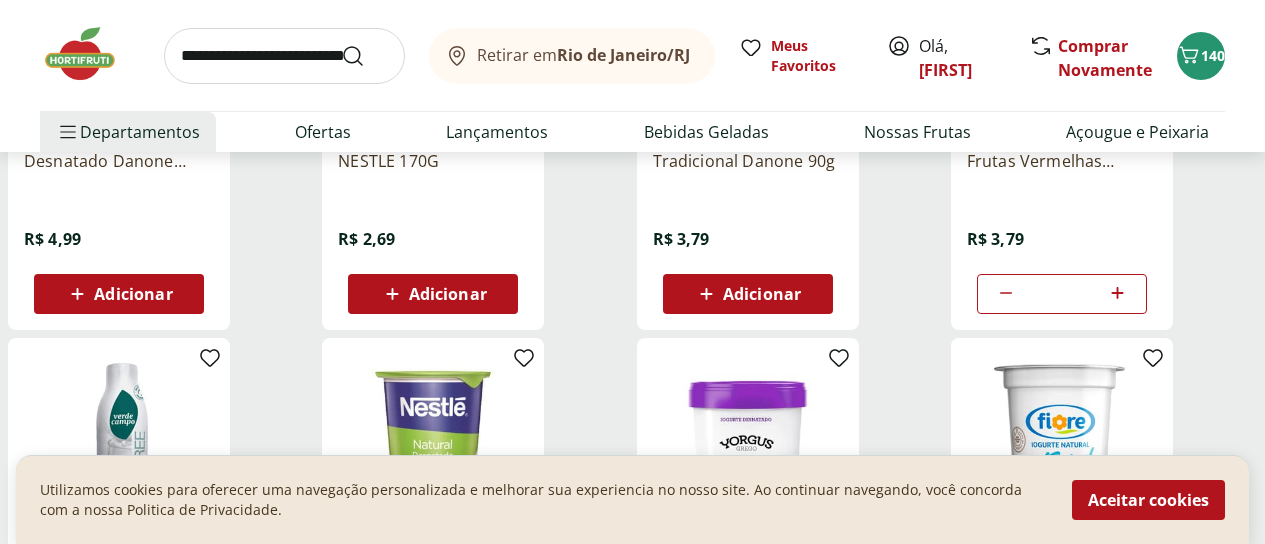 click 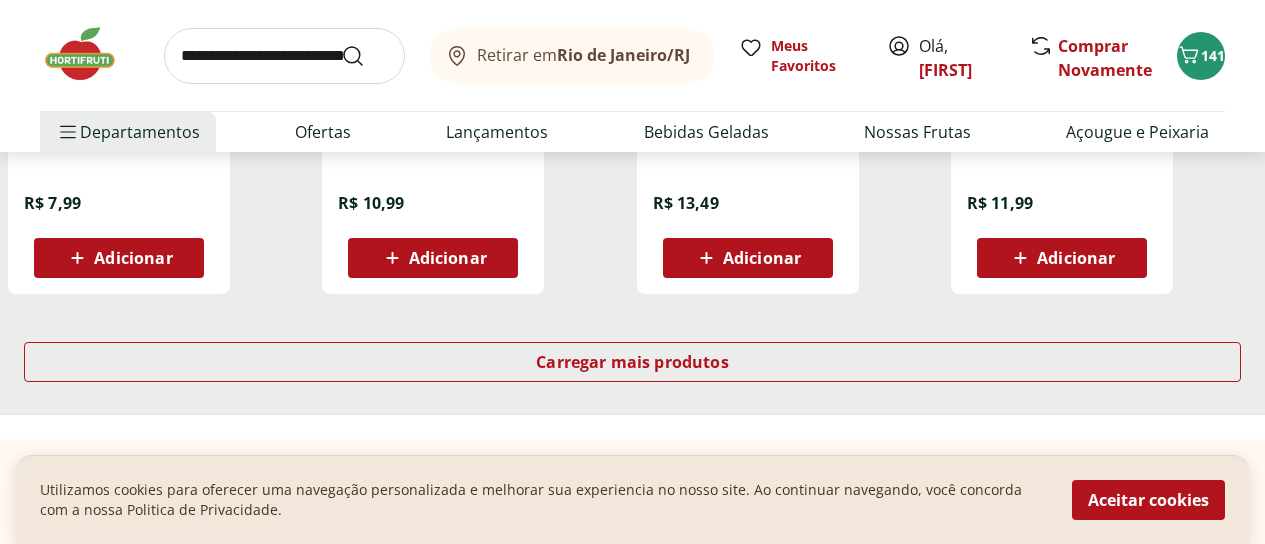 scroll, scrollTop: 4100, scrollLeft: 0, axis: vertical 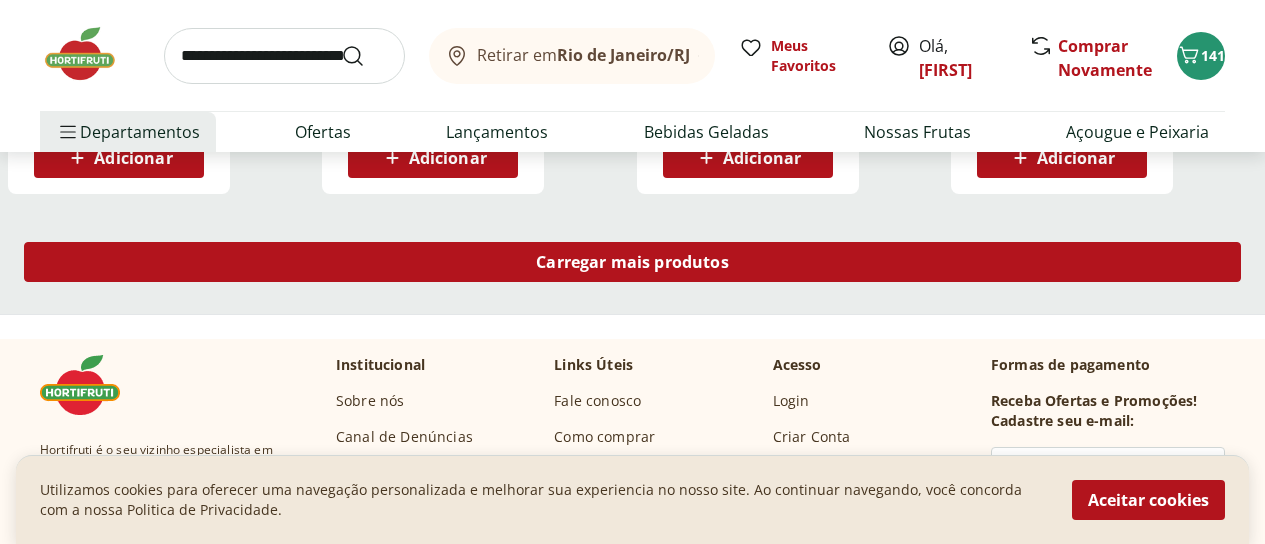 click on "Carregar mais produtos" at bounding box center [632, 262] 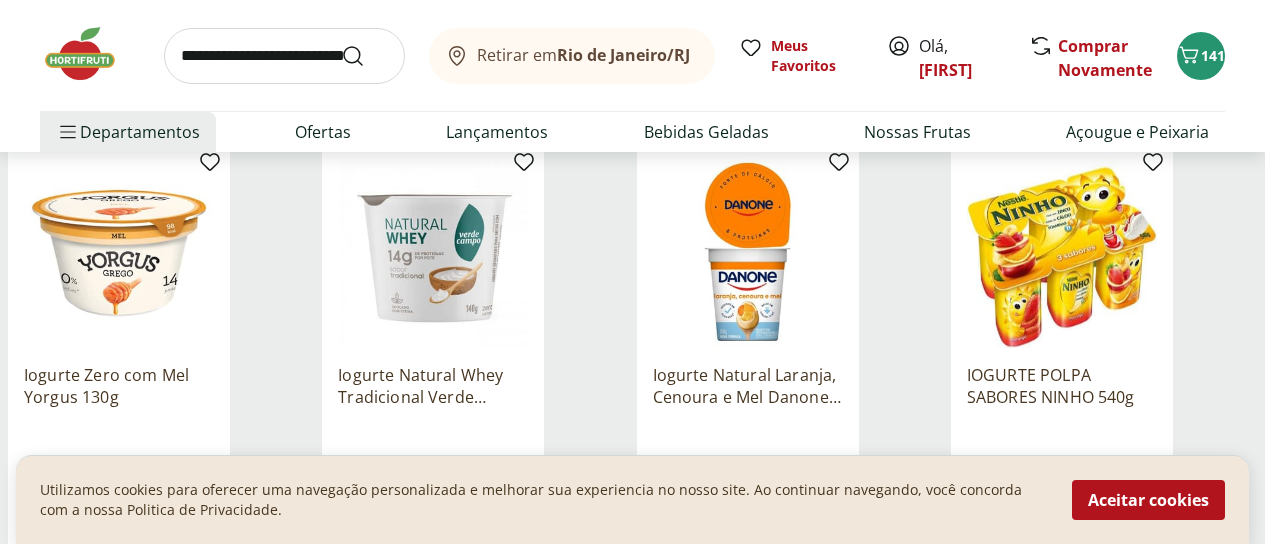 scroll, scrollTop: 4700, scrollLeft: 0, axis: vertical 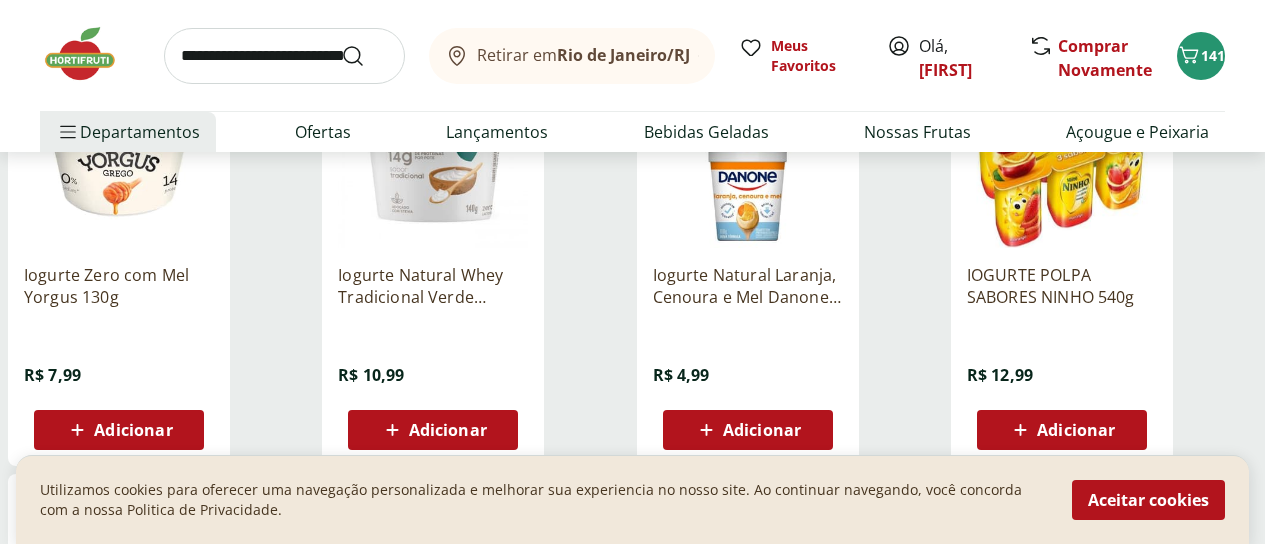 click on "Adicionar" at bounding box center (1076, 430) 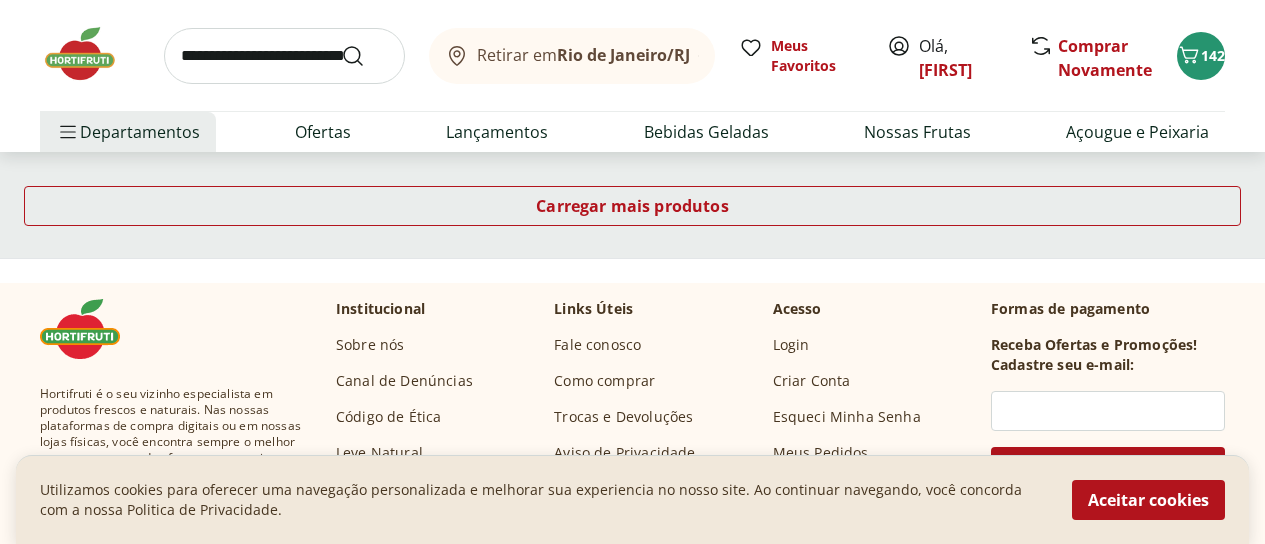 scroll, scrollTop: 5500, scrollLeft: 0, axis: vertical 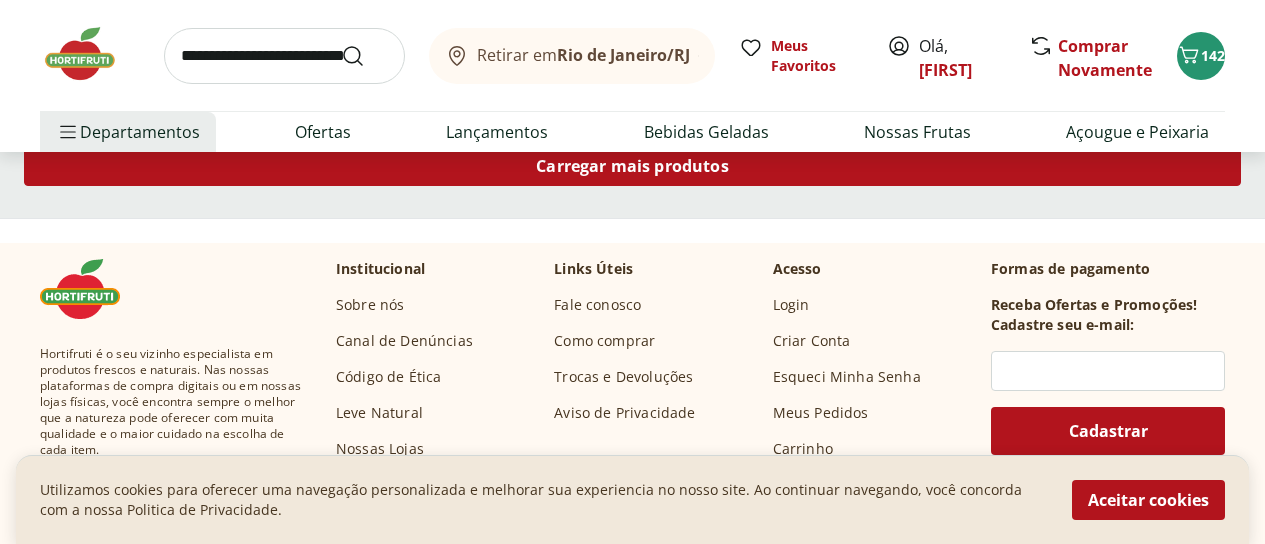 click on "Carregar mais produtos" at bounding box center [632, 166] 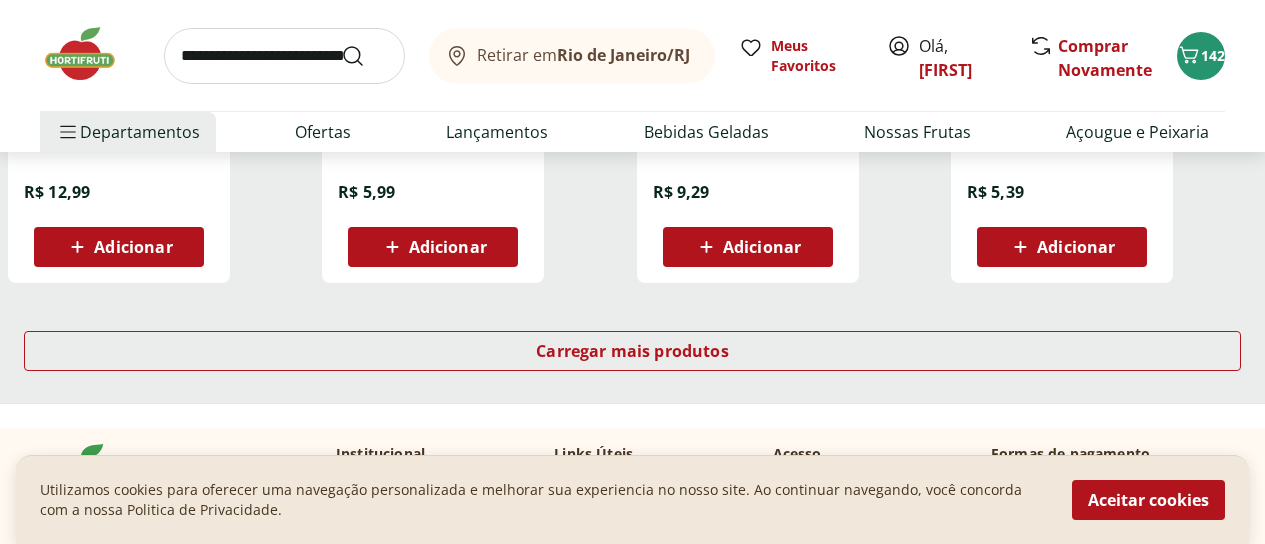 scroll, scrollTop: 6700, scrollLeft: 0, axis: vertical 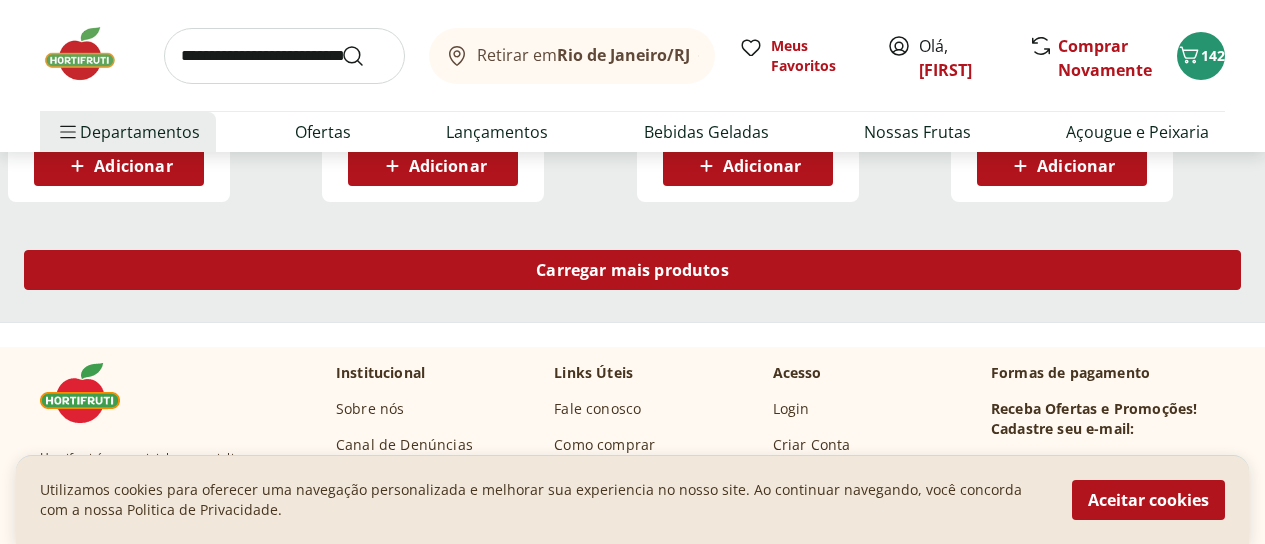 click on "Carregar mais produtos" at bounding box center [632, 270] 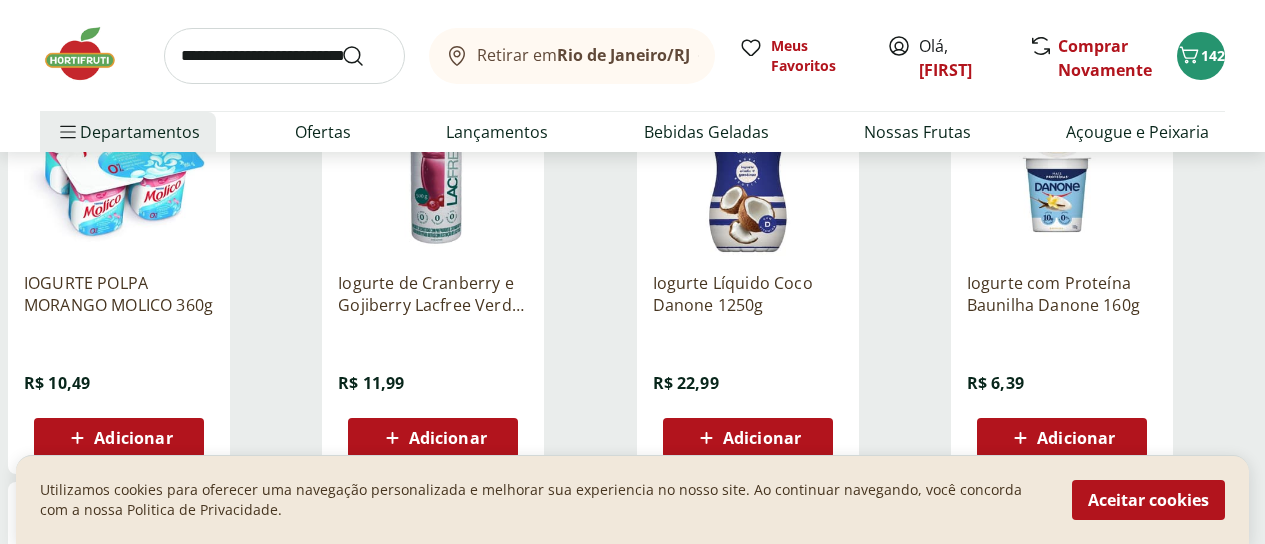 scroll, scrollTop: 7400, scrollLeft: 0, axis: vertical 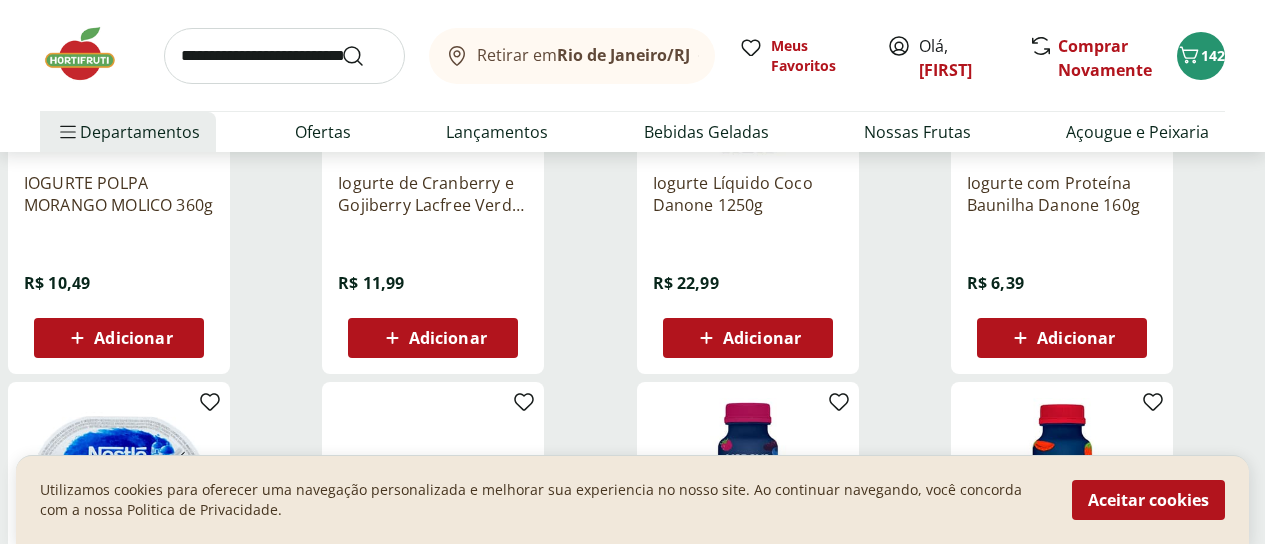 click on "Adicionar" at bounding box center [1076, 338] 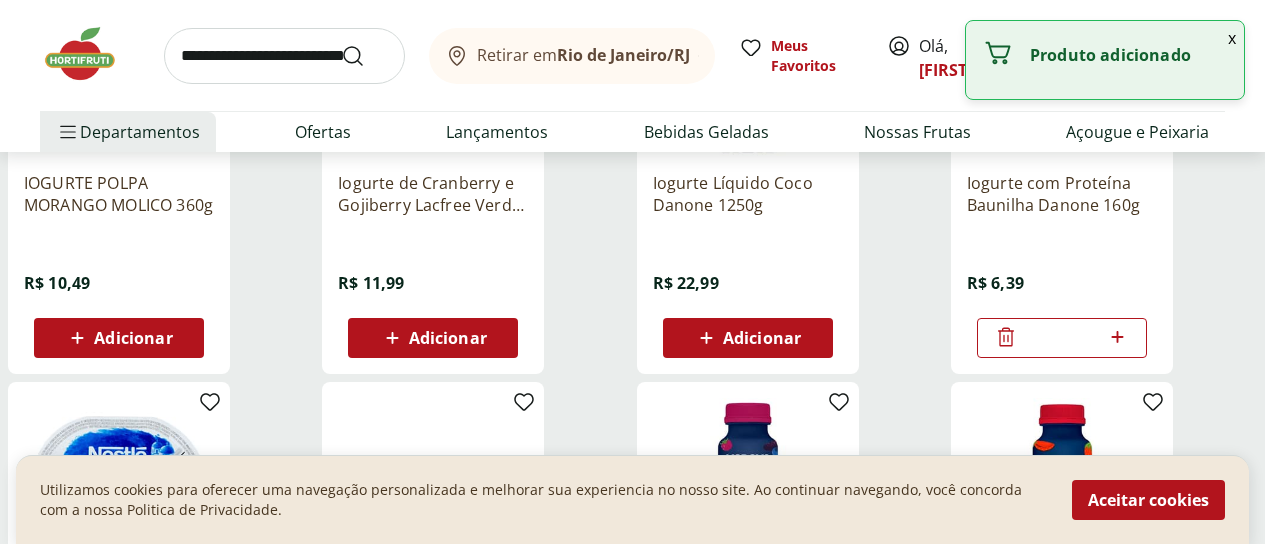 click 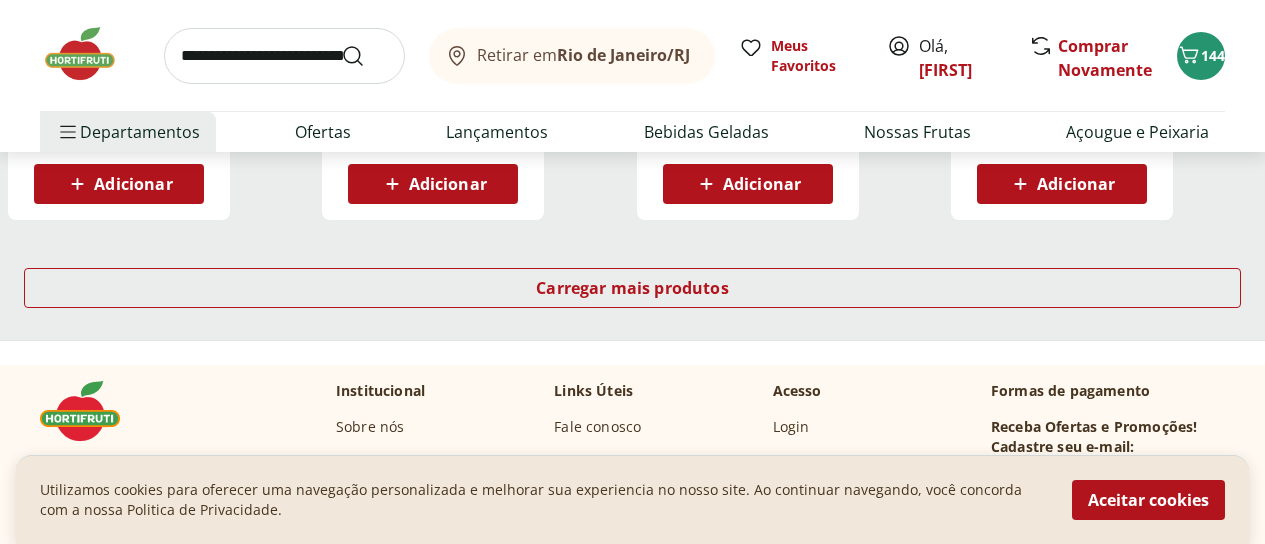 scroll, scrollTop: 8000, scrollLeft: 0, axis: vertical 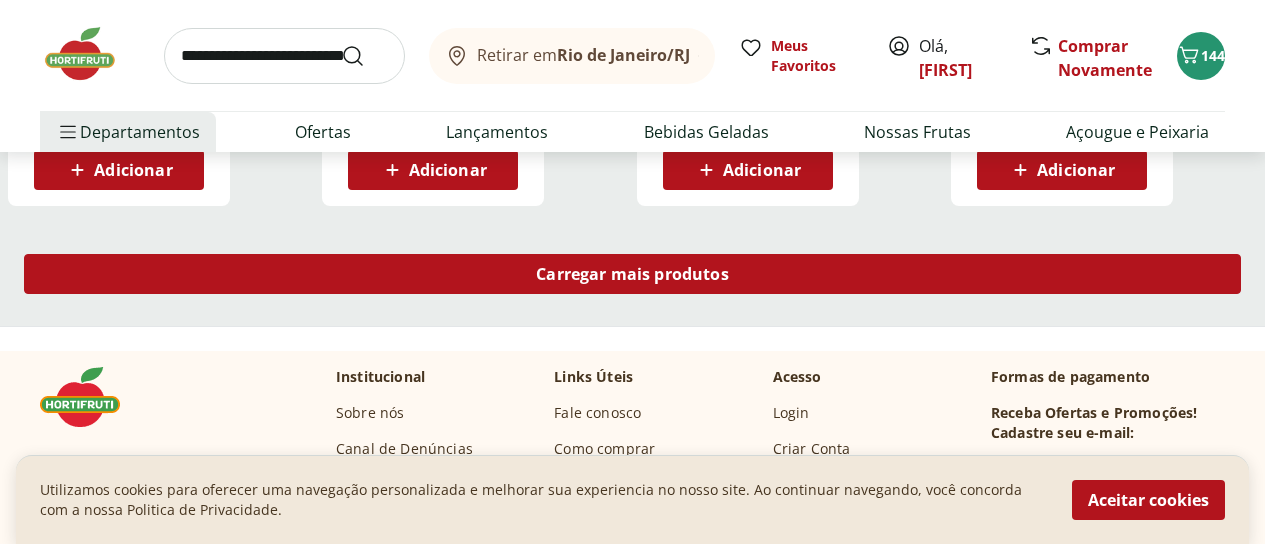 click on "Carregar mais produtos" at bounding box center (632, 274) 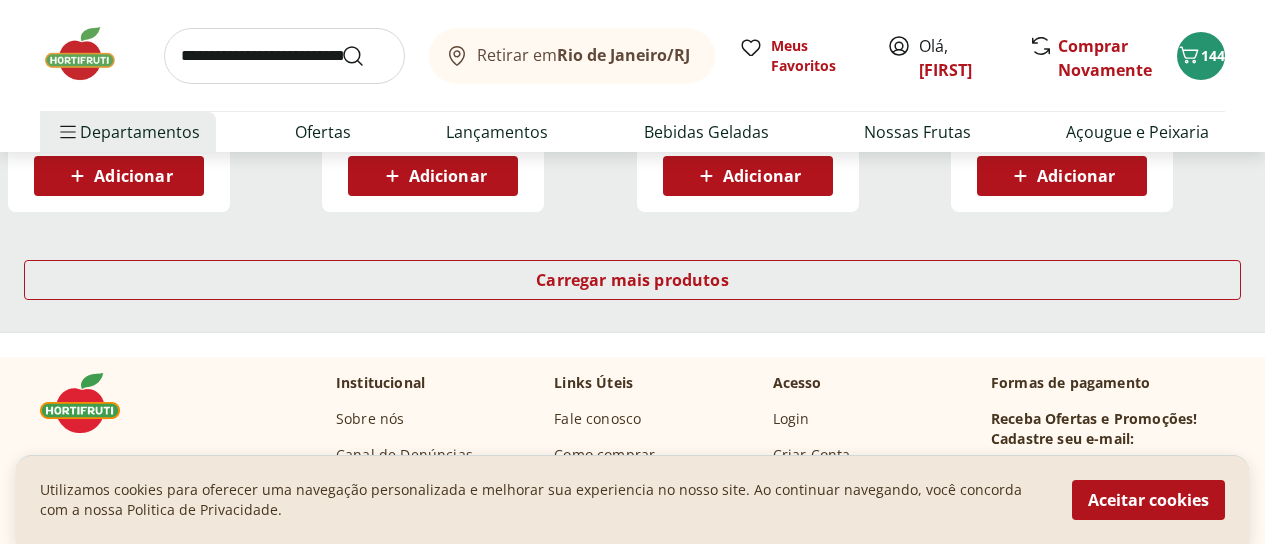 scroll, scrollTop: 9300, scrollLeft: 0, axis: vertical 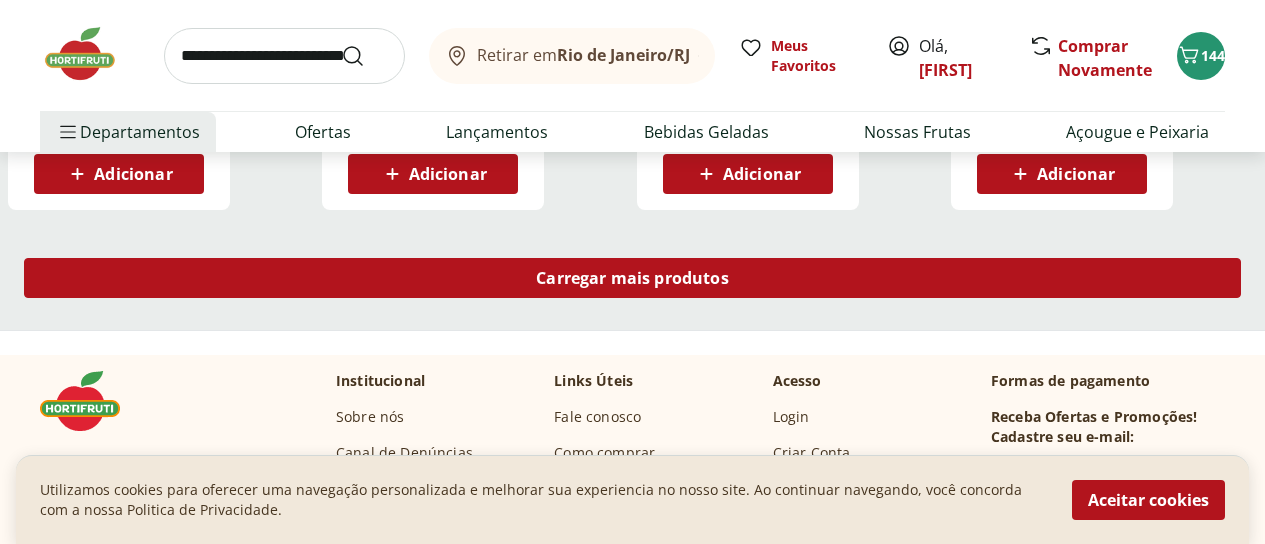 click on "Carregar mais produtos" at bounding box center [632, 278] 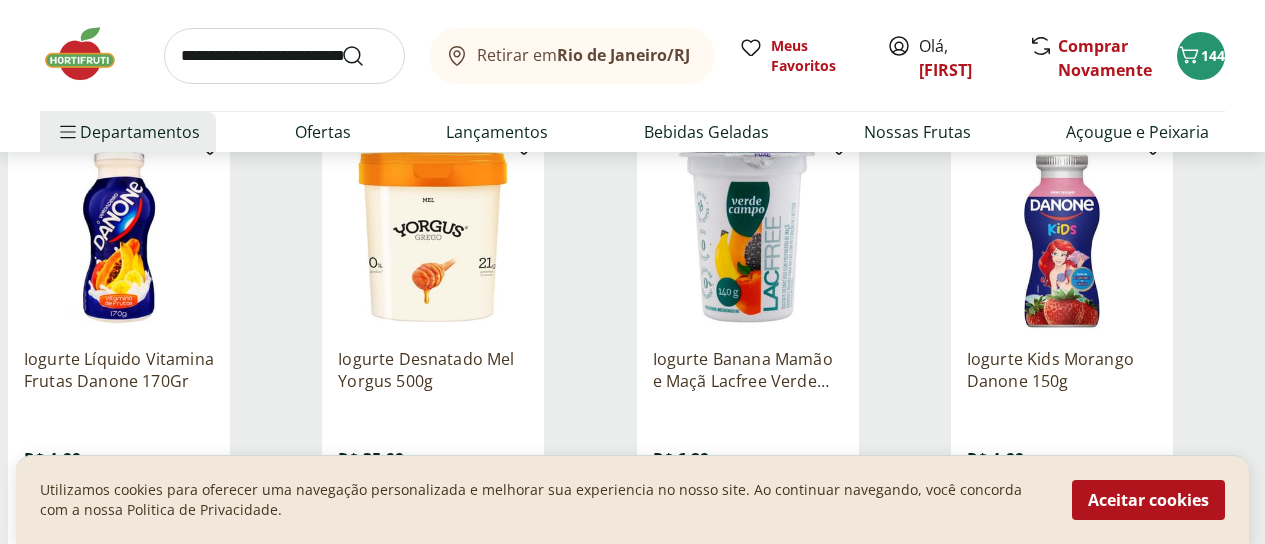 scroll, scrollTop: 9500, scrollLeft: 0, axis: vertical 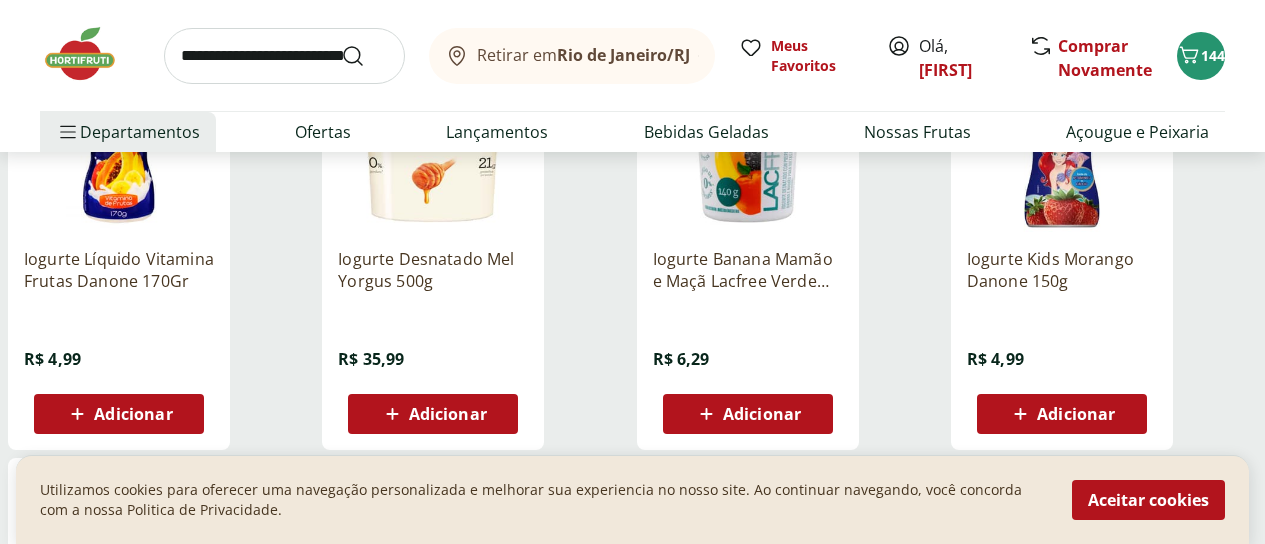 click on "Adicionar" at bounding box center [448, 414] 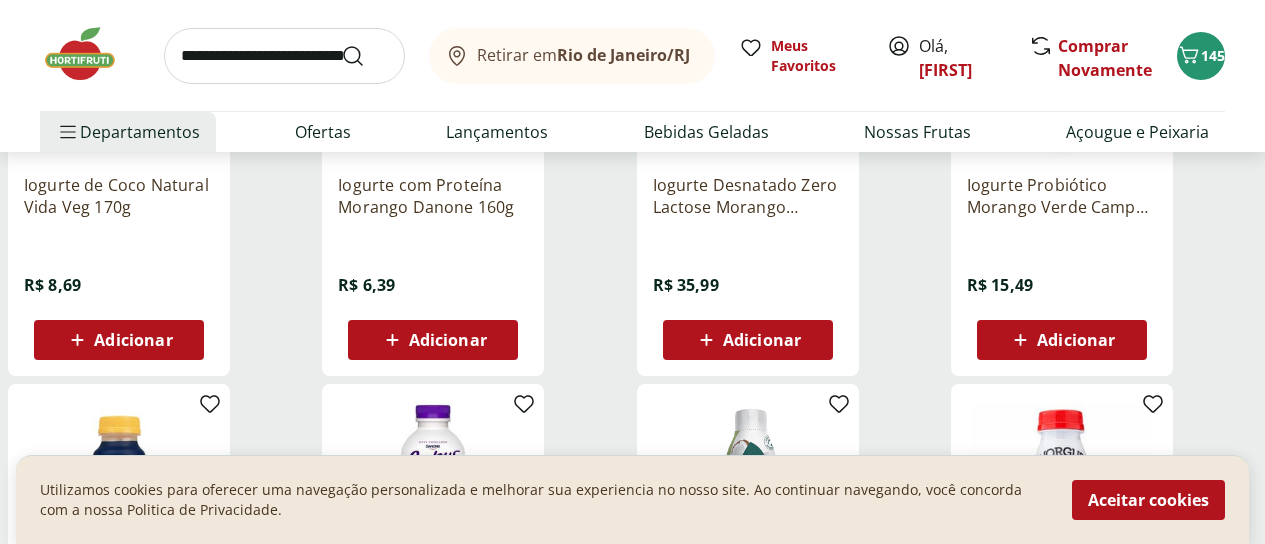 scroll, scrollTop: 10100, scrollLeft: 0, axis: vertical 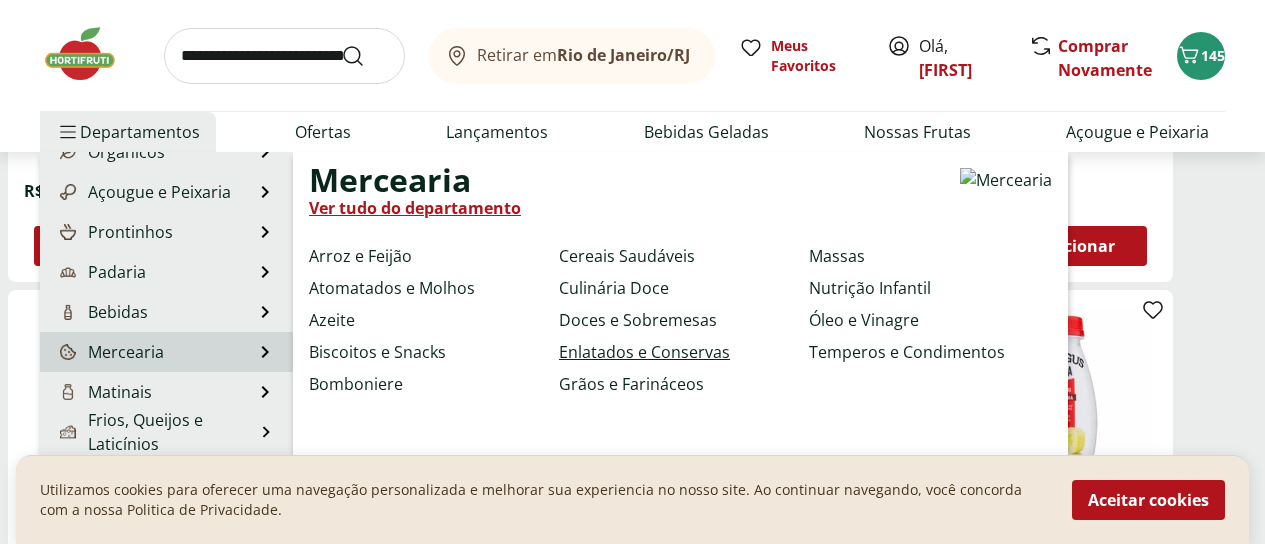 click on "Enlatados e Conservas" at bounding box center (644, 352) 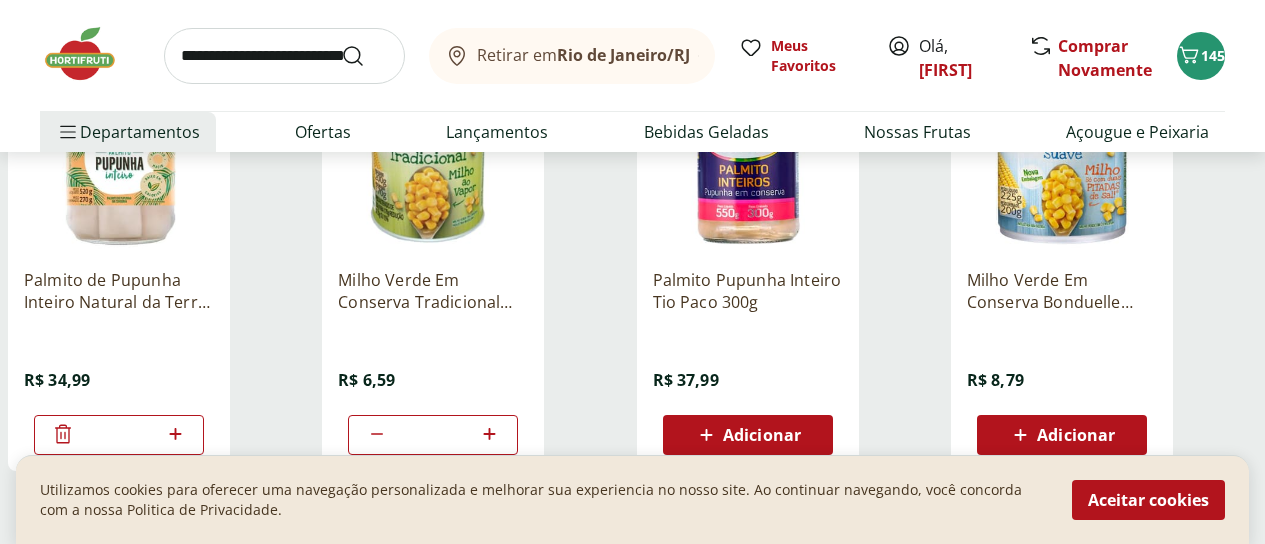 scroll, scrollTop: 1200, scrollLeft: 0, axis: vertical 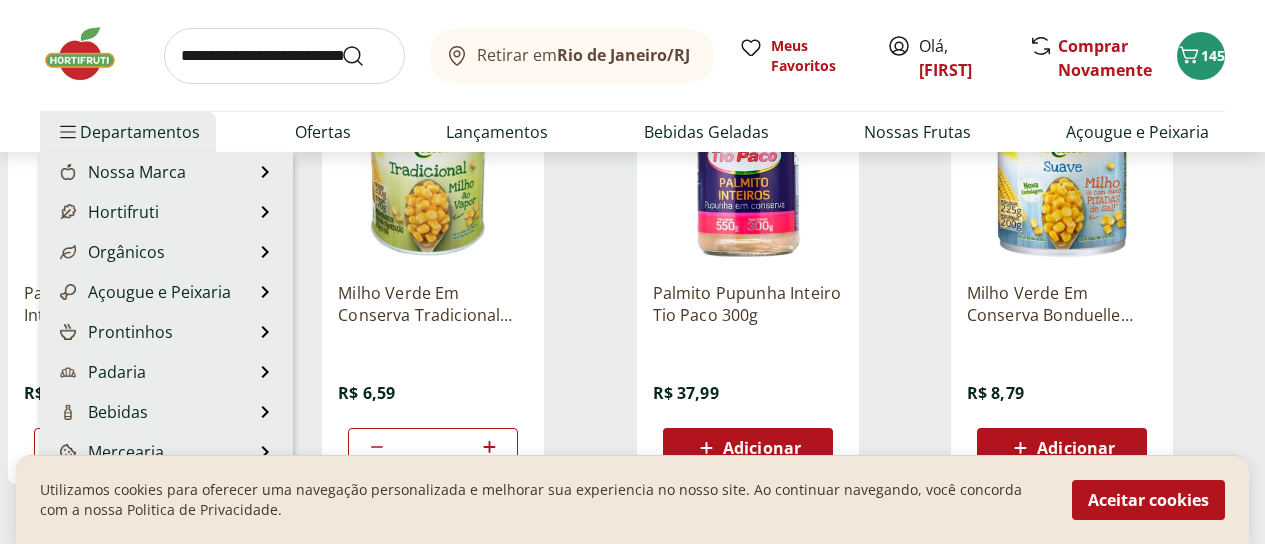click on "Departamentos" at bounding box center [128, 132] 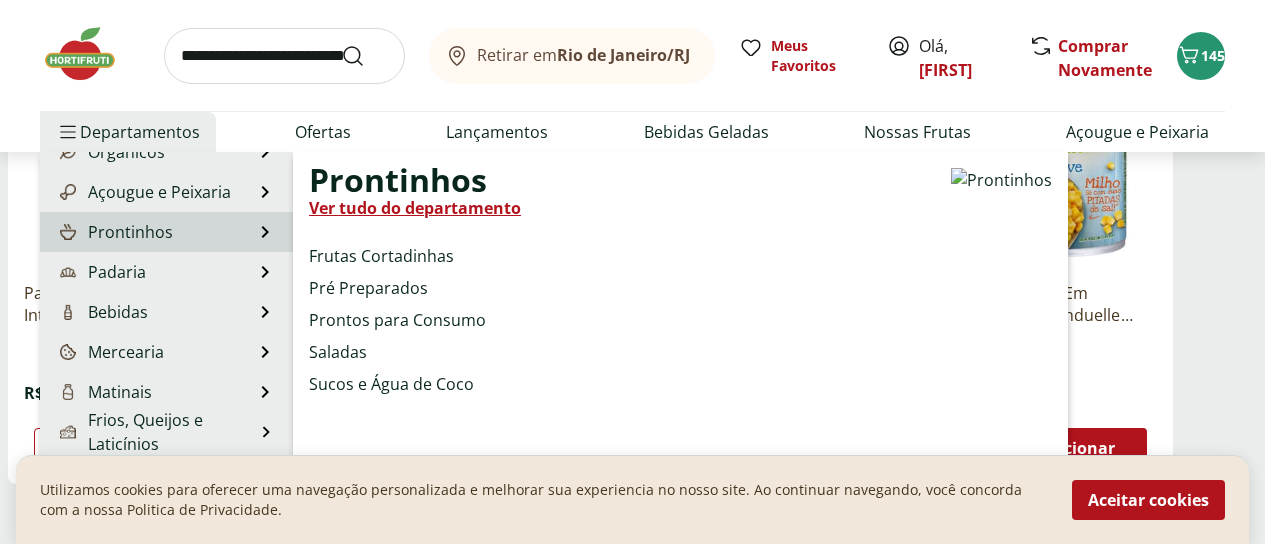 scroll, scrollTop: 200, scrollLeft: 0, axis: vertical 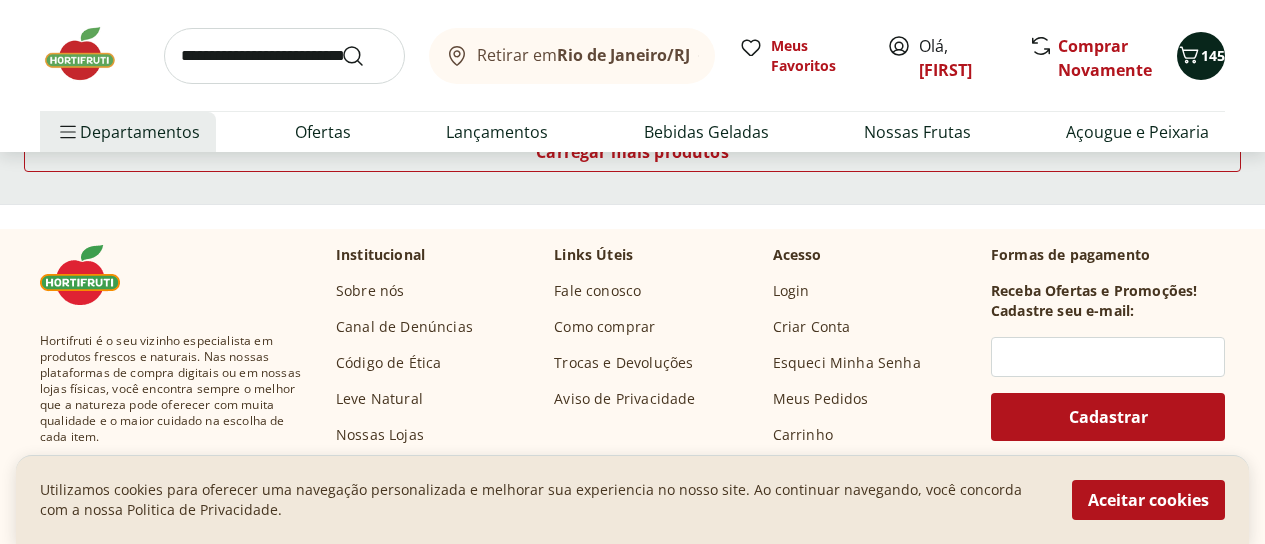 click on "145" at bounding box center (1201, 56) 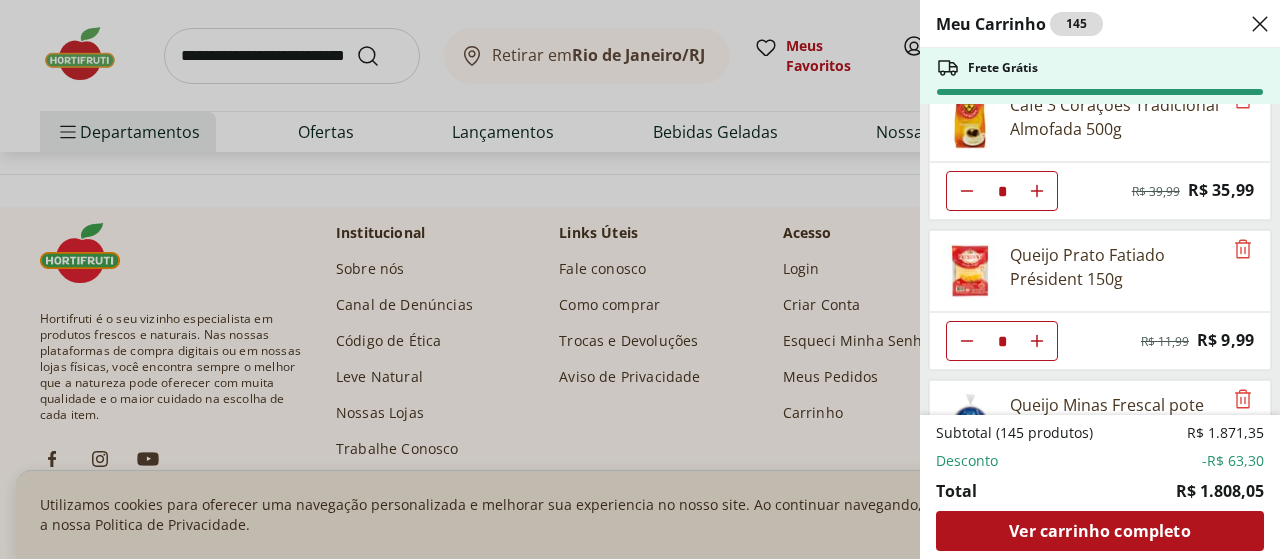 scroll, scrollTop: 200, scrollLeft: 0, axis: vertical 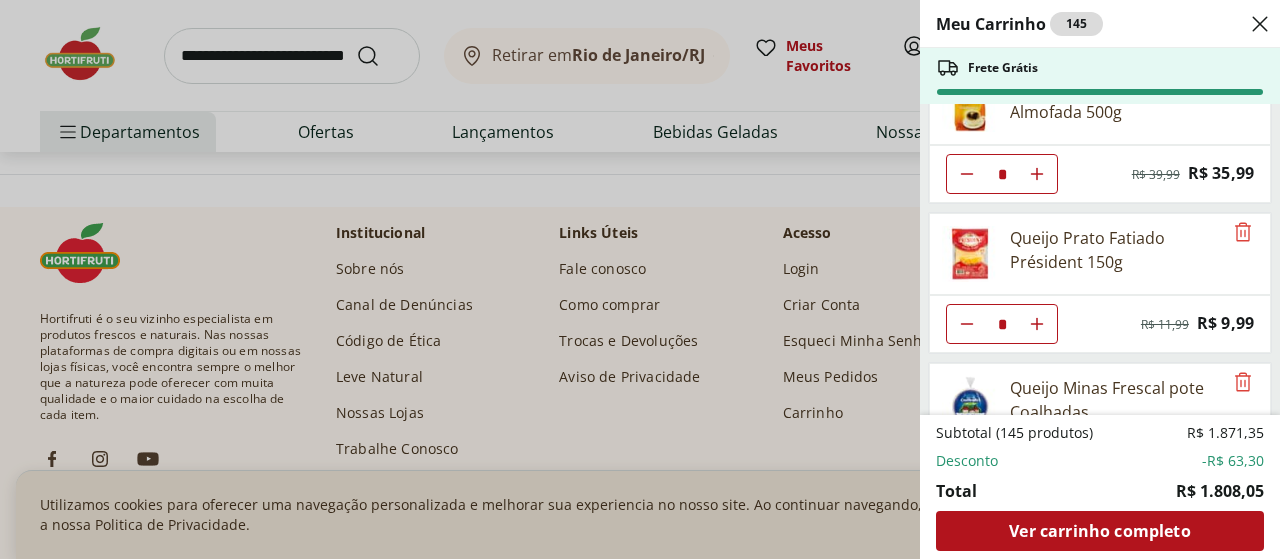 click 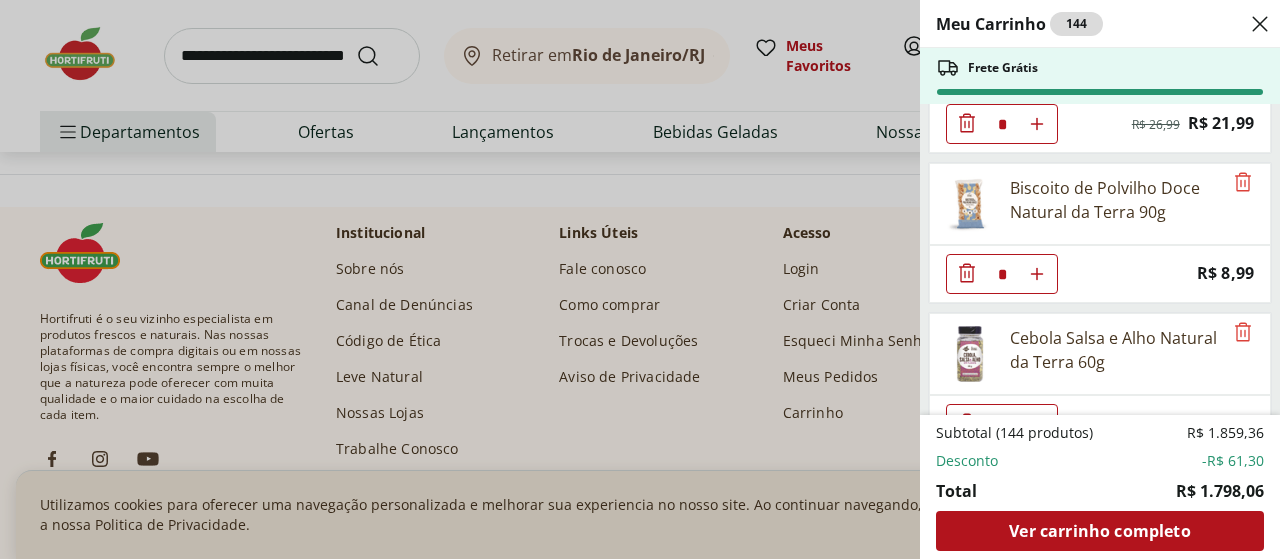 scroll, scrollTop: 1400, scrollLeft: 0, axis: vertical 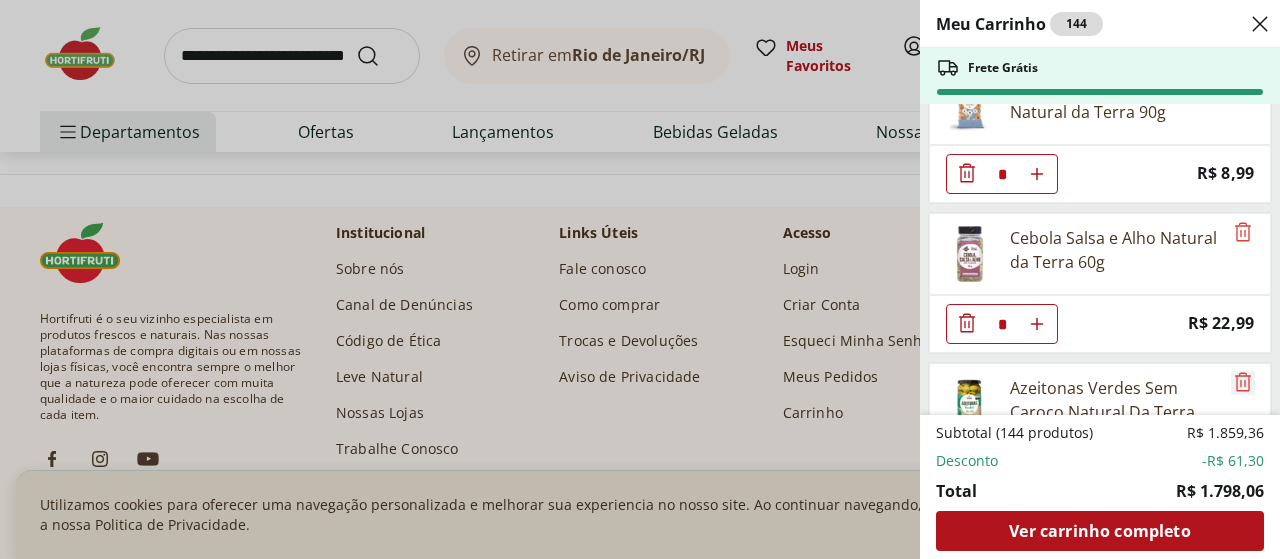 click 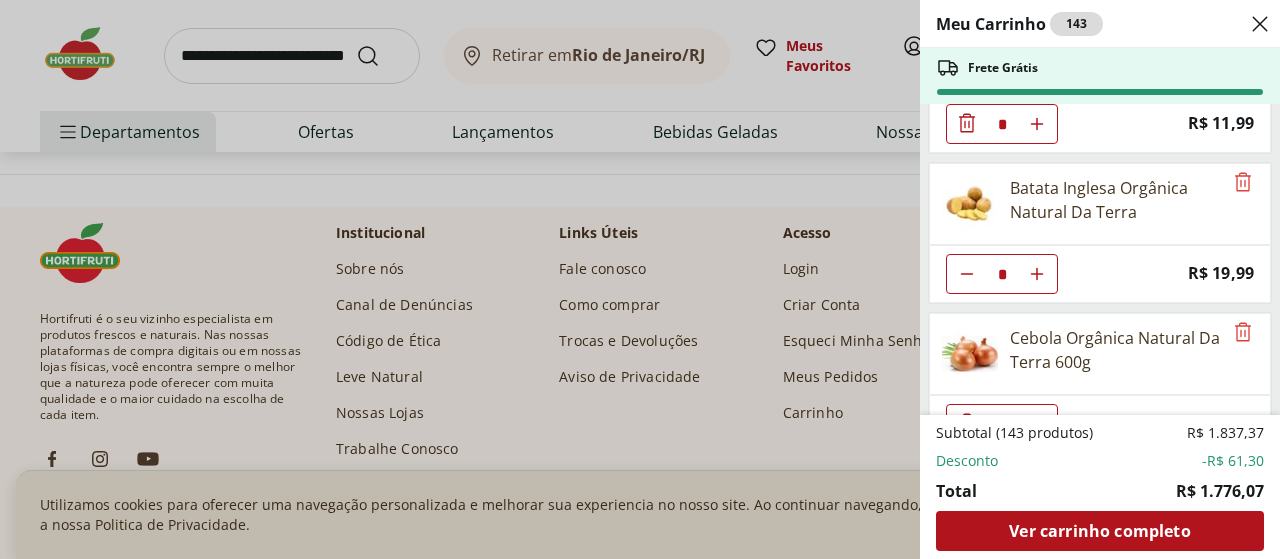 scroll, scrollTop: 2000, scrollLeft: 0, axis: vertical 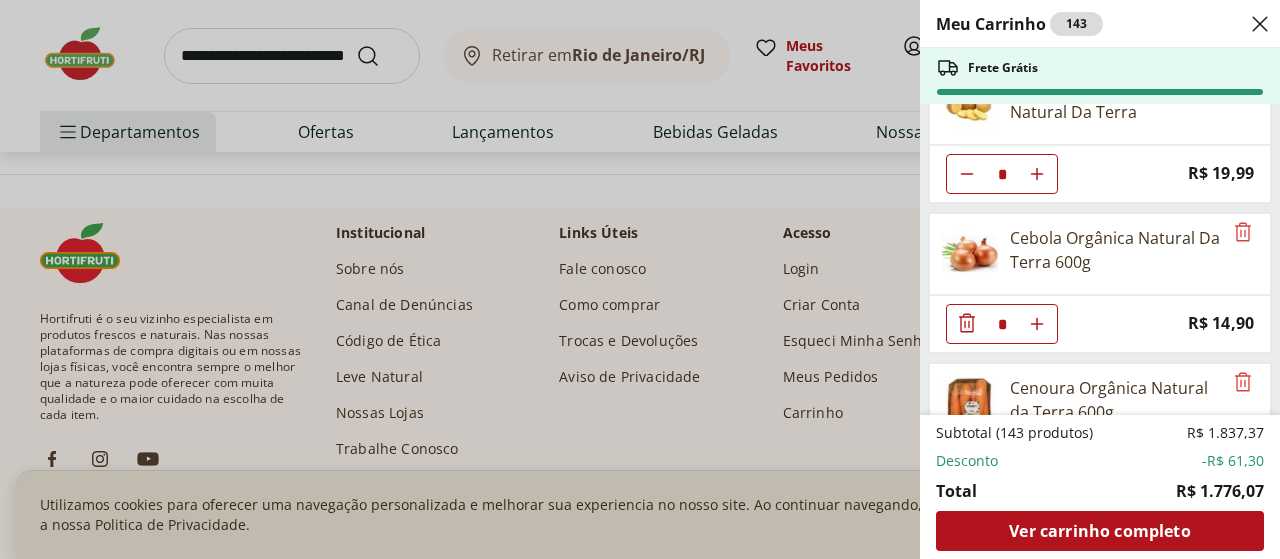 click 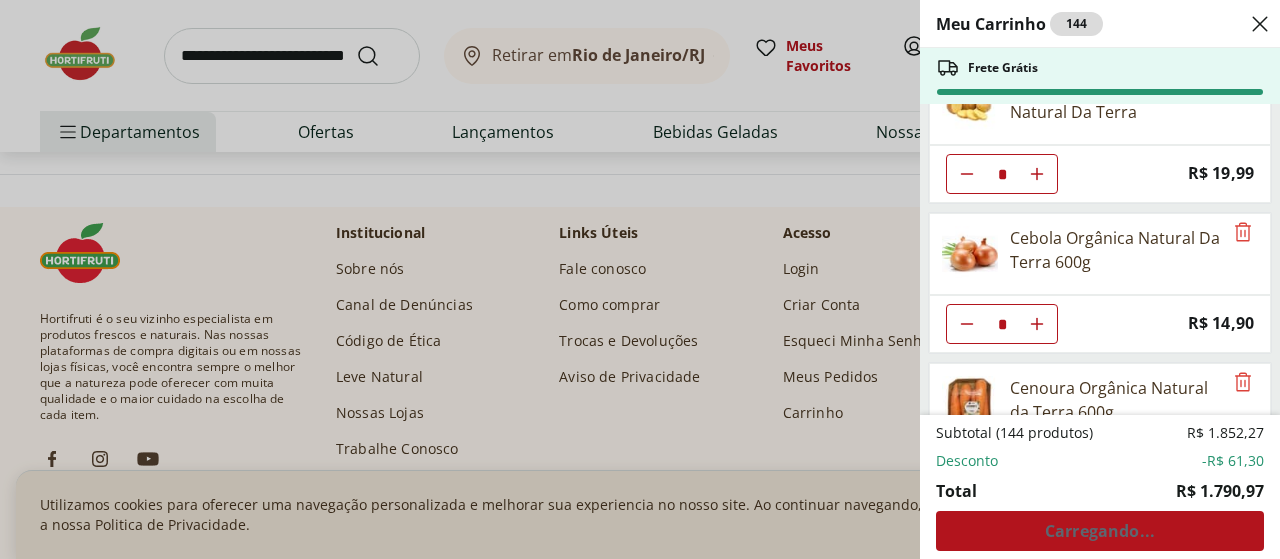 scroll, scrollTop: 2100, scrollLeft: 0, axis: vertical 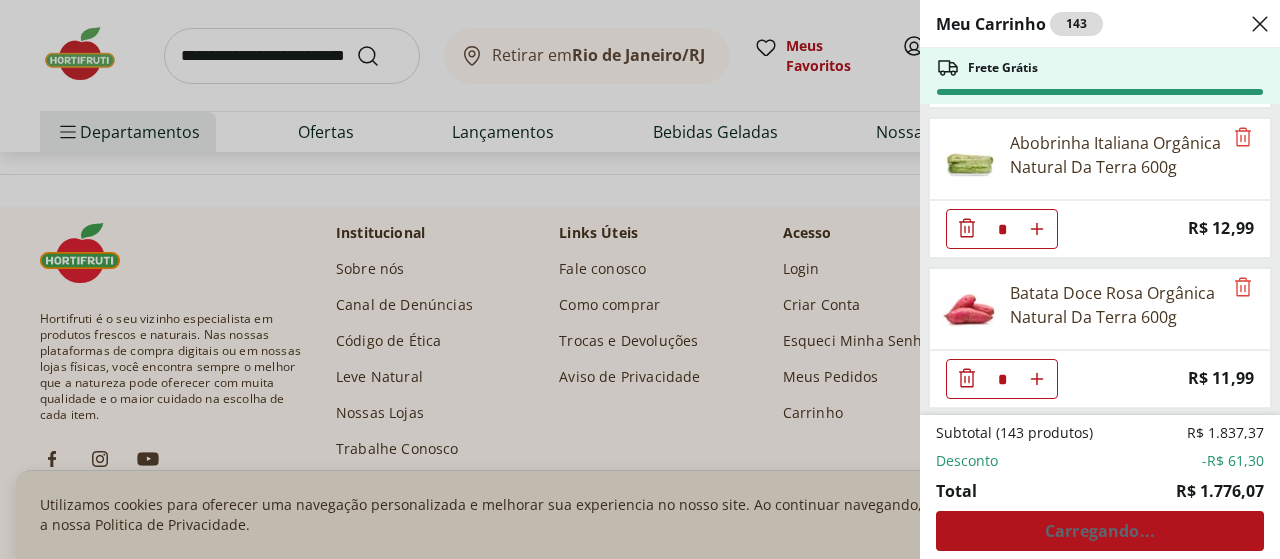 type on "*" 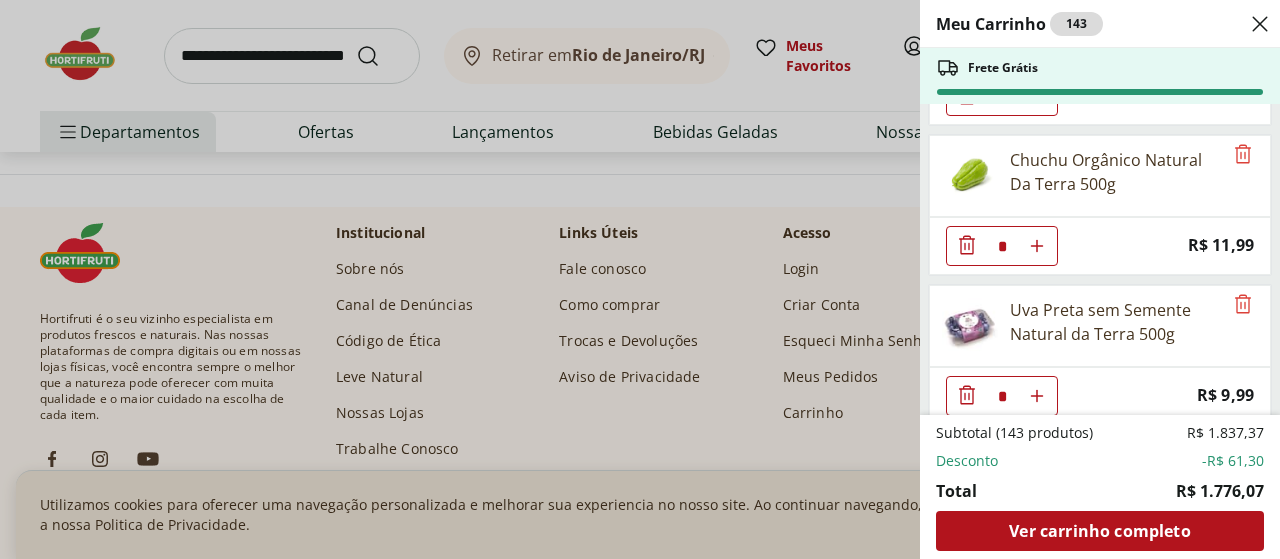 scroll, scrollTop: 2400, scrollLeft: 0, axis: vertical 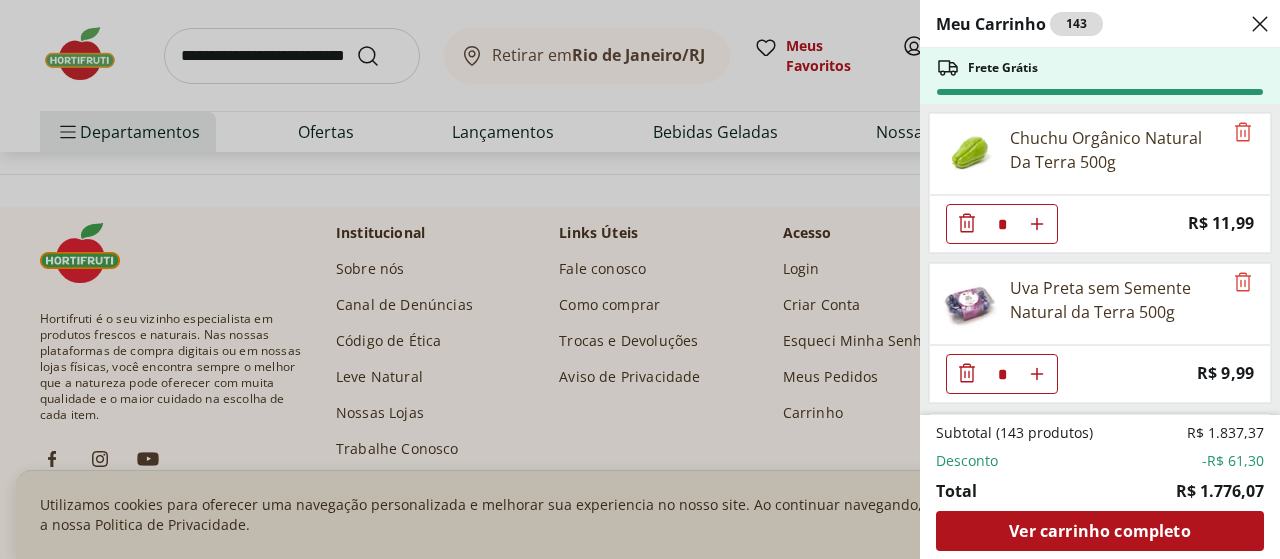 click 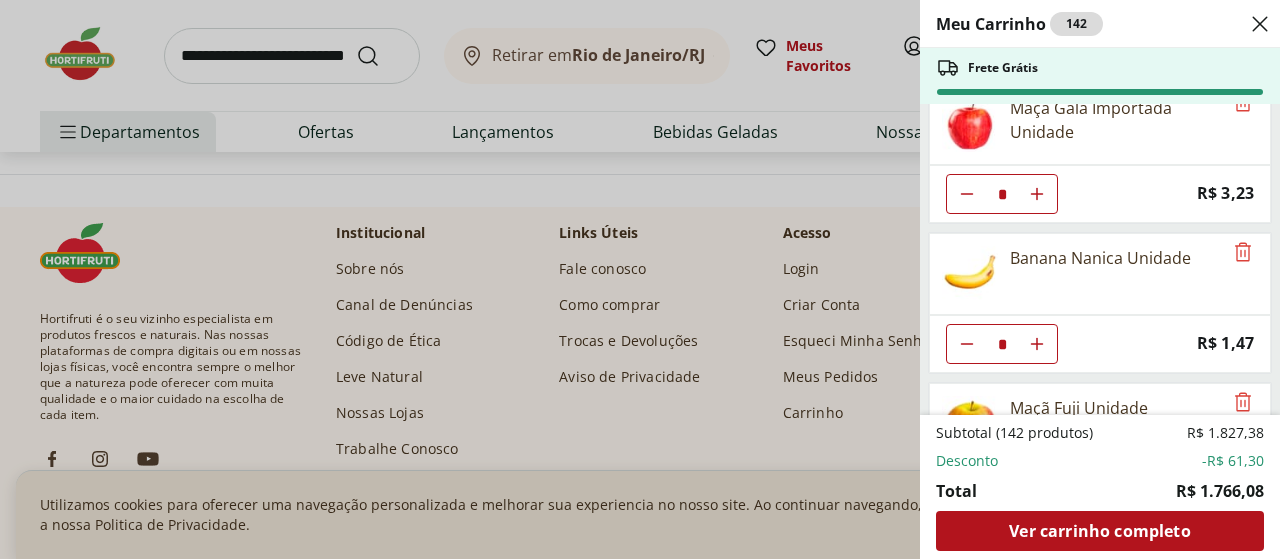 scroll, scrollTop: 3400, scrollLeft: 0, axis: vertical 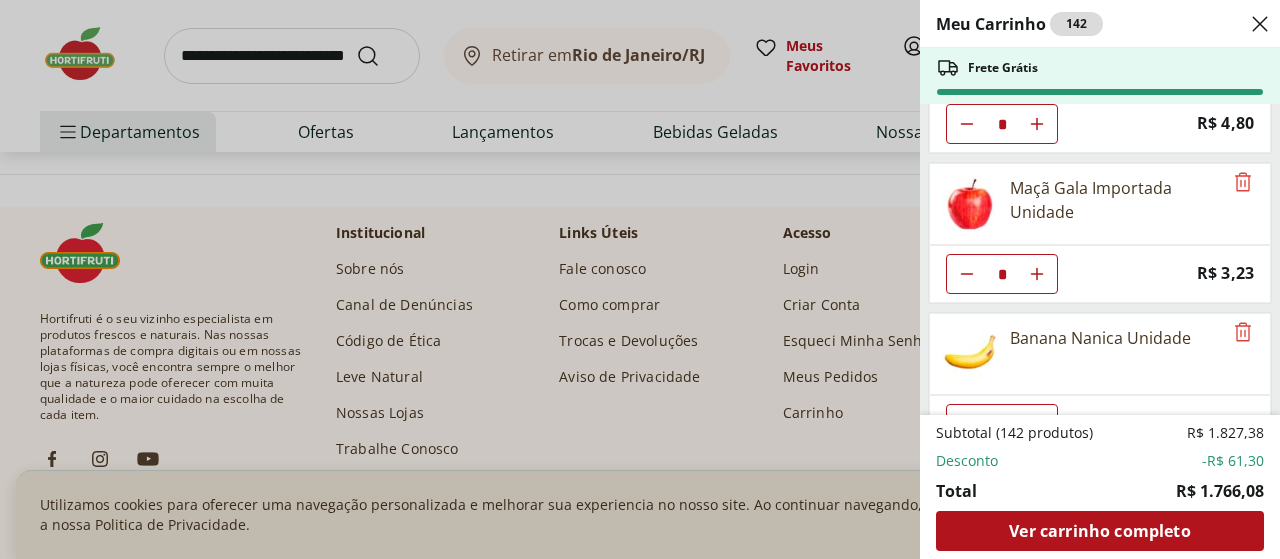 click 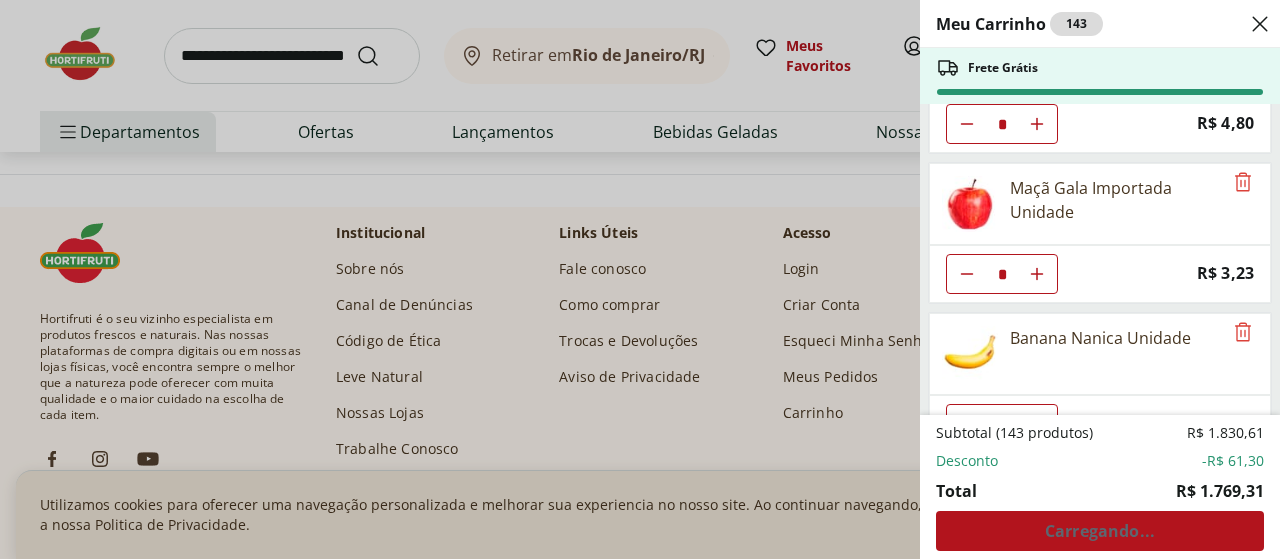 click 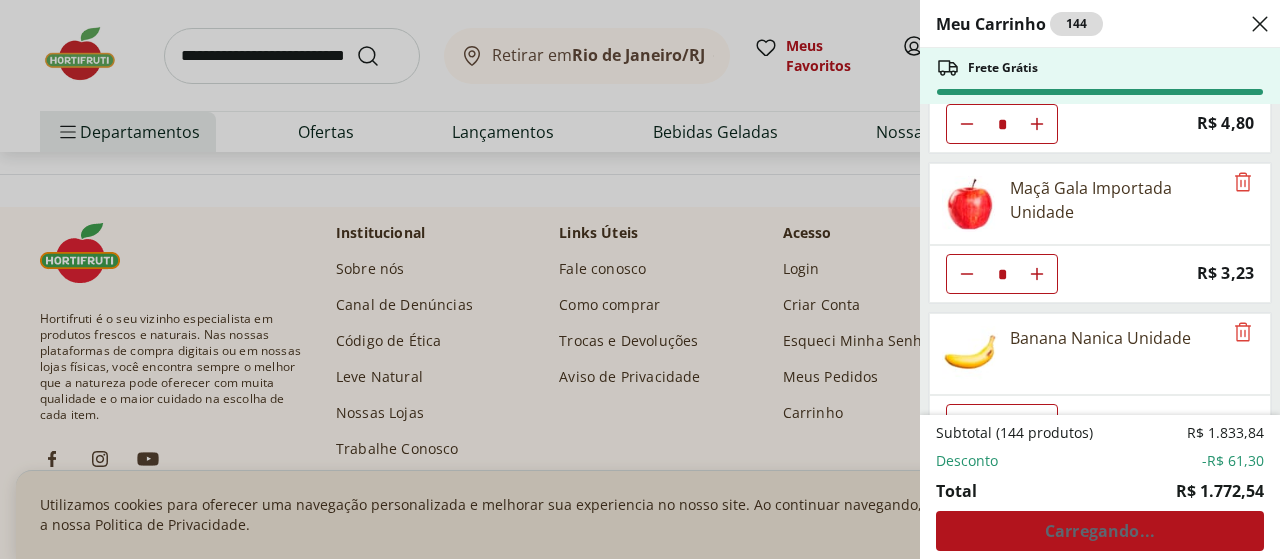 click 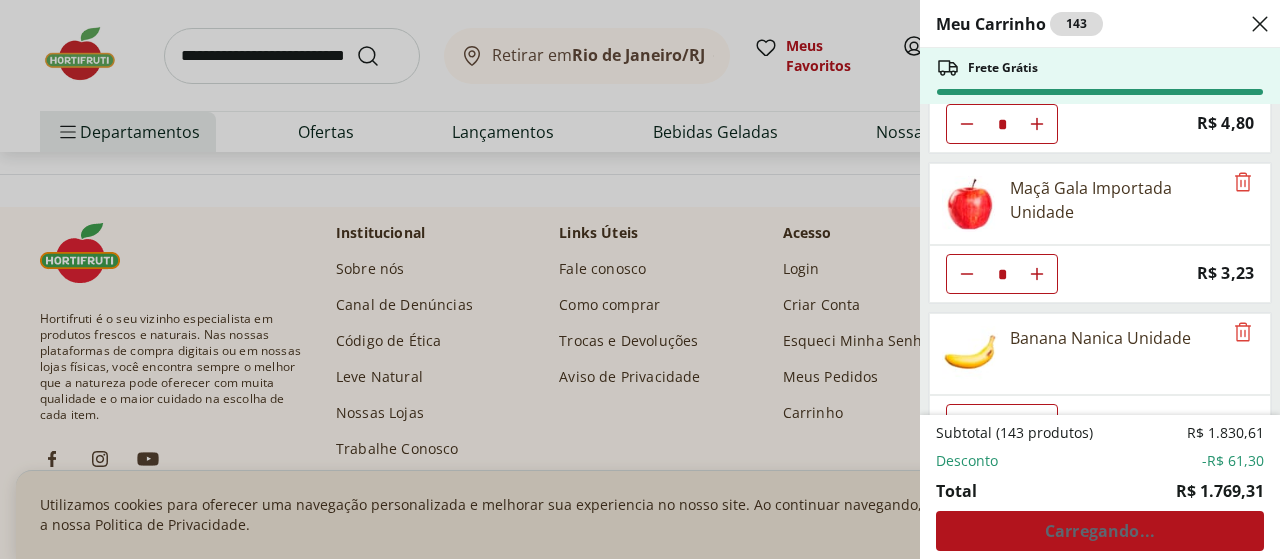 click 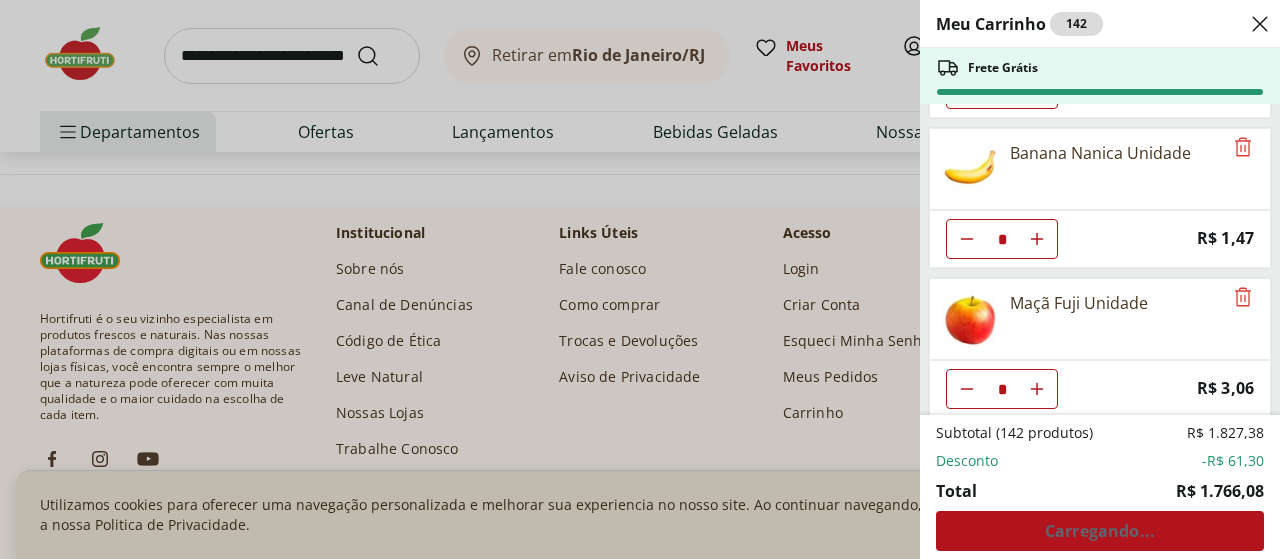 scroll, scrollTop: 3600, scrollLeft: 0, axis: vertical 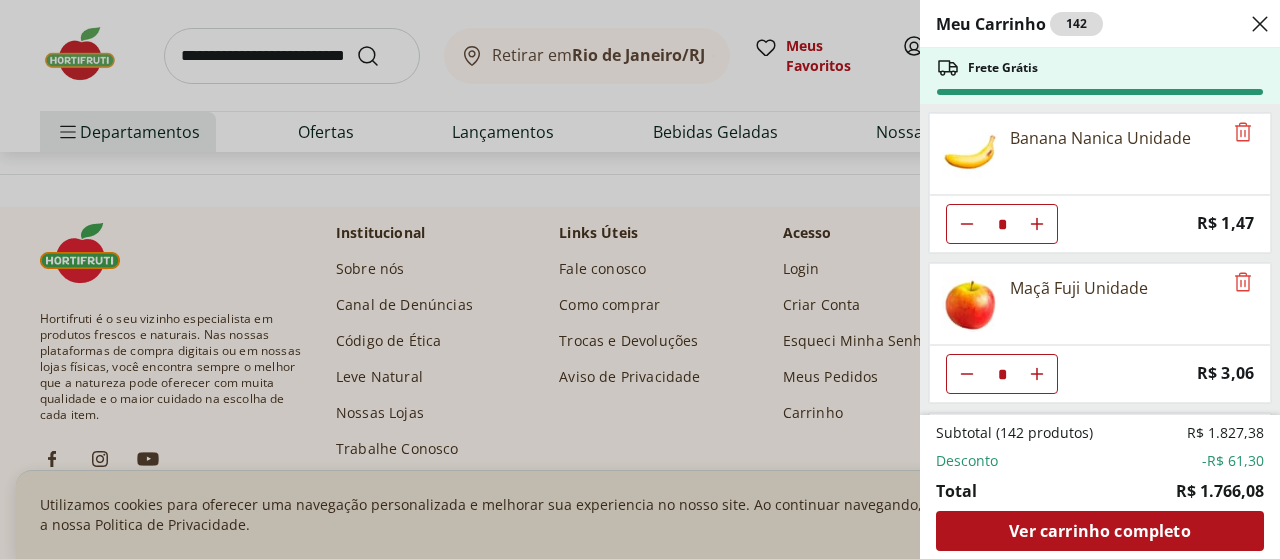 click 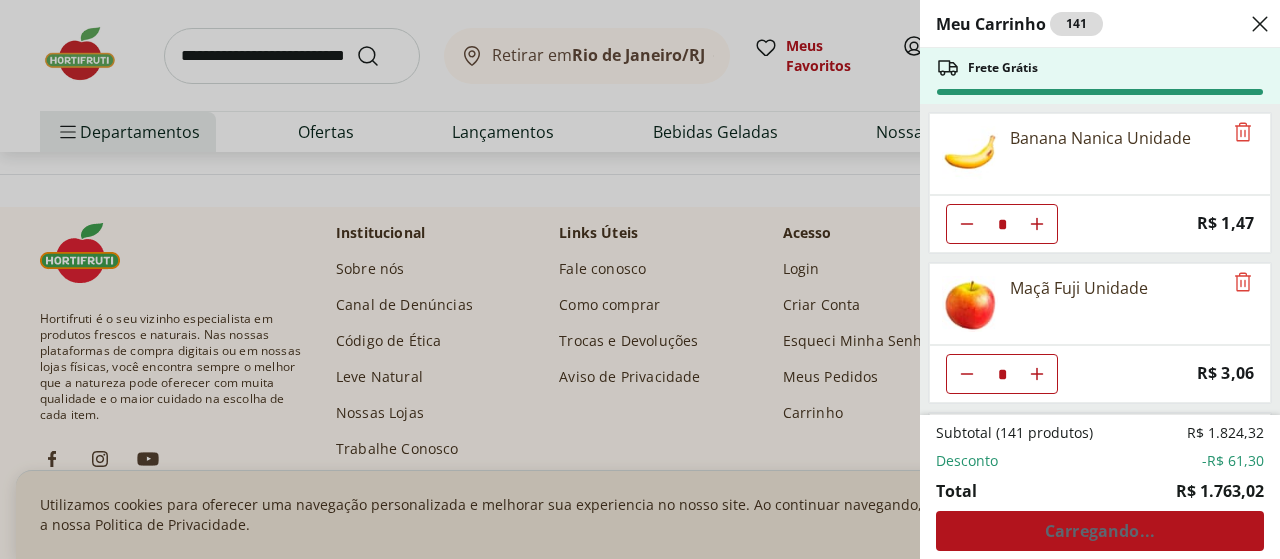 click 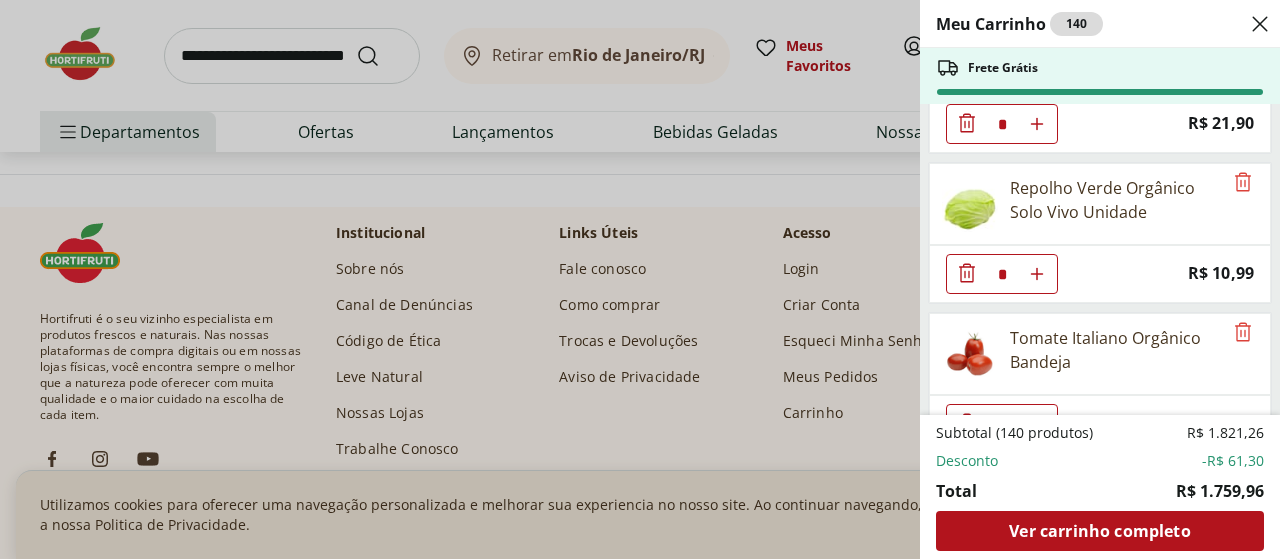 scroll, scrollTop: 5900, scrollLeft: 0, axis: vertical 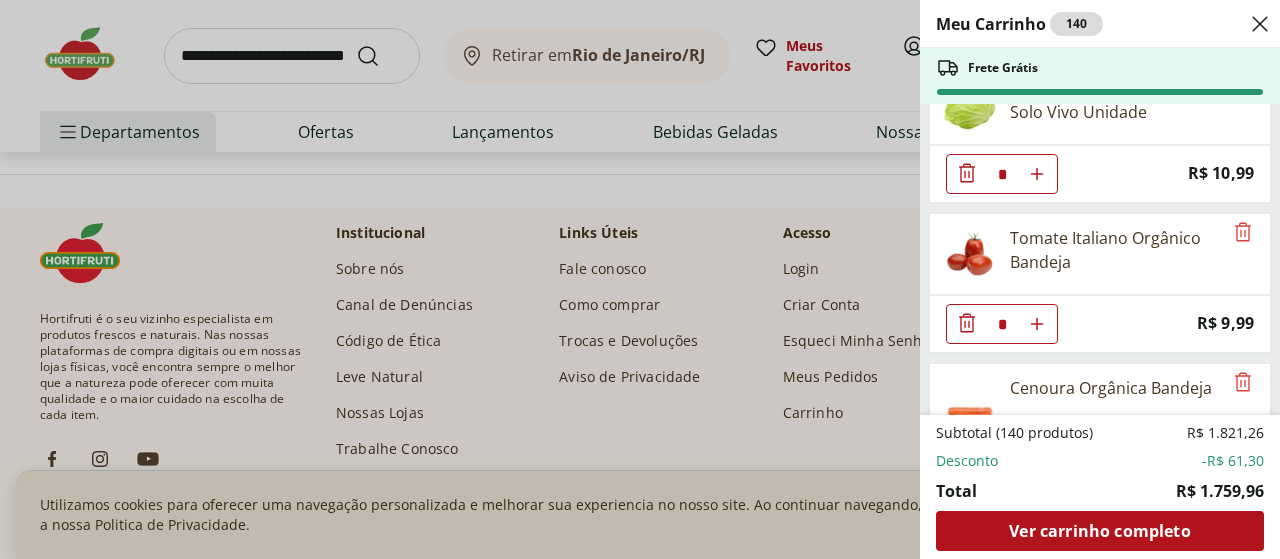 click 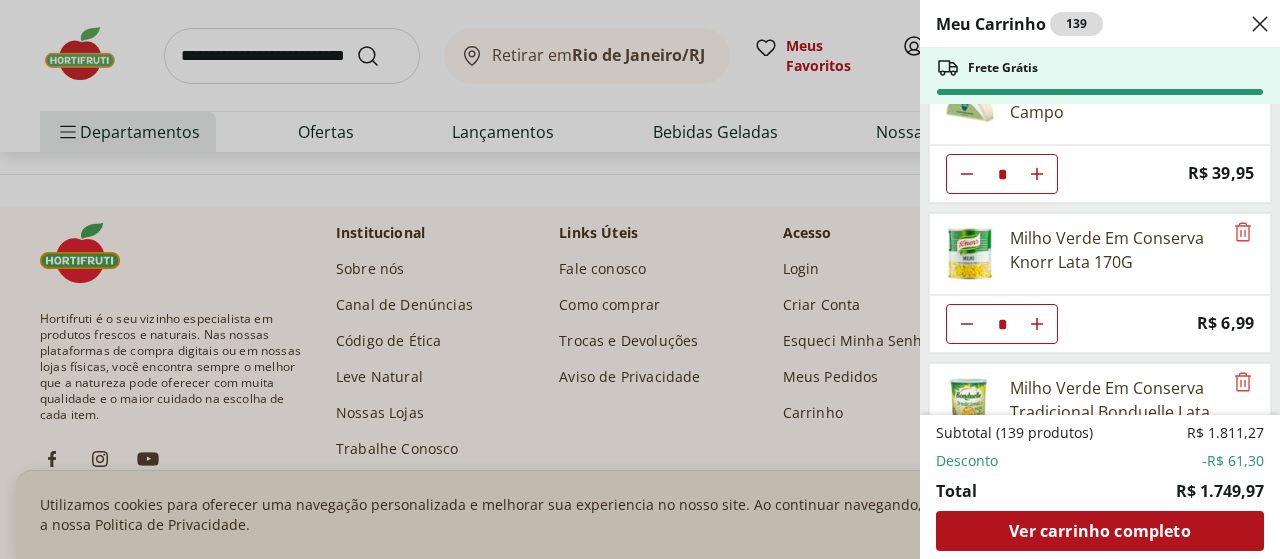 scroll, scrollTop: 9000, scrollLeft: 0, axis: vertical 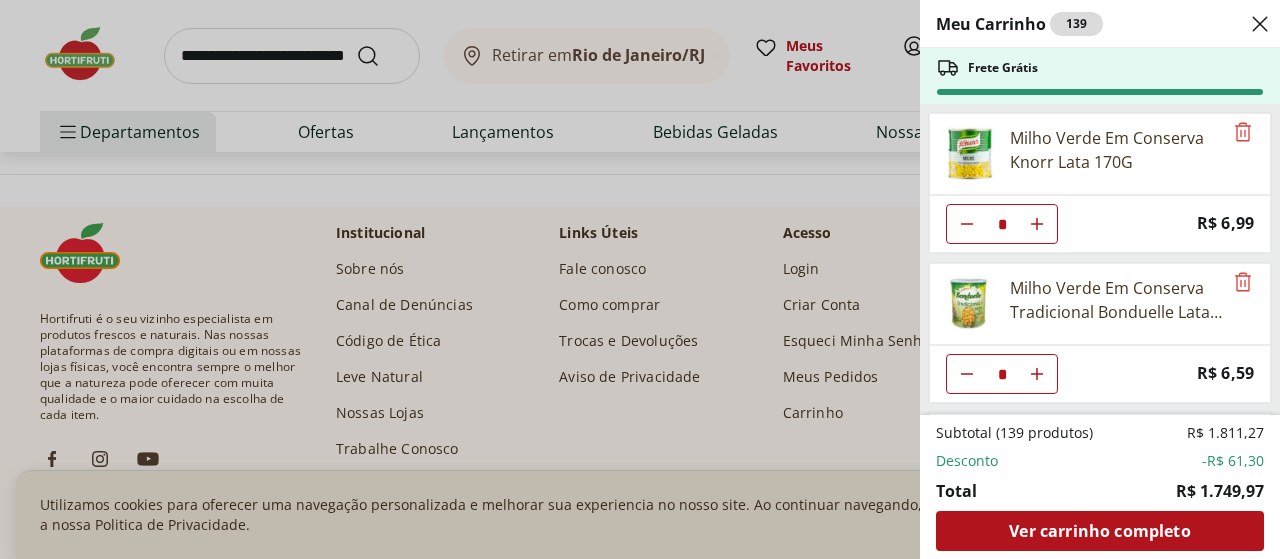 click at bounding box center [967, -8776] 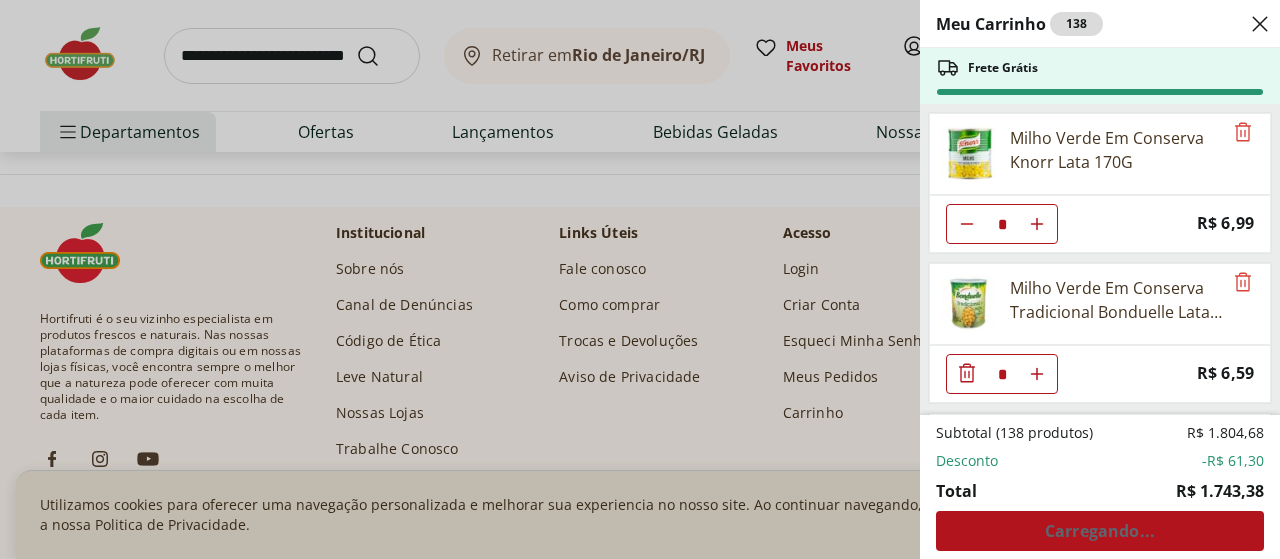 click 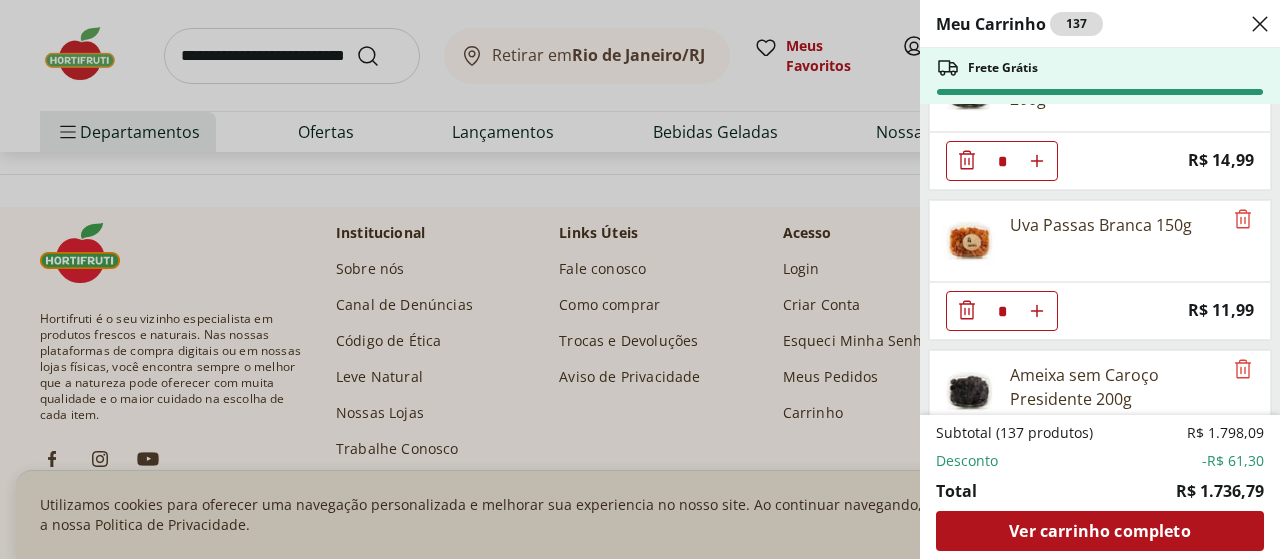 scroll, scrollTop: 9900, scrollLeft: 0, axis: vertical 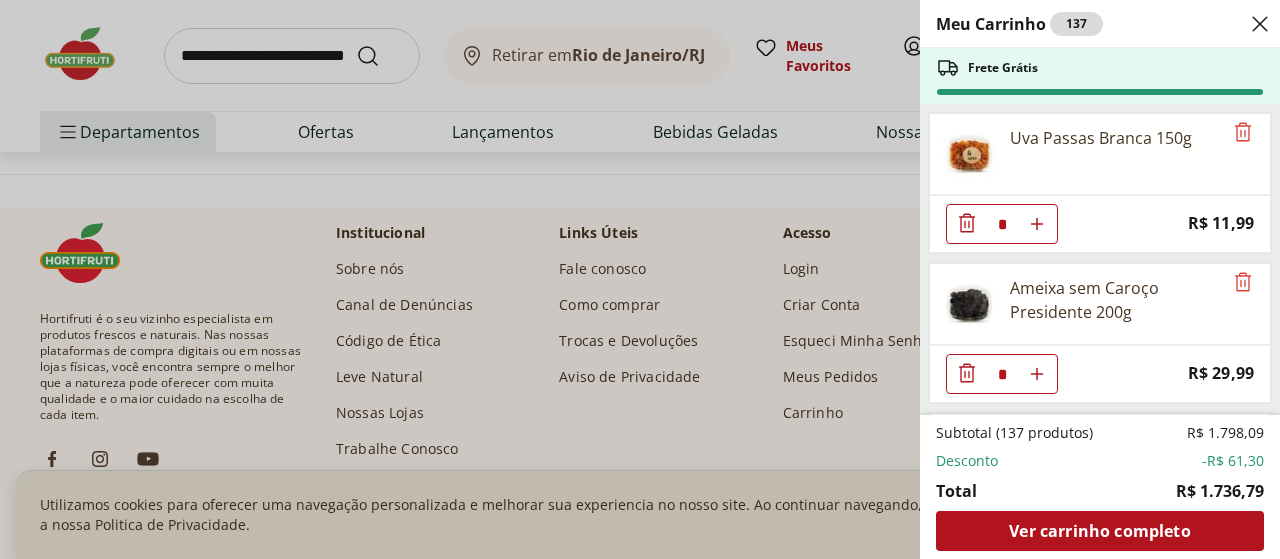 click 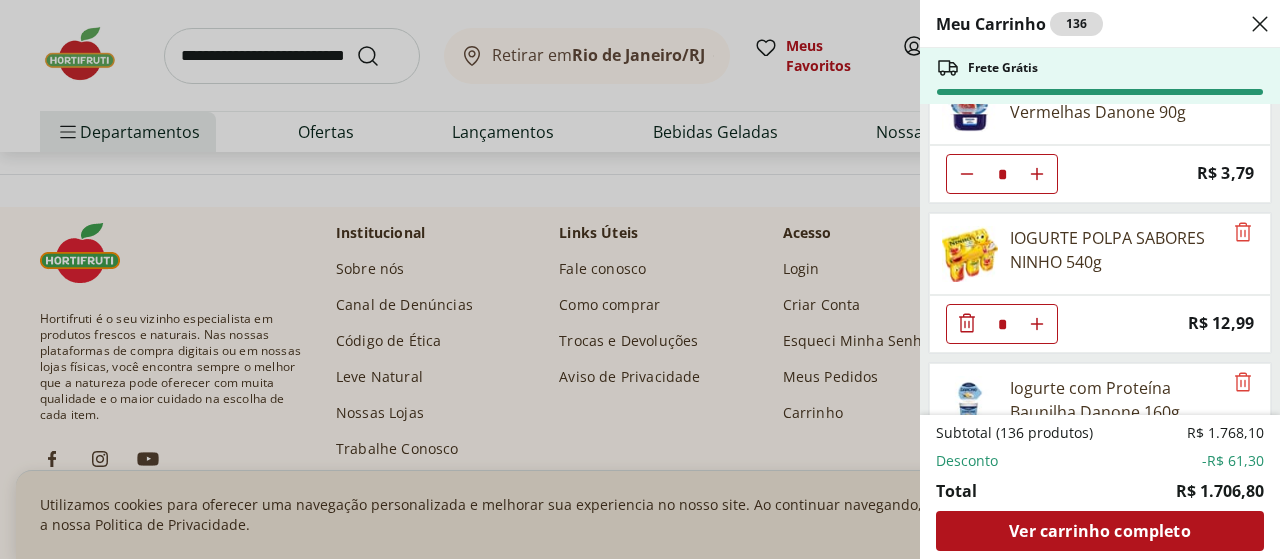 scroll, scrollTop: 10200, scrollLeft: 0, axis: vertical 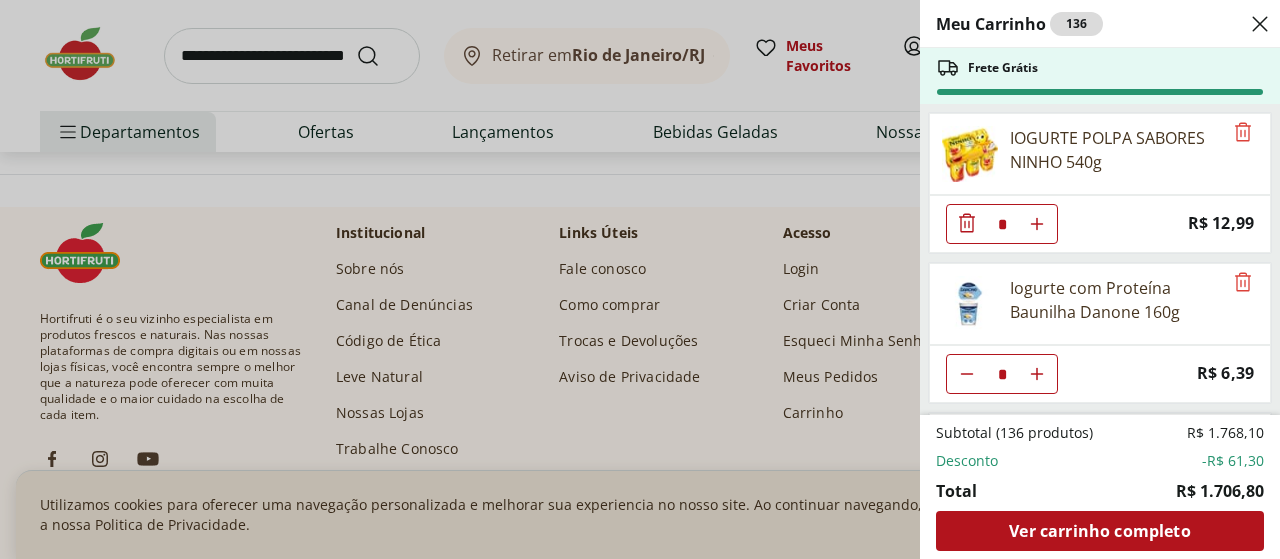 click 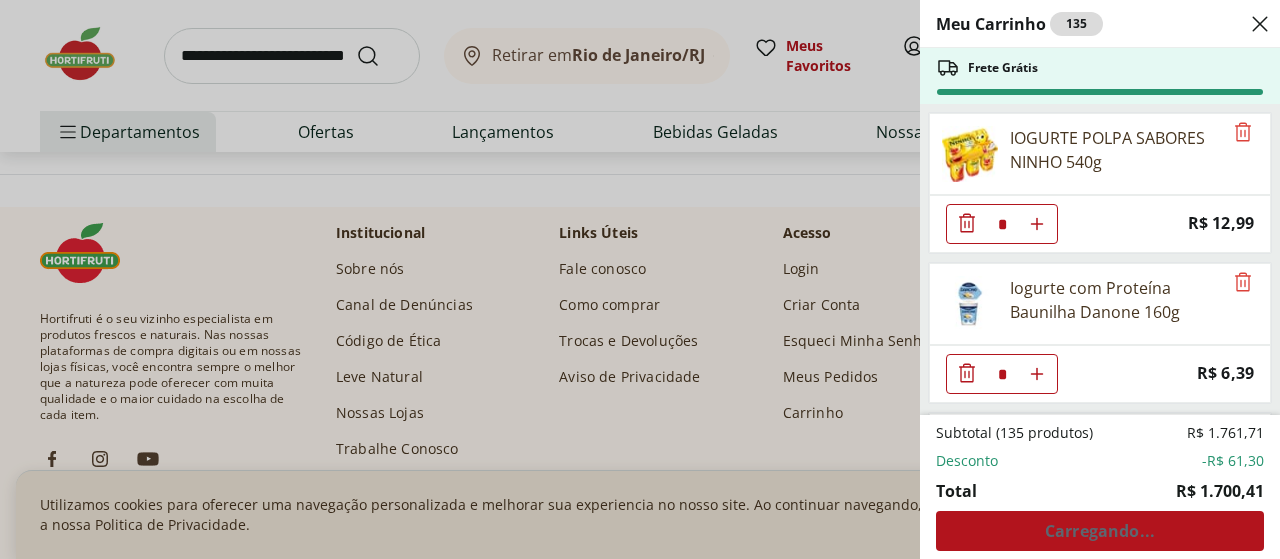 click 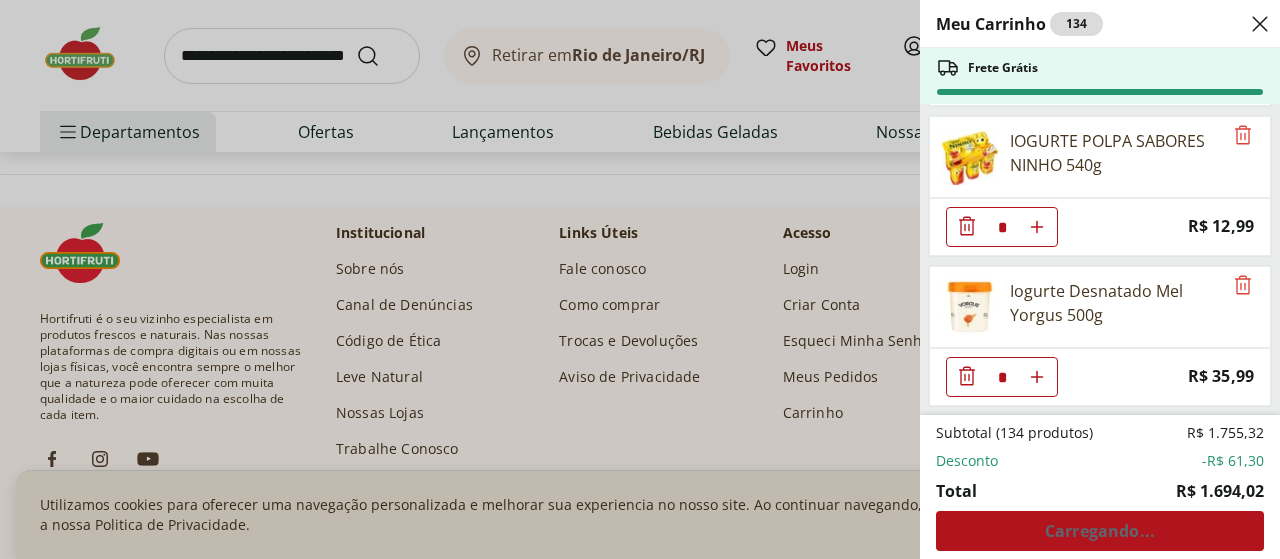 click 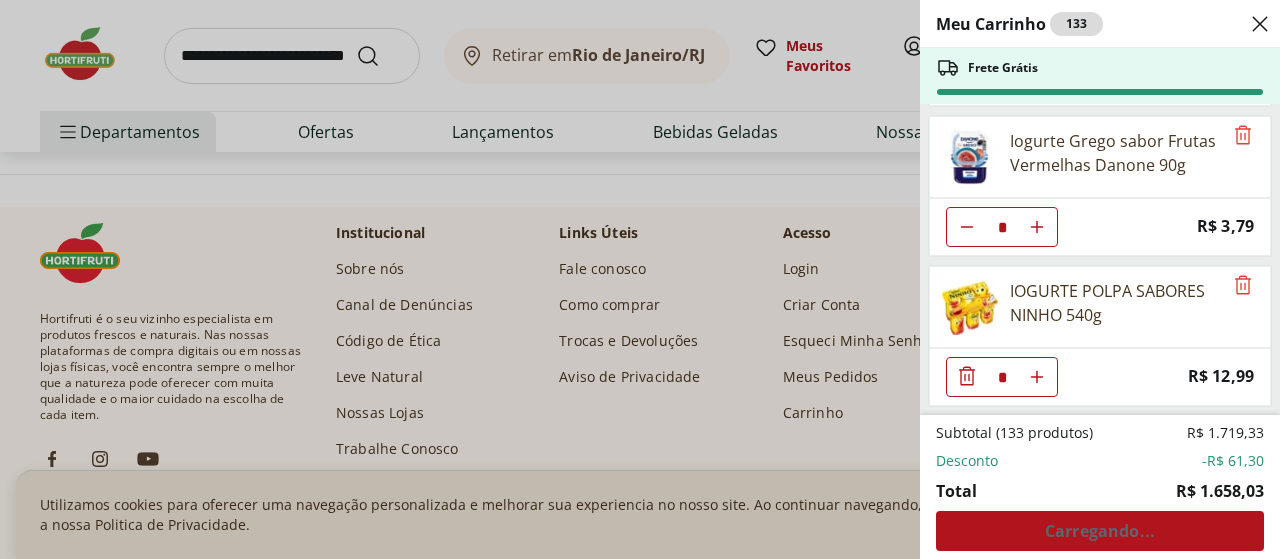 scroll, scrollTop: 10047, scrollLeft: 0, axis: vertical 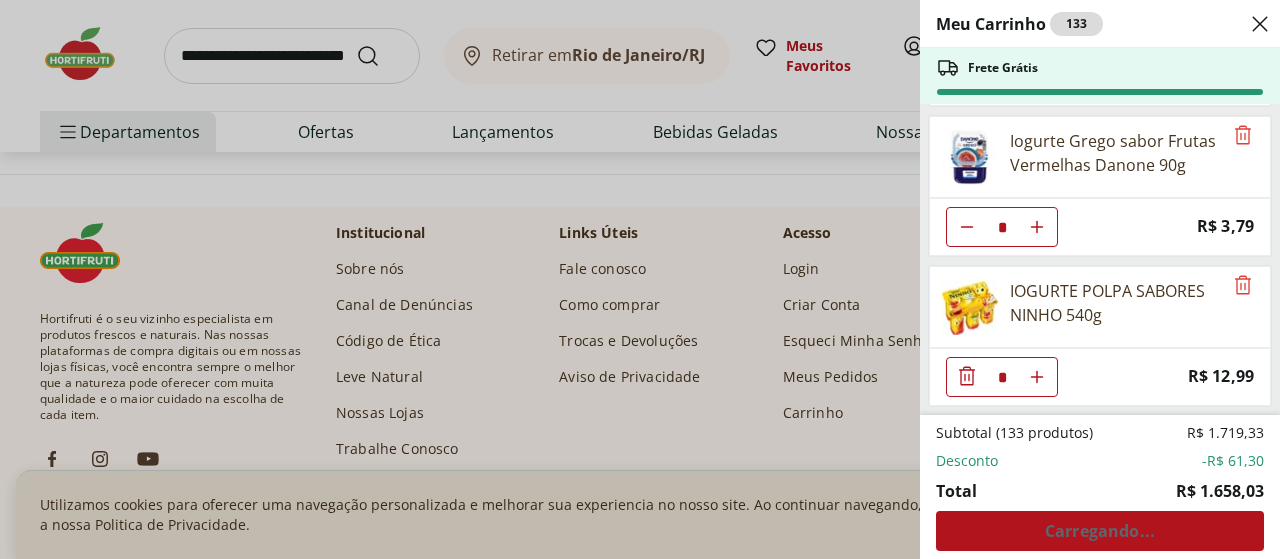 click 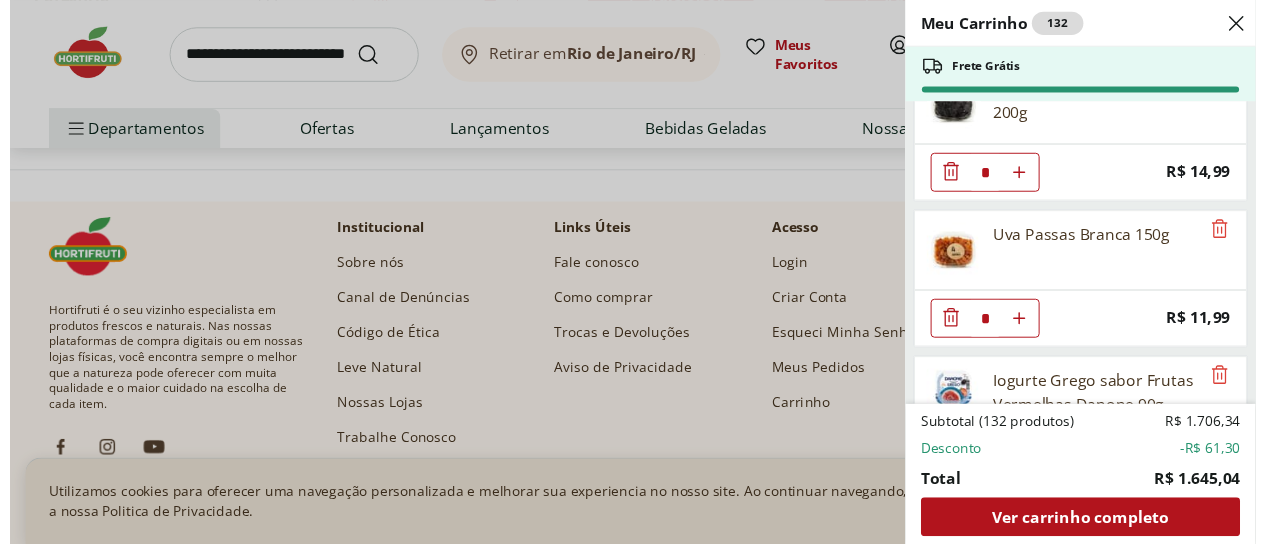 scroll, scrollTop: 9897, scrollLeft: 0, axis: vertical 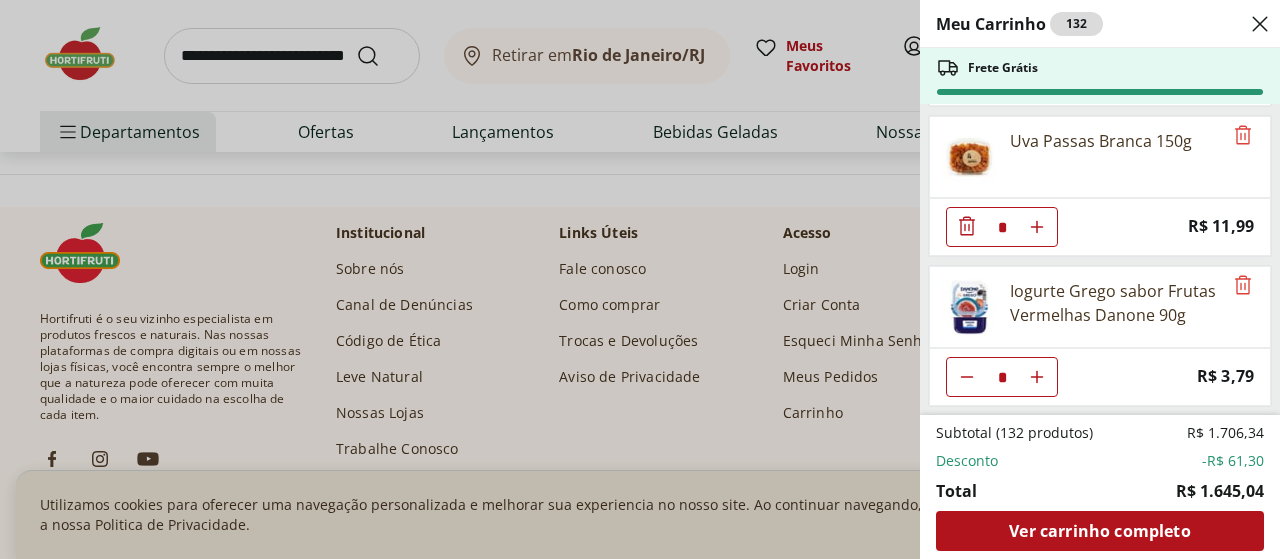 click on "Meu Carrinho 132 Frete Grátis Peito de Frango Light * Original price: R$ 25,49 Price: R$ 20,39 Café 3 Corações Tradicional Almofada 500g * Original price: R$ 39,99 Price: R$ 35,99 Queijo Prato Fatiado Président 150g * Original price: R$ 11,99 Price: R$ 9,99 Queijo Minas Frescal pote Coalhadas * Price: R$ 26,95 Palmito de Pupunha Inteiro Natural da Terra 270g * Price: R$ 34,99 Queijo Mussarela Fatiado Natural Da Terra 150g * Price: R$ 15,49 Passata de Tomate Italiano Tradicional Natural da Terra 680g * Price: R$ 19,99 Azeitonas Pretas Azapa Natural Da Terra 350g * Price: R$ 39,99 Suco de Uva Integral Natural da Terra 1,5L * Original price: R$ 26,99 Price: R$ 21,99 Biscoito de Polvilho Doce Natural da Terra 90g * Price: R$ 8,99 Cebola Salsa e Alho Natural da Terra 60g * Price: R$ 22,99 Abobrinha Italiana Orgânica Natural Da Terra 600g * Price: R$ 12,99 Batata Doce Rosa Orgânica Natural Da Terra 600g * Price: R$ 11,99 Batata Inglesa Orgânica Natural Da Terra * Price: R$ 19,99 * Price: *" at bounding box center (640, 279) 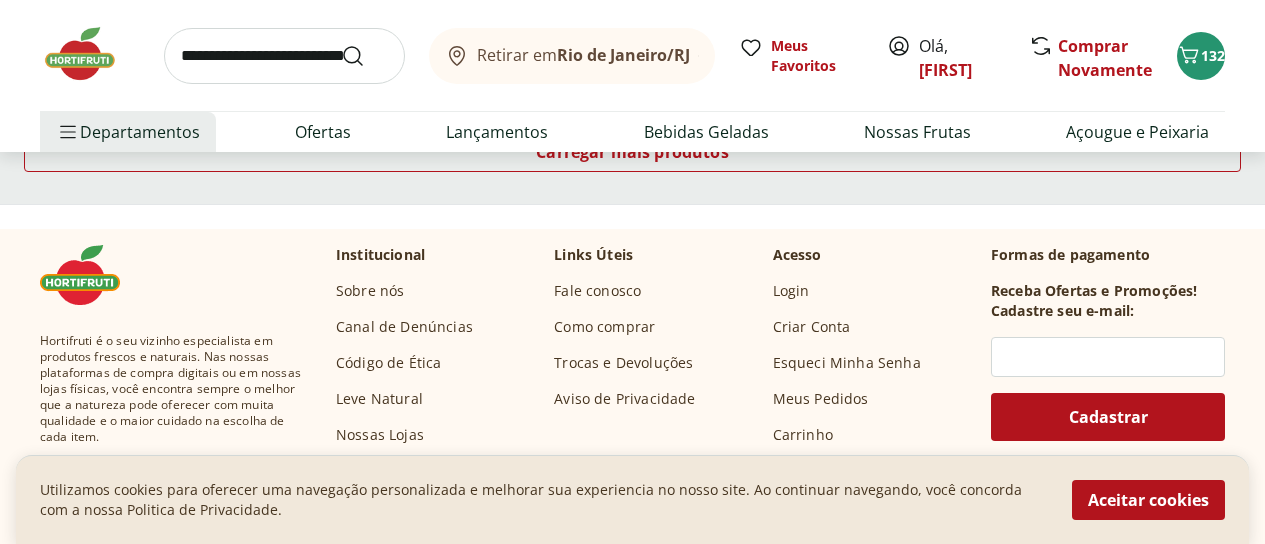 click on "Retirar em  Rio de Janeiro/RJ Meus Favoritos Olá,  walkiria Comprar Novamente 132  Departamentos Nossa Marca Nossa Marca Ver tudo do departamento Açougue & Peixaria Congelados e Refrigerados Frutas, Legumes e Verduras Orgânicos Mercearia Sorvetes Hortifruti Hortifruti Ver tudo do departamento Cogumelos Frutas Legumes Ovos Temperos Frescos Verduras Orgânicos Orgânicos Ver tudo do departamento Bebidas Orgânicas Frutas Orgânicas Legumes Orgânicos Ovos Orgânicos Perecíveis Orgânicos Verduras Orgânicas Temperos Frescos Açougue e Peixaria Açougue e Peixaria Ver tudo do departamento Aves Bovinos Exóticos Frutos do Mar Linguiça e Salsicha Peixes Salgados e Defumados Suínos Prontinhos Prontinhos Ver tudo do departamento Frutas Cortadinhas Pré Preparados Prontos para Consumo Saladas Sucos e Água de Coco Padaria Padaria Ver tudo do departamento Bolos e Mini Bolos Doces Pão Padaria Própria Salgados Torradas Bebidas Bebidas Ver tudo do departamento Água Água de Coco Cerveja Destilados Chá e Mate" at bounding box center [632, 76] 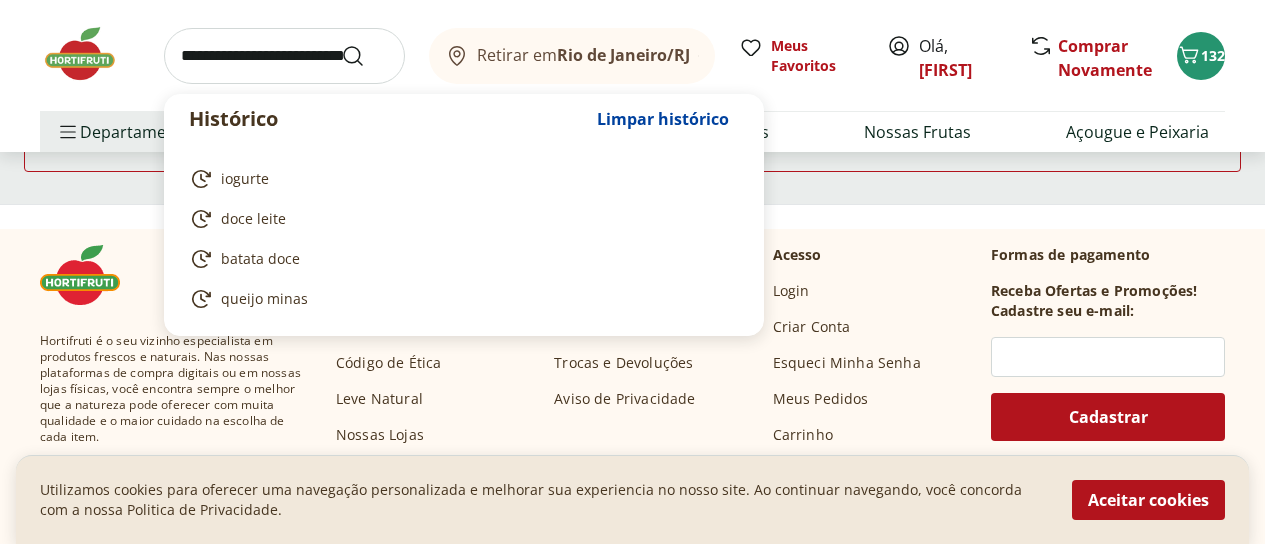 click at bounding box center [284, 56] 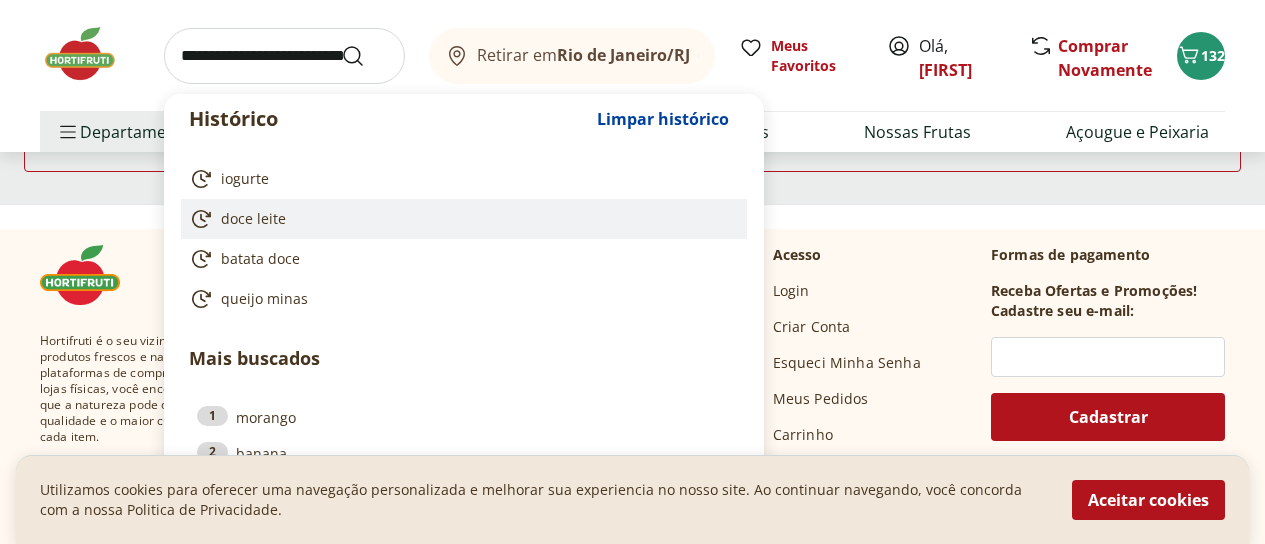 click on "doce leite" at bounding box center [253, 219] 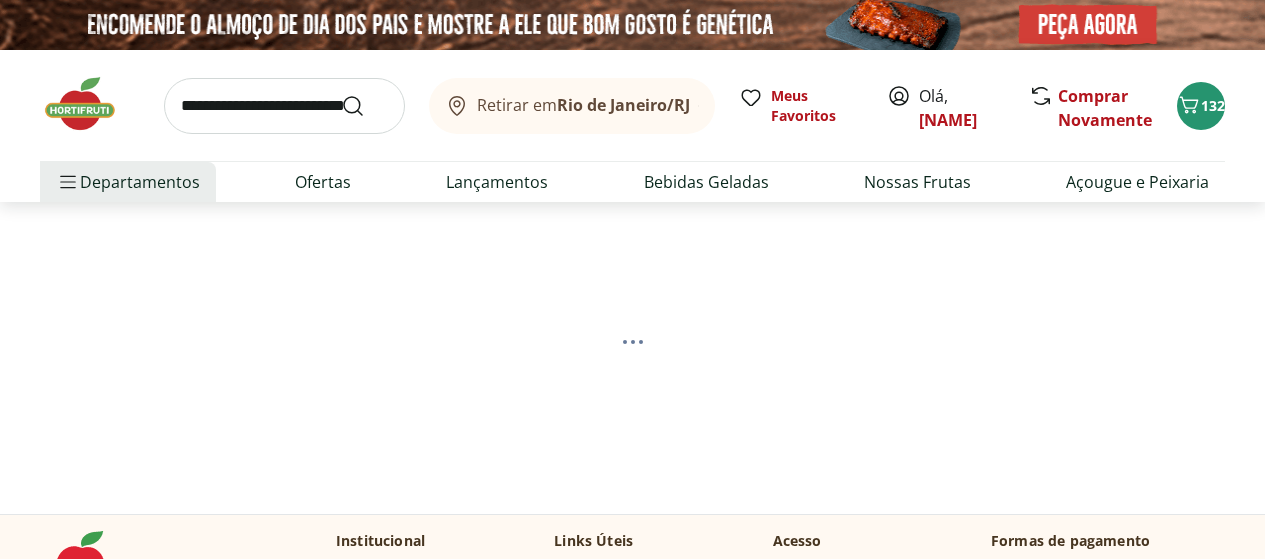scroll, scrollTop: 0, scrollLeft: 0, axis: both 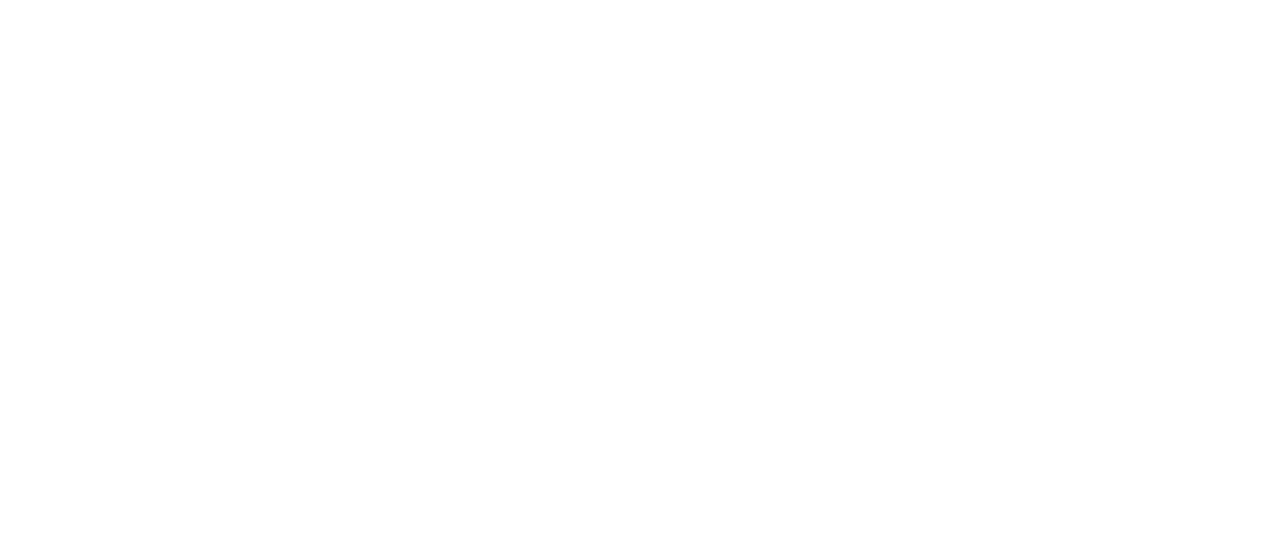 select on "**********" 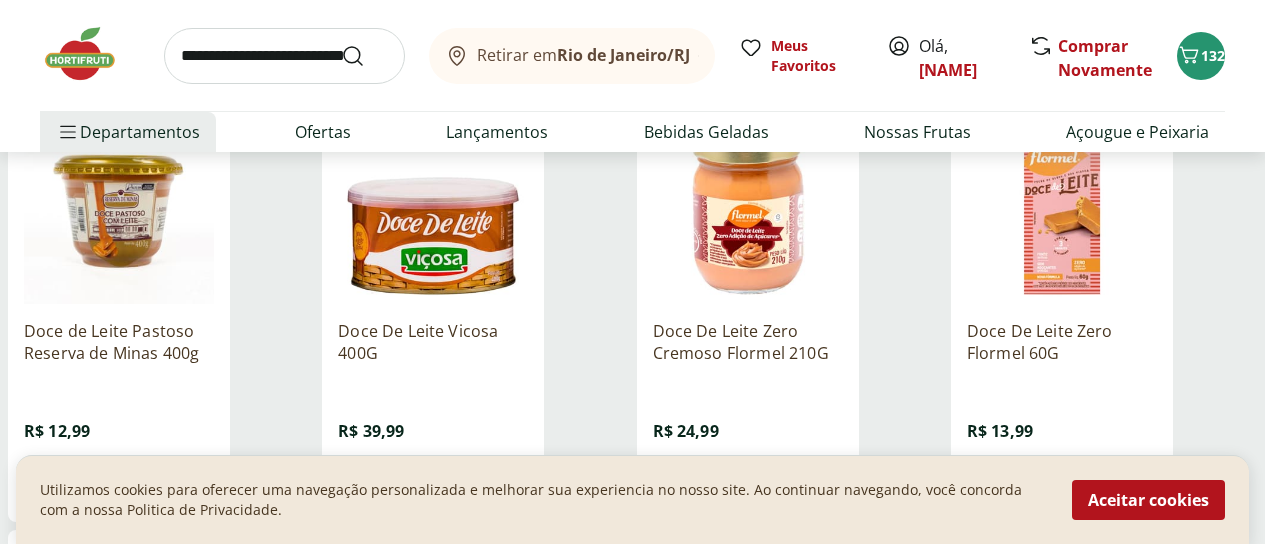 scroll, scrollTop: 400, scrollLeft: 0, axis: vertical 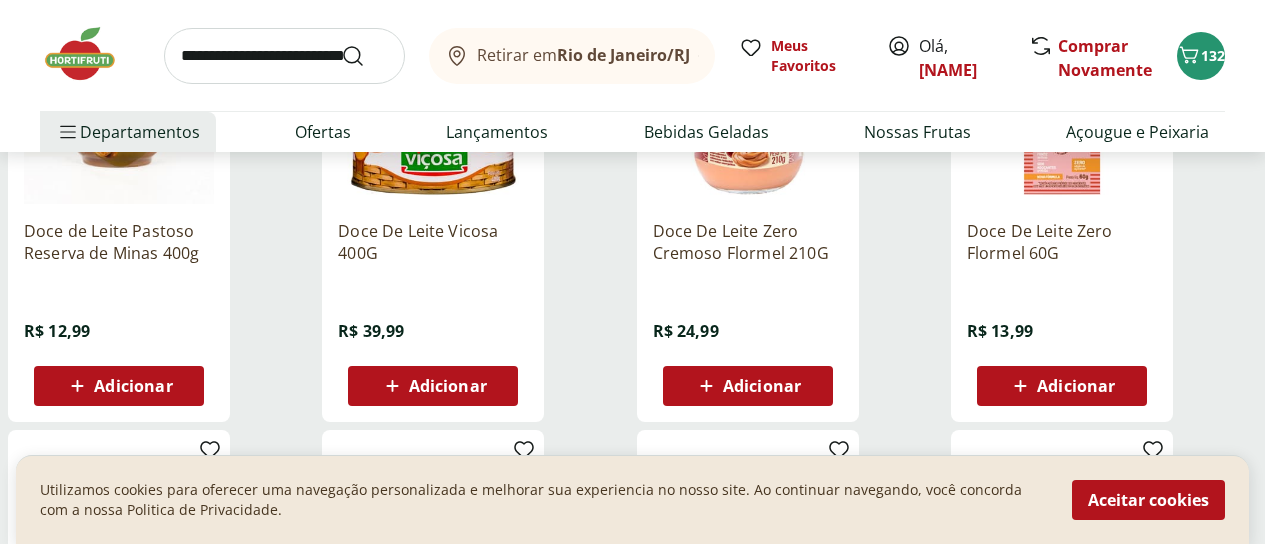 click on "Adicionar" at bounding box center (762, 386) 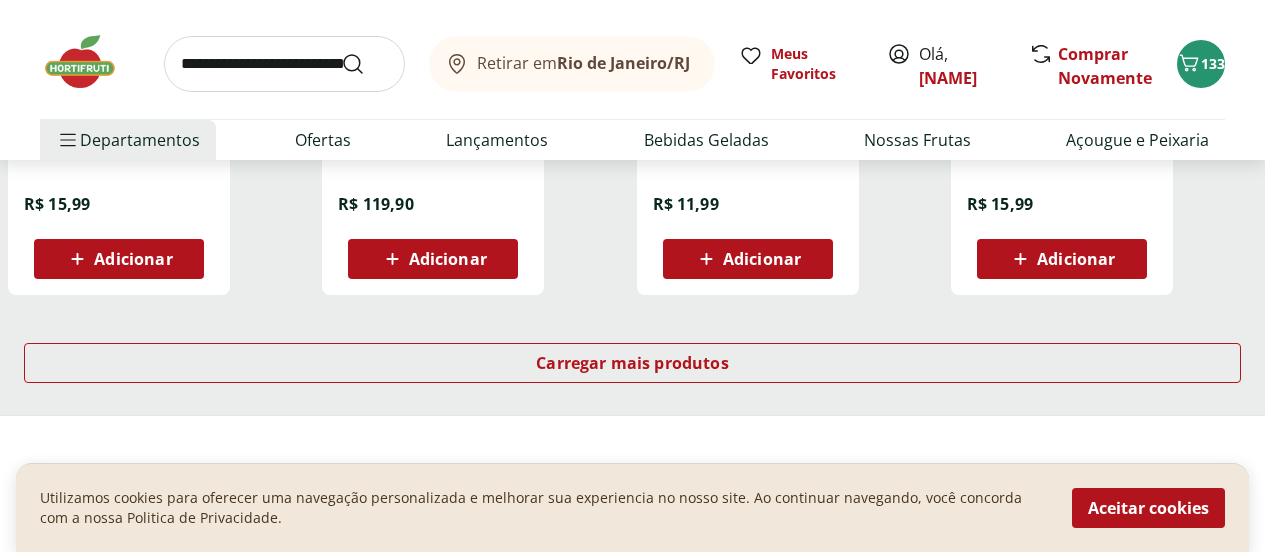 scroll, scrollTop: 1400, scrollLeft: 0, axis: vertical 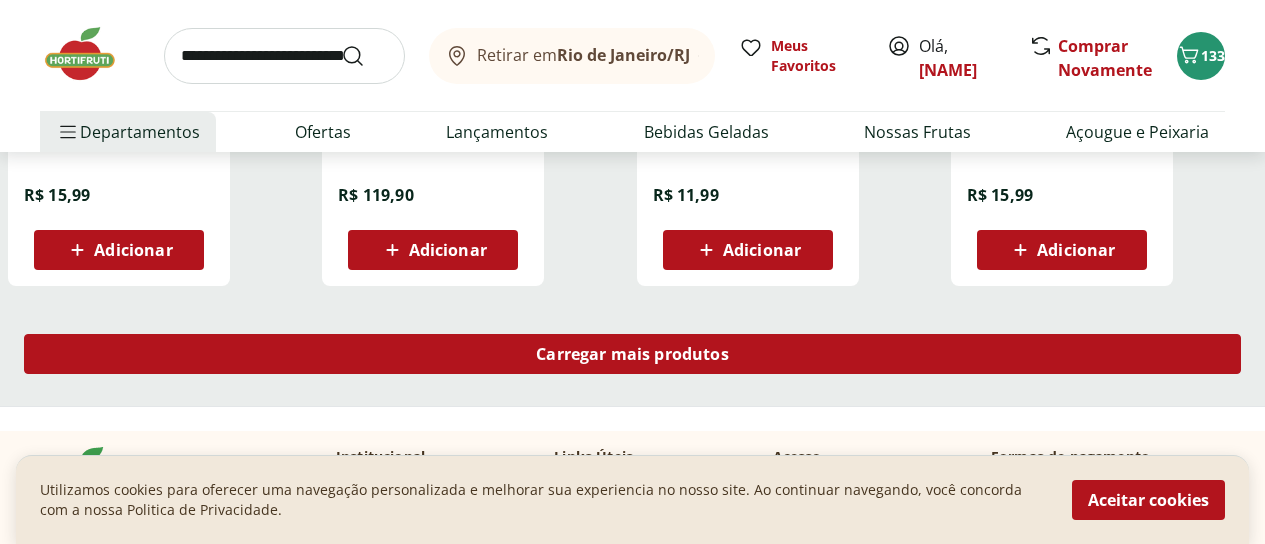 click on "Carregar mais produtos" at bounding box center [632, 354] 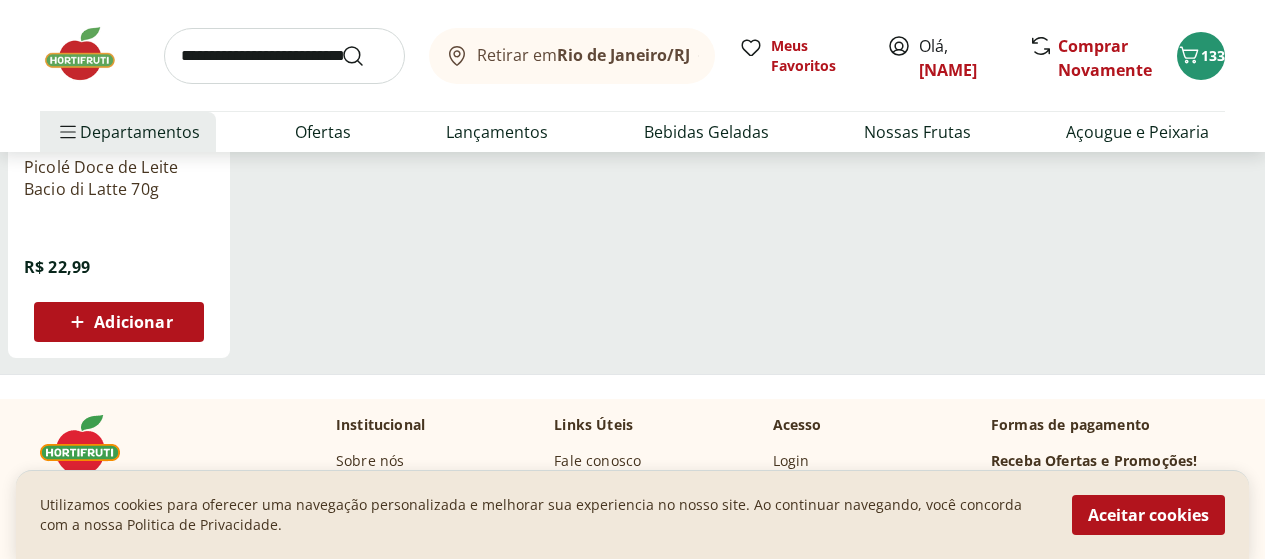 scroll, scrollTop: 2300, scrollLeft: 0, axis: vertical 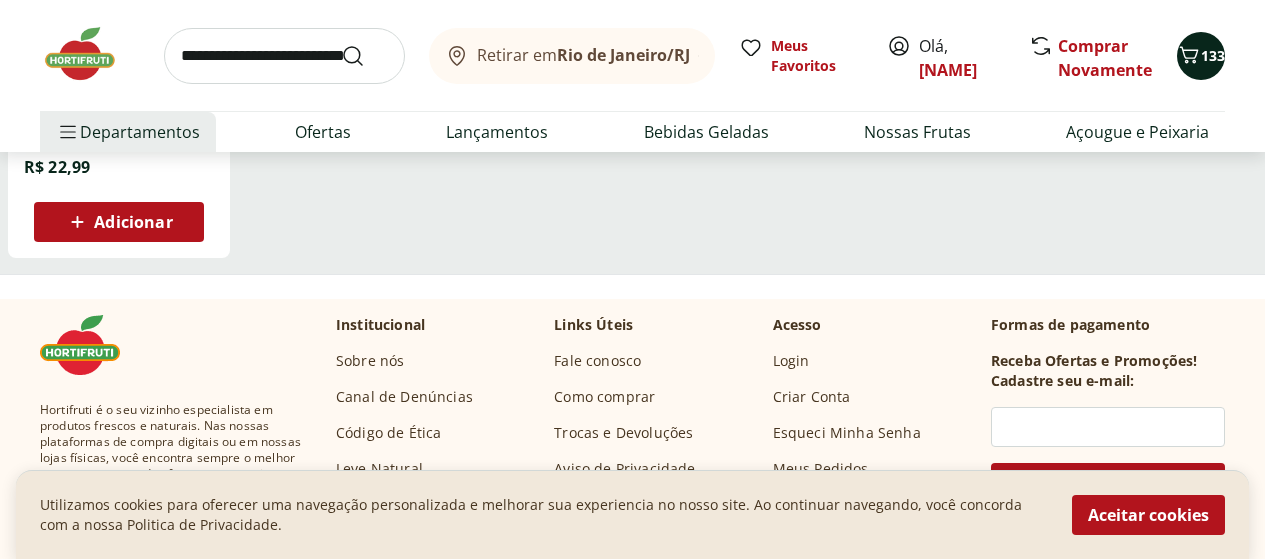 click 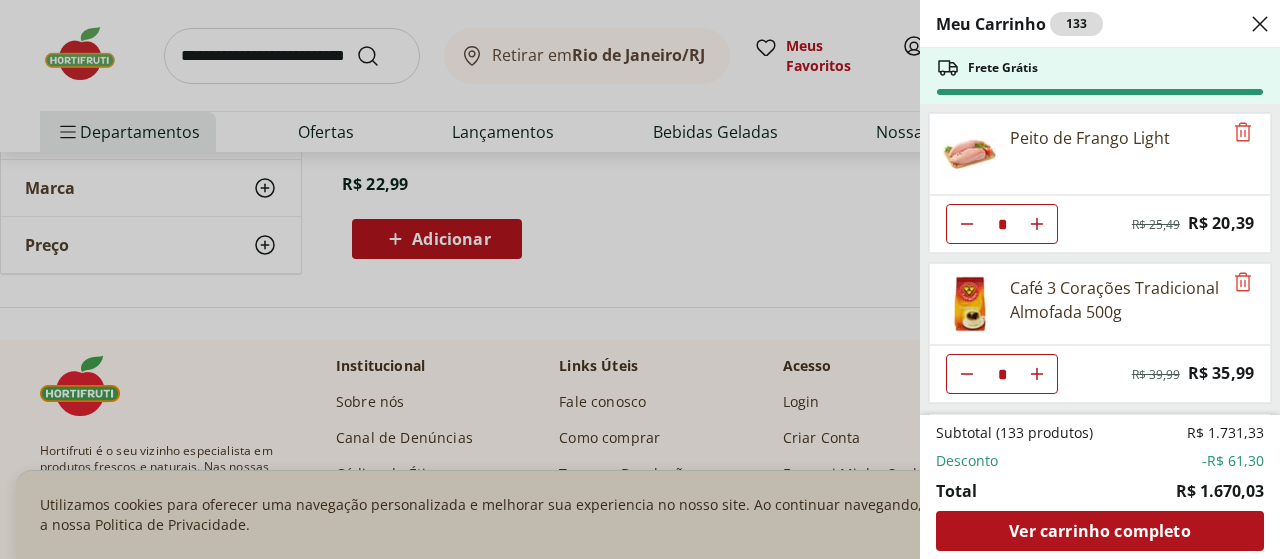 click on "Meu Carrinho 133 Frete Grátis Peito de Frango Light * Original price: R$ 25,49 Price: R$ 20,39 Café 3 Corações Tradicional Almofada 500g * Original price: R$ 39,99 Price: R$ 35,99 Queijo Prato Fatiado Président 150g * Original price: R$ 11,99 Price: R$ 9,99 Queijo Minas Frescal pote Coalhadas * Price: R$ 26,95 Palmito de Pupunha Inteiro Natural da Terra 270g * Price: R$ 34,99 Queijo Mussarela Fatiado Natural Da Terra 150g * Price: R$ 15,49 Passata de Tomate Italiano Tradicional Natural da Terra 680g * Price: R$ 19,99 Azeitonas Pretas Azapa Natural Da Terra 350g * Price: R$ 39,99 Suco de Uva Integral Natural da Terra 1,5L * Original price: R$ 26,99 Price: R$ 21,99 Biscoito de Polvilho Doce Natural da Terra 90g * Price: R$ 8,99 Cebola Salsa e Alho Natural da Terra 60g * Price: R$ 22,99 Abobrinha Italiana Orgânica Natural Da Terra 600g * Price: R$ 12,99 Batata Doce Rosa Orgânica Natural Da Terra 600g * Price: R$ 11,99 Batata Inglesa Orgânica Natural Da Terra * Price: R$ 19,99 * Price: *" at bounding box center [640, 279] 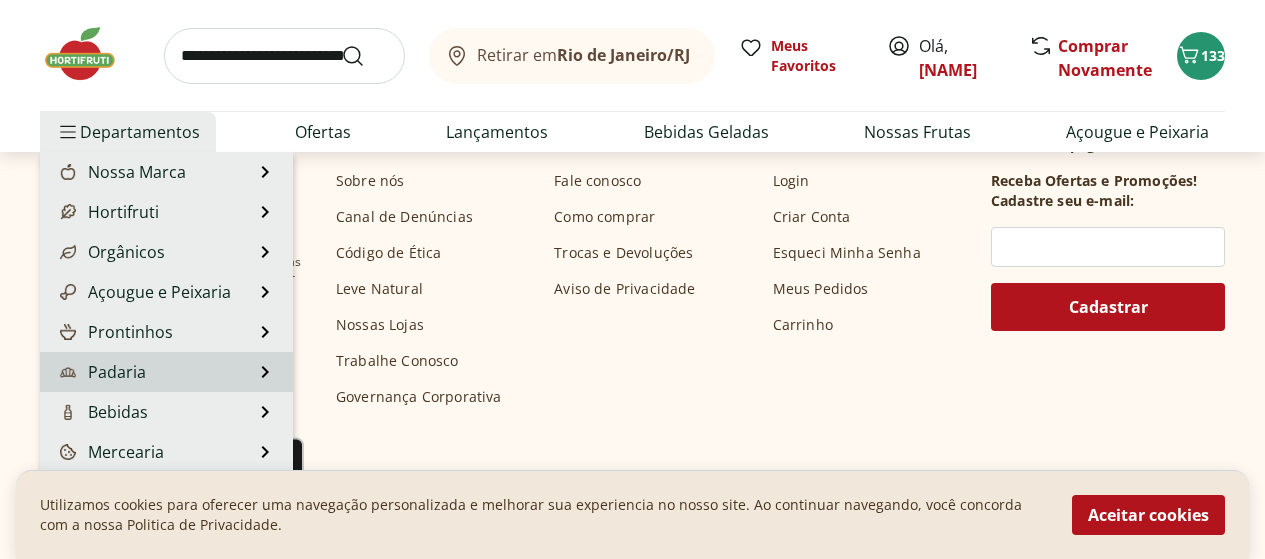 scroll, scrollTop: 2500, scrollLeft: 0, axis: vertical 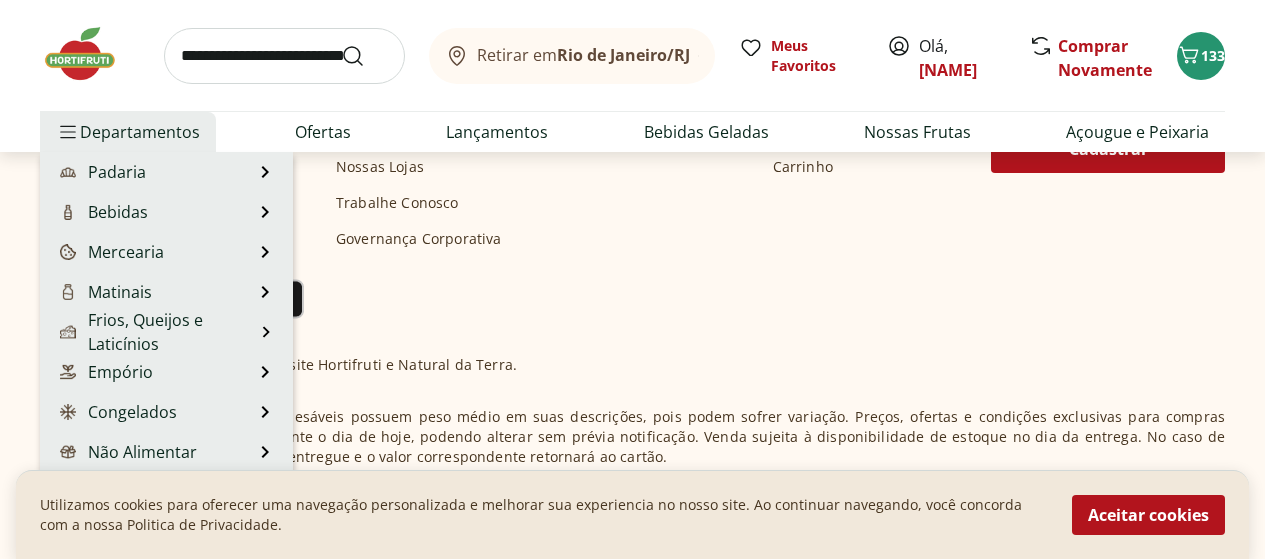 click on "Departamentos" at bounding box center (128, 132) 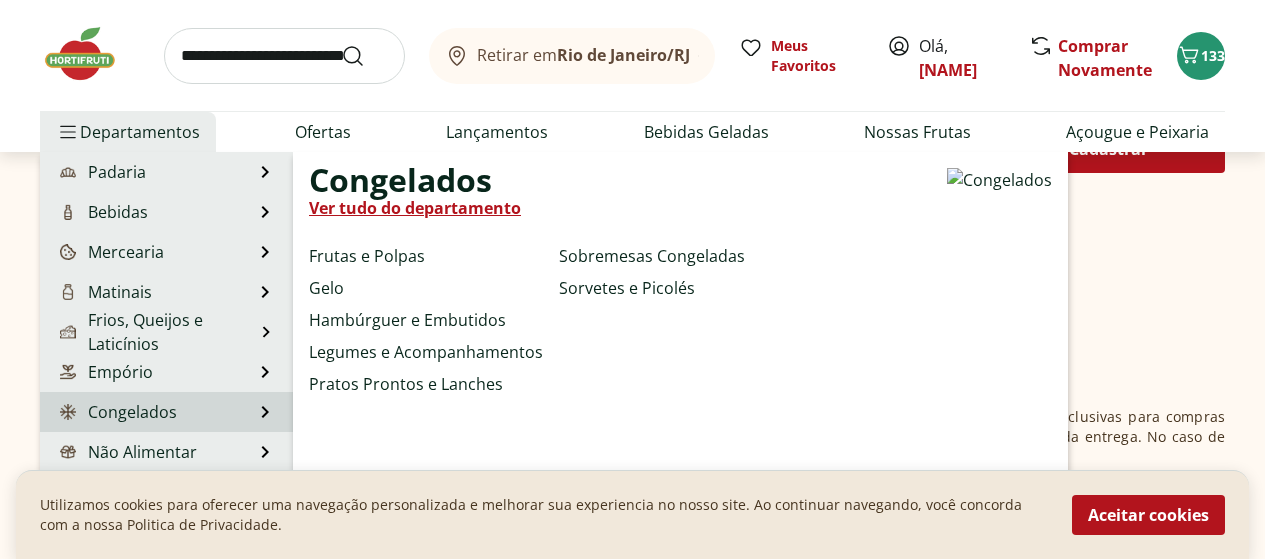 click on "Congelados Congelados Ver tudo do departamento Frutas e Polpas Gelo Hambúrguer e Embutidos Legumes e Acompanhamentos Pratos Prontos e Lanches Sobremesas Congeladas Sorvetes e Picolés" at bounding box center [166, 412] 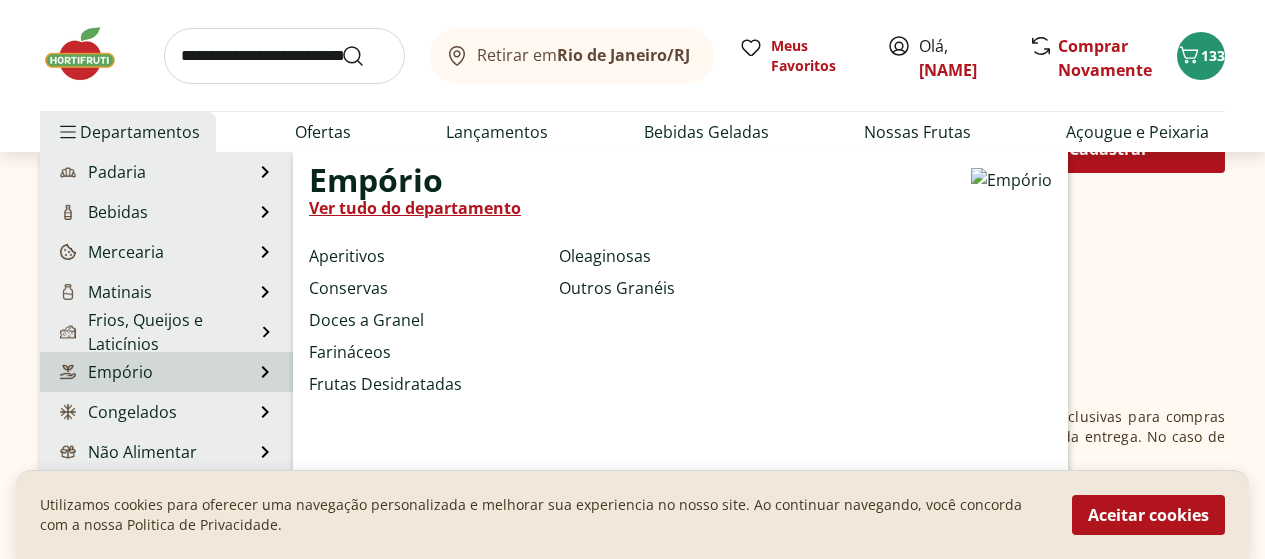 click on "Empório Empório Ver tudo do departamento Aperitivos Conservas Doces a Granel Farináceos Frutas Desidratadas Oleaginosas Outros Granéis" at bounding box center (166, 372) 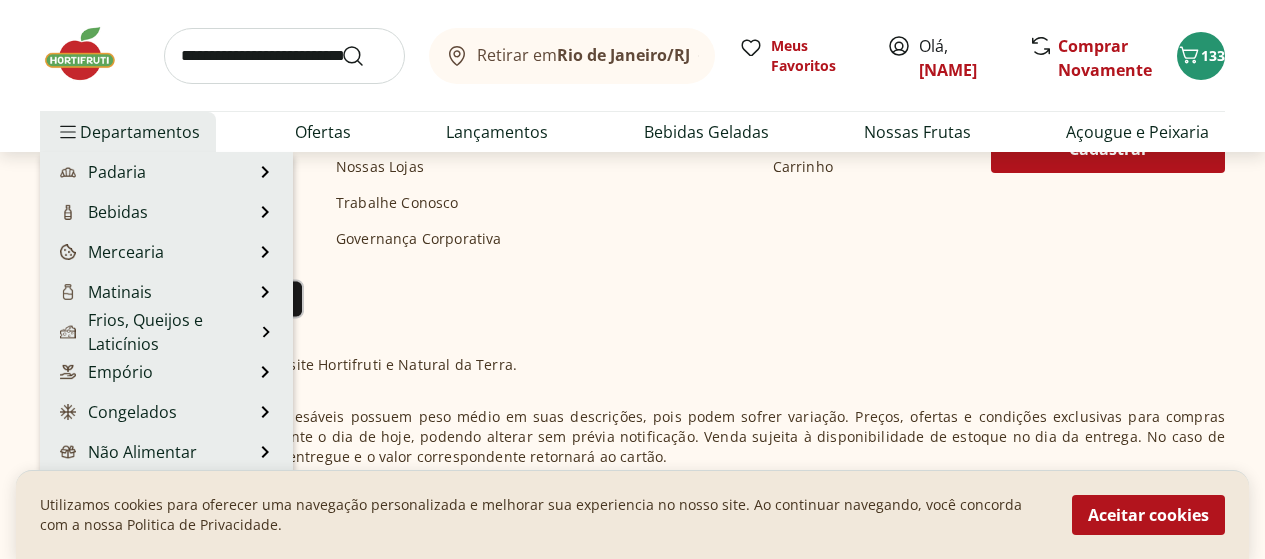 click on "Departamentos" at bounding box center (128, 132) 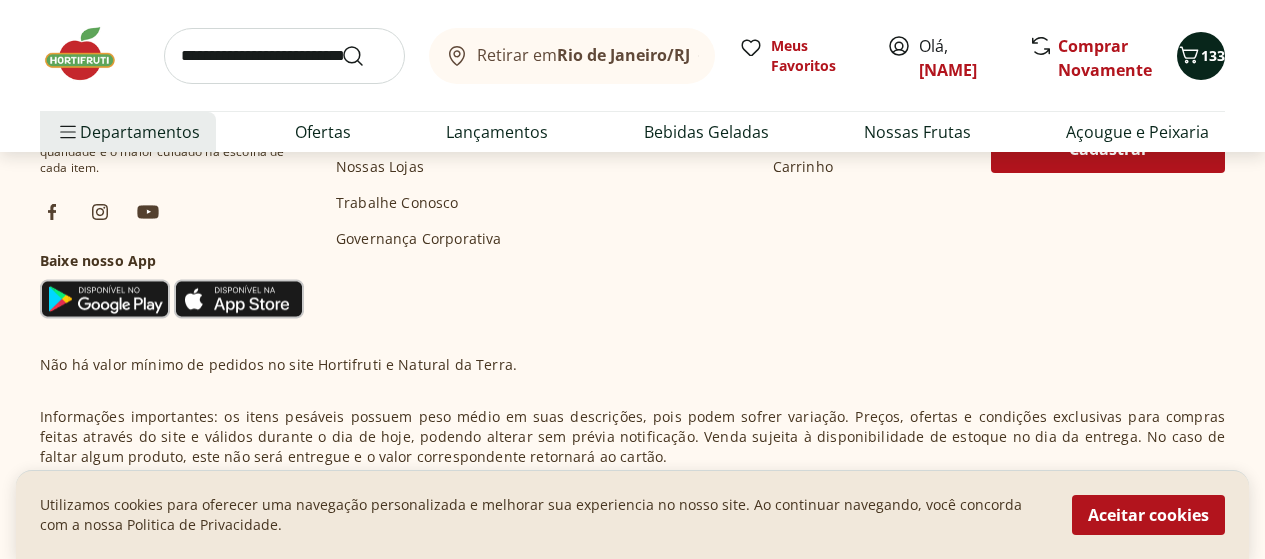 click 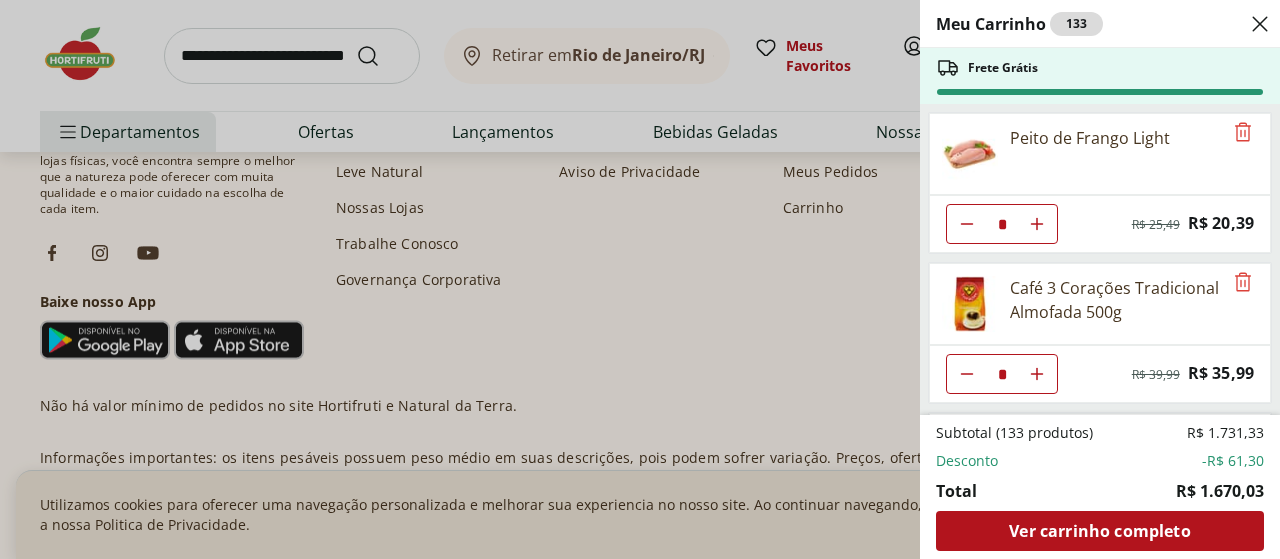 click 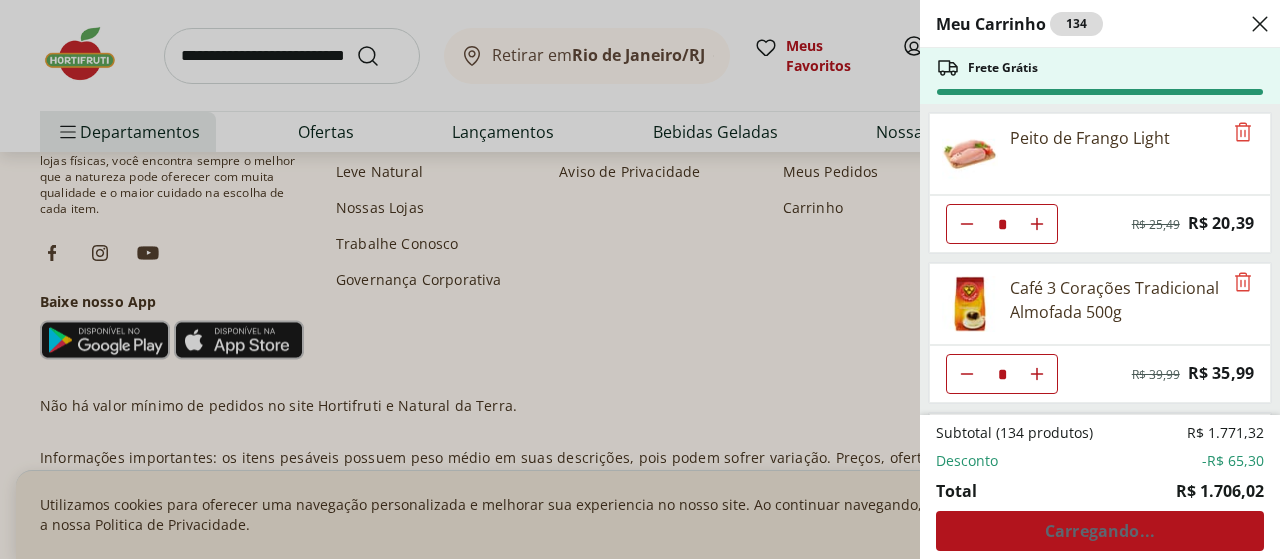 click 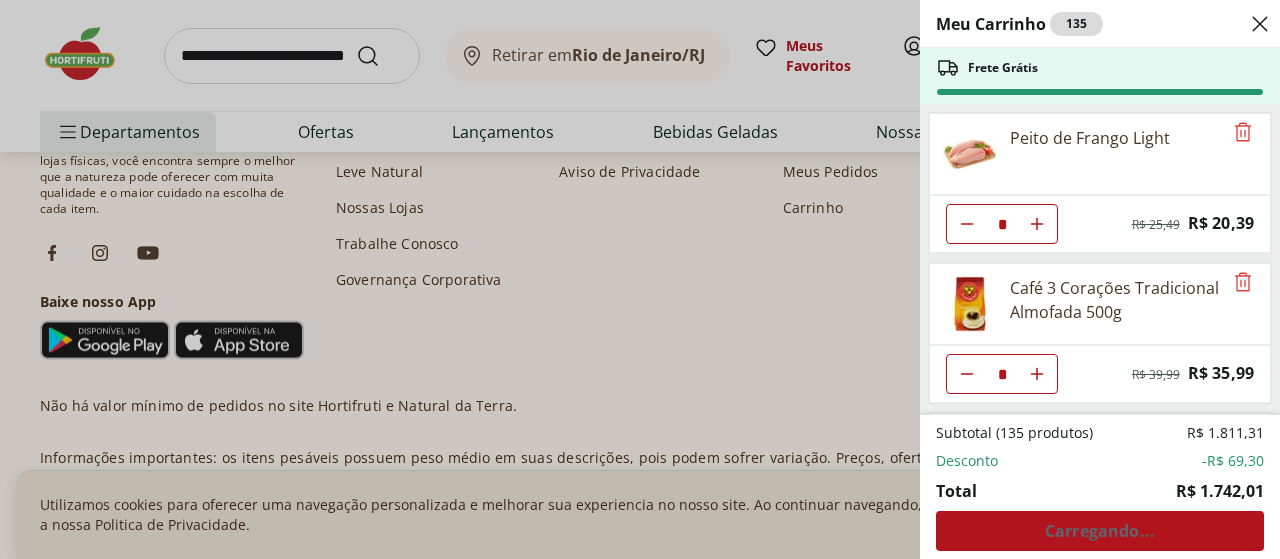click 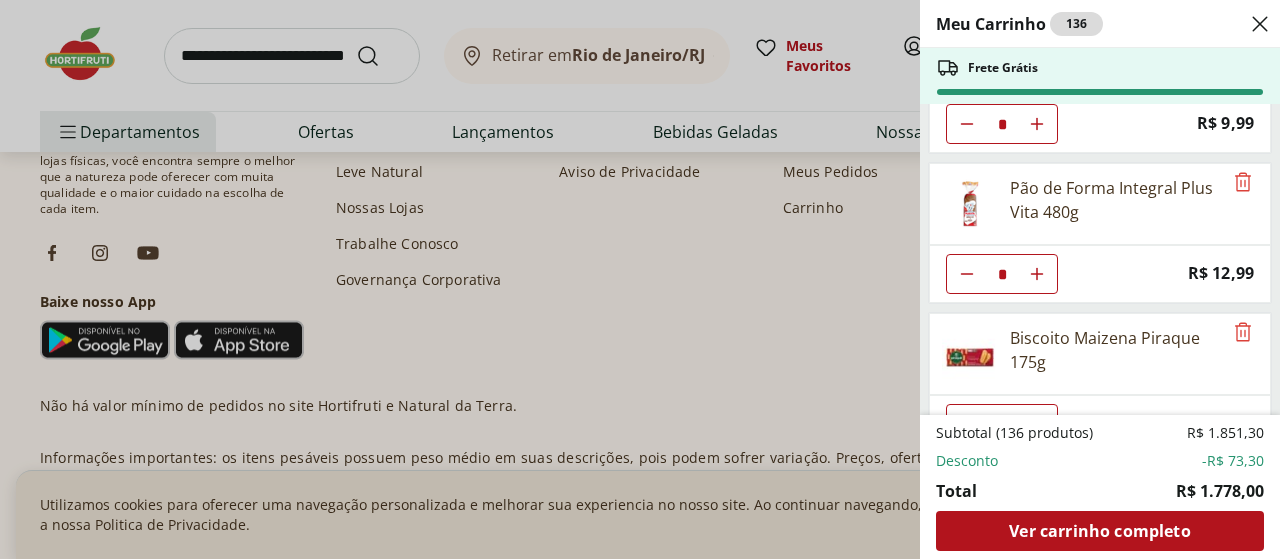 scroll, scrollTop: 8400, scrollLeft: 0, axis: vertical 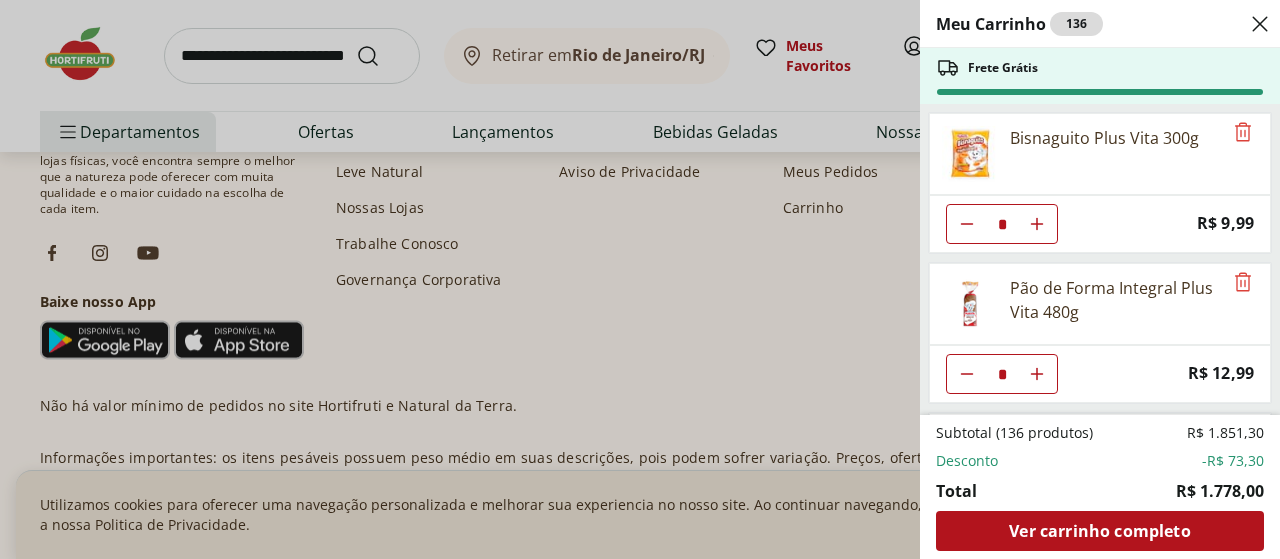 click 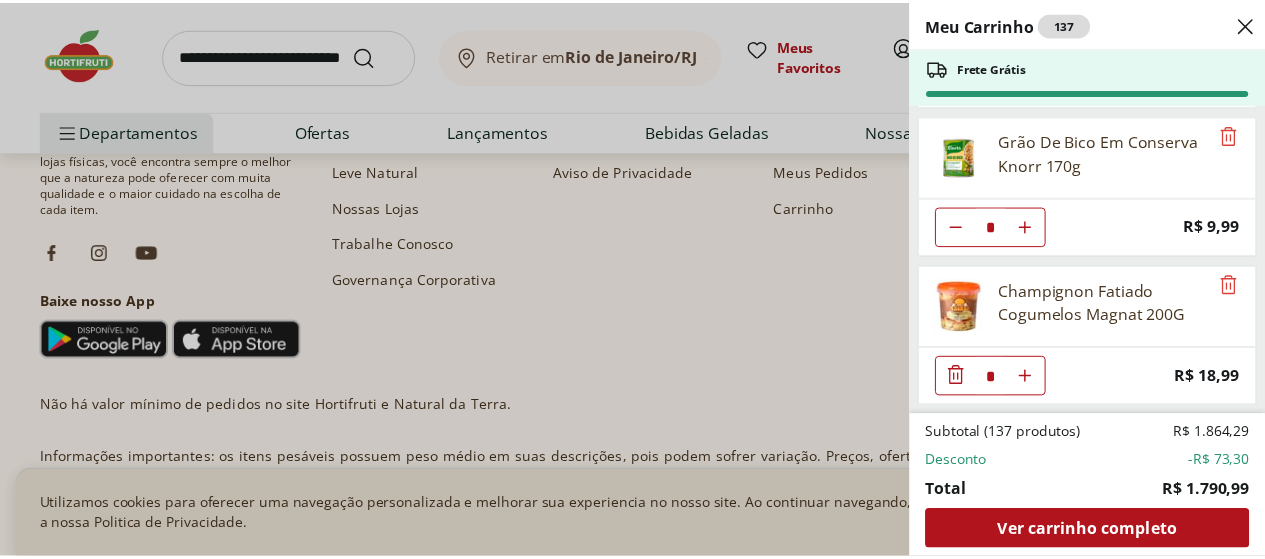 scroll, scrollTop: 9347, scrollLeft: 0, axis: vertical 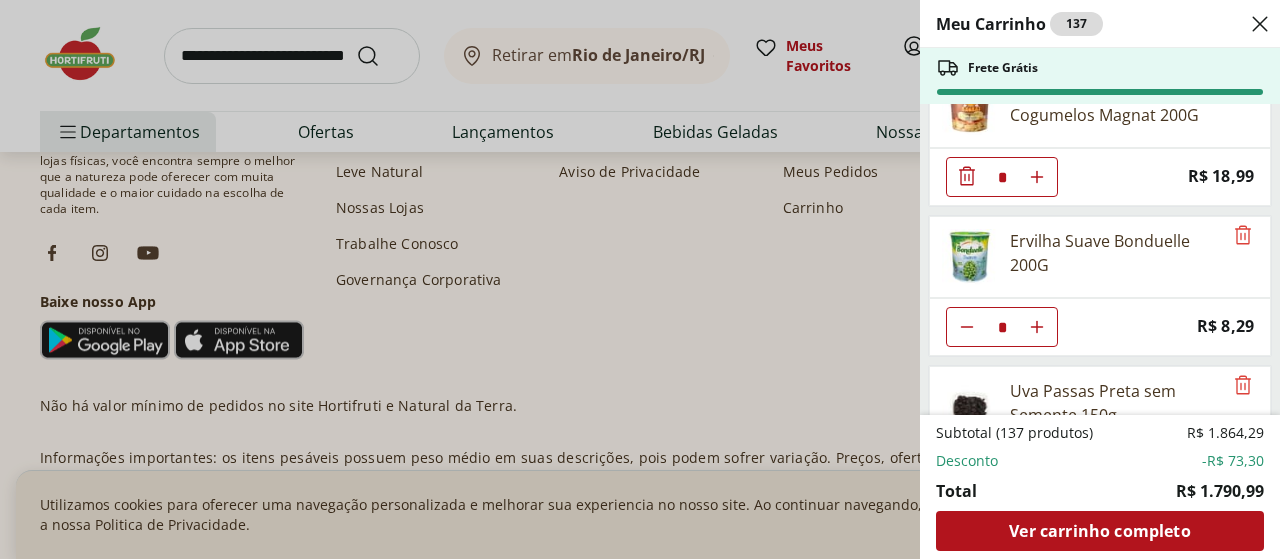 click on "Meu Carrinho 137 Frete Grátis Peito de Frango Light * Original price: R$ 25,49 Price: R$ 20,39 Café 3 Corações Tradicional Almofada 500g ** Original price: R$ 39,99 Price: R$ 35,99 Queijo Prato Fatiado Président 150g * Original price: R$ 11,99 Price: R$ 9,99 Queijo Minas Frescal pote Coalhadas * Price: R$ 26,95 Palmito de Pupunha Inteiro Natural da Terra 270g * Price: R$ 34,99 Queijo Mussarela Fatiado Natural Da Terra 150g * Price: R$ 15,49 Passata de Tomate Italiano Tradicional Natural da Terra 680g * Price: R$ 19,99 Azeitonas Pretas Azapa Natural Da Terra 350g * Price: R$ 39,99 Suco de Uva Integral Natural da Terra 1,5L * Original price: R$ 26,99 Price: R$ 21,99 Biscoito de Polvilho Doce Natural da Terra 90g * Price: R$ 8,99 Cebola Salsa e Alho Natural da Terra 60g * Price: R$ 22,99 Abobrinha Italiana Orgânica Natural Da Terra 600g * Price: R$ 12,99 Batata Doce Rosa Orgânica Natural Da Terra 600g * Price: R$ 11,99 Batata Inglesa Orgânica Natural Da Terra * Price: R$ 19,99 * Price:" at bounding box center [640, 279] 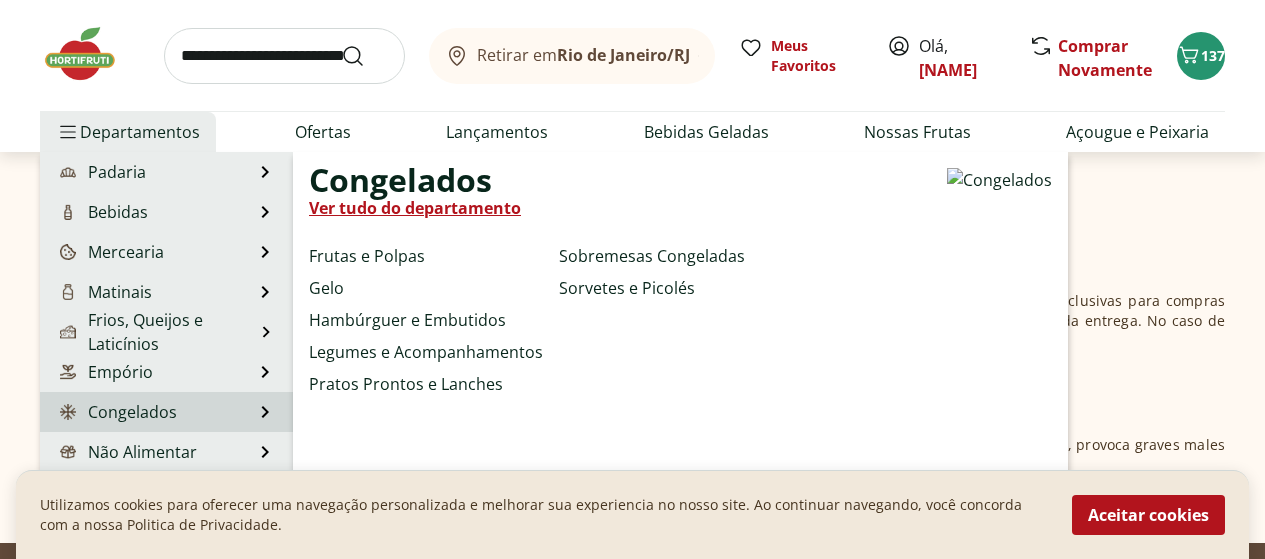 scroll, scrollTop: 2838, scrollLeft: 0, axis: vertical 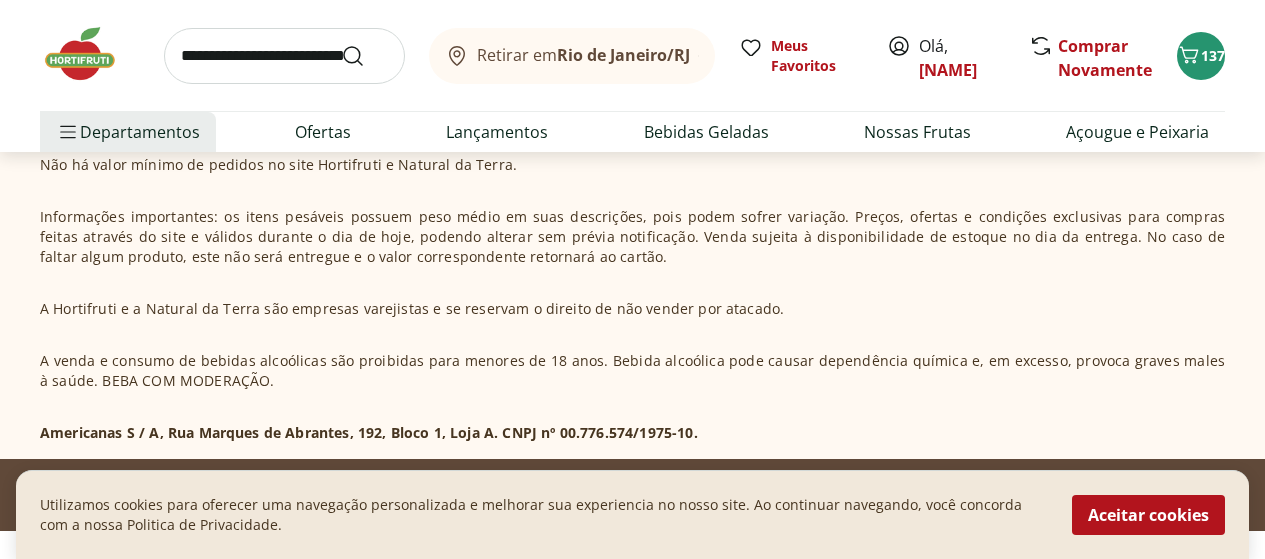 click at bounding box center [284, 56] 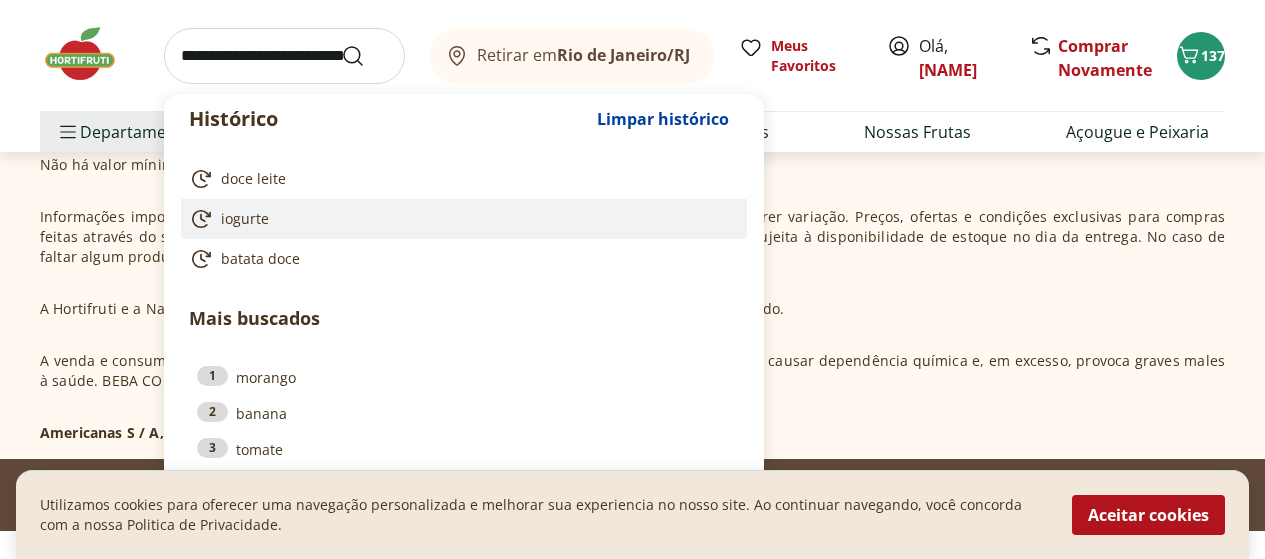 click on "iogurte" at bounding box center (245, 219) 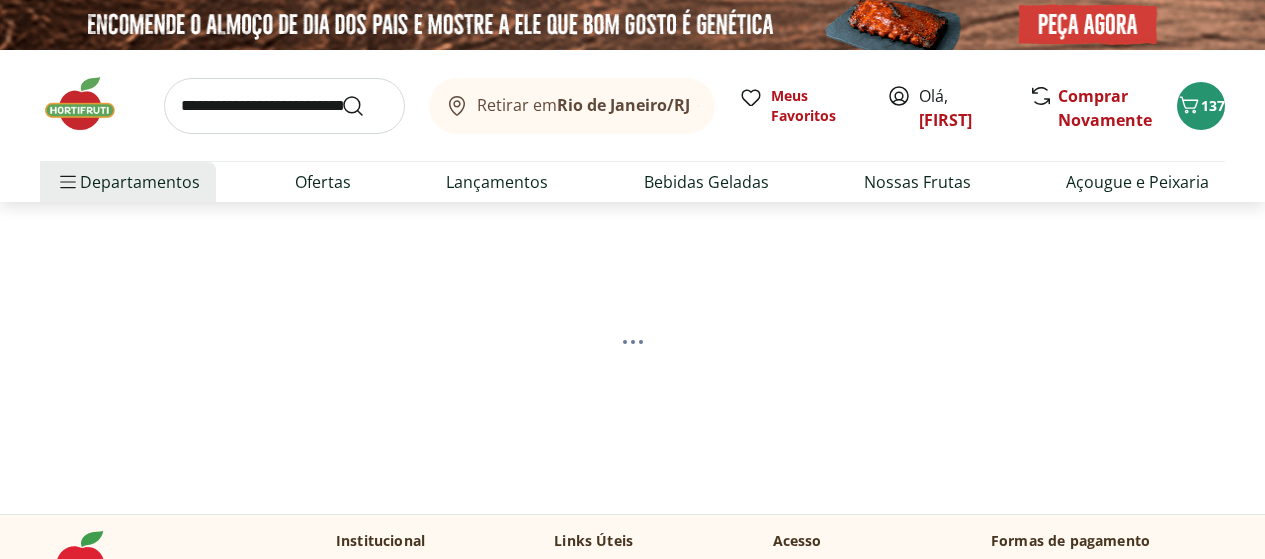 scroll, scrollTop: 0, scrollLeft: 0, axis: both 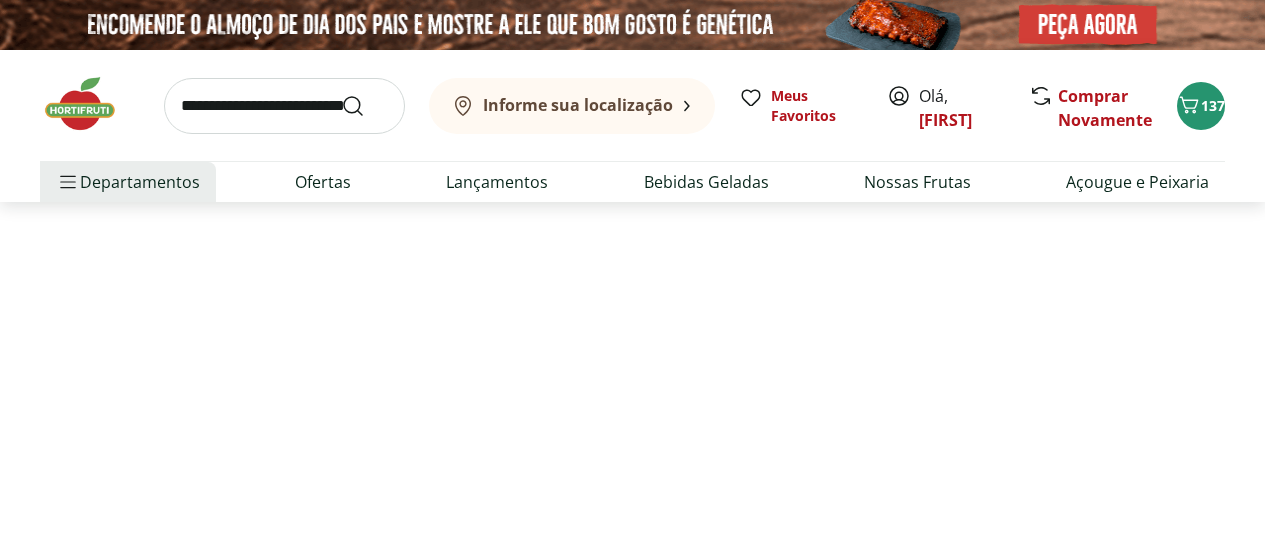 select on "**********" 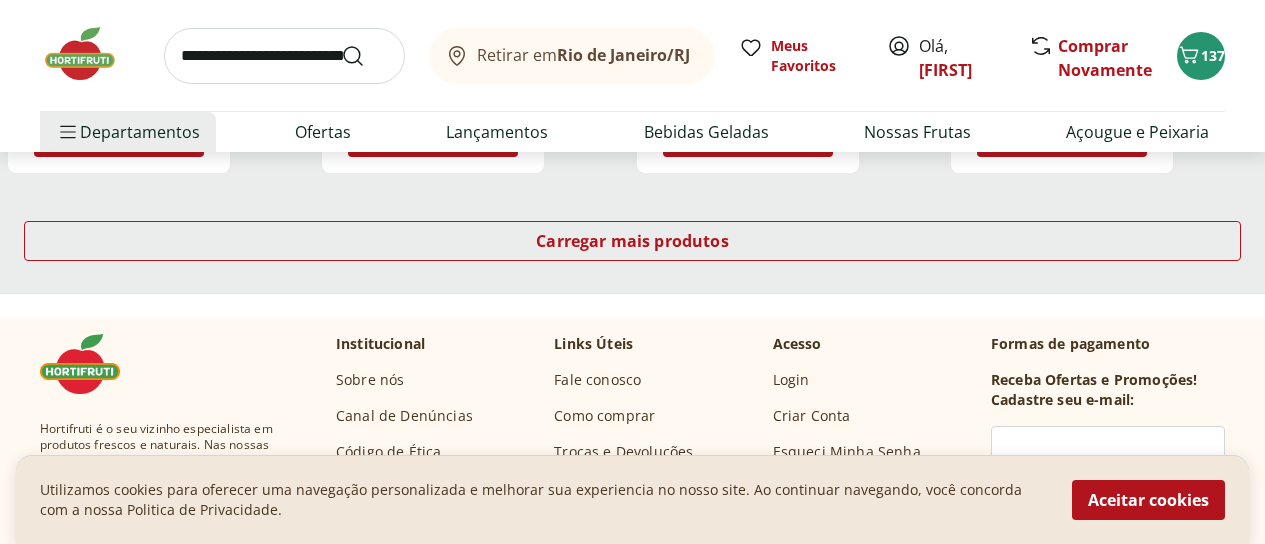 scroll, scrollTop: 1600, scrollLeft: 0, axis: vertical 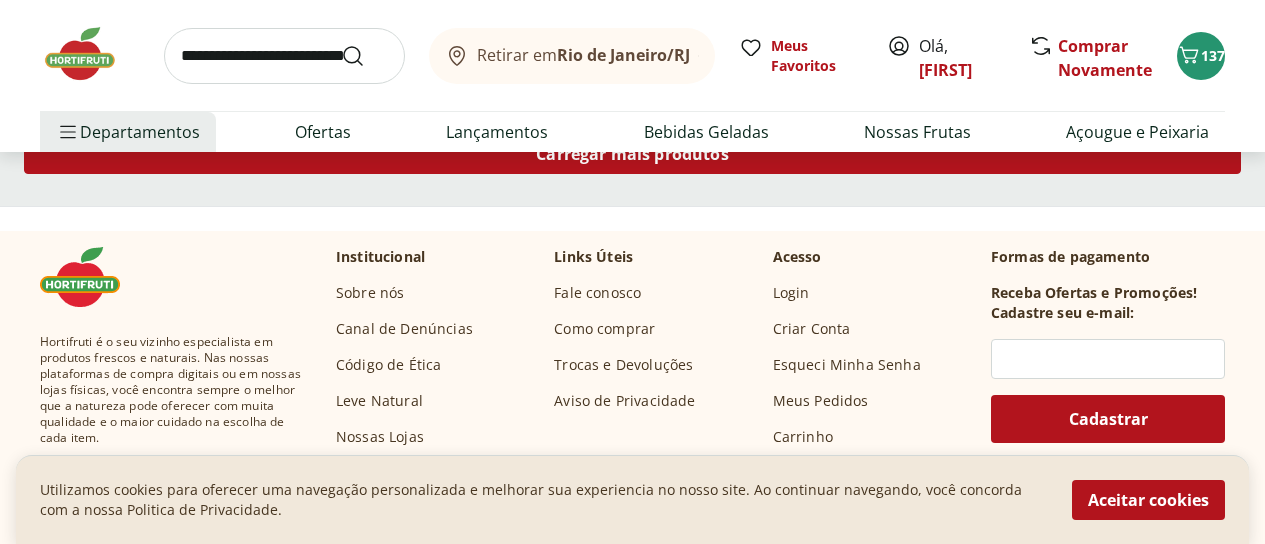 click on "Carregar mais produtos" at bounding box center [632, 154] 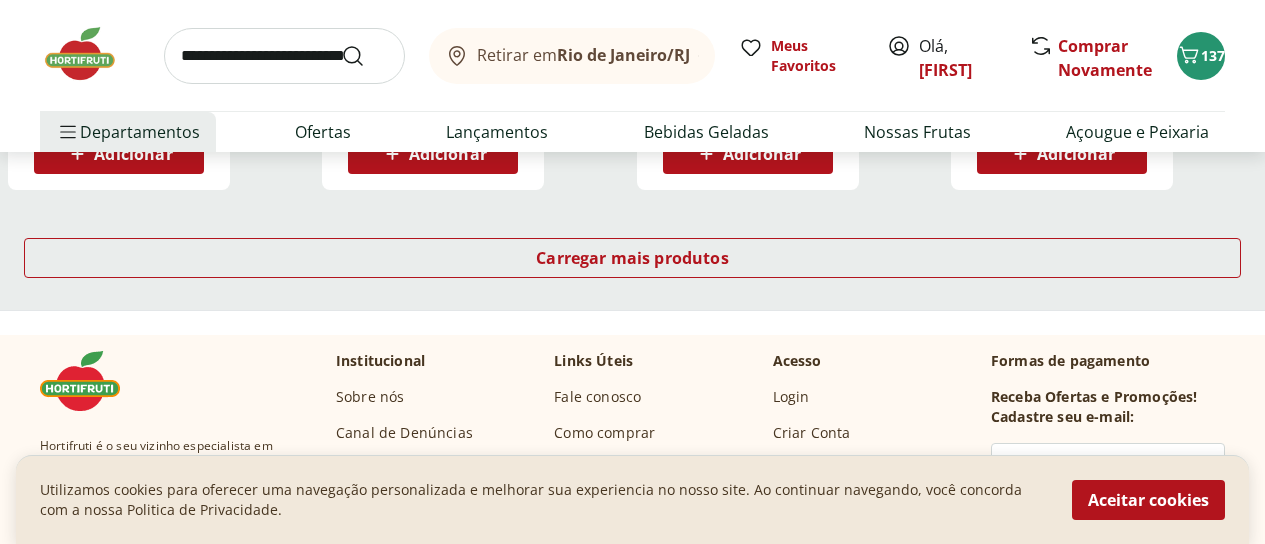 scroll, scrollTop: 2900, scrollLeft: 0, axis: vertical 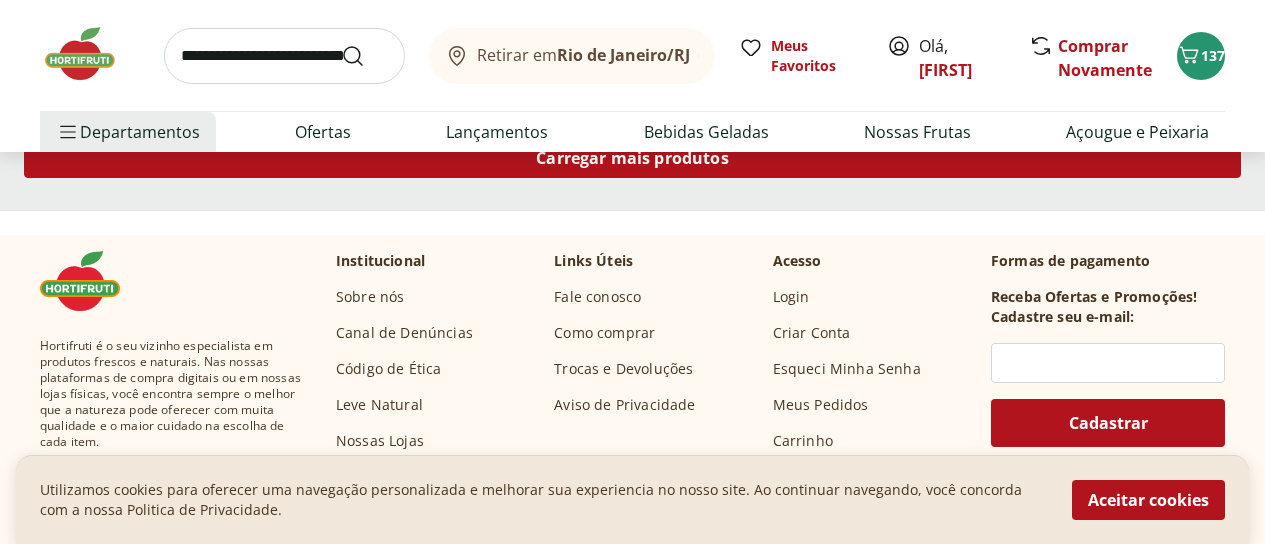 click on "Carregar mais produtos" at bounding box center (632, 158) 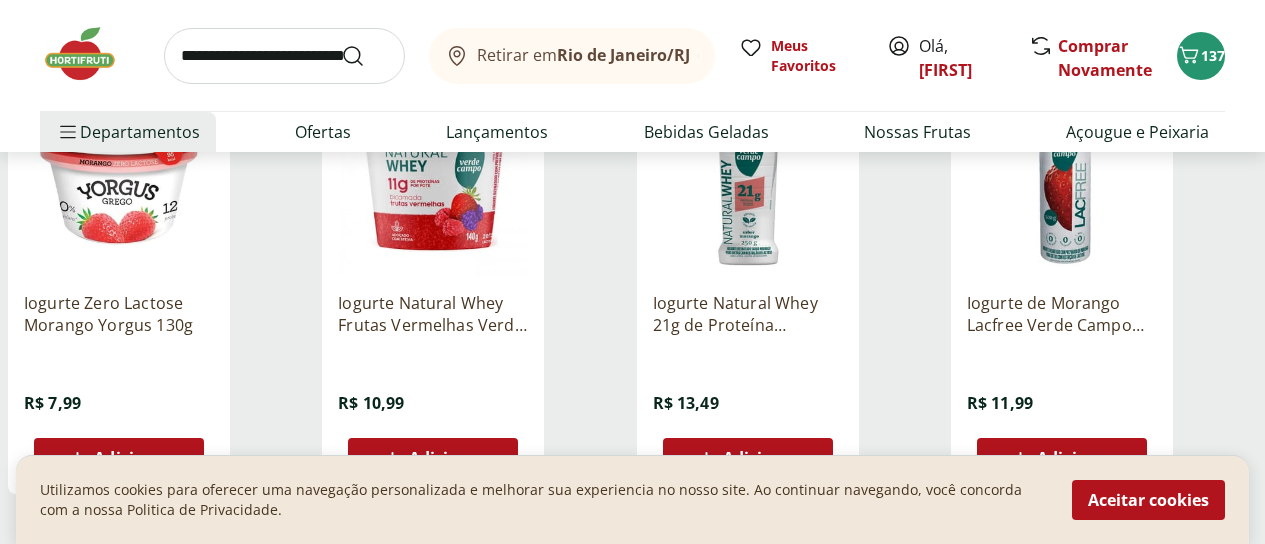 scroll, scrollTop: 3900, scrollLeft: 0, axis: vertical 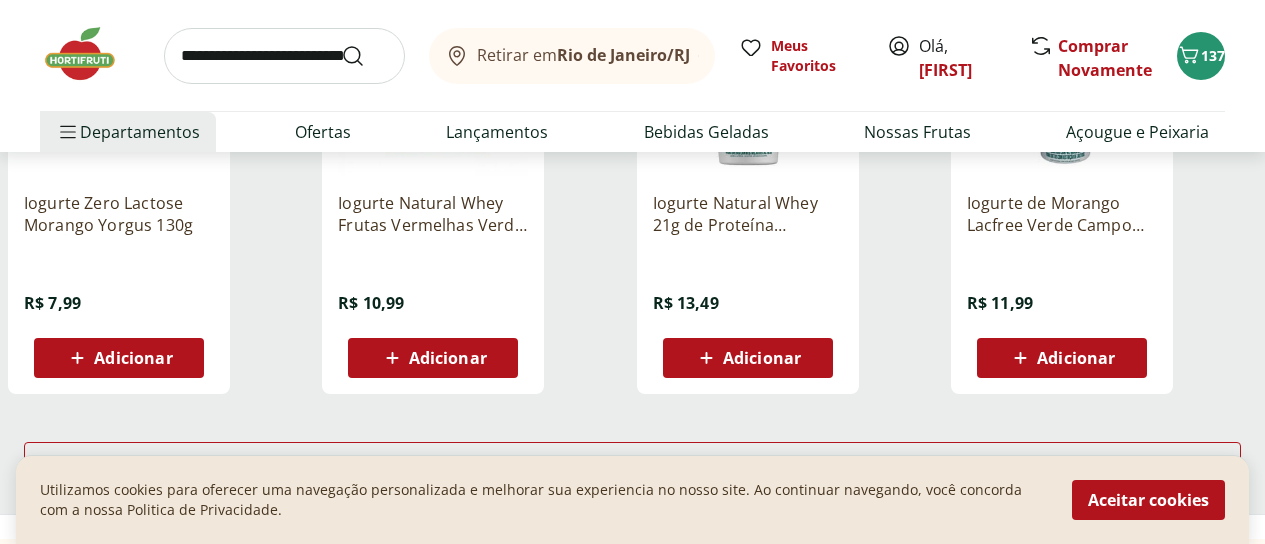 drag, startPoint x: 438, startPoint y: 385, endPoint x: 438, endPoint y: 403, distance: 18 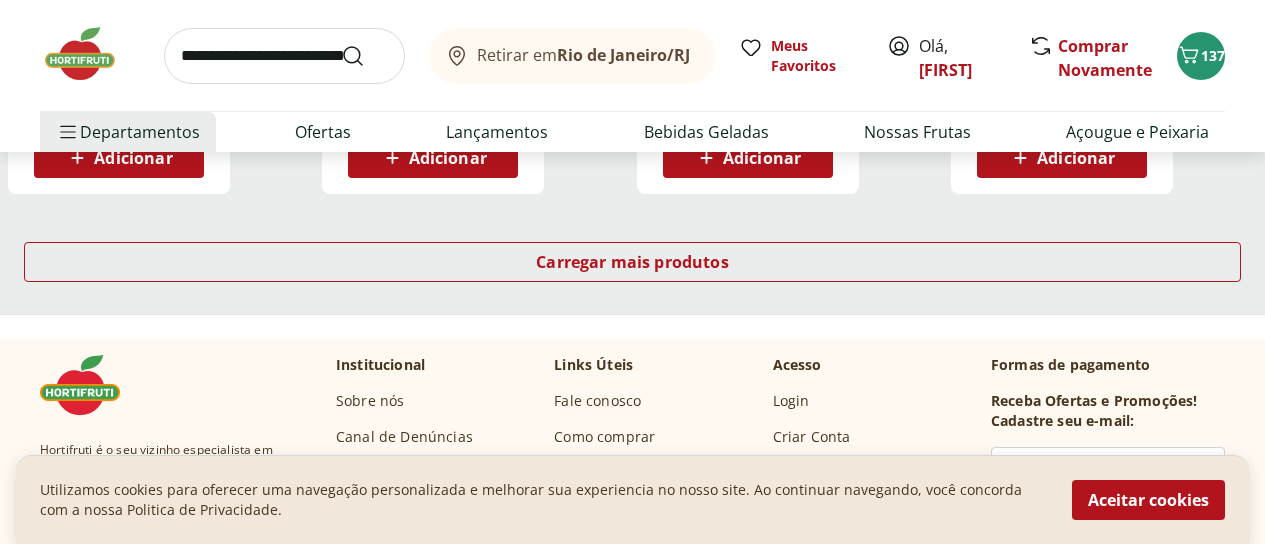 scroll, scrollTop: 4200, scrollLeft: 0, axis: vertical 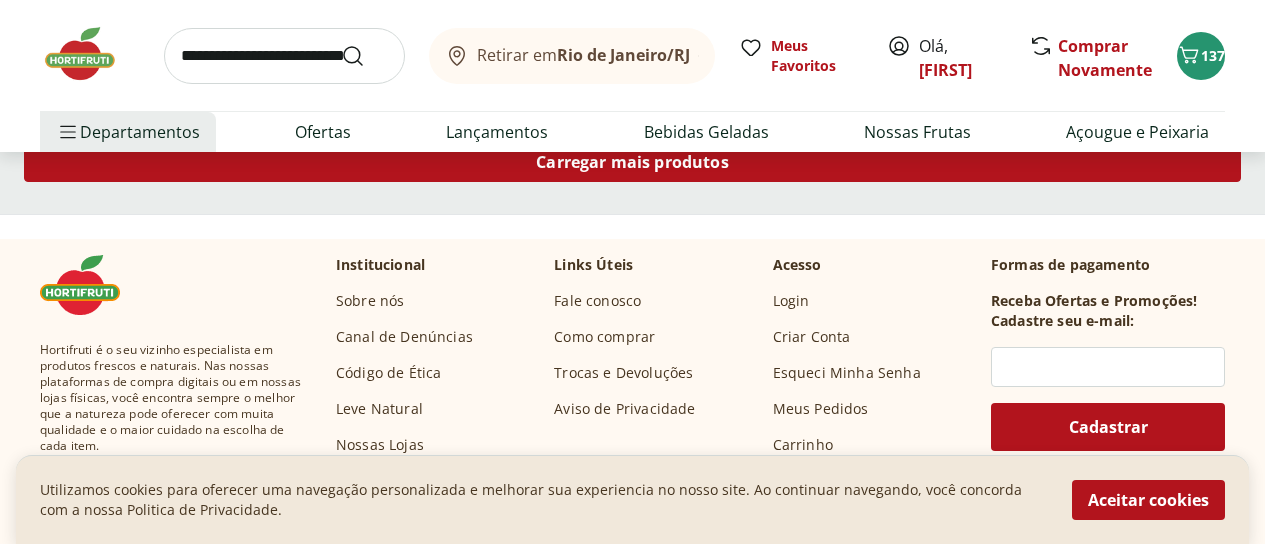 click on "Carregar mais produtos" at bounding box center (632, 162) 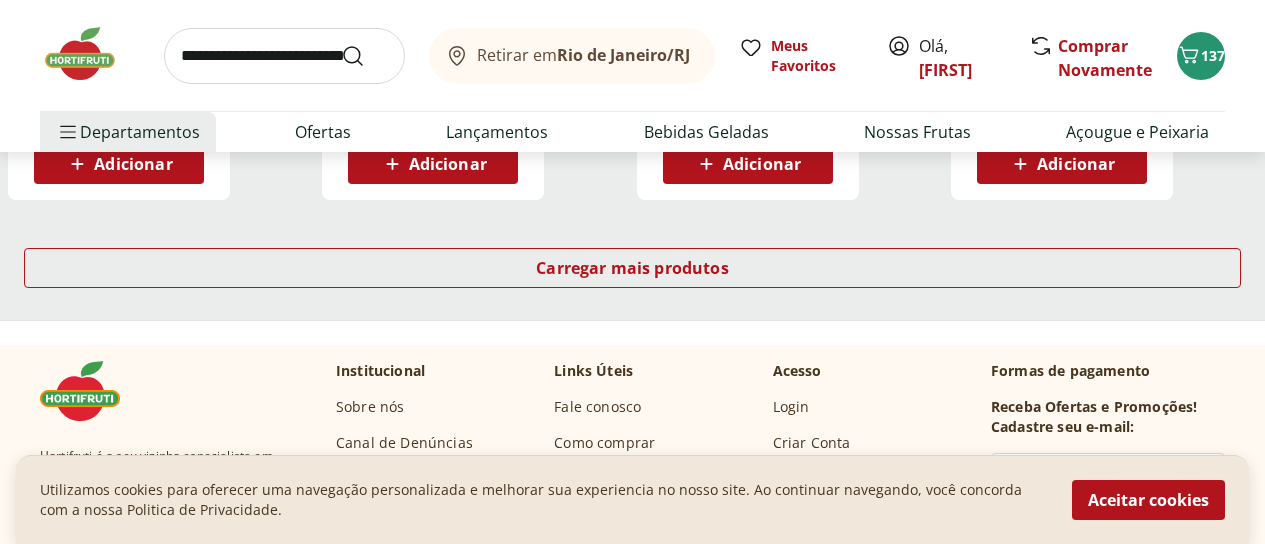 scroll, scrollTop: 5400, scrollLeft: 0, axis: vertical 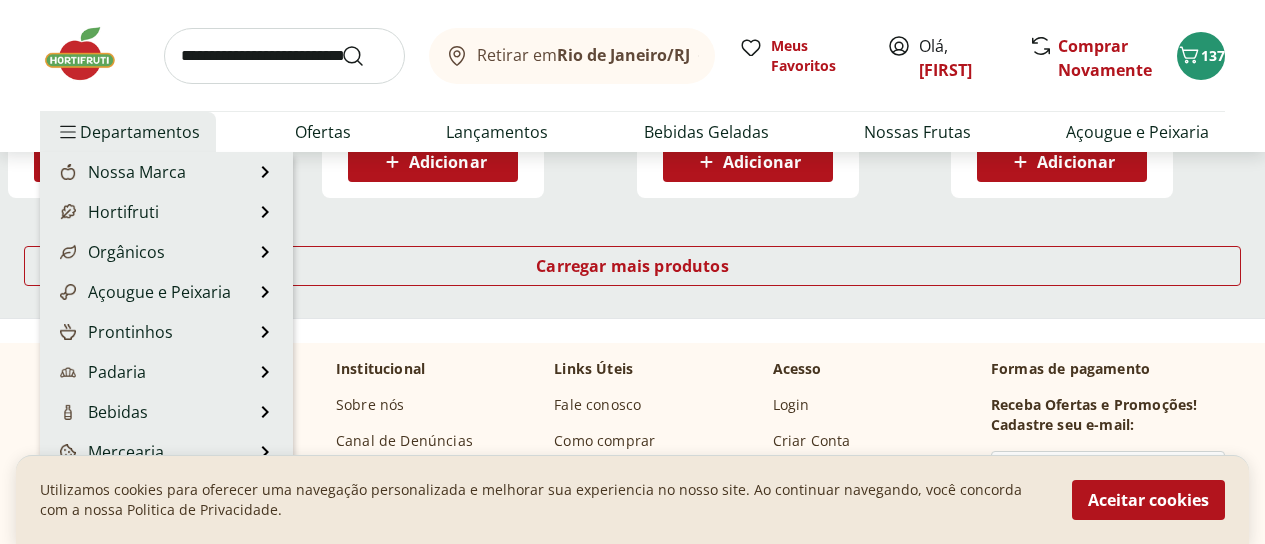 click on "Departamentos" at bounding box center (128, 132) 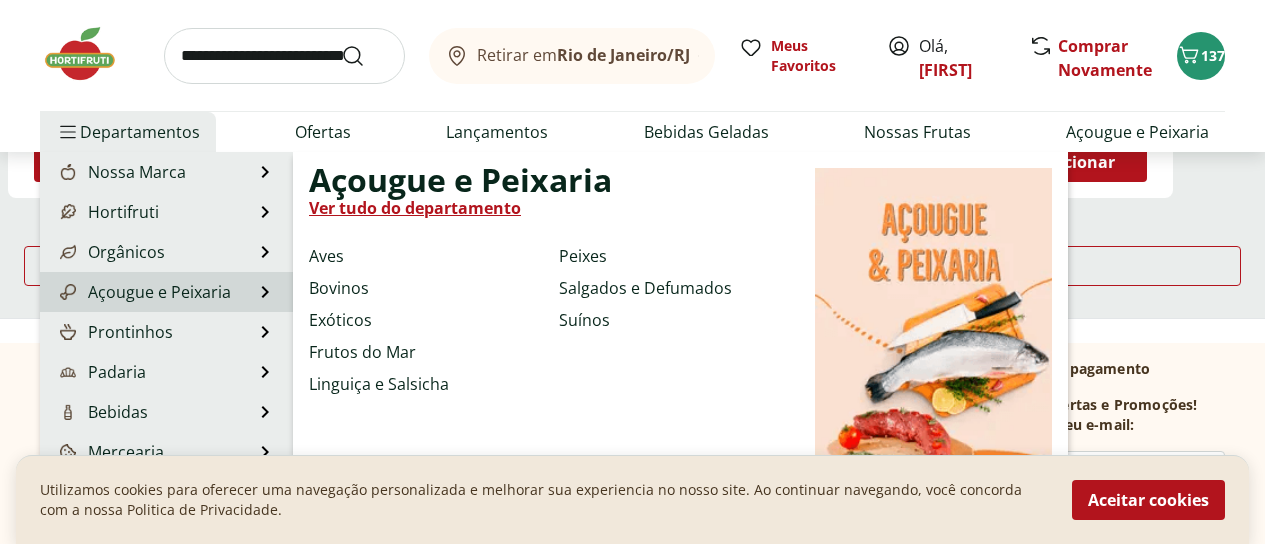 scroll, scrollTop: 200, scrollLeft: 0, axis: vertical 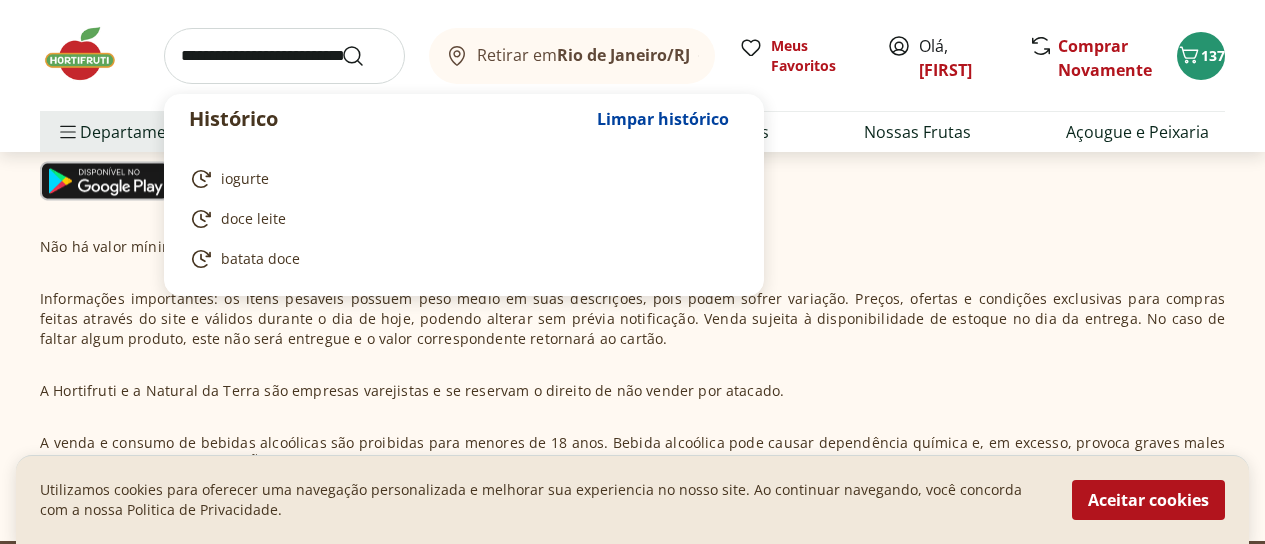 click at bounding box center [284, 56] 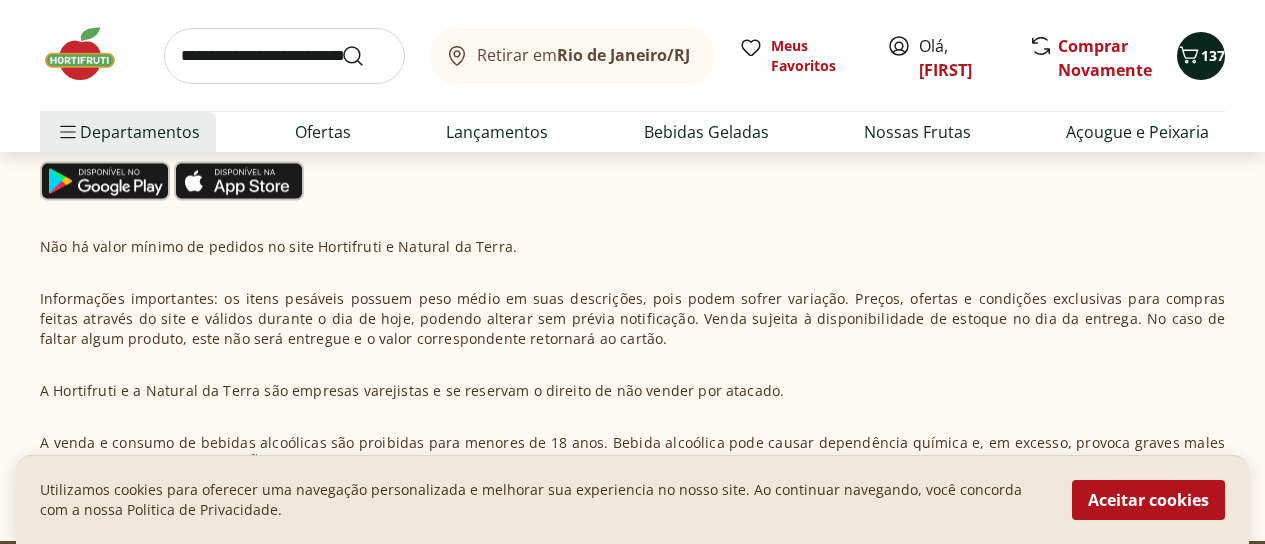 click on "137" at bounding box center [1213, 55] 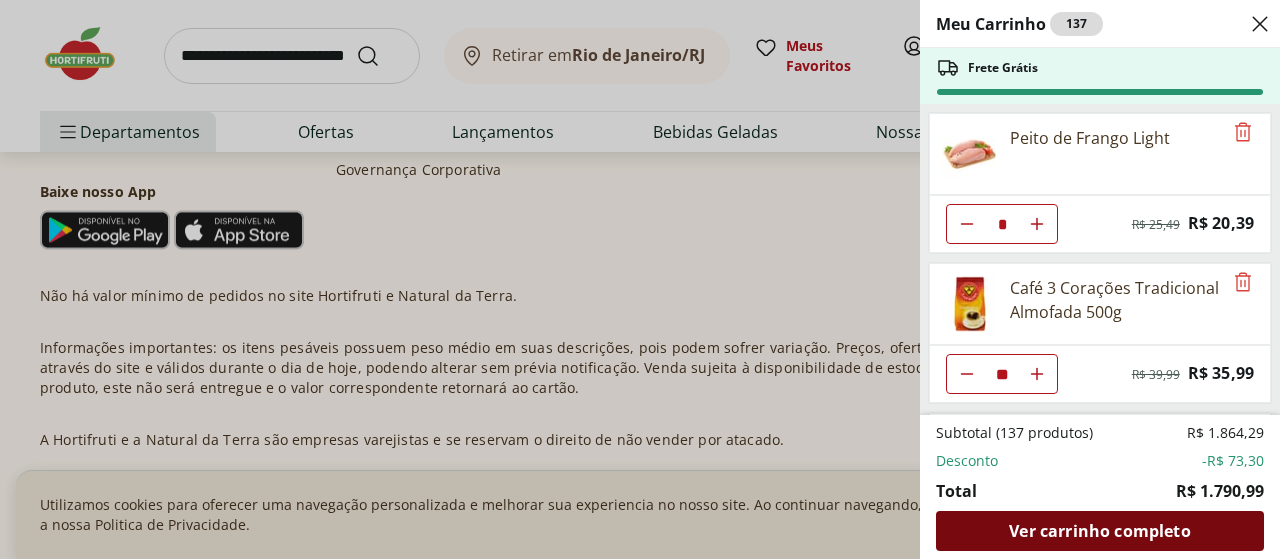 click on "Ver carrinho completo" at bounding box center [1099, 531] 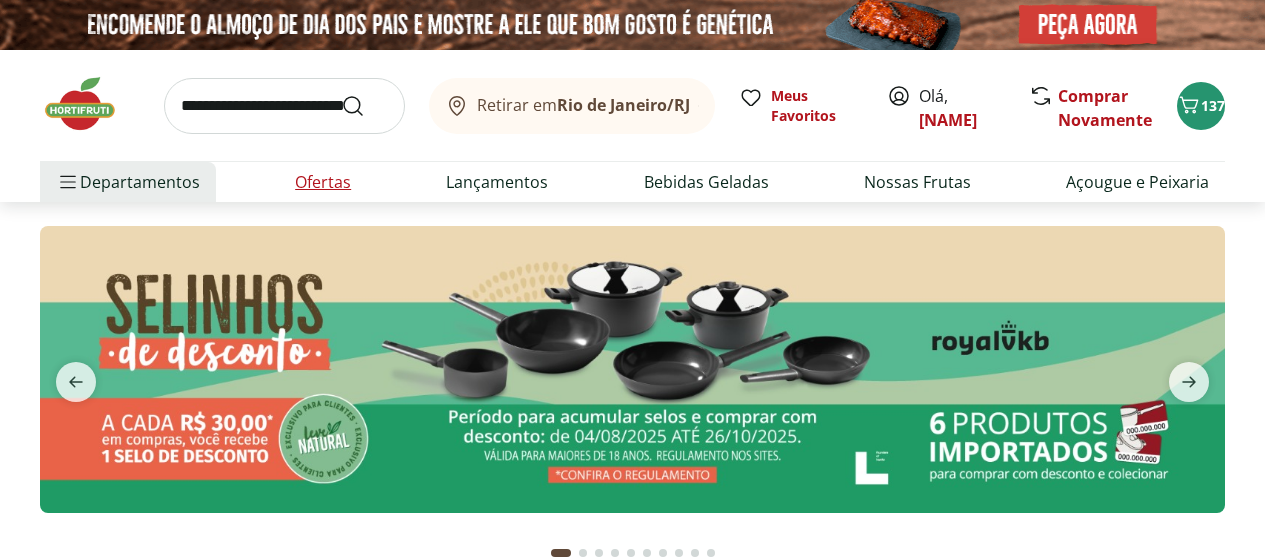 scroll, scrollTop: 0, scrollLeft: 0, axis: both 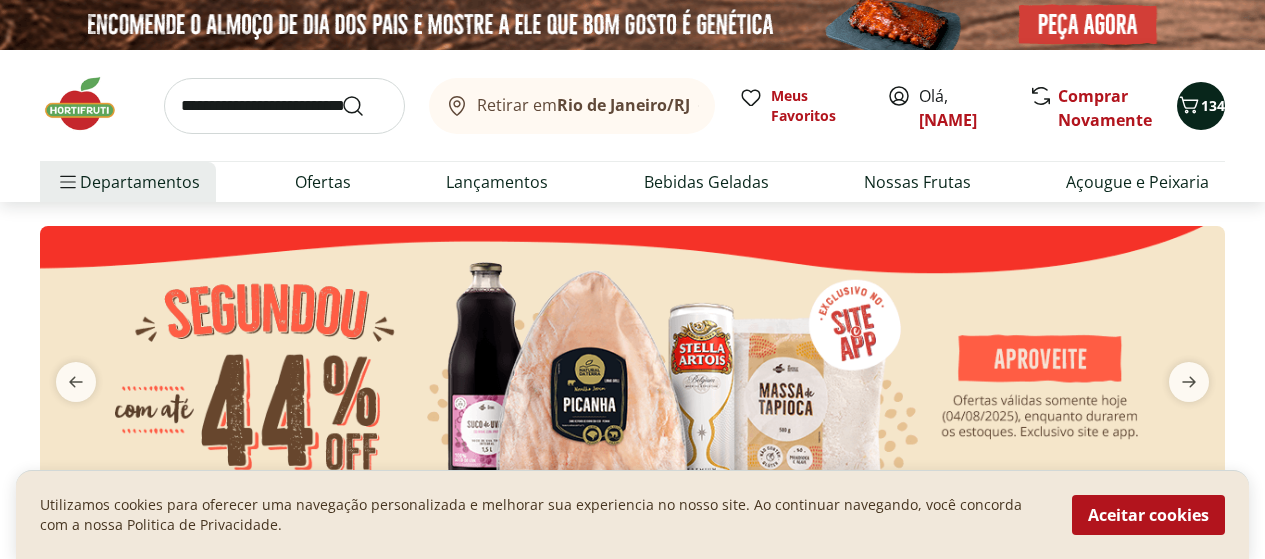click on "134" at bounding box center [1213, 105] 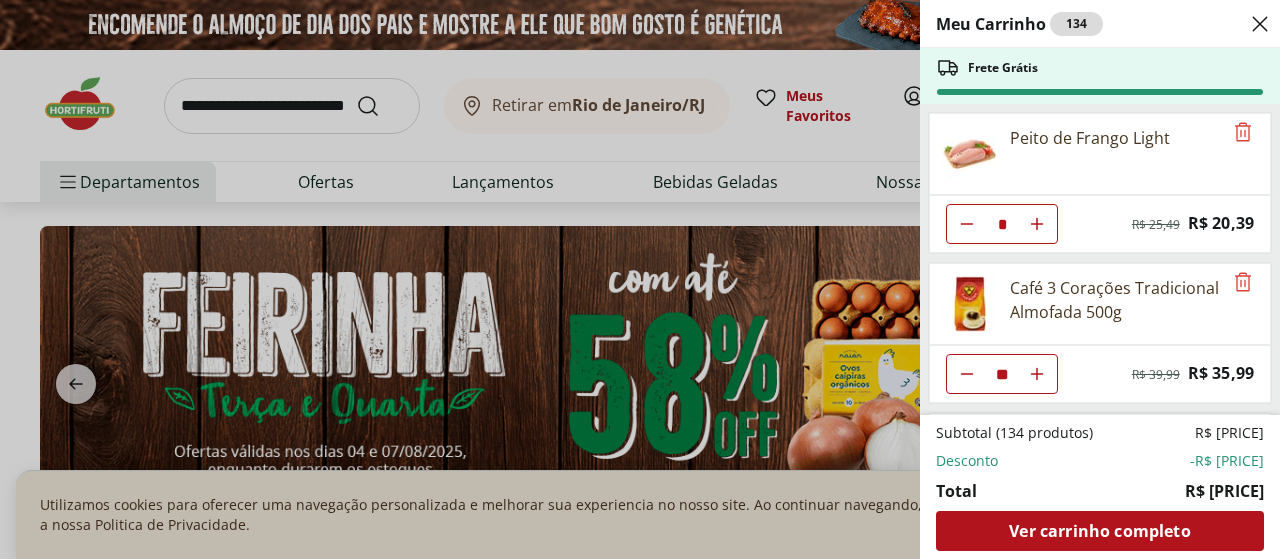 click on "Meu Carrinho [NUMBER] Frete Grátis Peito de Frango Light * Original price: R$ [PRICE], [PRICE] Price: R$ [PRICE], [PRICE] Café [NUMBER] Corações Tradicional Almofada [NUMBER]g * Original price: R$ [PRICE], [PRICE] Price: R$ [PRICE], [PRICE] Queijo Minas Frescal pote Coalhadas * Price: R$ [PRICE], [PRICE] Palmito de Pupunha Inteiro Natural da Terra [NUMBER]g * Price: R$ [PRICE], [PRICE] Queijo Mussarela Fatiado Natural Da Terra [NUMBER]g * Price: R$ [PRICE], [PRICE] Passata de Tomate Italiano Tradicional Natural da Terra [NUMBER]g * Price: R$ [PRICE], [PRICE] Azeitonas Pretas Azapa Natural Da Terra [NUMBER]g * Price: R$ [PRICE], [PRICE] Suco de Uva Integral Natural da Terra [NUMBER],[NUMBER]L * Original price: R$ [PRICE], [PRICE] Price: R$ [PRICE], [PRICE] Biscoito de Polvilho Doce Natural da Terra [NUMBER]g * Price: R$ [PRICE], [PRICE] Cebola Salsa e Alho Natural da Terra [NUMBER]g * Price: R$ [PRICE], [PRICE] Abobrinha Italiana Orgânica Natural Da Terra [NUMBER]g * Price: R$ [PRICE], [PRICE] Batata Doce Rosa Orgânica Natural Da Terra [NUMBER]g * Price: R$ [PRICE], [PRICE] Batata Inglesa Orgânica Natural Da Terra * Price: R$ [PRICE], [PRICE] Cebola Orgânica Natural Da Terra [NUMBER]g * Price: R$ [PRICE], [PRICE] * Price: R$ [PRICE], [PRICE] * Price: * * *" at bounding box center [640, 279] 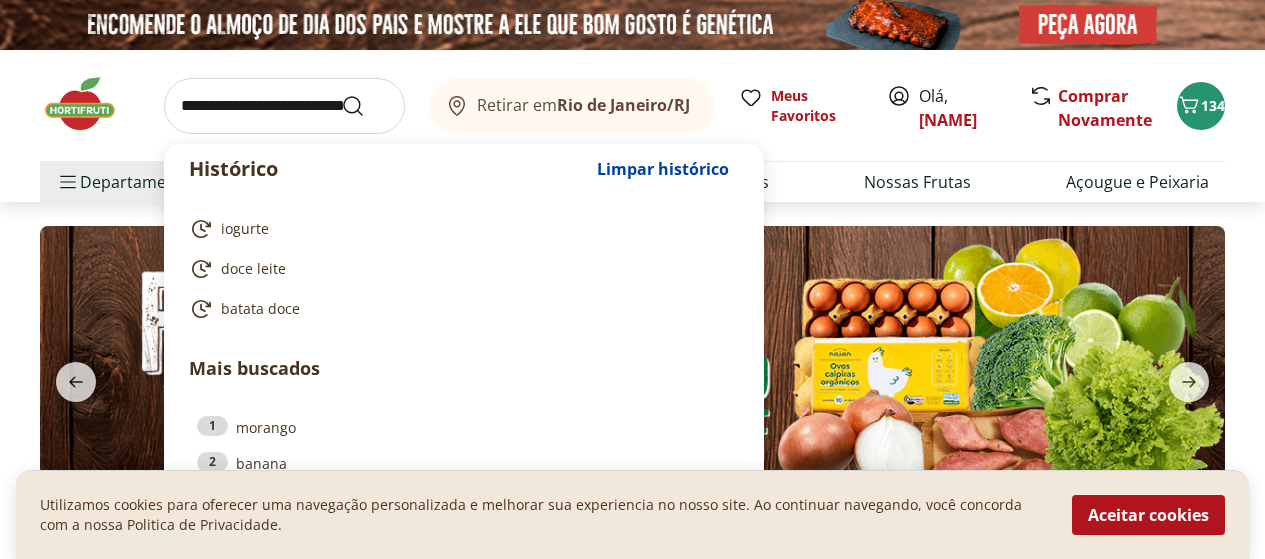 click at bounding box center [284, 106] 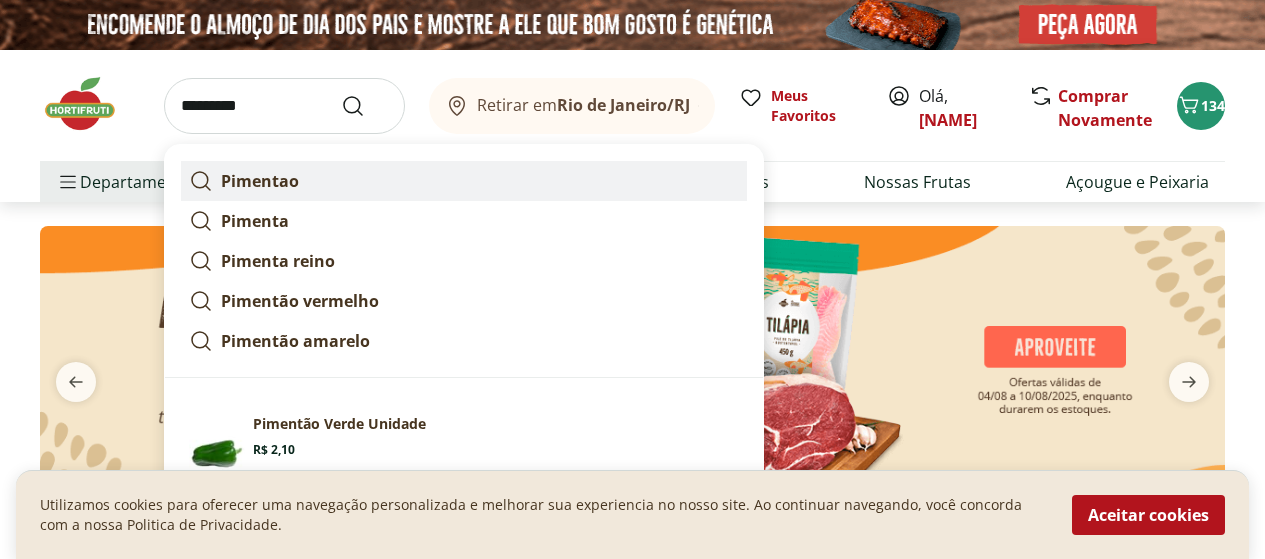 click on "Pimentao" at bounding box center [260, 181] 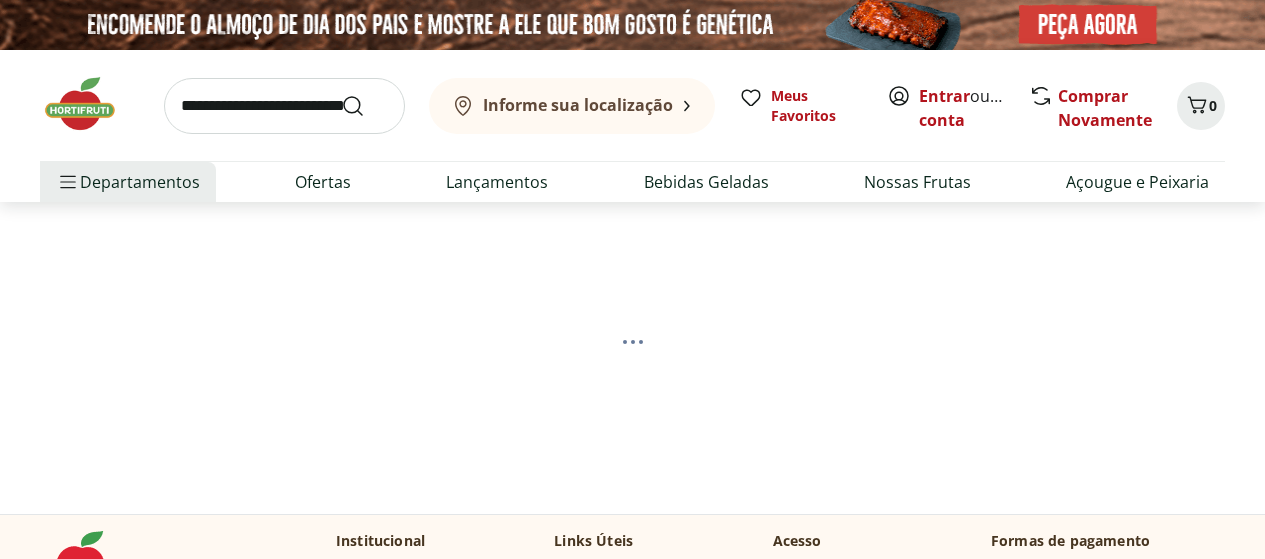 scroll, scrollTop: 0, scrollLeft: 0, axis: both 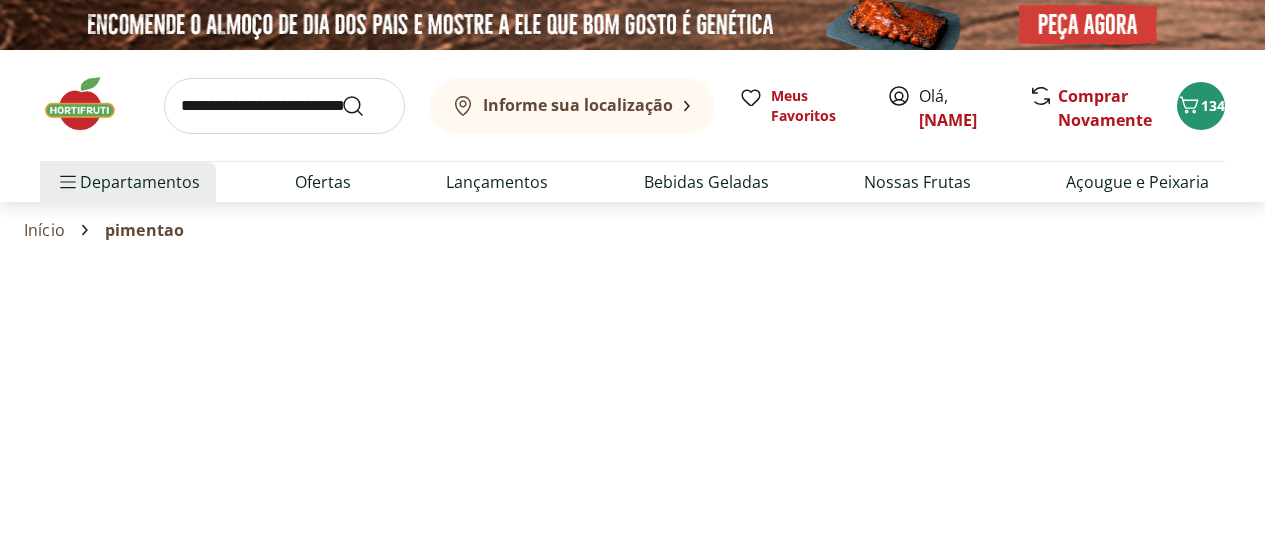 select on "**********" 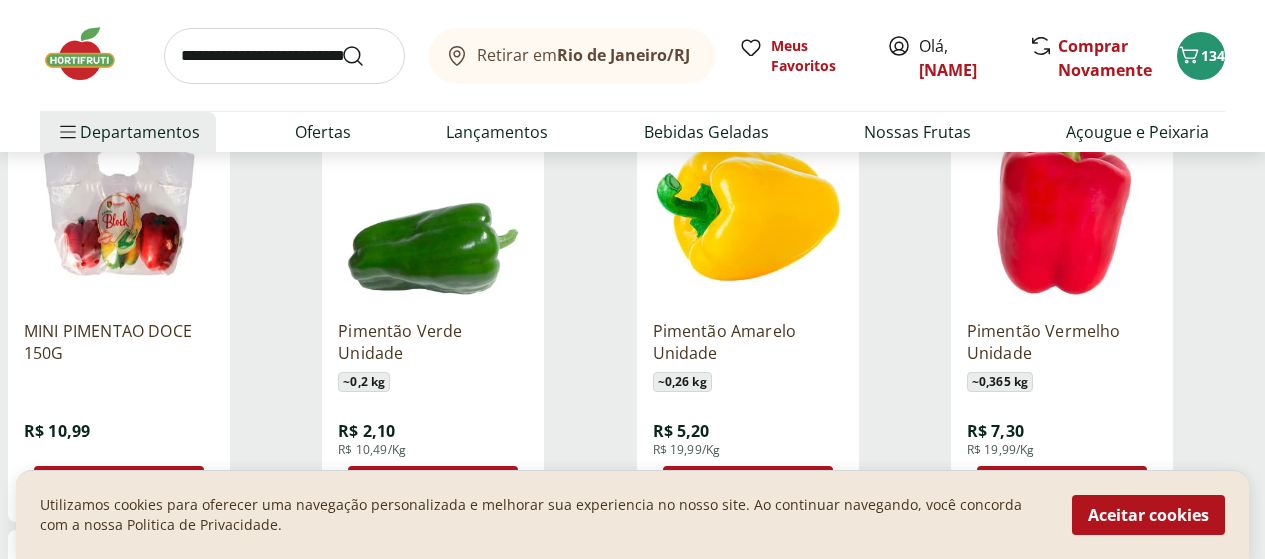 scroll, scrollTop: 400, scrollLeft: 0, axis: vertical 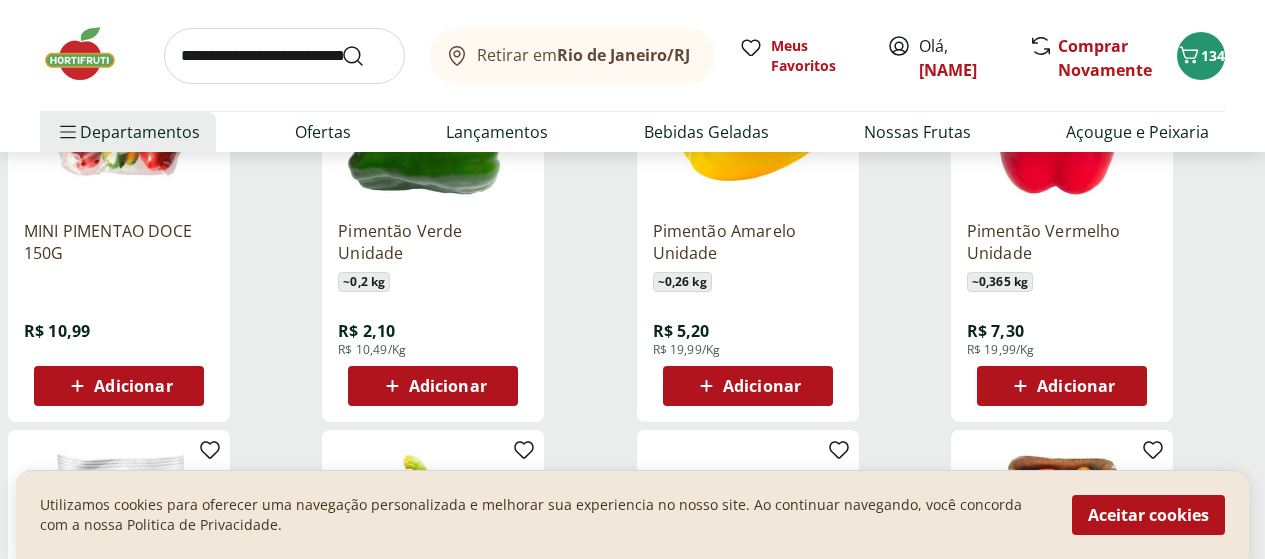 click on "Adicionar" at bounding box center (433, 386) 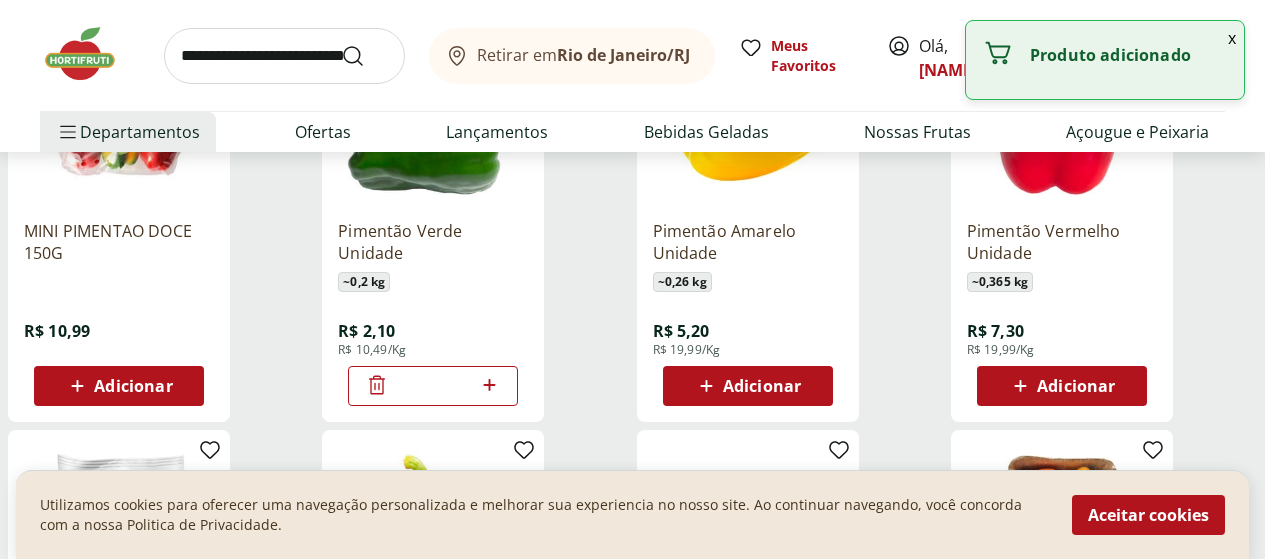 click on "Adicionar" at bounding box center [747, 386] 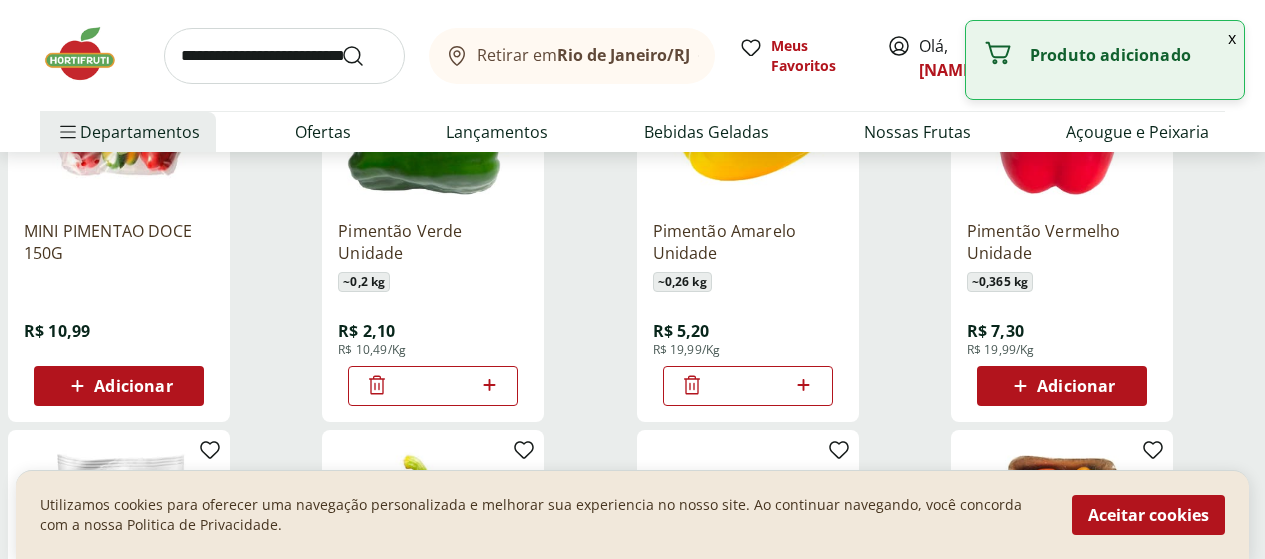 click on "Adicionar" at bounding box center [1061, 386] 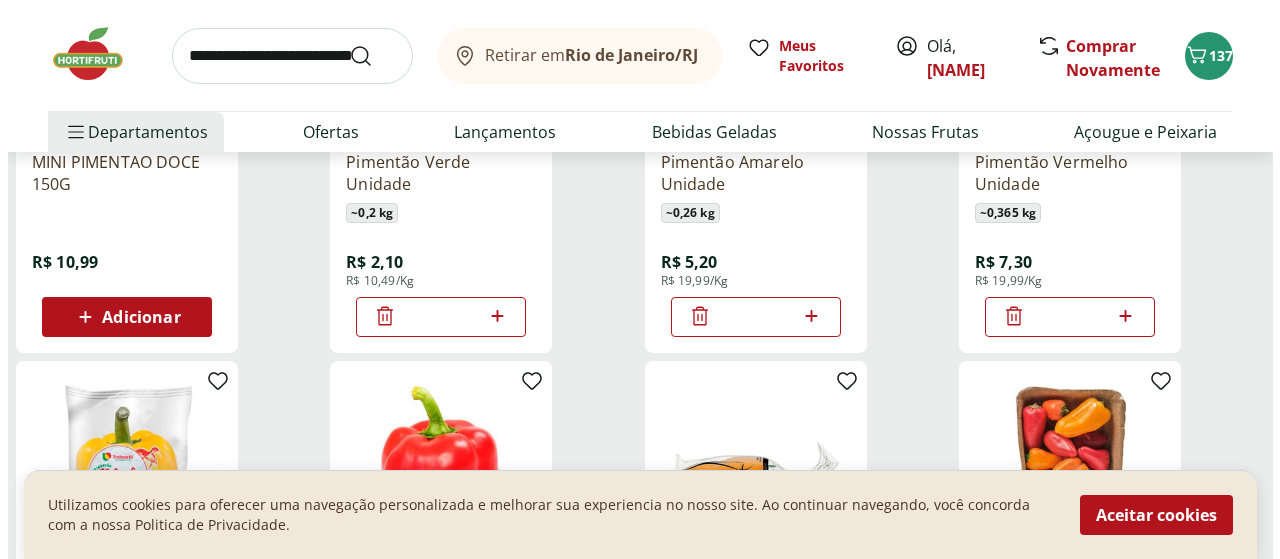 scroll, scrollTop: 400, scrollLeft: 0, axis: vertical 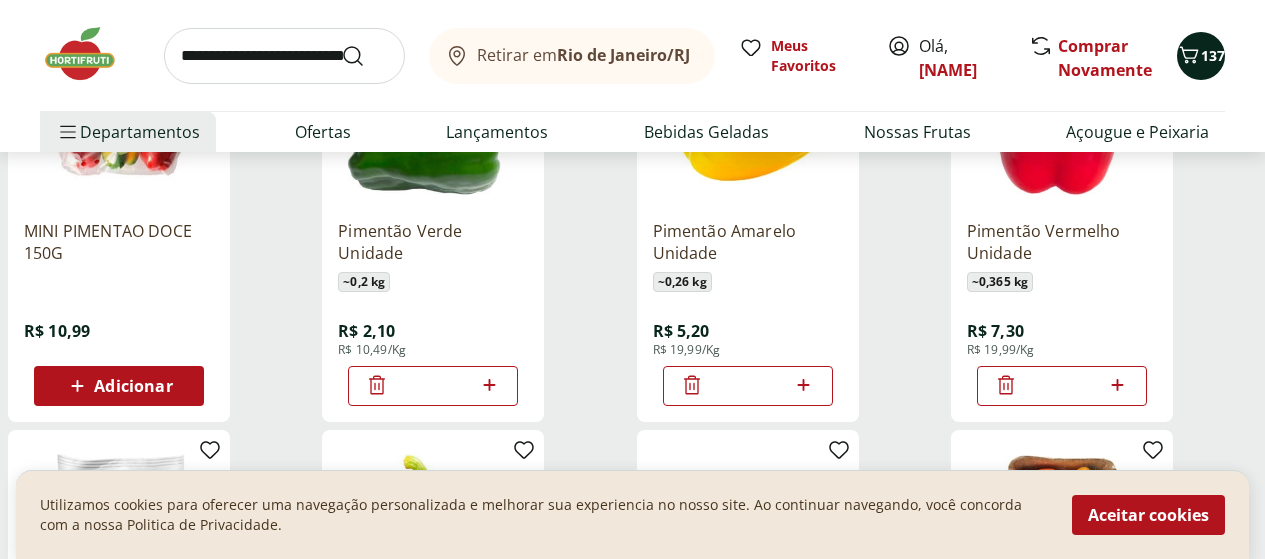 click on "137" at bounding box center [1213, 55] 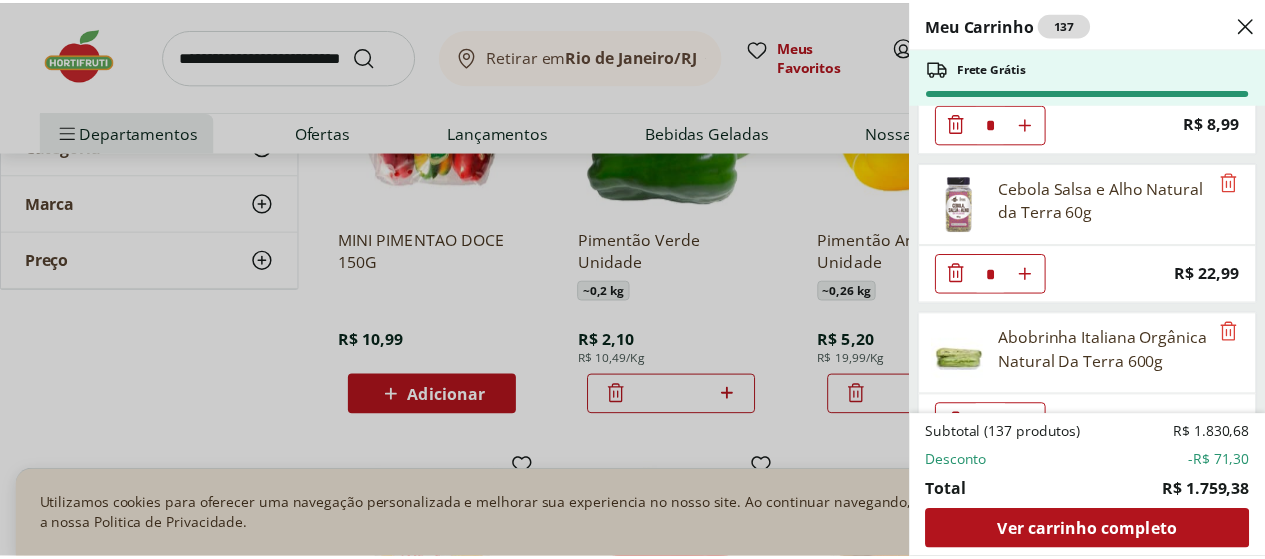 scroll, scrollTop: 1400, scrollLeft: 0, axis: vertical 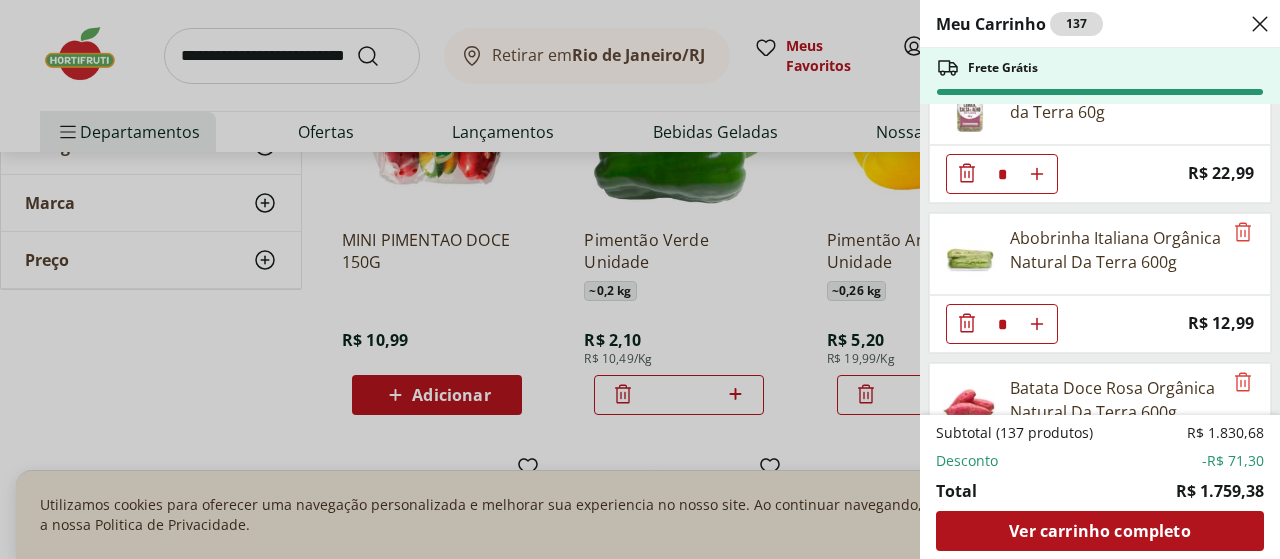drag, startPoint x: 236, startPoint y: 47, endPoint x: 235, endPoint y: 58, distance: 11.045361 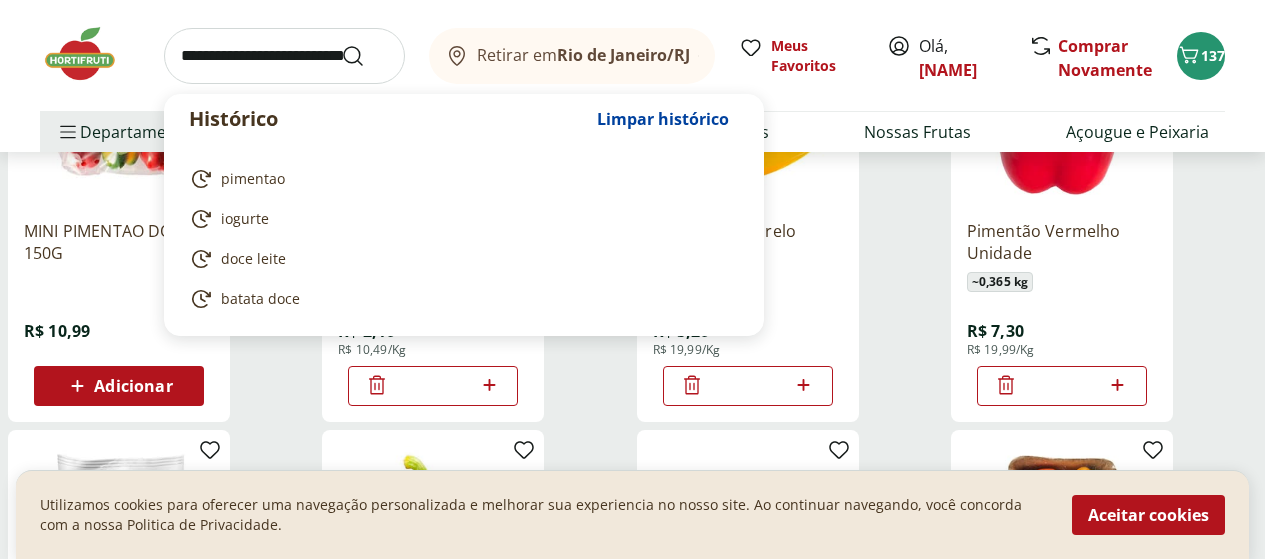click at bounding box center (284, 56) 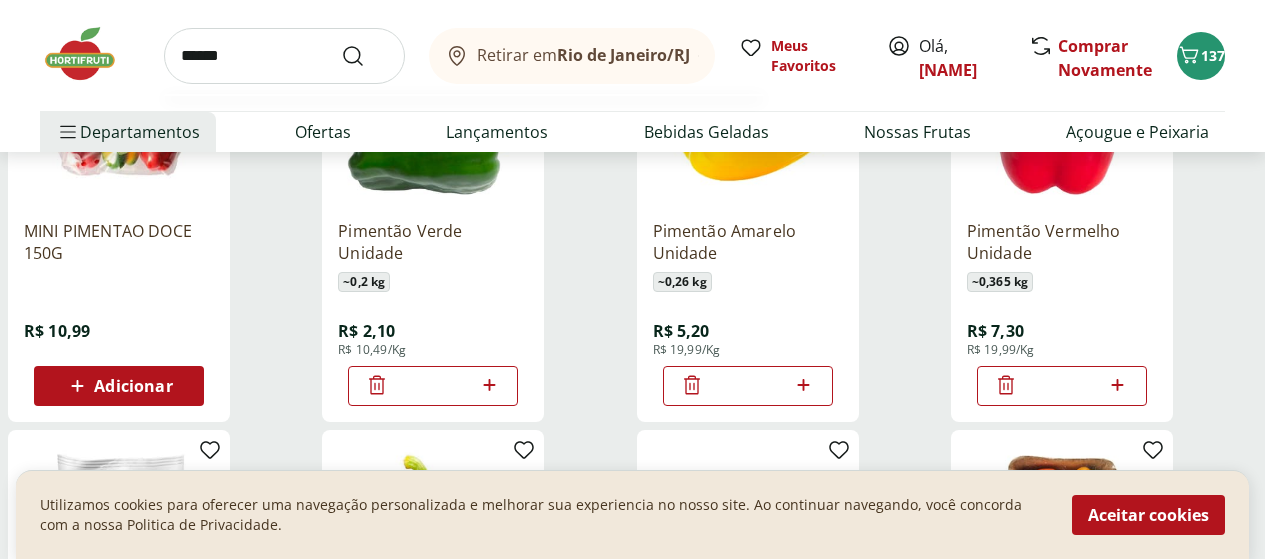 type on "******" 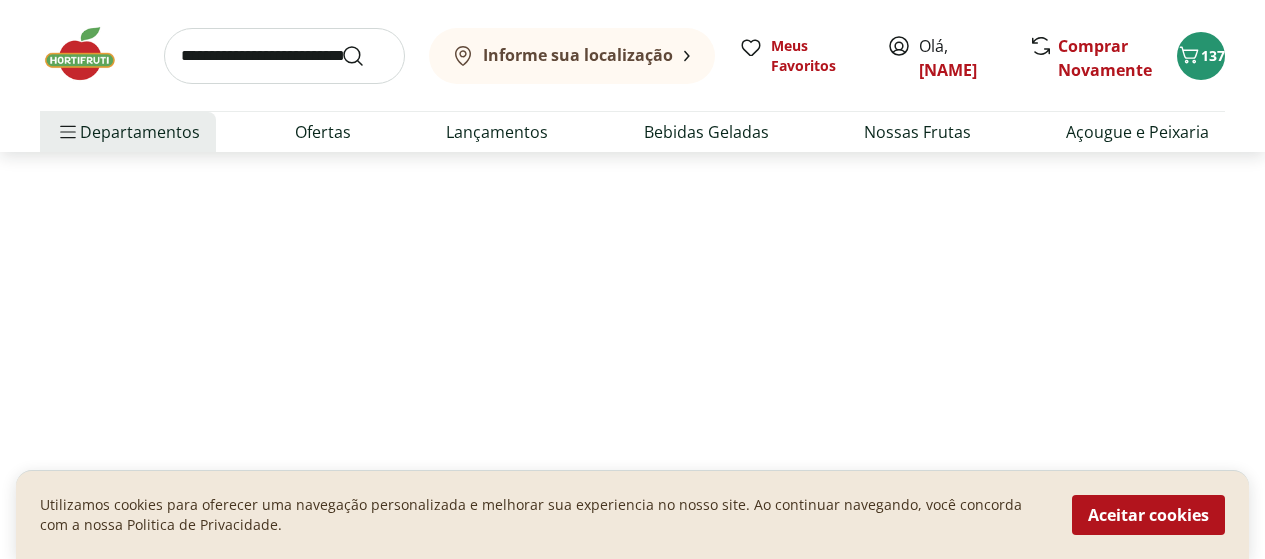scroll, scrollTop: 0, scrollLeft: 0, axis: both 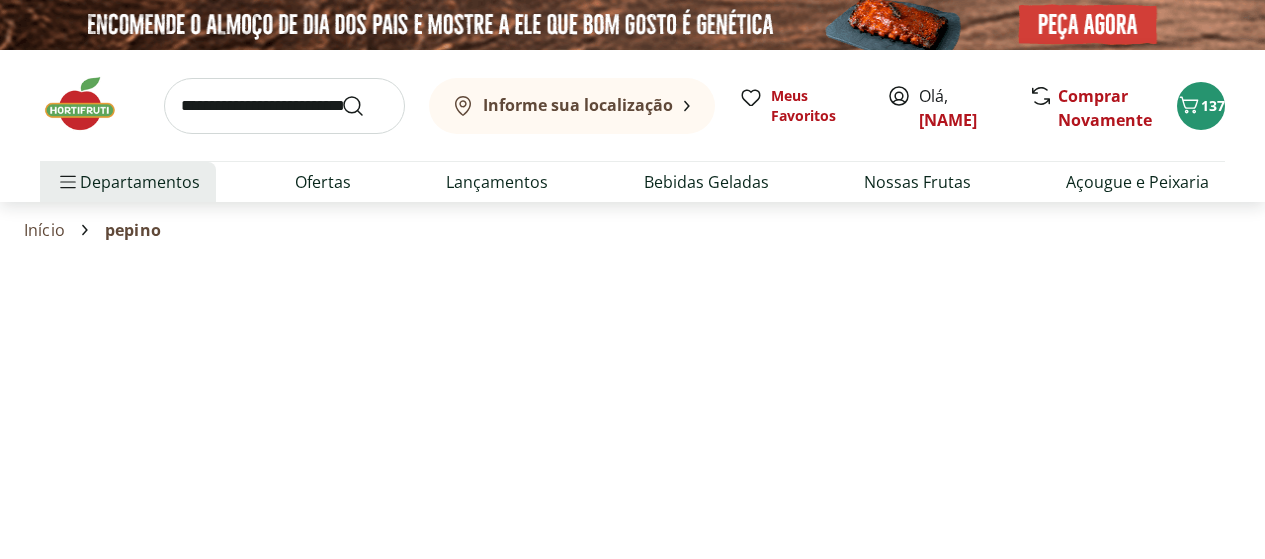 select on "**********" 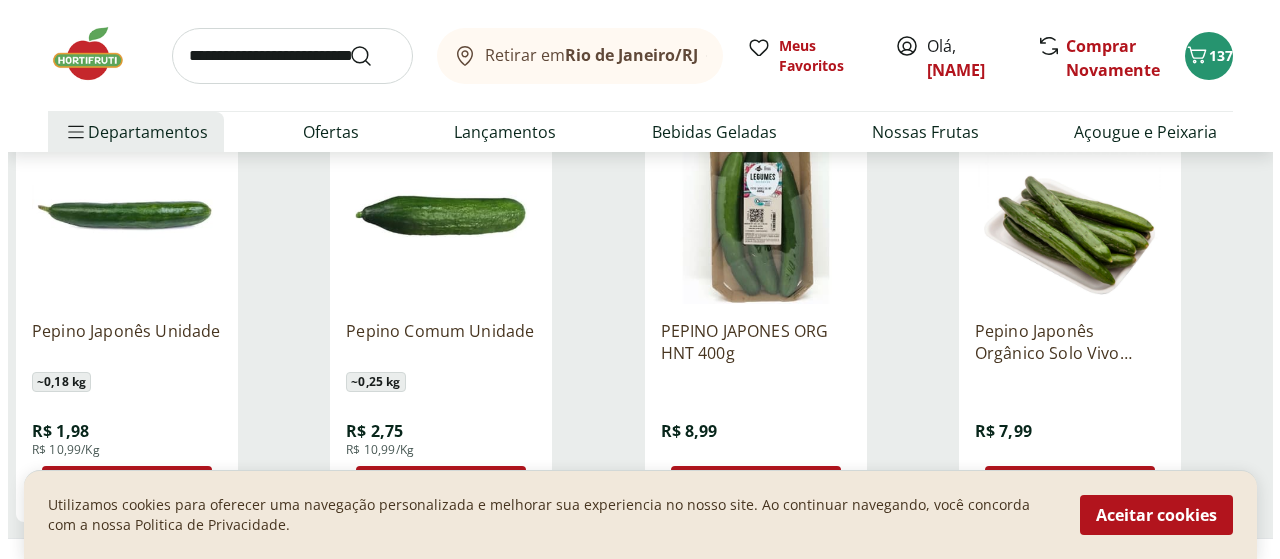 scroll, scrollTop: 400, scrollLeft: 0, axis: vertical 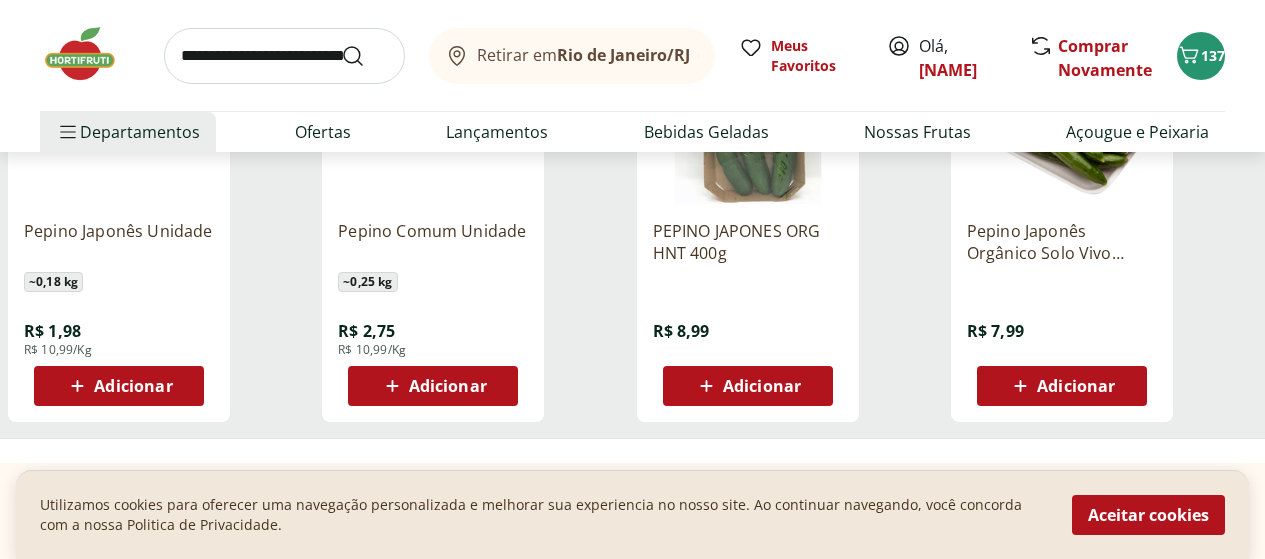 click on "Adicionar" at bounding box center [448, 386] 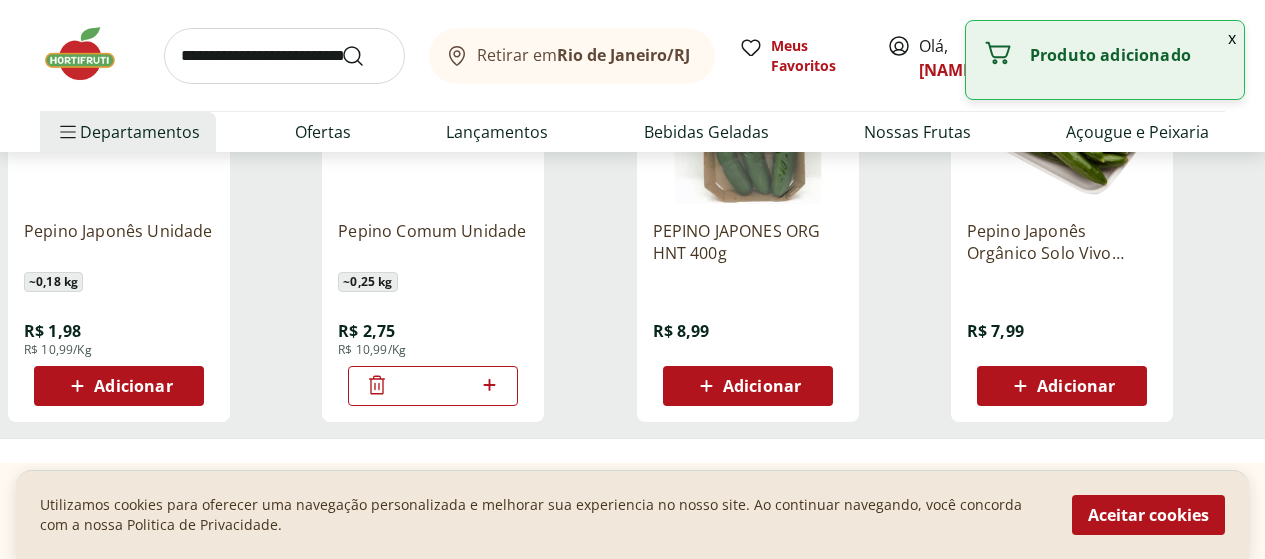 click 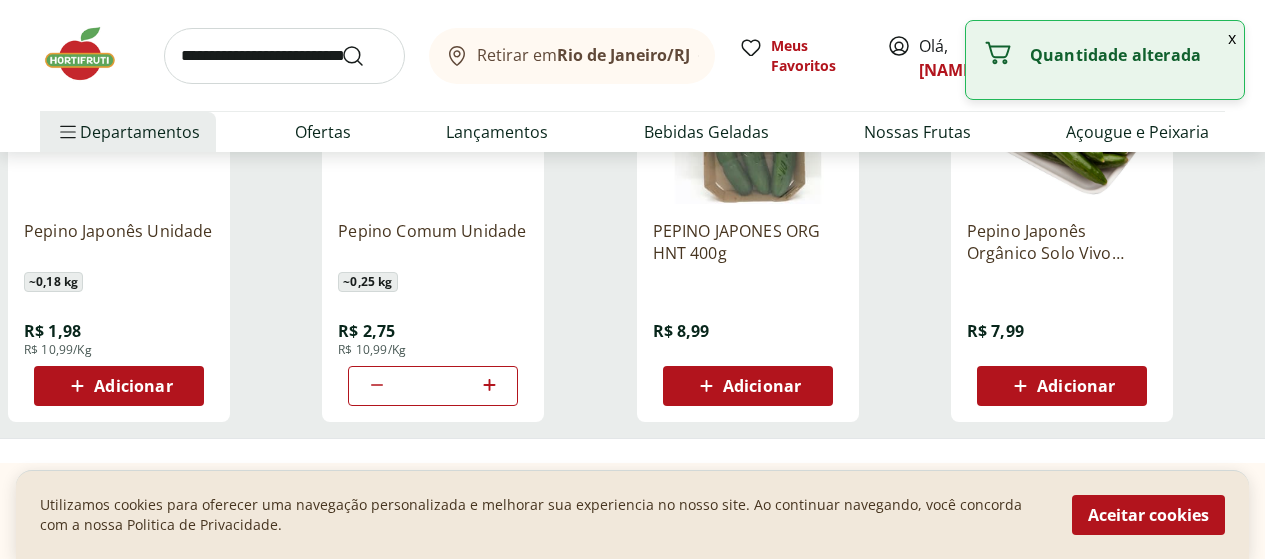 click 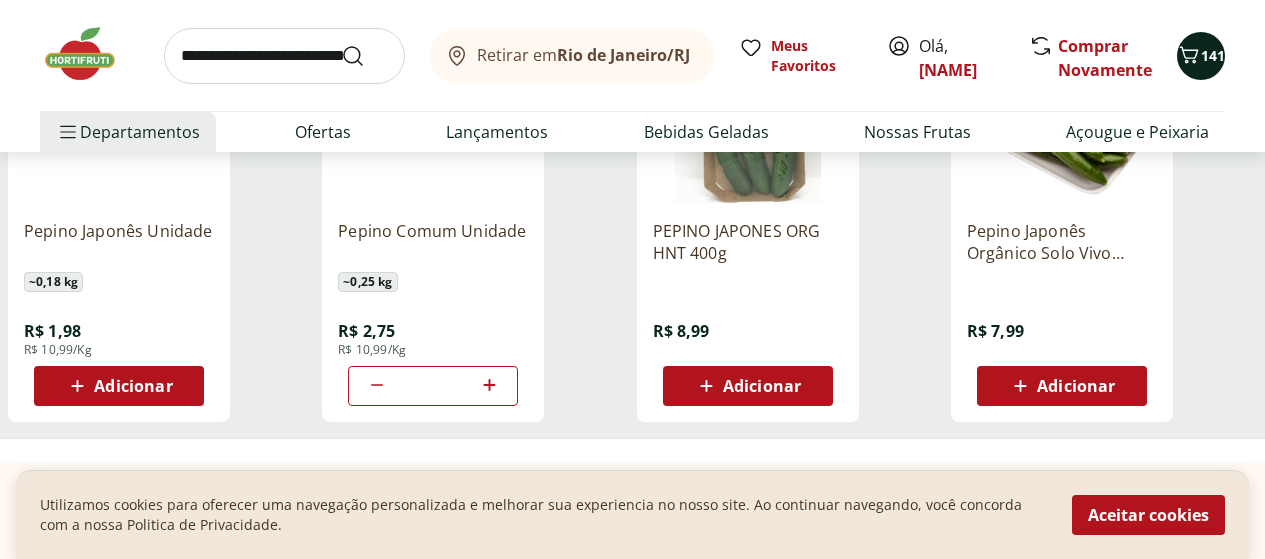 click on "141" at bounding box center [1213, 55] 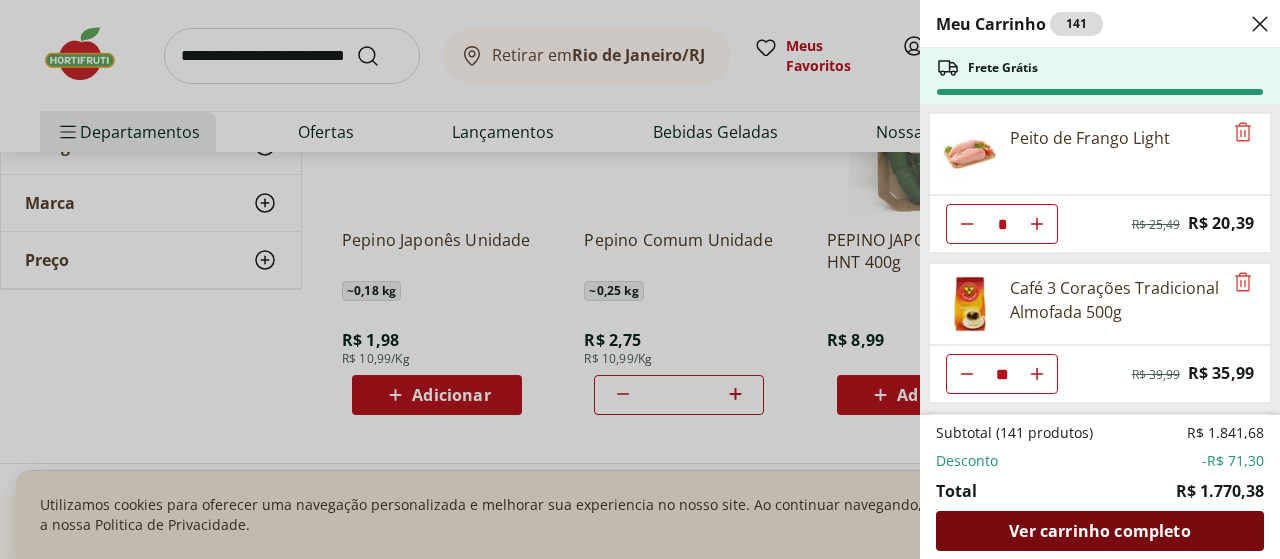 click on "Ver carrinho completo" at bounding box center [1099, 531] 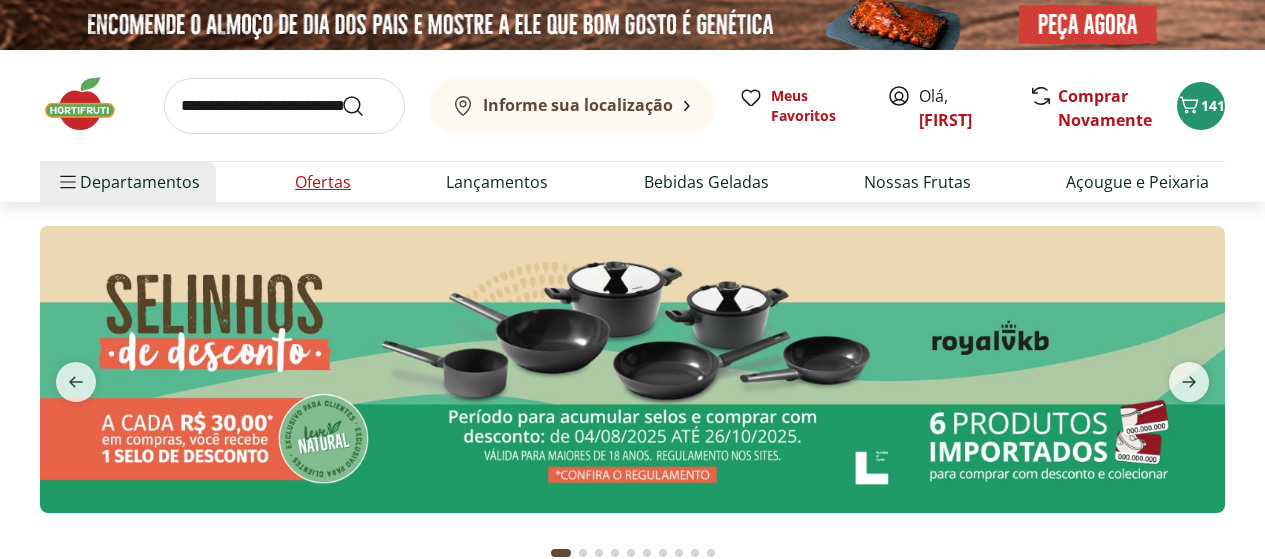 scroll, scrollTop: 0, scrollLeft: 0, axis: both 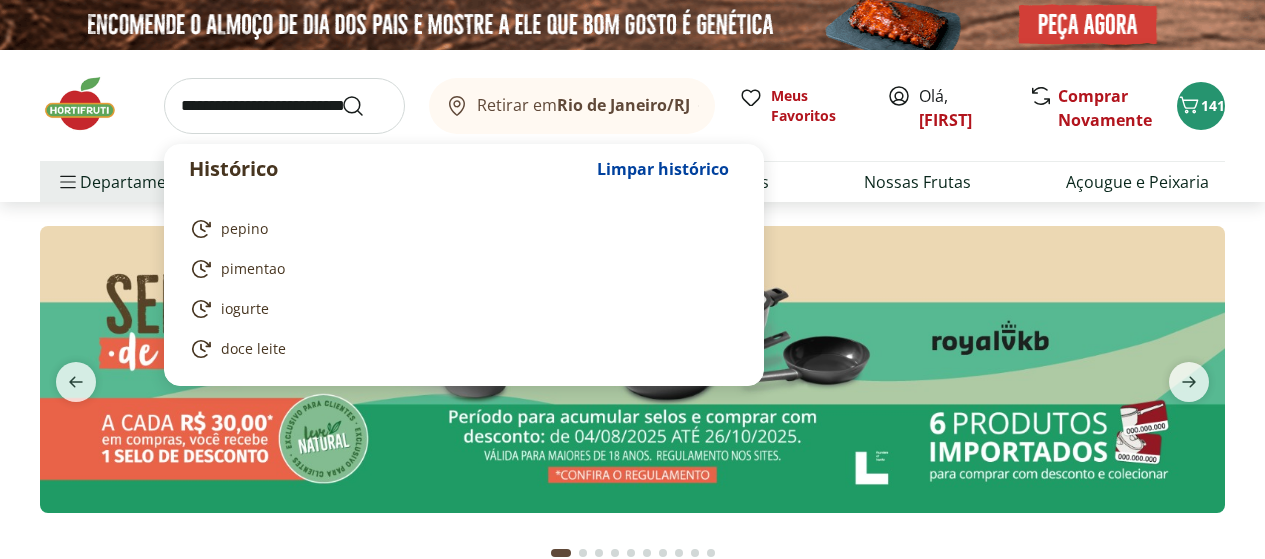 click at bounding box center [284, 106] 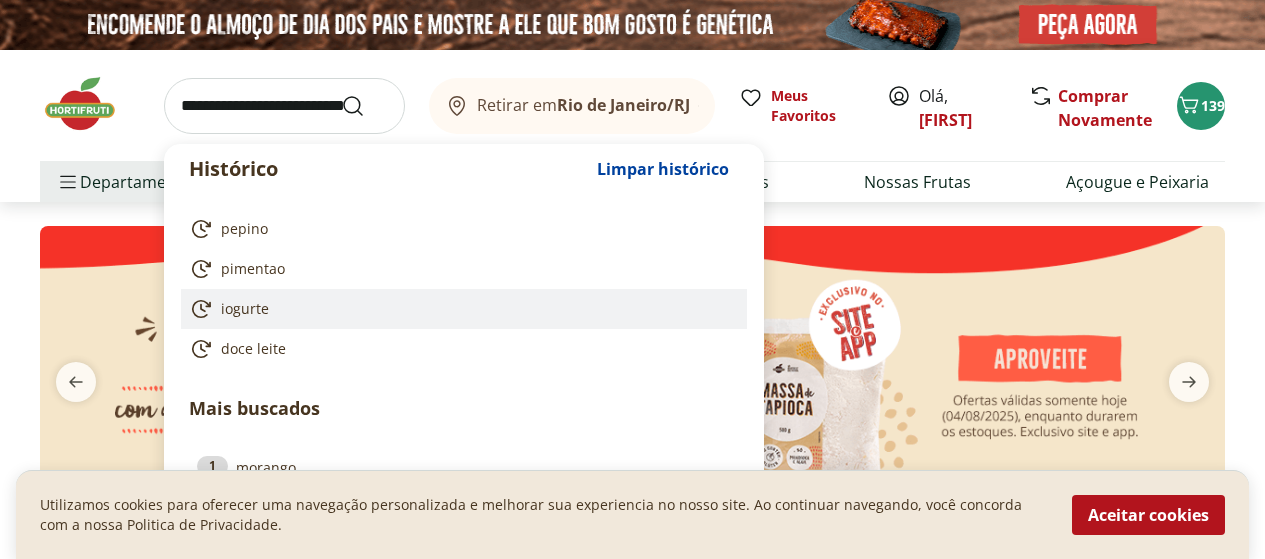 click on "iogurte" at bounding box center [245, 309] 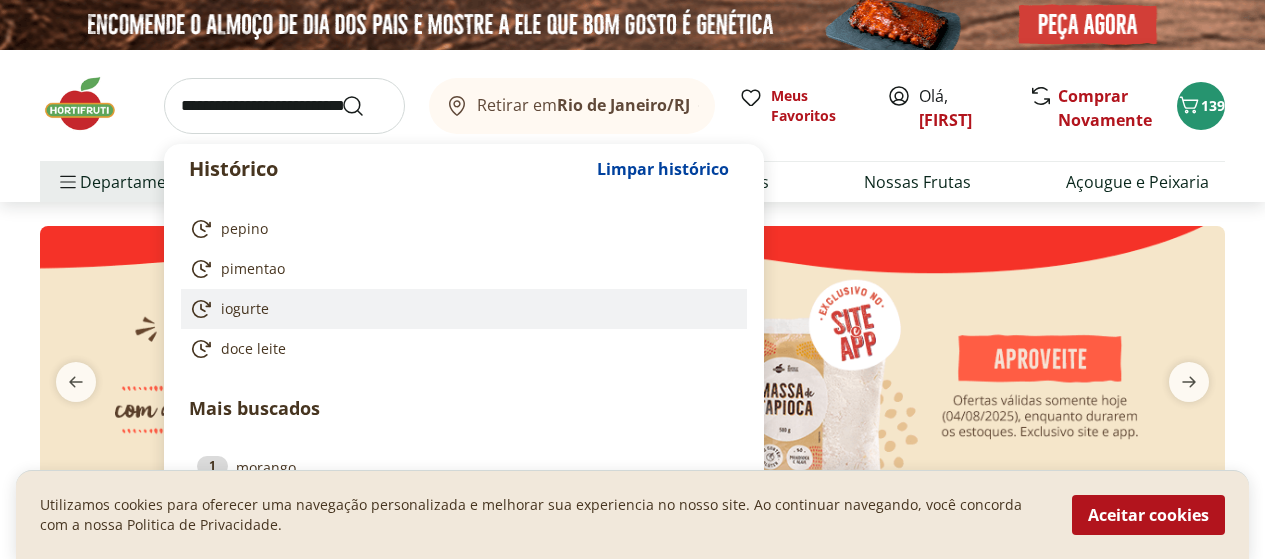 type on "*******" 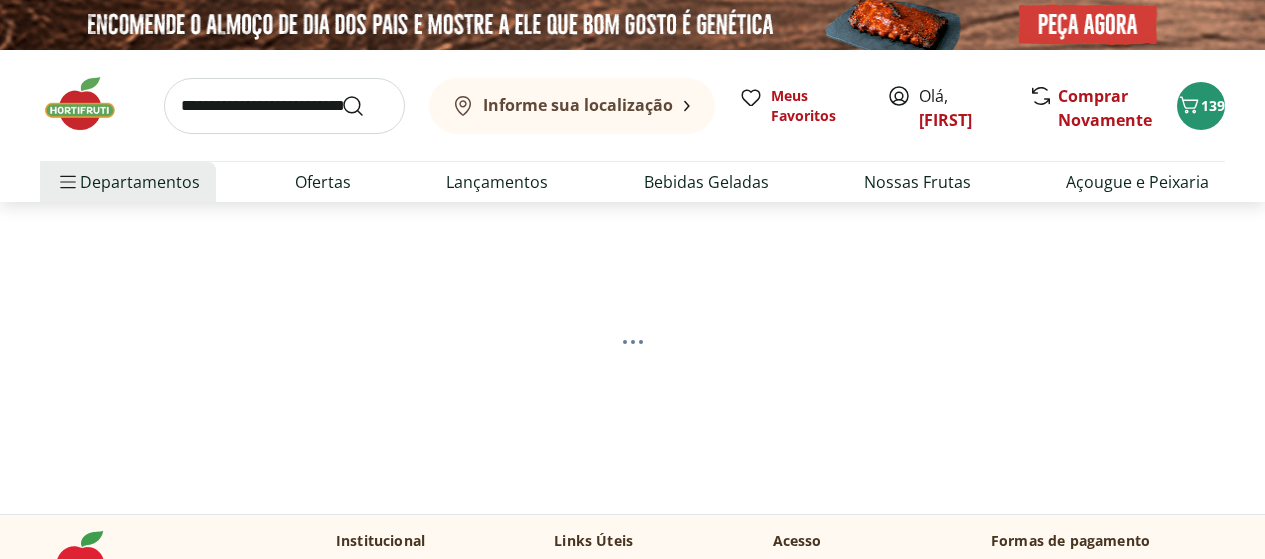 scroll, scrollTop: 0, scrollLeft: 0, axis: both 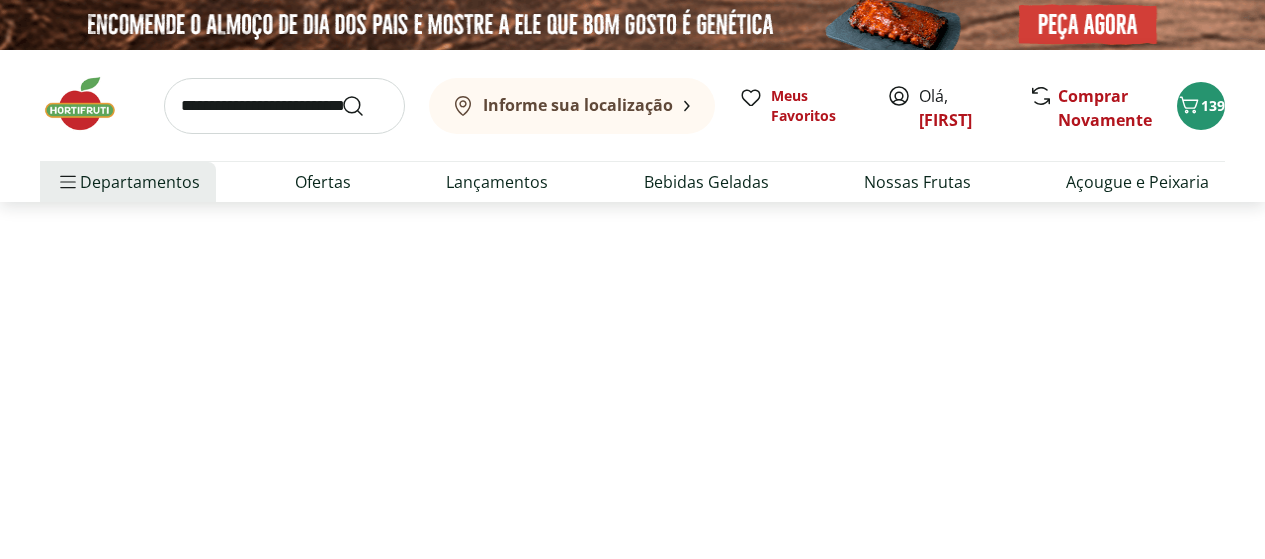 select on "**********" 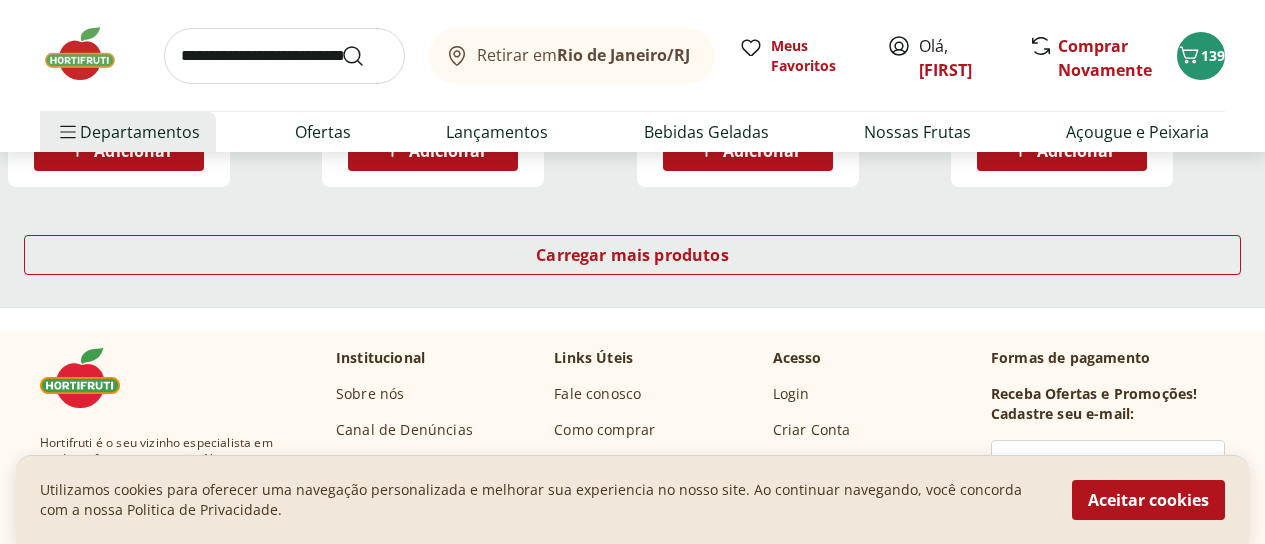 scroll, scrollTop: 1500, scrollLeft: 0, axis: vertical 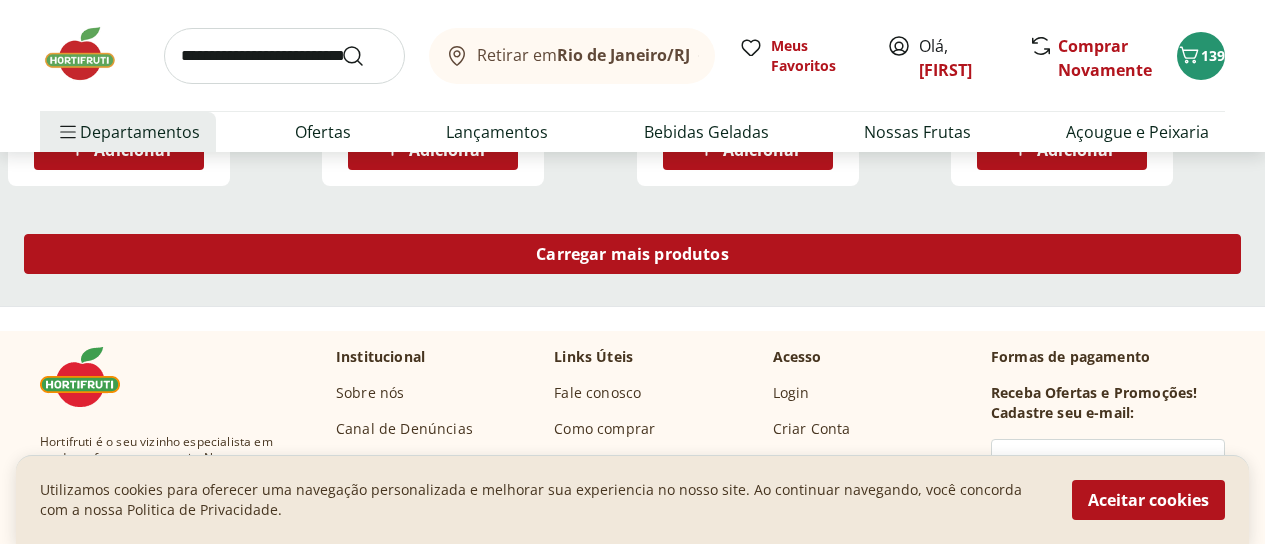 click on "Carregar mais produtos" at bounding box center [632, 254] 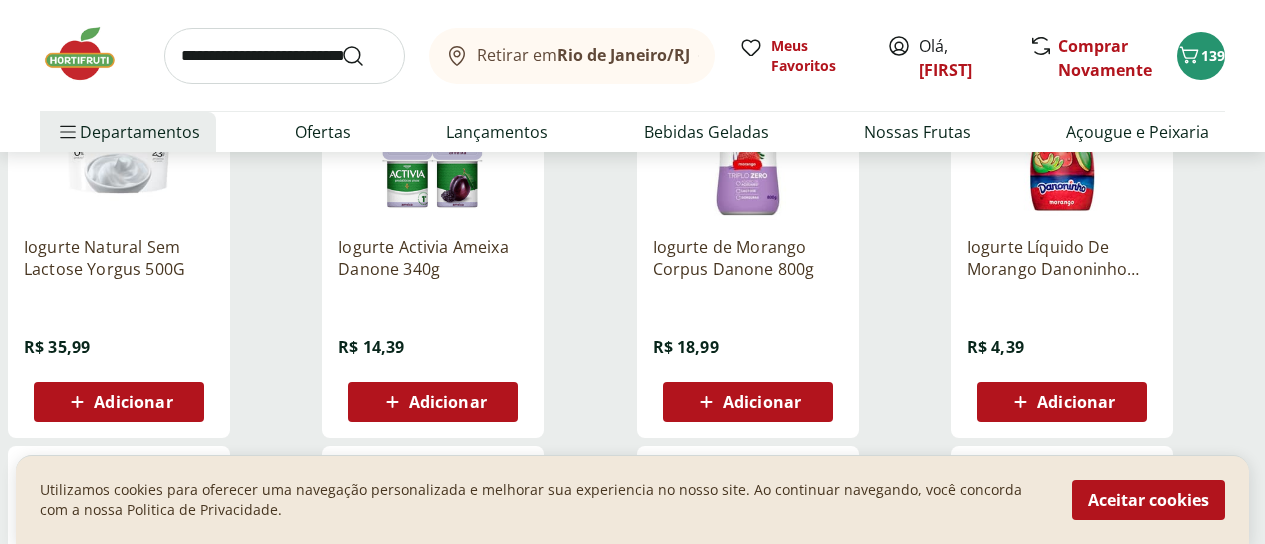 scroll, scrollTop: 1700, scrollLeft: 0, axis: vertical 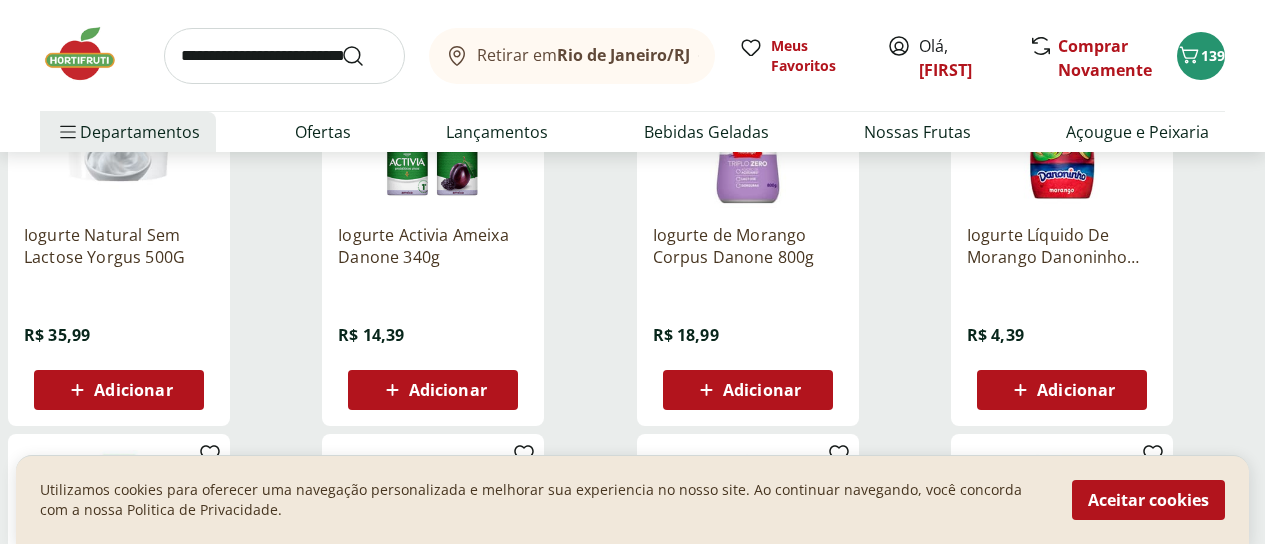 click on "Adicionar" at bounding box center (133, 390) 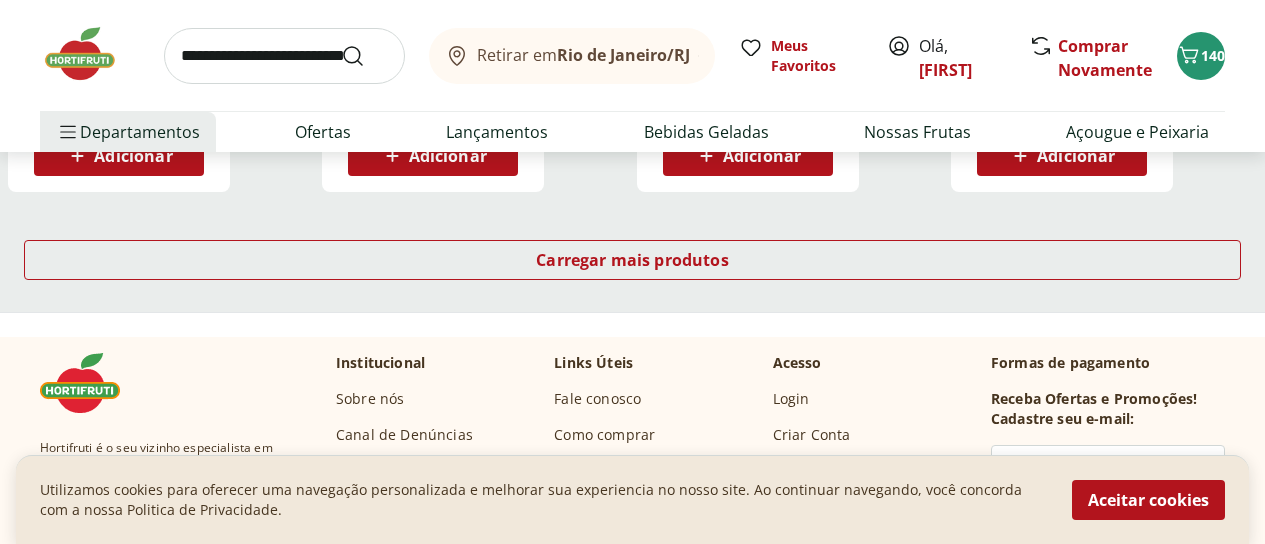 scroll, scrollTop: 2800, scrollLeft: 0, axis: vertical 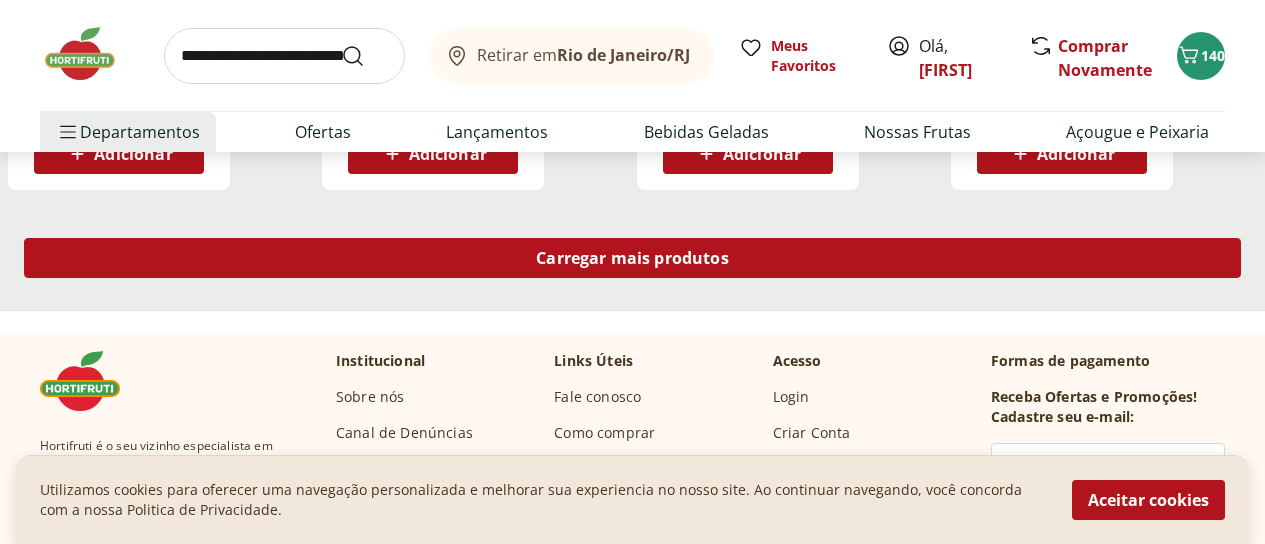 click on "Carregar mais produtos" at bounding box center [632, 258] 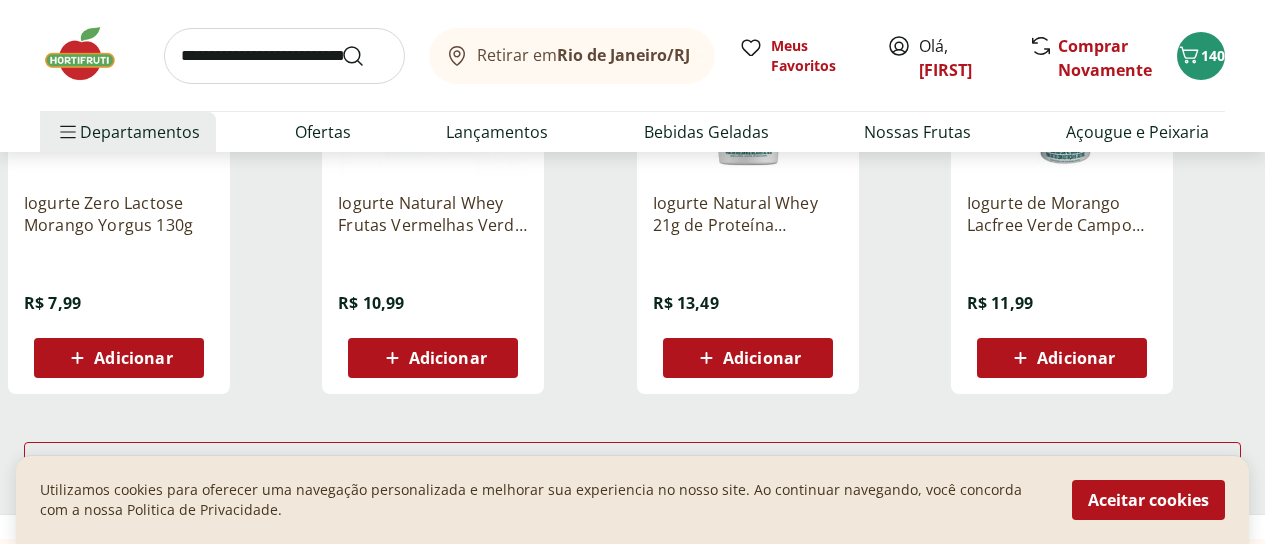 scroll, scrollTop: 4000, scrollLeft: 0, axis: vertical 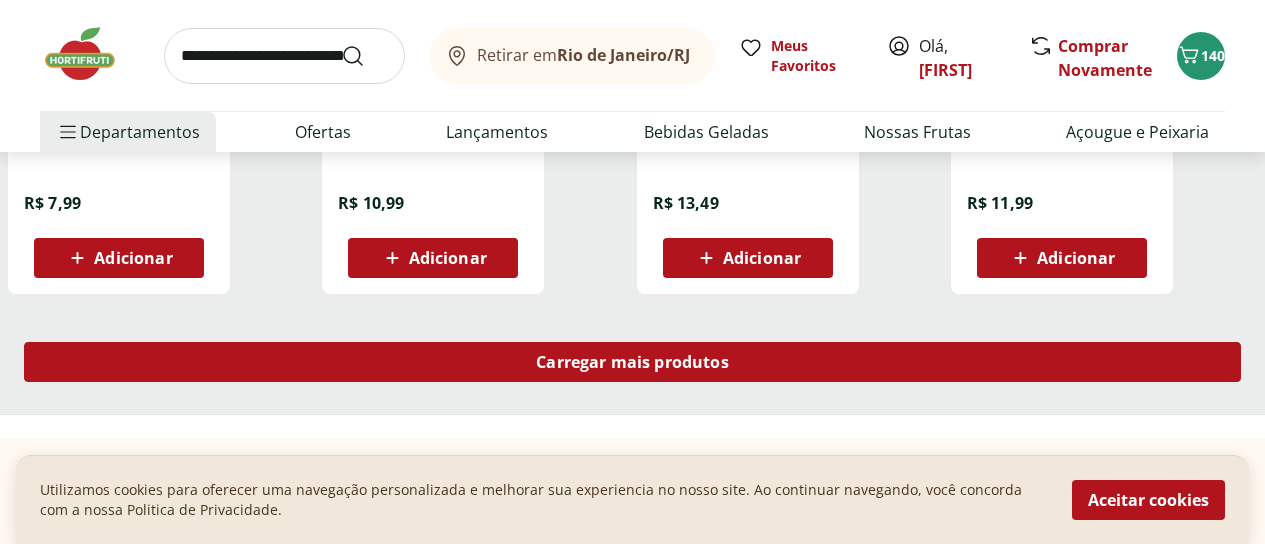 click on "Carregar mais produtos" at bounding box center (632, 362) 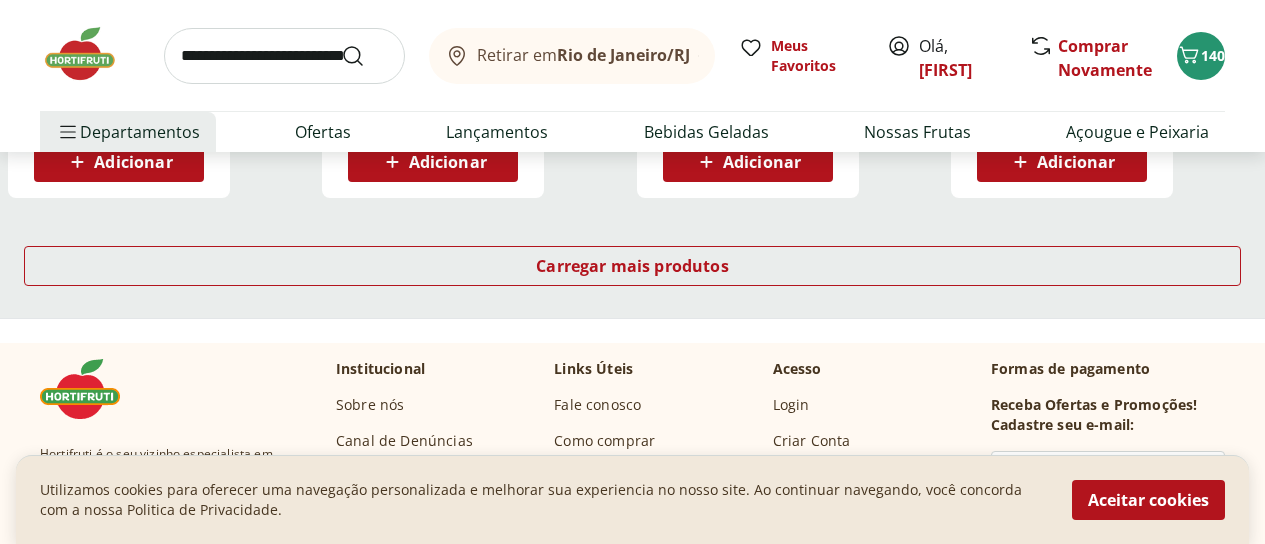 scroll, scrollTop: 5500, scrollLeft: 0, axis: vertical 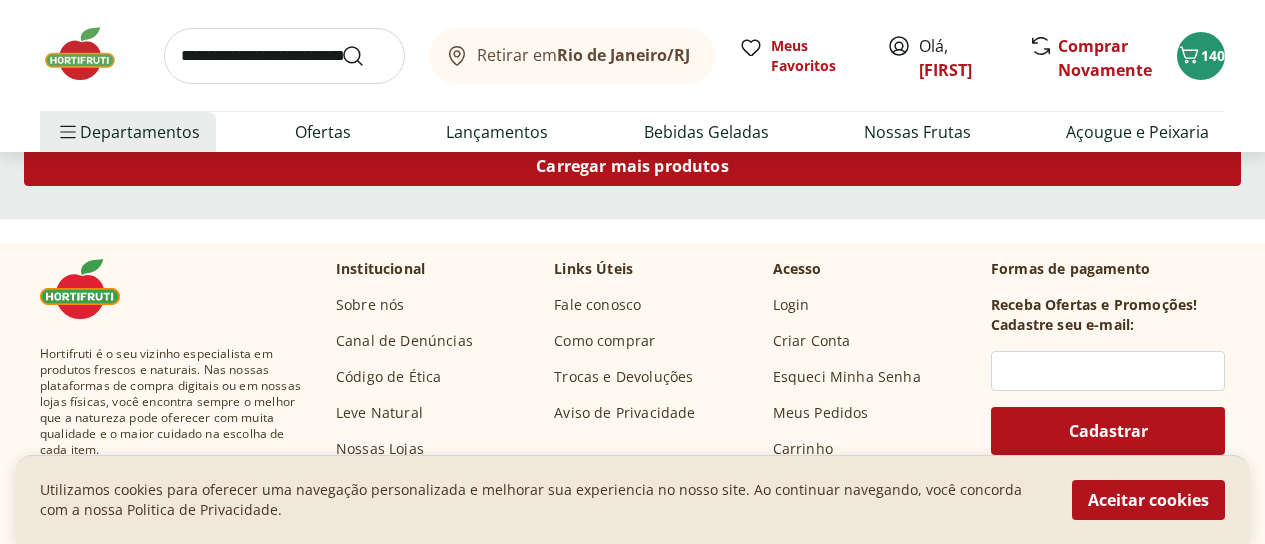 click on "Carregar mais produtos" at bounding box center (632, 166) 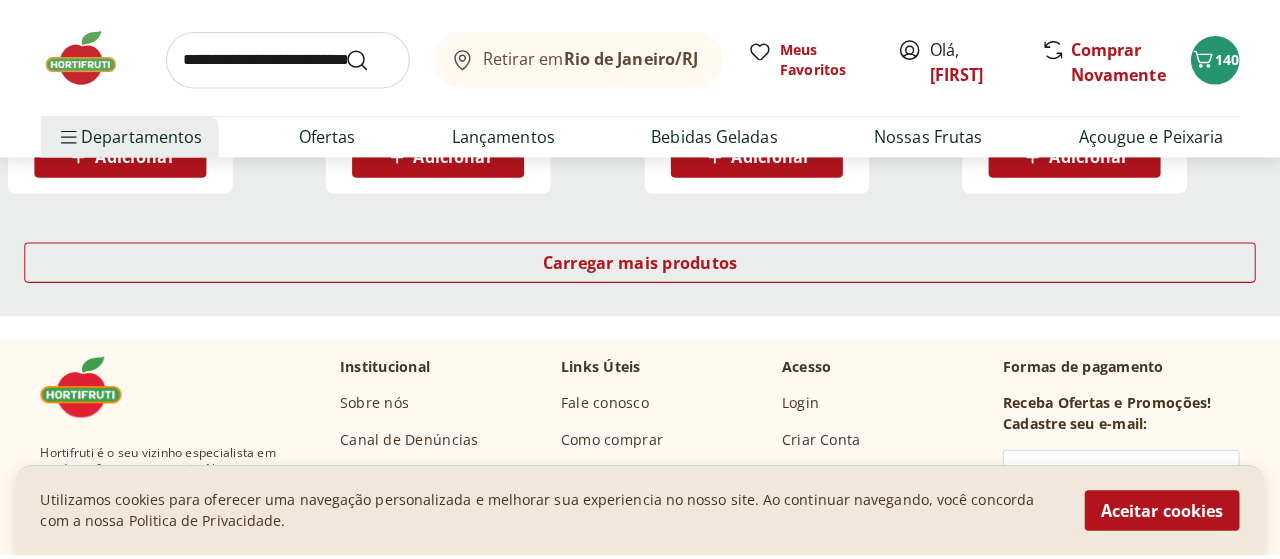 scroll, scrollTop: 6800, scrollLeft: 0, axis: vertical 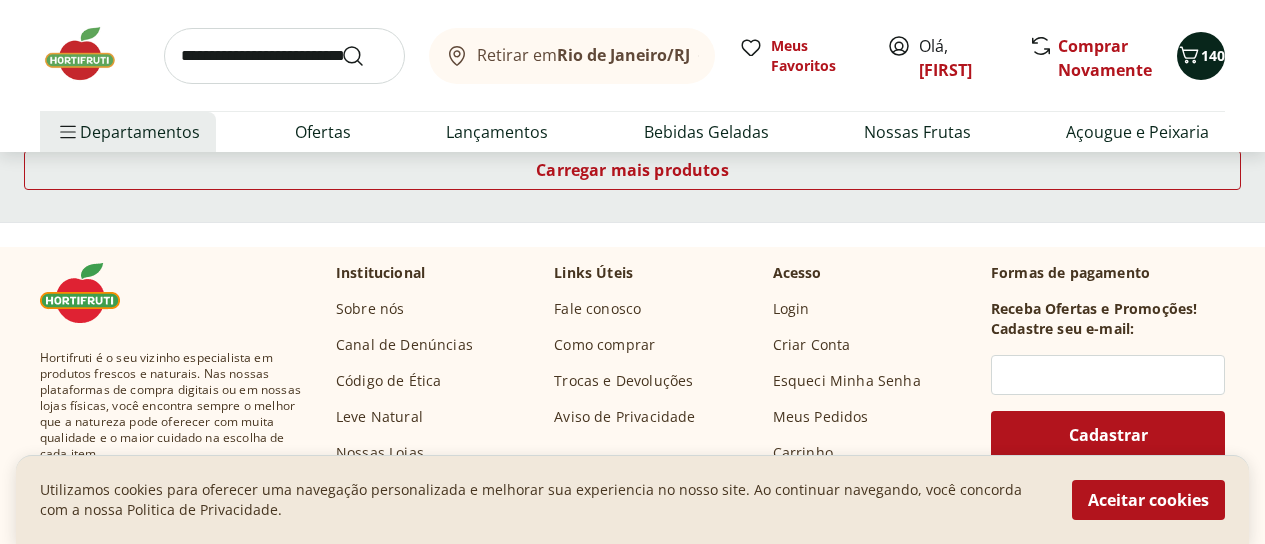 click 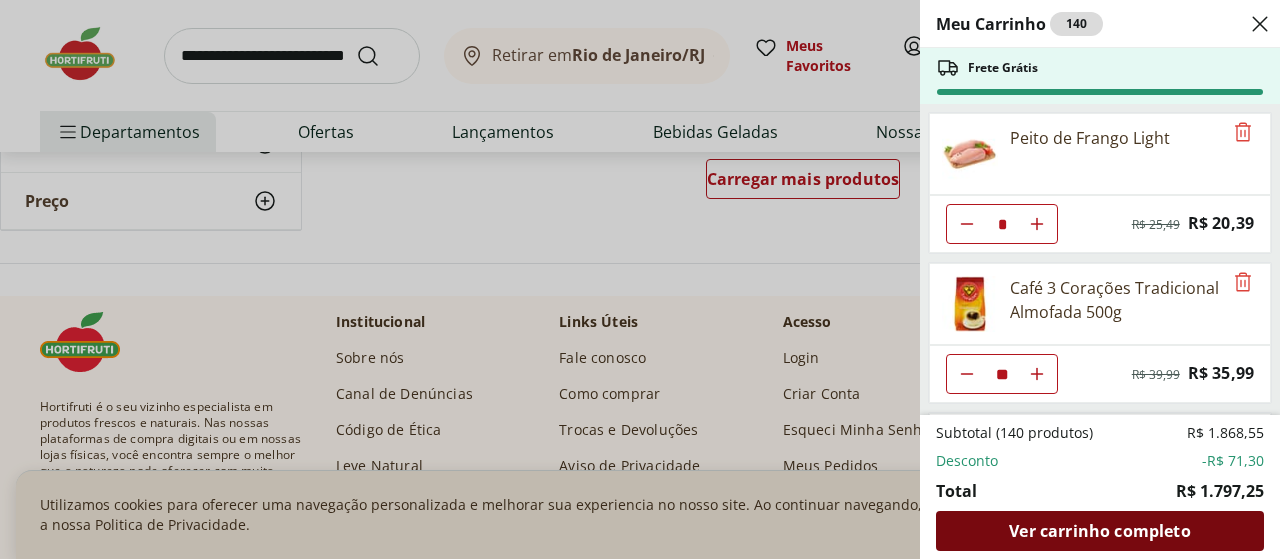 click on "Ver carrinho completo" at bounding box center [1099, 531] 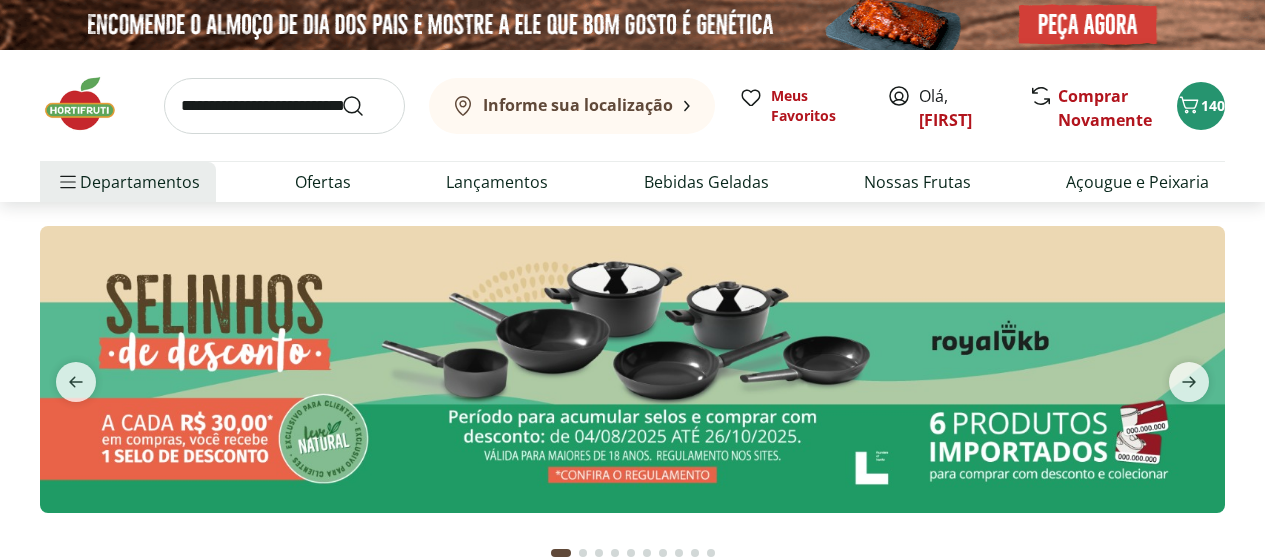 scroll, scrollTop: 0, scrollLeft: 0, axis: both 